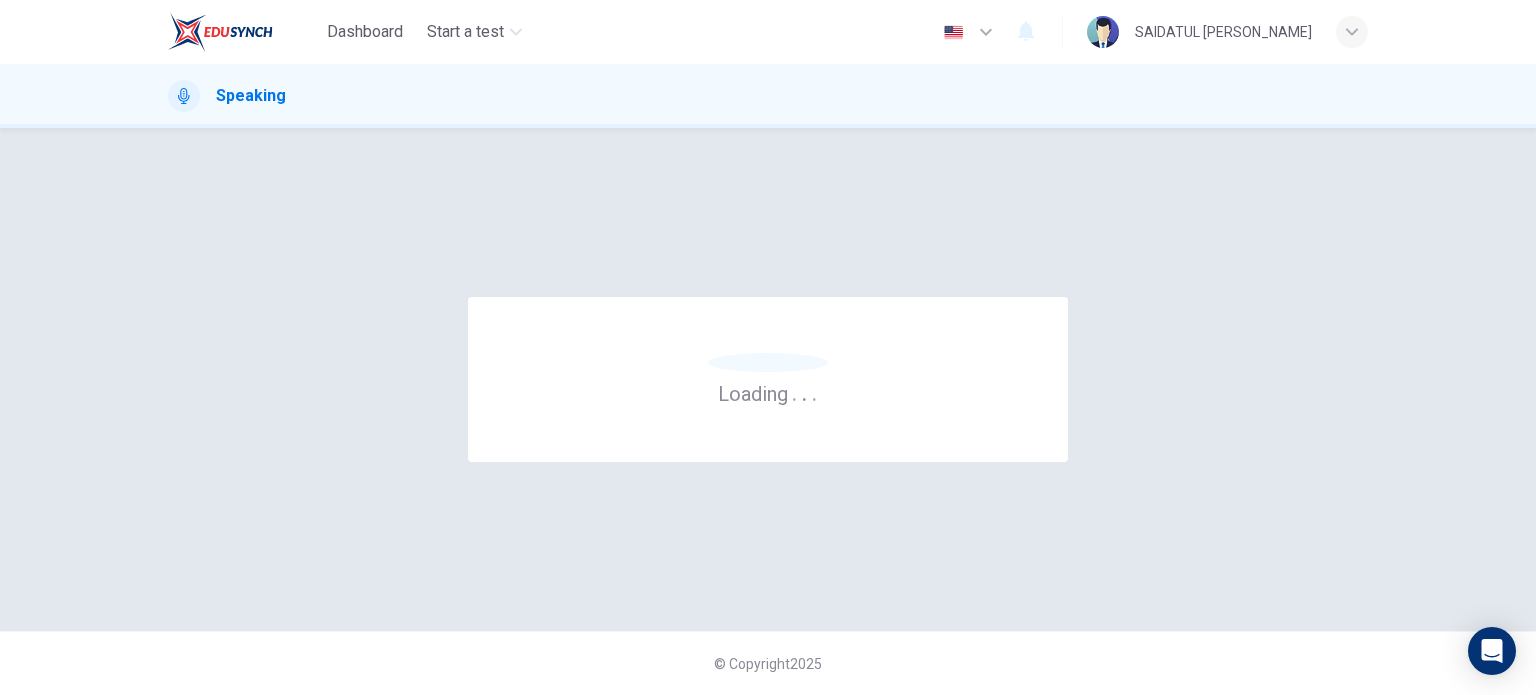 scroll, scrollTop: 0, scrollLeft: 0, axis: both 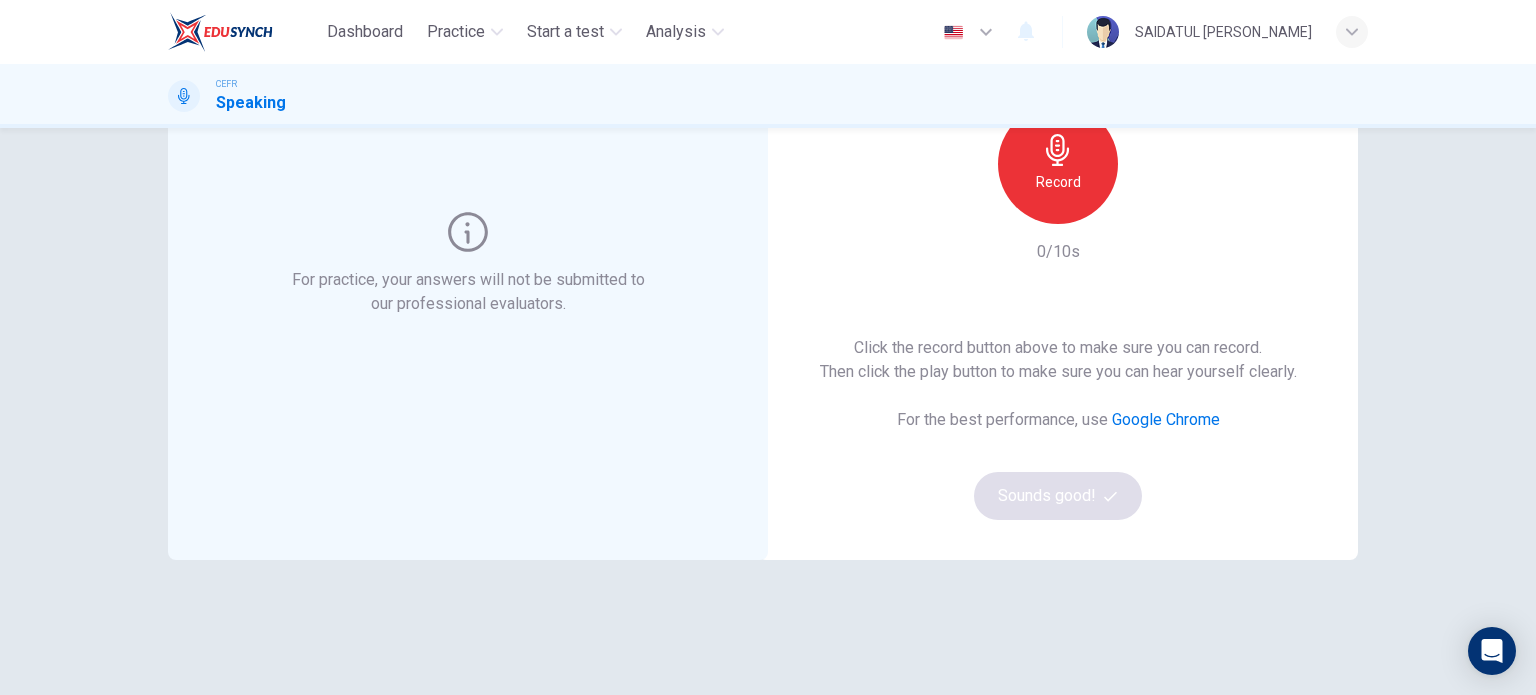 click on "For practice, your answers will not be submitted to our professional evaluators." at bounding box center [468, 292] 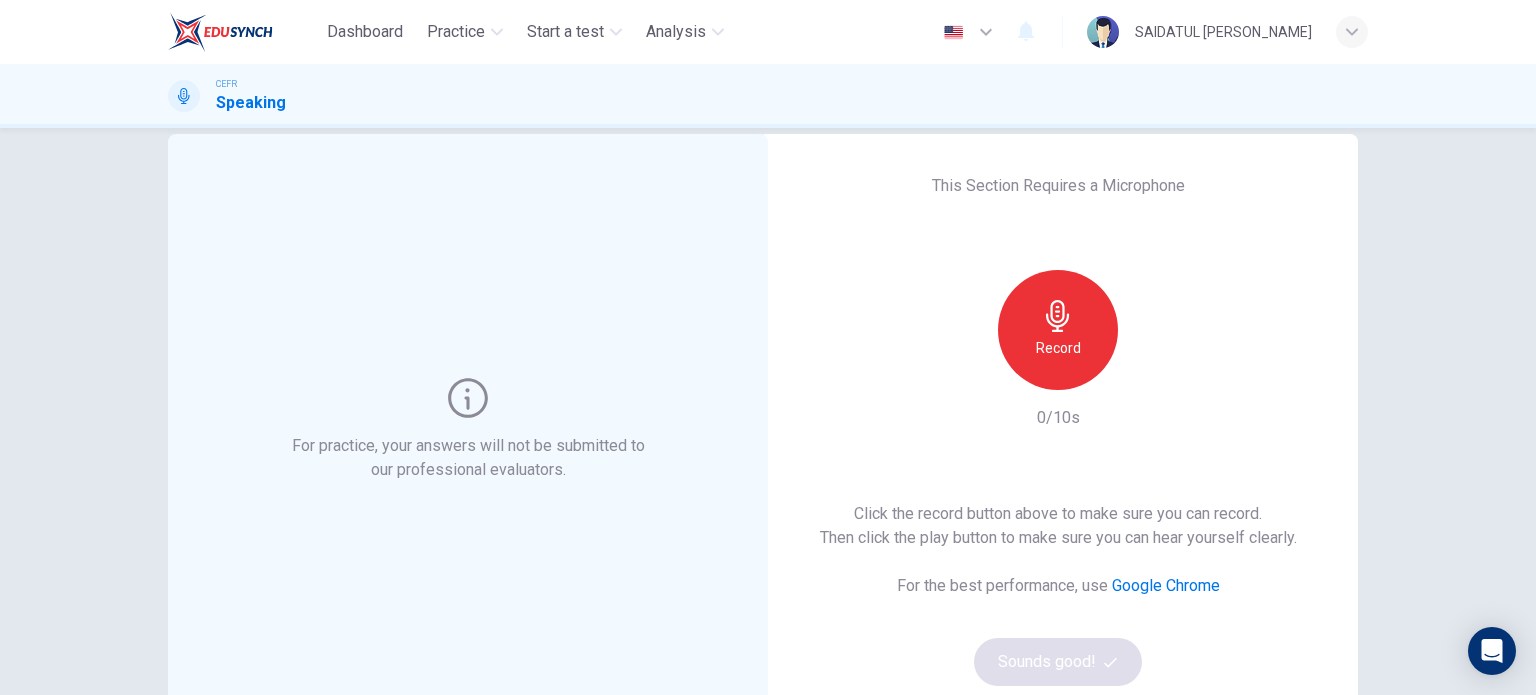 scroll, scrollTop: 0, scrollLeft: 0, axis: both 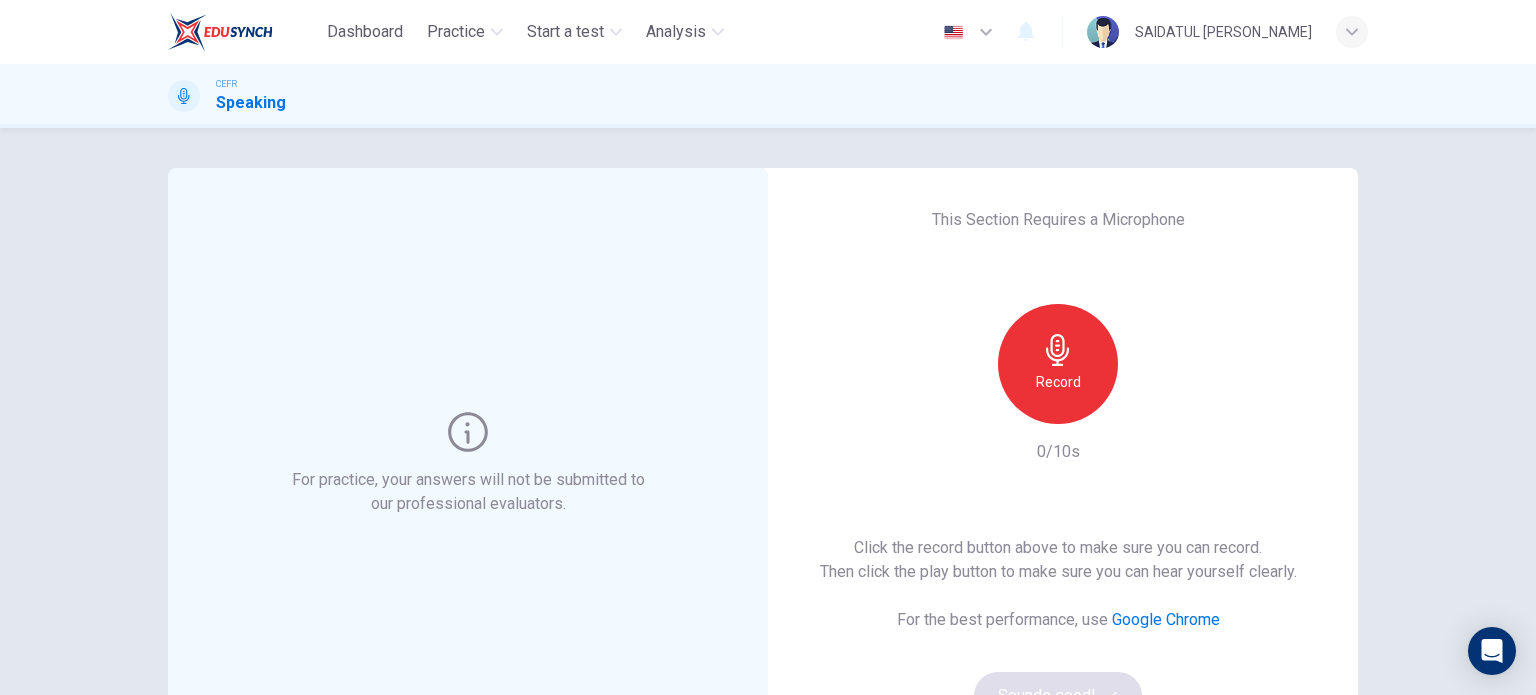 click on "This Section Requires a Microphone Record 0/10s Click the record button above to make sure you can record.     Then click the play button to make sure you can hear yourself clearly. For the best performance, use   Google Chrome Sounds good!" at bounding box center [1058, 464] 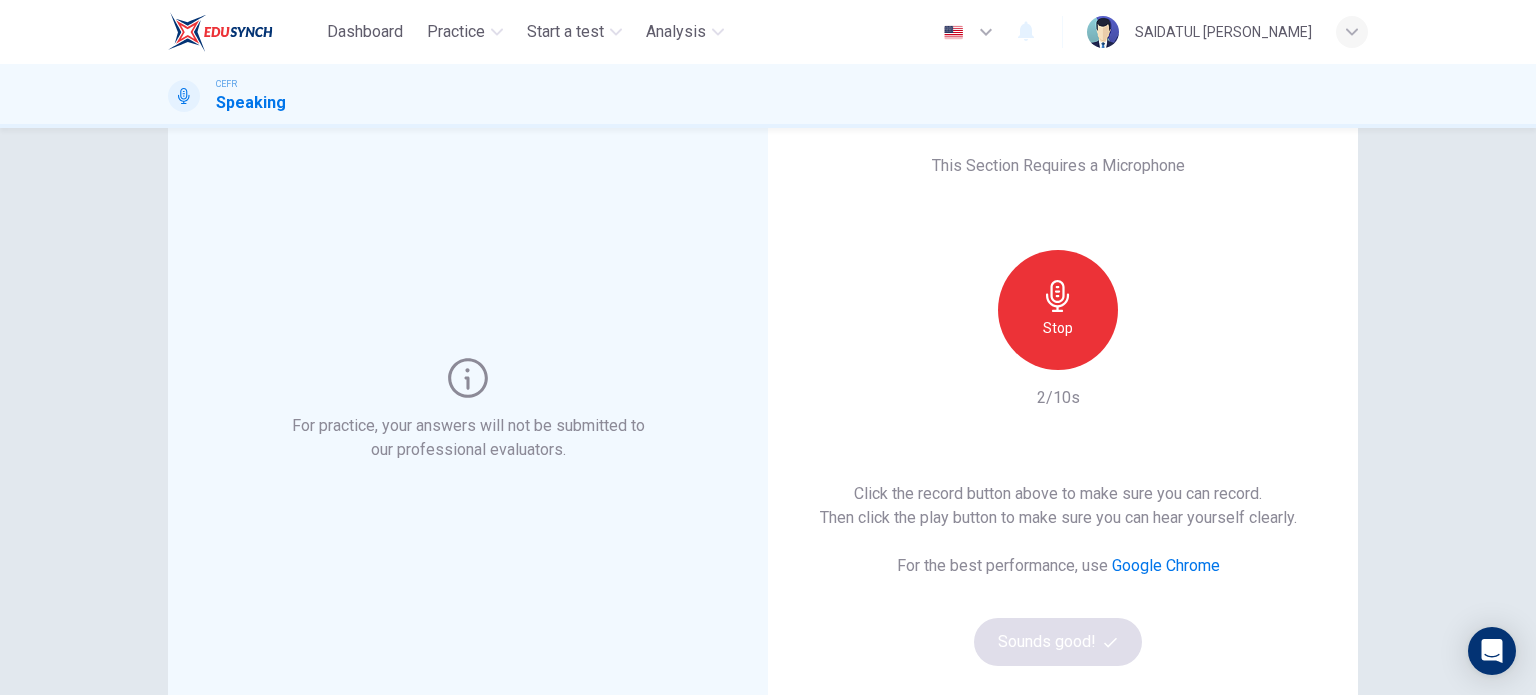 scroll, scrollTop: 100, scrollLeft: 0, axis: vertical 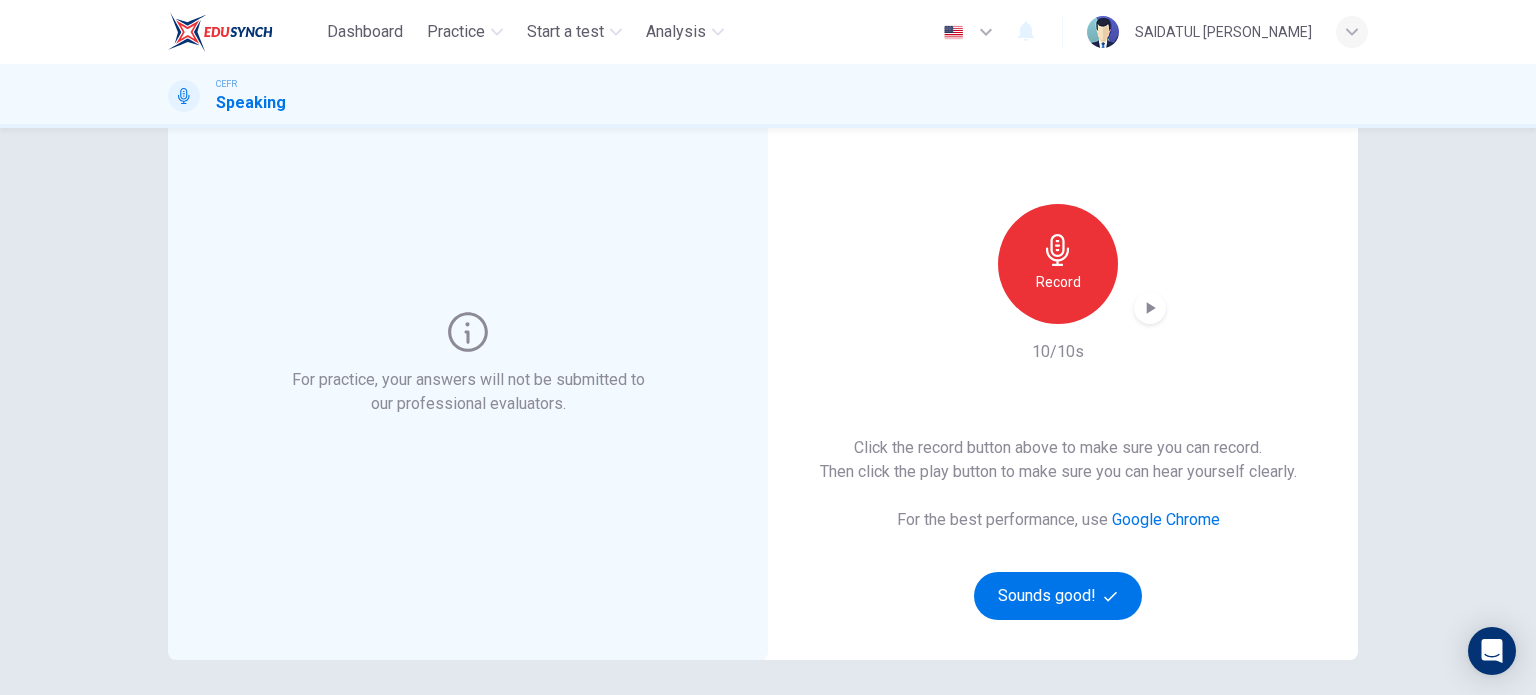 click 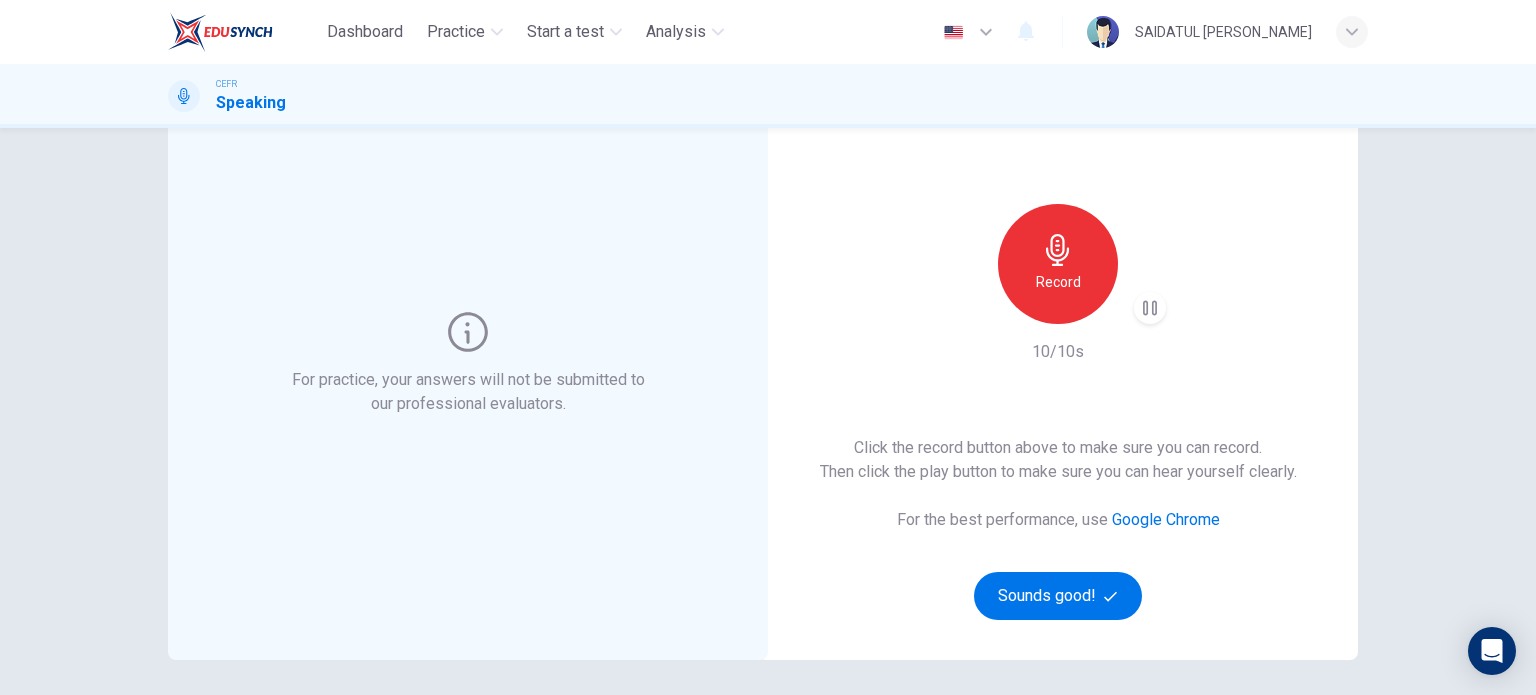 click on "This Section Requires a Microphone Record 10/10s Click the record button above to make sure you can record.     Then click the play button to make sure you can hear yourself clearly. For the best performance, use   Google Chrome Sounds good!" at bounding box center (1058, 364) 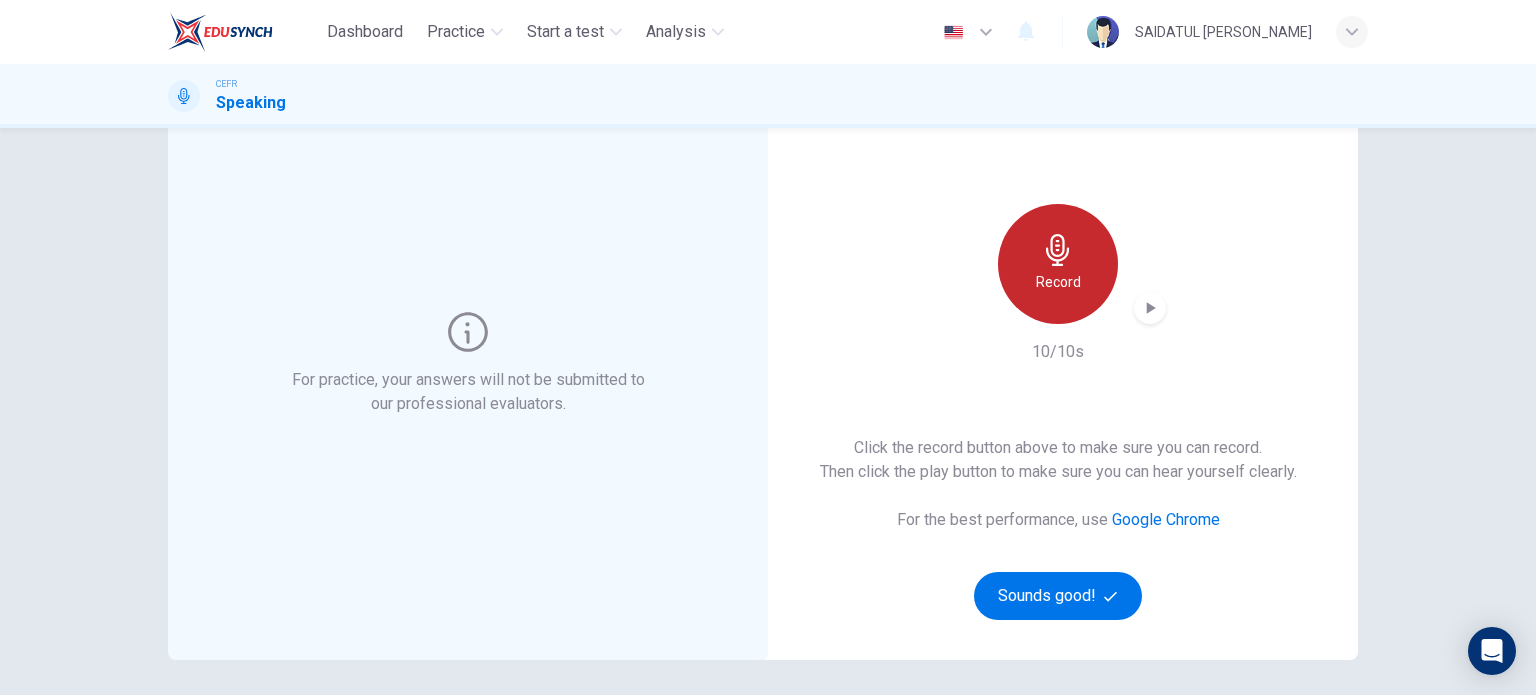 click on "Record" at bounding box center (1058, 264) 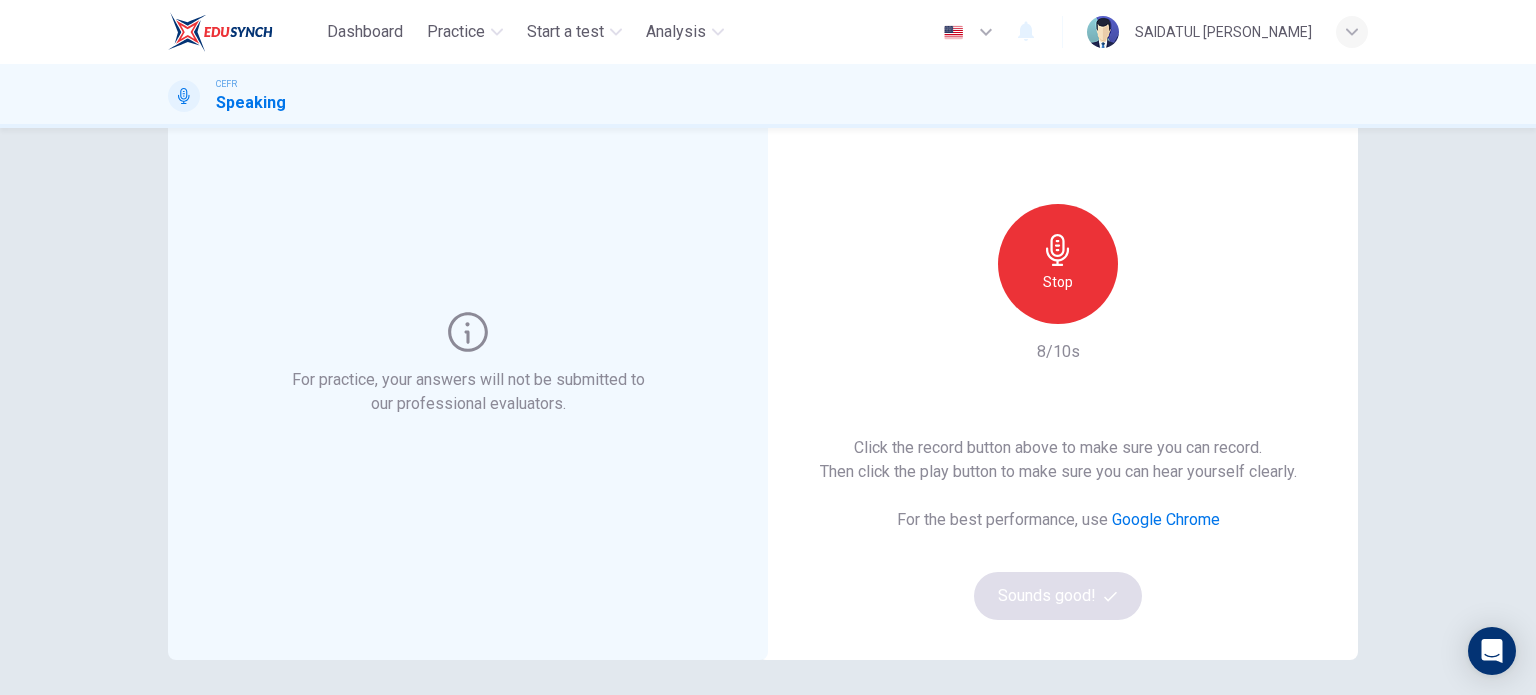 click on "Stop" at bounding box center [1058, 264] 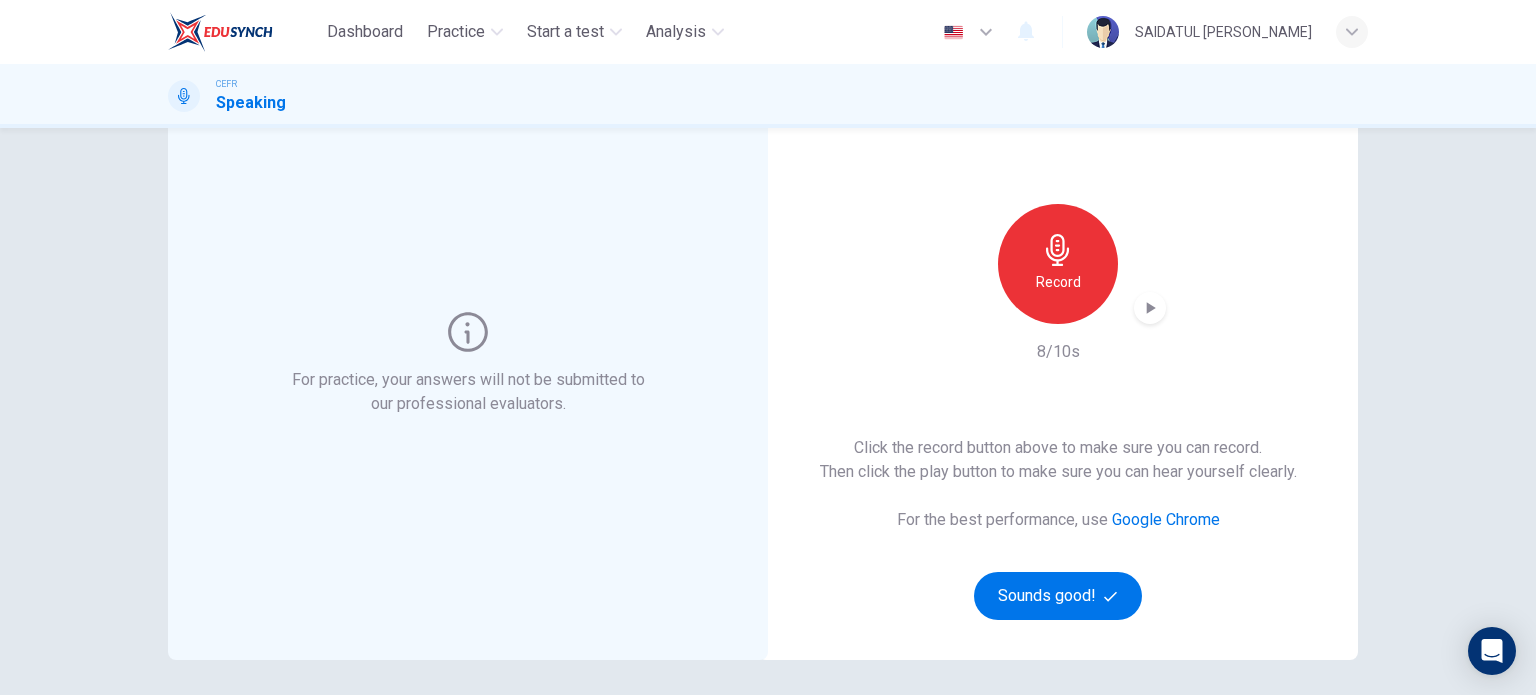 click at bounding box center (1150, 308) 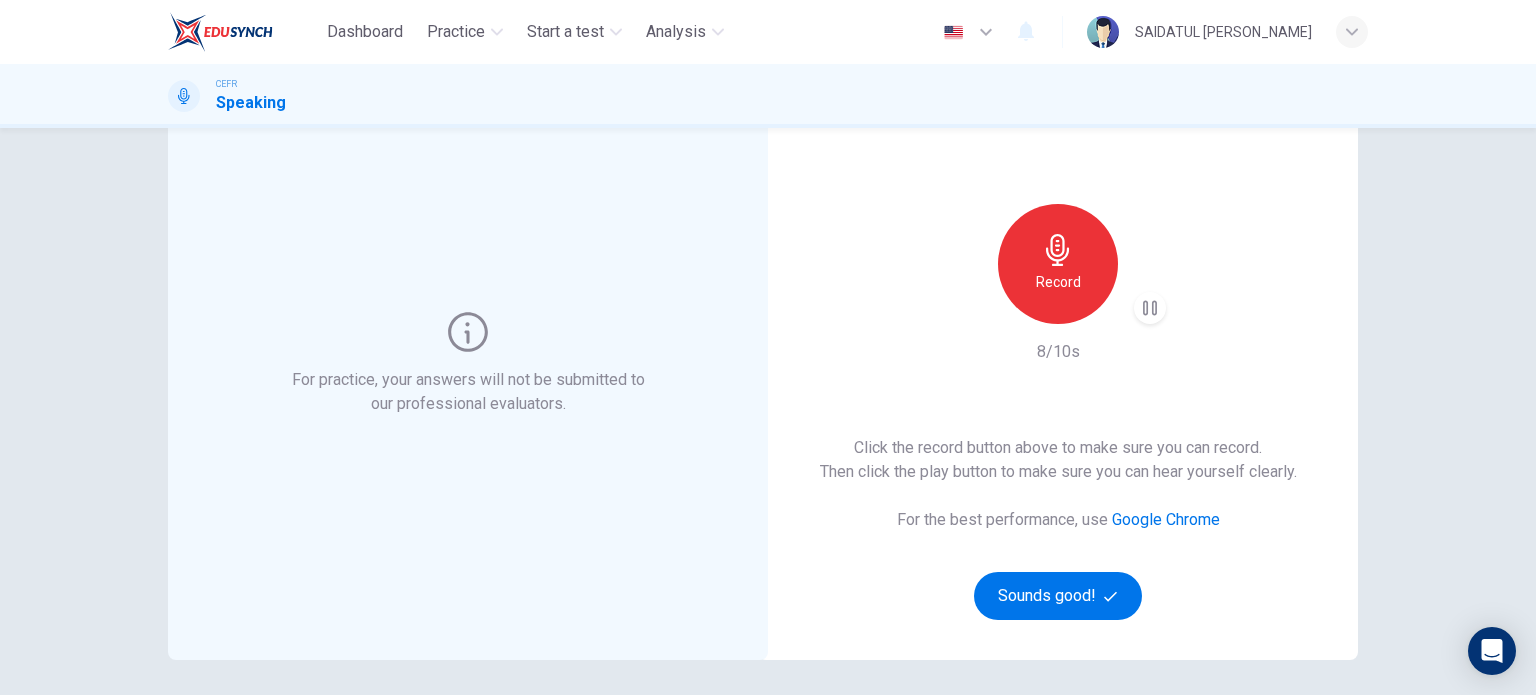 click 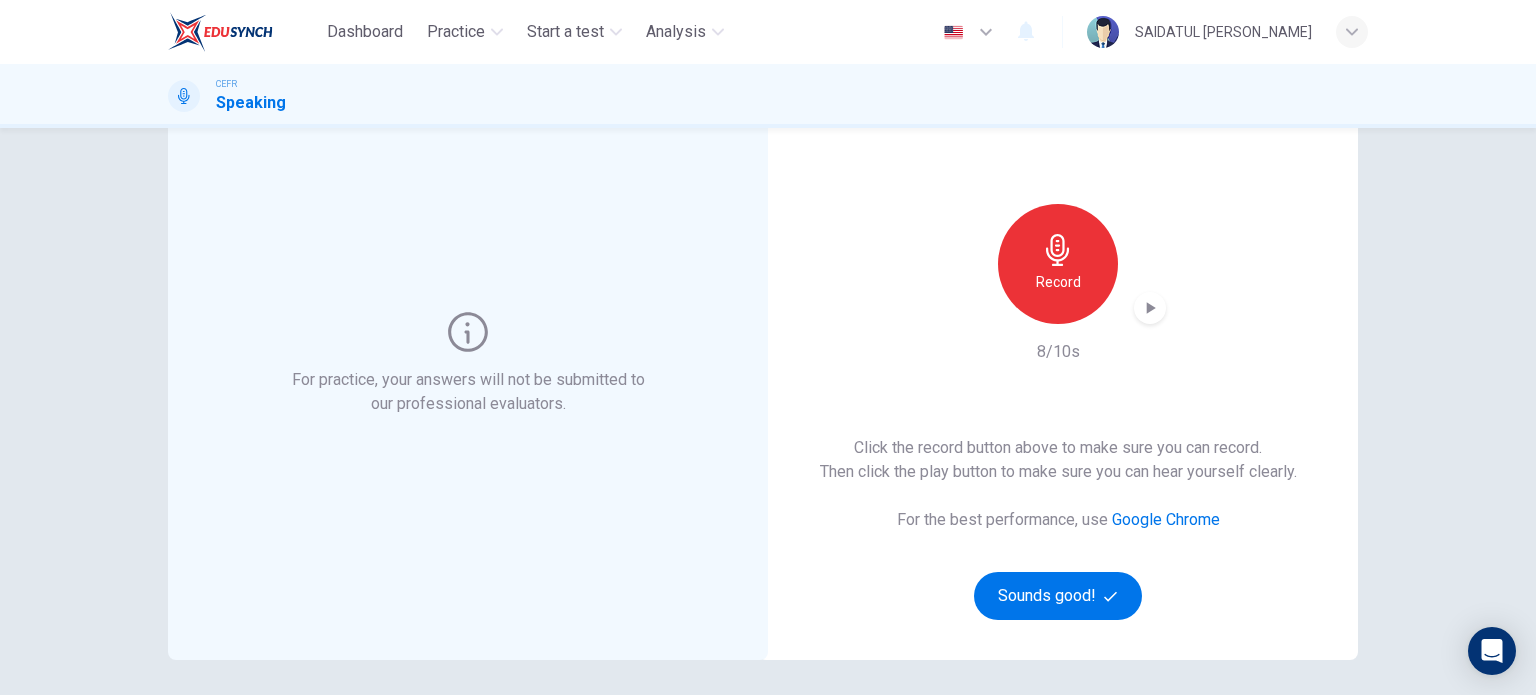 click on "Record" at bounding box center [1058, 264] 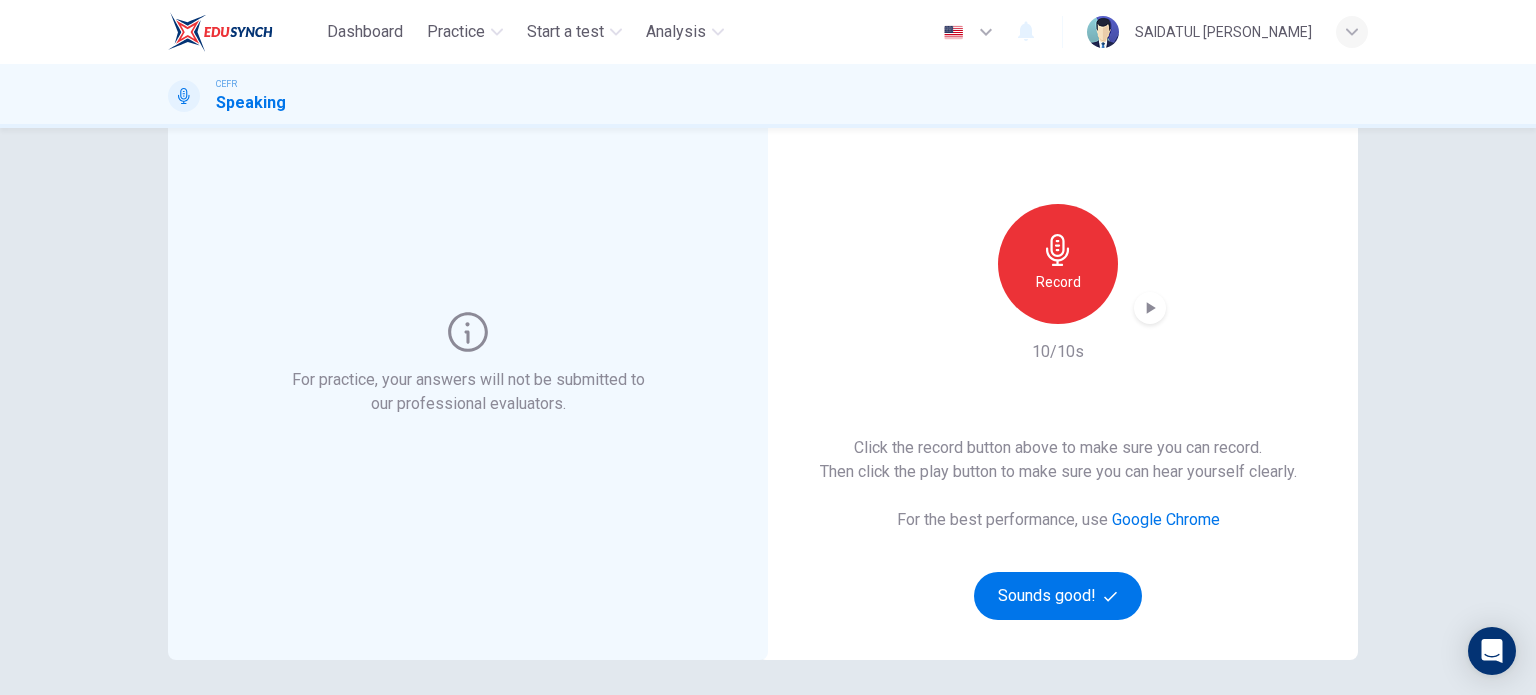 click 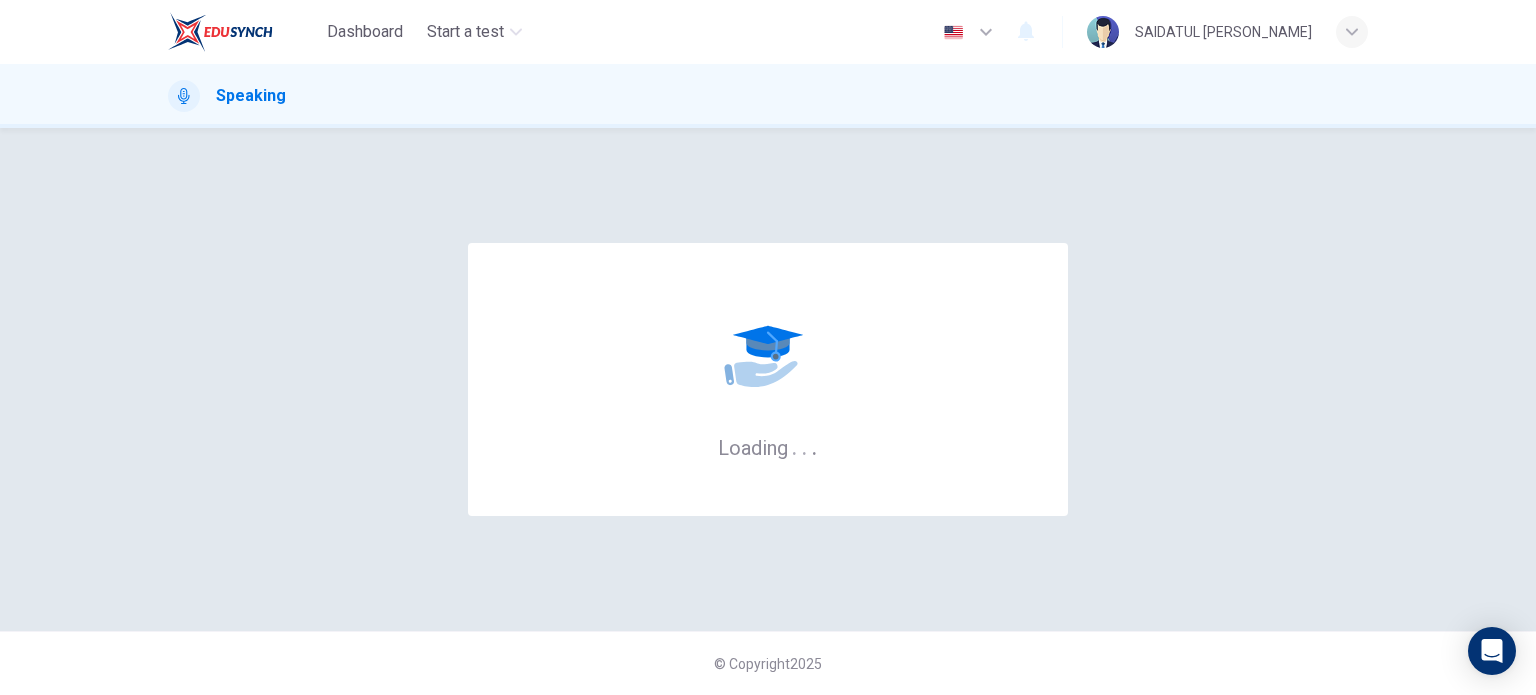 scroll, scrollTop: 0, scrollLeft: 0, axis: both 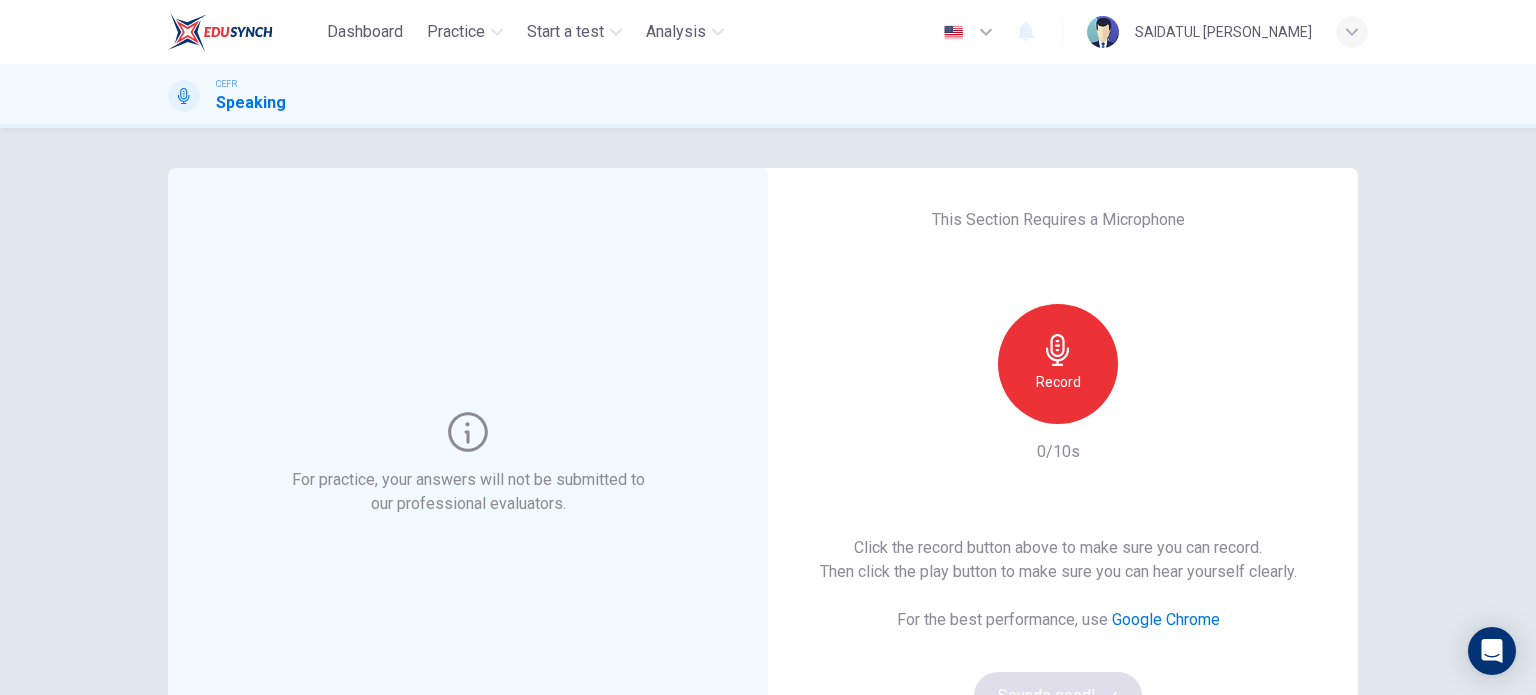 click 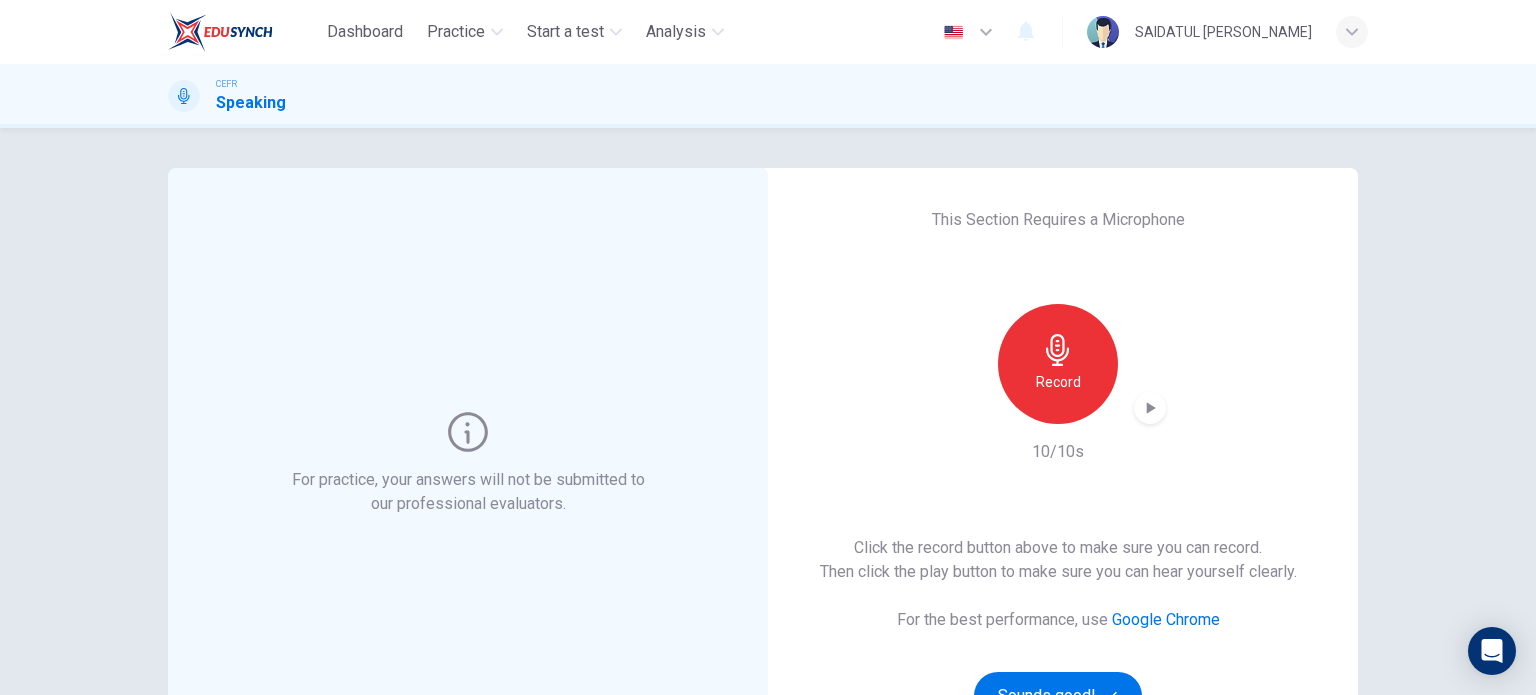 click 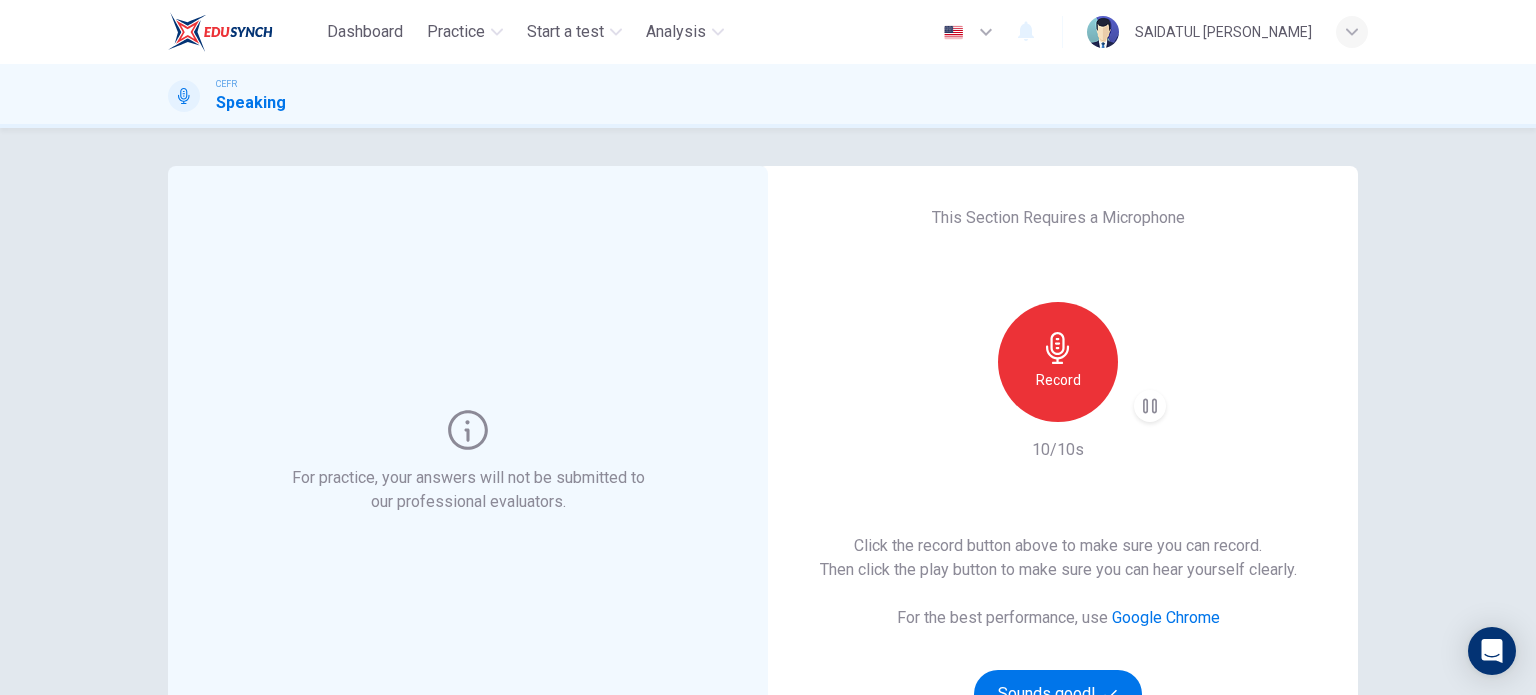 scroll, scrollTop: 0, scrollLeft: 0, axis: both 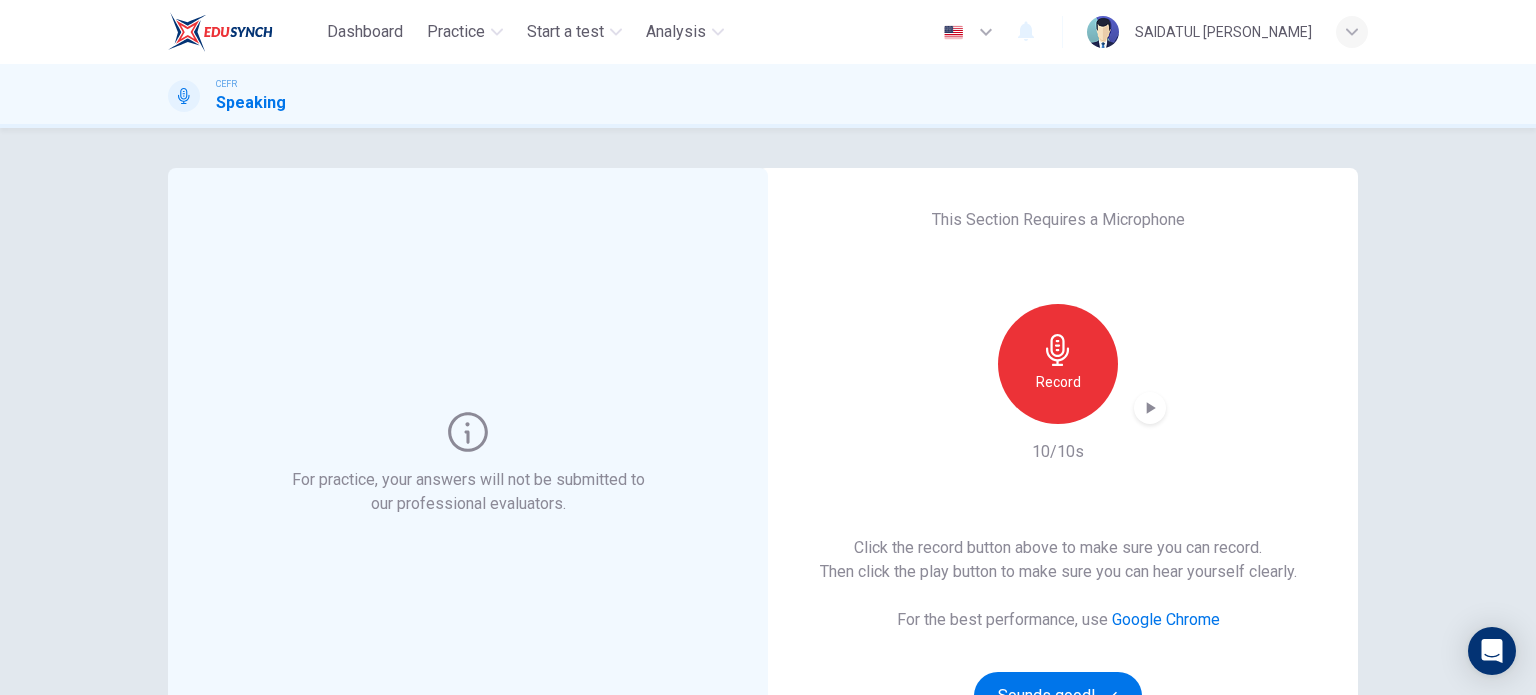 click 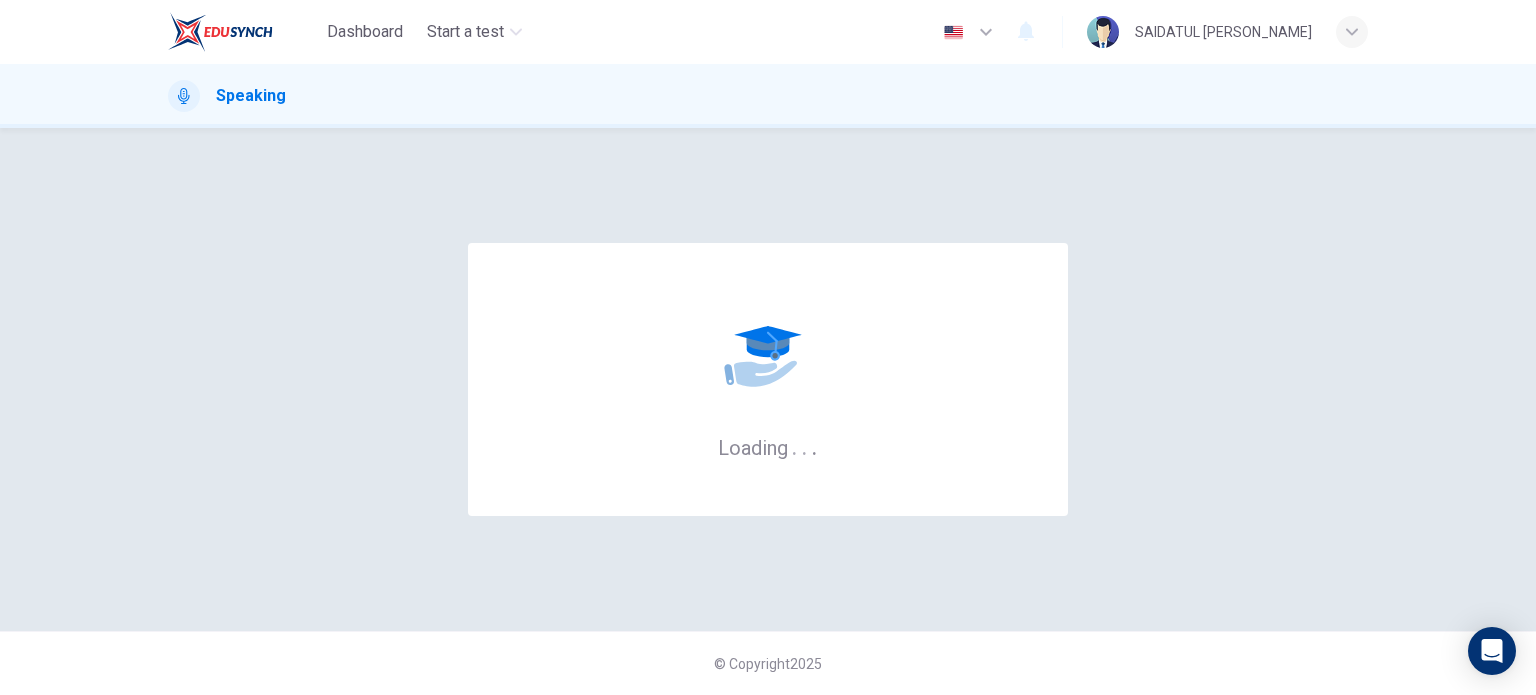 scroll, scrollTop: 0, scrollLeft: 0, axis: both 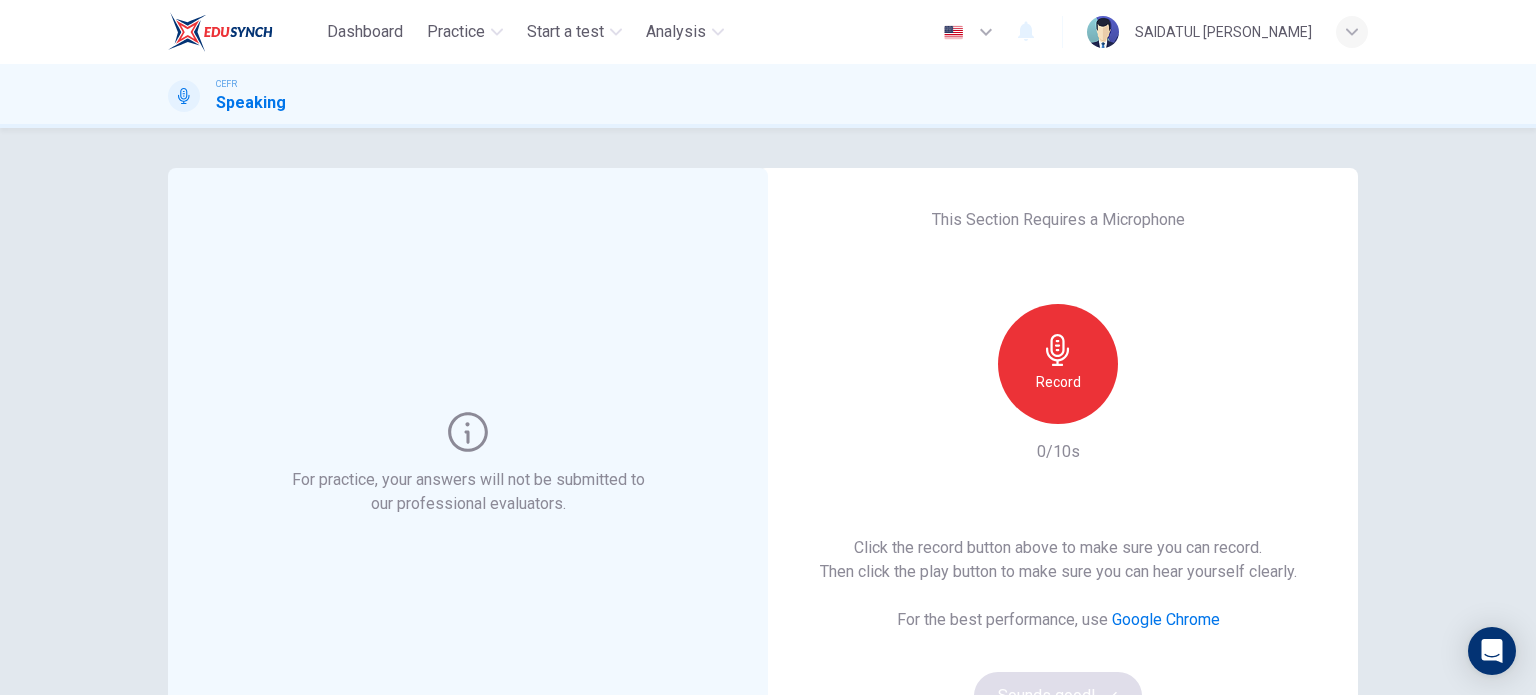 click on "Record" at bounding box center [1058, 382] 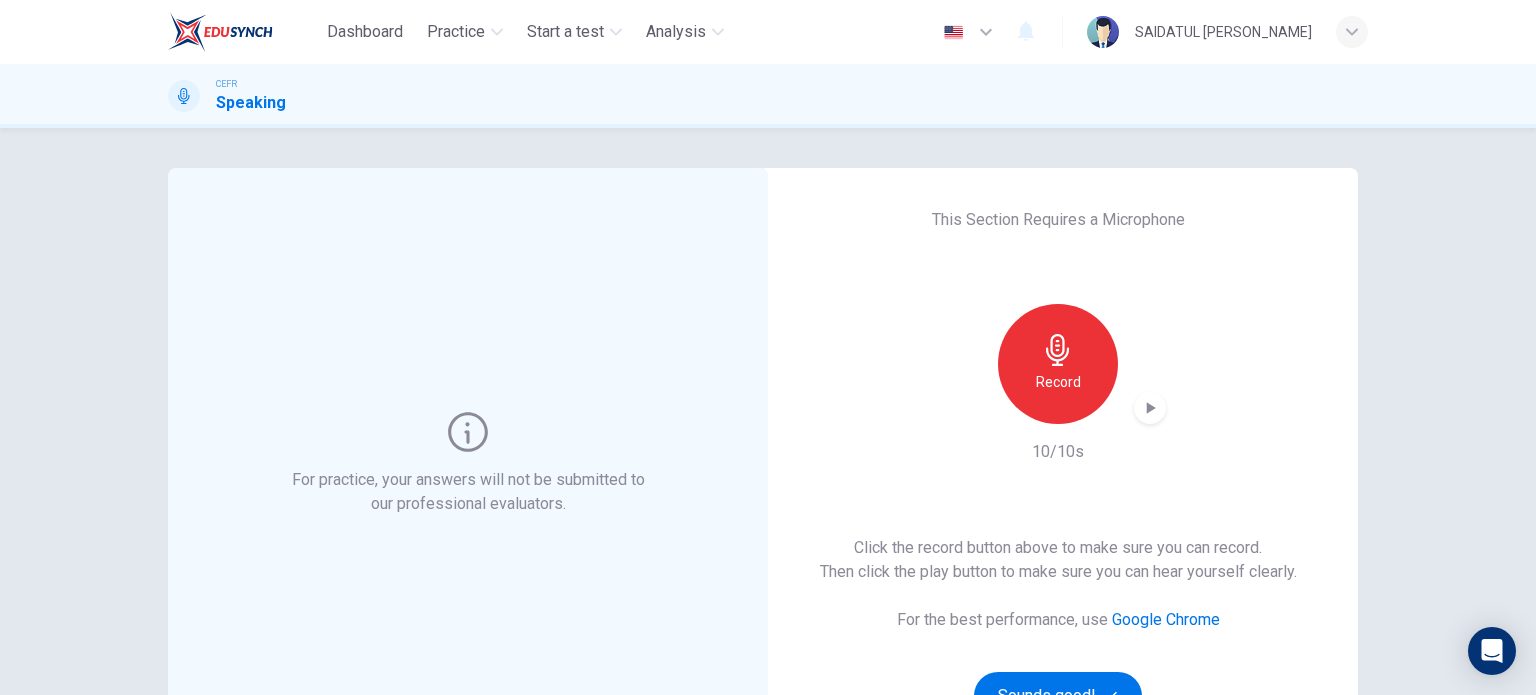click 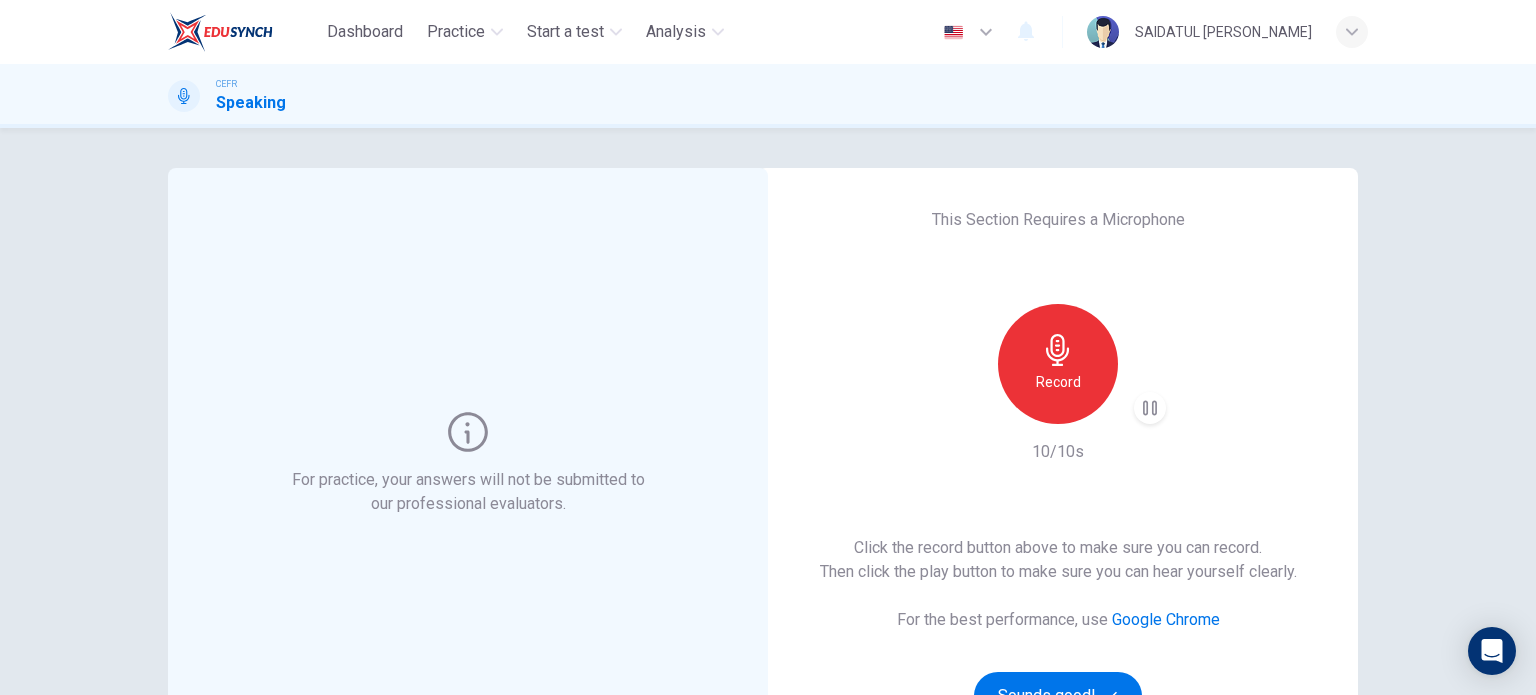 scroll, scrollTop: 100, scrollLeft: 0, axis: vertical 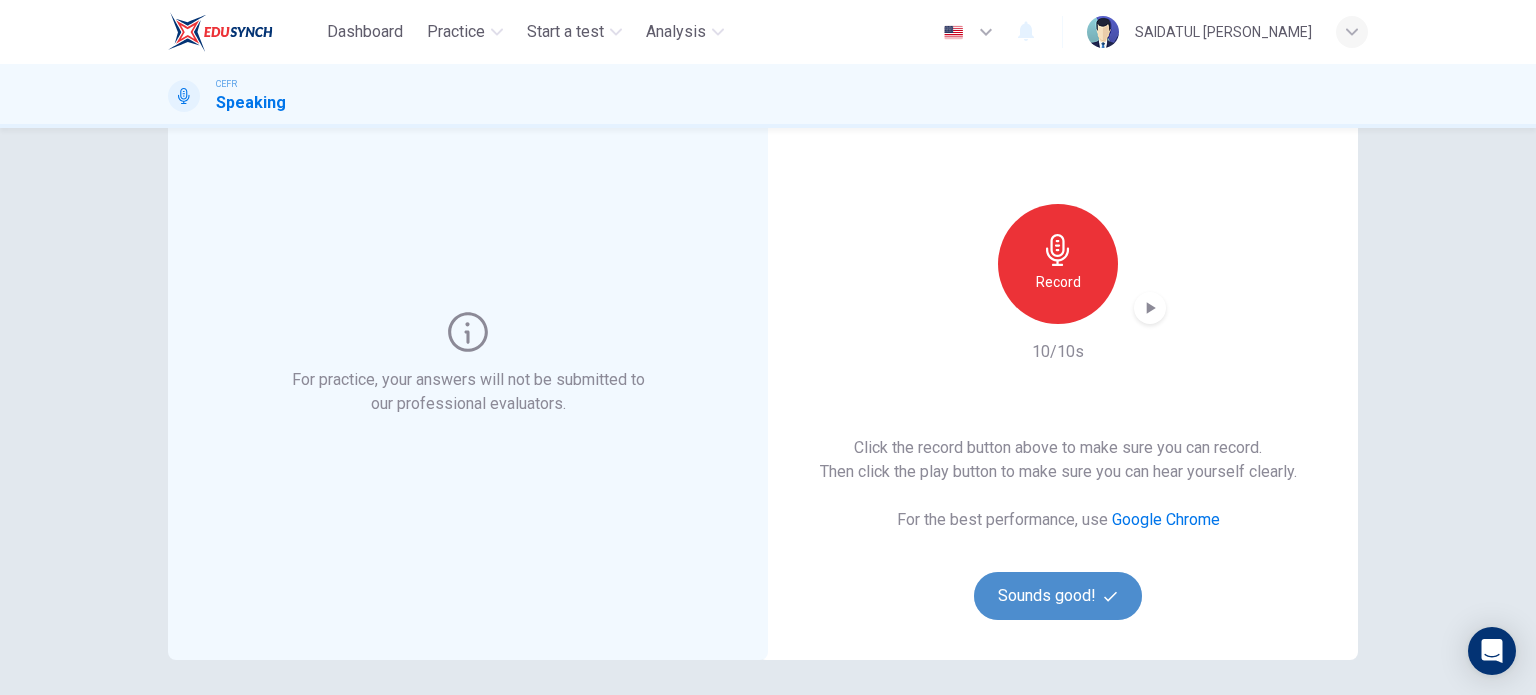 click on "Sounds good!" at bounding box center [1058, 596] 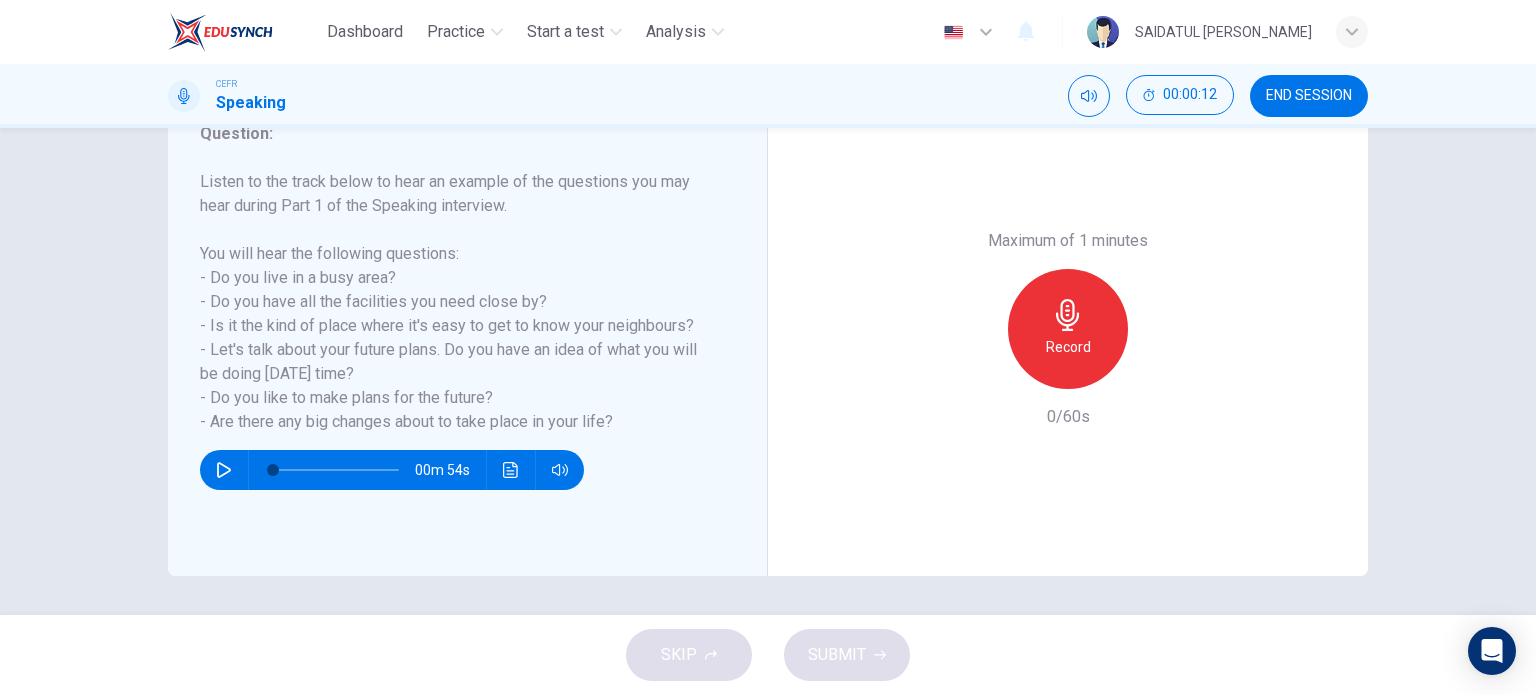 scroll, scrollTop: 288, scrollLeft: 0, axis: vertical 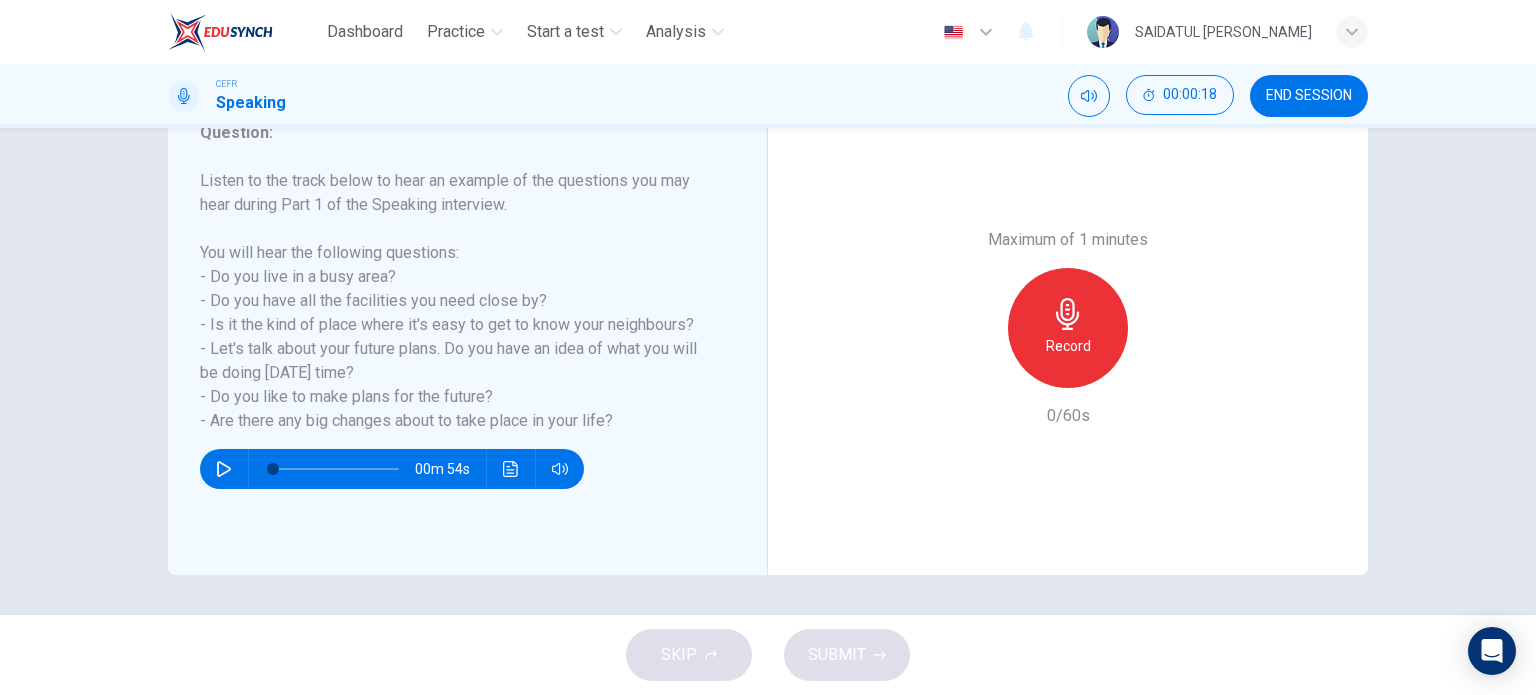 click 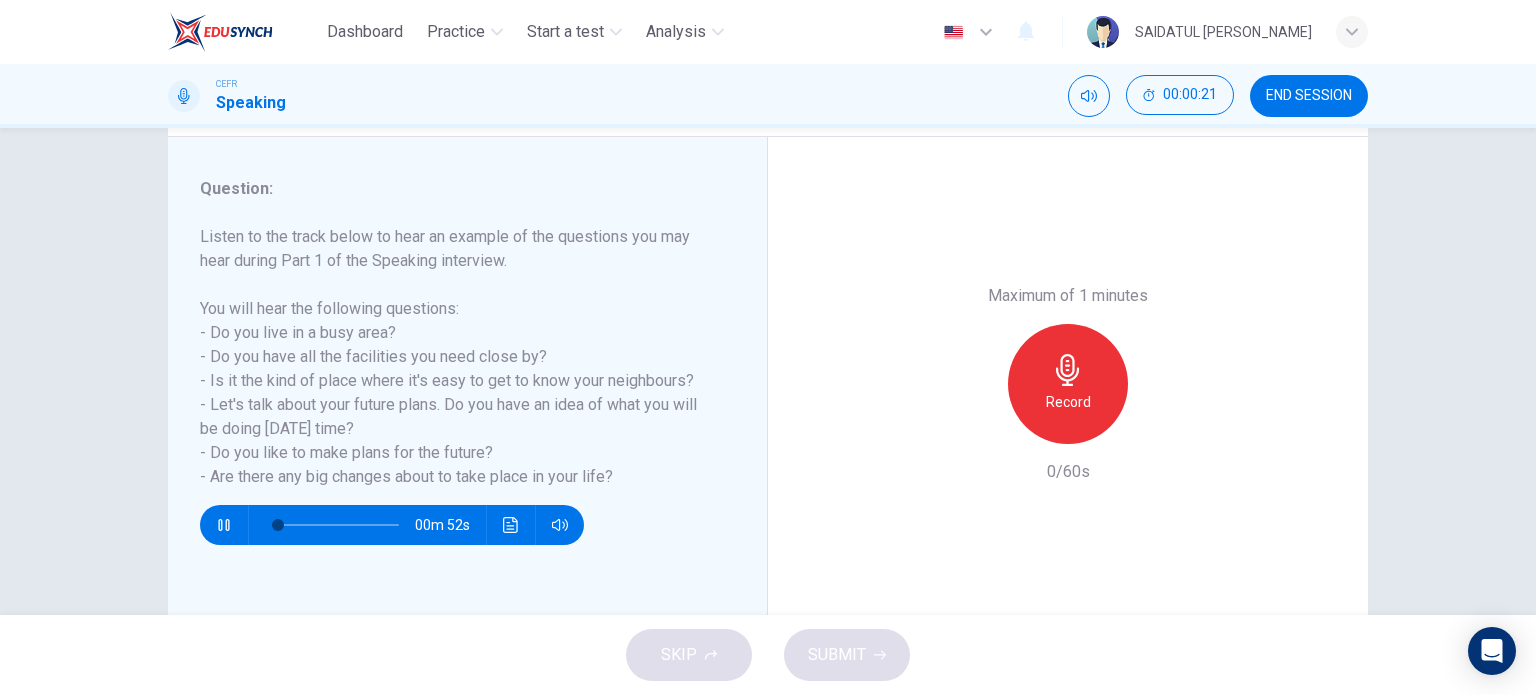 scroll, scrollTop: 188, scrollLeft: 0, axis: vertical 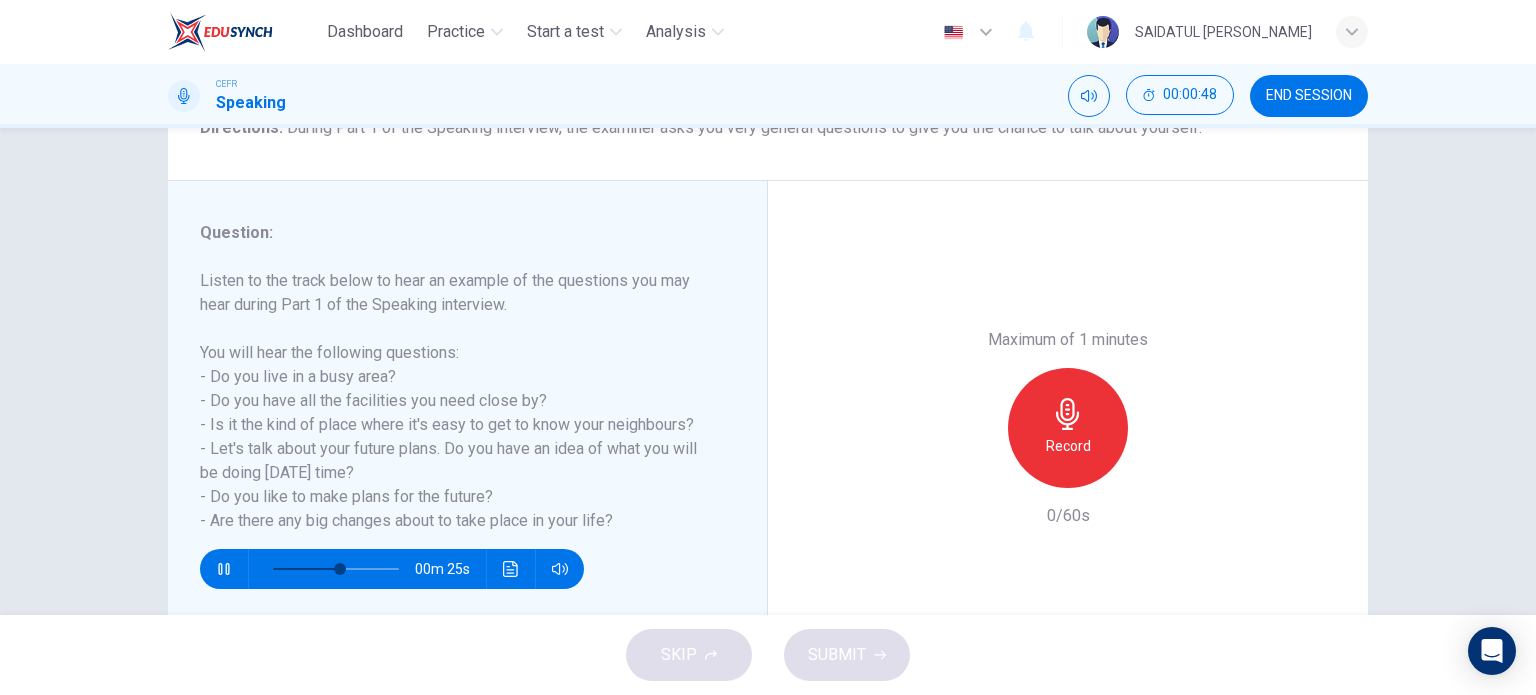 click at bounding box center (336, 569) 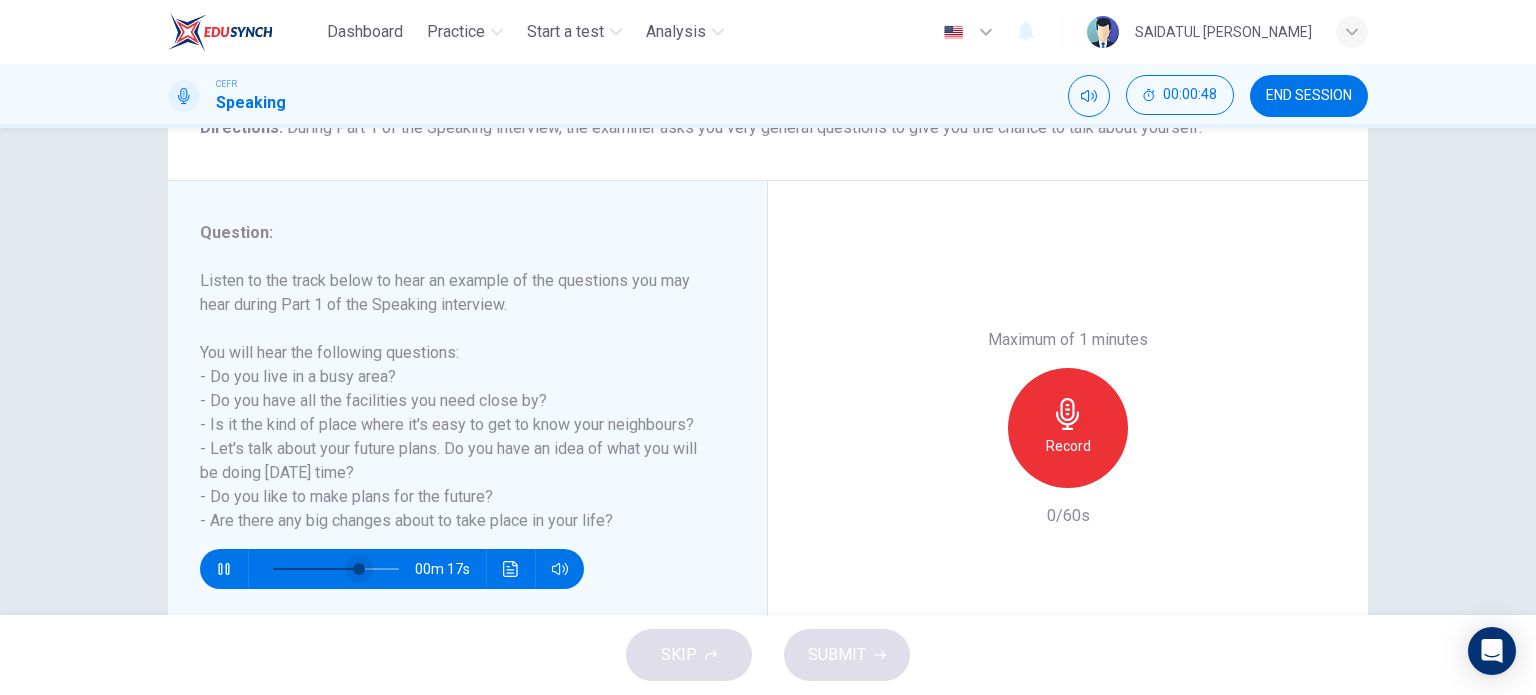 click at bounding box center (359, 569) 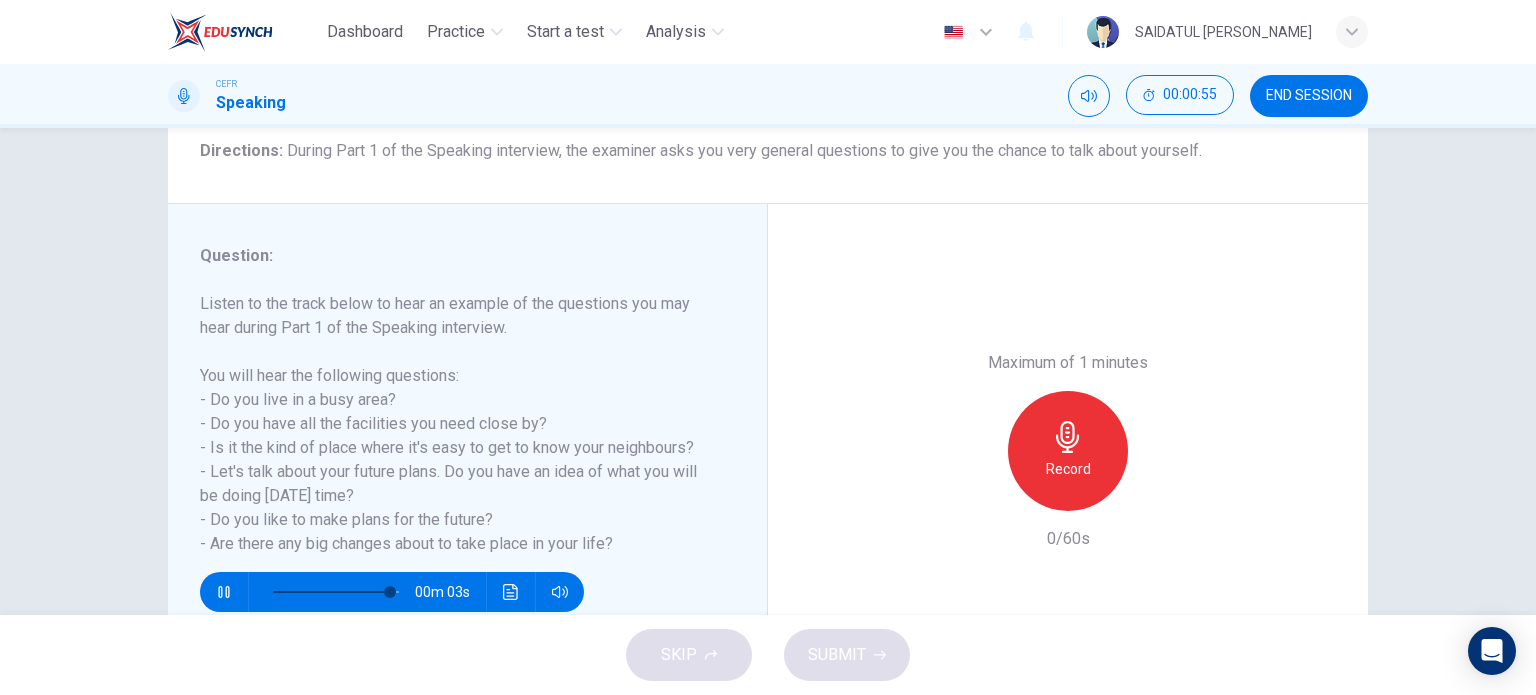 scroll, scrollTop: 200, scrollLeft: 0, axis: vertical 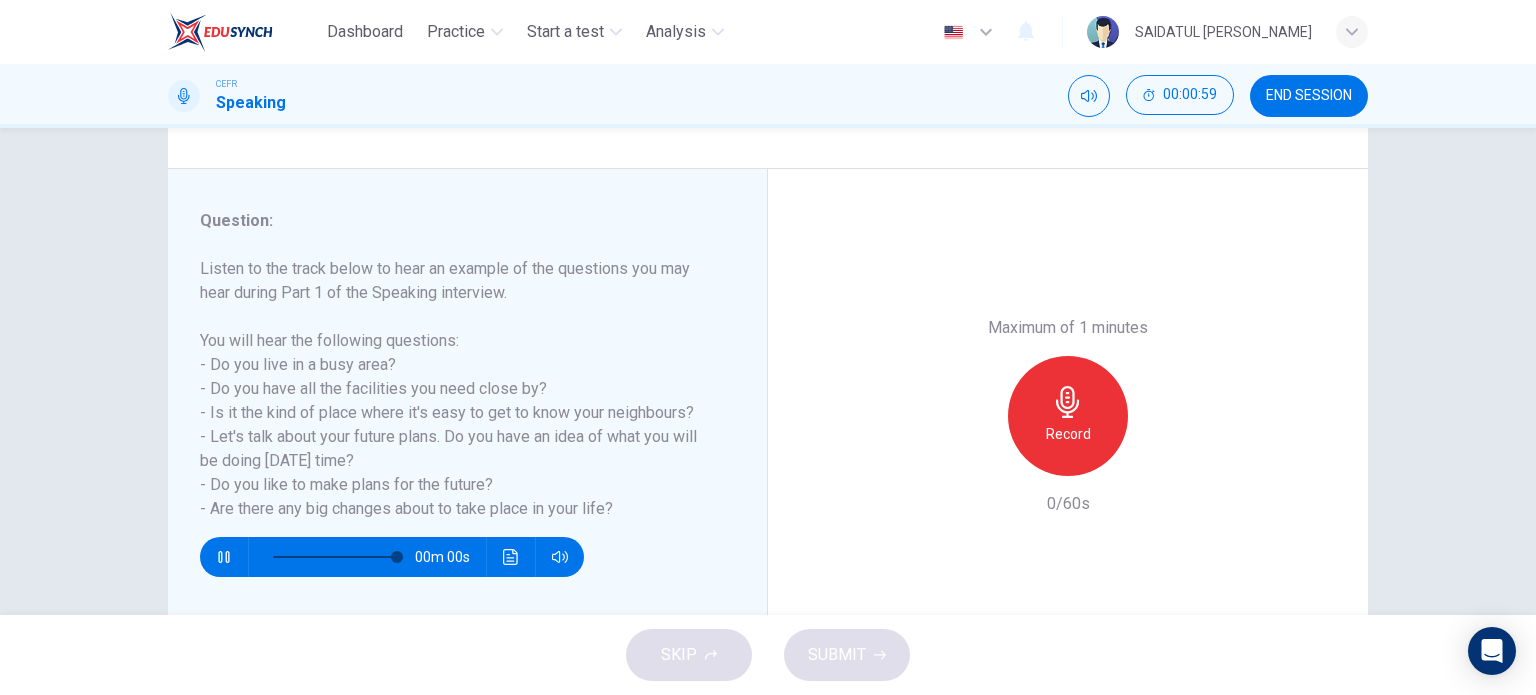 type on "0" 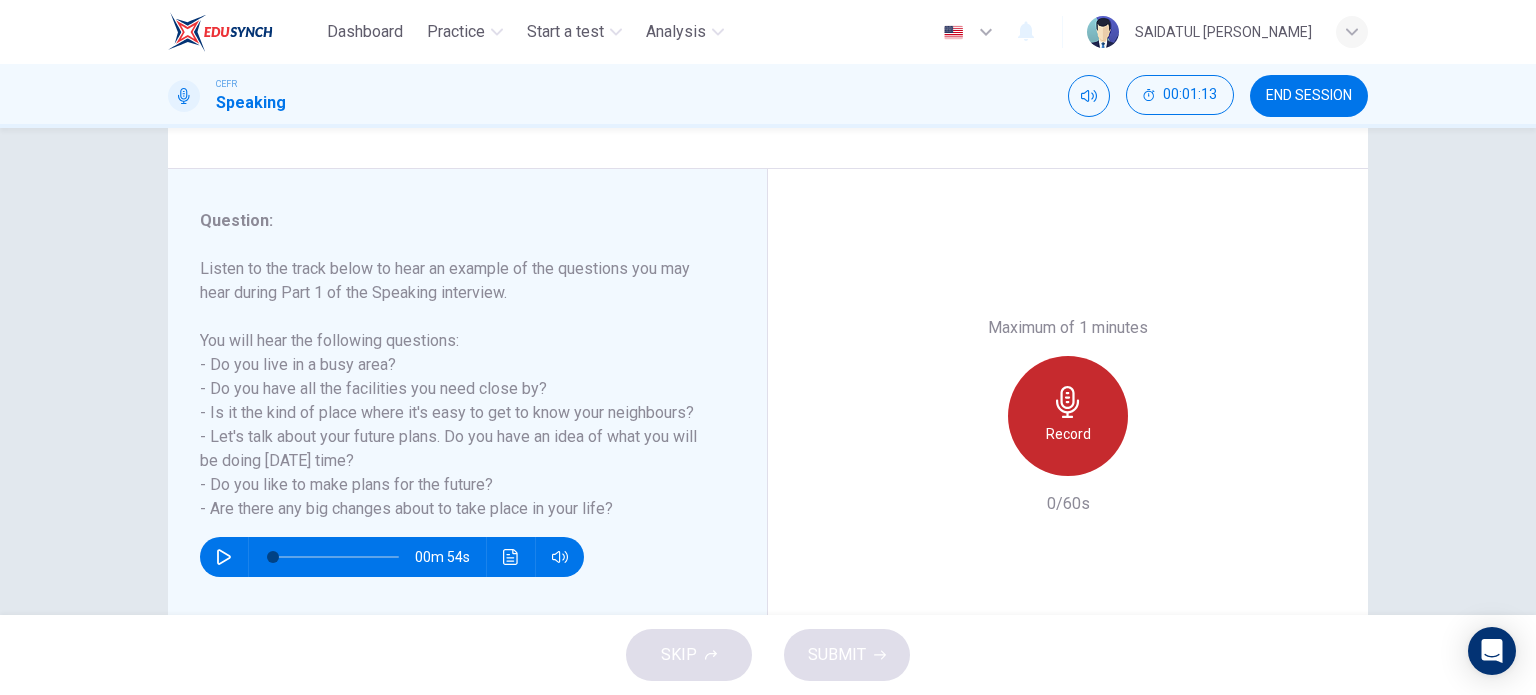 click on "Record" at bounding box center (1068, 434) 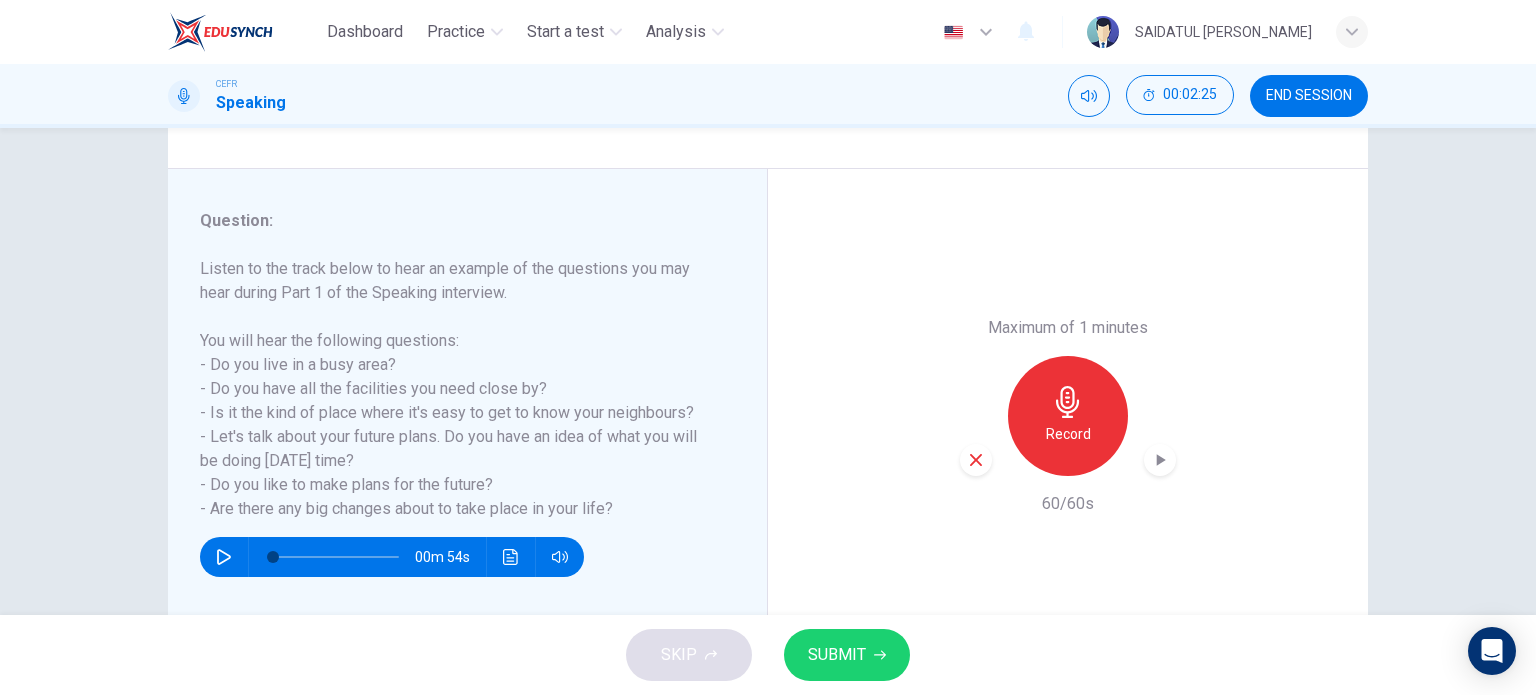 click at bounding box center [1160, 460] 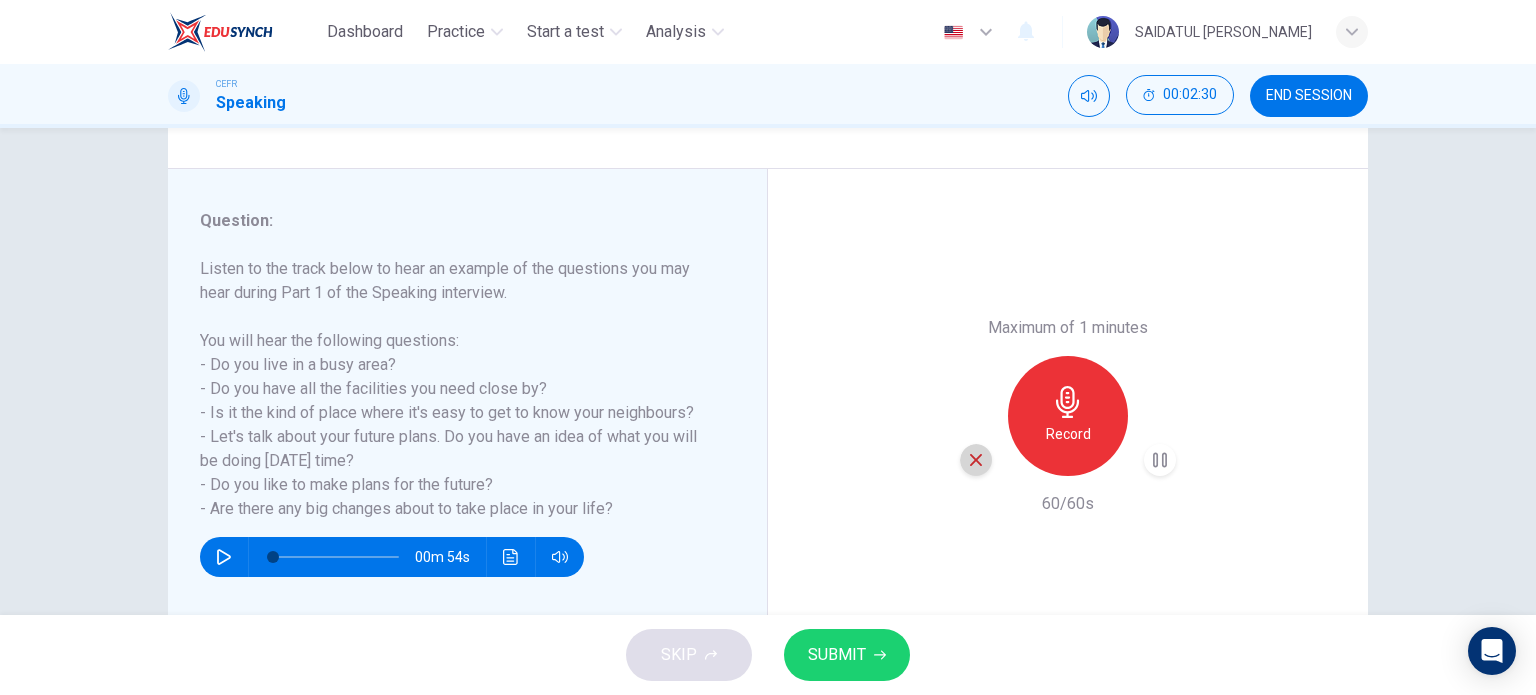 click 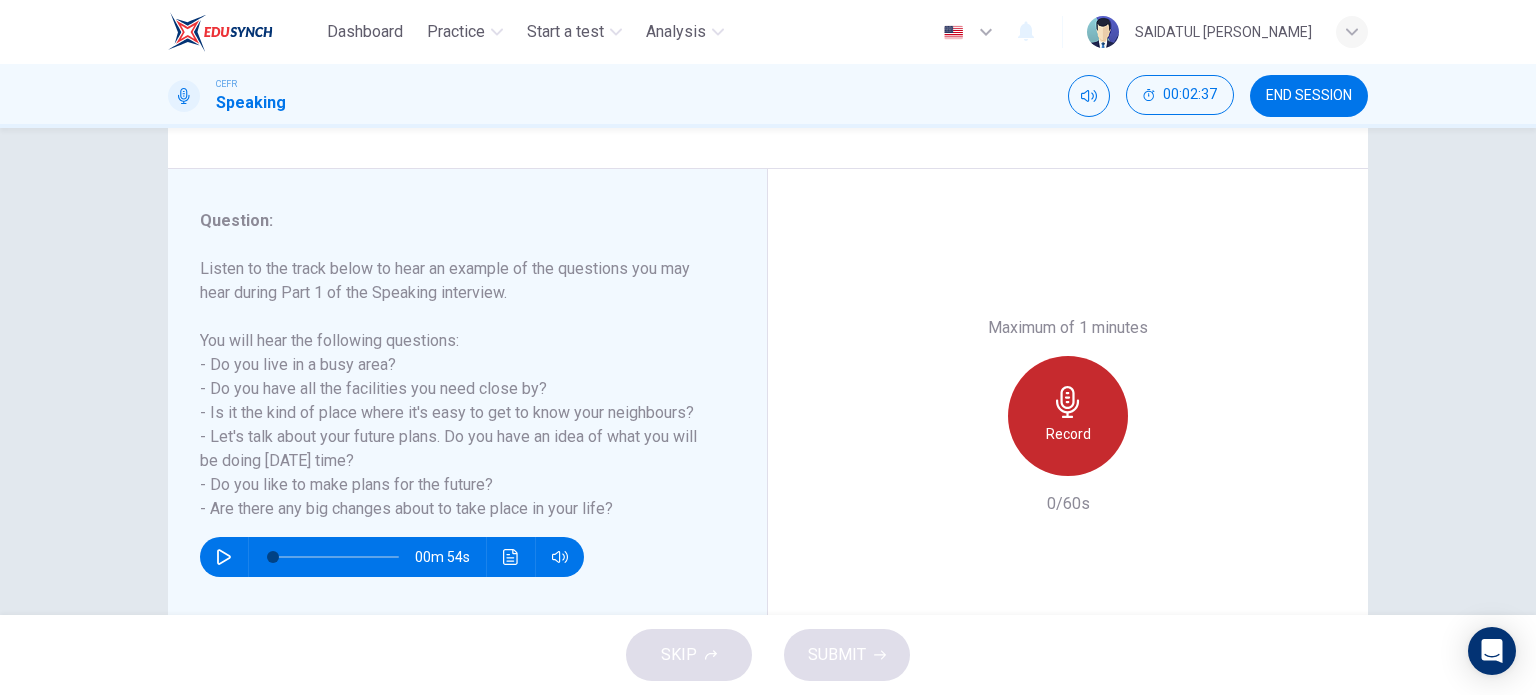 click 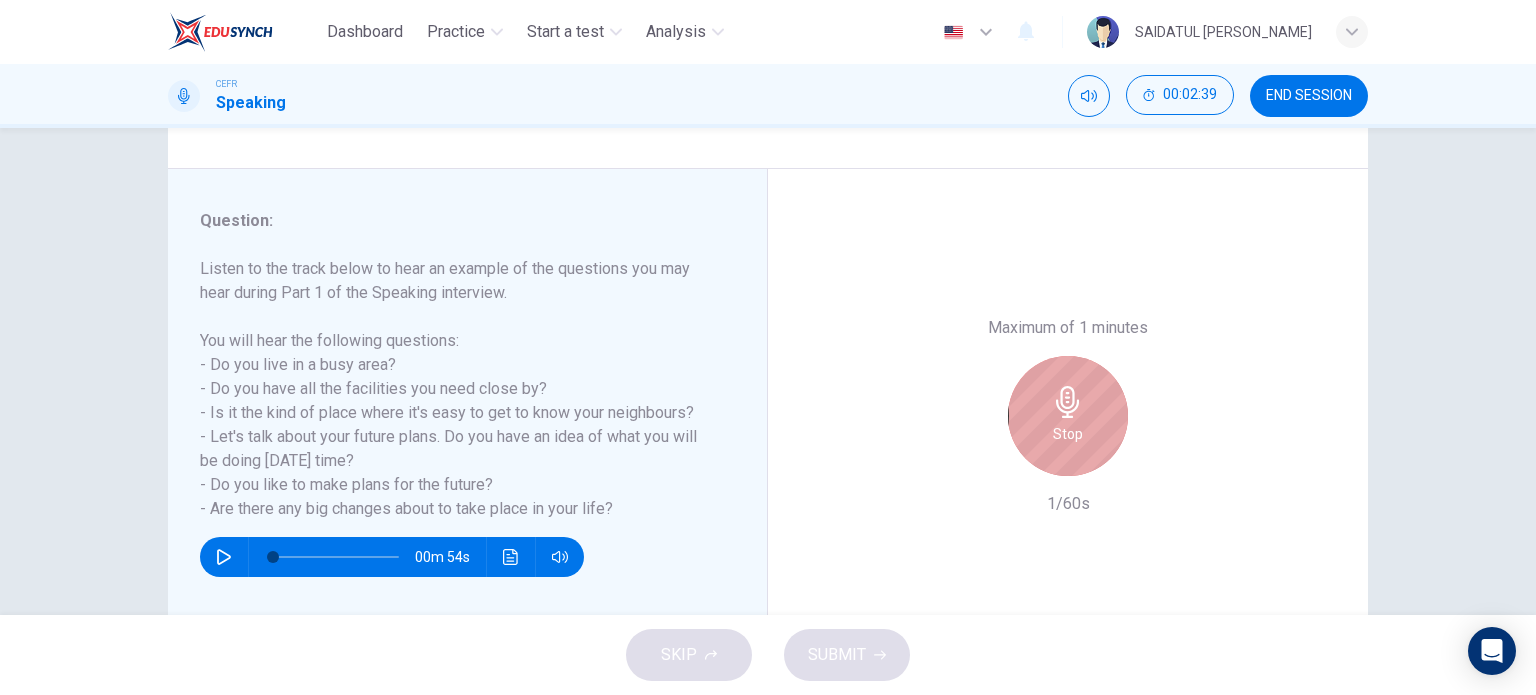 click on "Stop" at bounding box center (1068, 416) 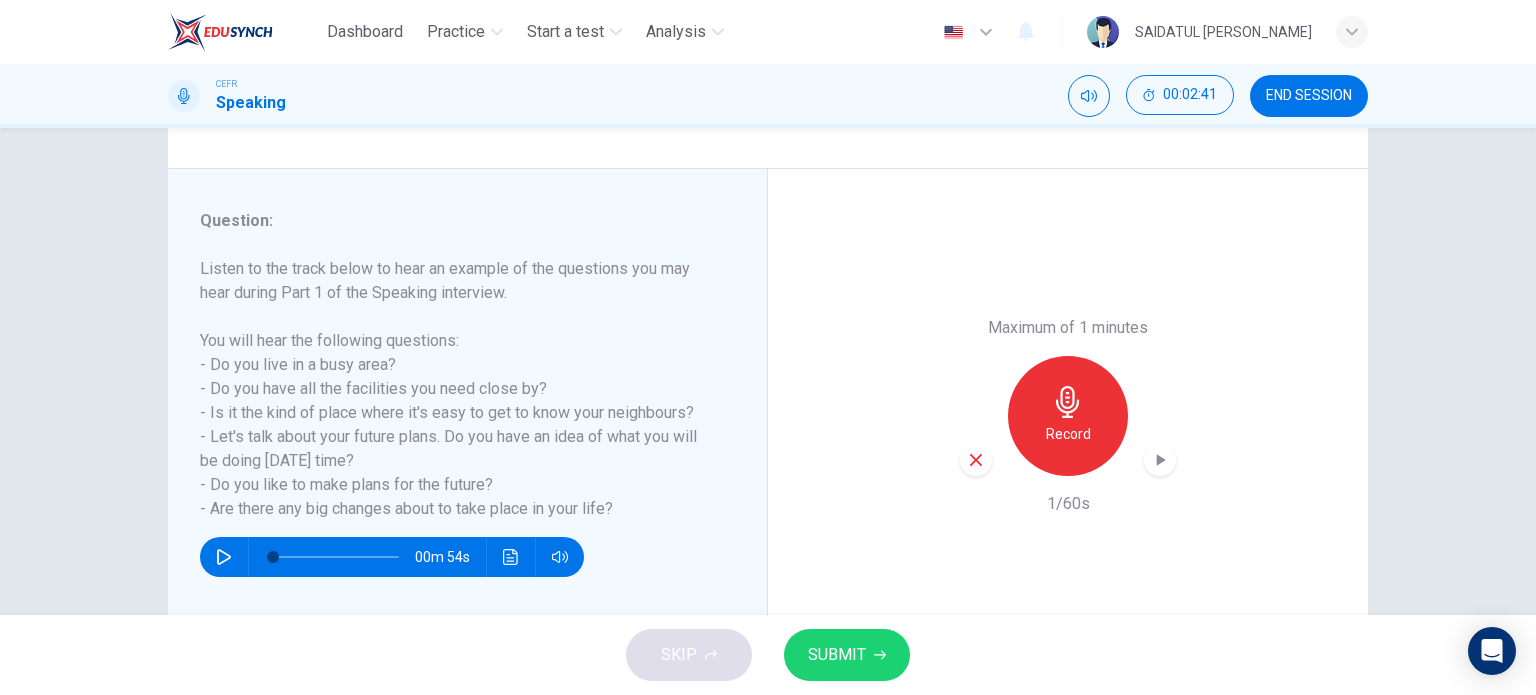 click on "Maximum of 1 minutes Record 1/60s" at bounding box center [1068, 416] 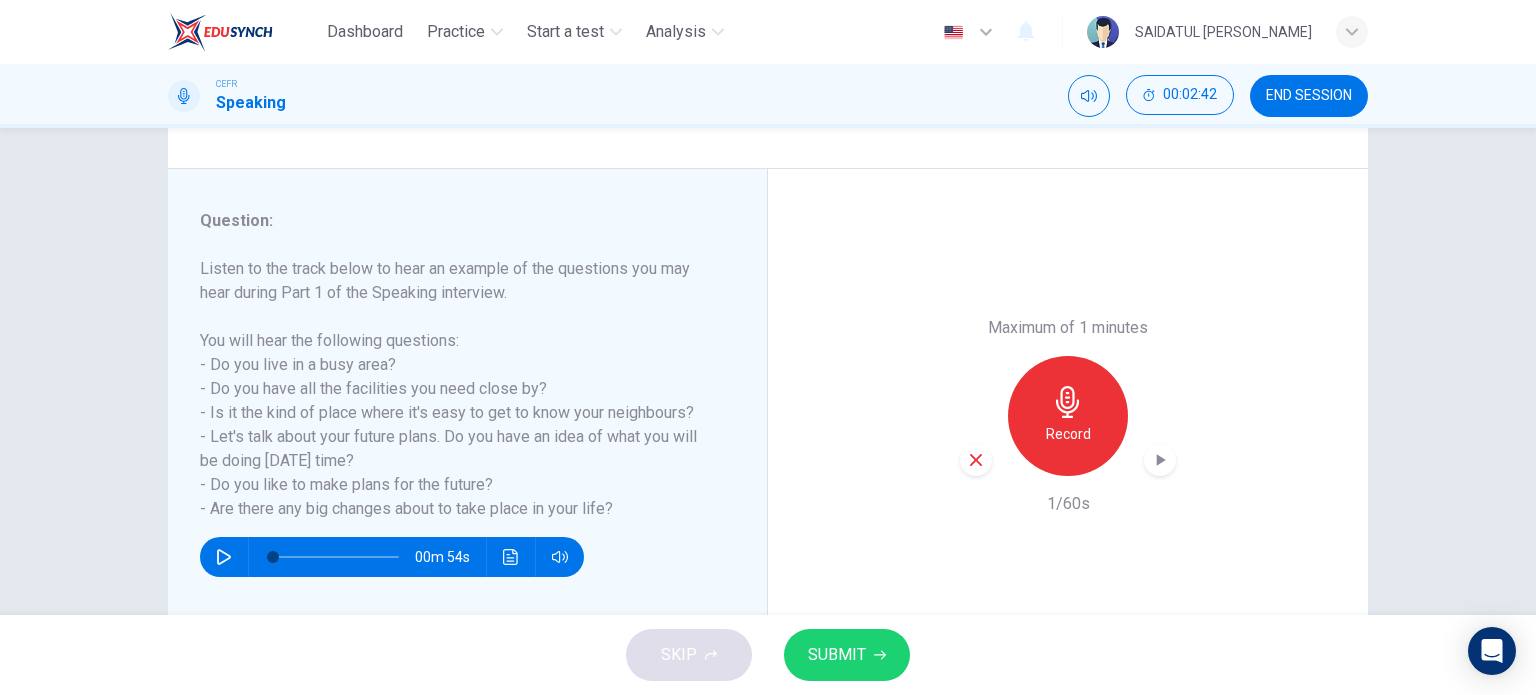click 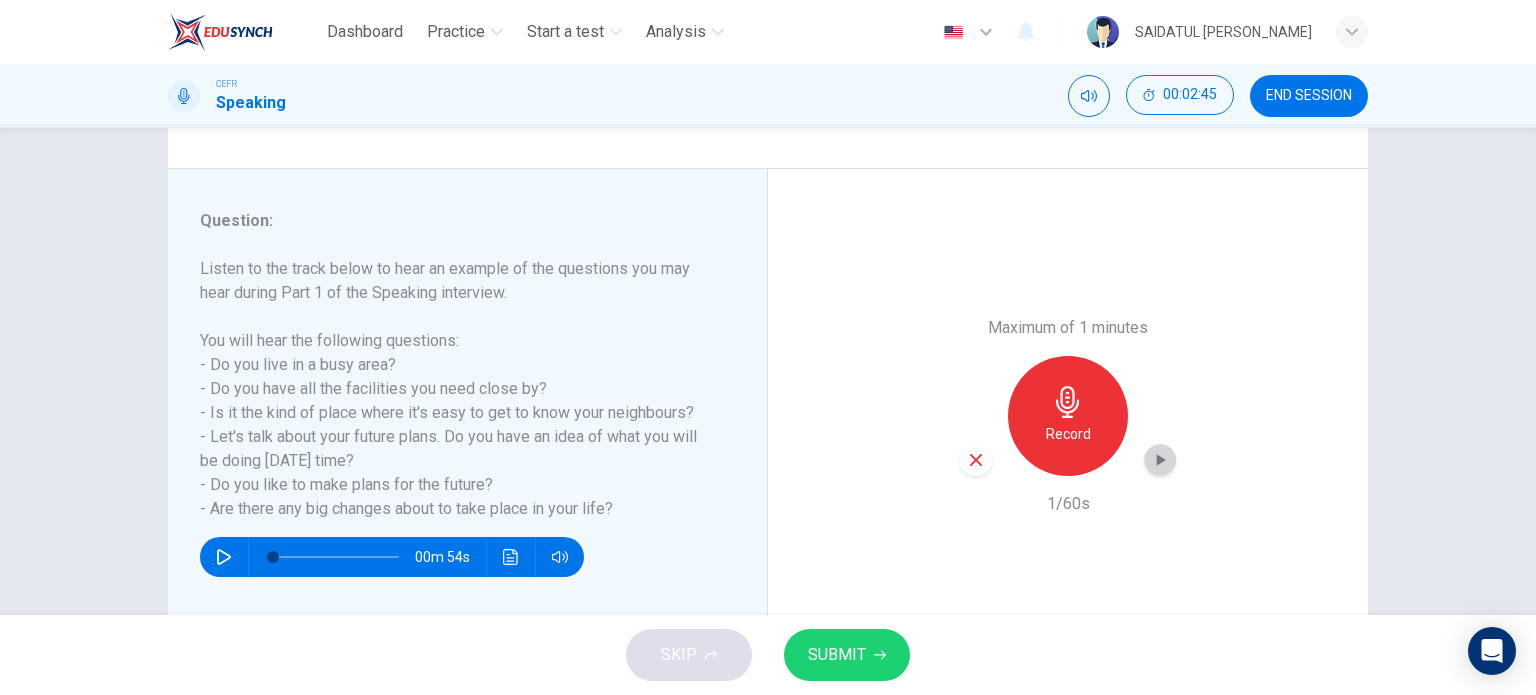 click 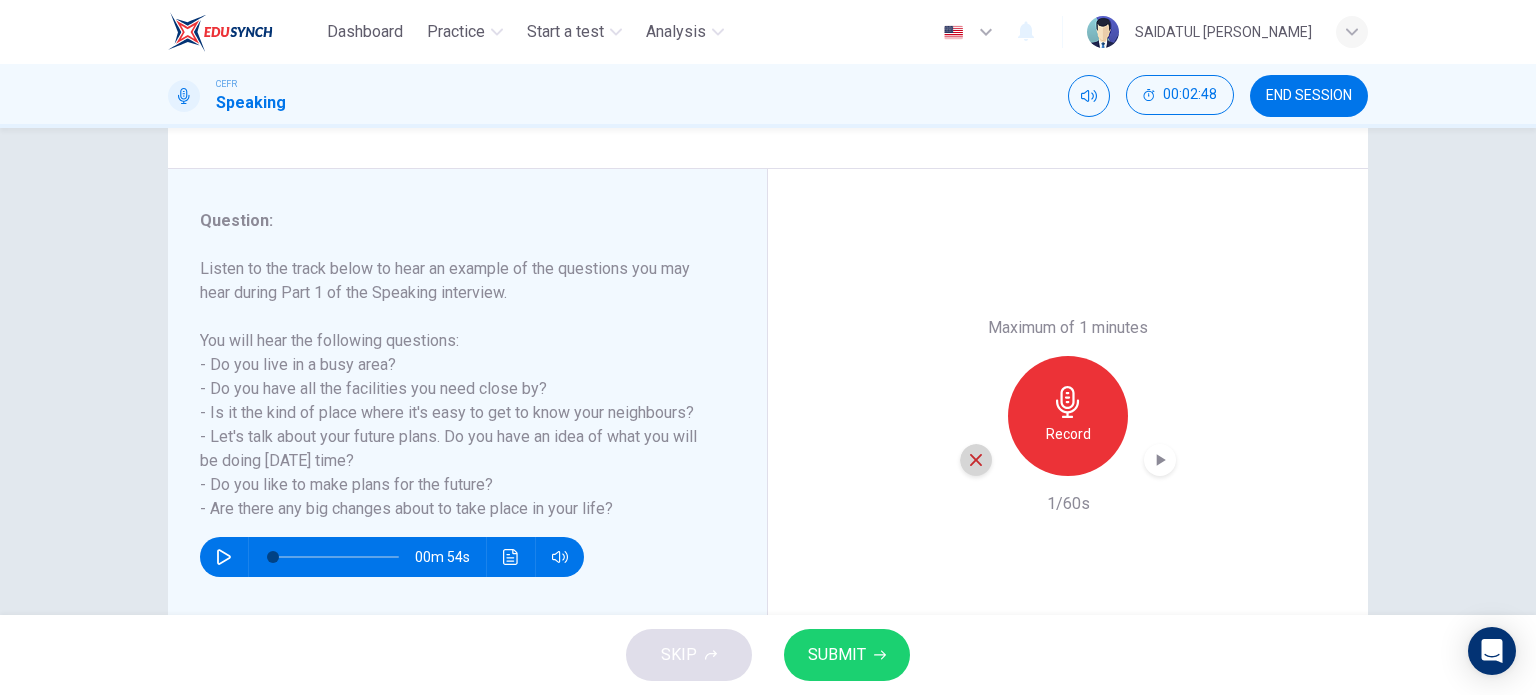 click at bounding box center (976, 460) 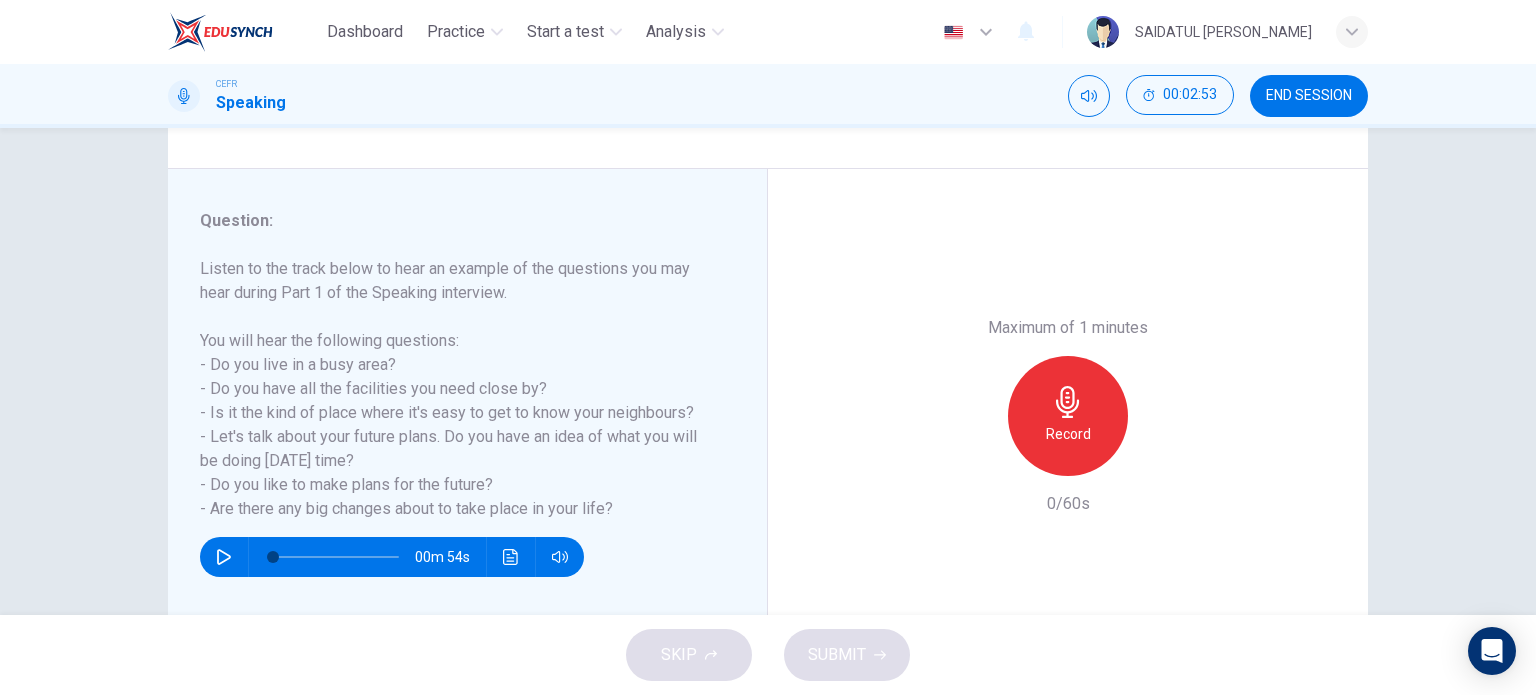 click on "Record" at bounding box center (1068, 416) 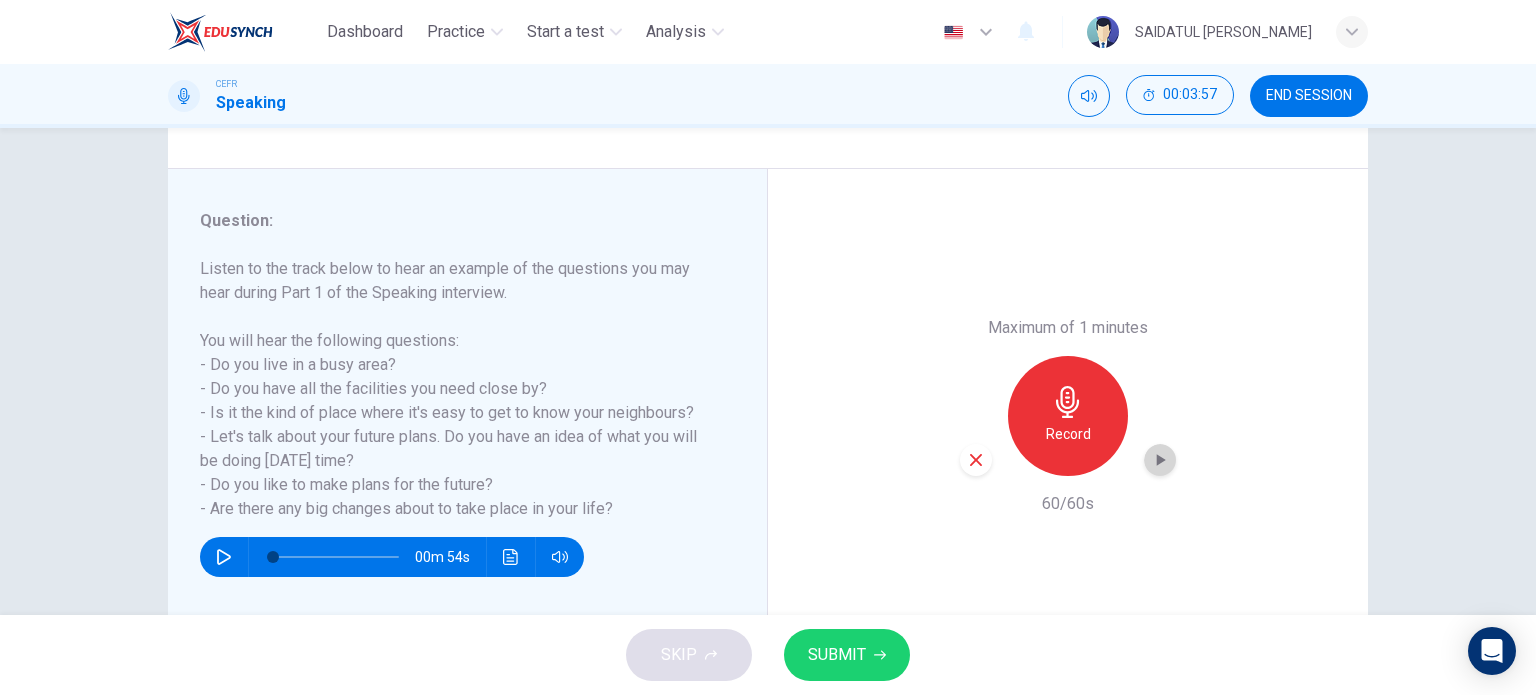 click 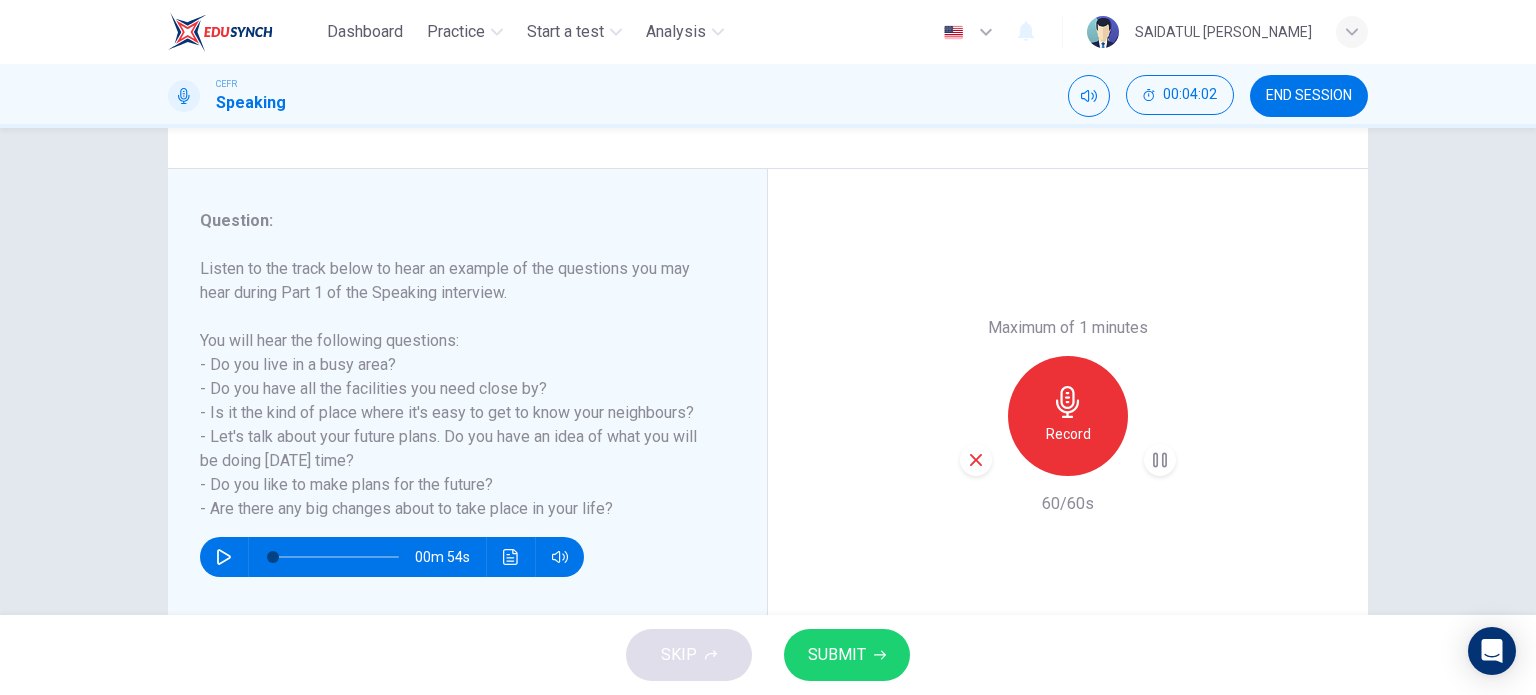 click on "SUBMIT" at bounding box center (837, 655) 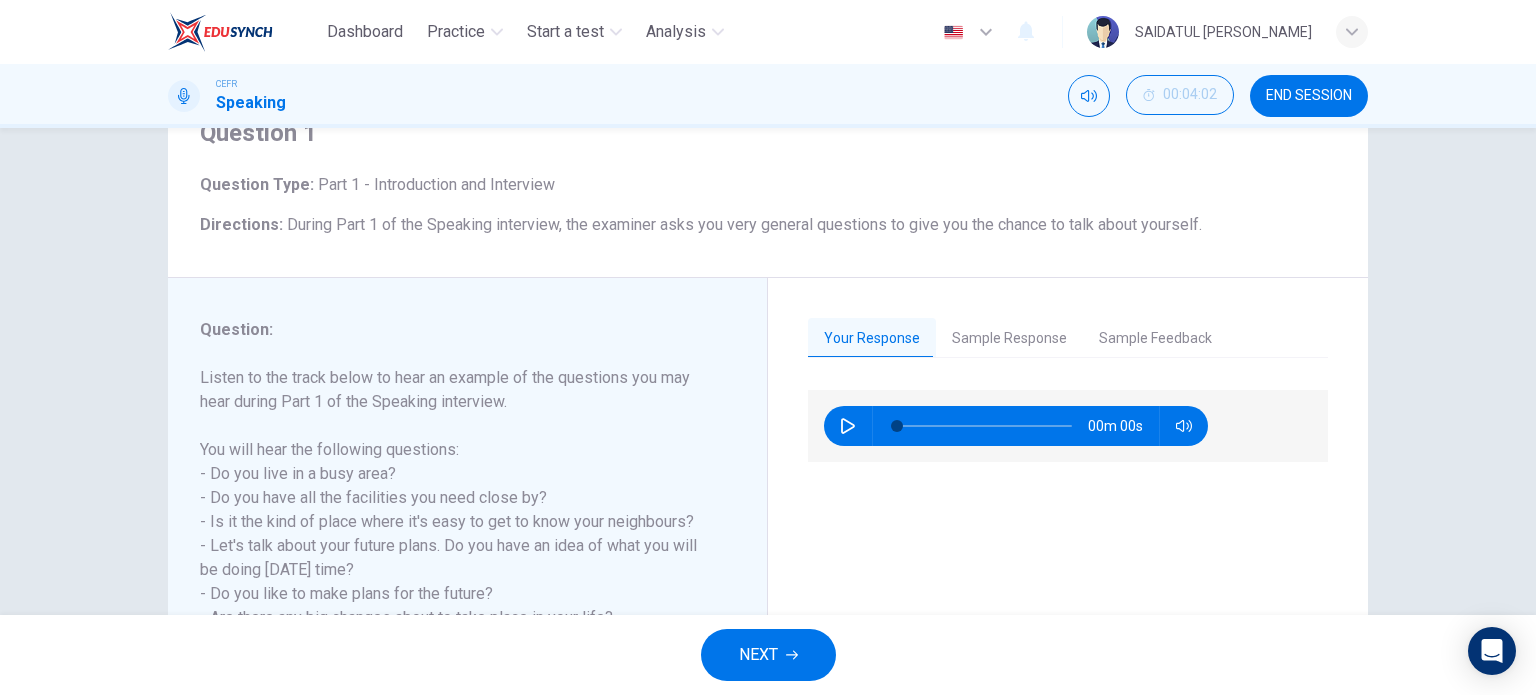 scroll, scrollTop: 88, scrollLeft: 0, axis: vertical 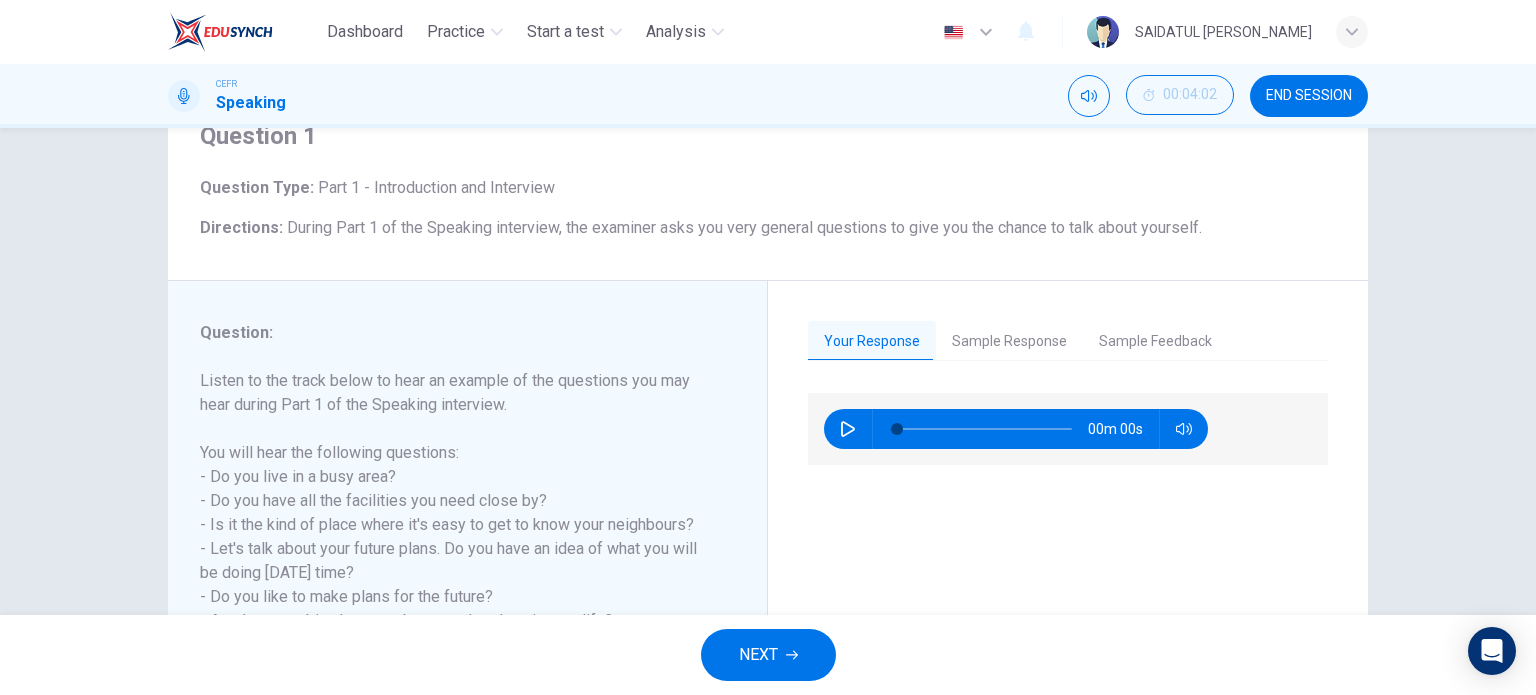 click on "Sample Response" at bounding box center [1009, 342] 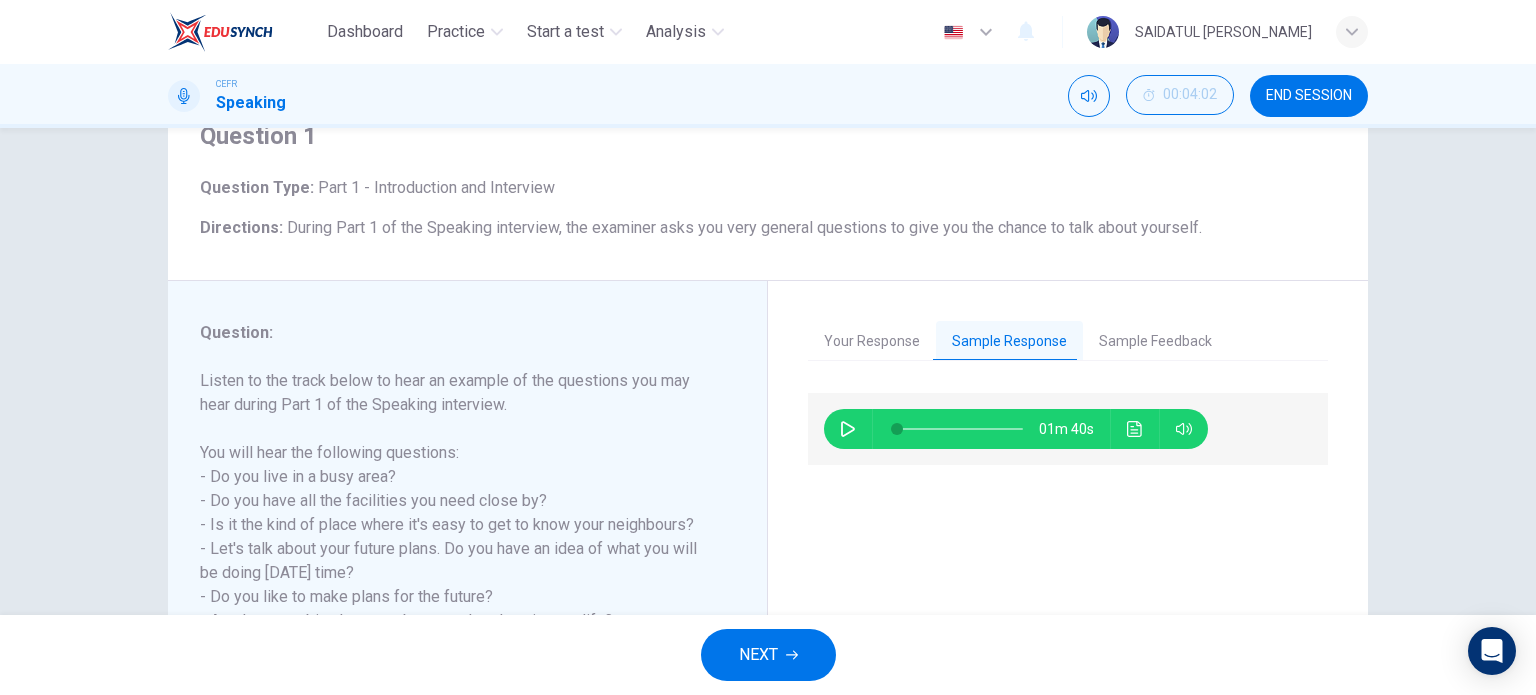 click 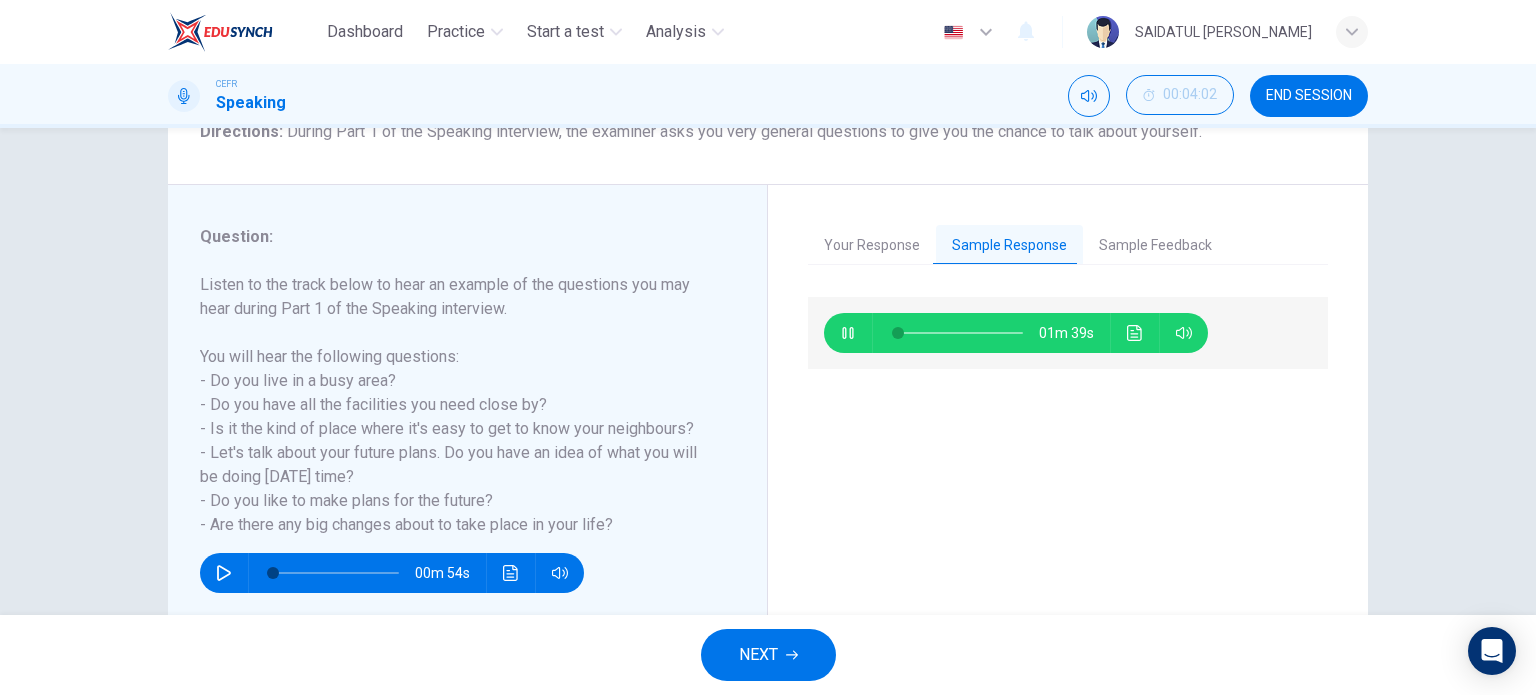 scroll, scrollTop: 188, scrollLeft: 0, axis: vertical 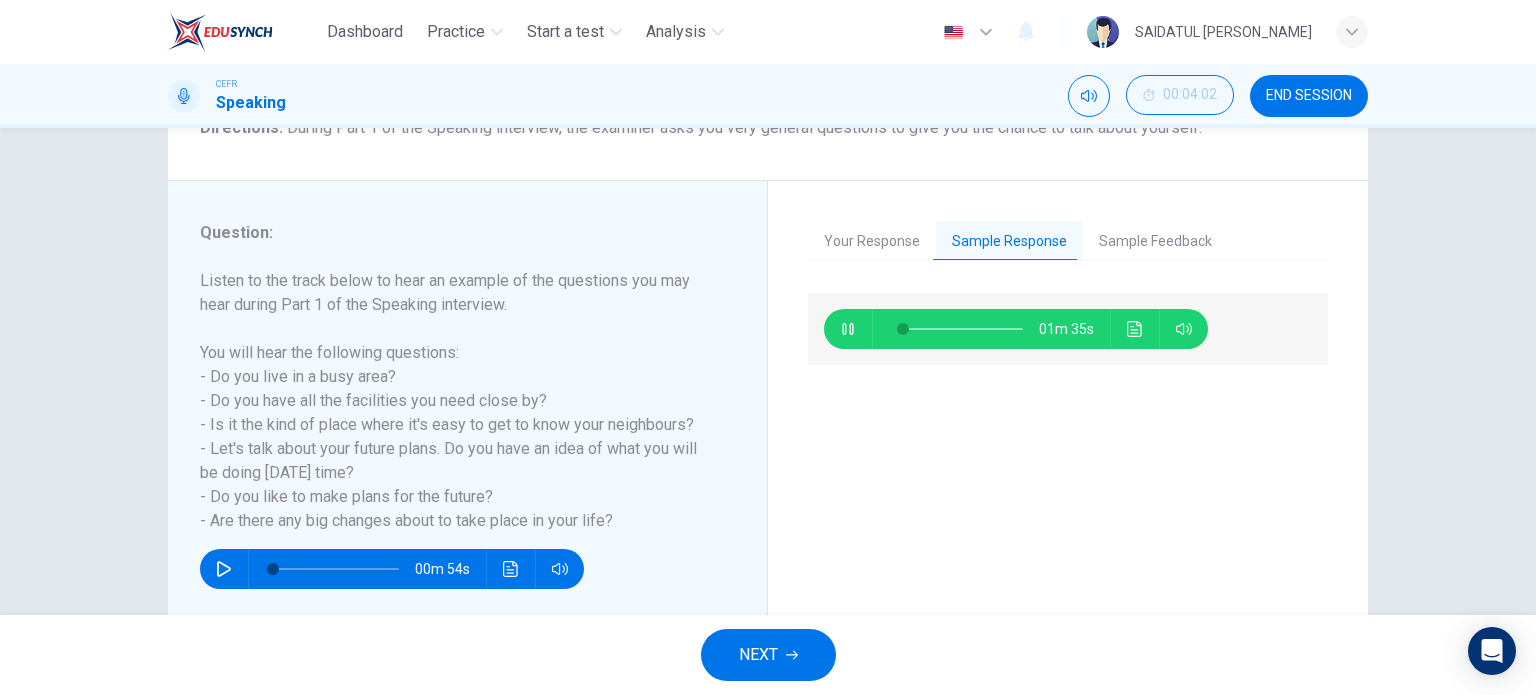 click at bounding box center (960, 329) 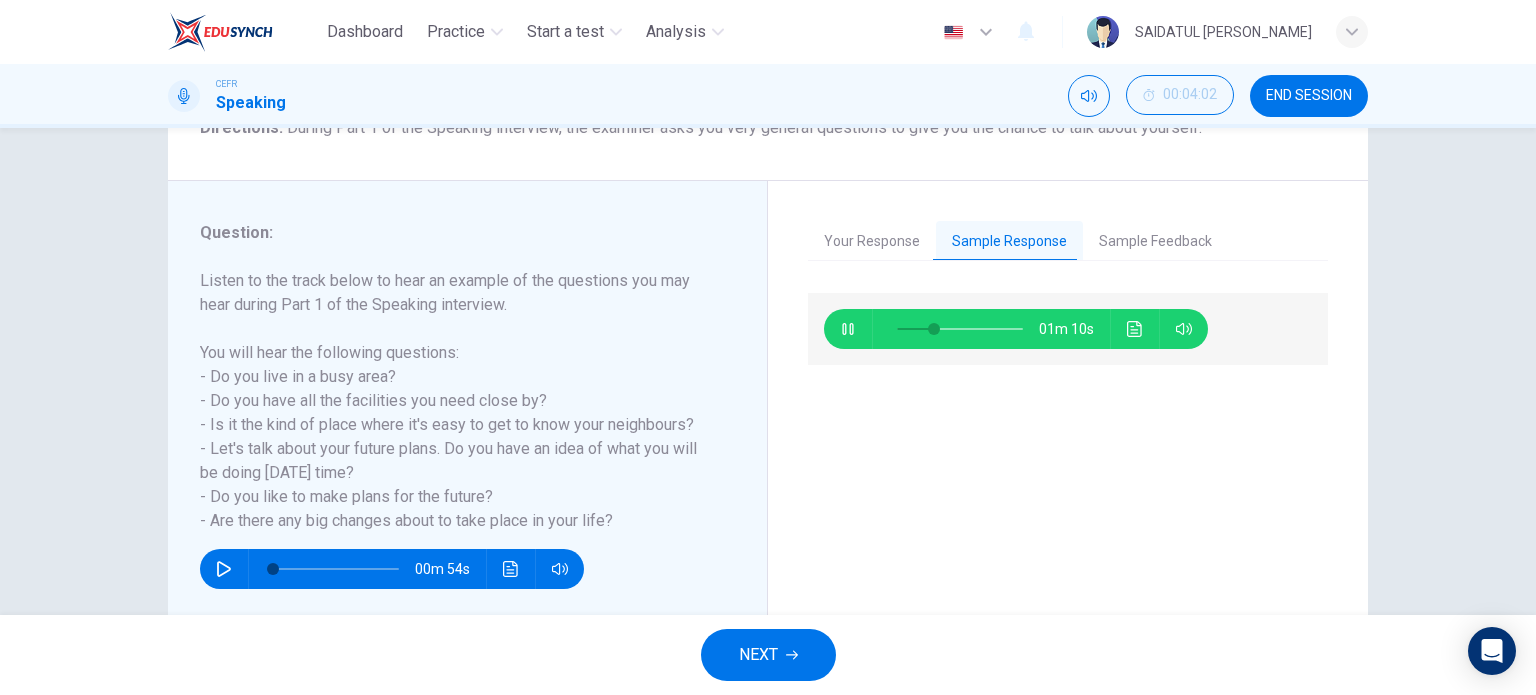 click at bounding box center (960, 329) 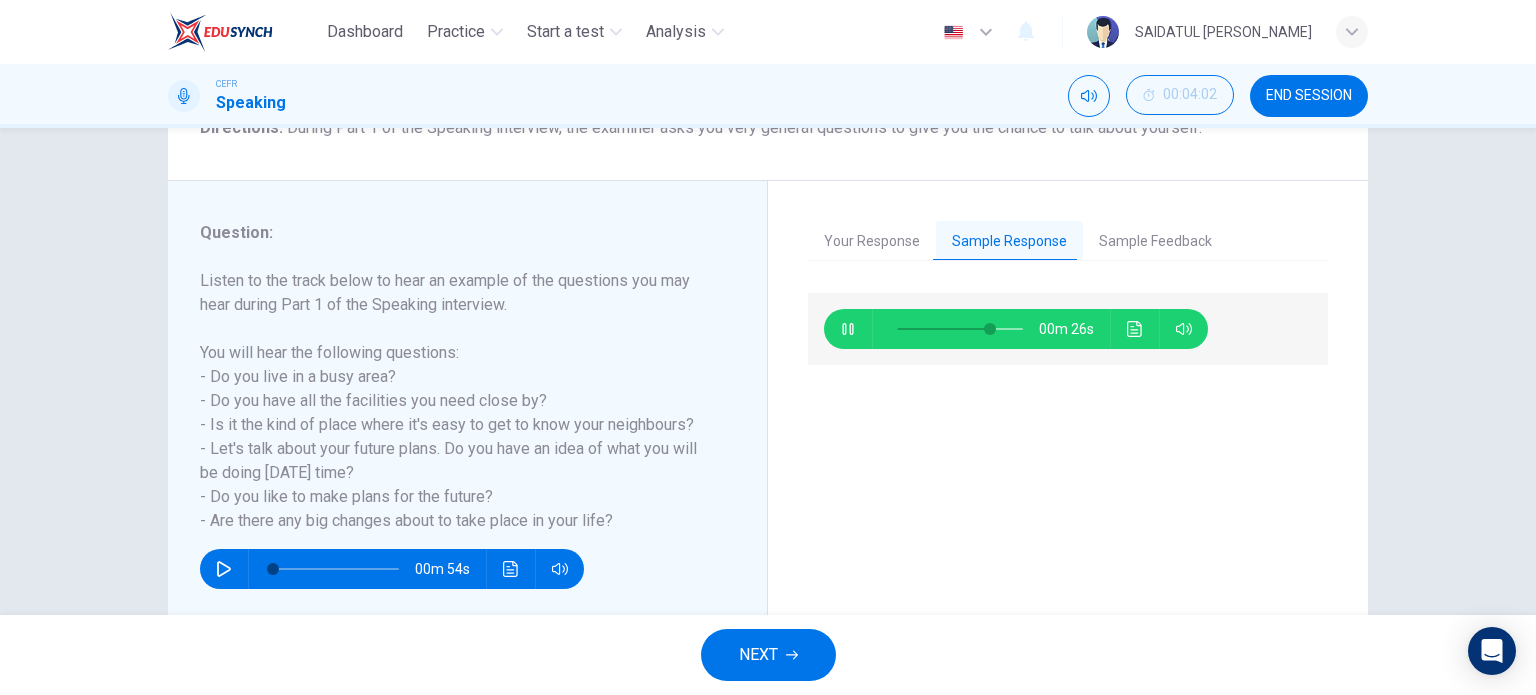 click at bounding box center (848, 329) 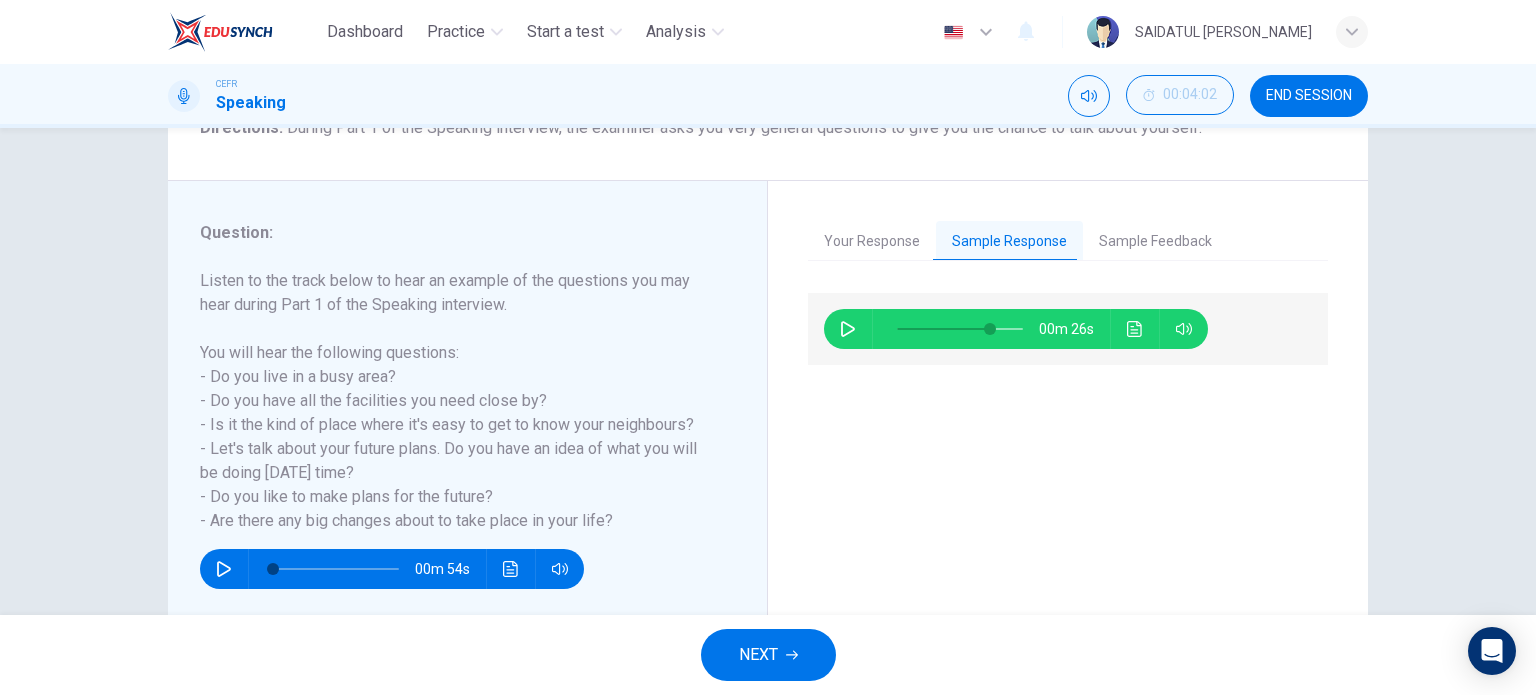 click on "Sample Feedback" at bounding box center (1155, 242) 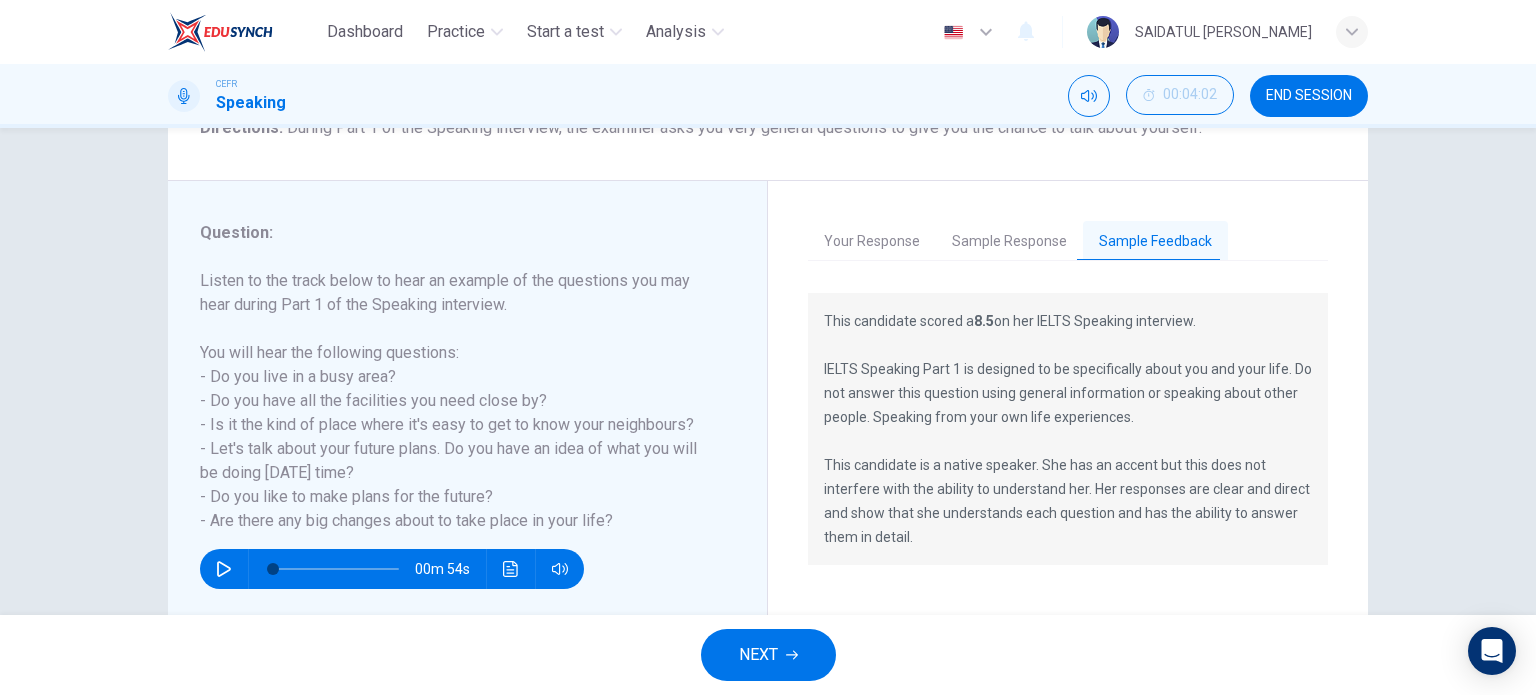 drag, startPoint x: 971, startPoint y: 326, endPoint x: 1071, endPoint y: 335, distance: 100.40418 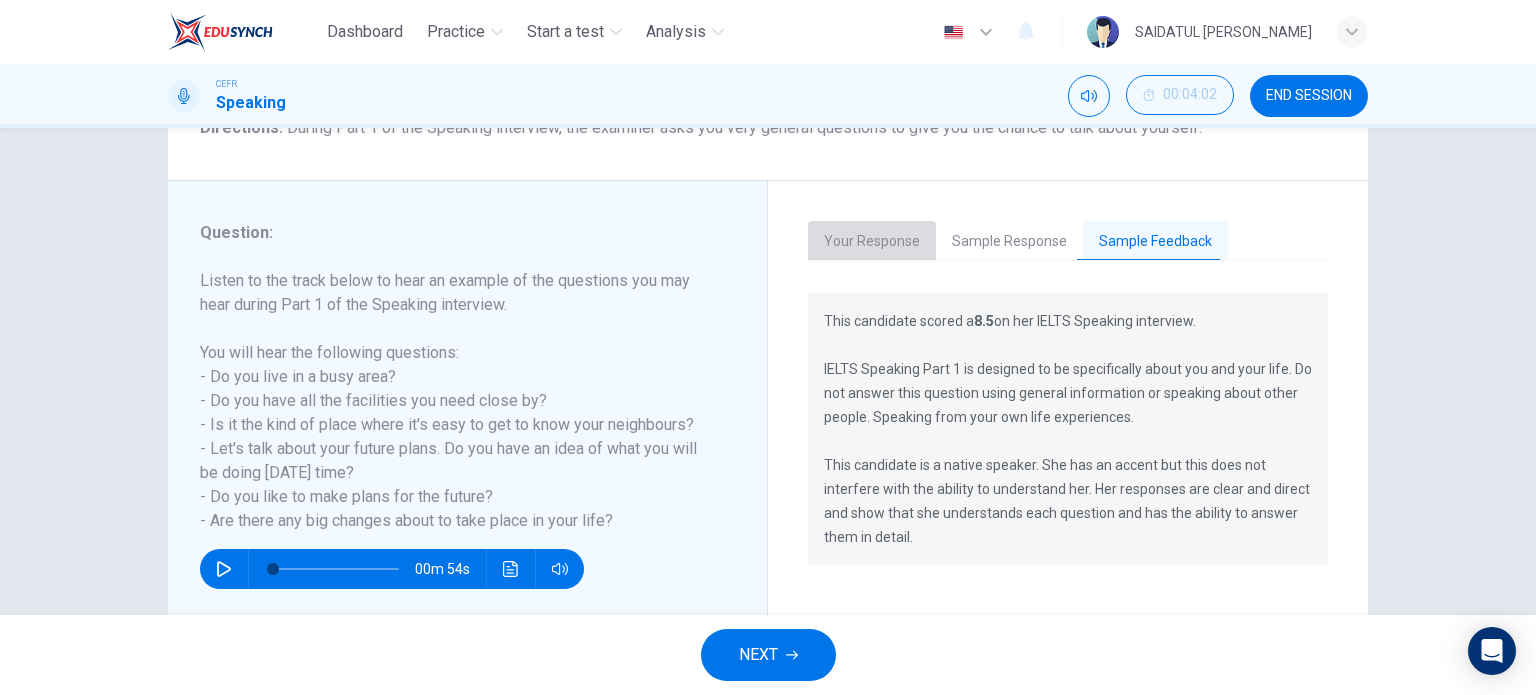click on "Your Response" at bounding box center [872, 242] 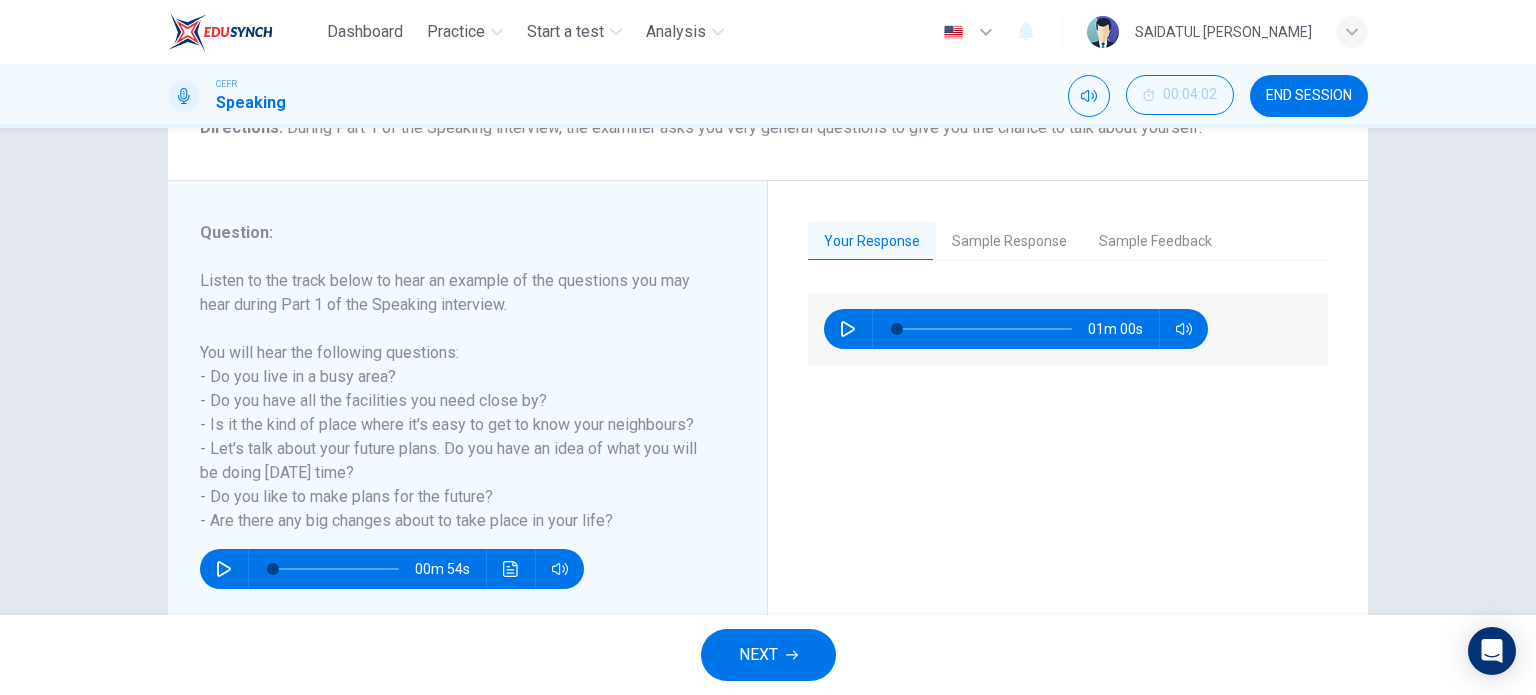 click 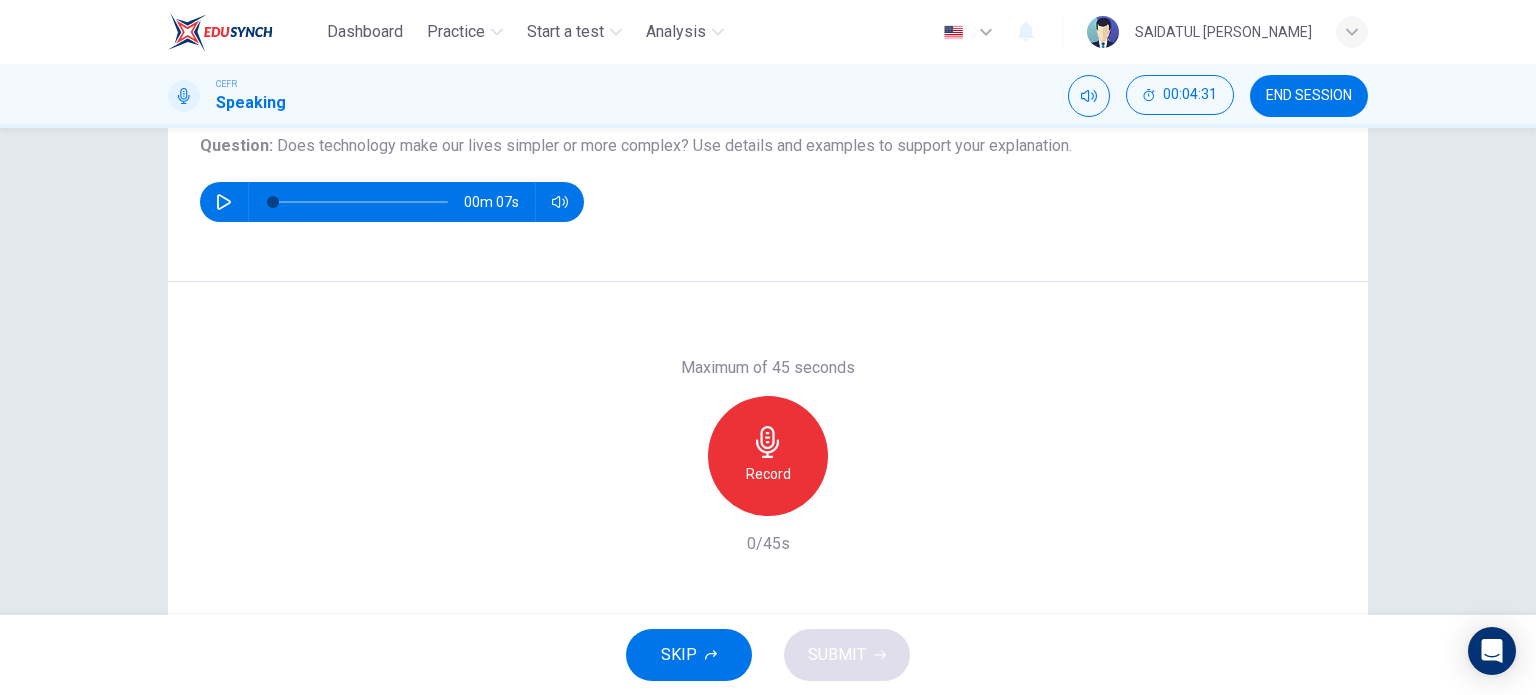 scroll, scrollTop: 188, scrollLeft: 0, axis: vertical 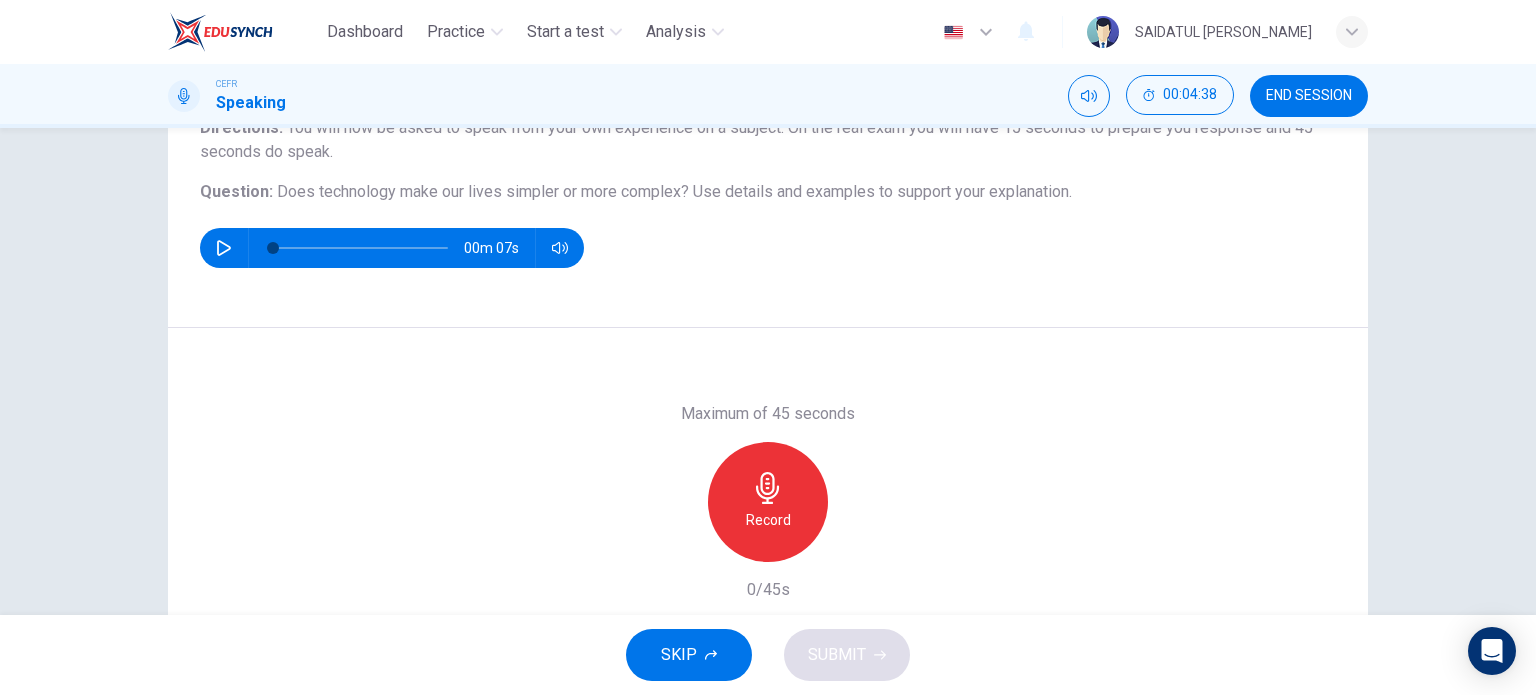 click on "Record" at bounding box center [768, 520] 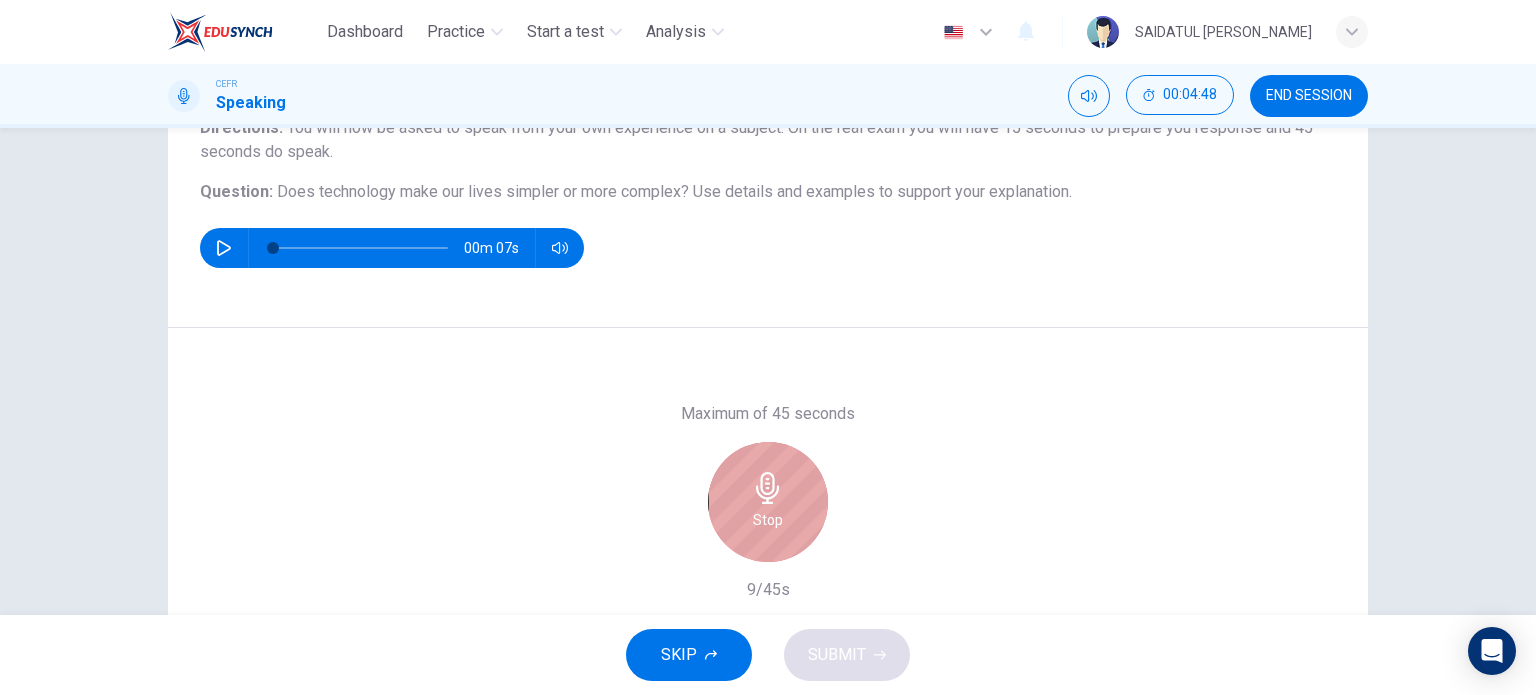 click on "Stop" at bounding box center [768, 502] 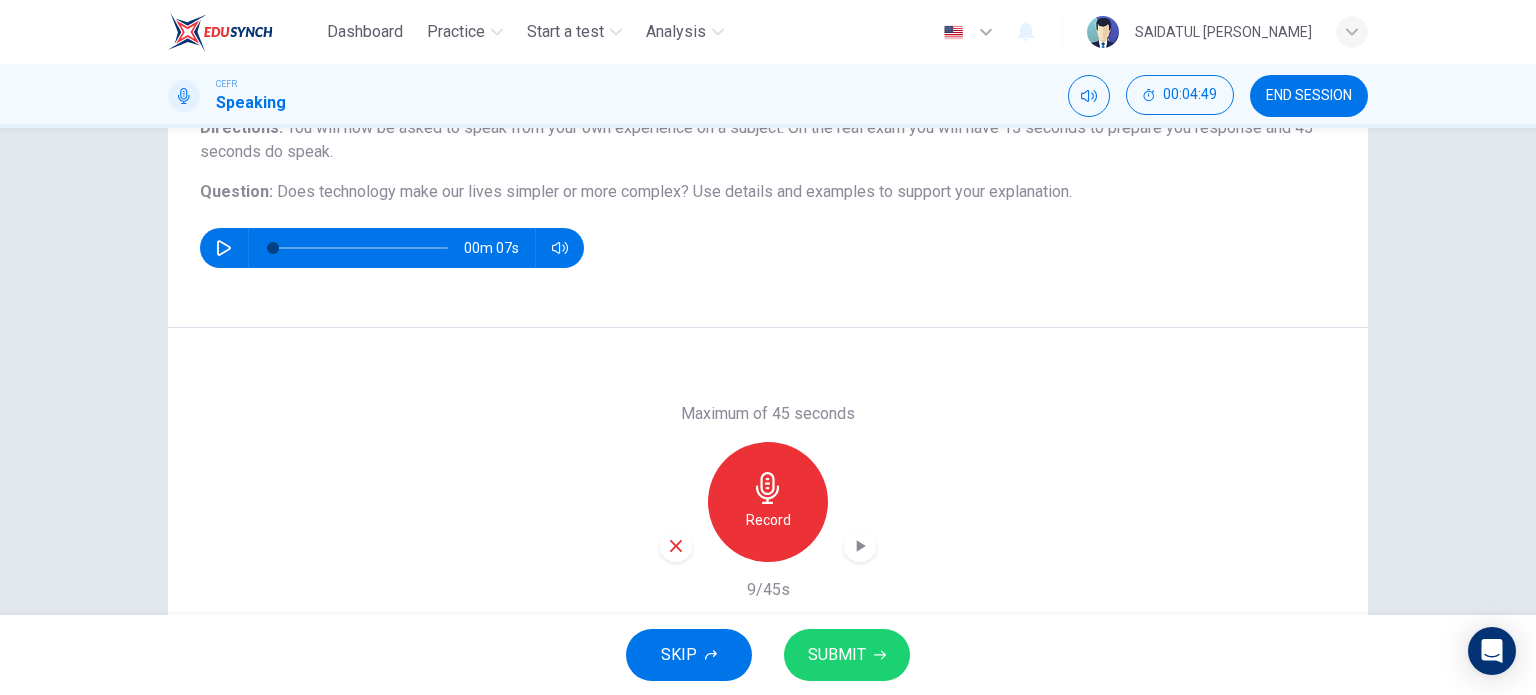 click at bounding box center [676, 546] 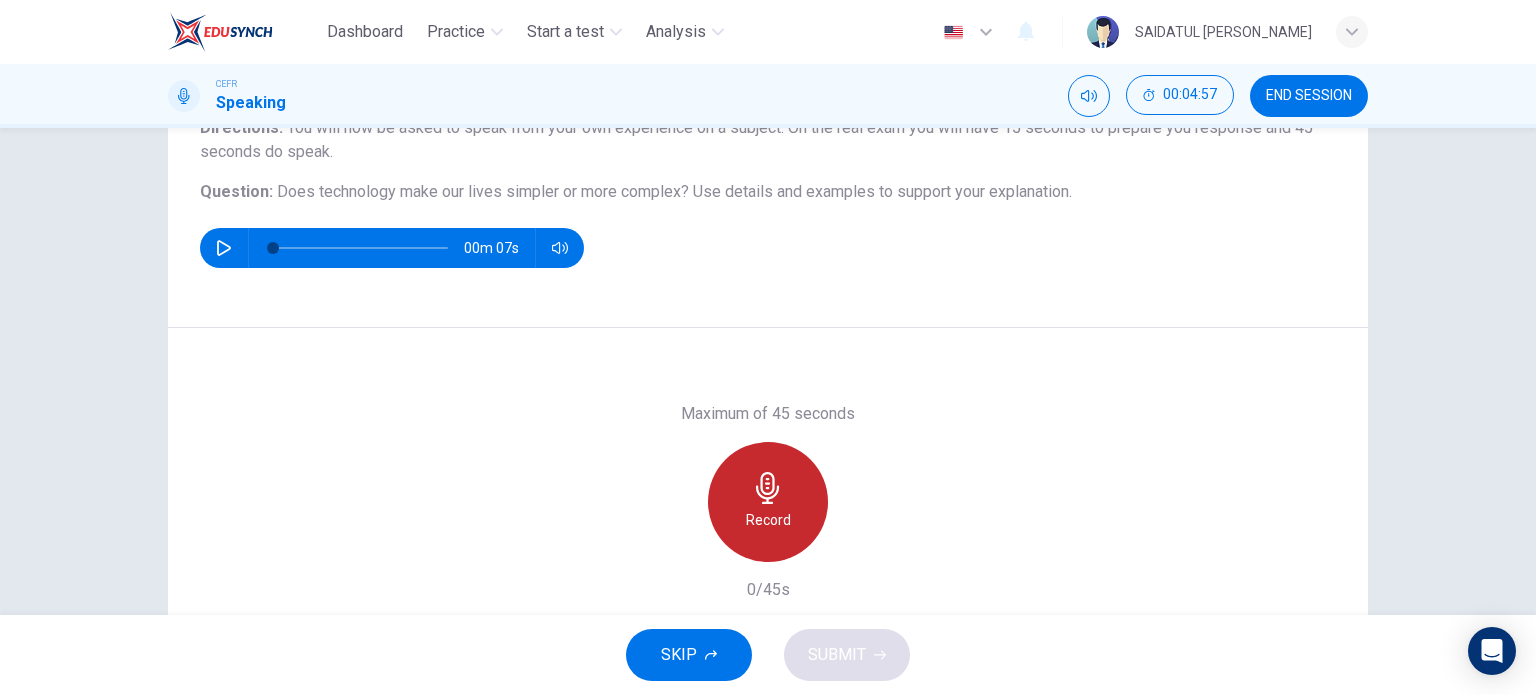 click on "Record" at bounding box center [768, 520] 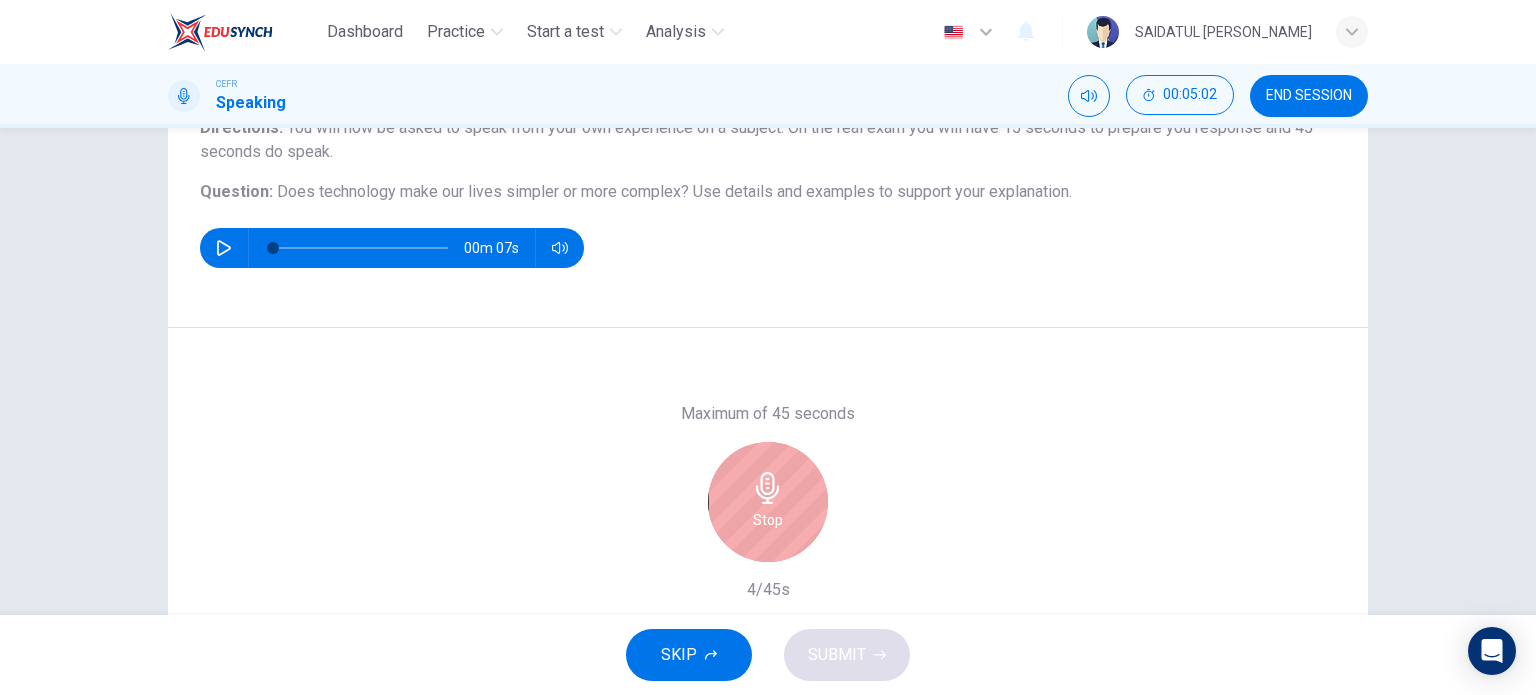 click on "Stop" at bounding box center (768, 502) 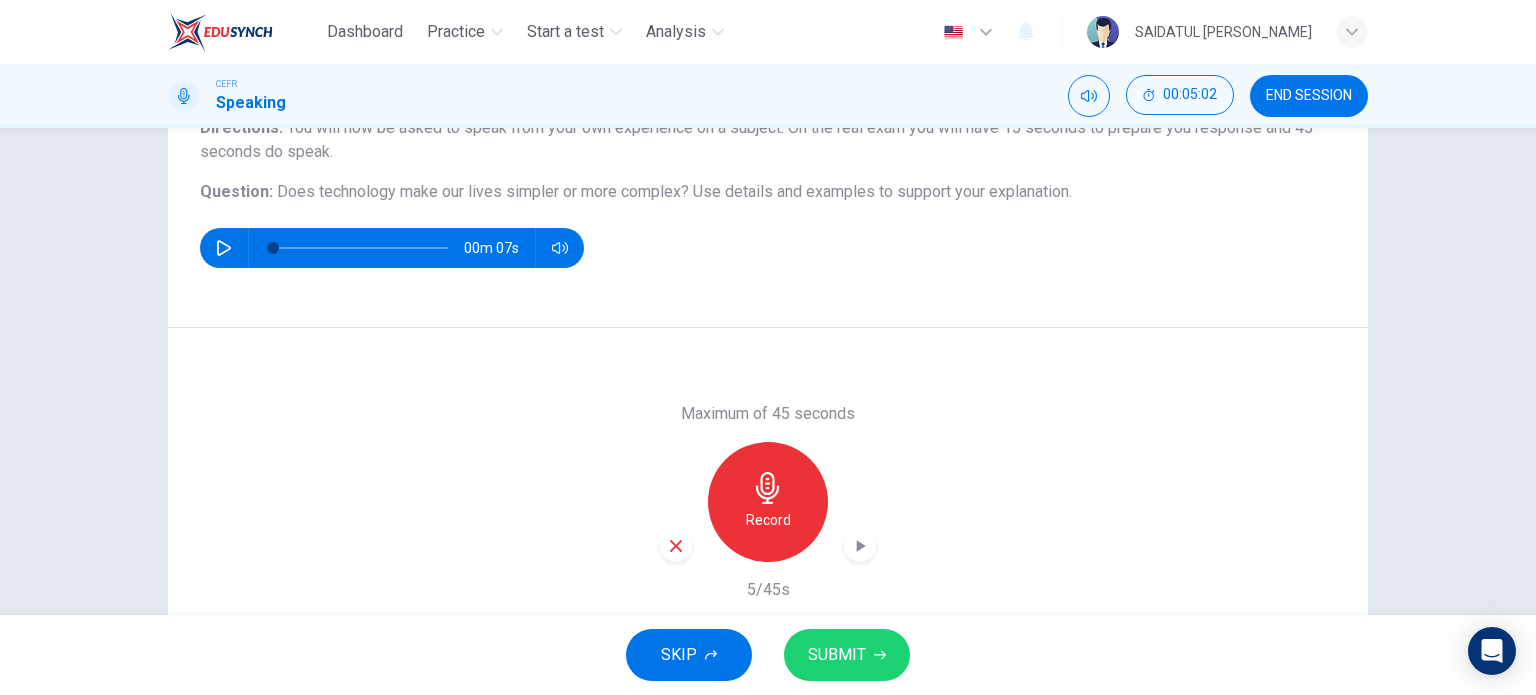 click 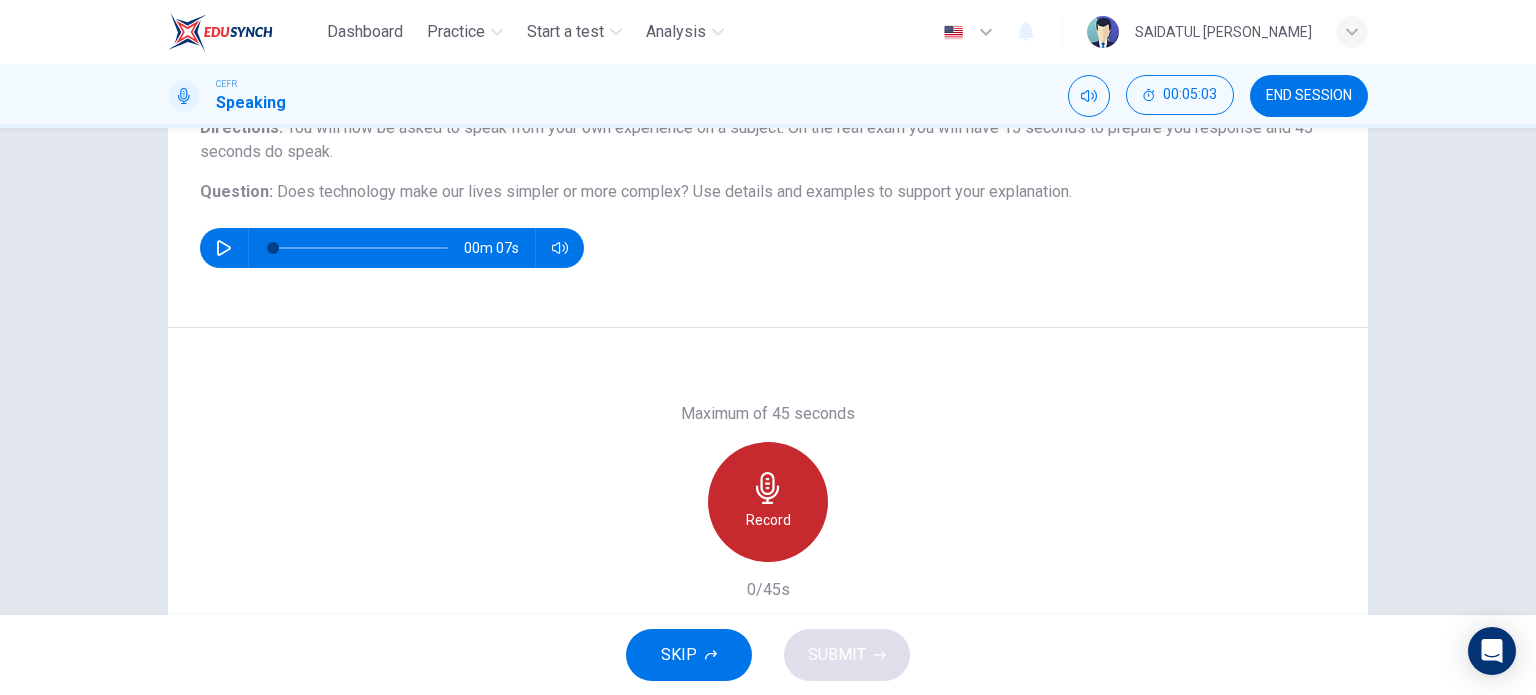 click 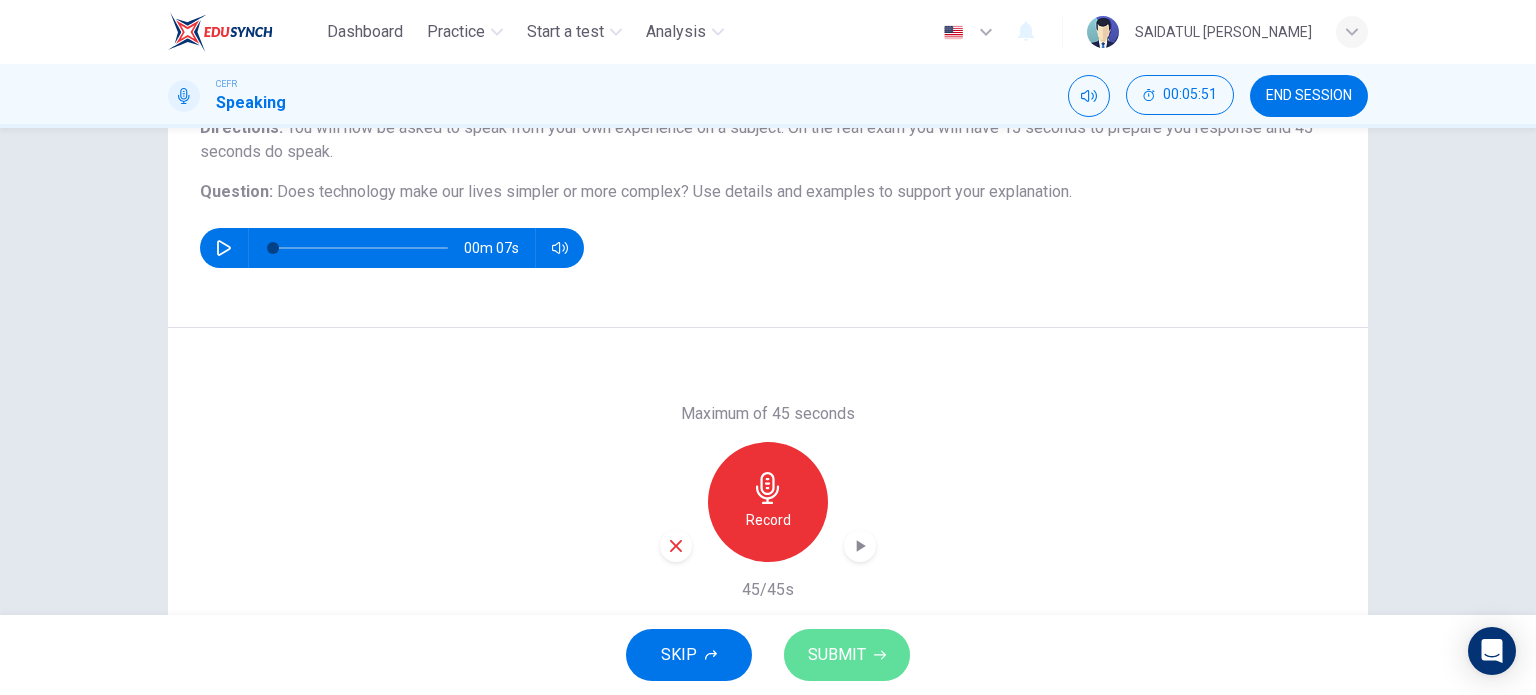 click on "SUBMIT" at bounding box center (847, 655) 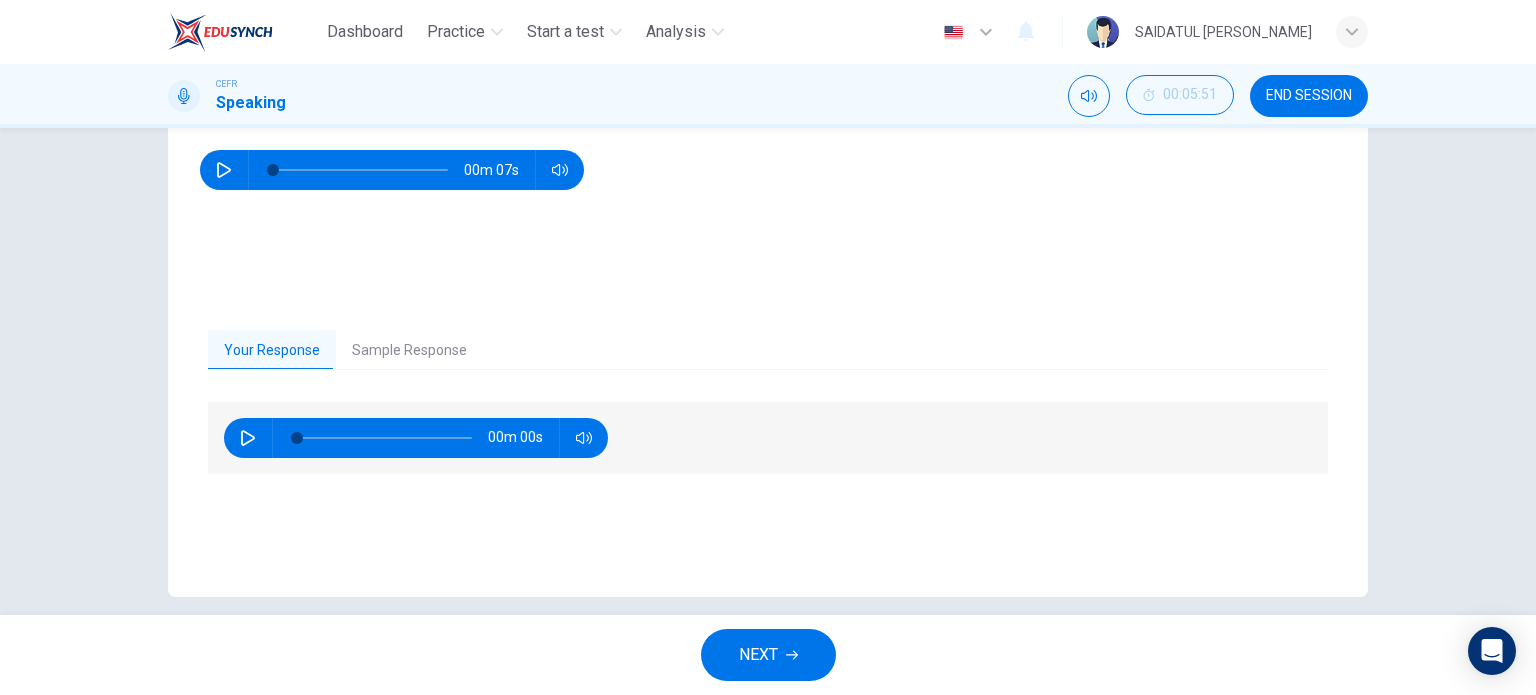 scroll, scrollTop: 288, scrollLeft: 0, axis: vertical 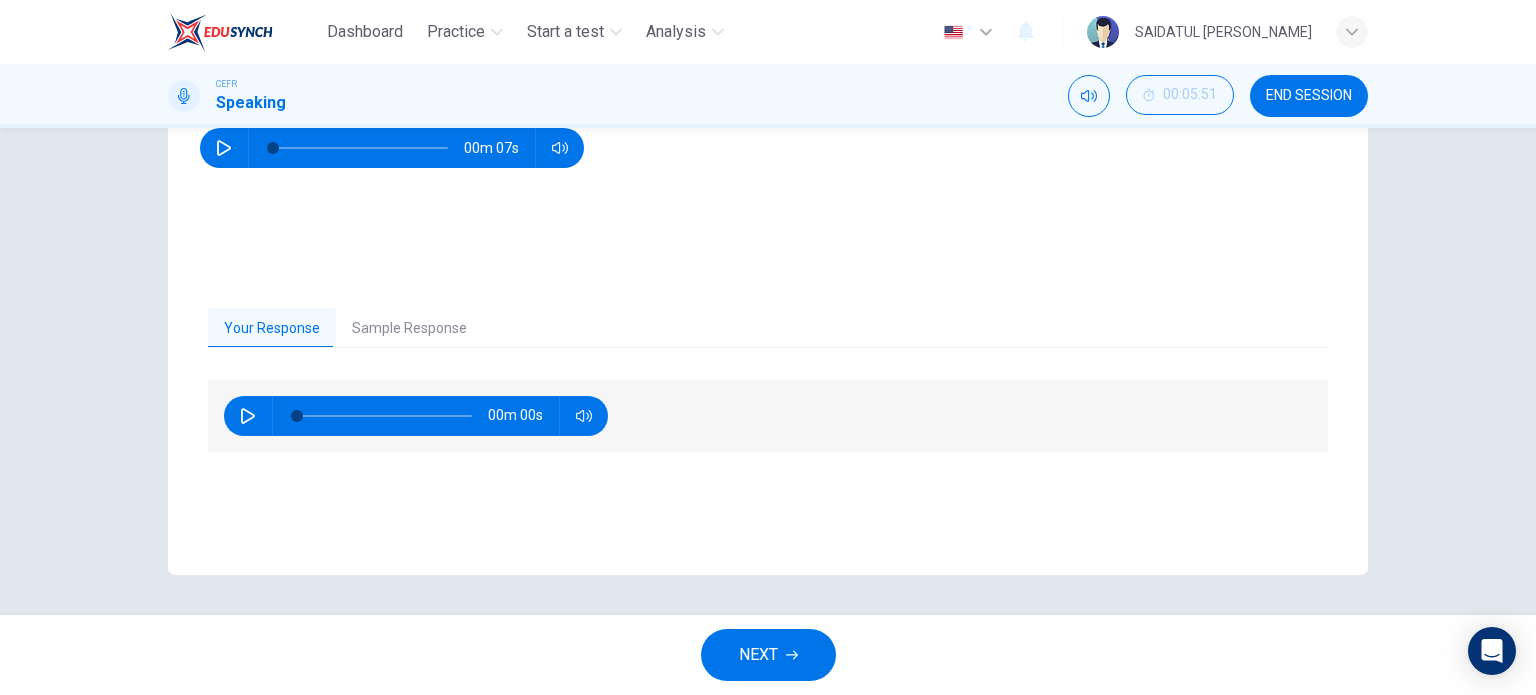 click on "Sample Response" at bounding box center [409, 329] 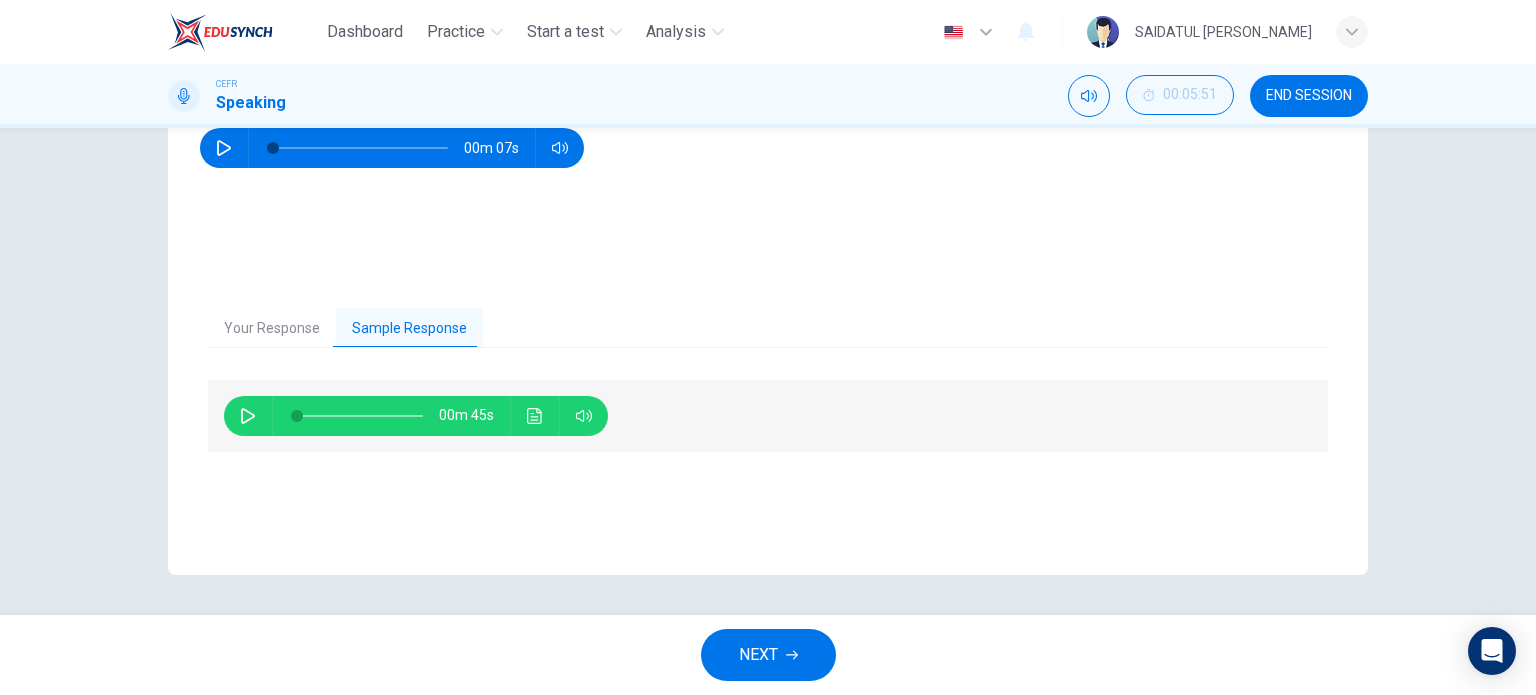 click on "Your Response" at bounding box center (272, 329) 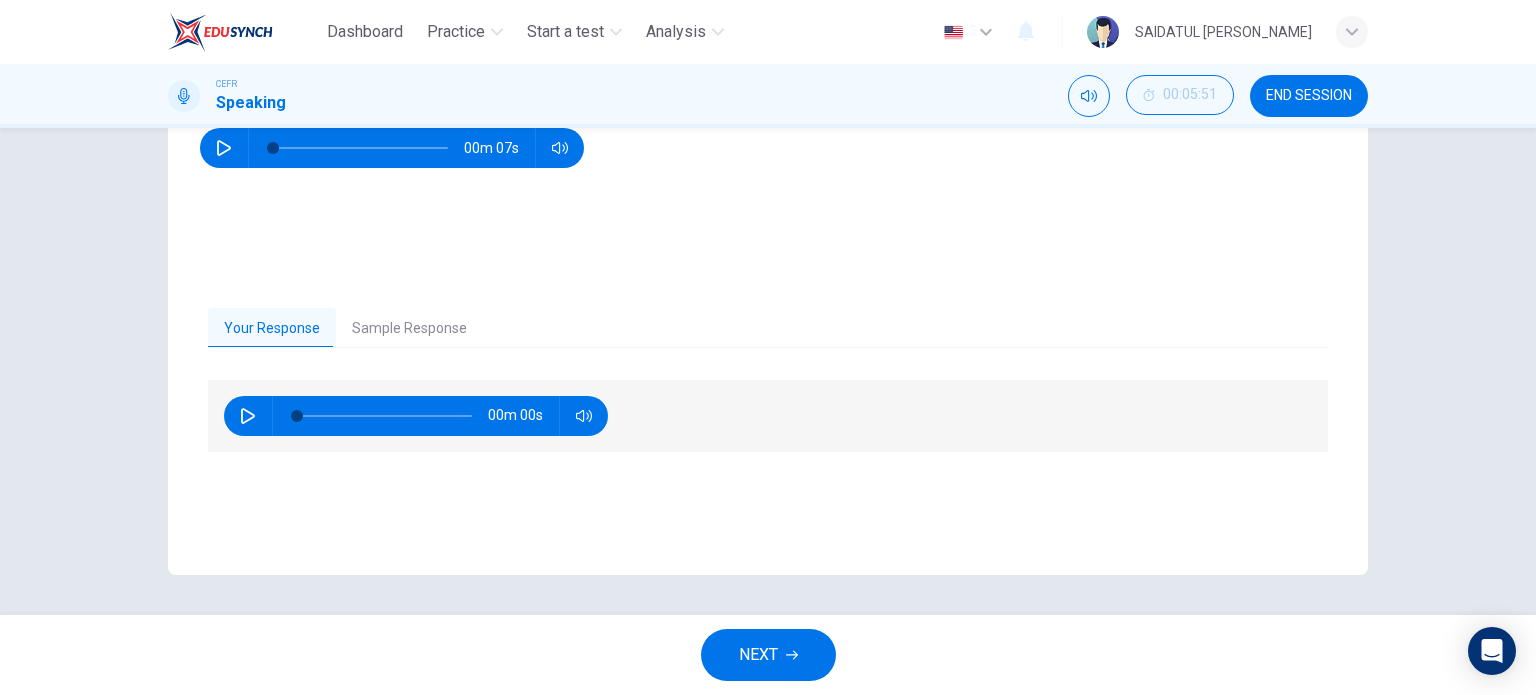 click 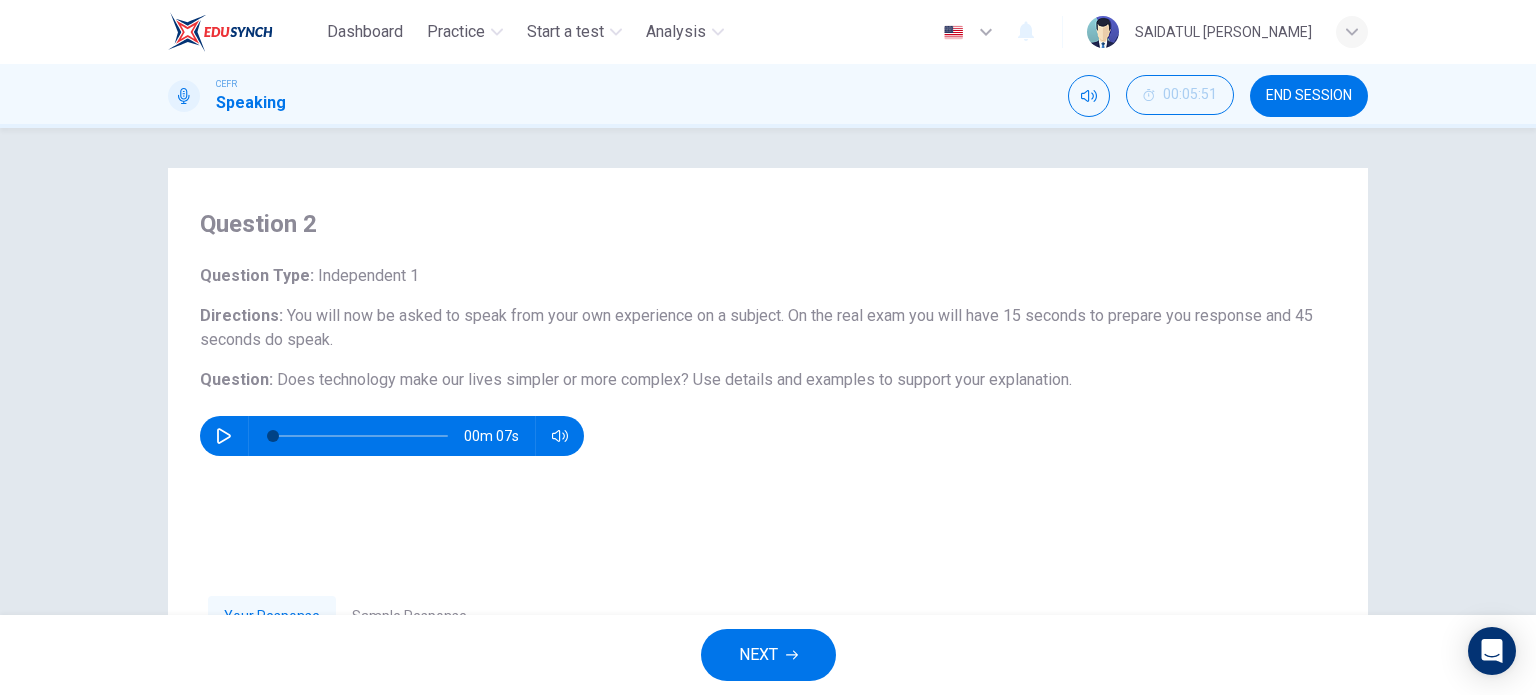 scroll, scrollTop: 288, scrollLeft: 0, axis: vertical 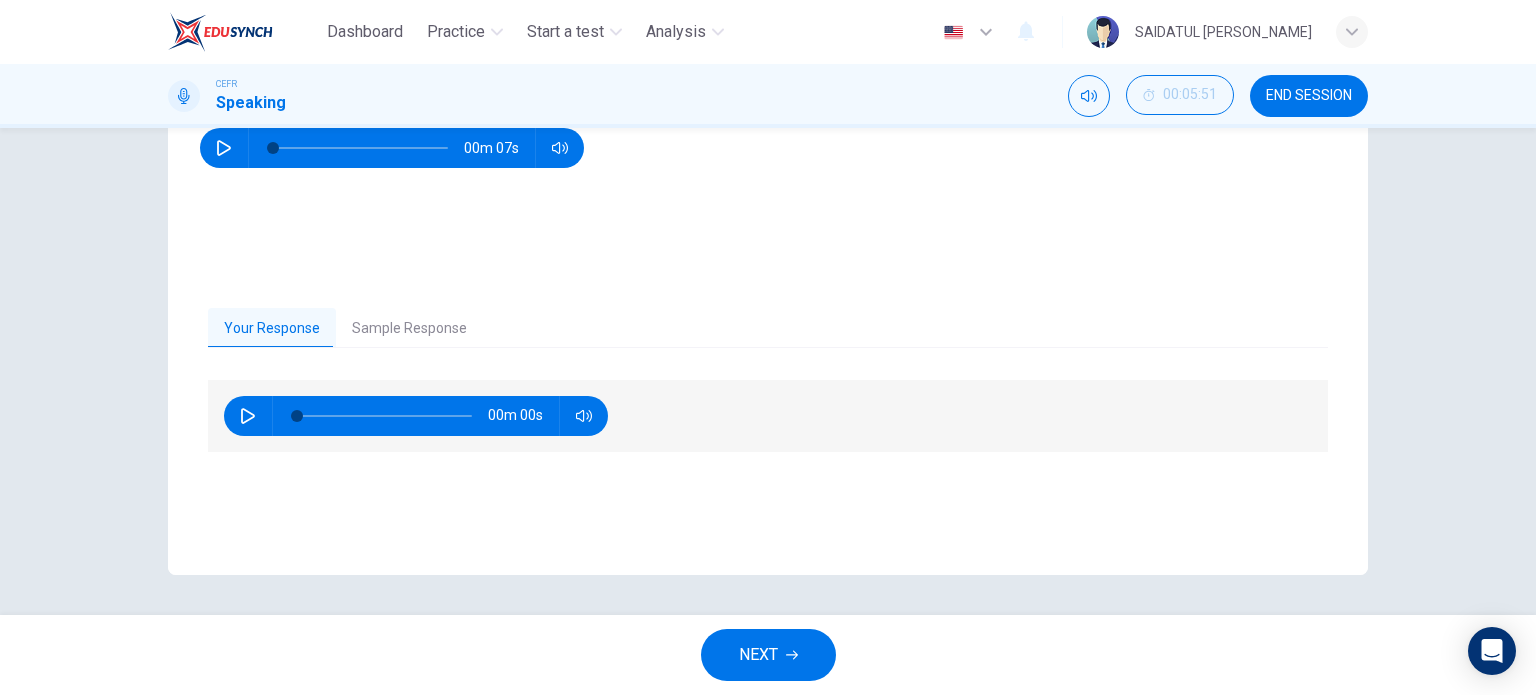 click on "Sample Response" at bounding box center [409, 329] 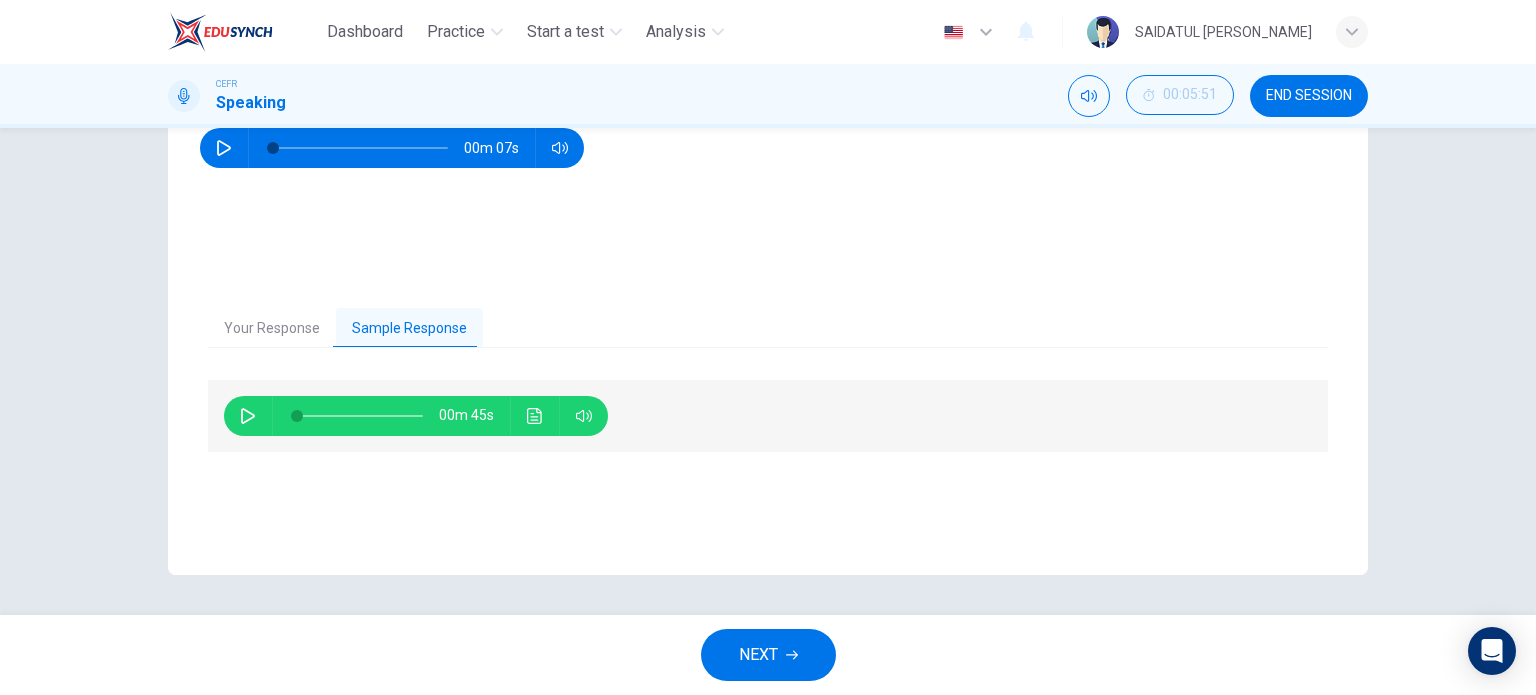 click at bounding box center [248, 416] 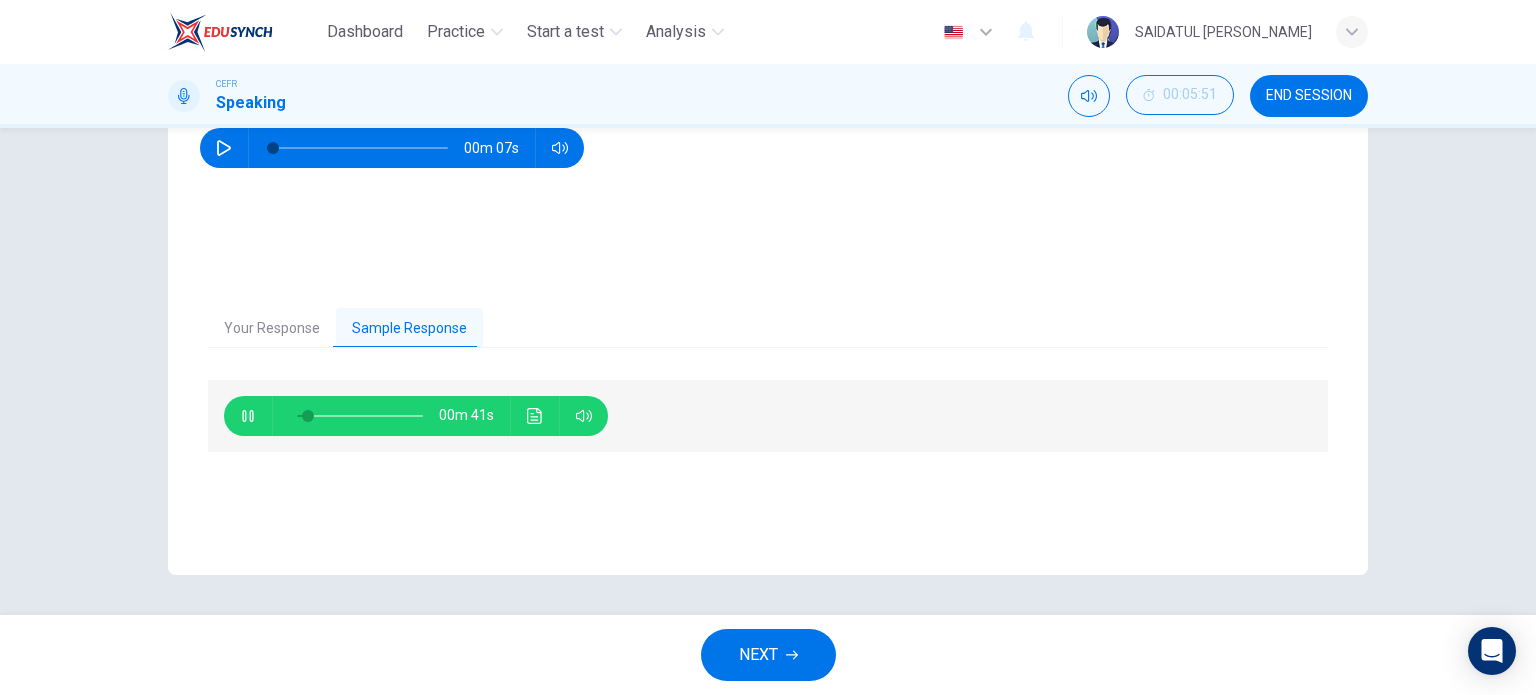 click 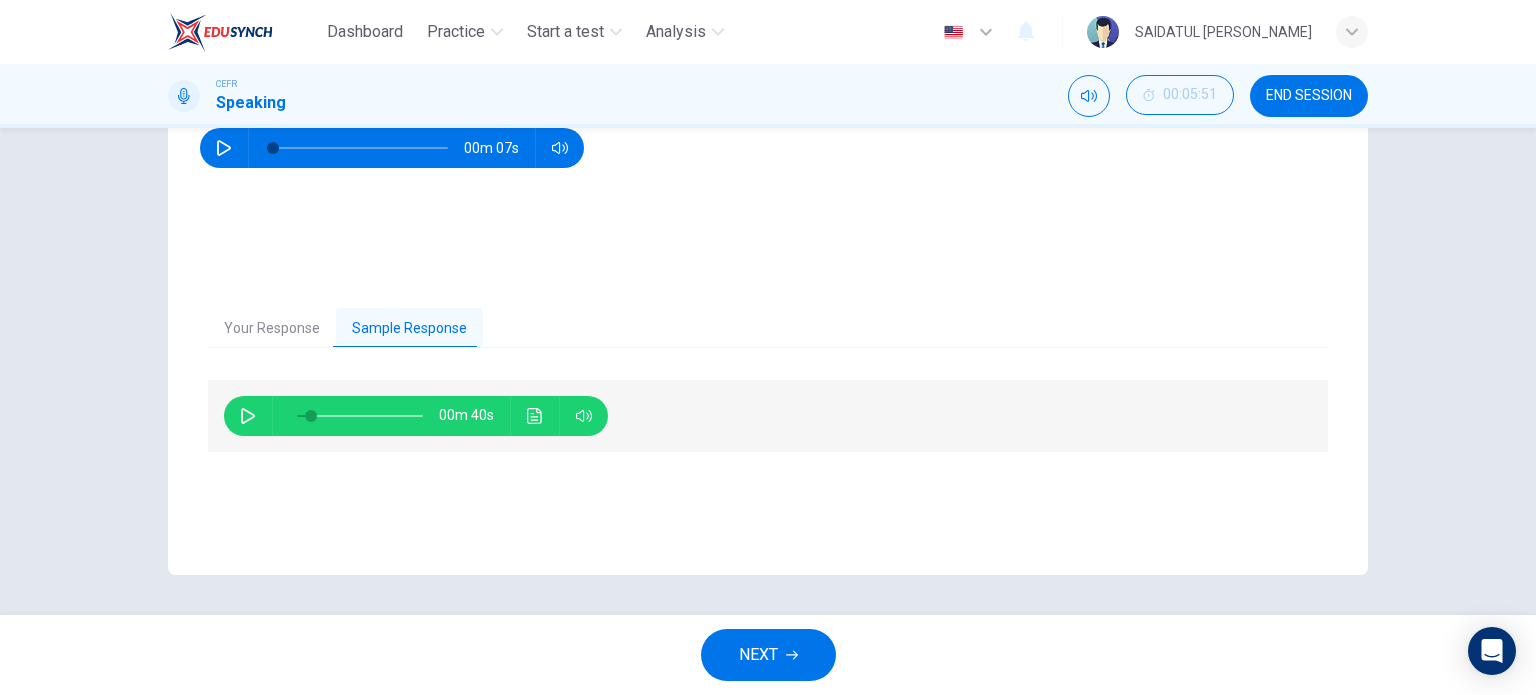 type on "11" 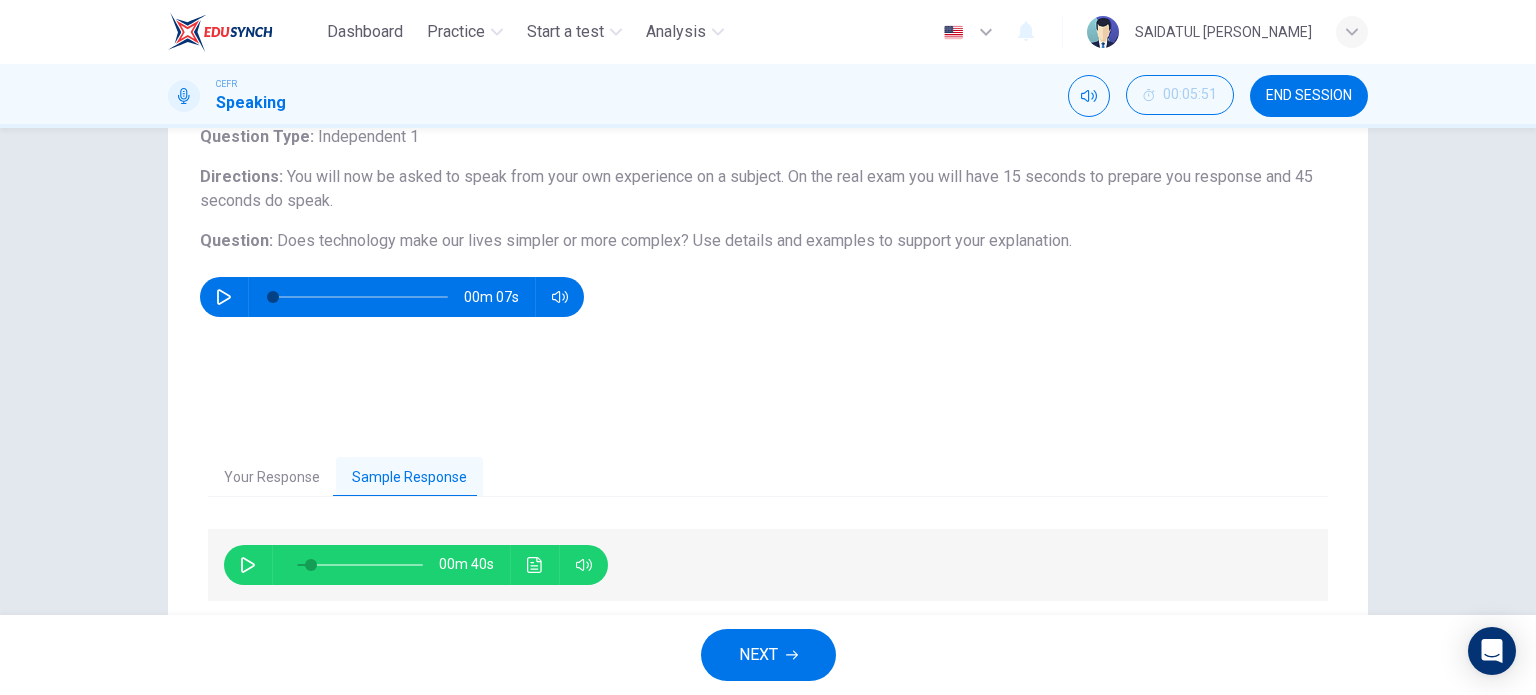 scroll, scrollTop: 200, scrollLeft: 0, axis: vertical 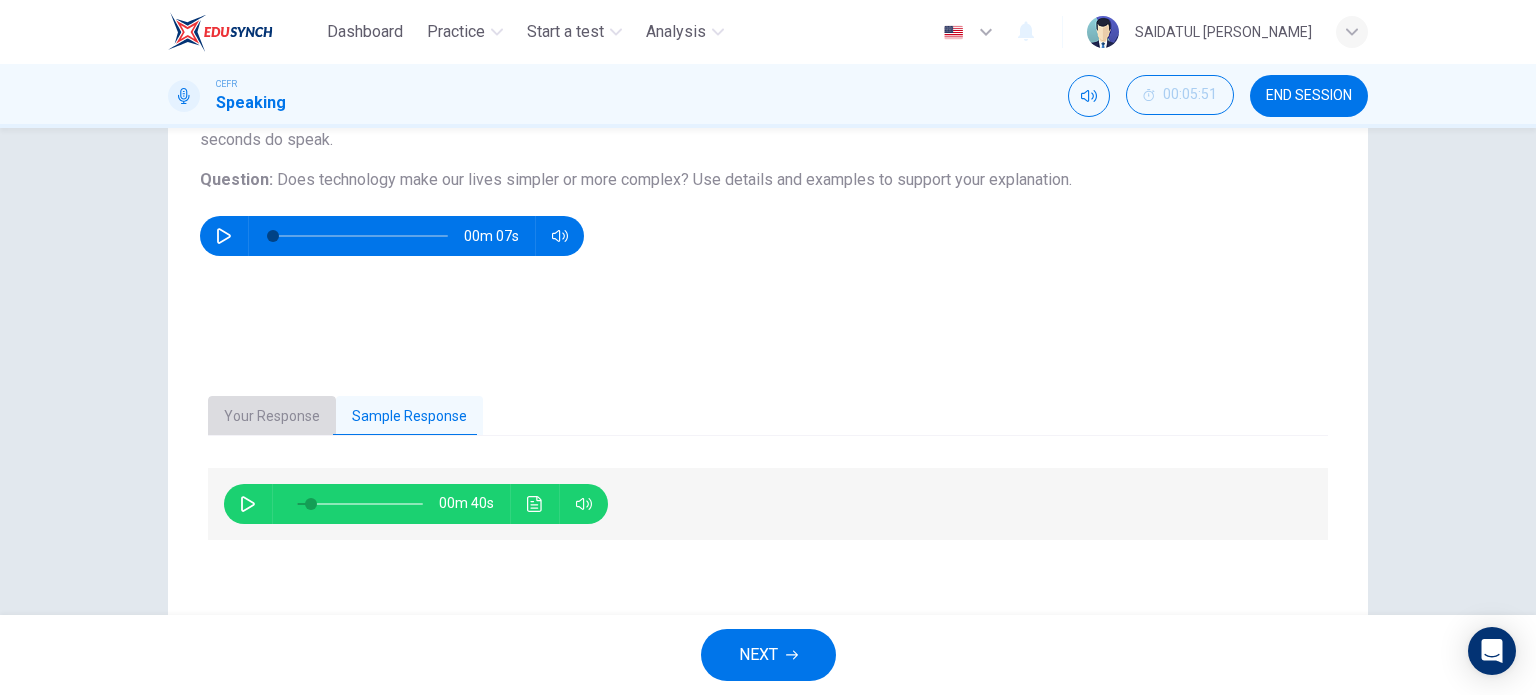 click on "Your Response" at bounding box center (272, 417) 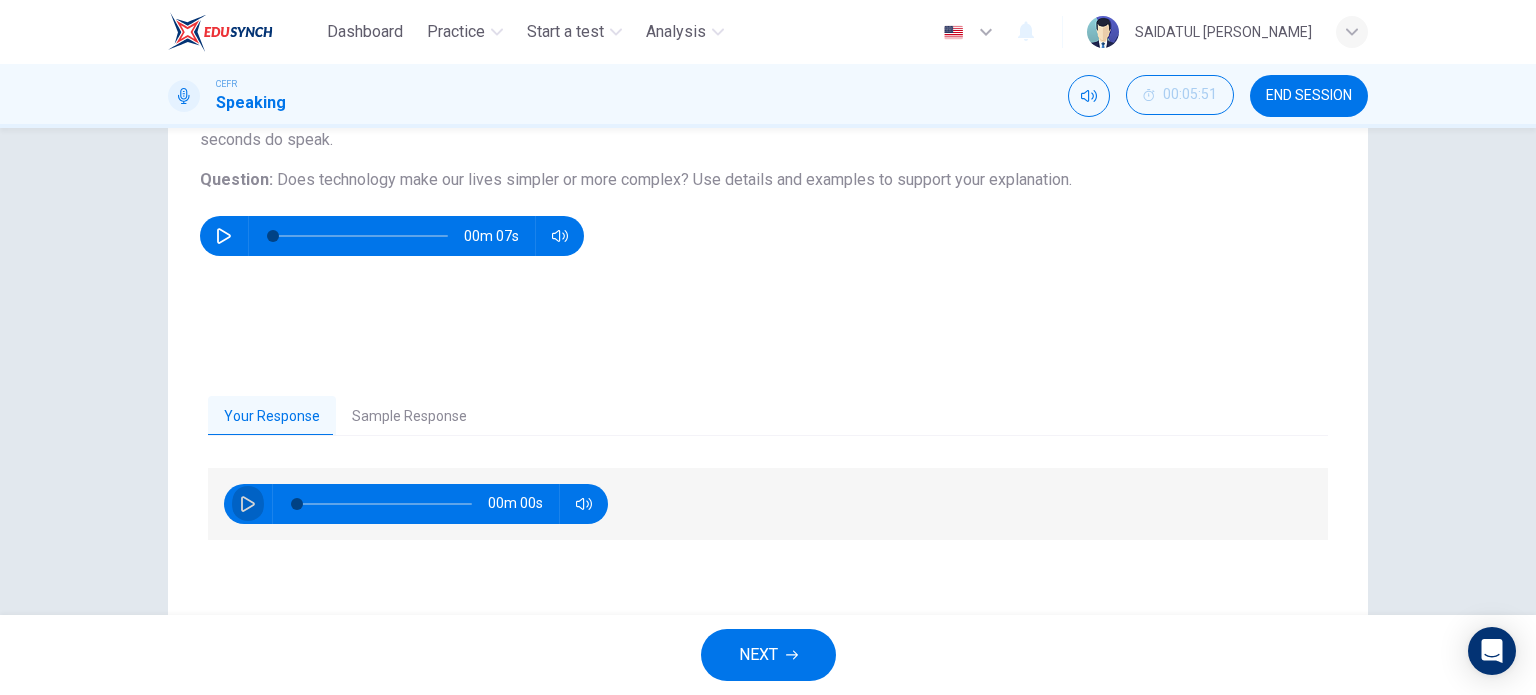 click at bounding box center [248, 504] 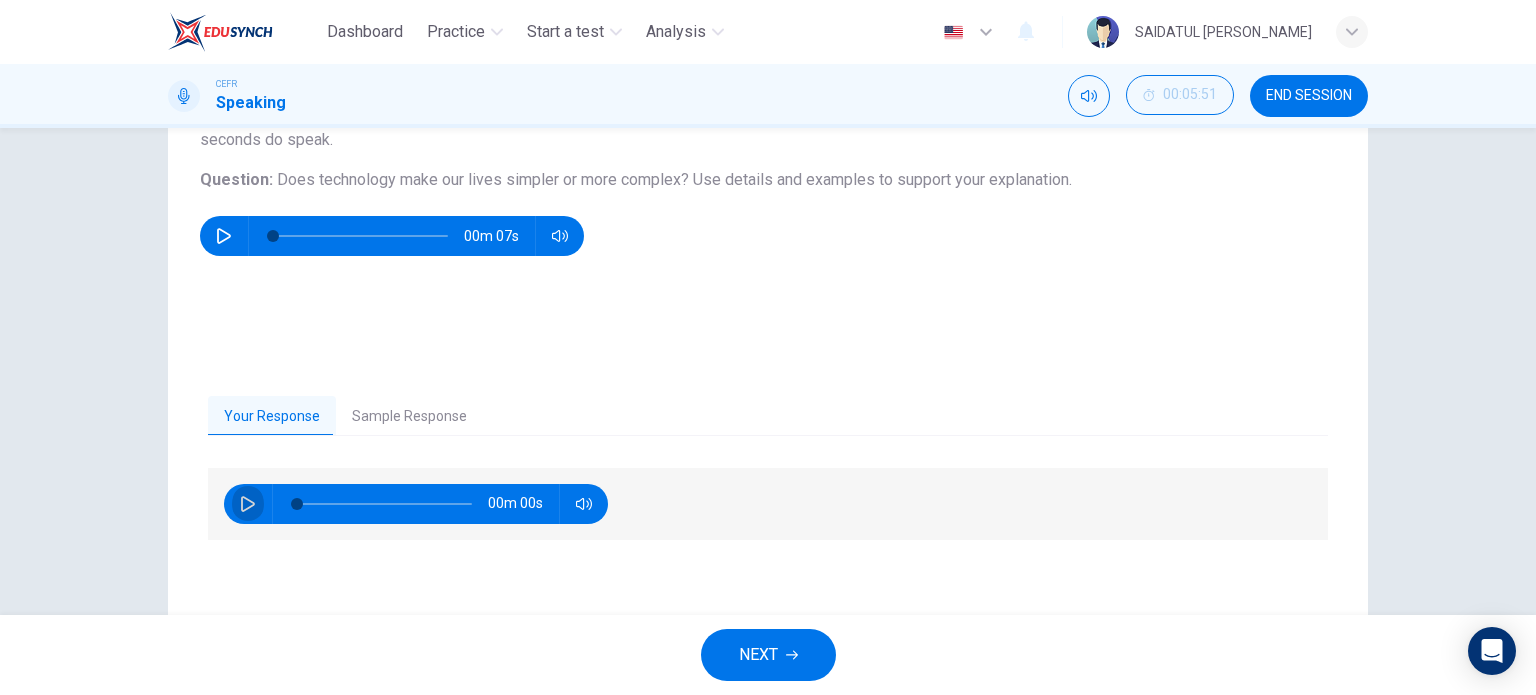 click at bounding box center (248, 504) 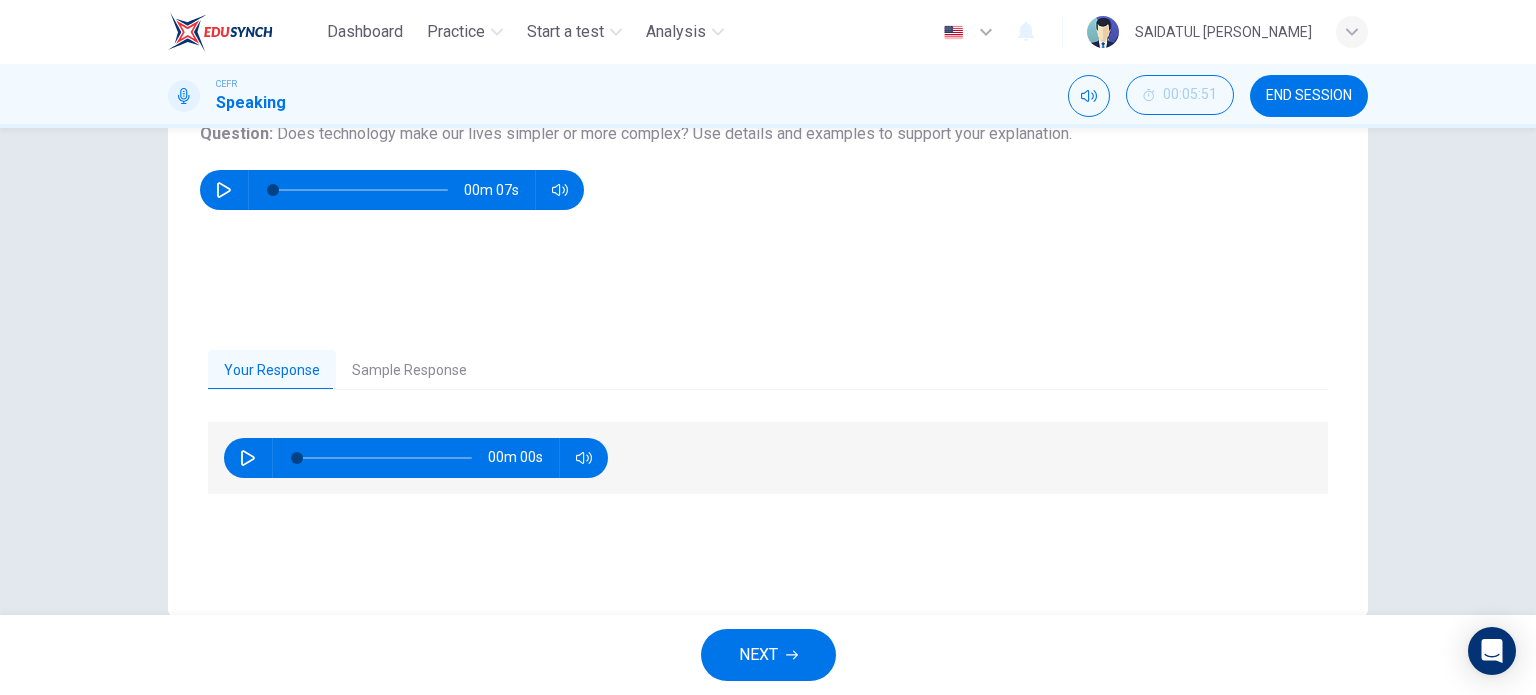 scroll, scrollTop: 288, scrollLeft: 0, axis: vertical 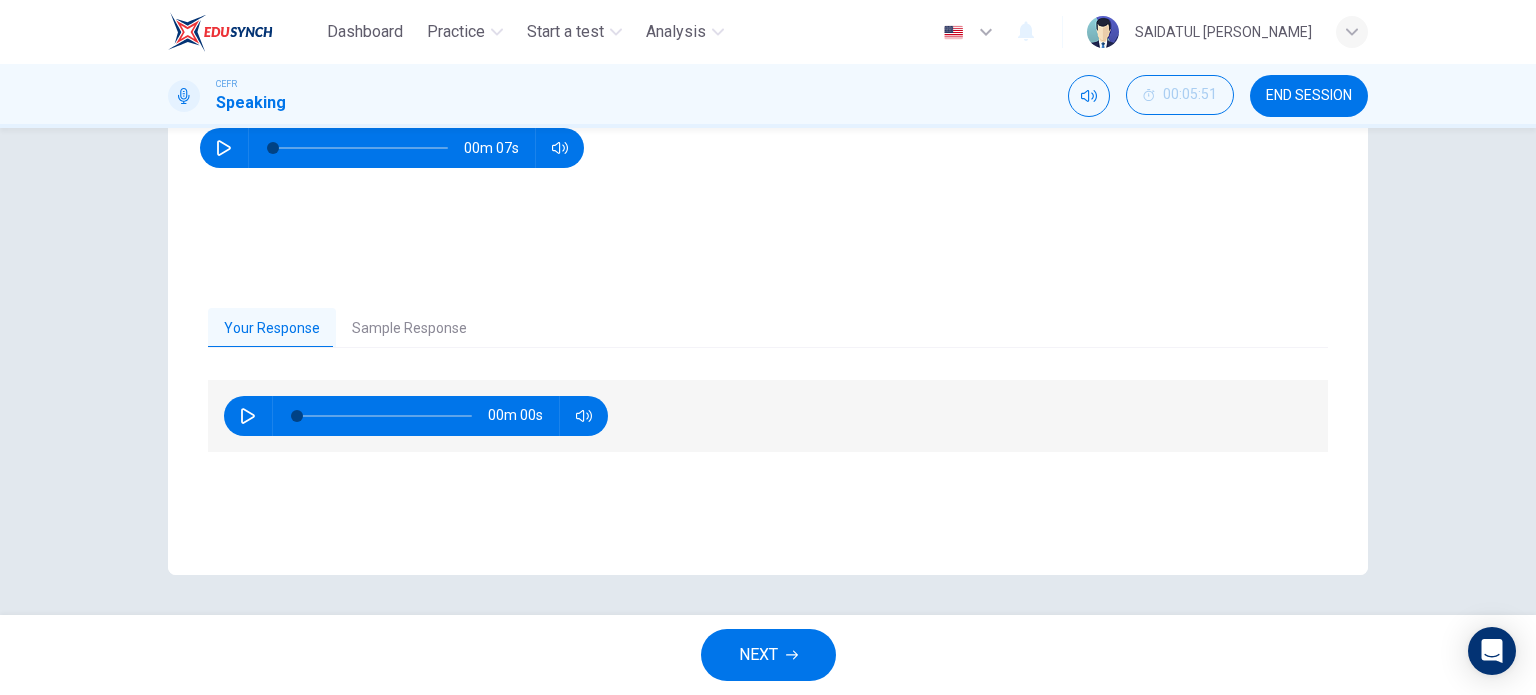 click on "NEXT" at bounding box center [758, 655] 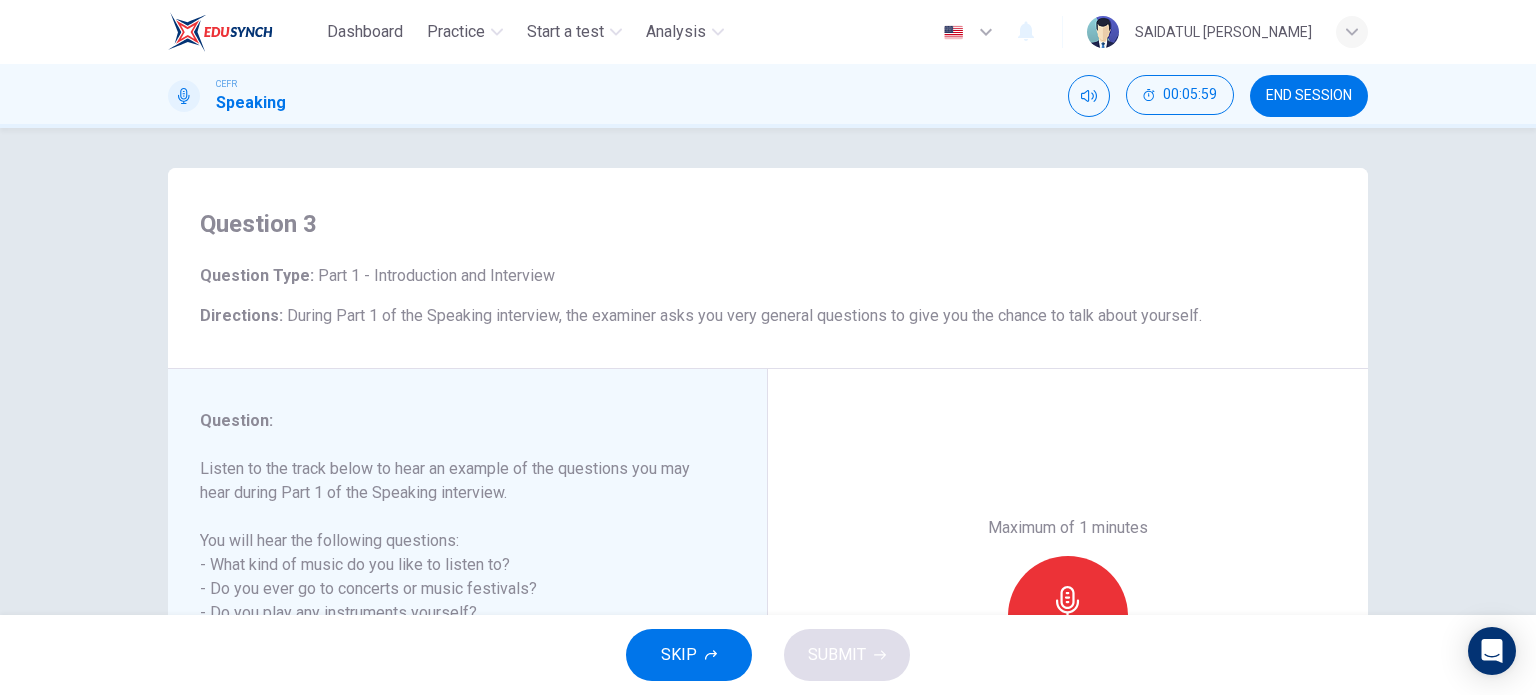 scroll, scrollTop: 288, scrollLeft: 0, axis: vertical 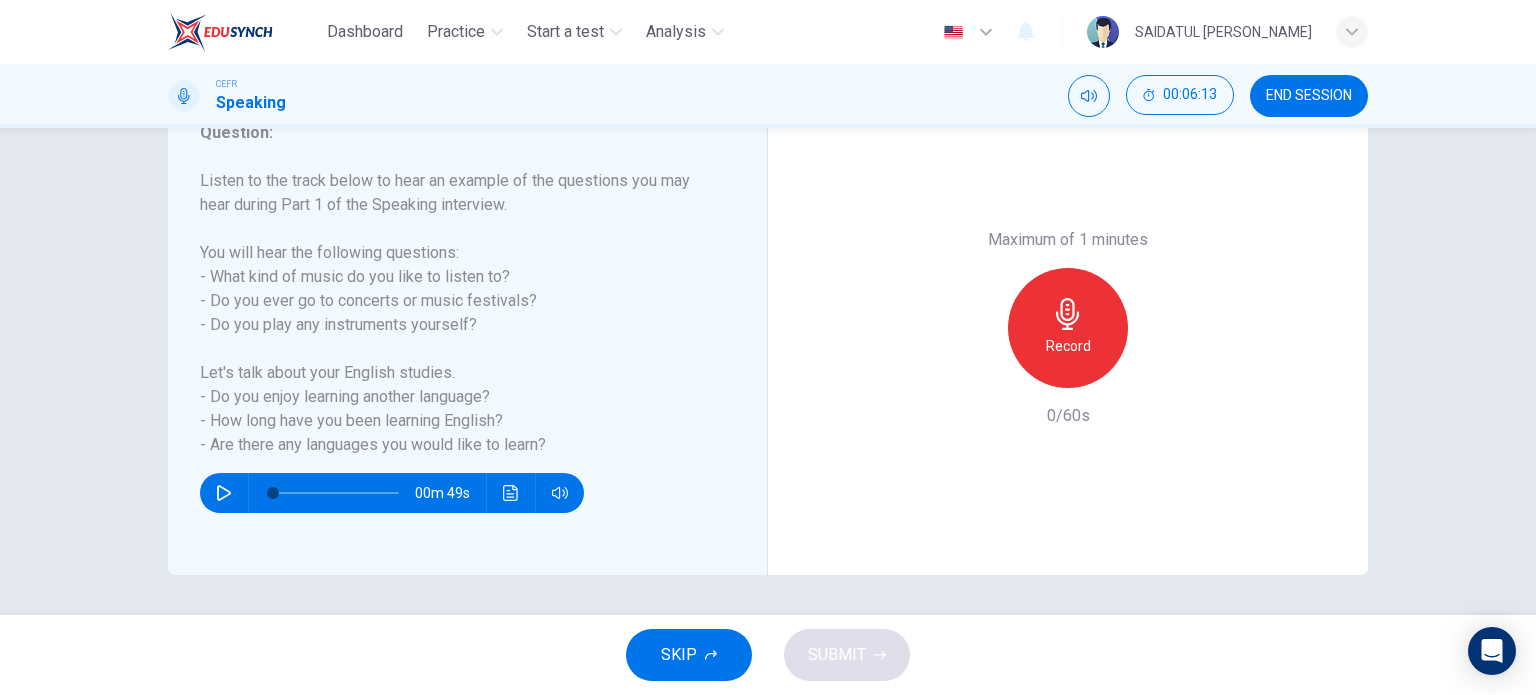 click on "Record" at bounding box center (1068, 328) 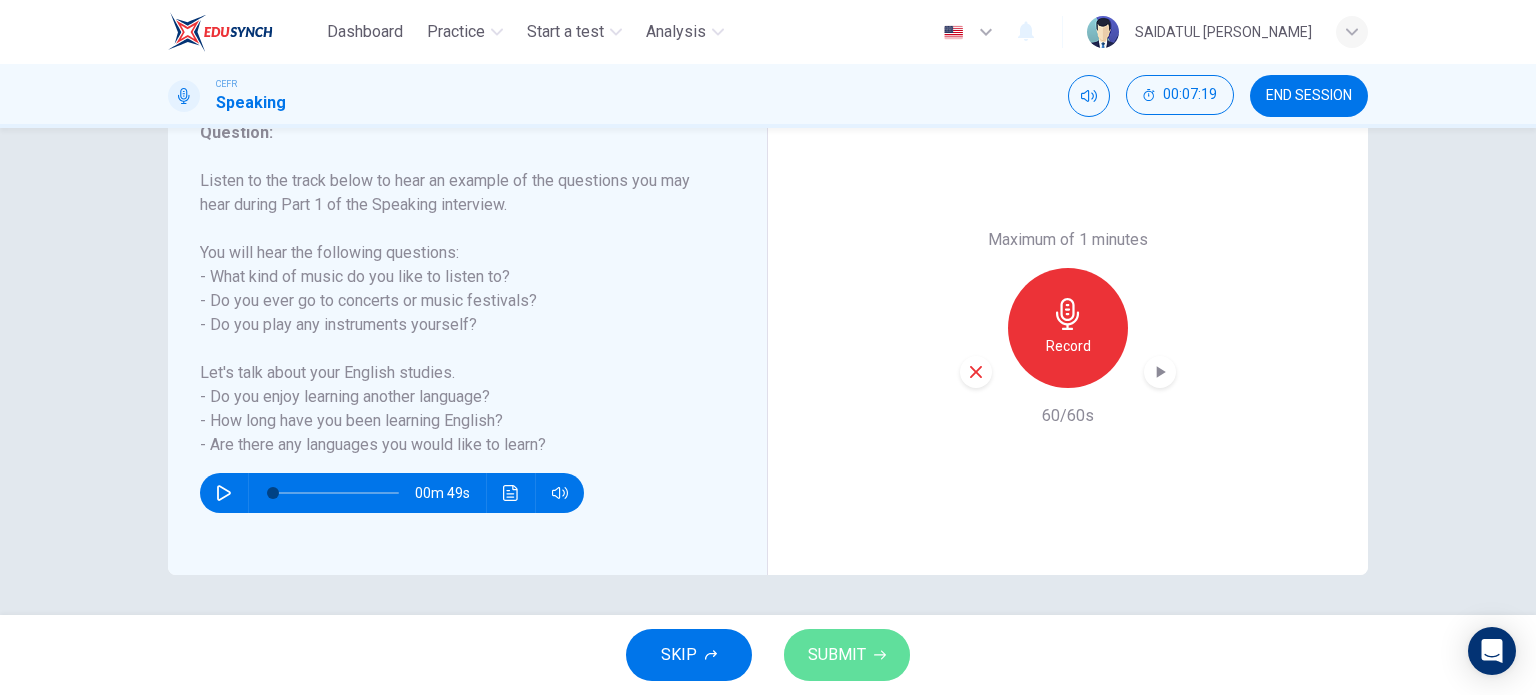 click on "SUBMIT" at bounding box center [837, 655] 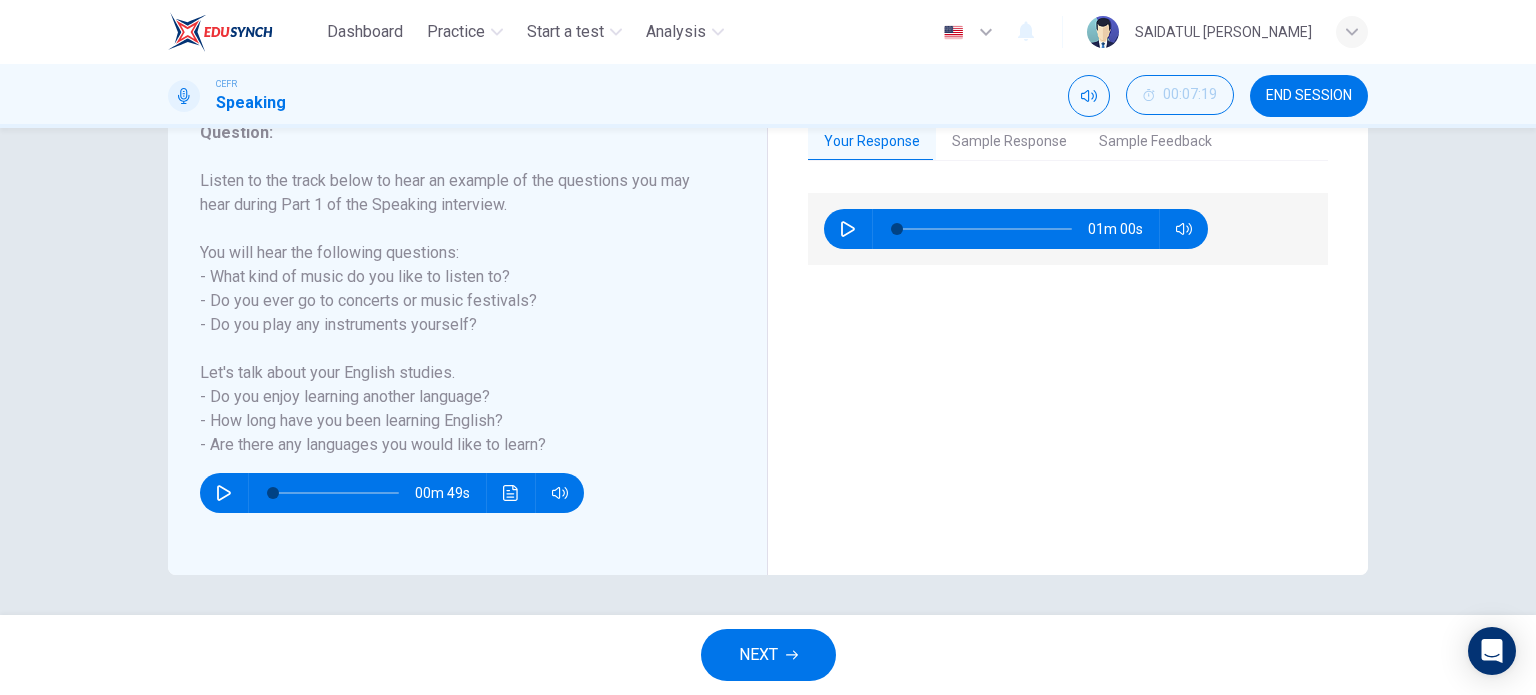 click on "Sample Response" at bounding box center [1009, 142] 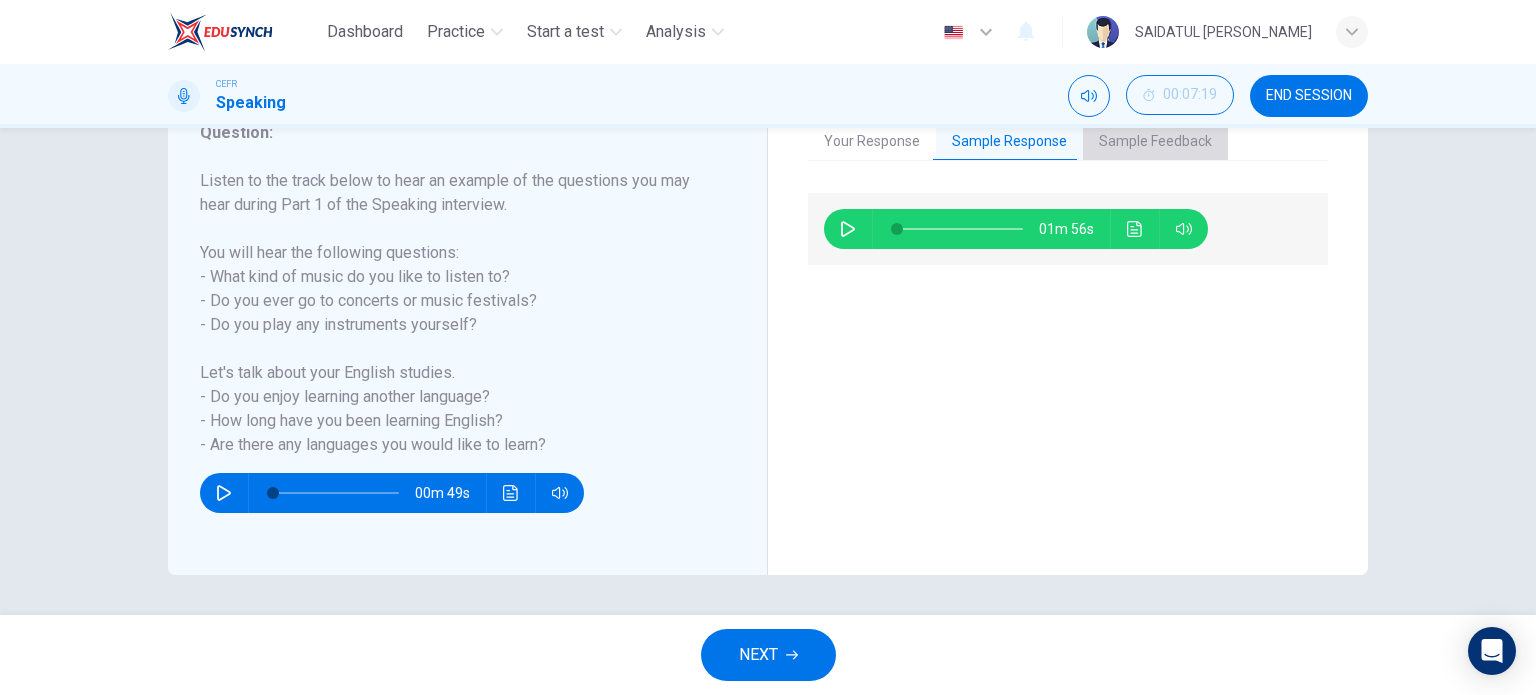 click on "Sample Feedback" at bounding box center (1155, 142) 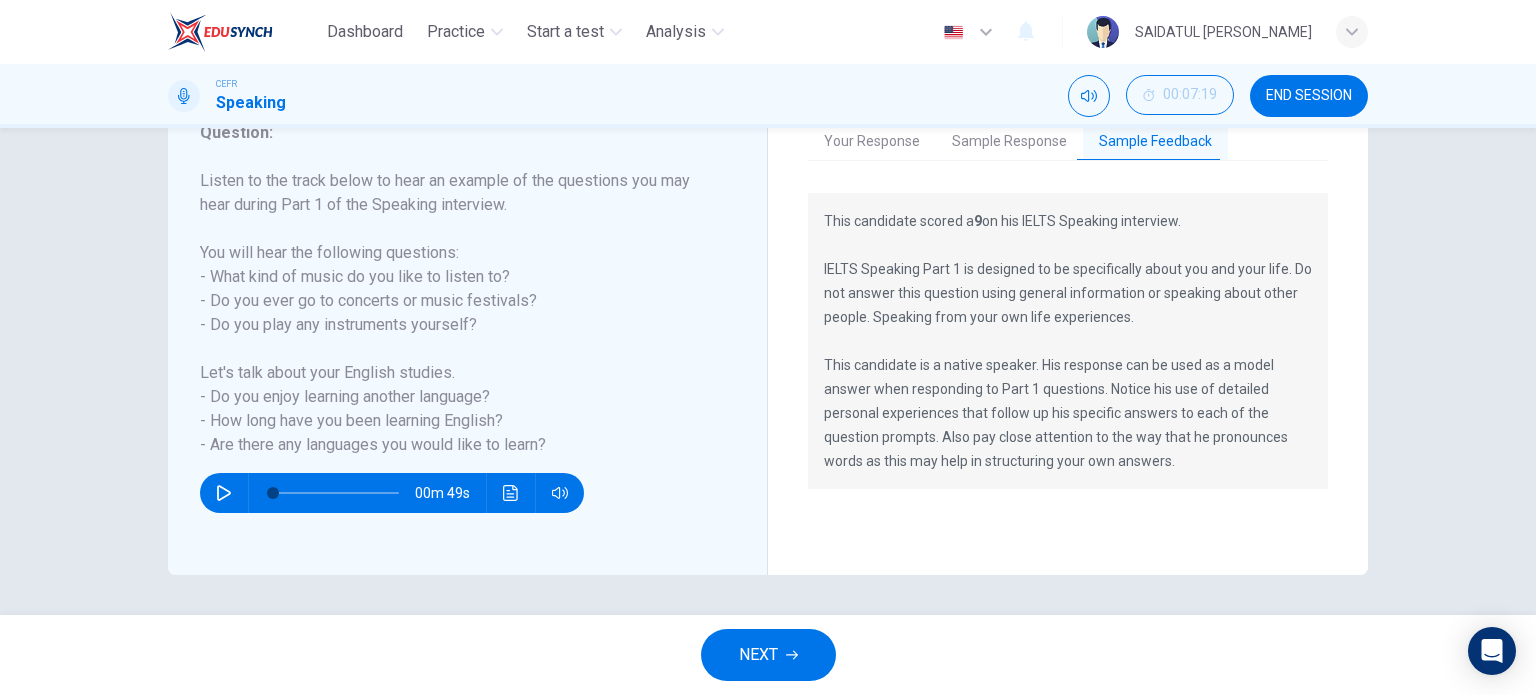 click on "Your Response" at bounding box center [872, 142] 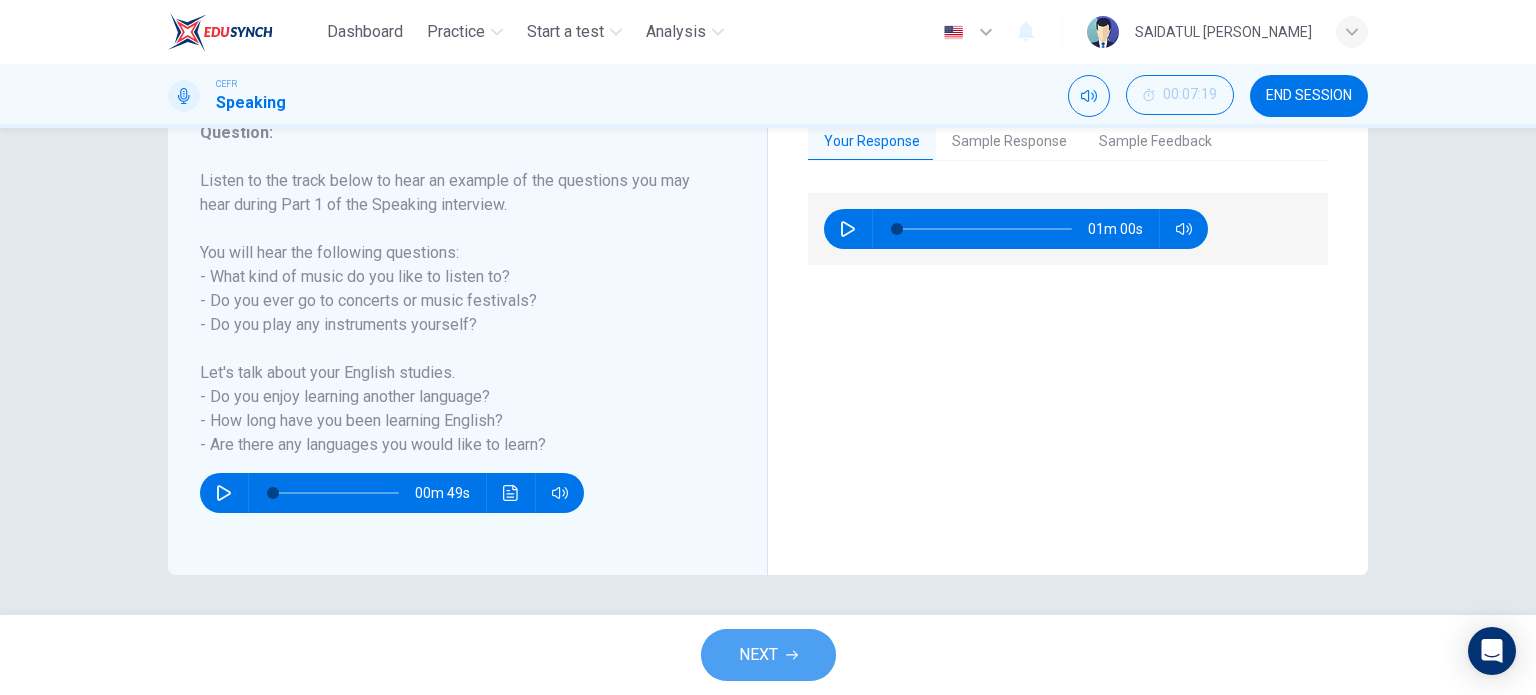 click on "NEXT" at bounding box center [758, 655] 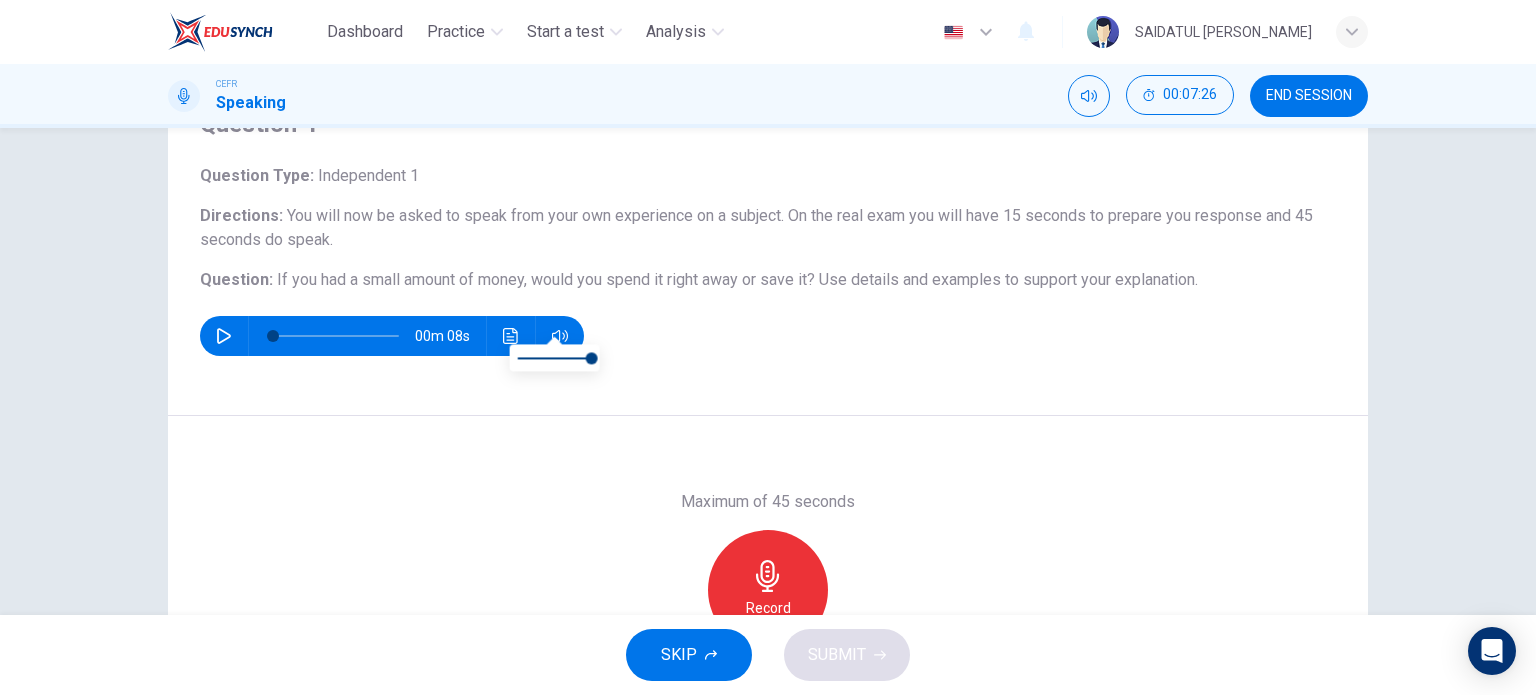 scroll, scrollTop: 200, scrollLeft: 0, axis: vertical 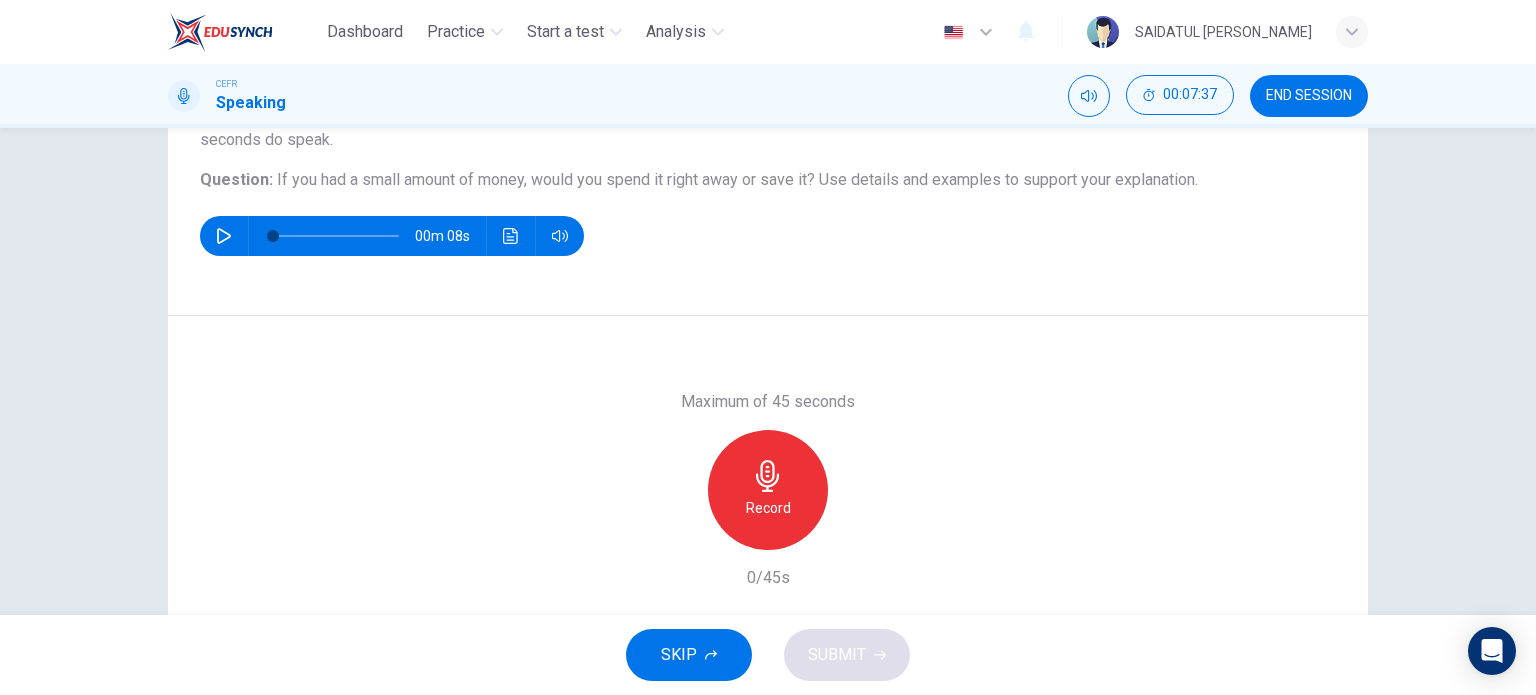 click on "Record" at bounding box center [768, 490] 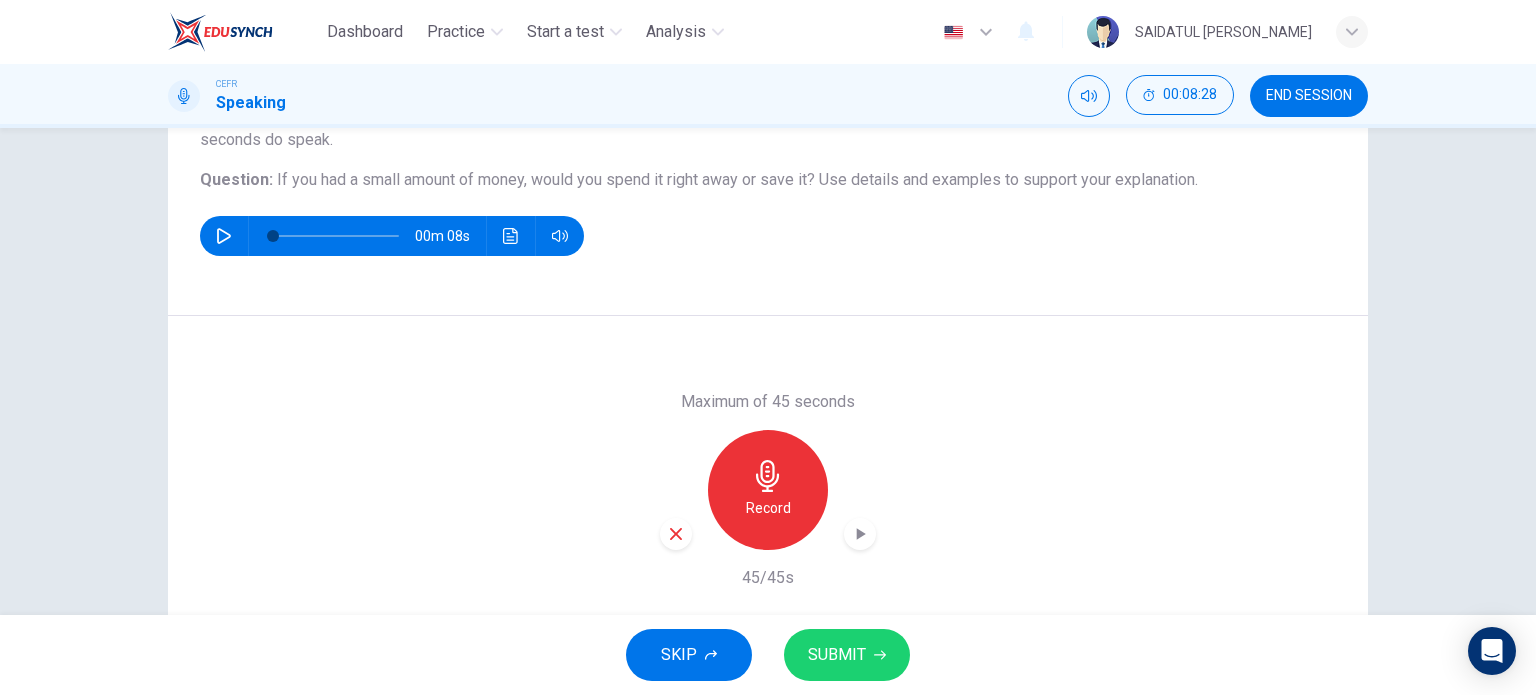 click on "SUBMIT" at bounding box center [847, 655] 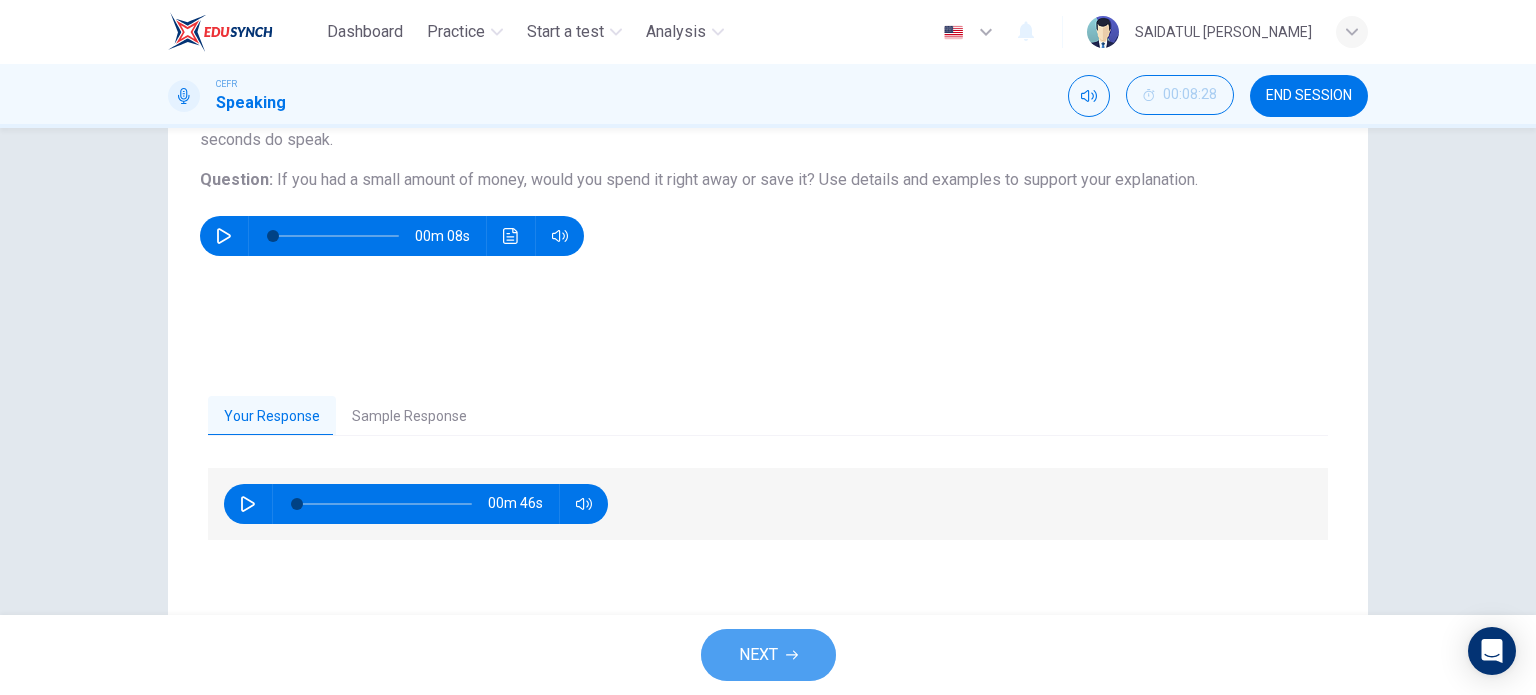 click on "NEXT" at bounding box center [768, 655] 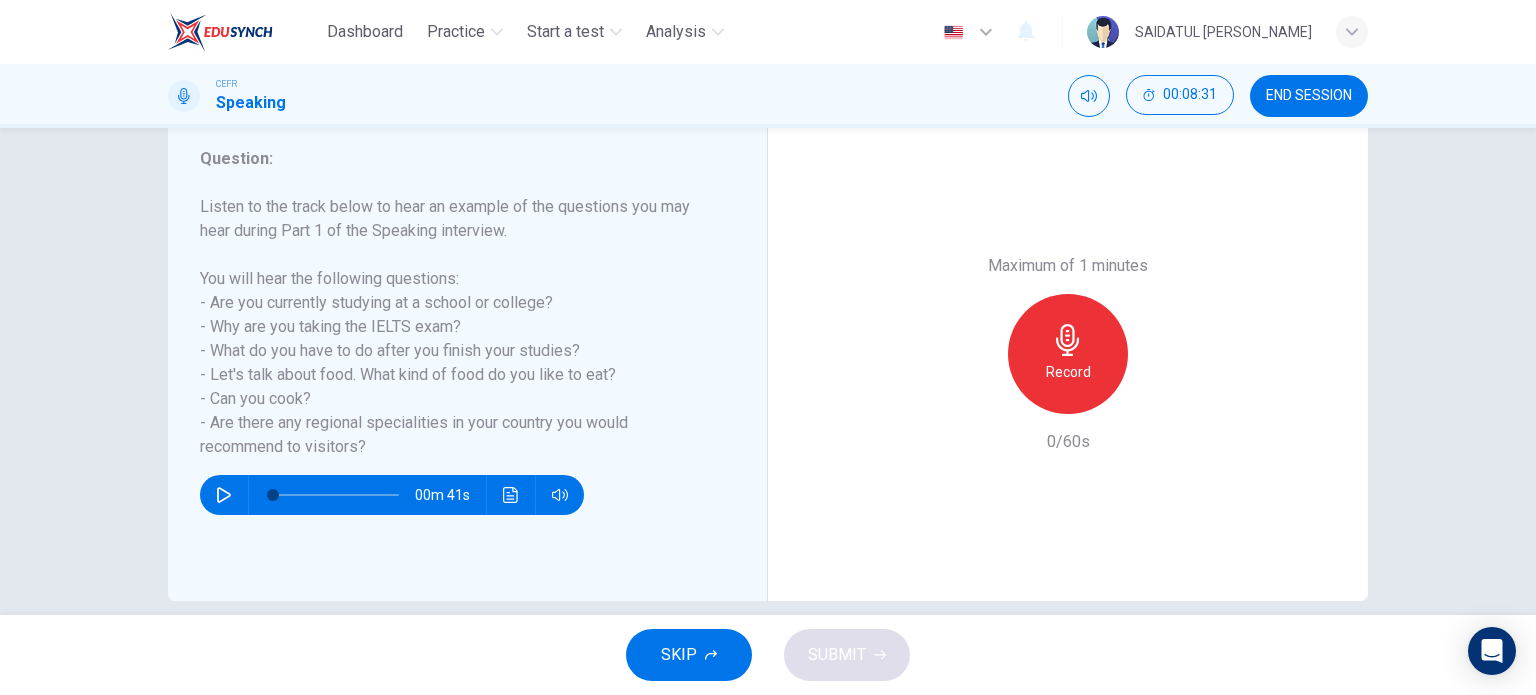 scroll, scrollTop: 188, scrollLeft: 0, axis: vertical 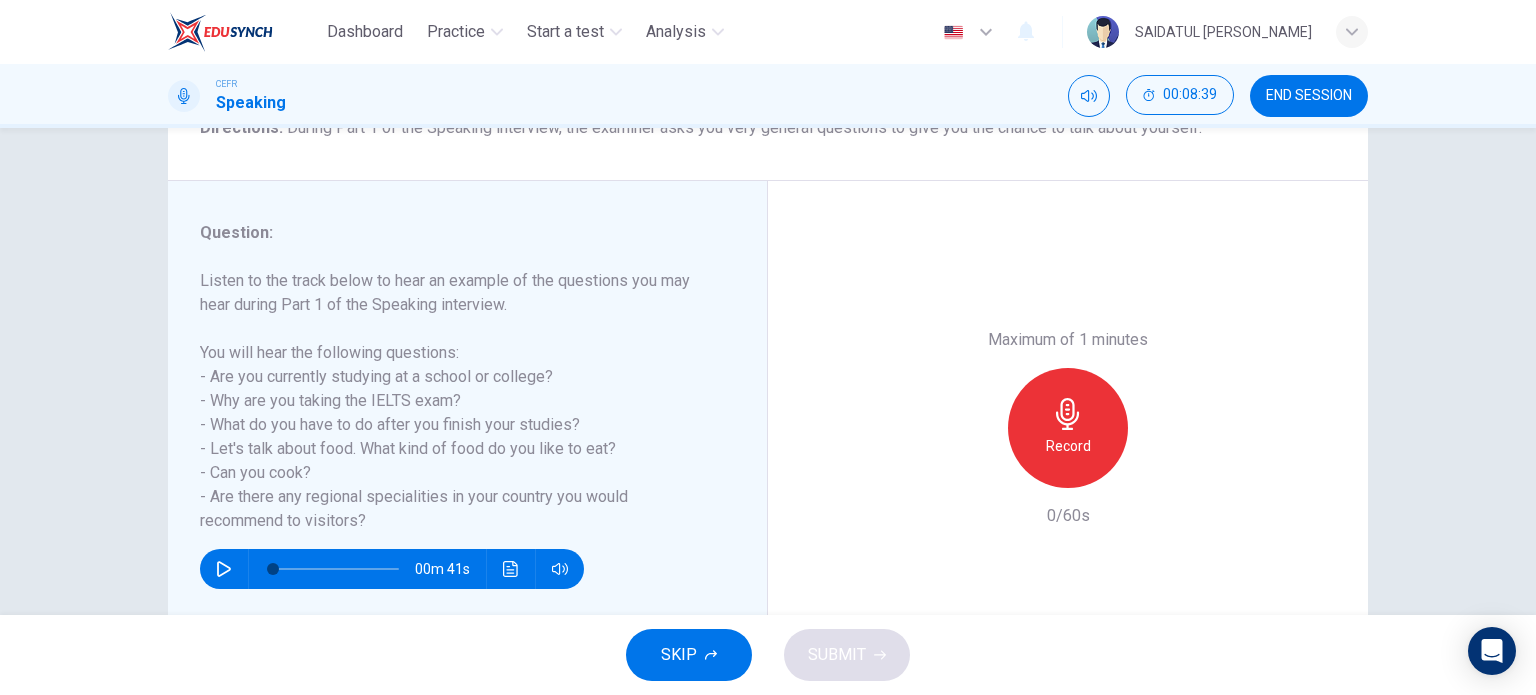 click on "Record" at bounding box center (1068, 428) 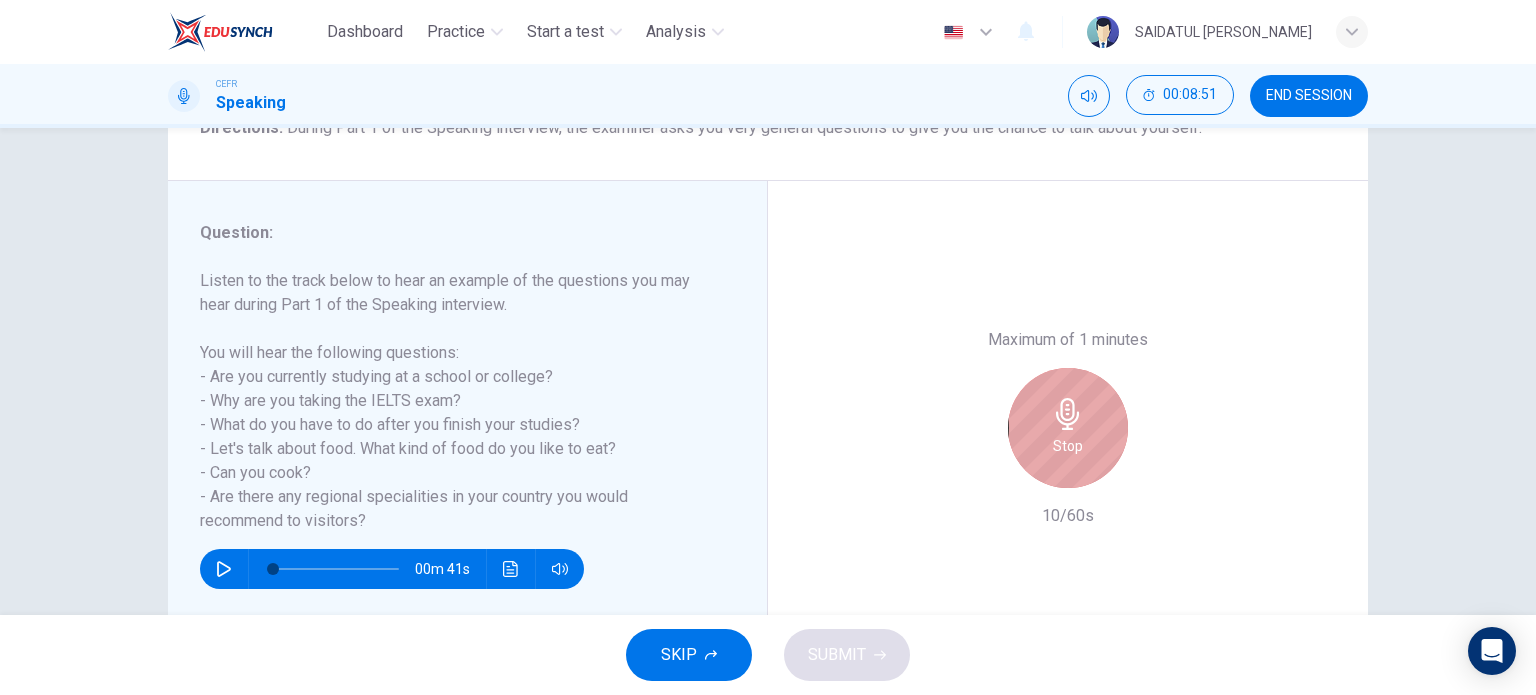 click on "Stop" at bounding box center (1068, 428) 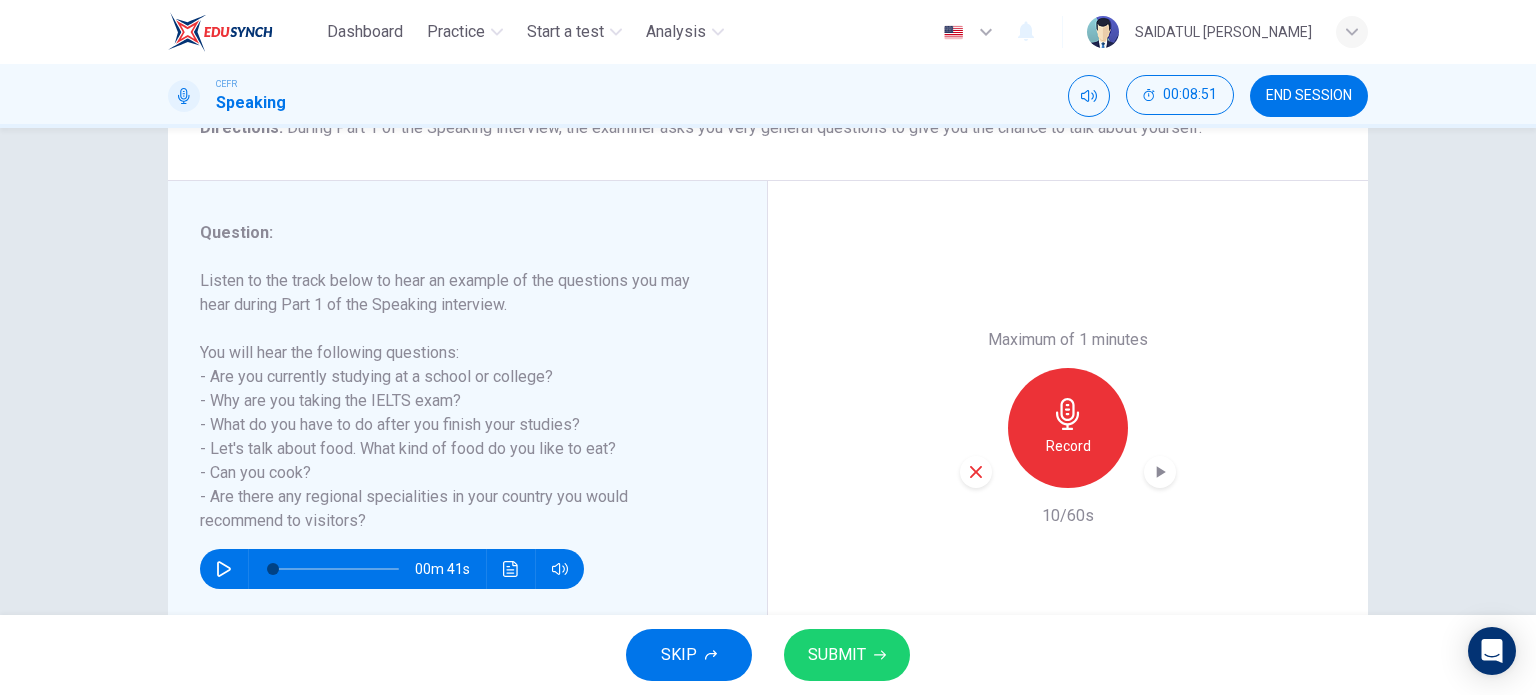 click 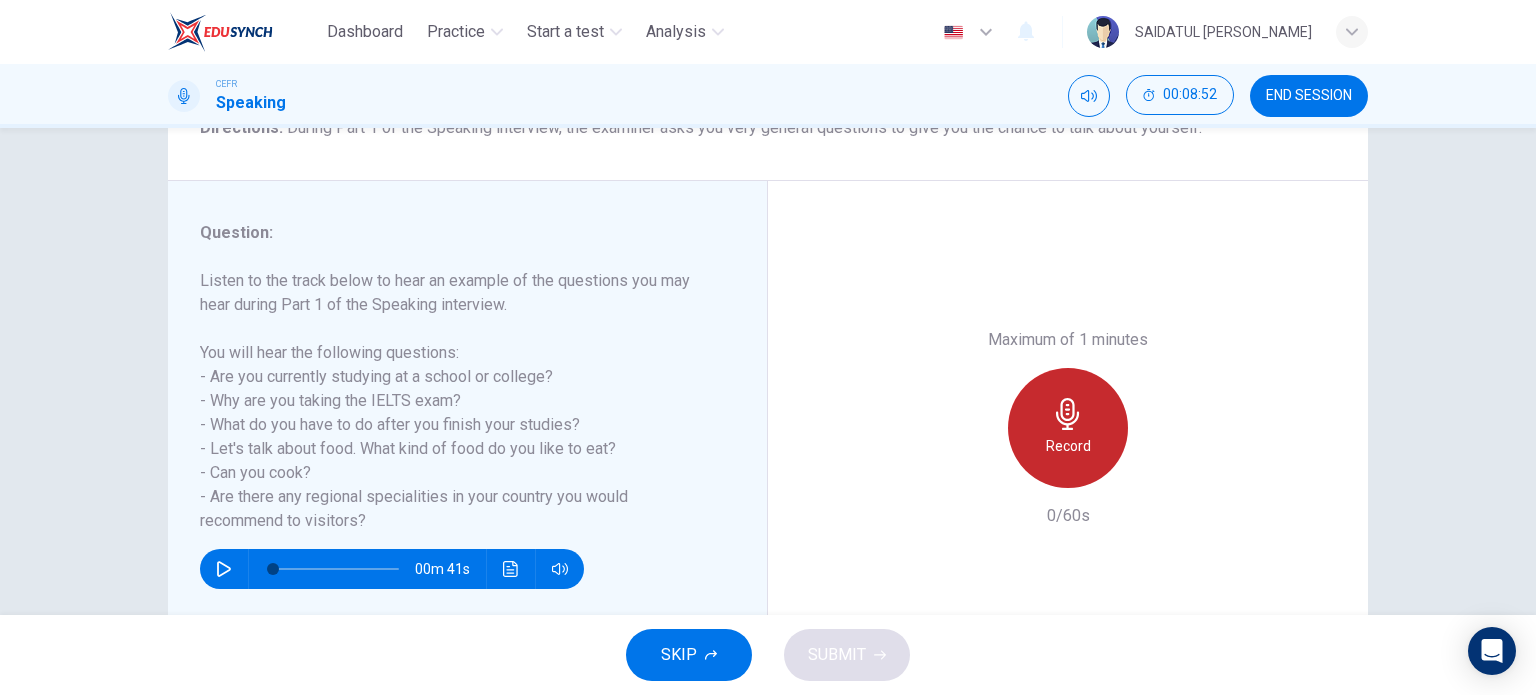 click on "Record" at bounding box center [1068, 428] 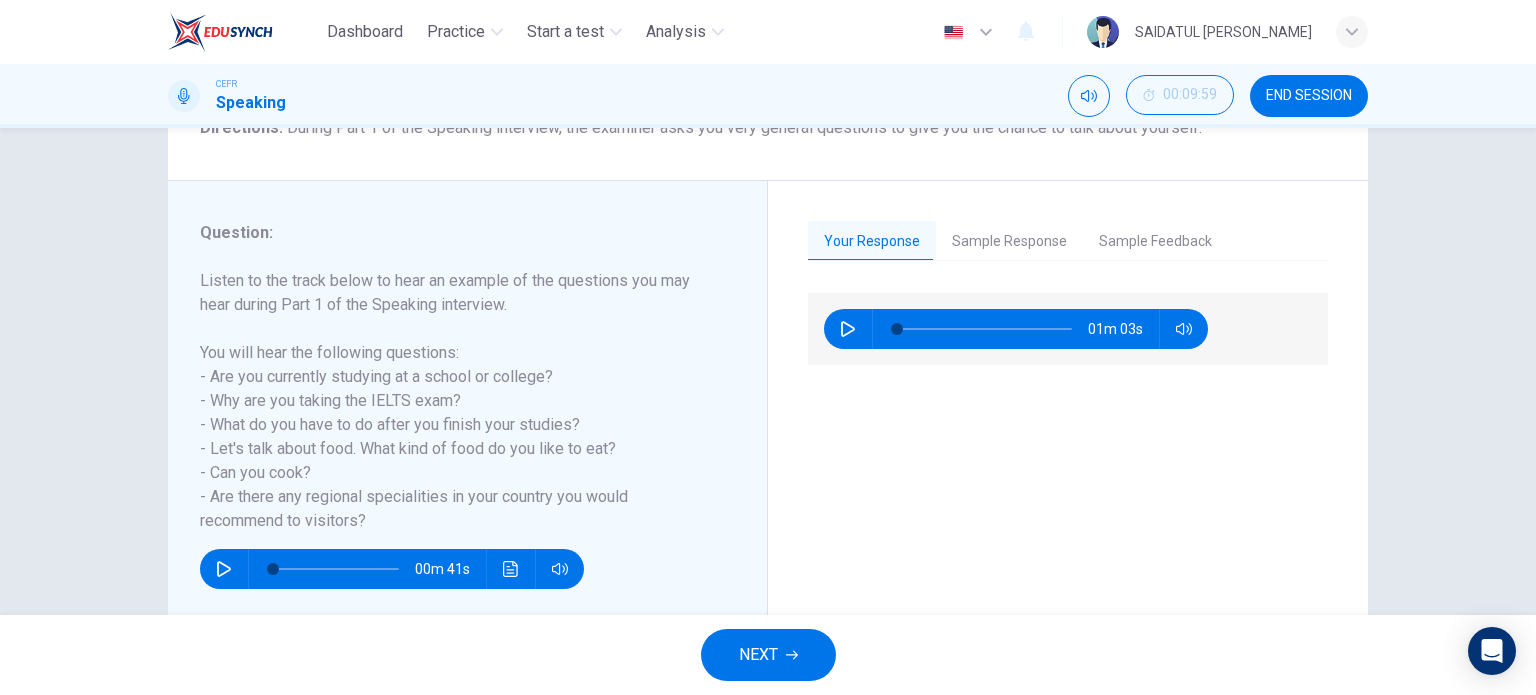 click on "NEXT" at bounding box center (768, 655) 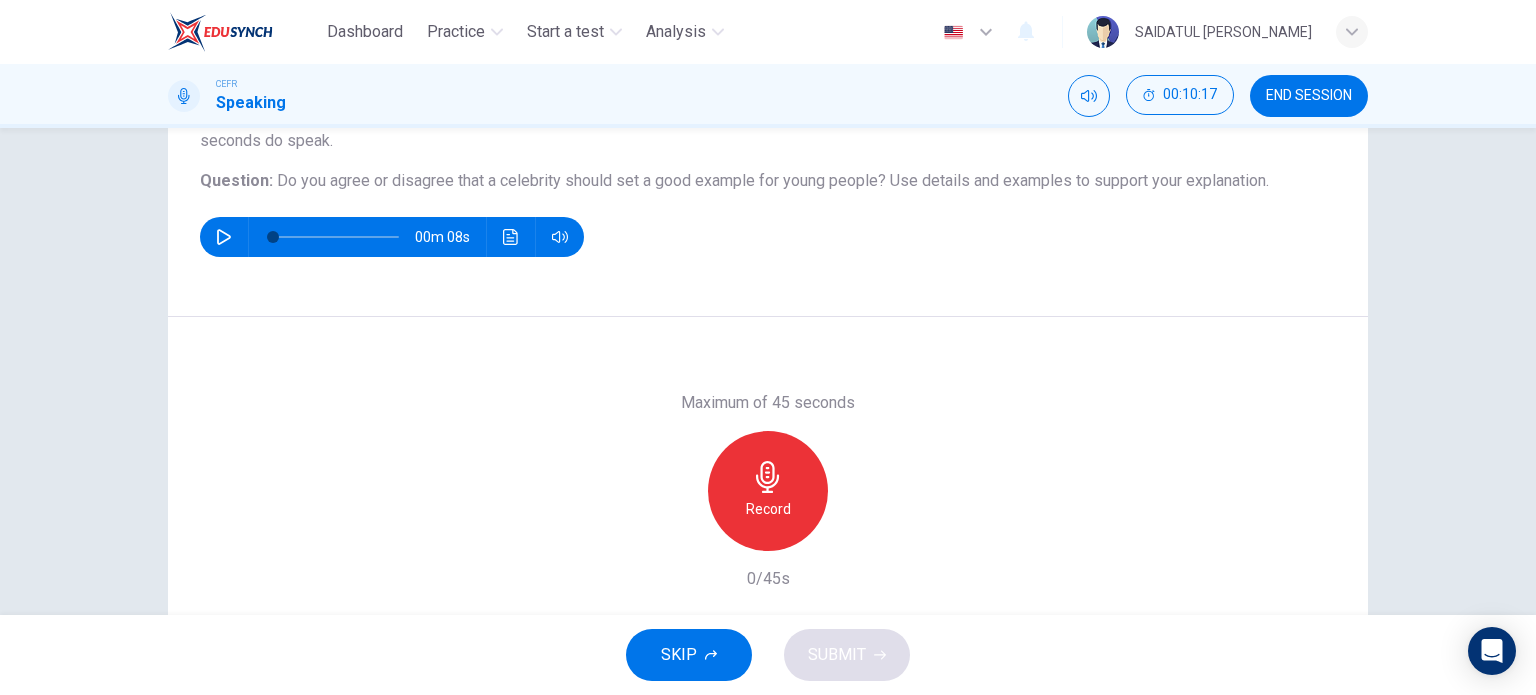 scroll, scrollTop: 200, scrollLeft: 0, axis: vertical 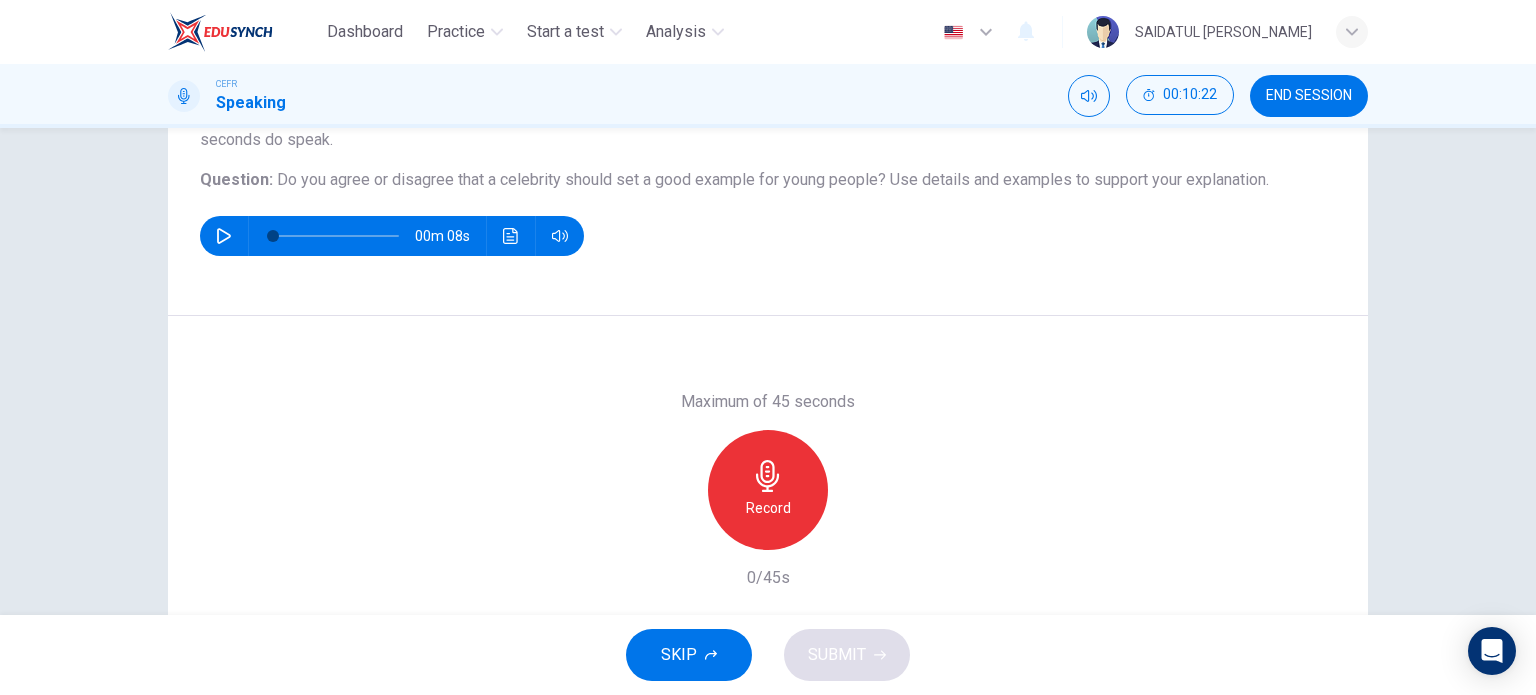 click on "Record" at bounding box center (768, 490) 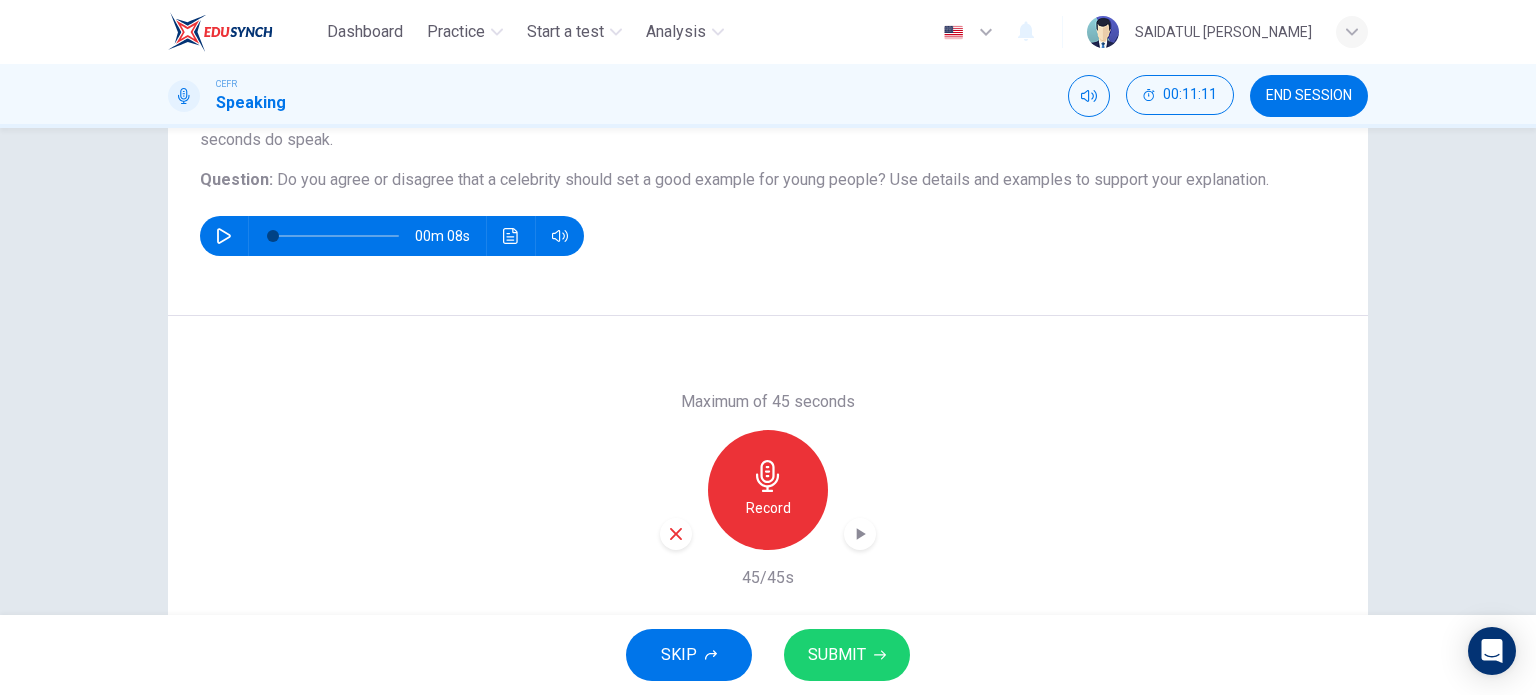 click on "SUBMIT" at bounding box center [847, 655] 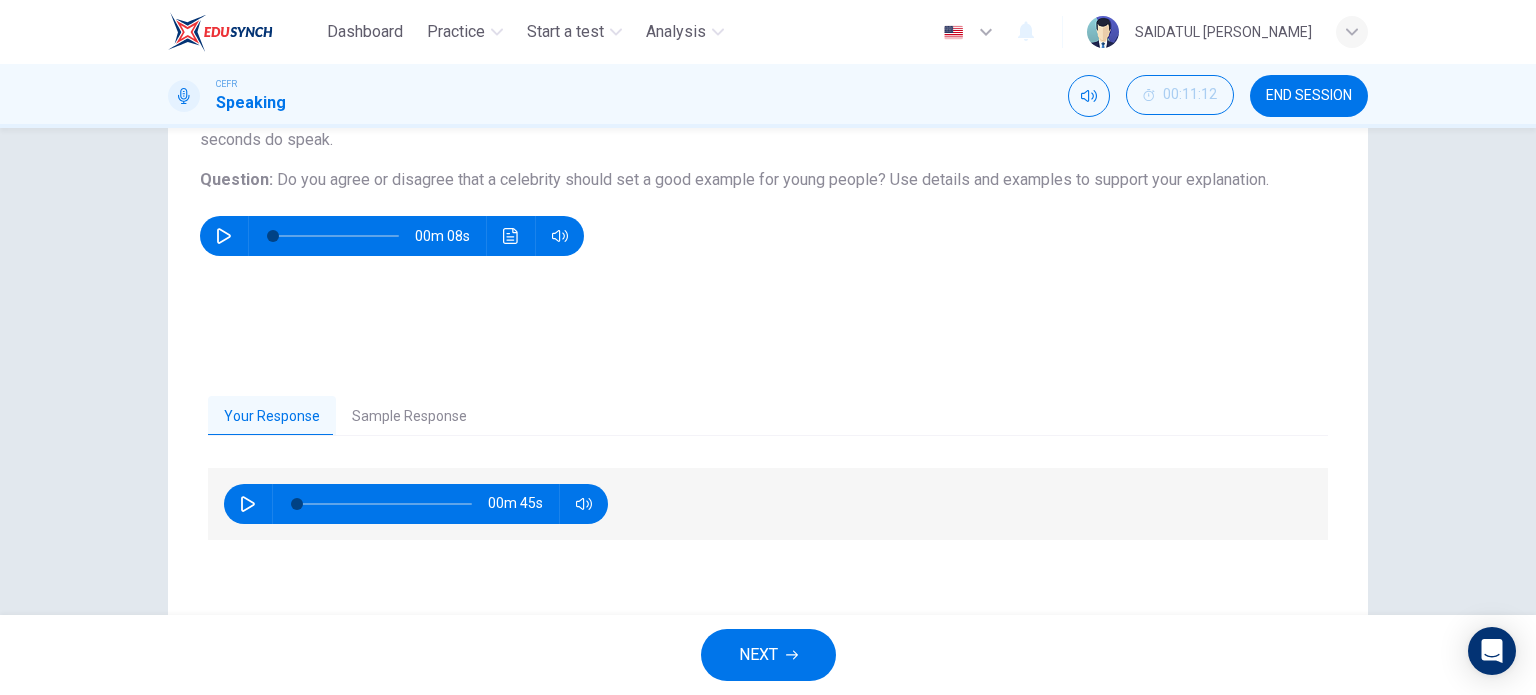 click on "NEXT" at bounding box center (758, 655) 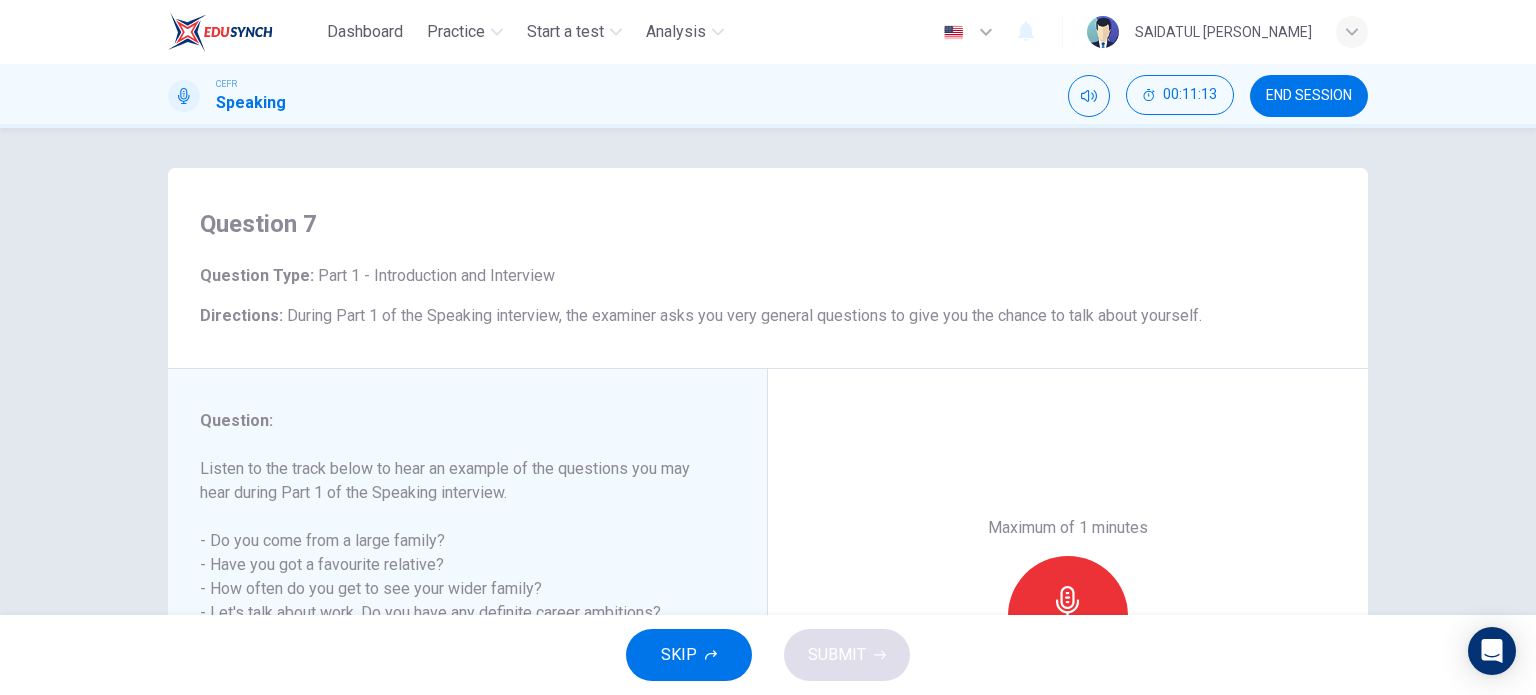 scroll, scrollTop: 100, scrollLeft: 0, axis: vertical 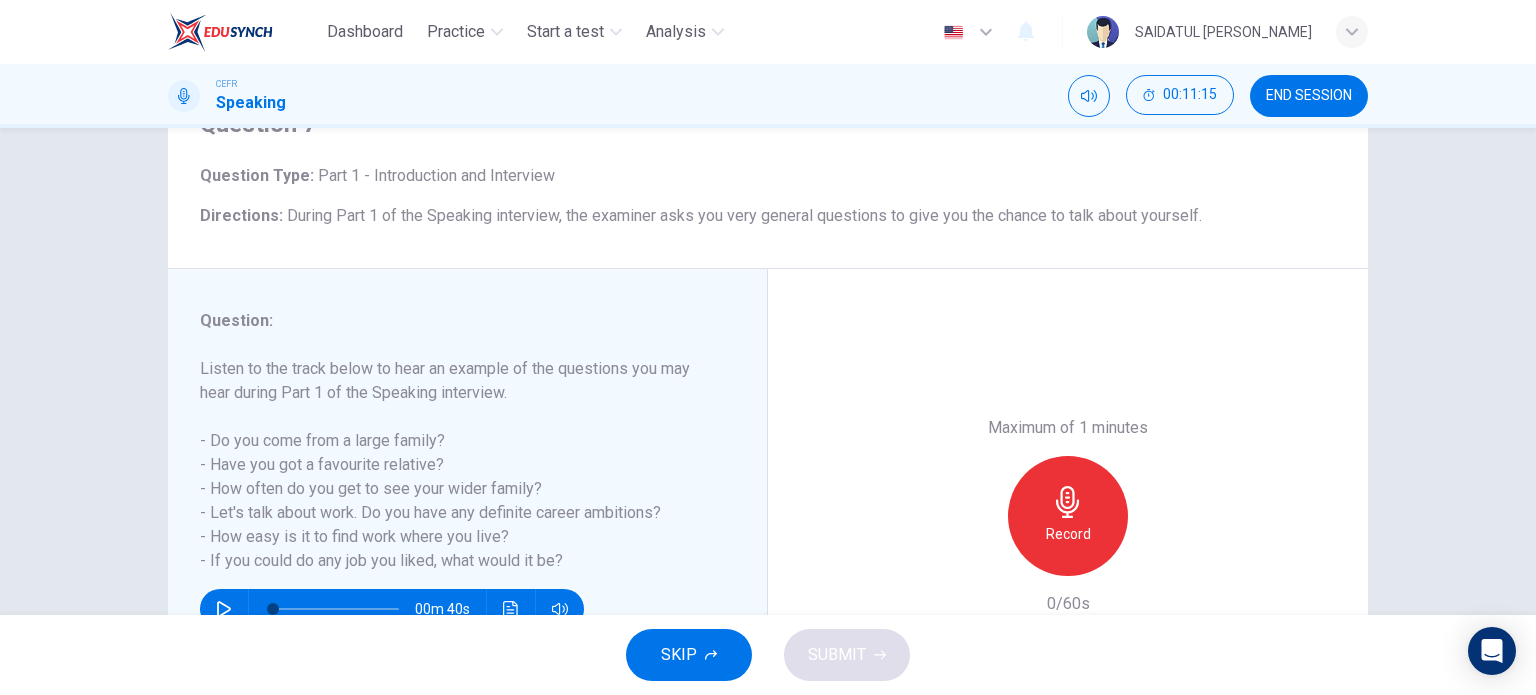 drag, startPoint x: 407, startPoint y: 207, endPoint x: 556, endPoint y: 213, distance: 149.12076 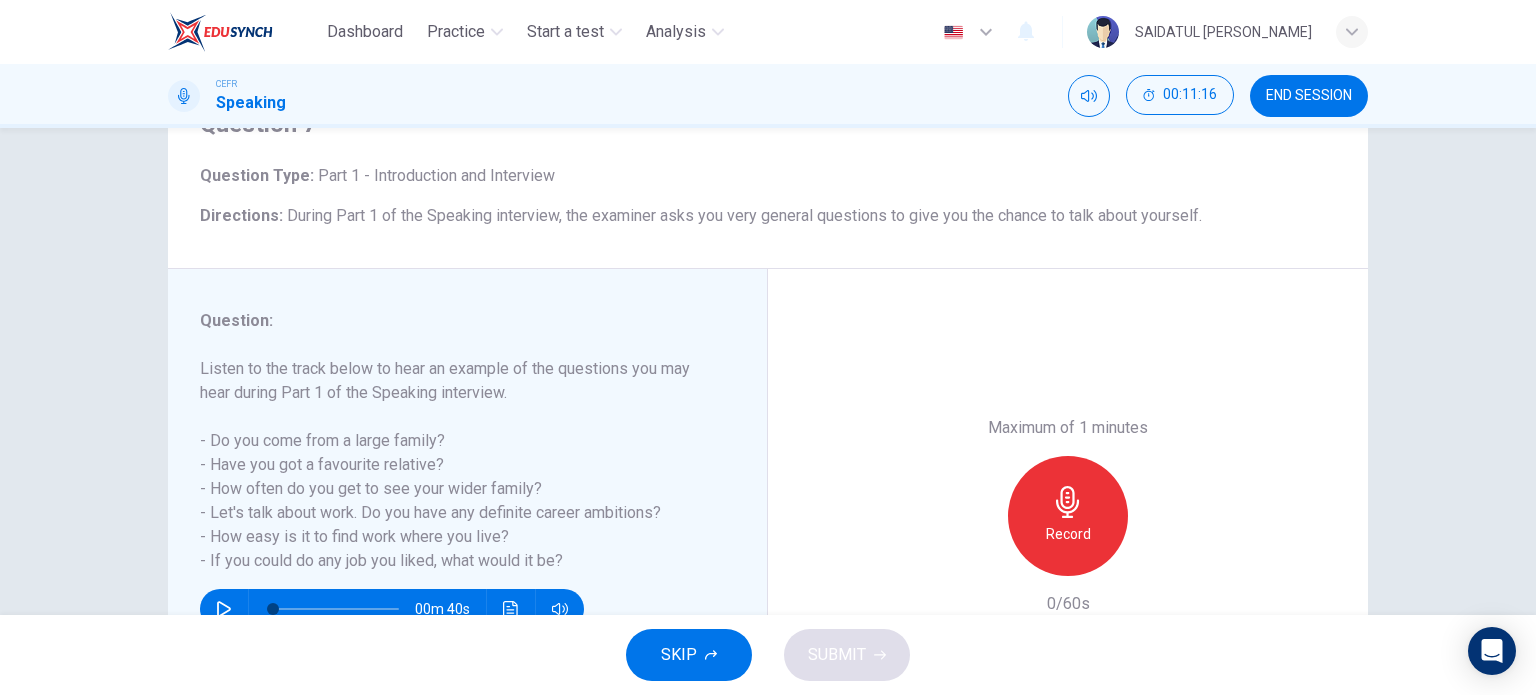 drag, startPoint x: 682, startPoint y: 211, endPoint x: 972, endPoint y: 211, distance: 290 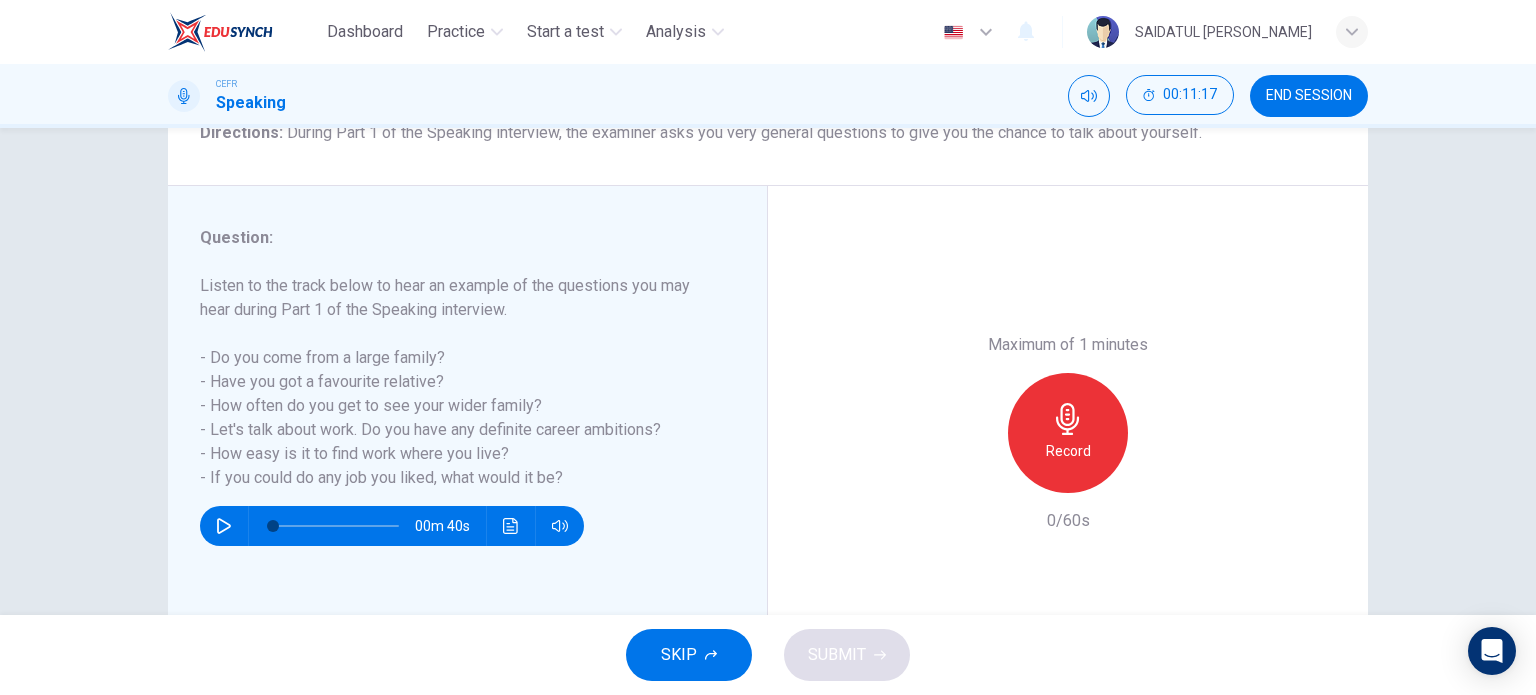scroll, scrollTop: 200, scrollLeft: 0, axis: vertical 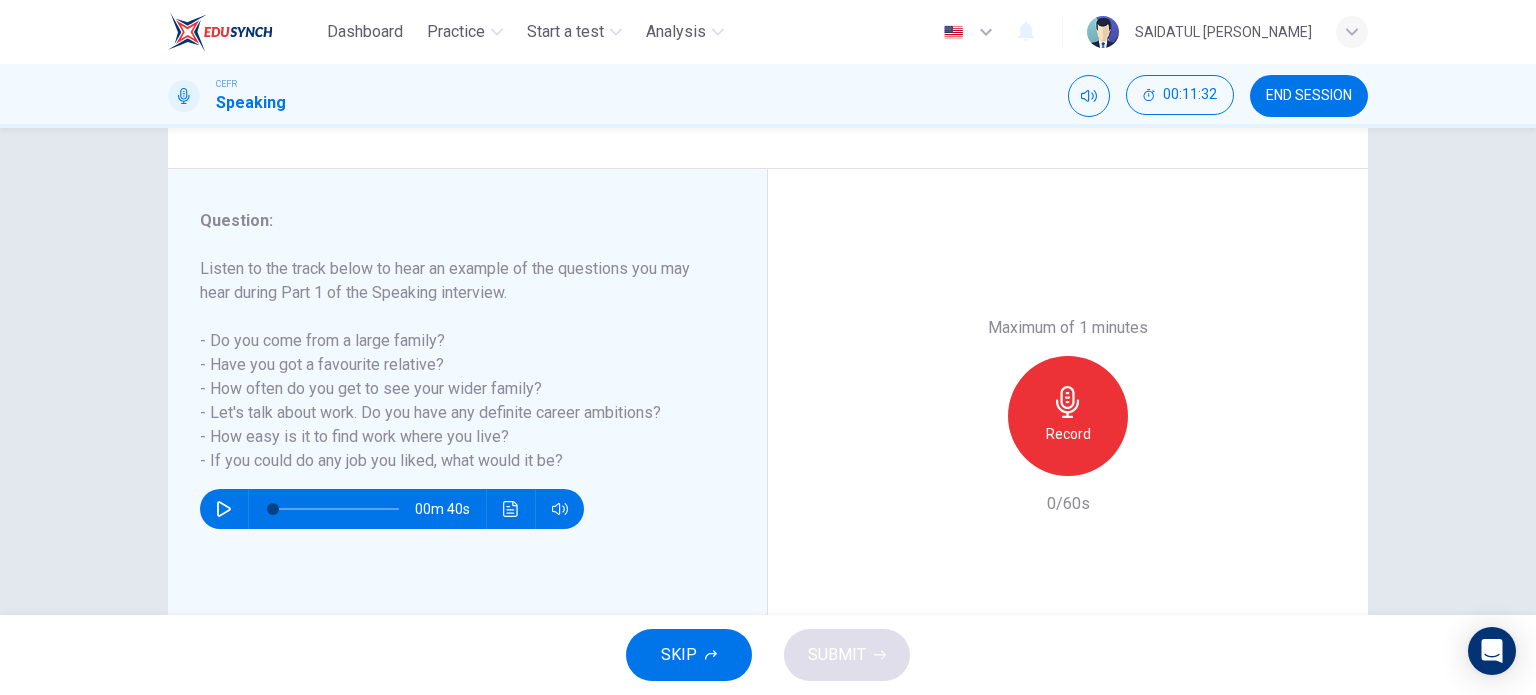 click on "Record" at bounding box center [1068, 416] 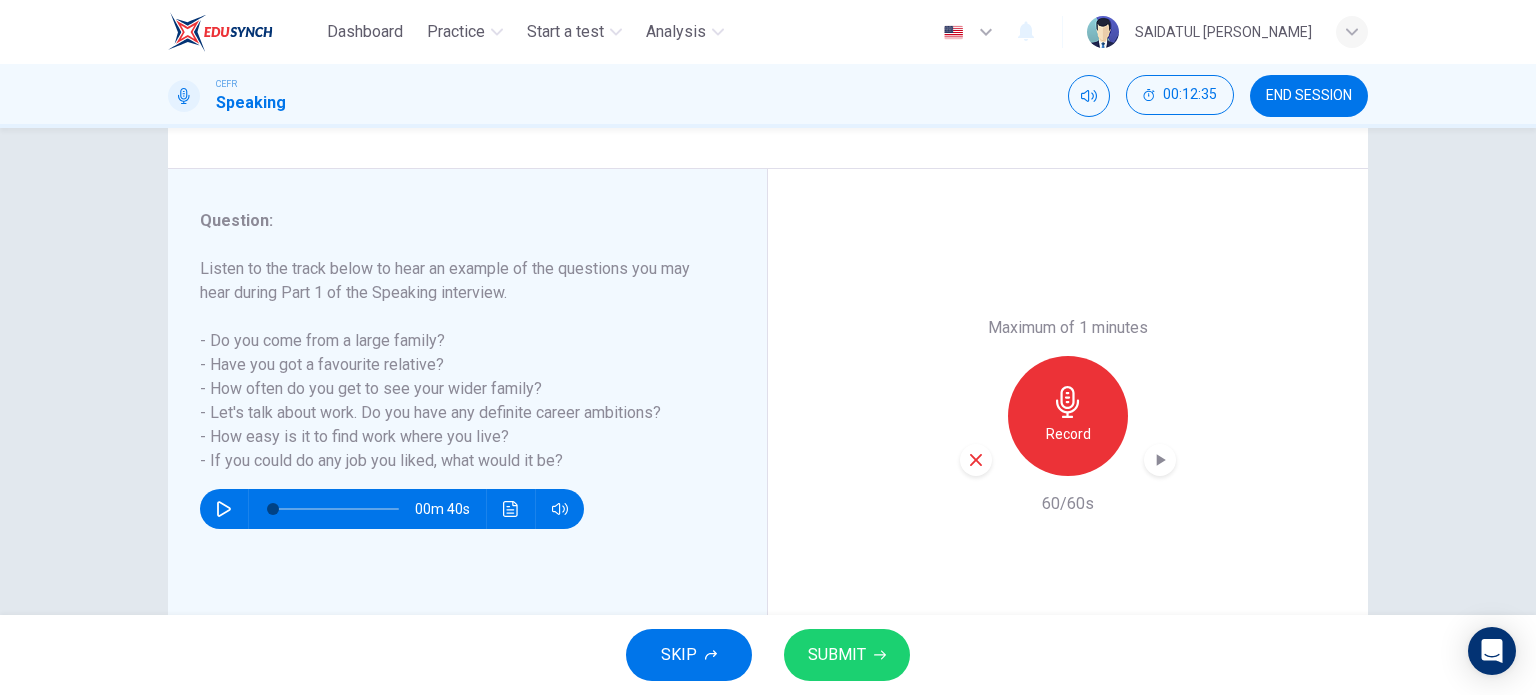 click on "SUBMIT" at bounding box center [847, 655] 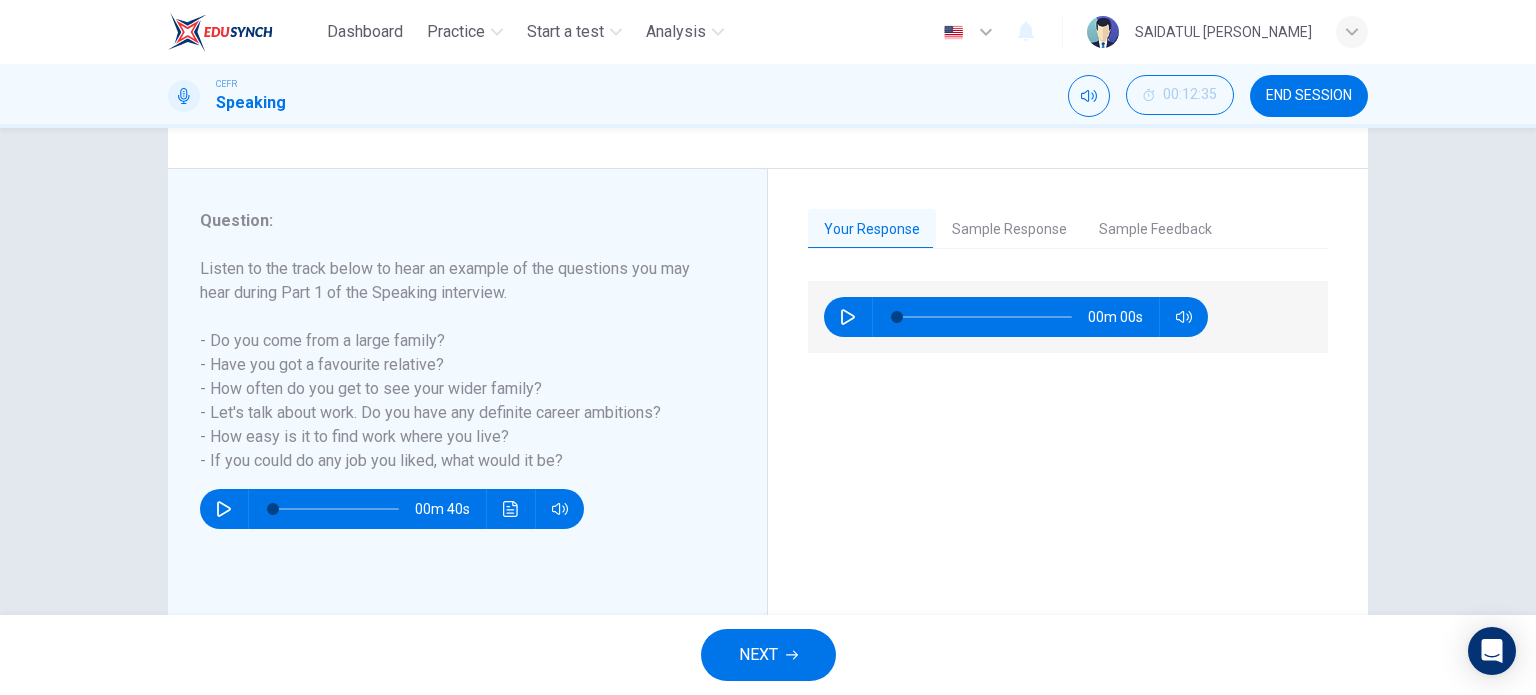 click on "Sample Feedback" at bounding box center (1155, 230) 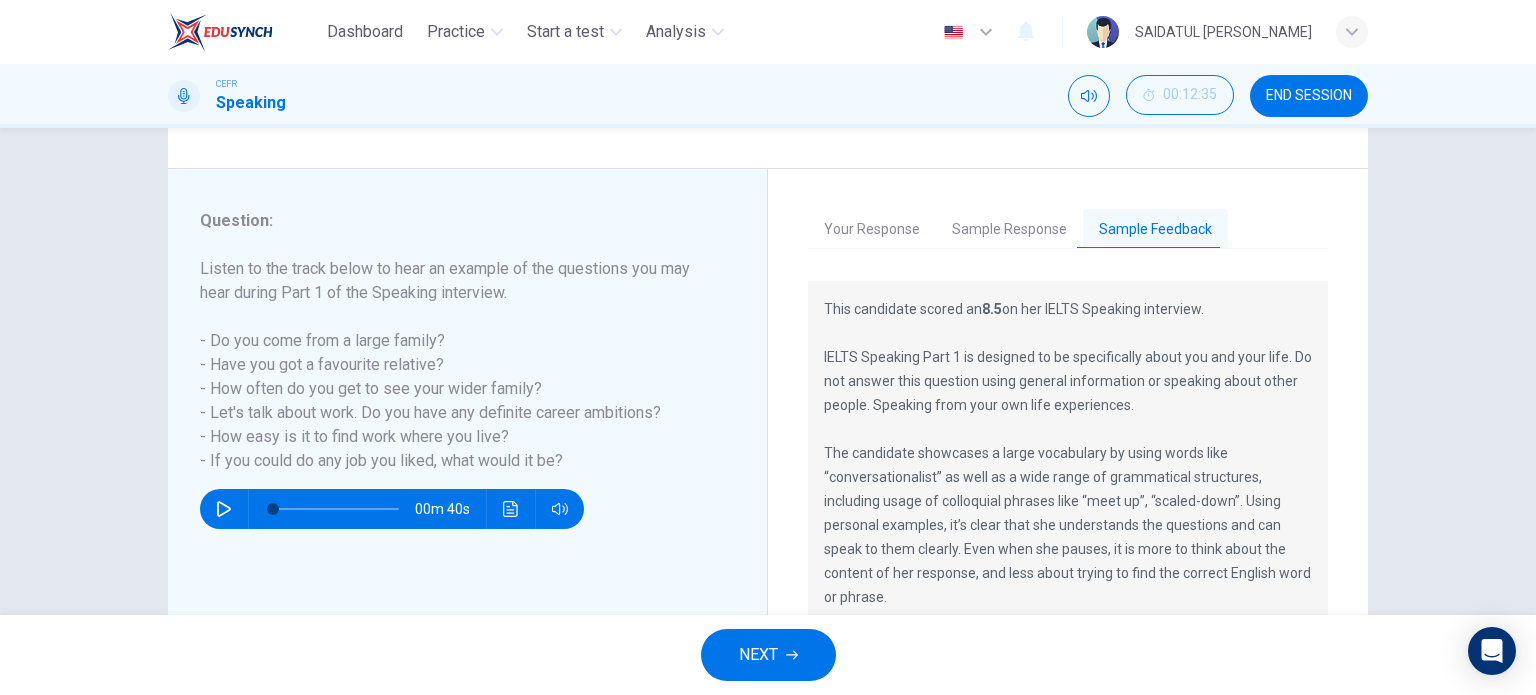 click on "Your Response" at bounding box center (872, 230) 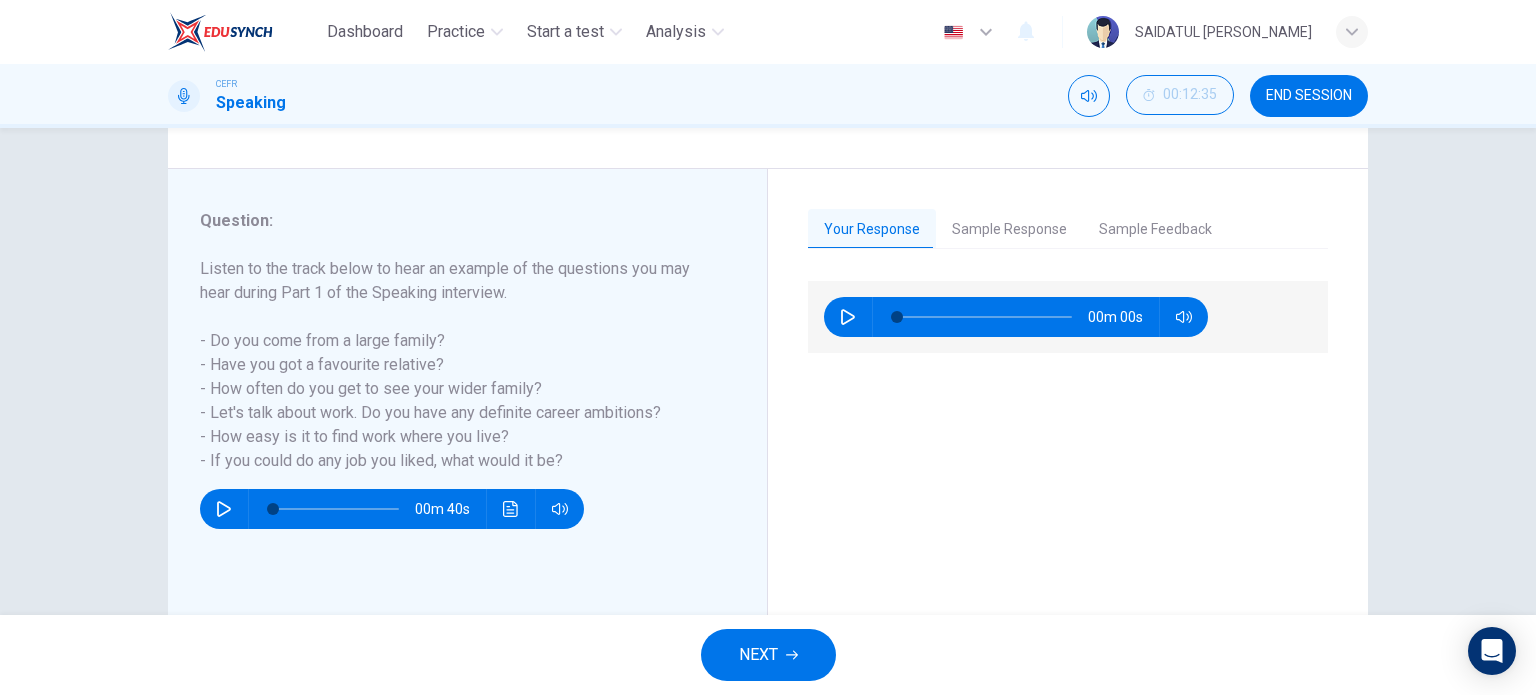 click on "Sample Response" at bounding box center (1009, 230) 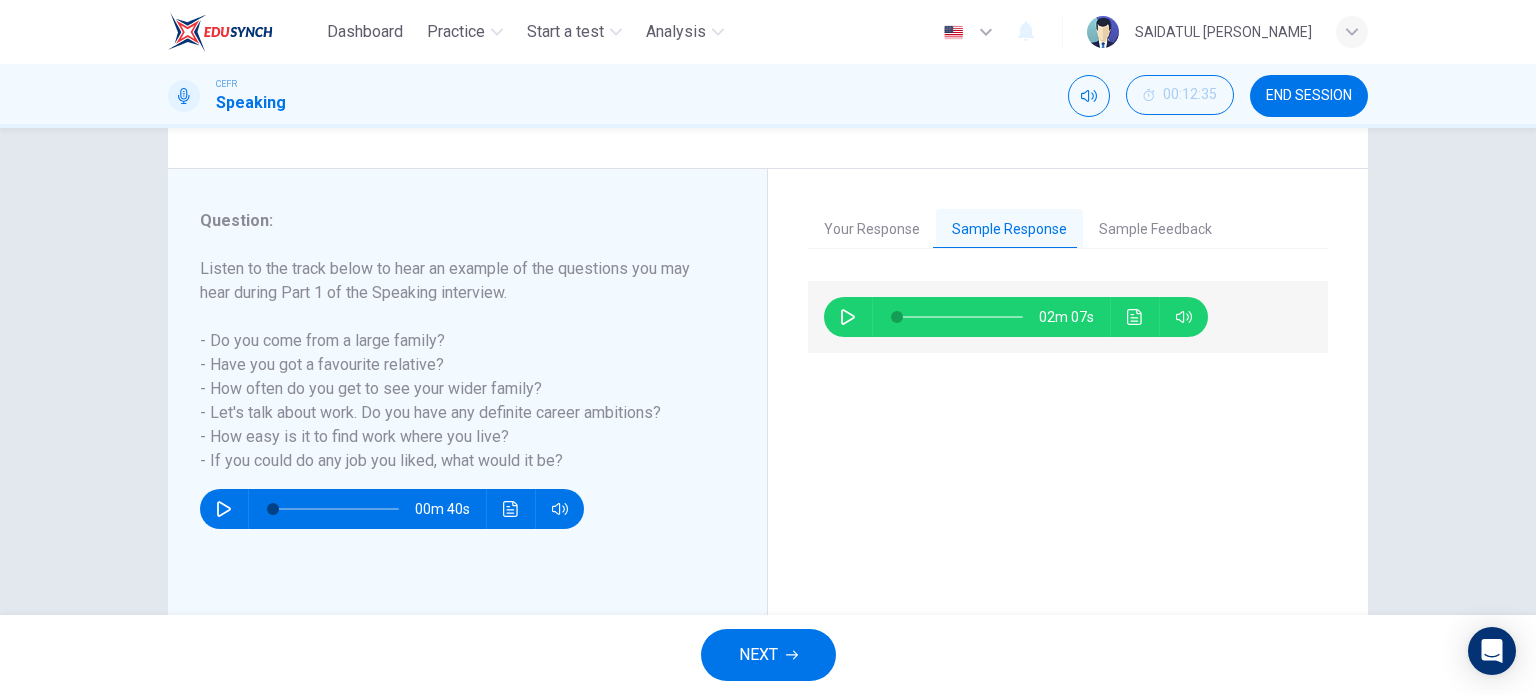 click on "Your Response" at bounding box center (872, 230) 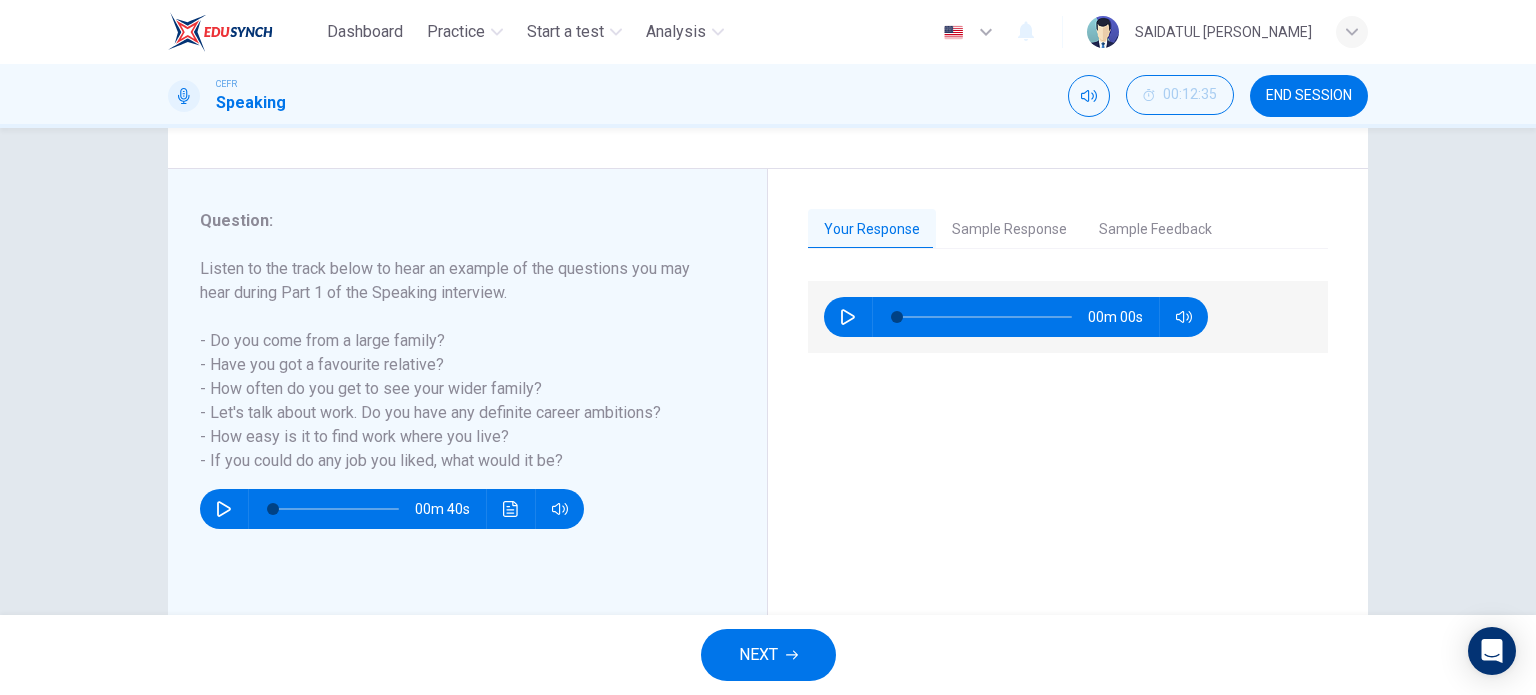 click at bounding box center (848, 317) 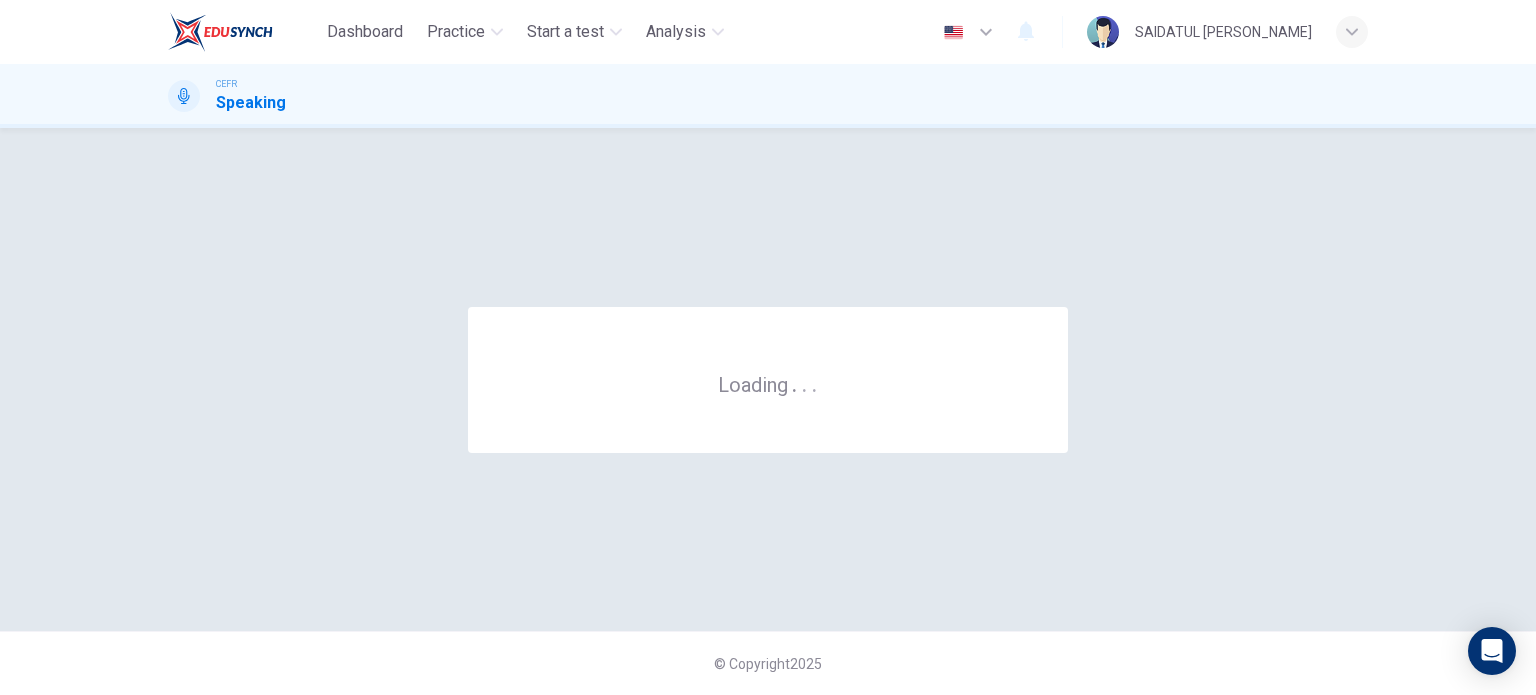 scroll, scrollTop: 0, scrollLeft: 0, axis: both 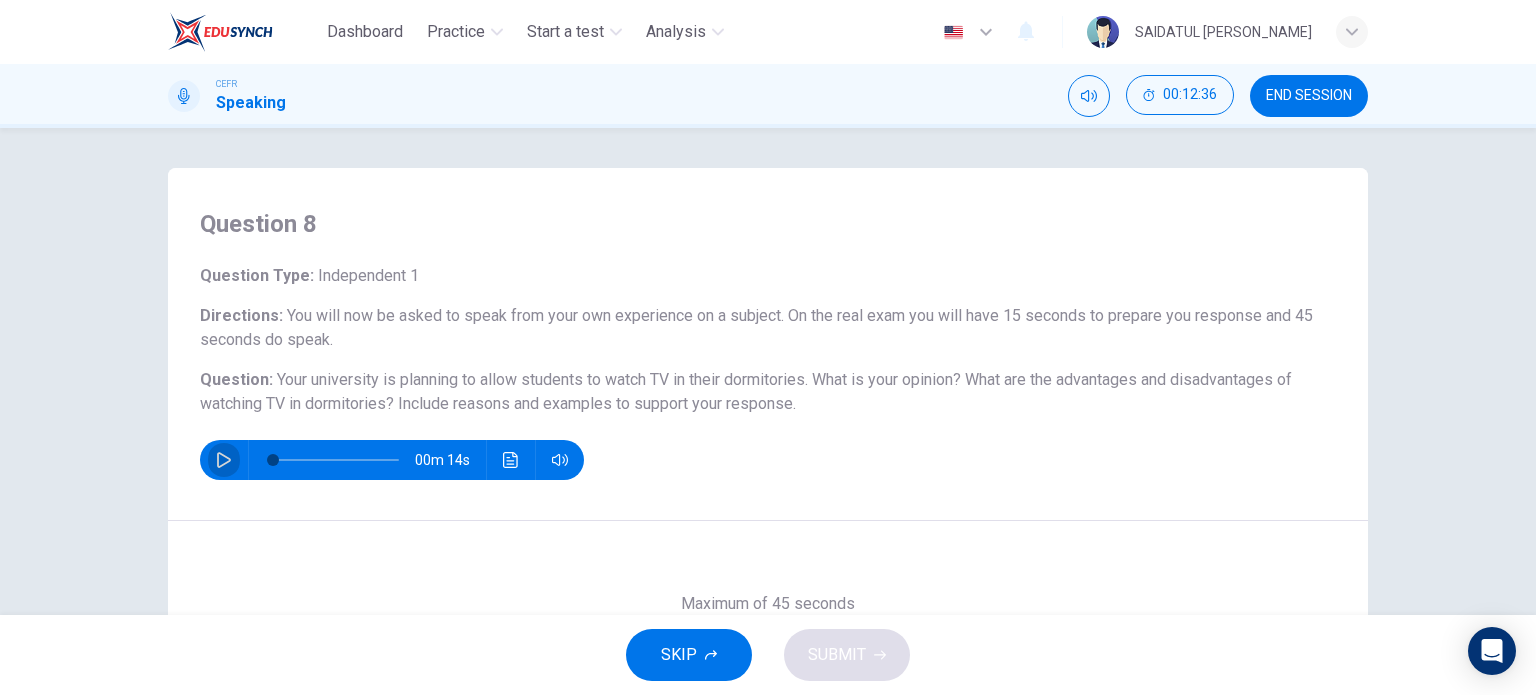 click at bounding box center [224, 460] 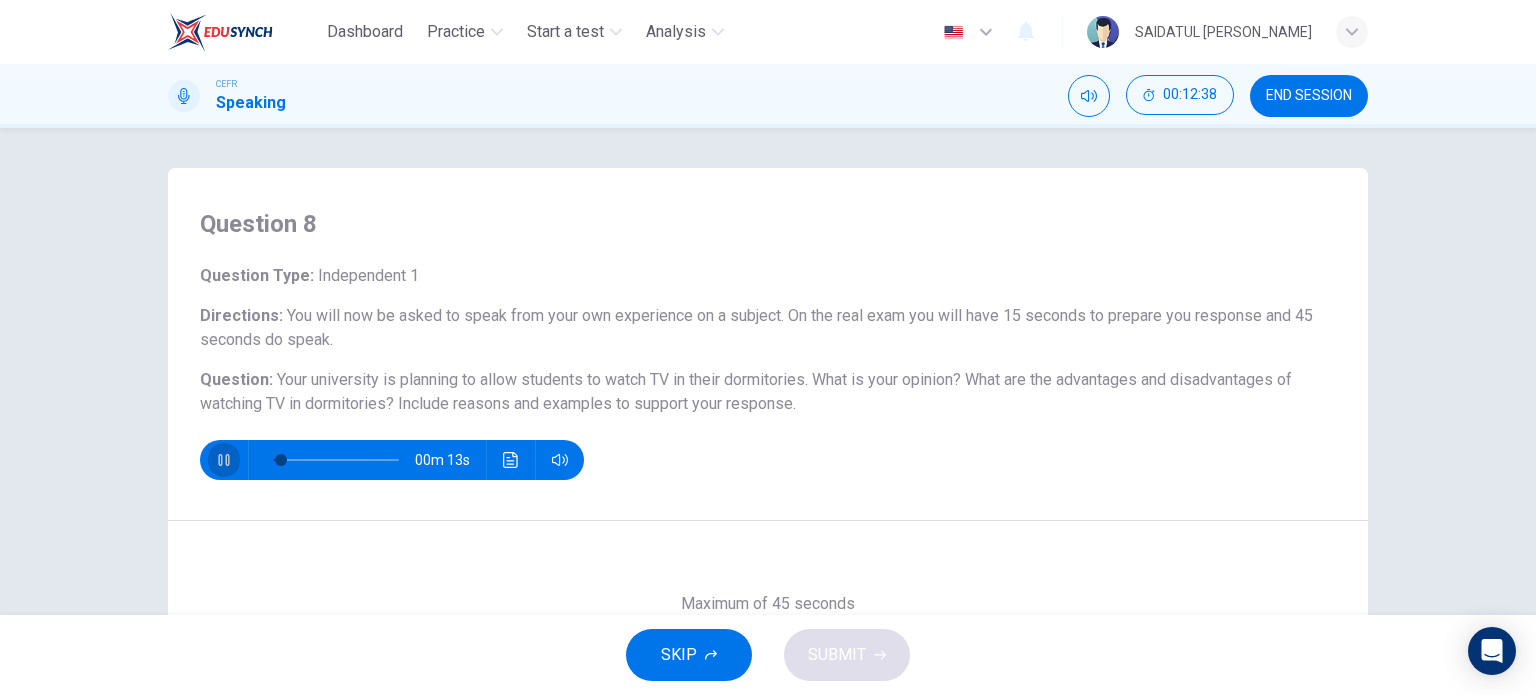 click at bounding box center [224, 460] 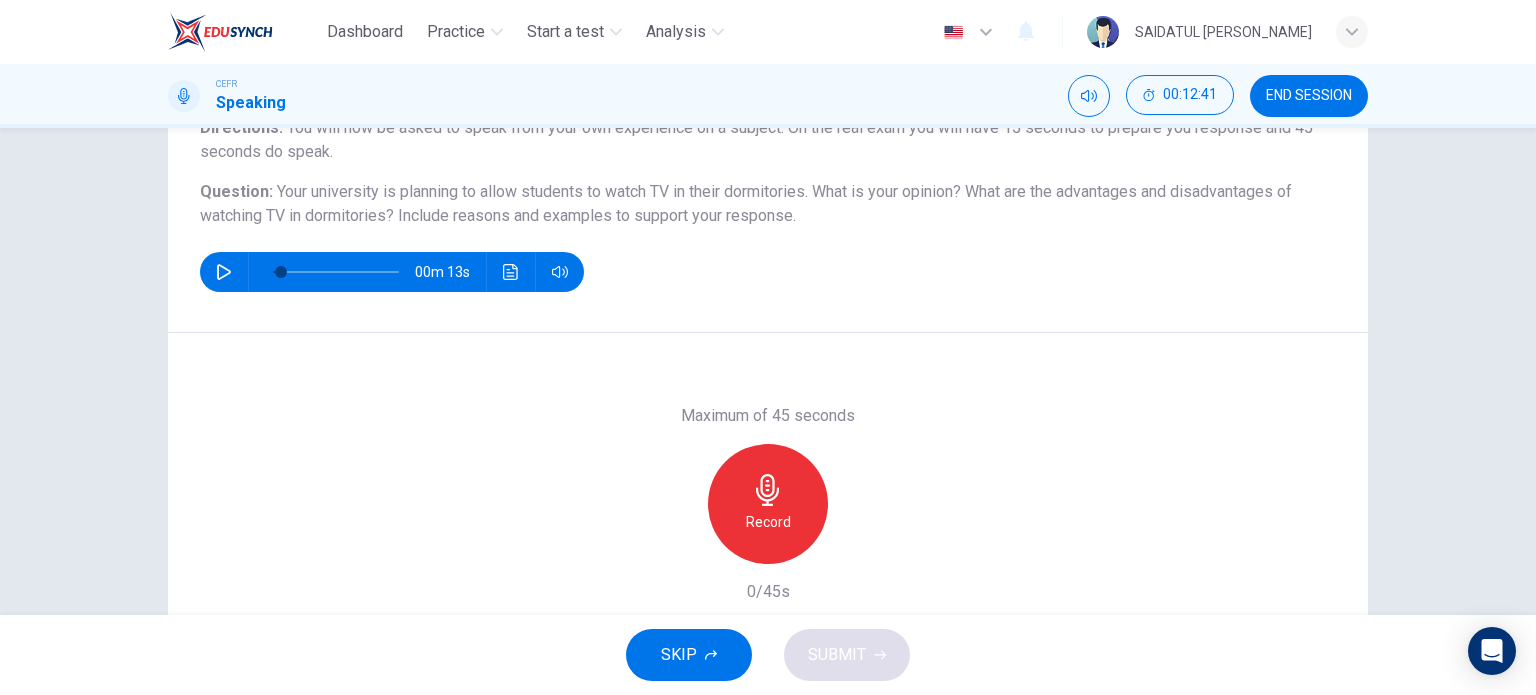 scroll, scrollTop: 188, scrollLeft: 0, axis: vertical 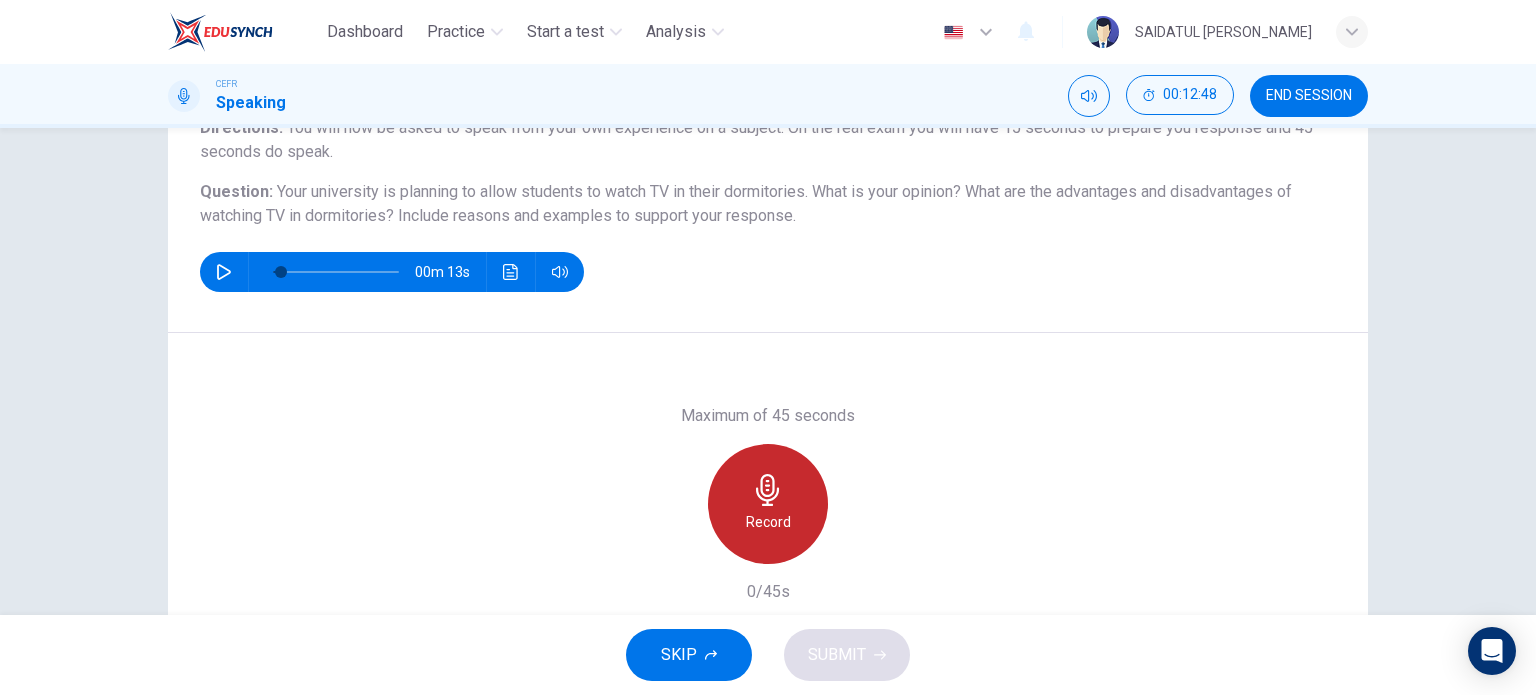 click on "Record" at bounding box center [768, 504] 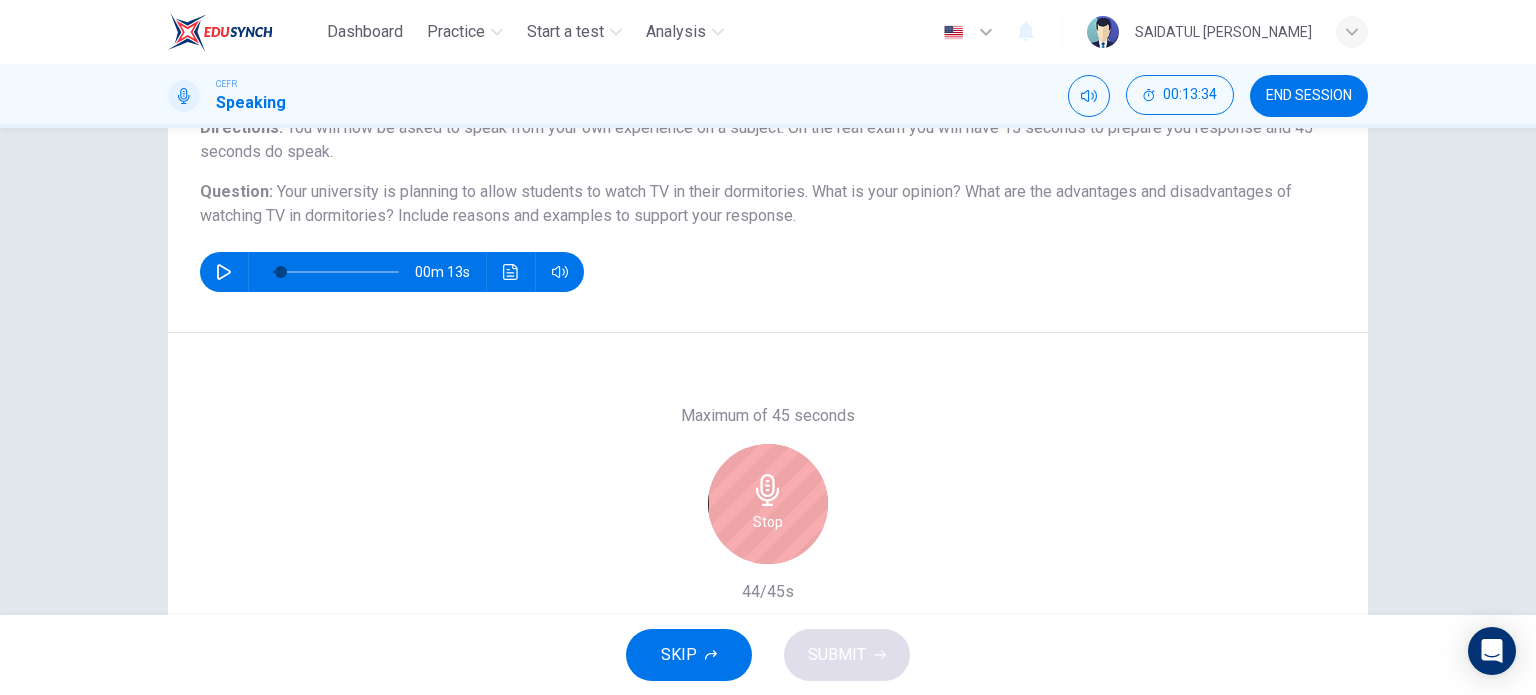 click on "Stop" at bounding box center [768, 504] 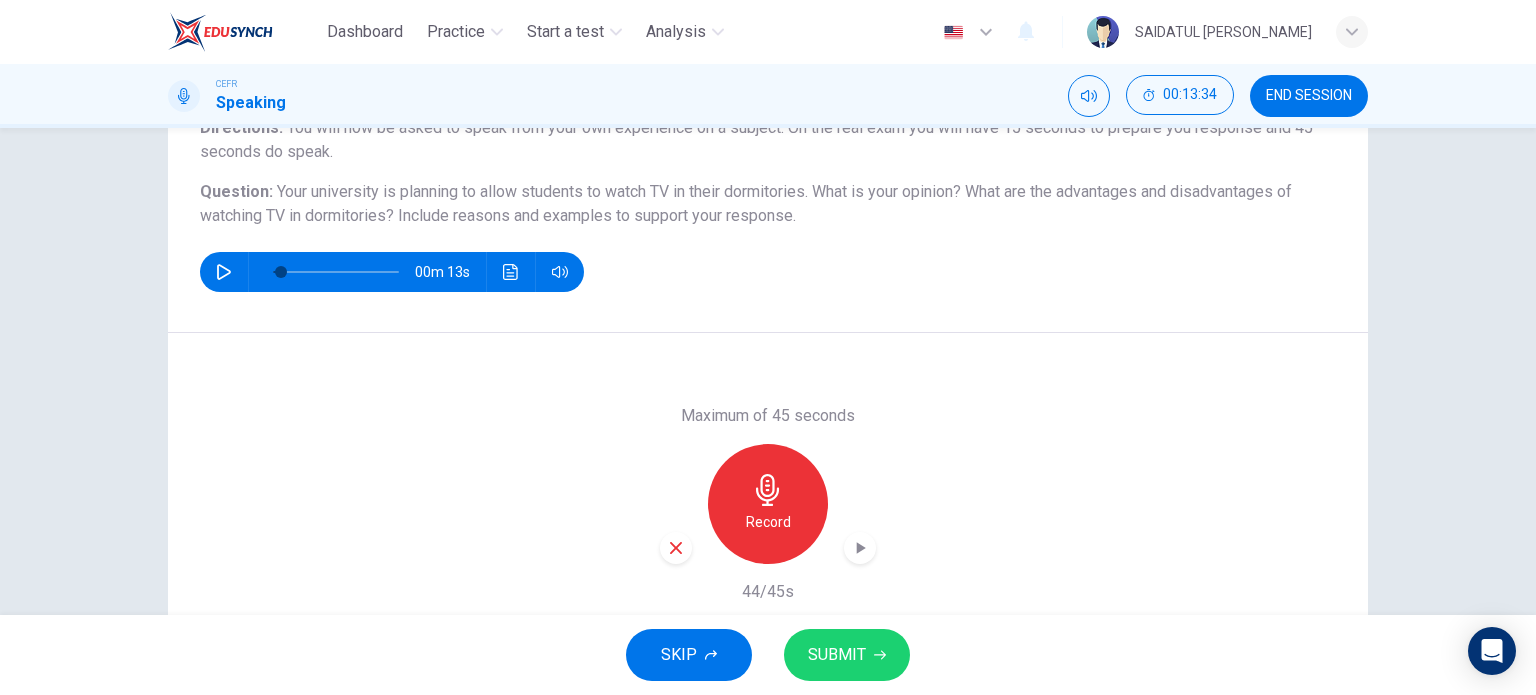 click on "SUBMIT" at bounding box center (847, 655) 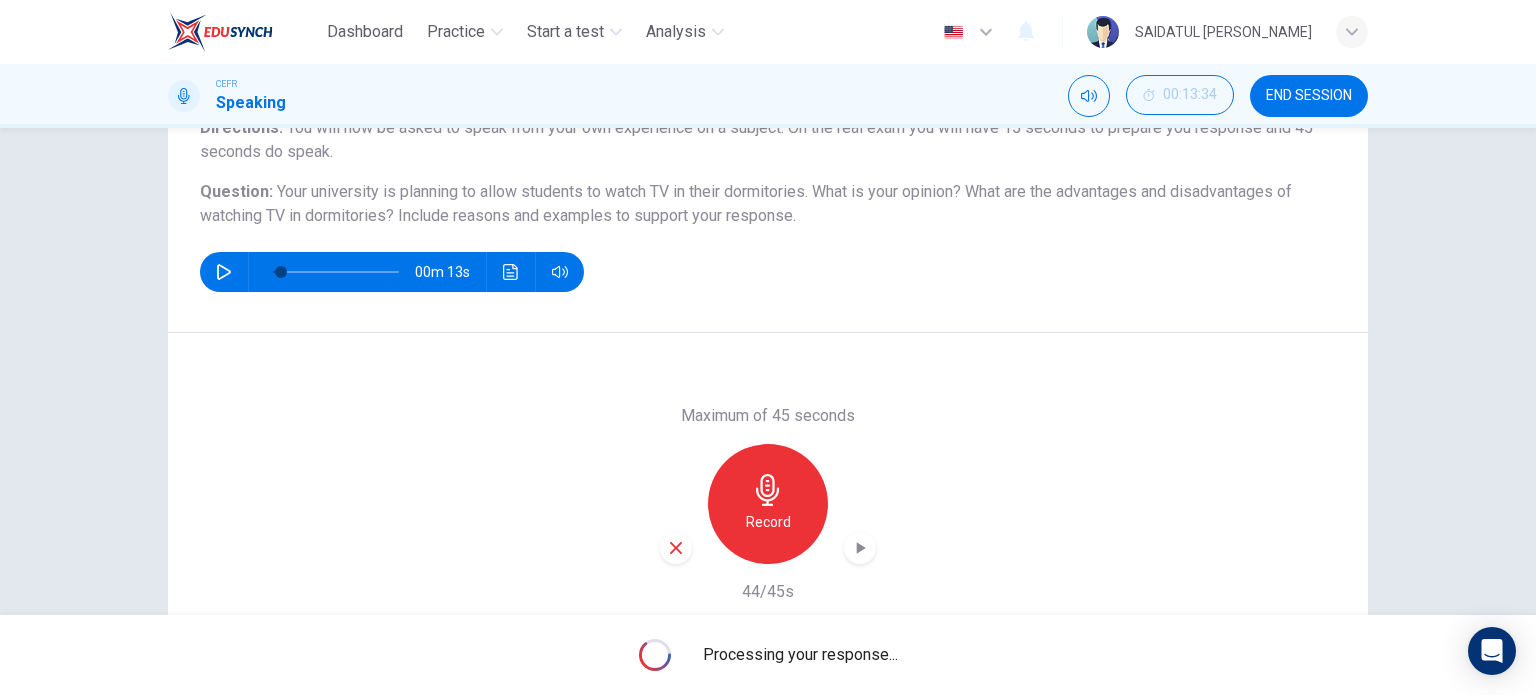 type on "0" 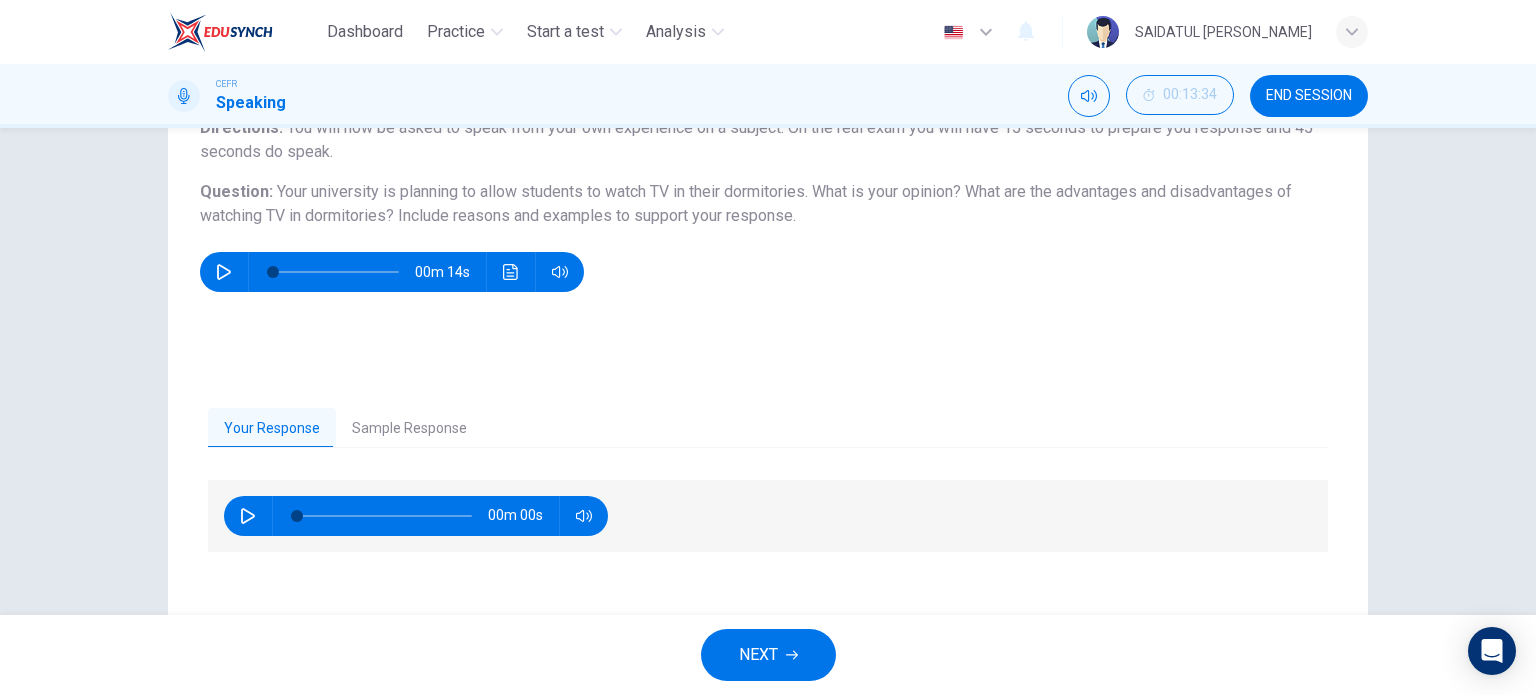 click at bounding box center (248, 516) 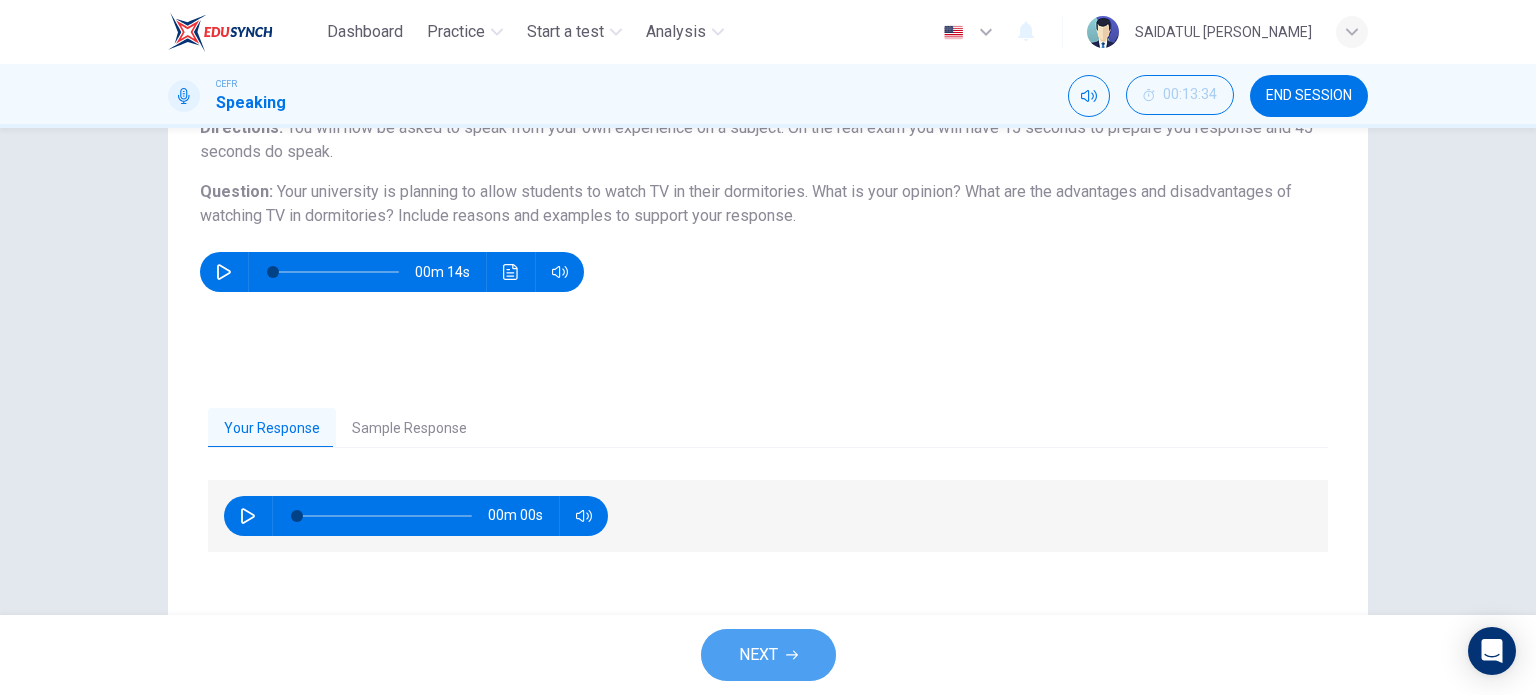 click on "NEXT" at bounding box center (768, 655) 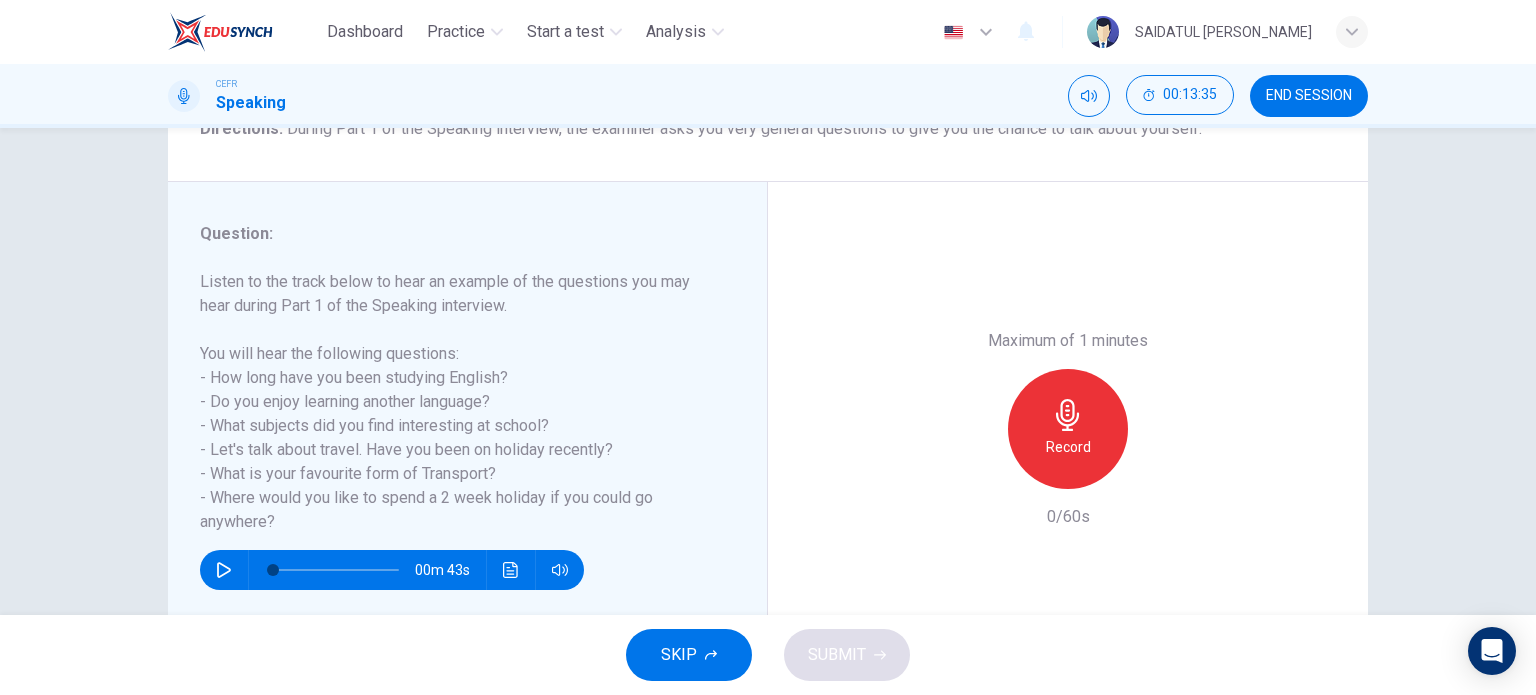 scroll, scrollTop: 200, scrollLeft: 0, axis: vertical 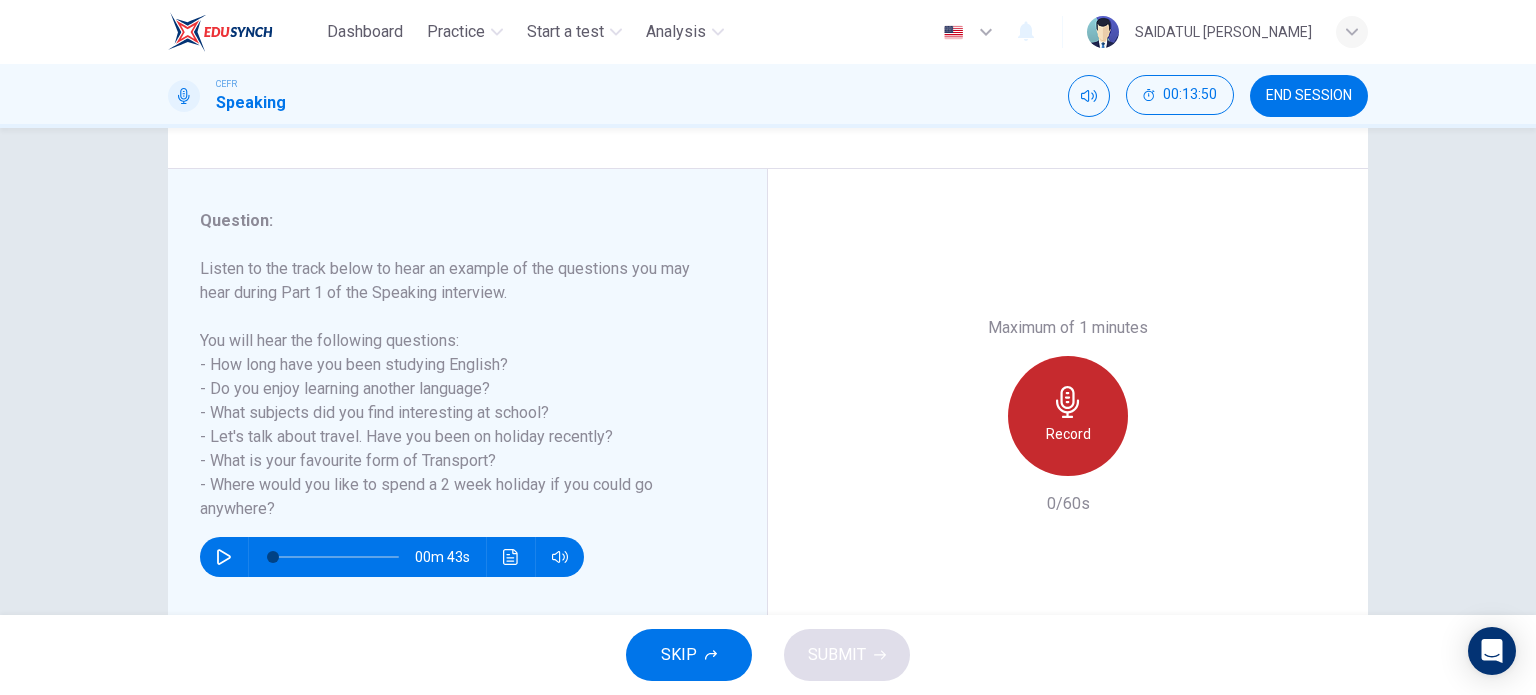 click on "Record" at bounding box center [1068, 434] 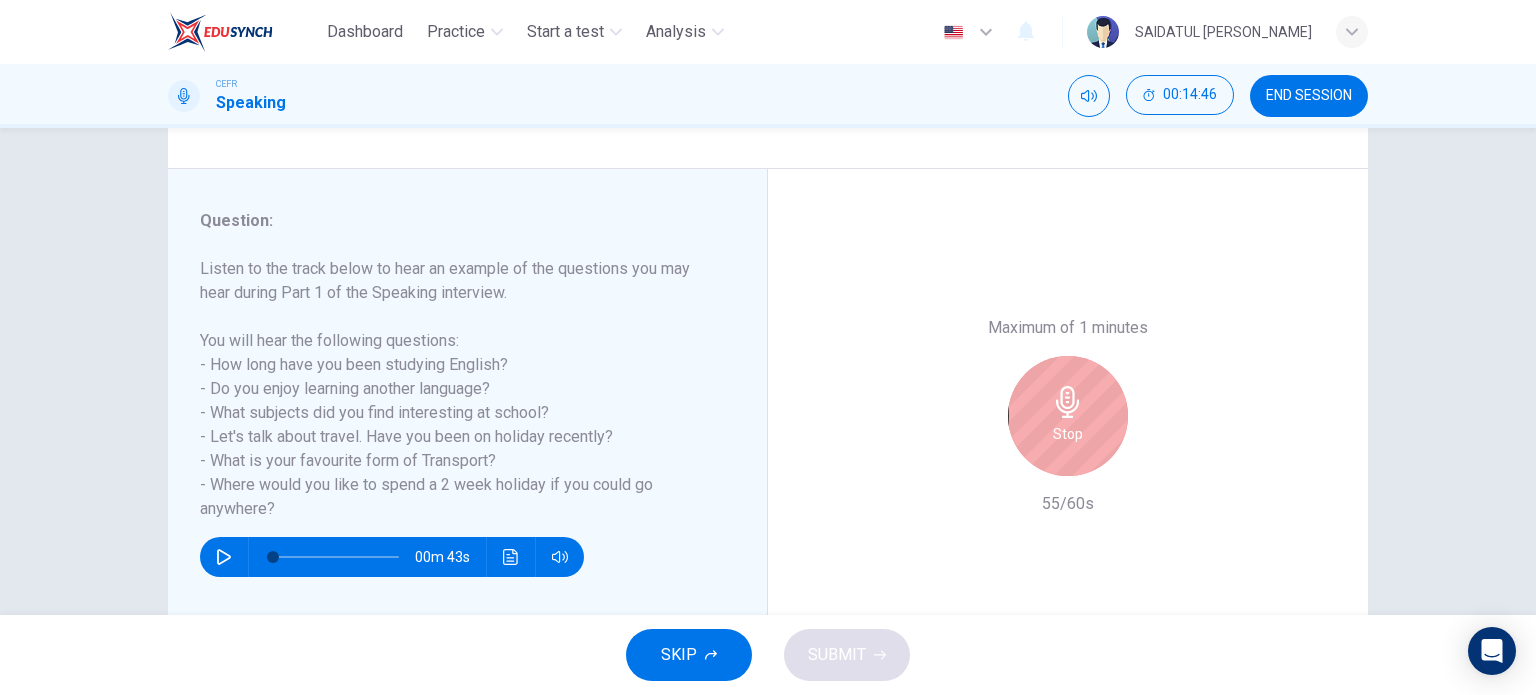 click on "Stop" at bounding box center [1068, 416] 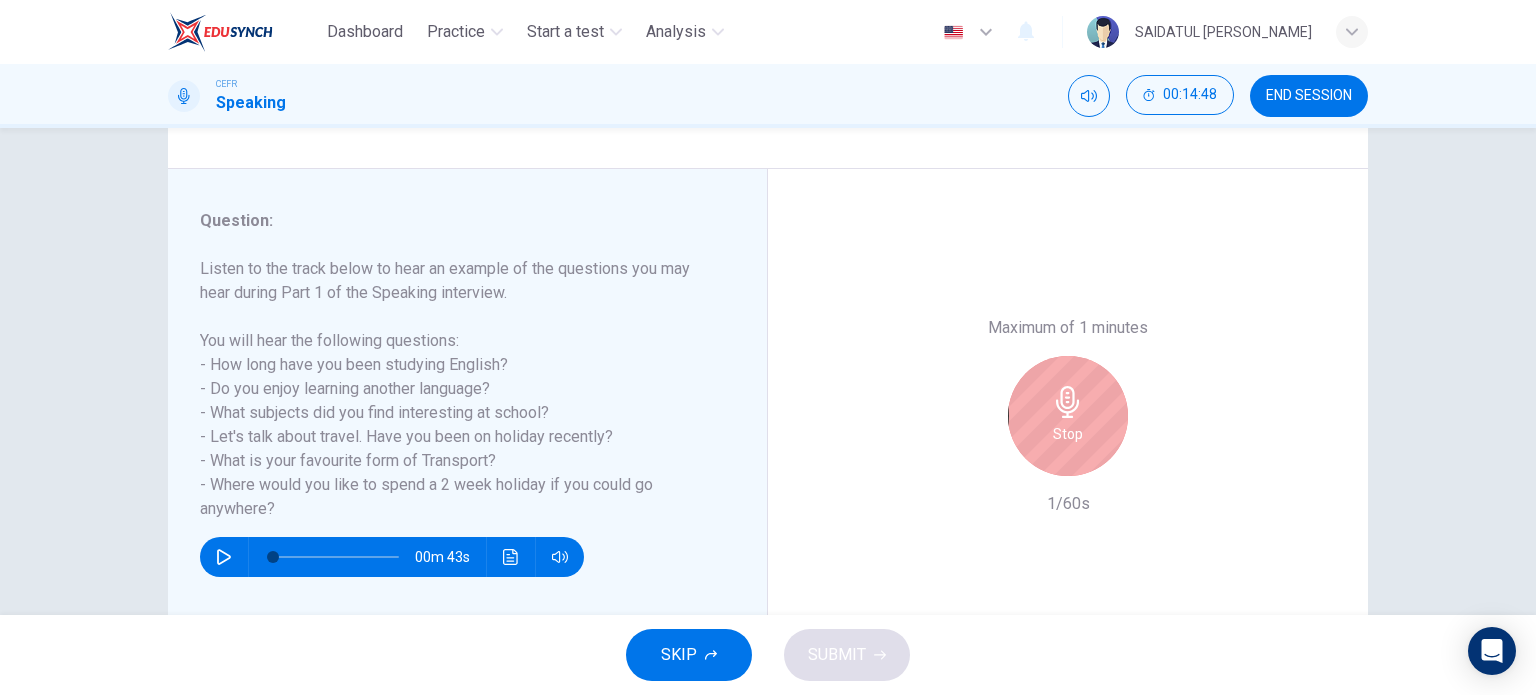 click on "Stop" at bounding box center (1068, 416) 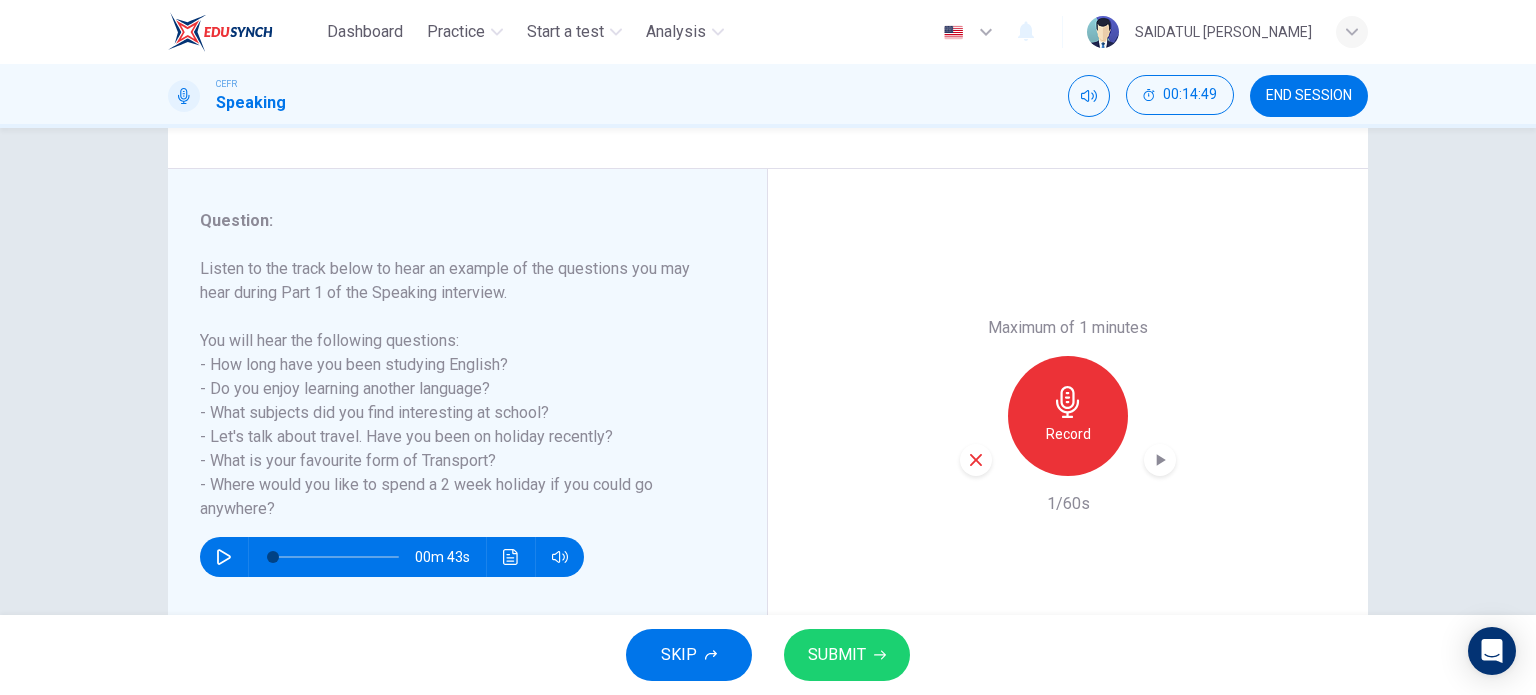 click at bounding box center (976, 460) 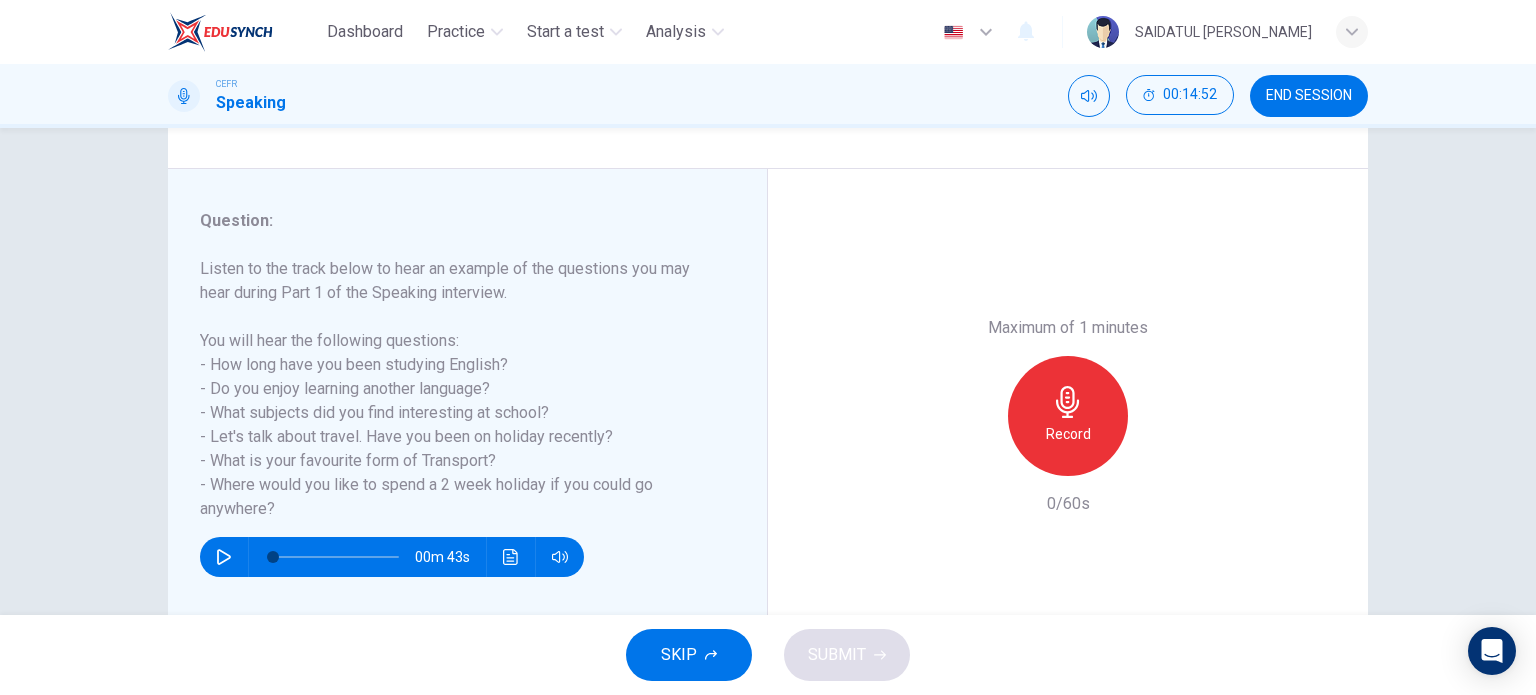 click on "Record" at bounding box center [1068, 416] 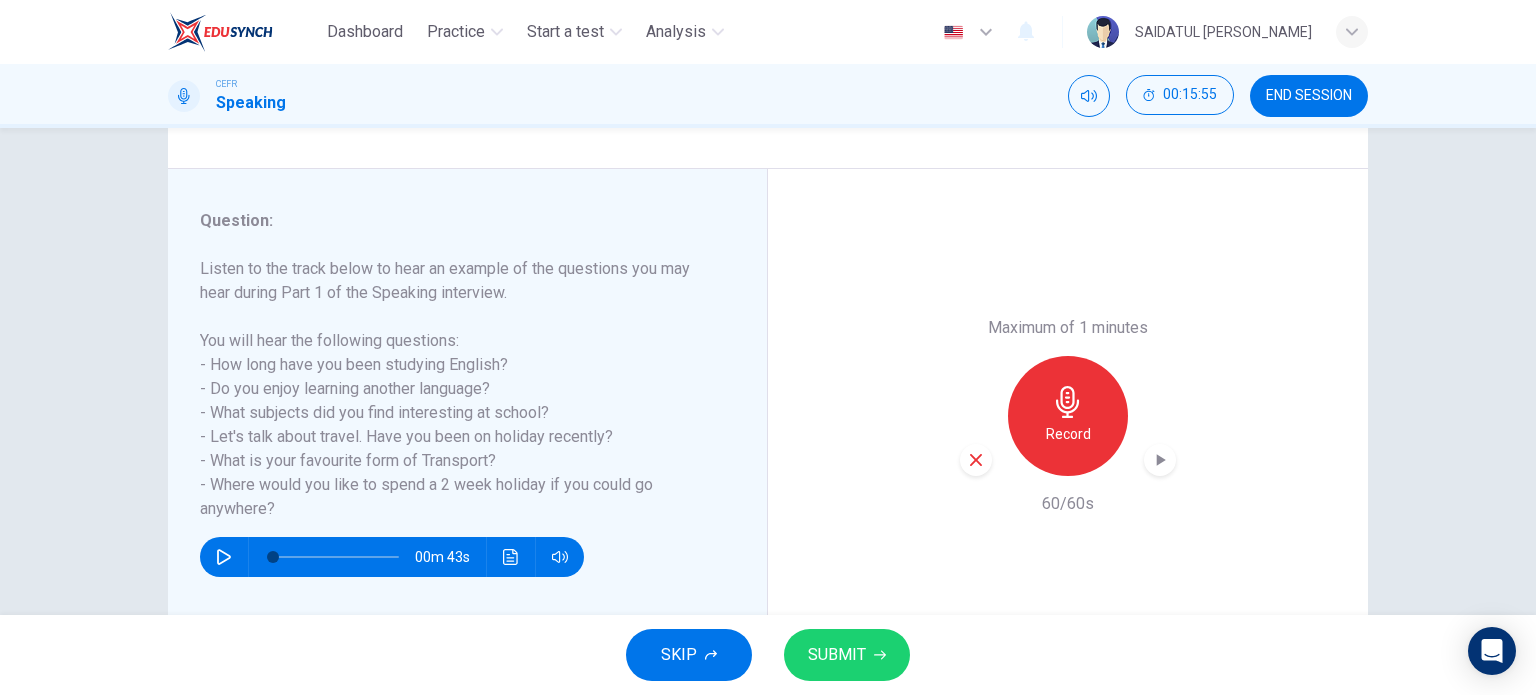 click on "SUBMIT" at bounding box center [837, 655] 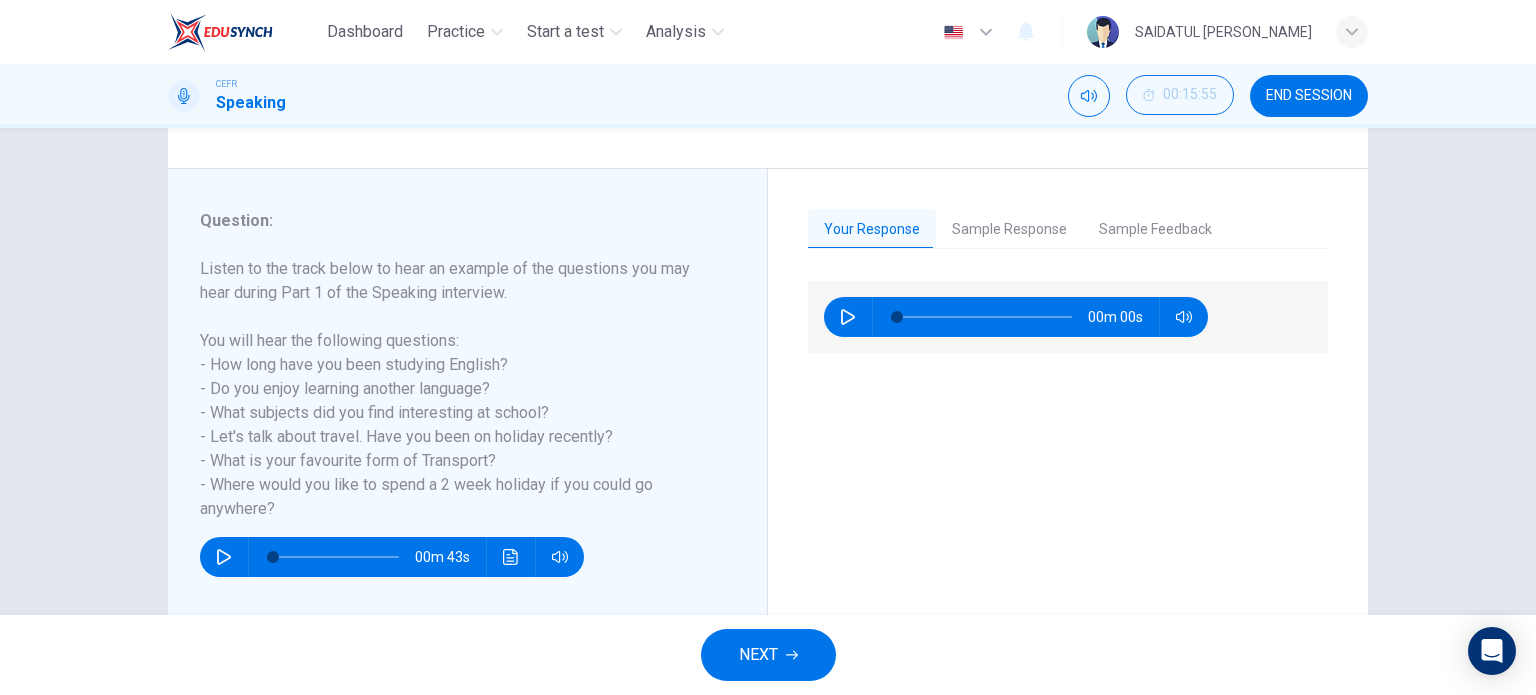 click on "NEXT" at bounding box center (768, 655) 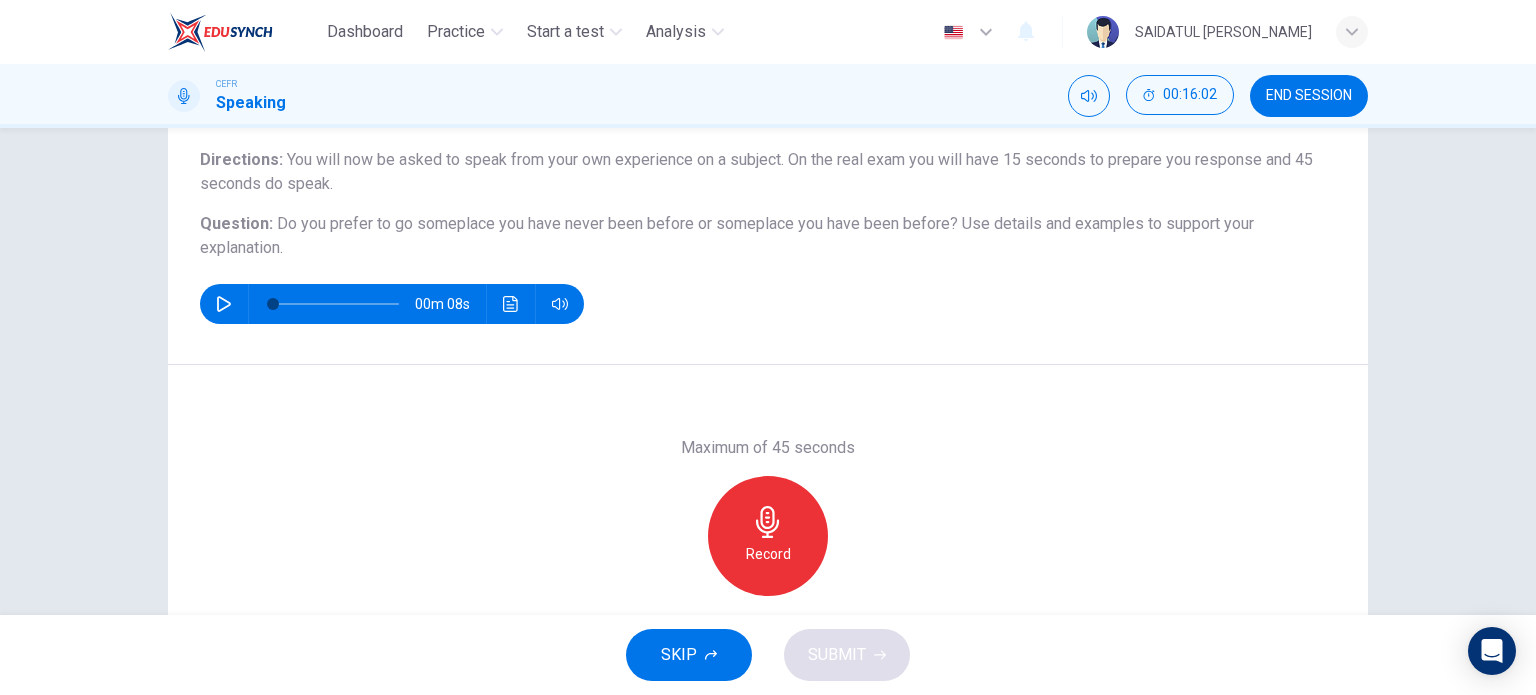 scroll, scrollTop: 200, scrollLeft: 0, axis: vertical 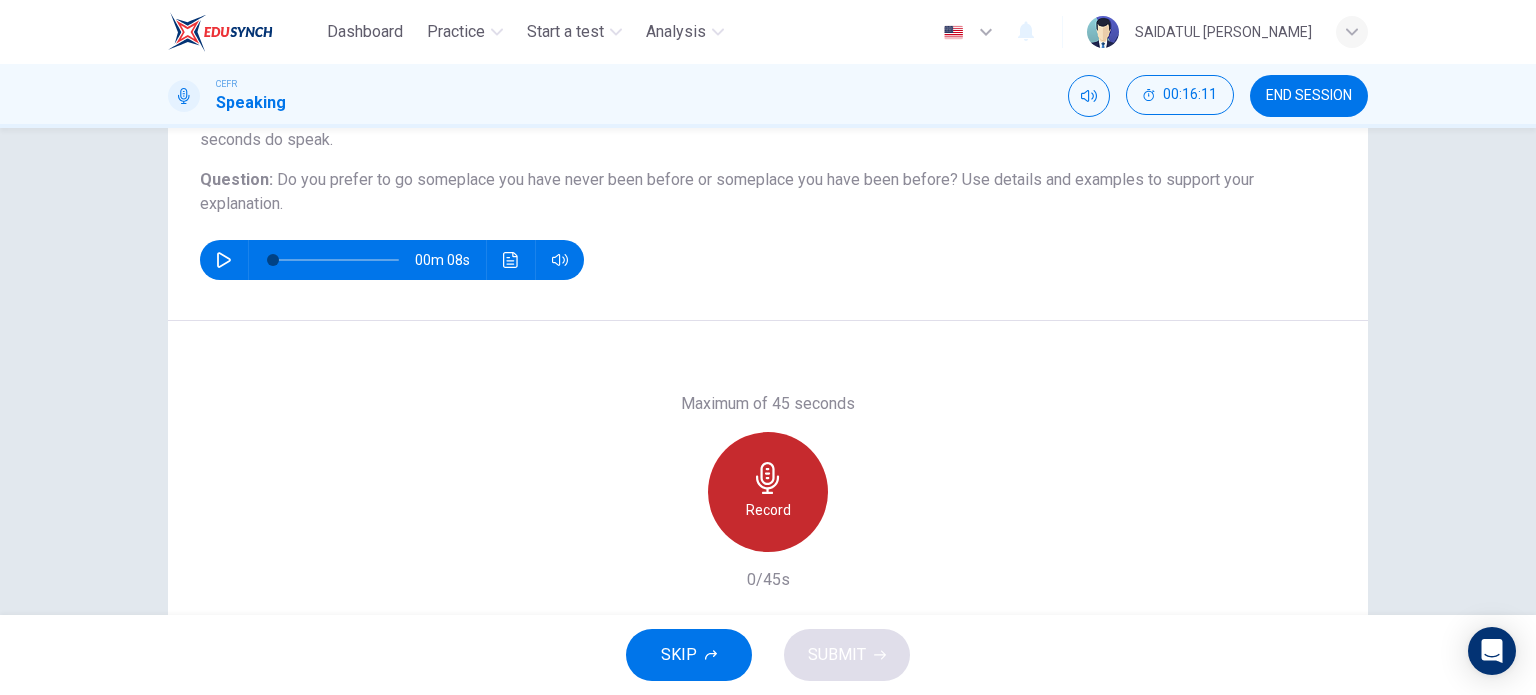 click on "Record" at bounding box center (768, 492) 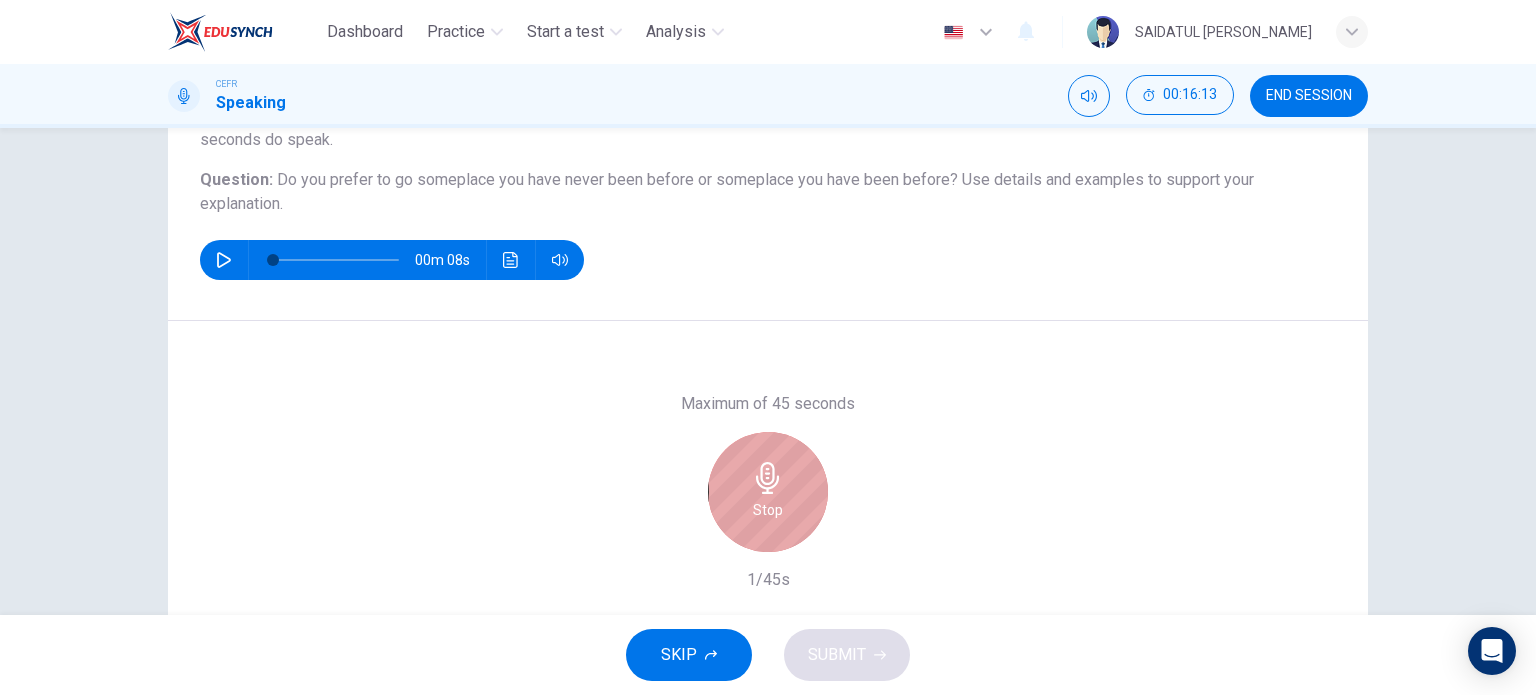 click on "Stop" at bounding box center (768, 492) 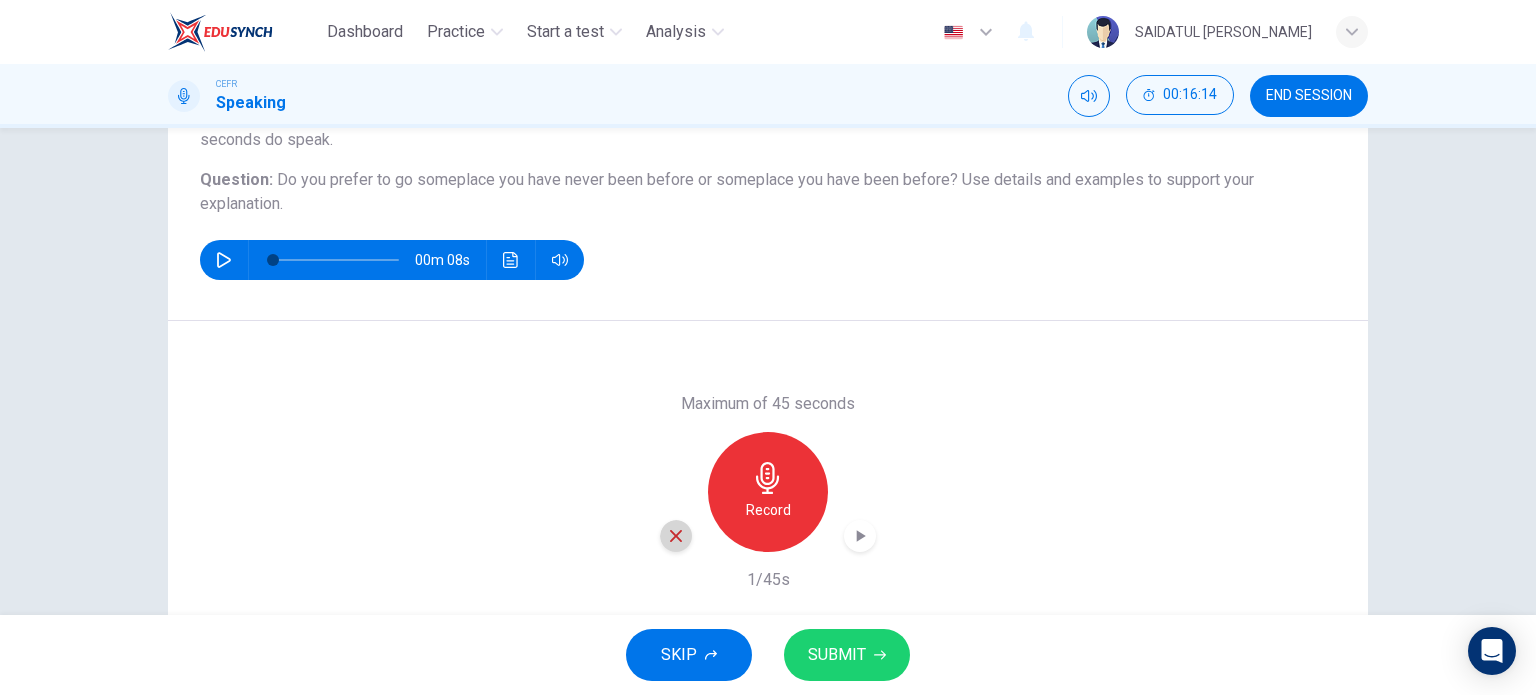 click at bounding box center (676, 536) 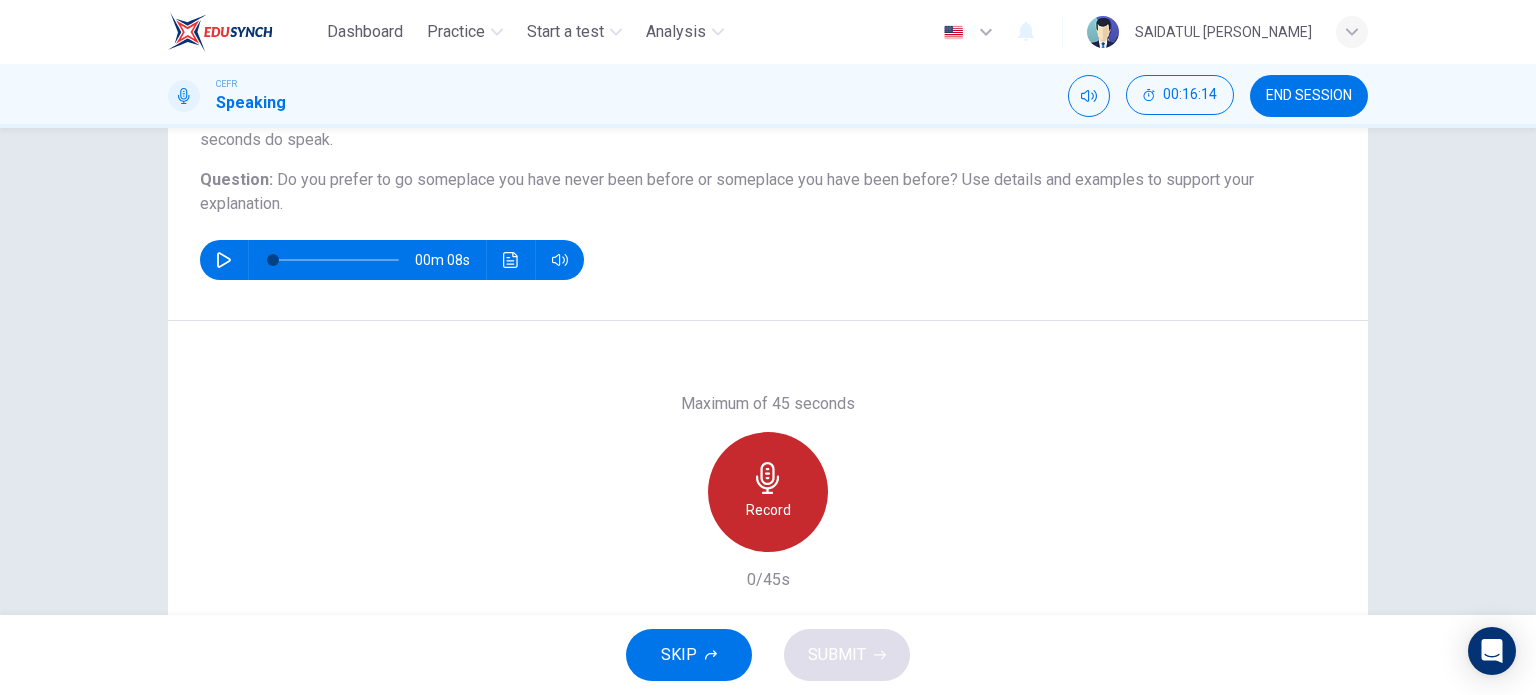 click on "Record" at bounding box center (768, 510) 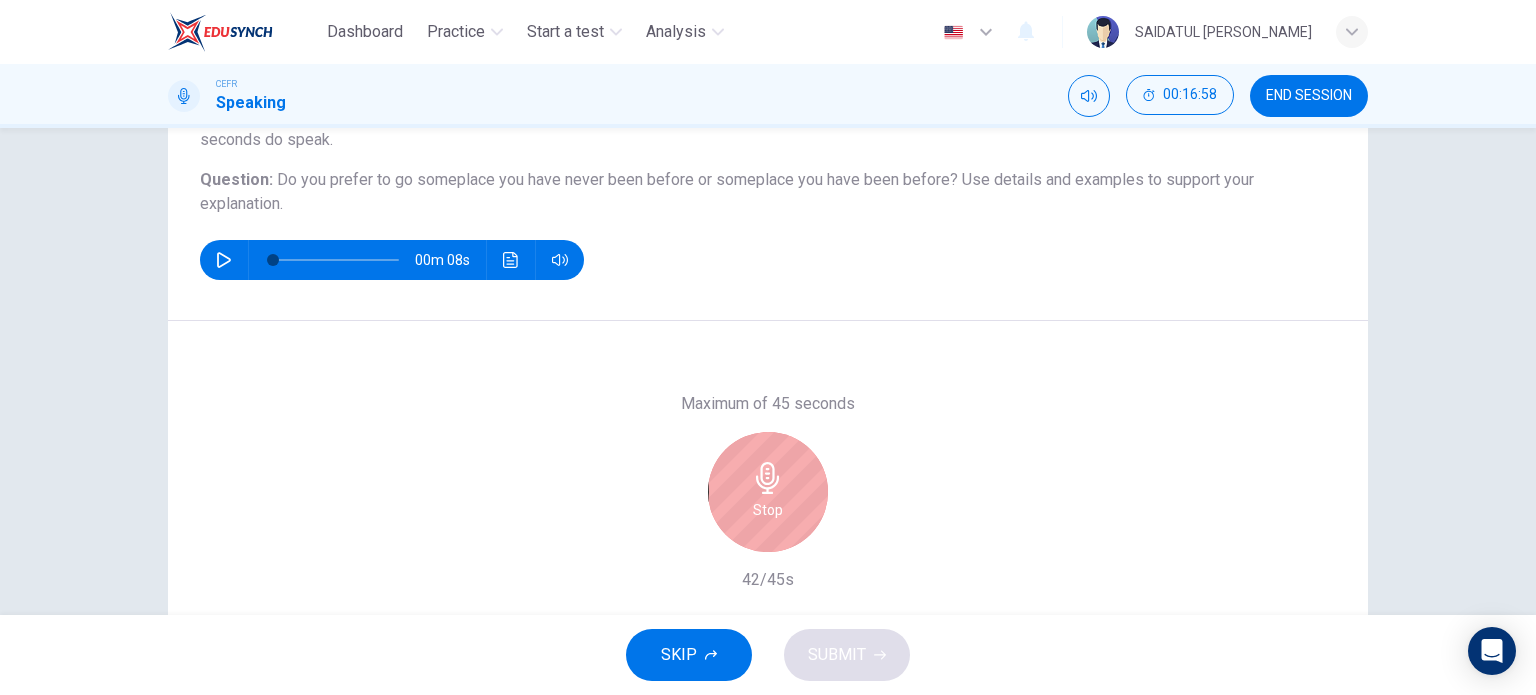click on "Stop" at bounding box center [768, 492] 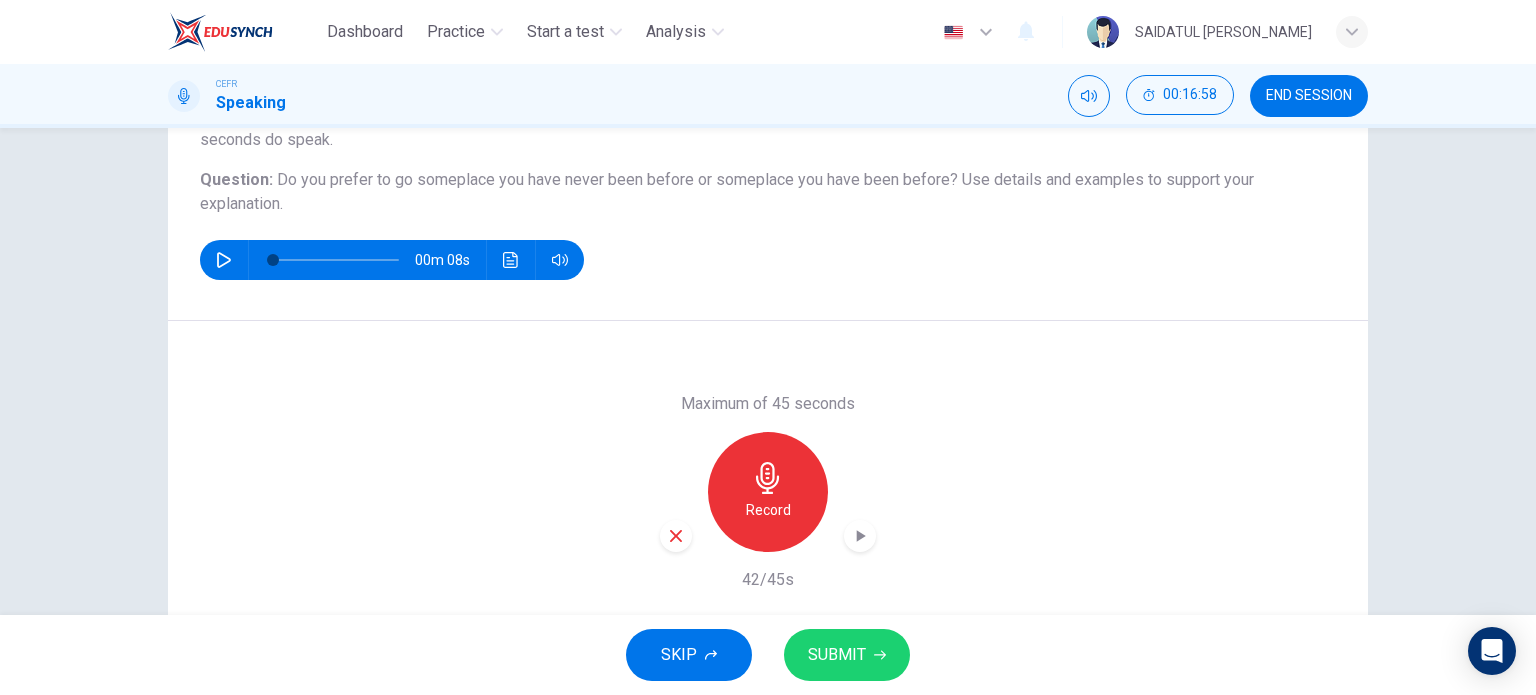 click on "SUBMIT" at bounding box center [837, 655] 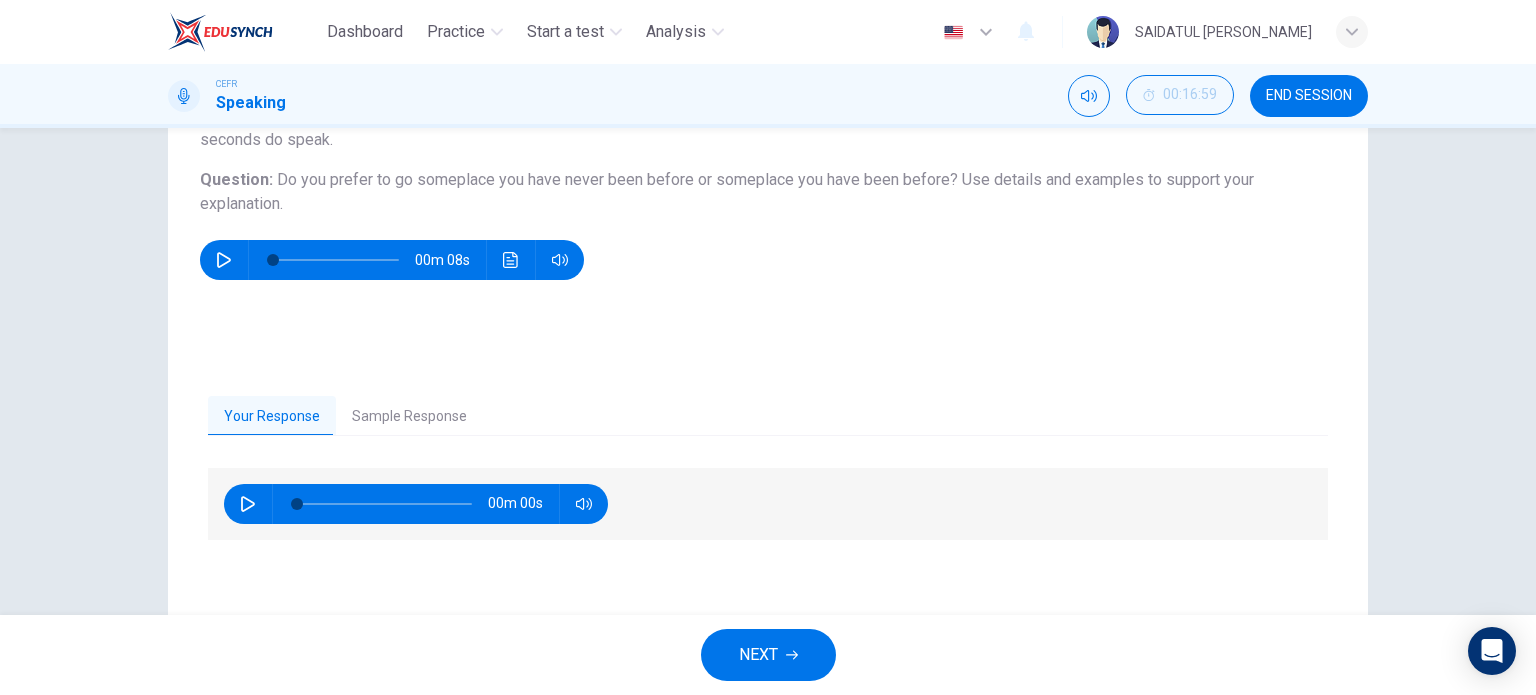 click on "NEXT" at bounding box center (758, 655) 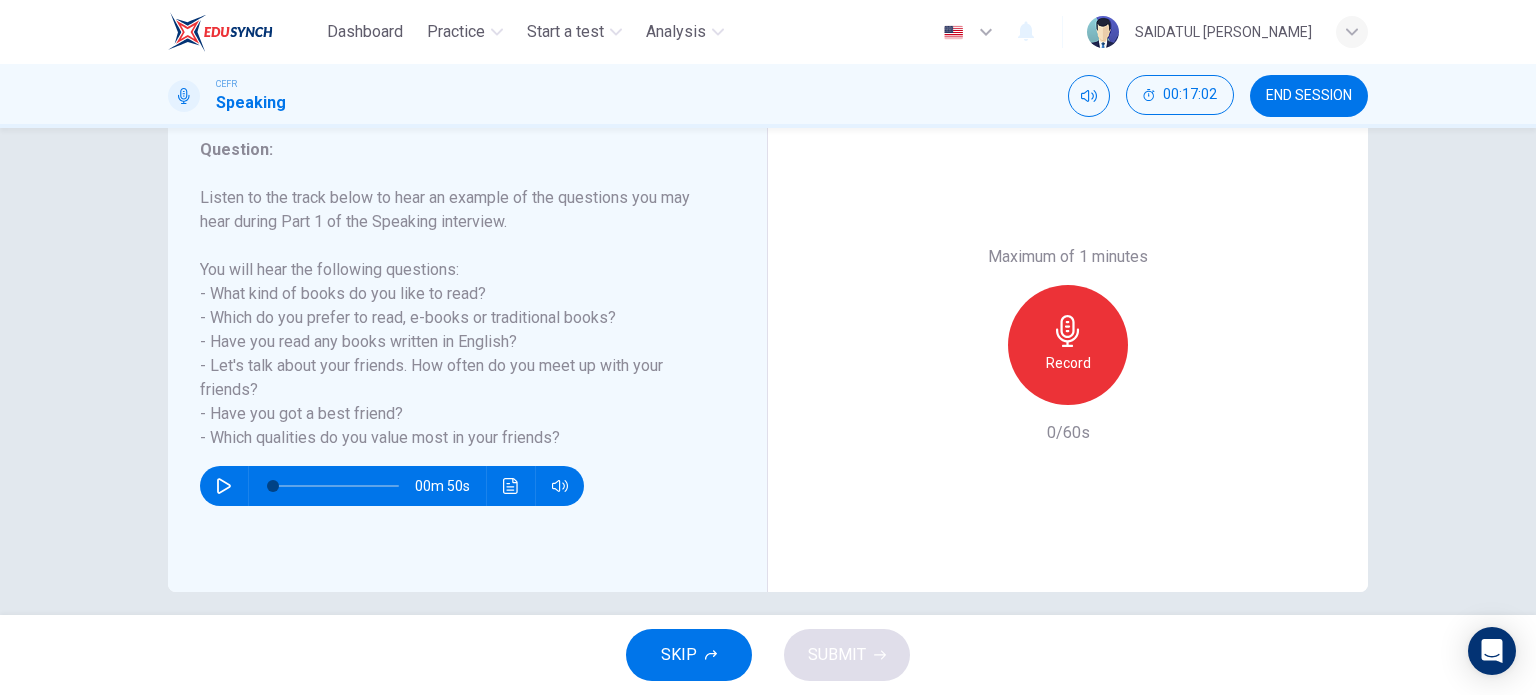 scroll, scrollTop: 288, scrollLeft: 0, axis: vertical 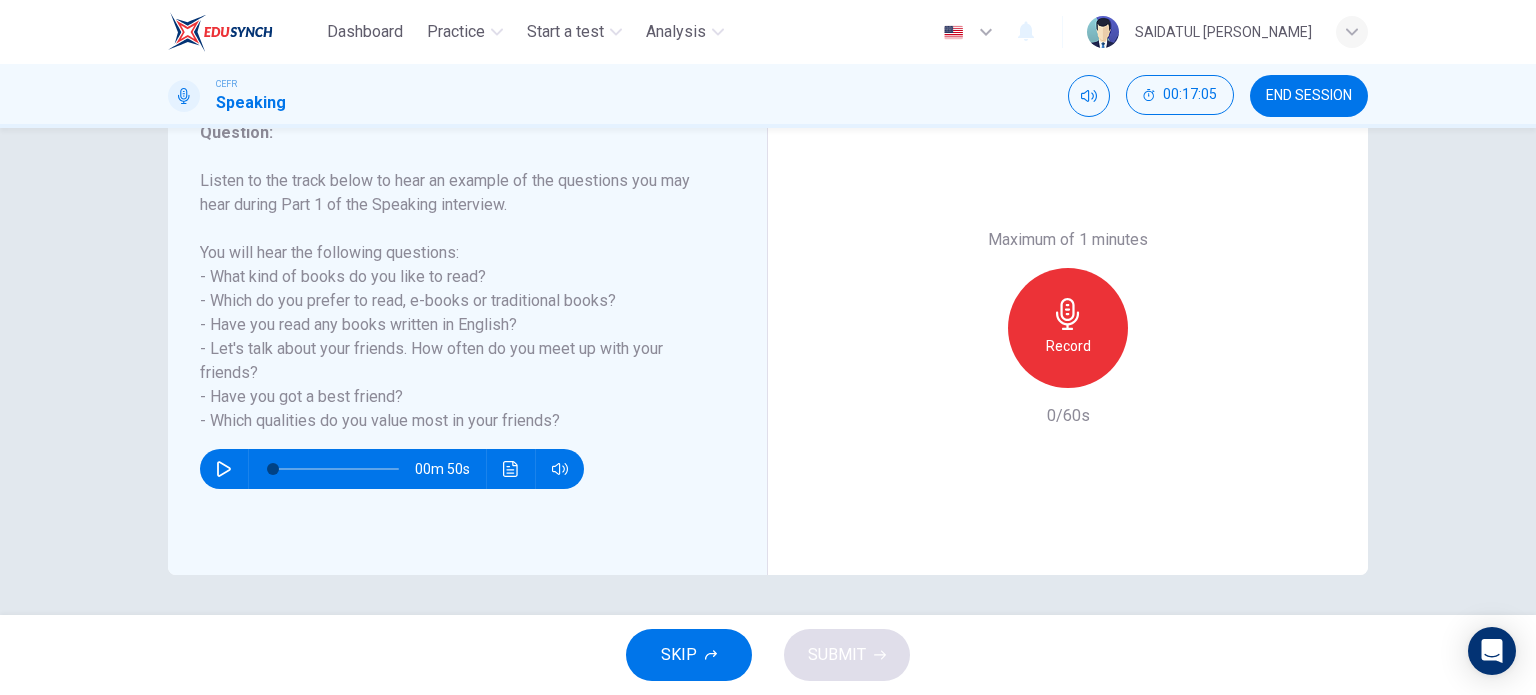 click on "SKIP" at bounding box center (679, 655) 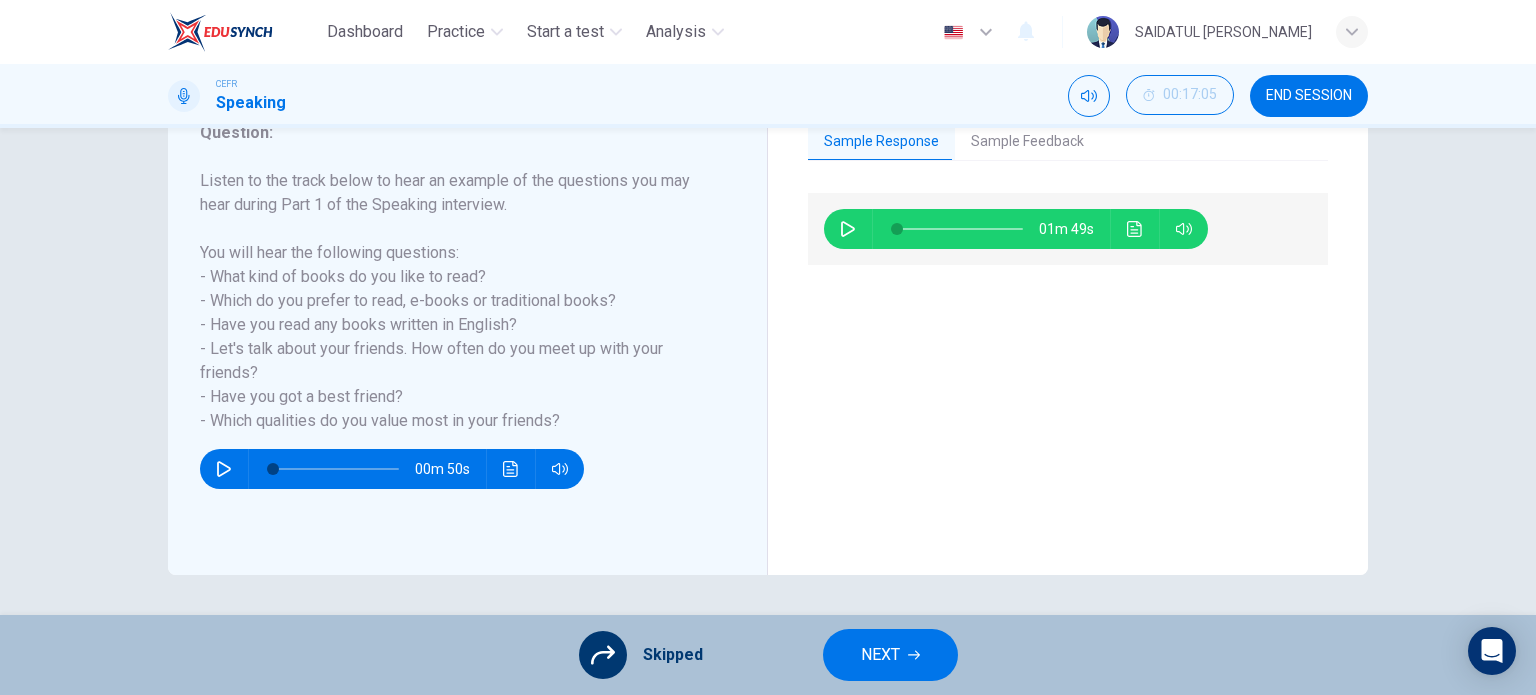 click at bounding box center (603, 655) 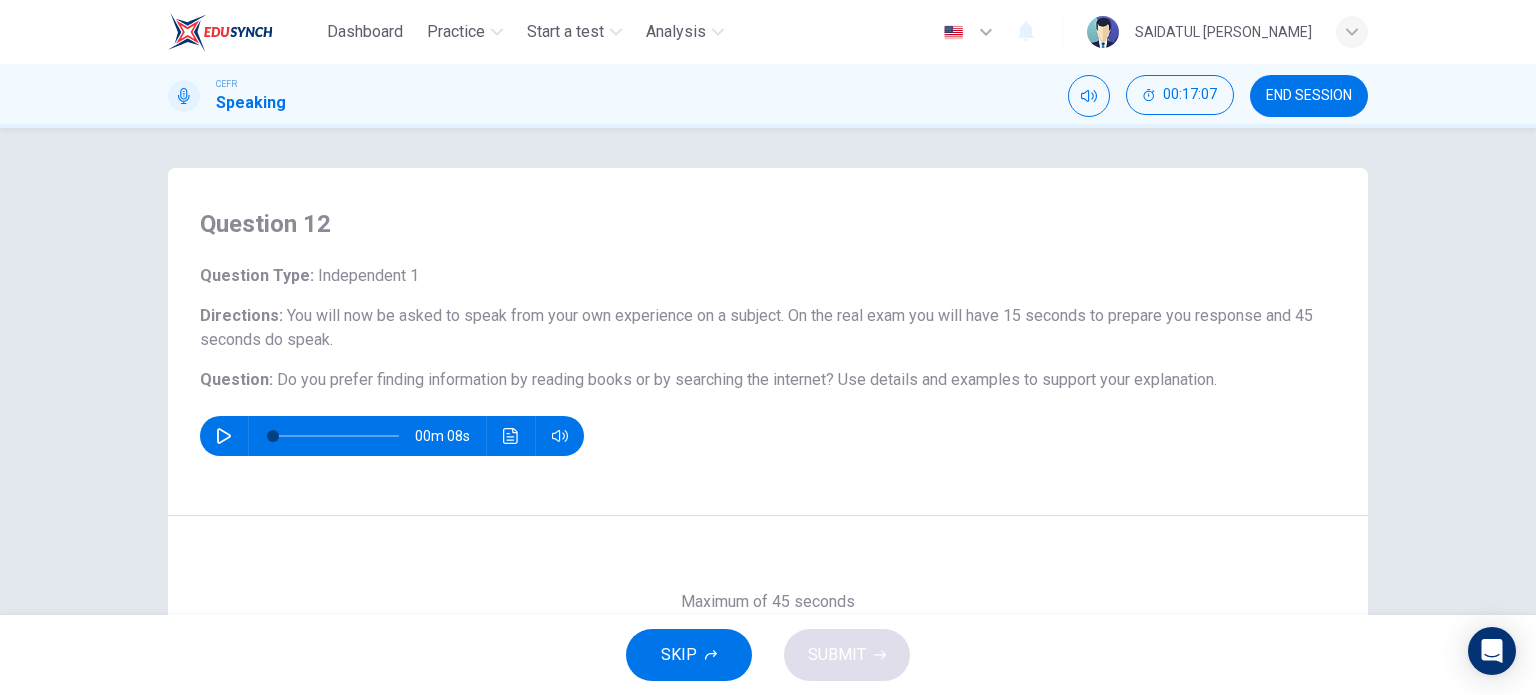 click on "END SESSION" at bounding box center [1309, 96] 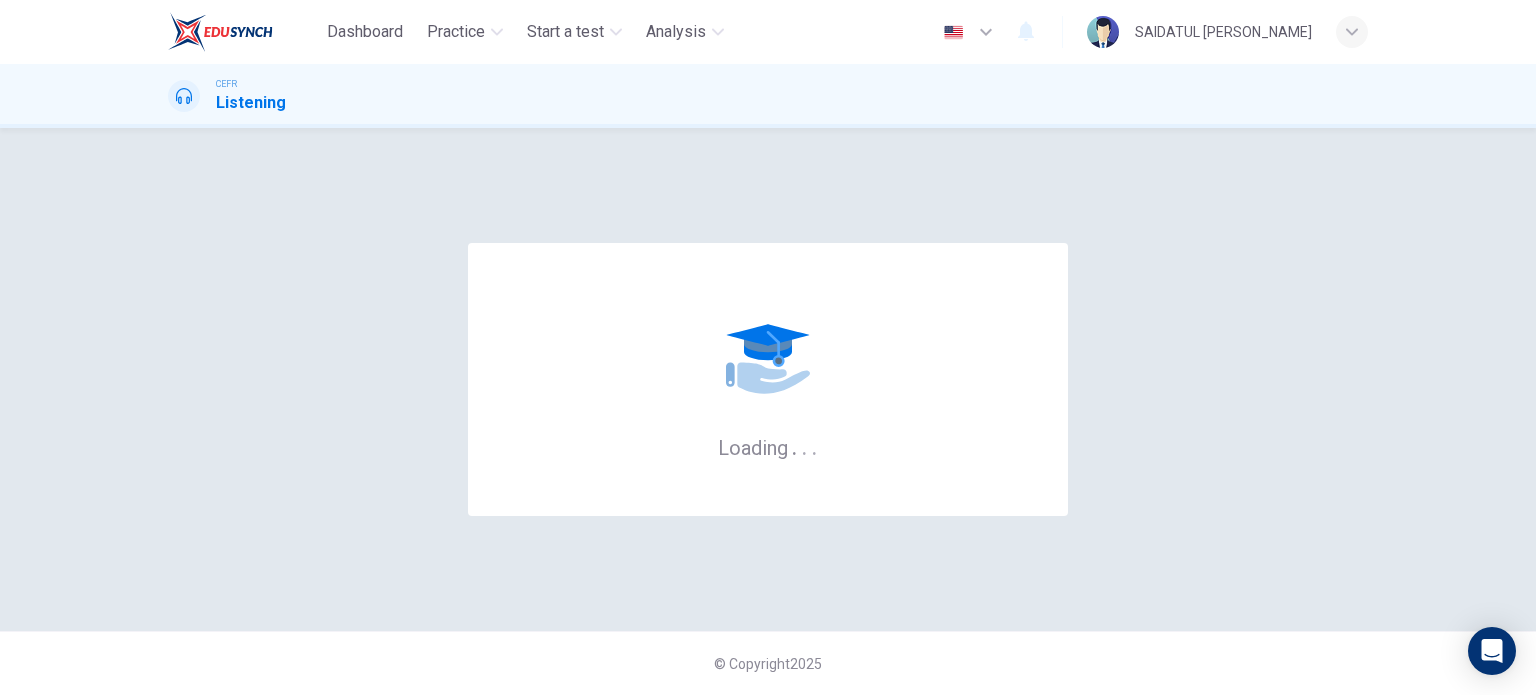 scroll, scrollTop: 0, scrollLeft: 0, axis: both 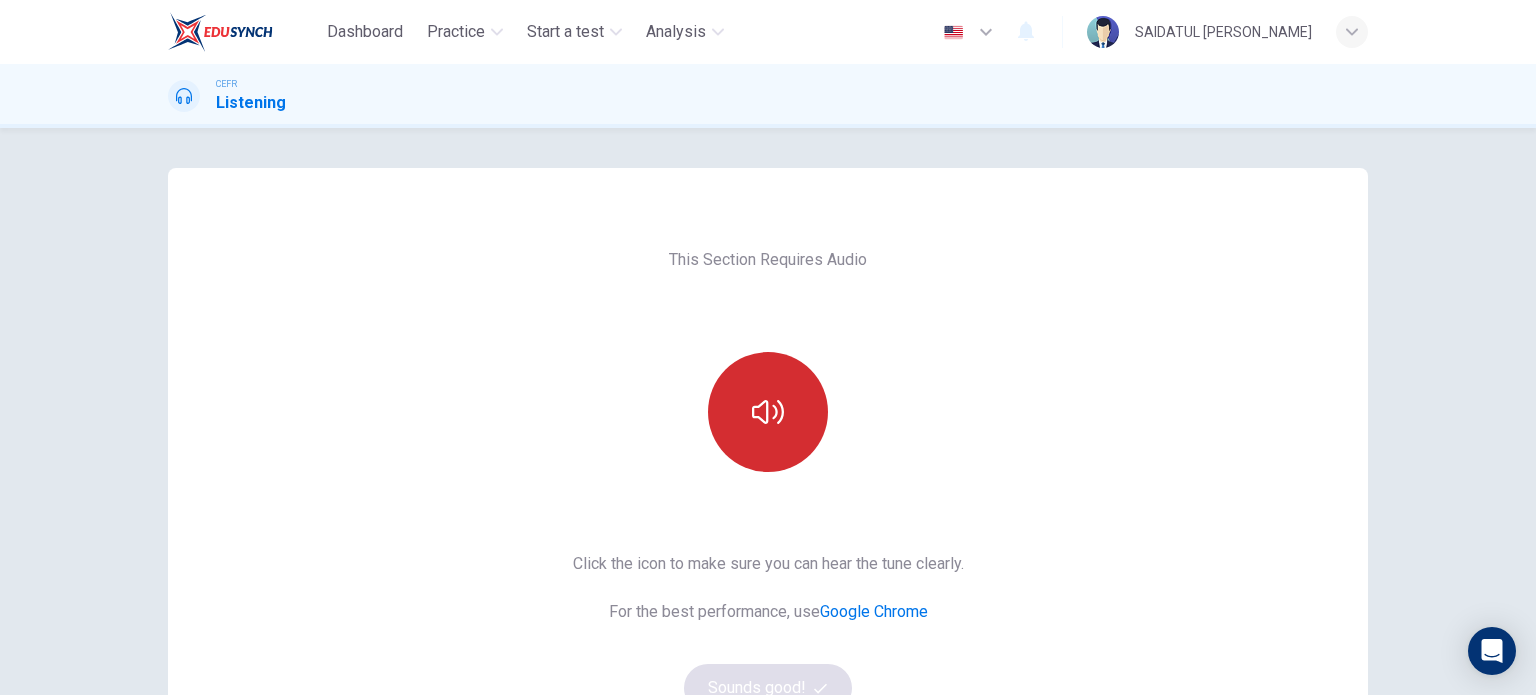 click at bounding box center [768, 412] 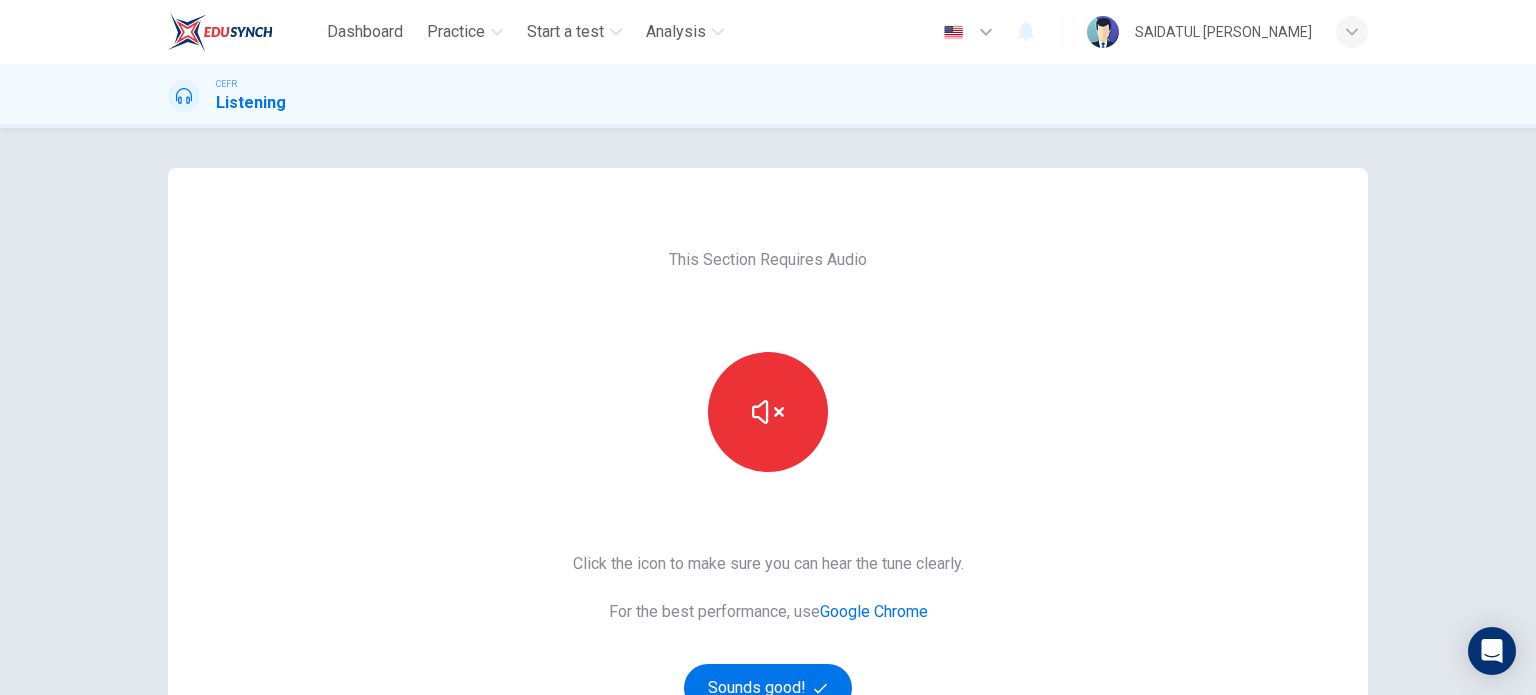 scroll, scrollTop: 100, scrollLeft: 0, axis: vertical 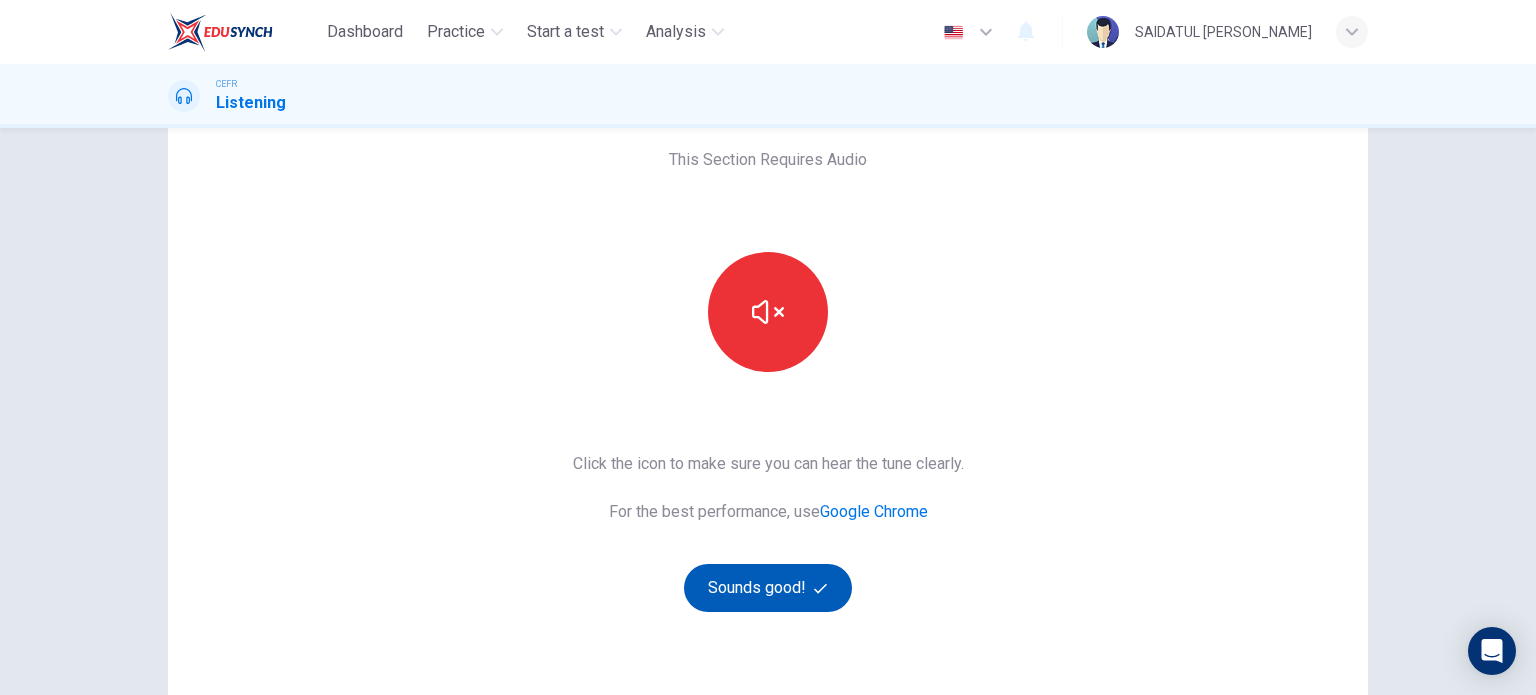 click on "Sounds good!" at bounding box center (768, 588) 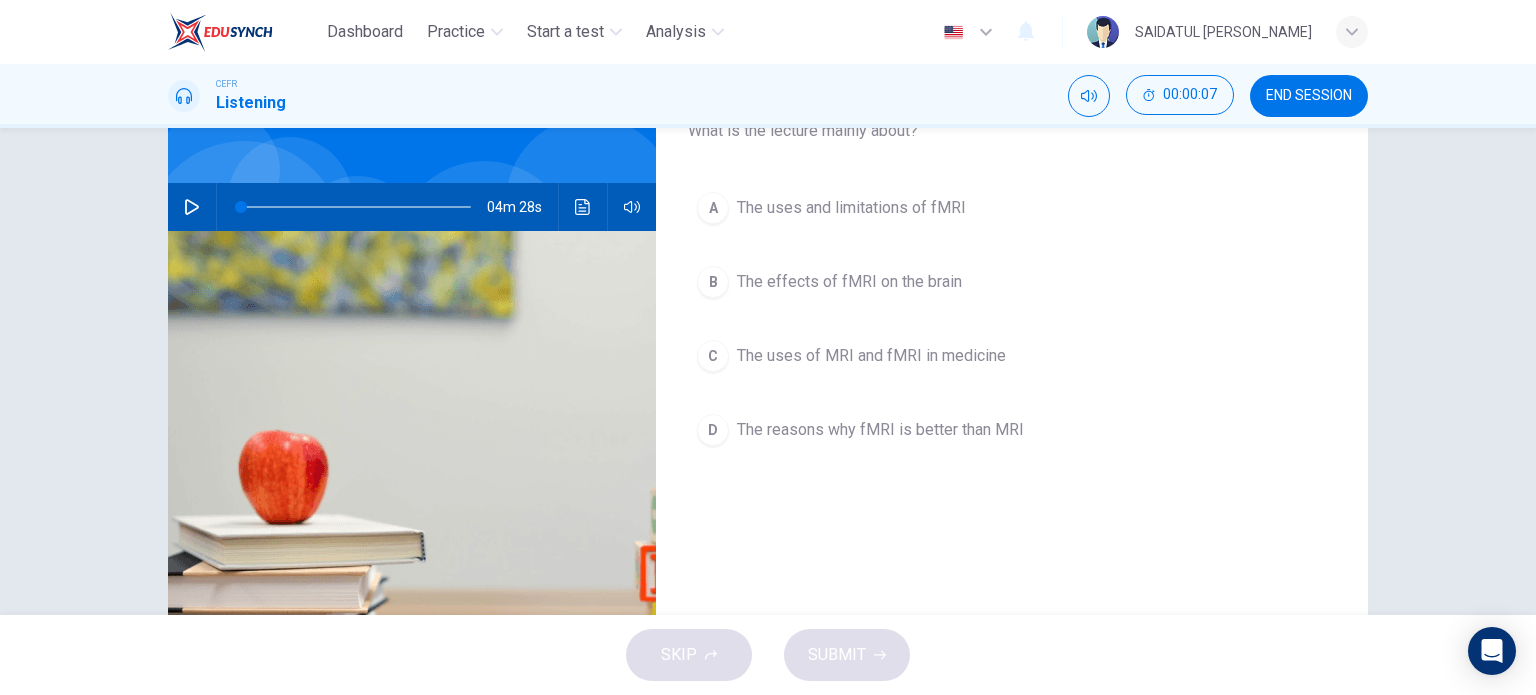 scroll, scrollTop: 0, scrollLeft: 0, axis: both 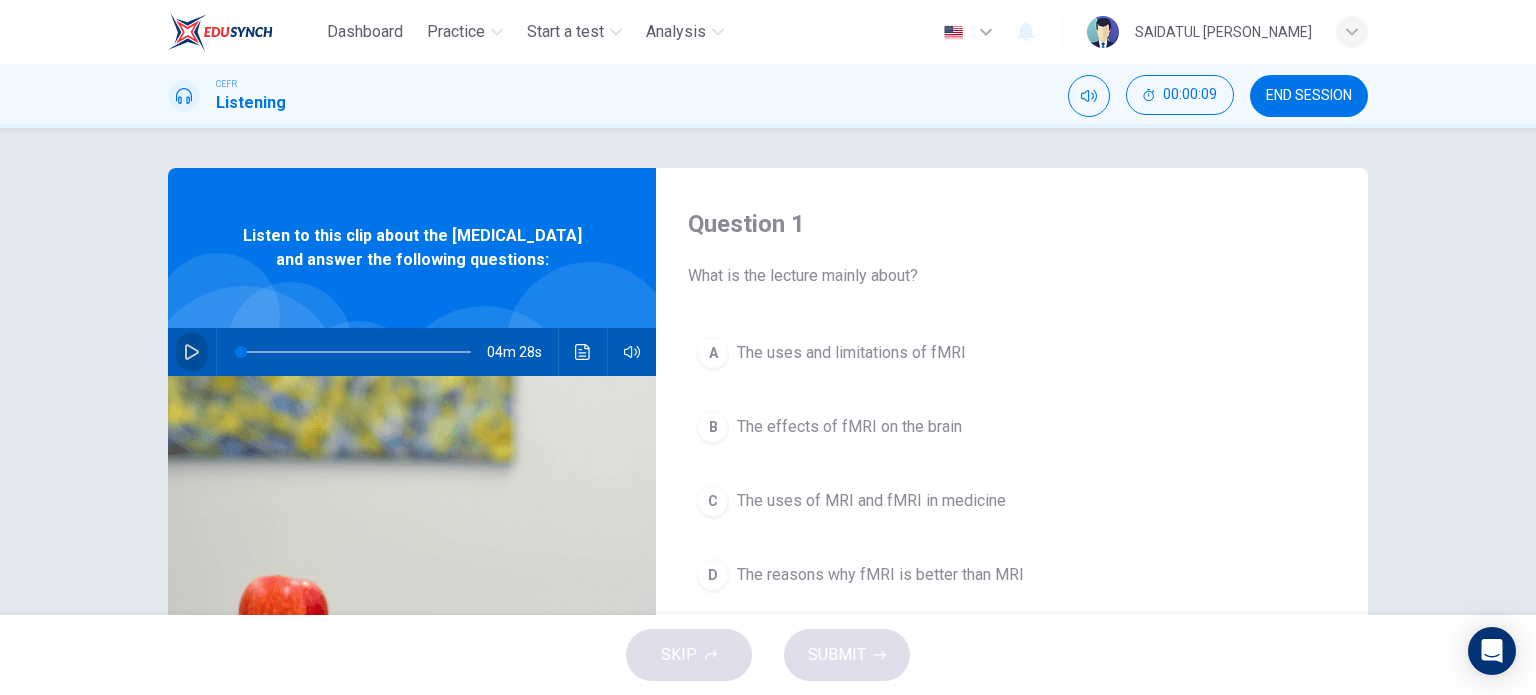 click 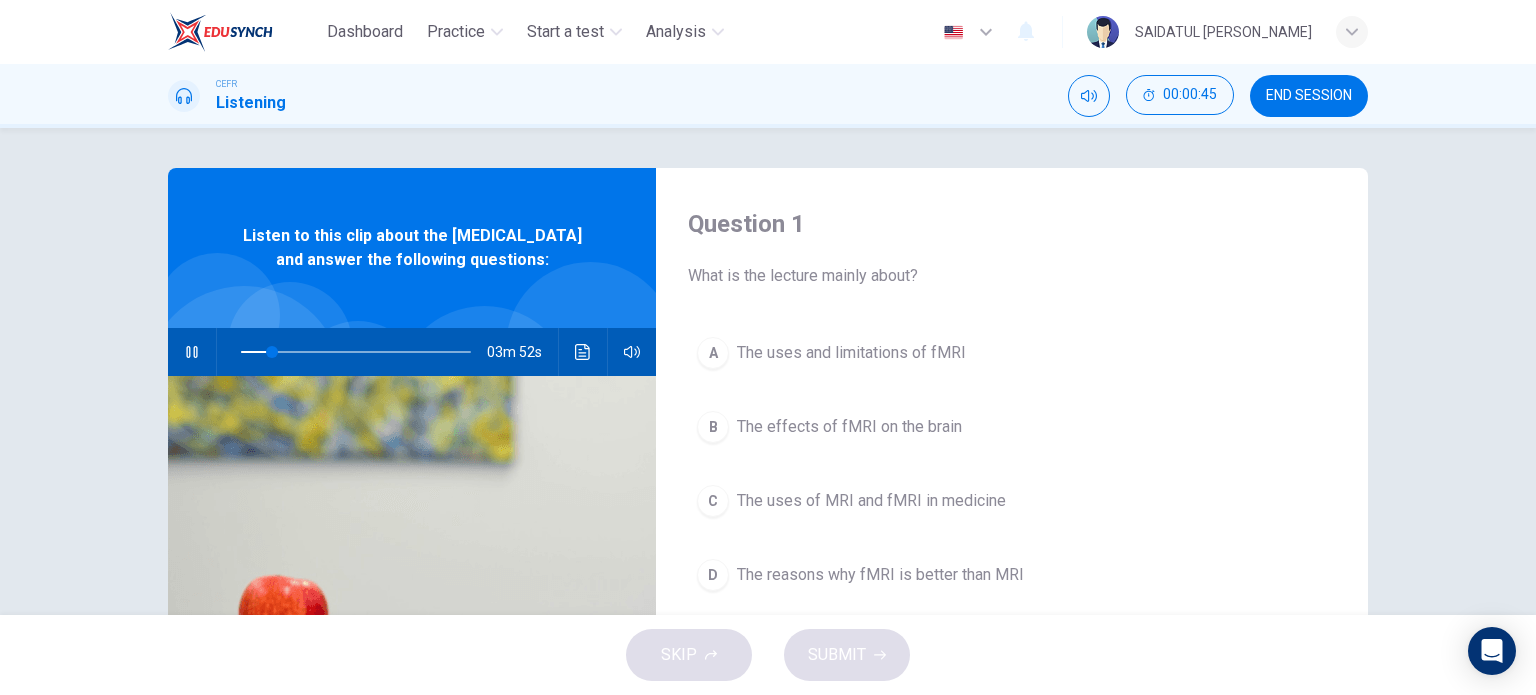scroll, scrollTop: 100, scrollLeft: 0, axis: vertical 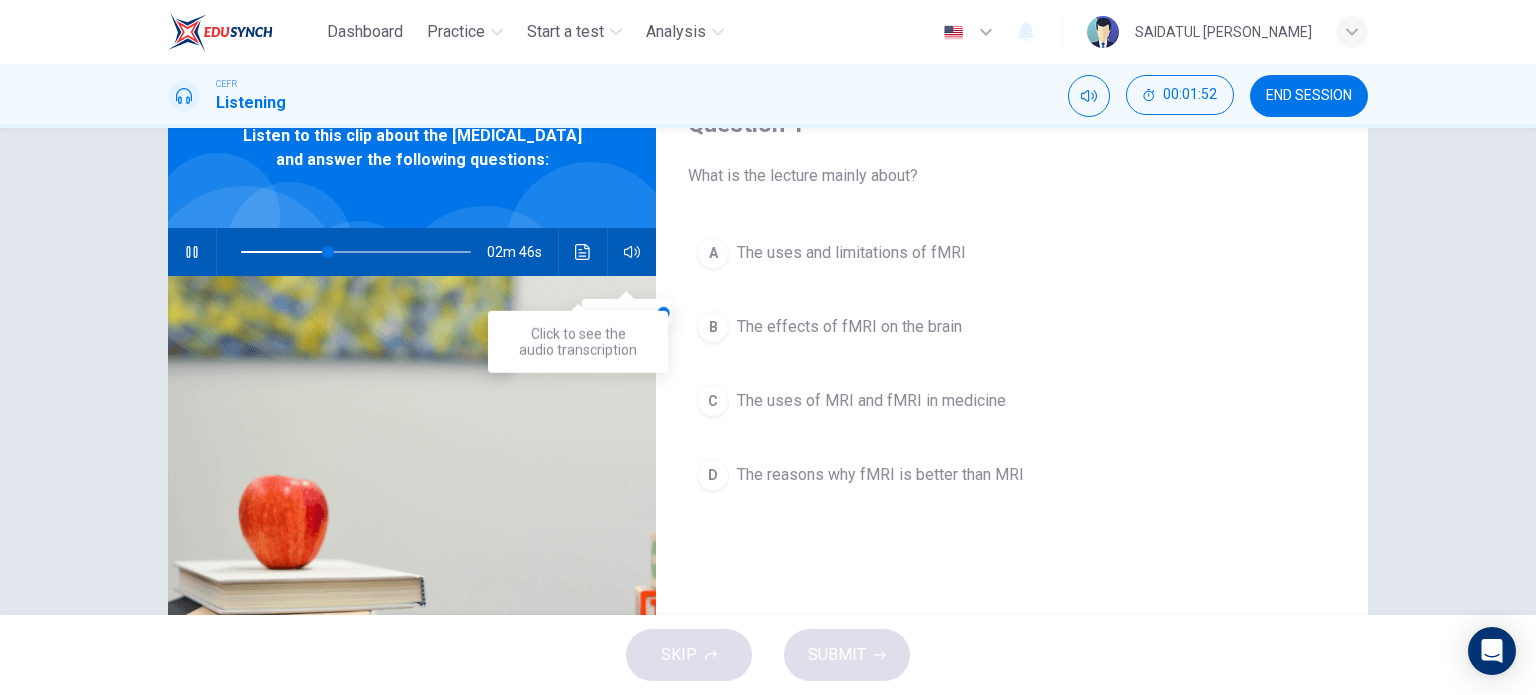click 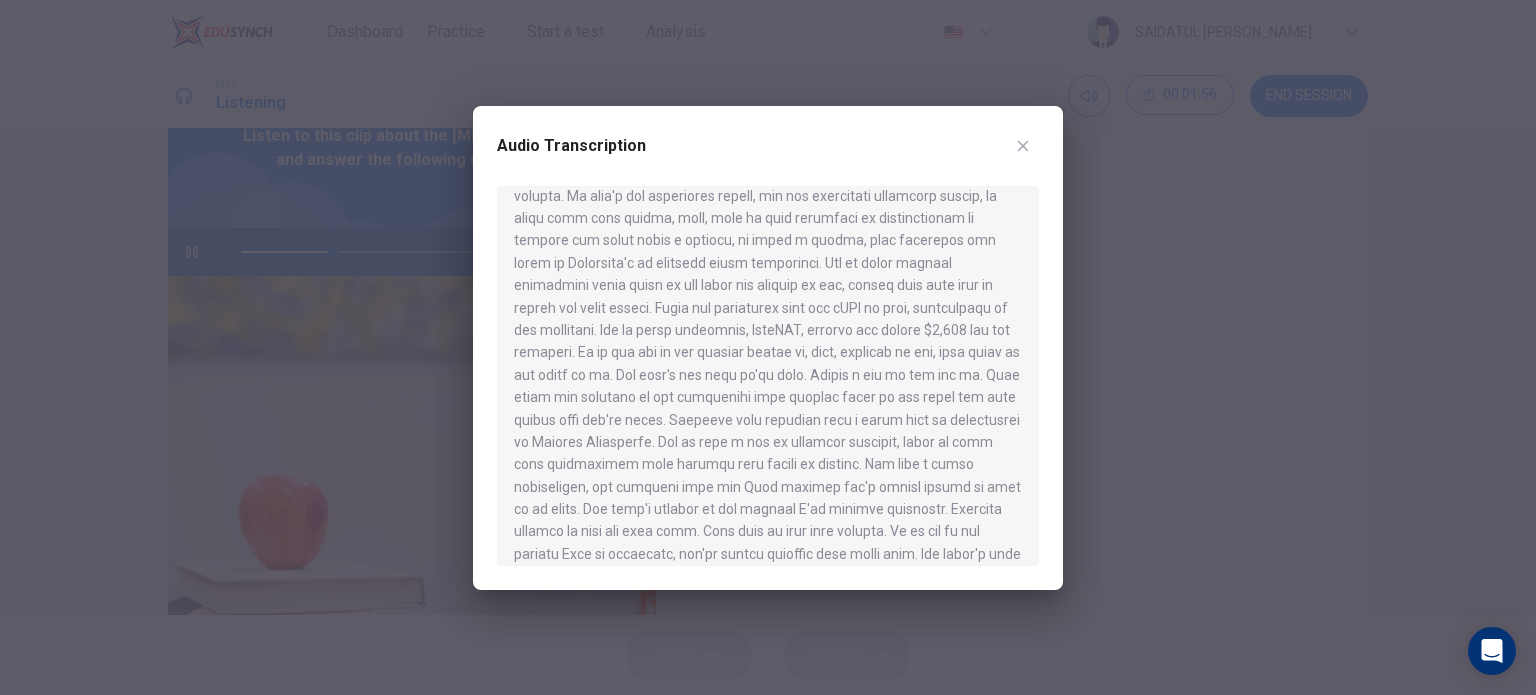 scroll, scrollTop: 773, scrollLeft: 0, axis: vertical 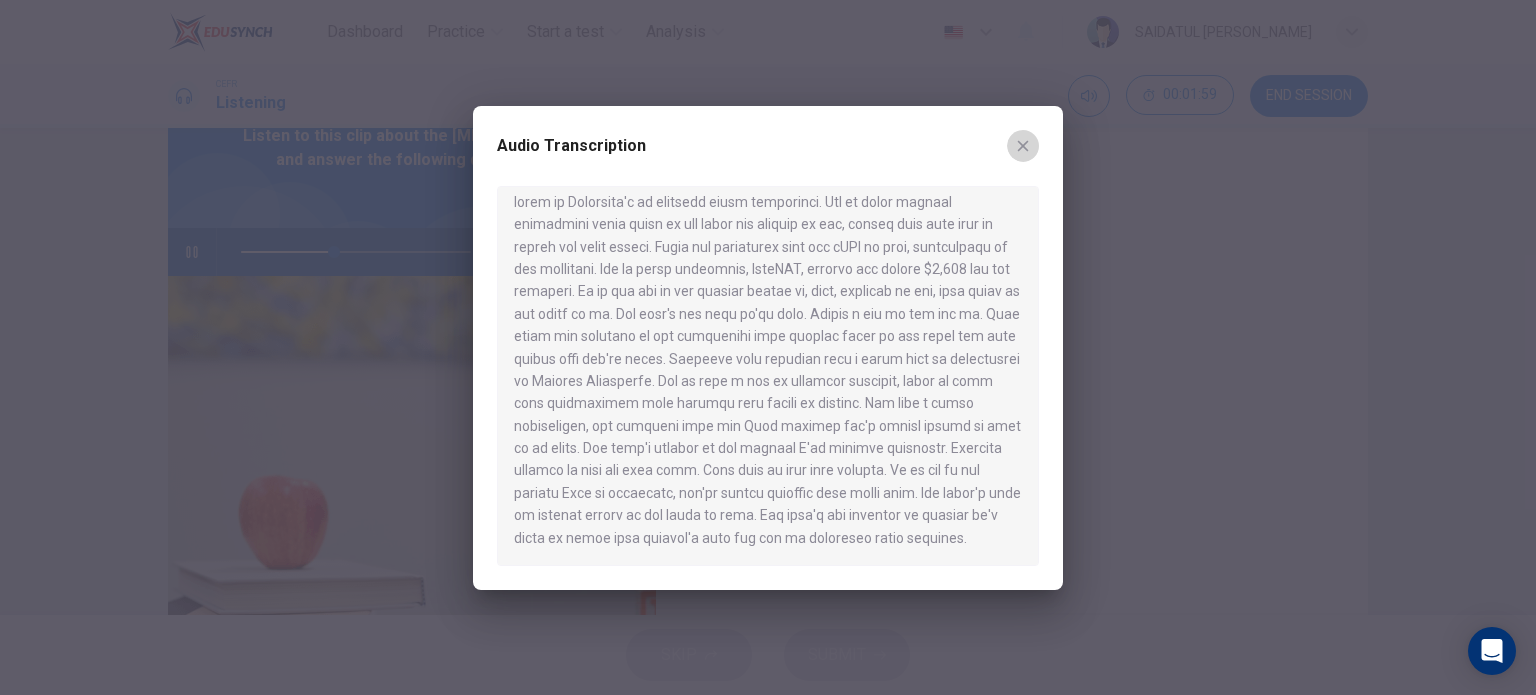 click 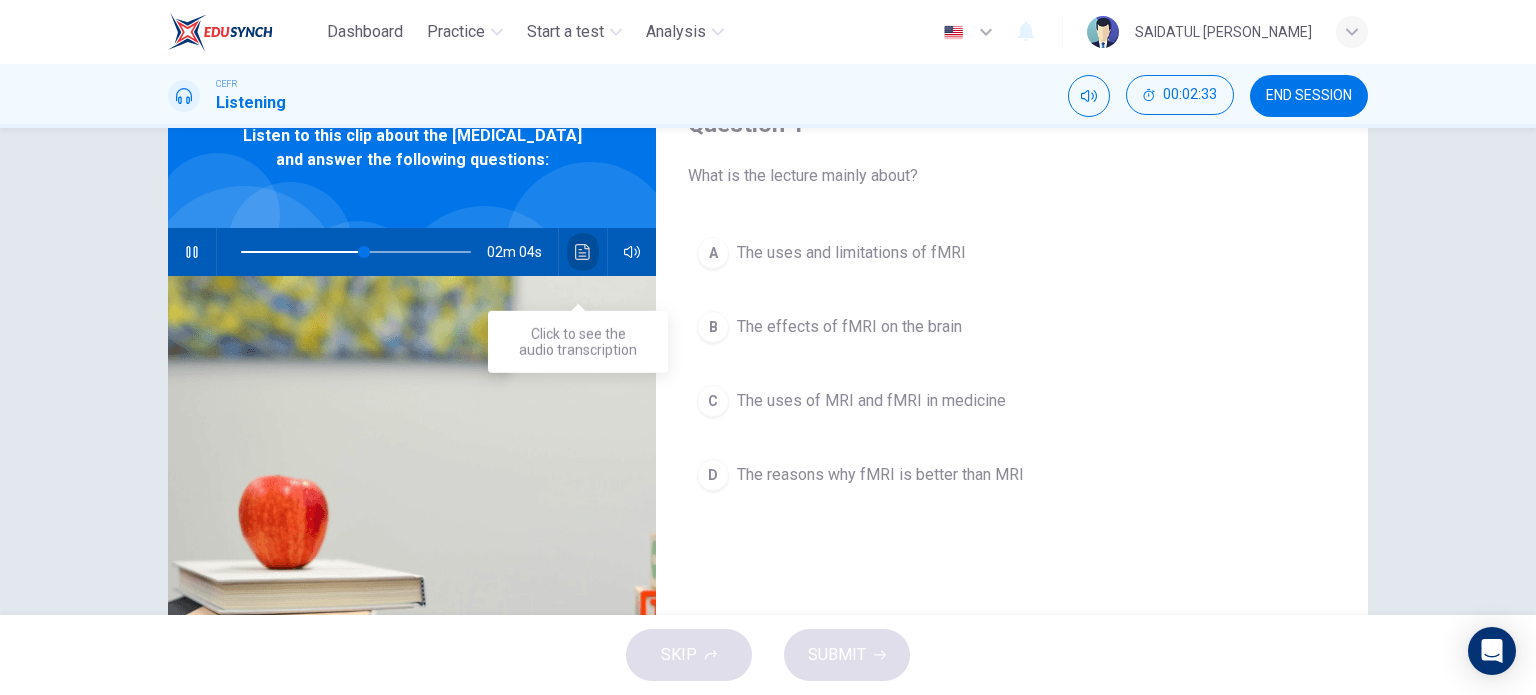 click at bounding box center (583, 252) 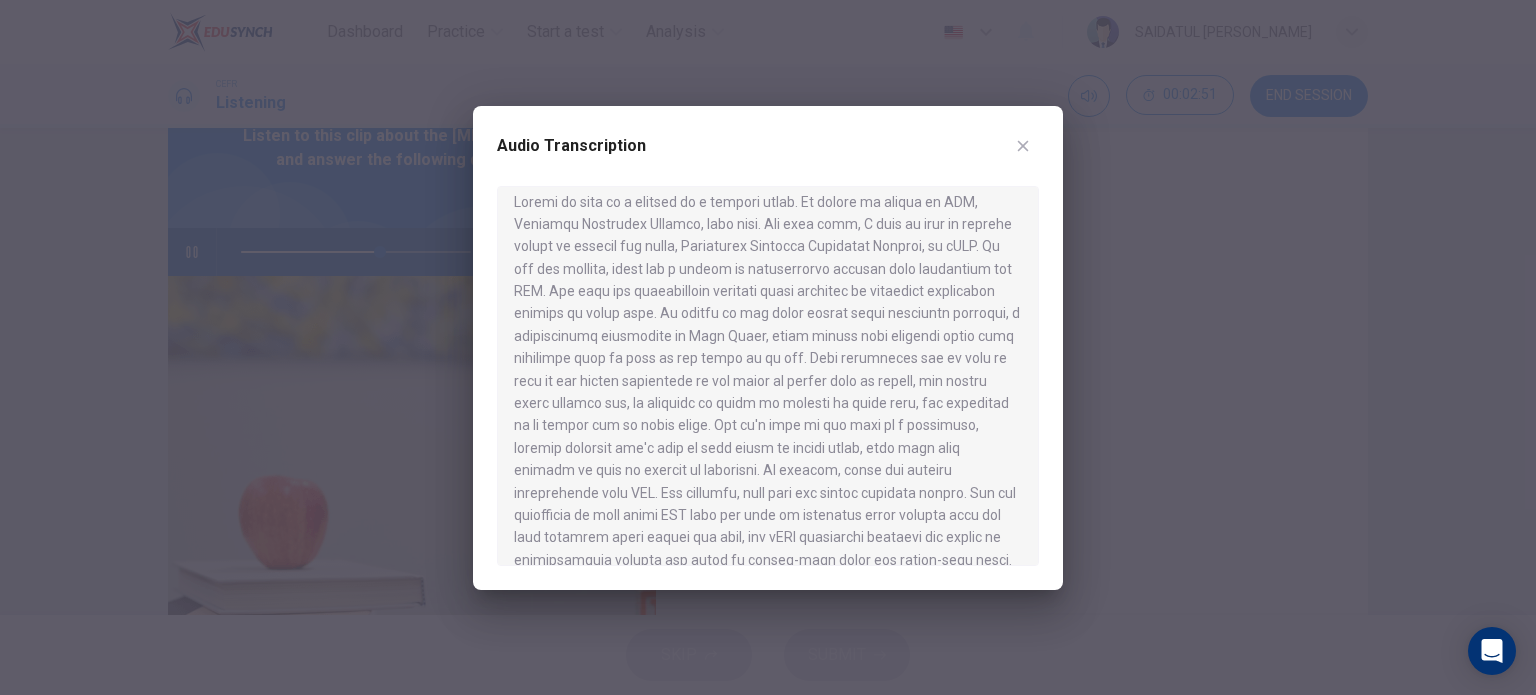 scroll, scrollTop: 0, scrollLeft: 0, axis: both 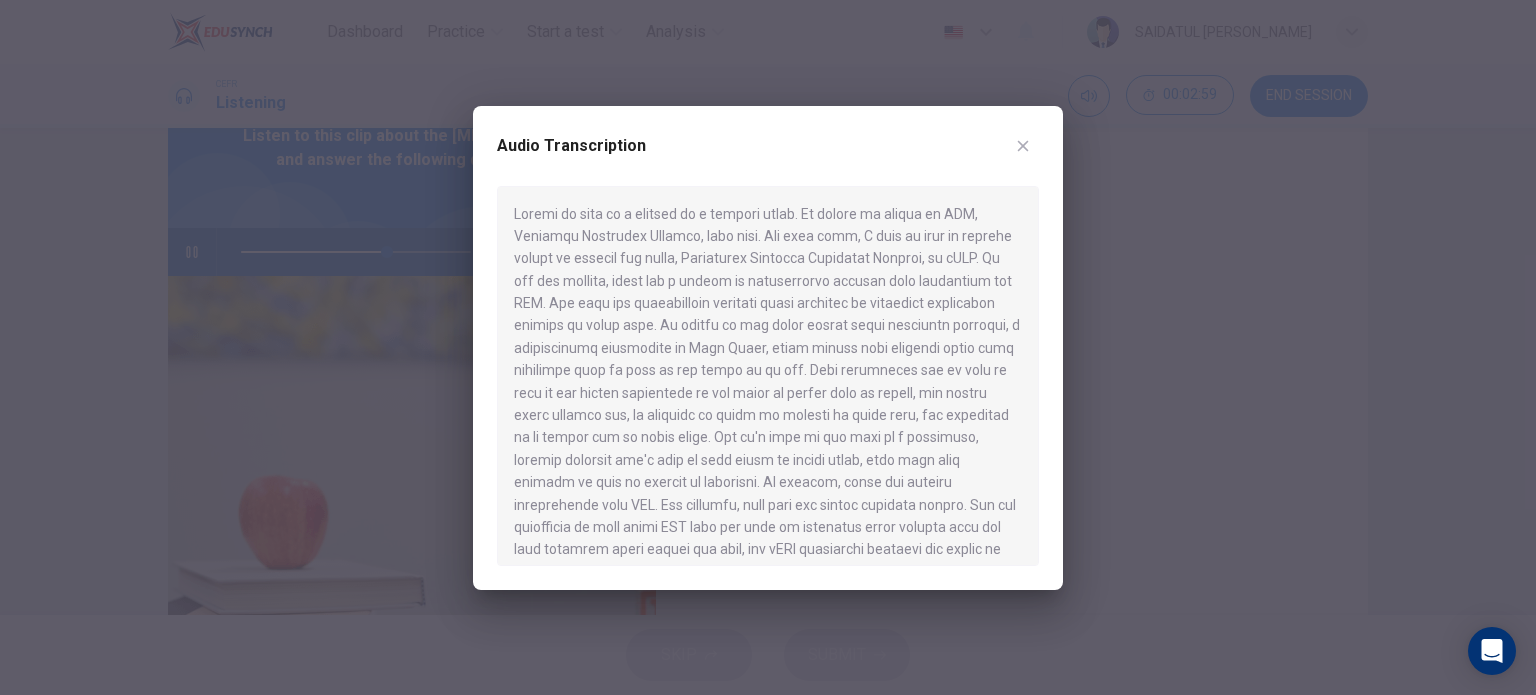 click at bounding box center [1023, 146] 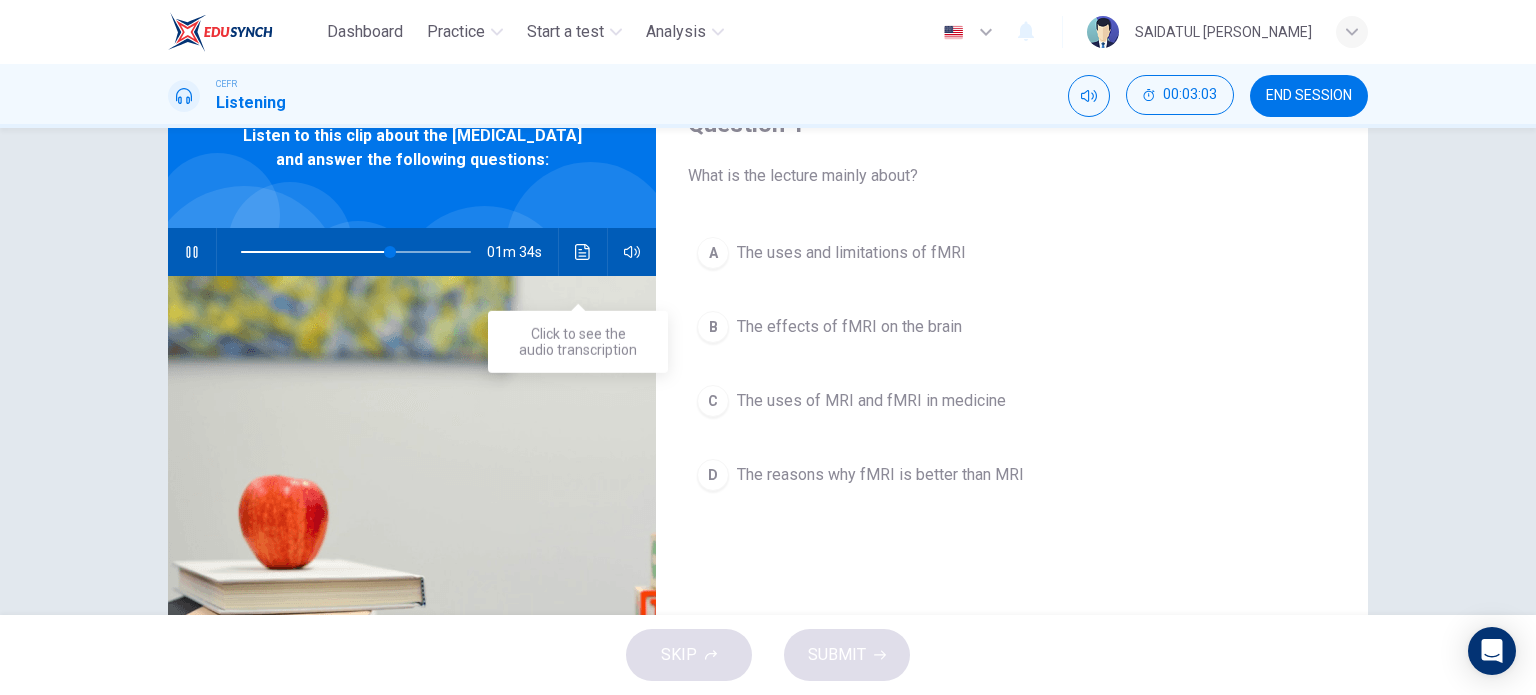 click 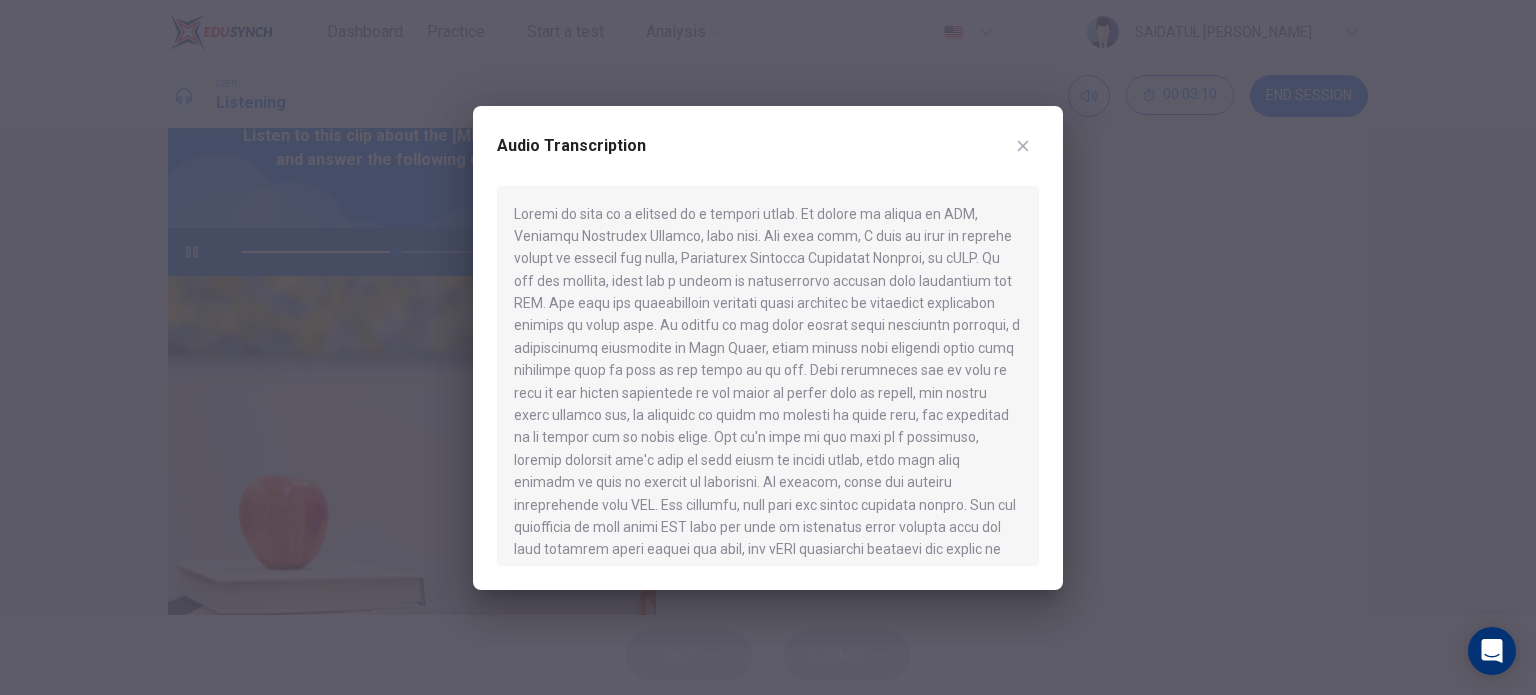 scroll, scrollTop: 100, scrollLeft: 0, axis: vertical 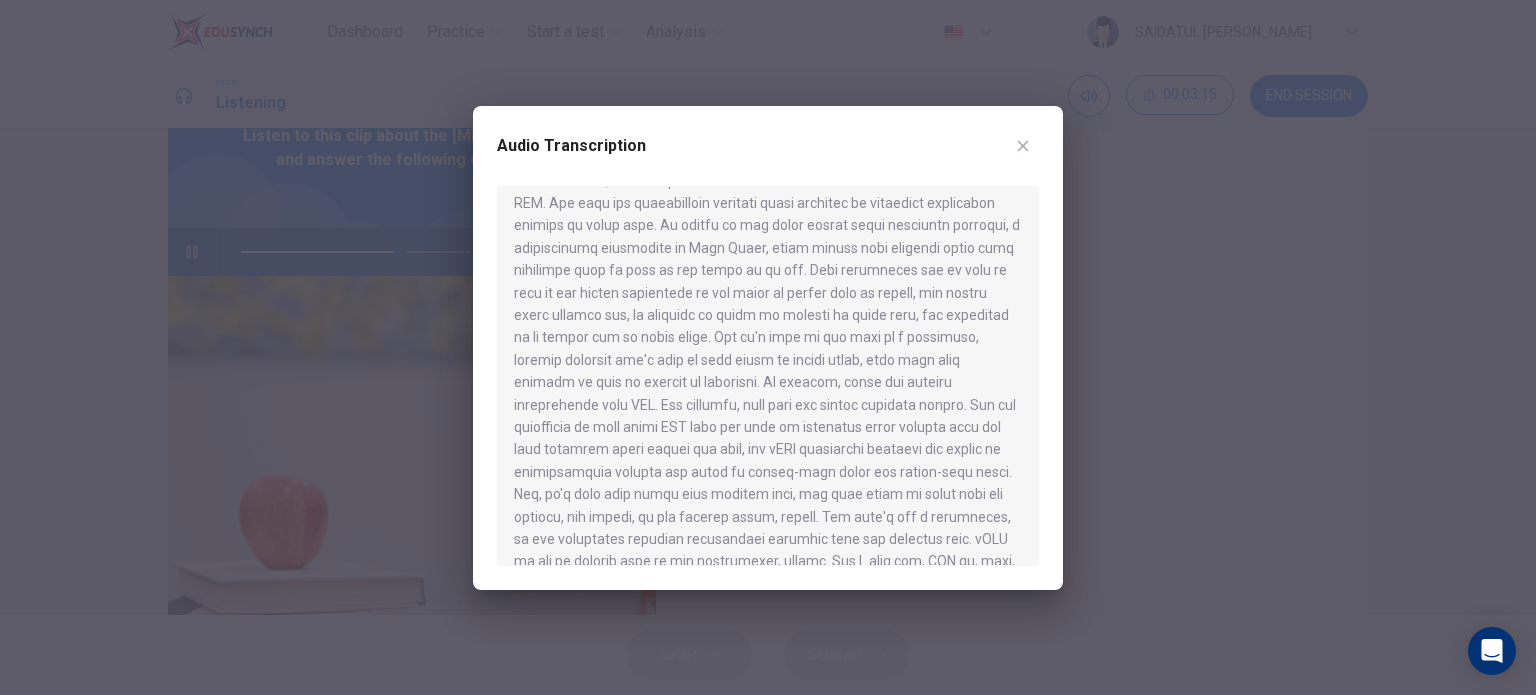 click at bounding box center (768, 347) 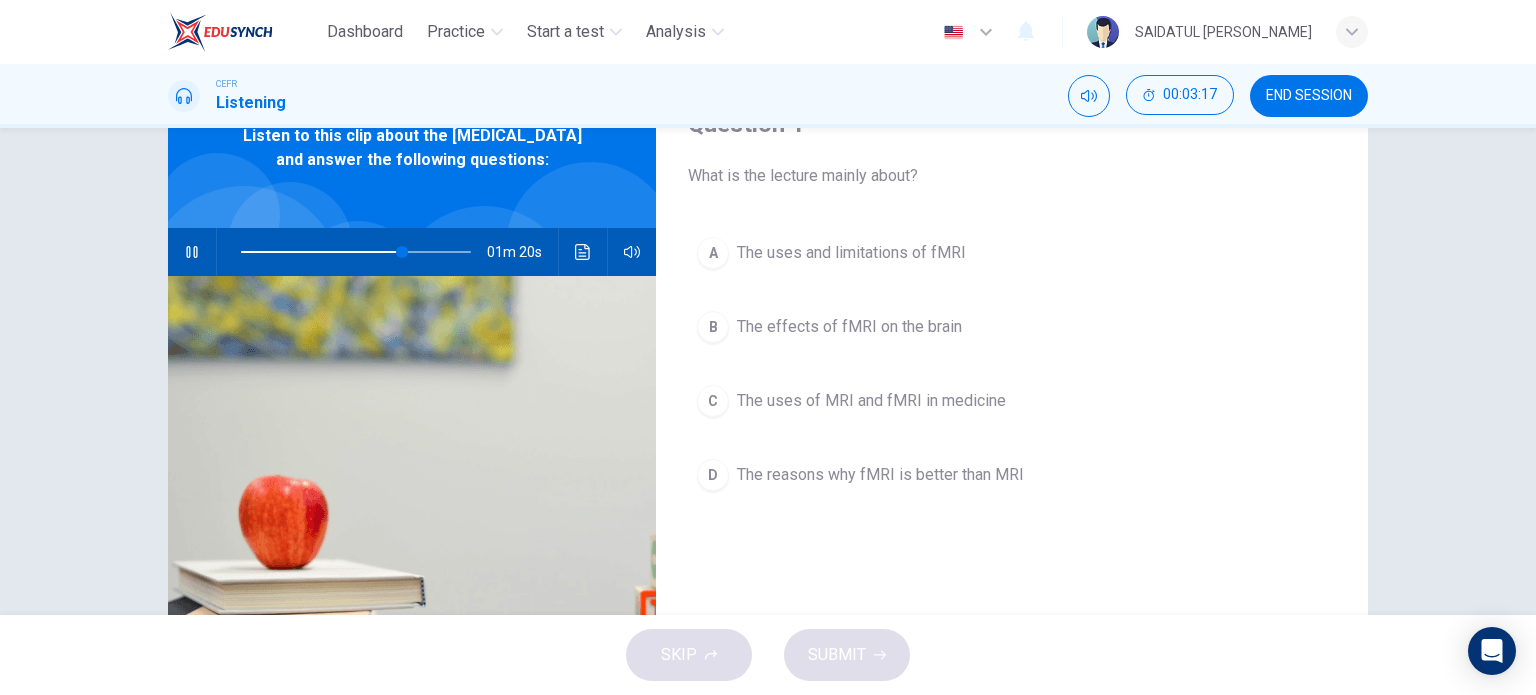 click 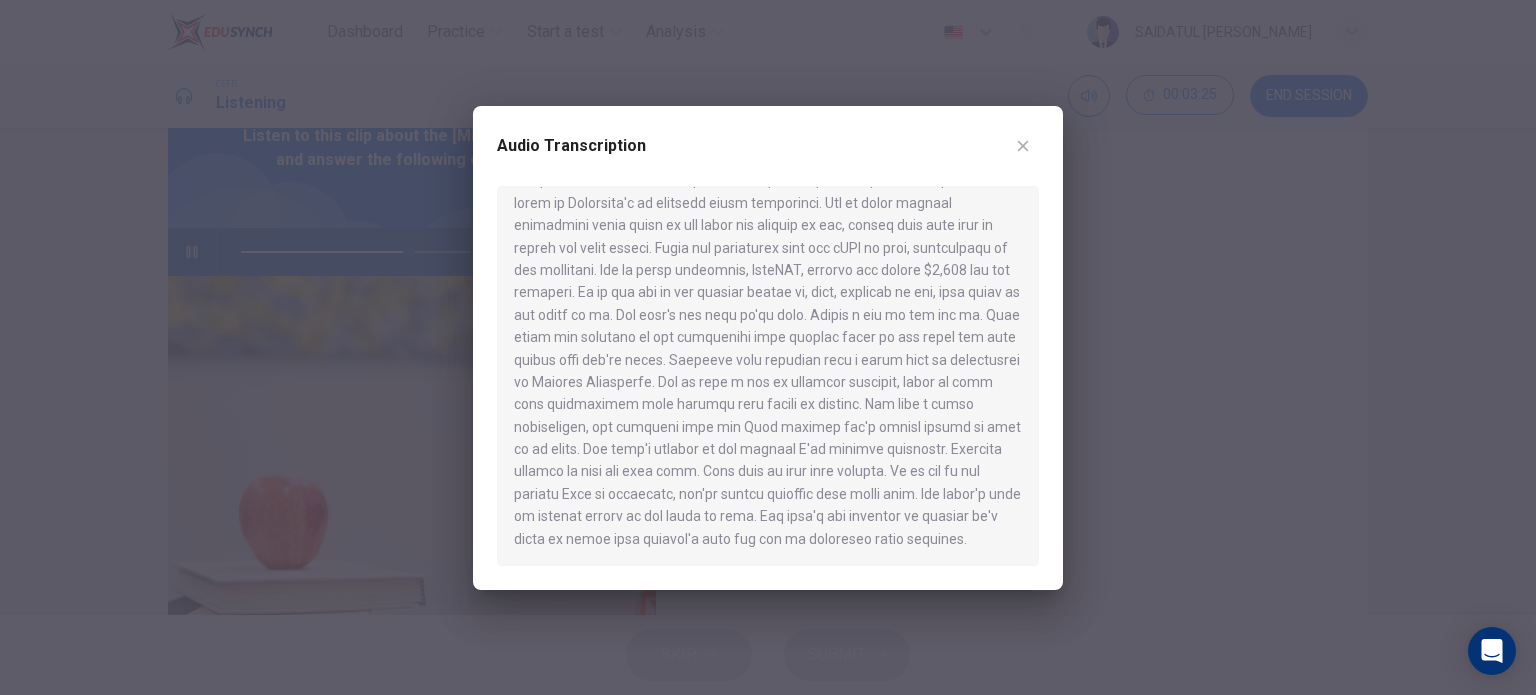scroll, scrollTop: 773, scrollLeft: 0, axis: vertical 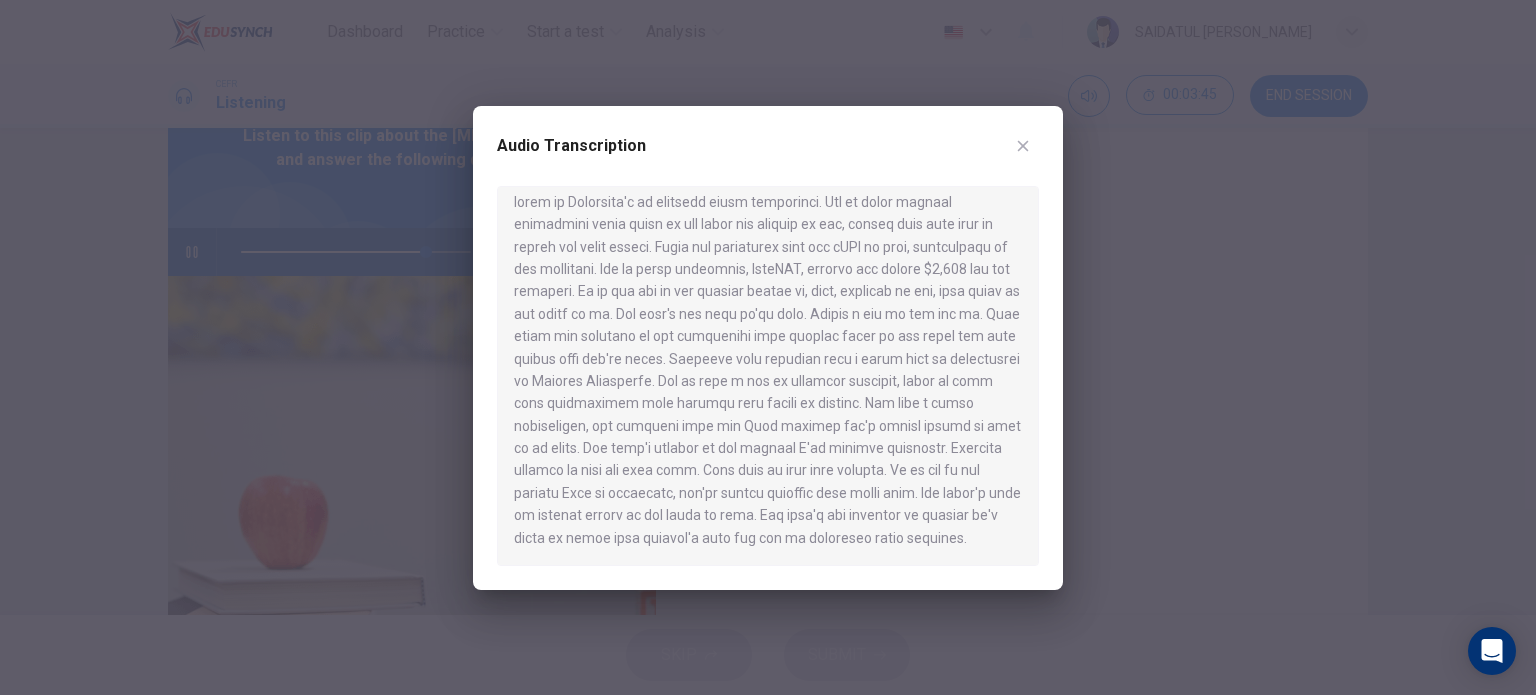 click at bounding box center [768, 347] 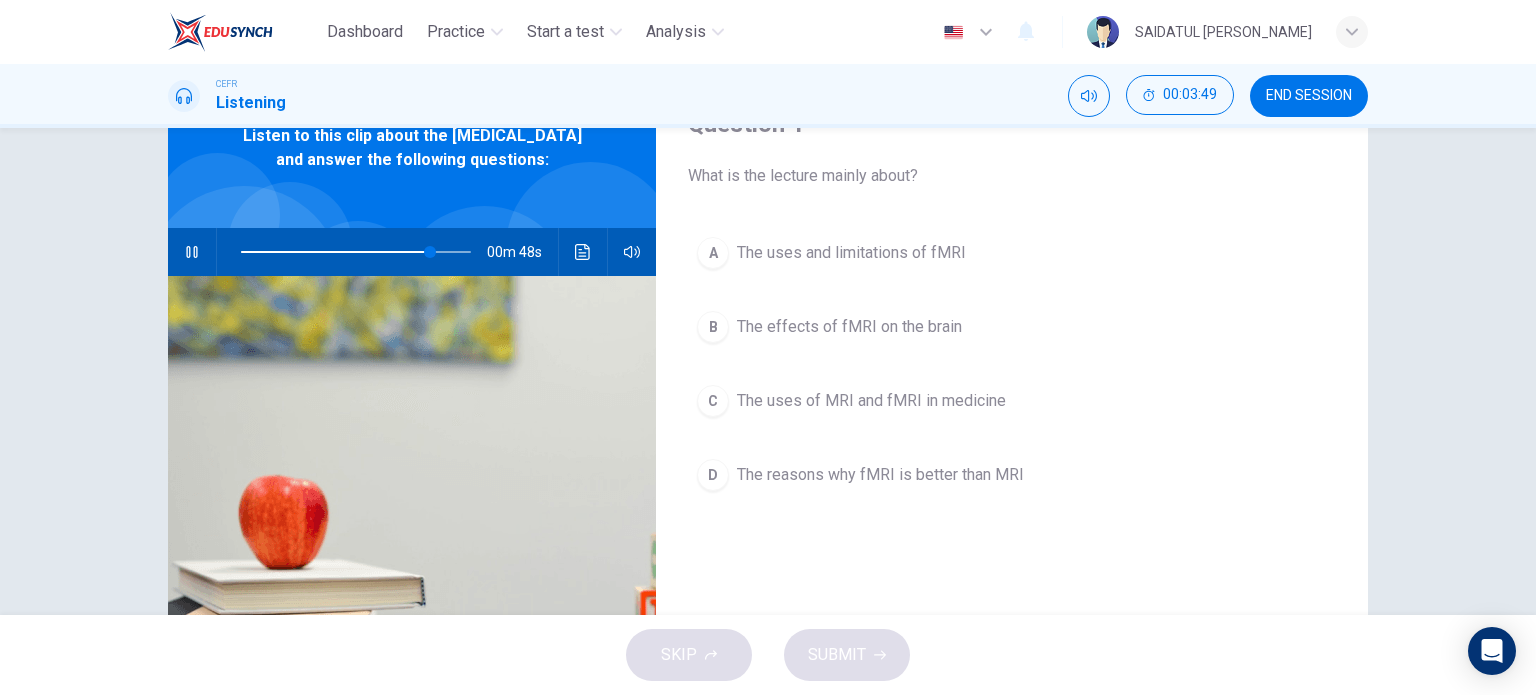 click on "The reasons why fMRI is better than MRI" at bounding box center (880, 475) 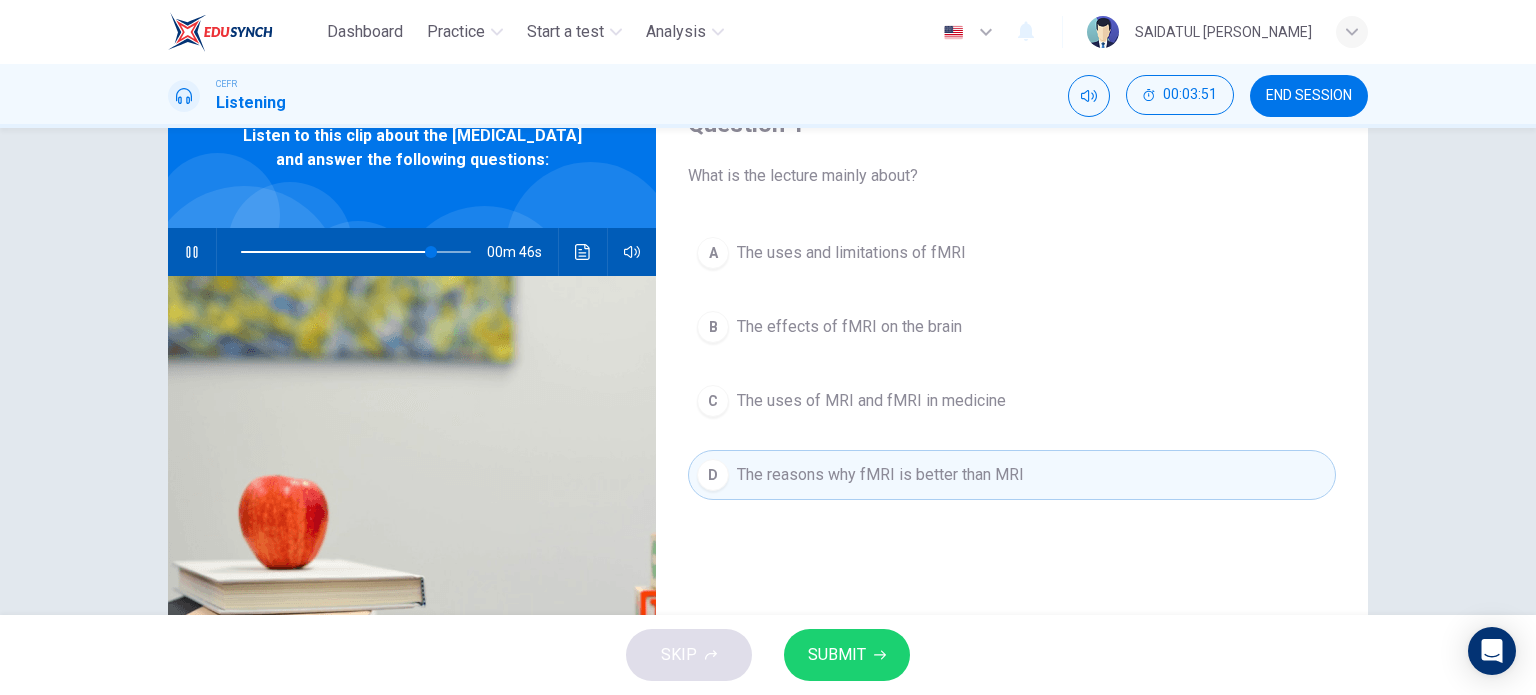 click at bounding box center [583, 252] 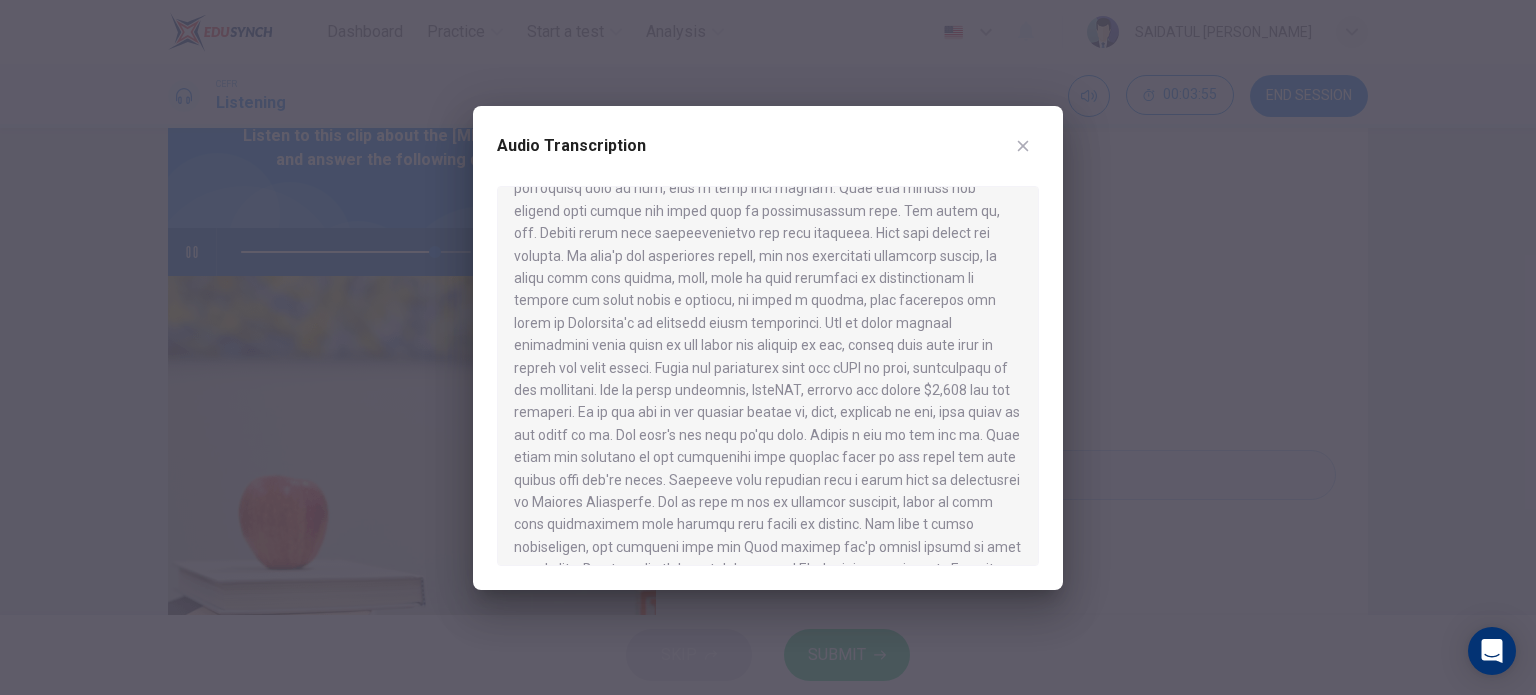 scroll, scrollTop: 773, scrollLeft: 0, axis: vertical 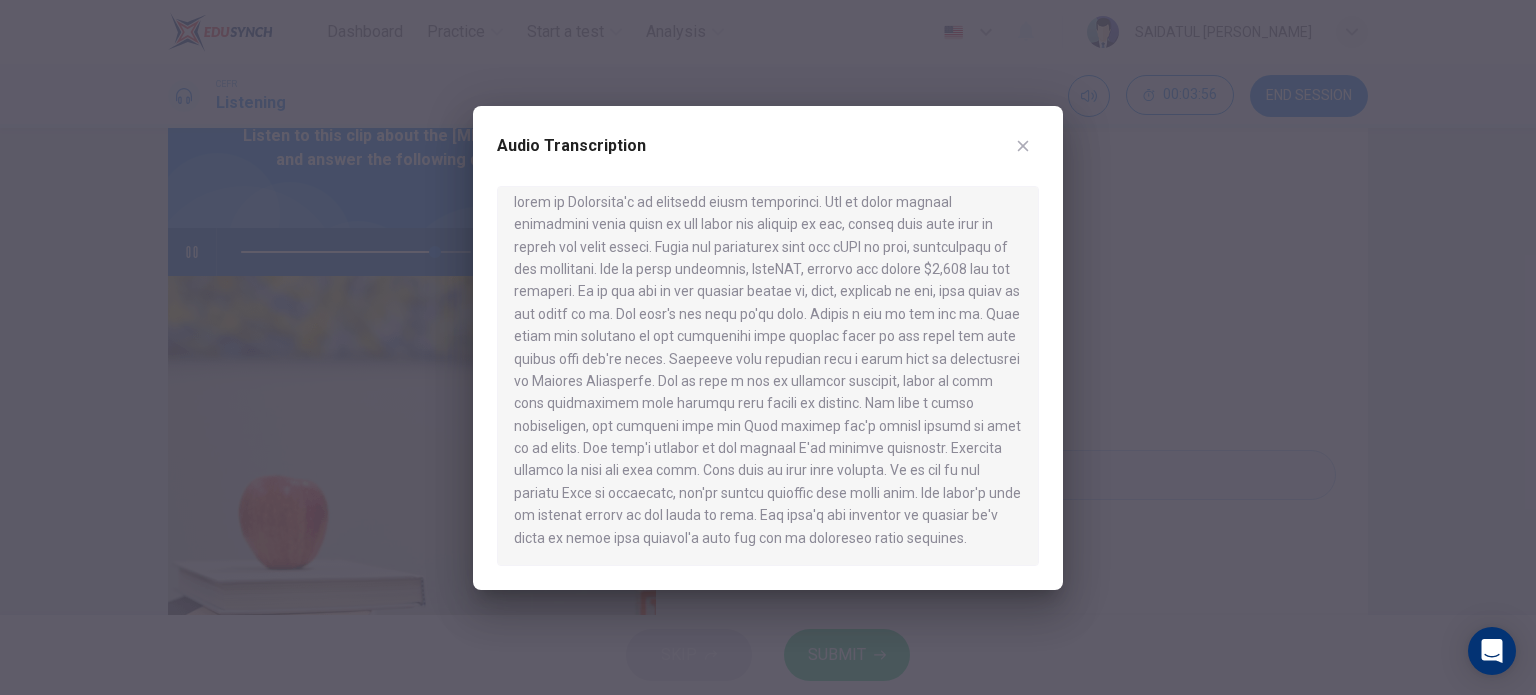 click at bounding box center [768, 347] 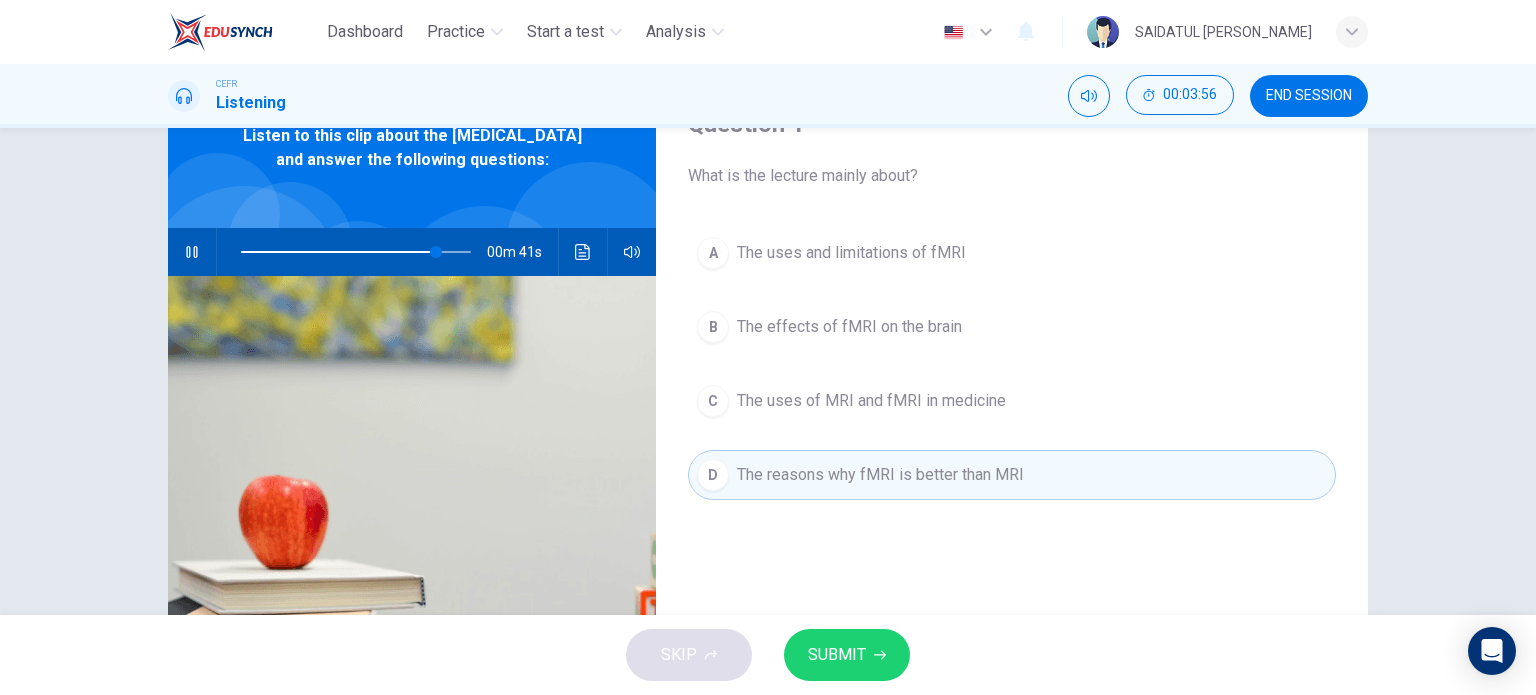 click on "A The uses and limitations of fMRI" at bounding box center (1012, 253) 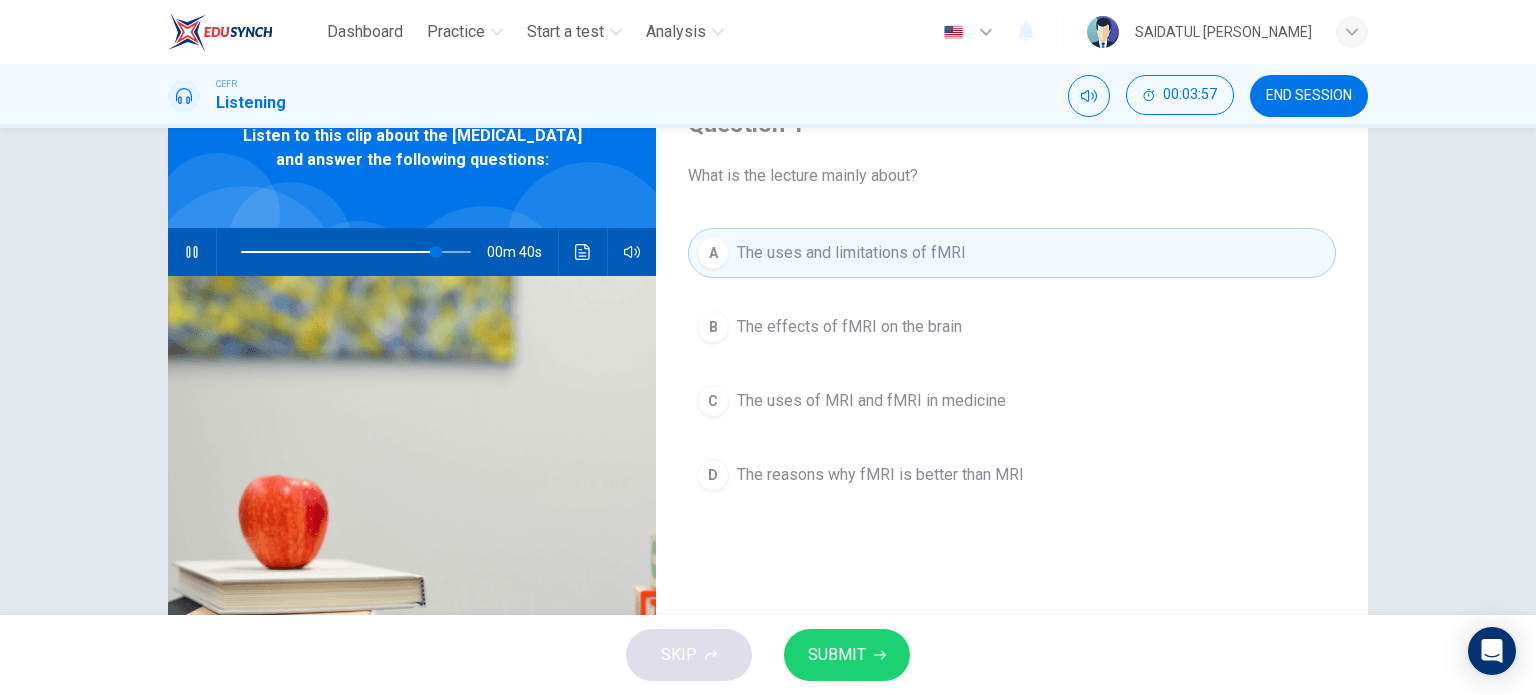 click on "SUBMIT" at bounding box center (837, 655) 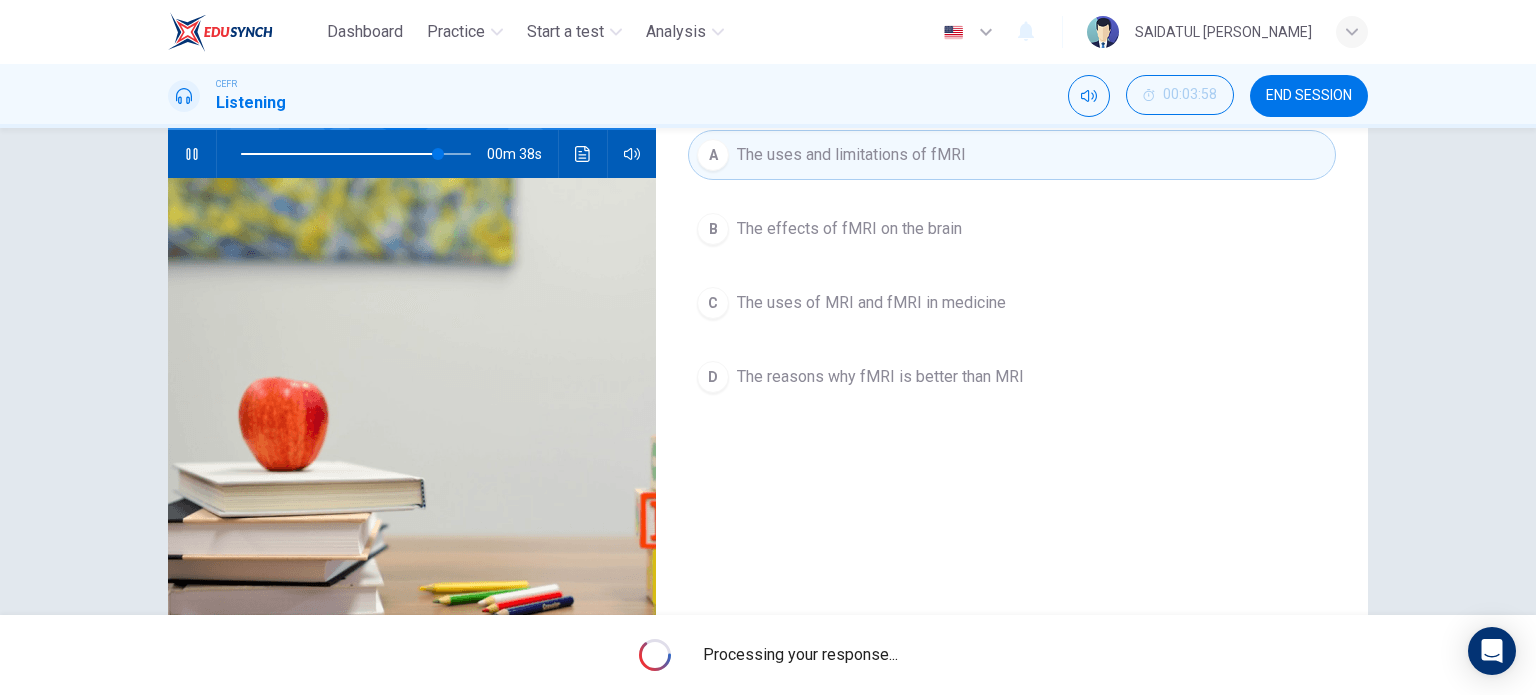 scroll, scrollTop: 288, scrollLeft: 0, axis: vertical 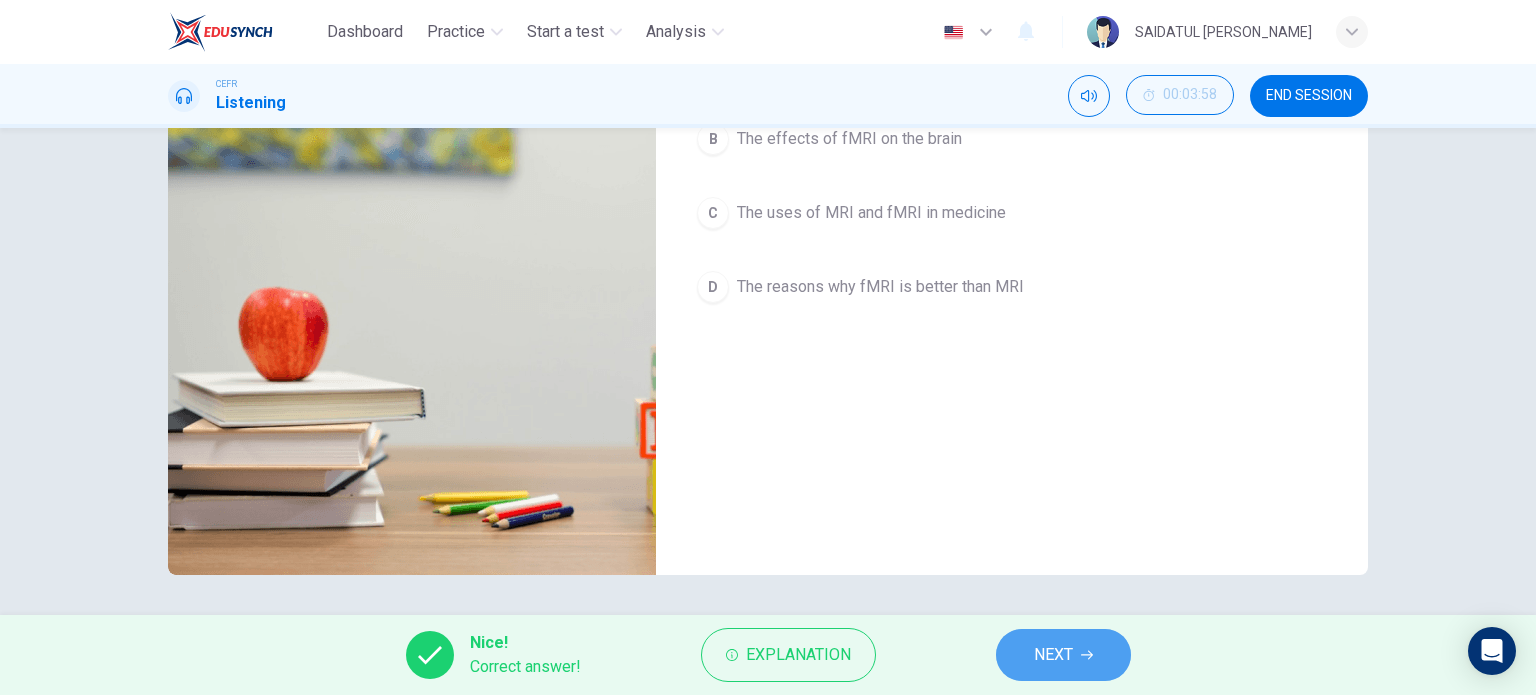 click on "NEXT" at bounding box center [1063, 655] 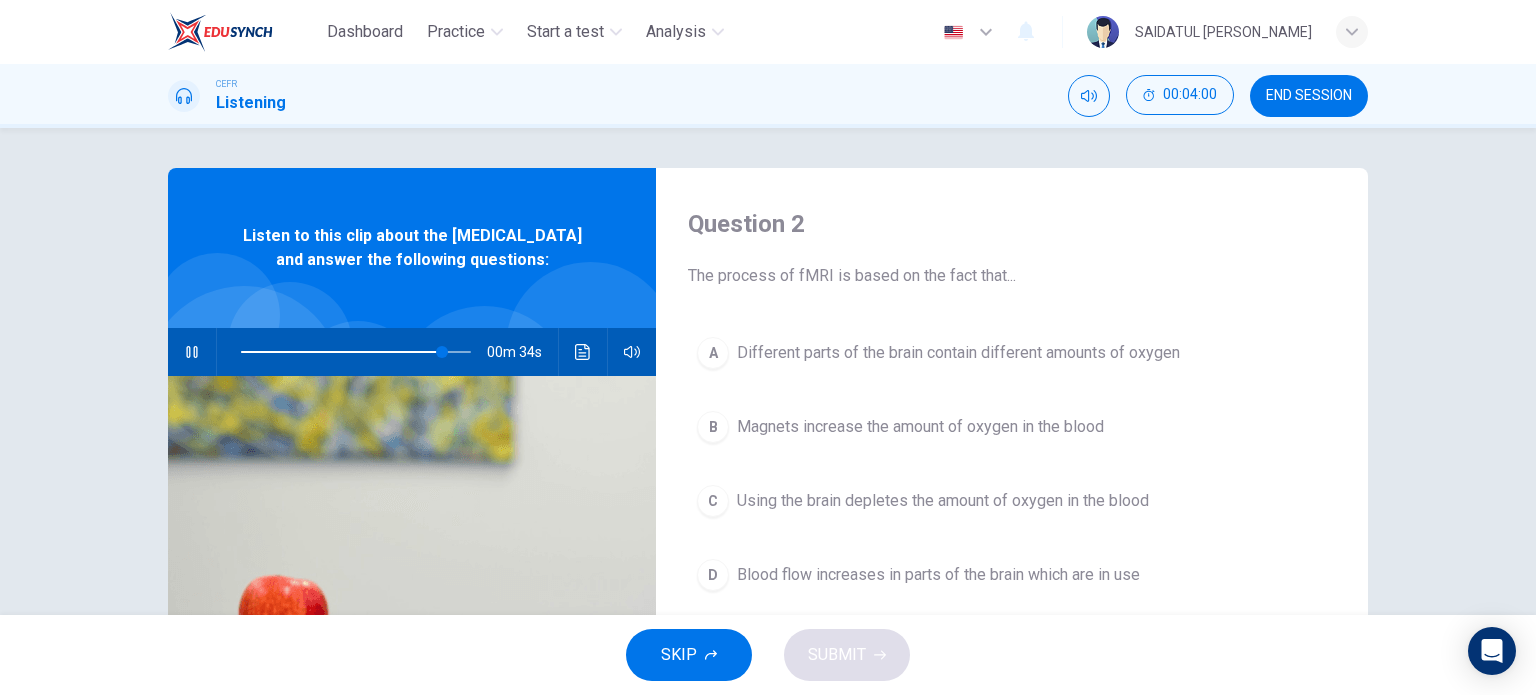 scroll, scrollTop: 100, scrollLeft: 0, axis: vertical 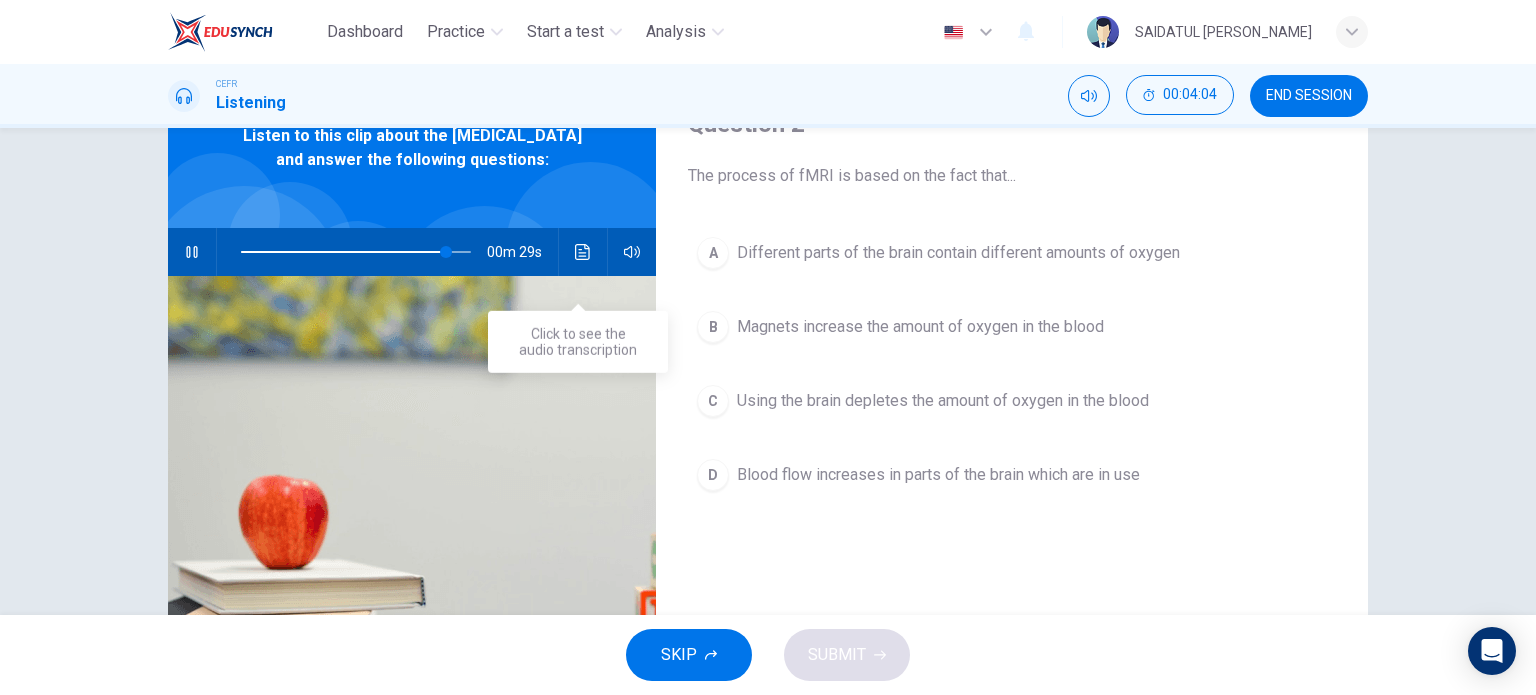 click at bounding box center [590, 246] 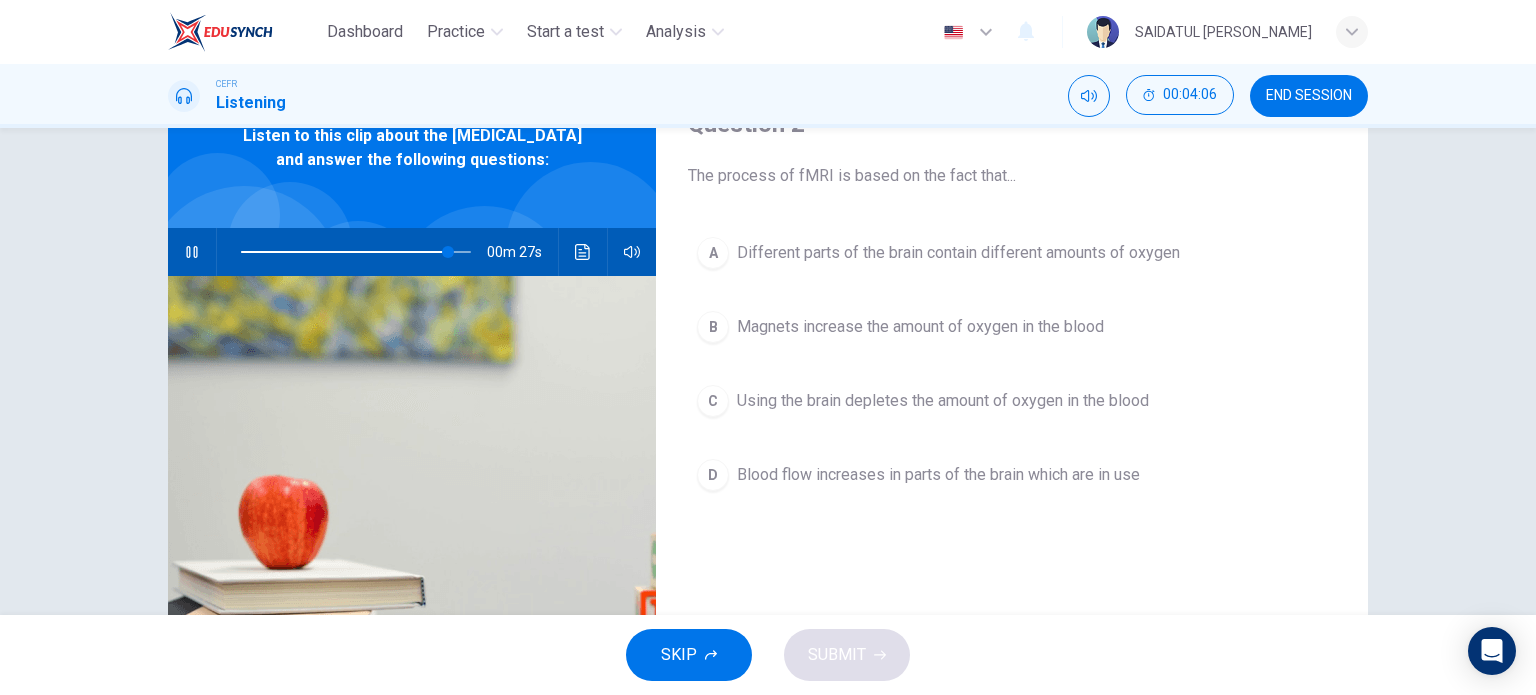 click 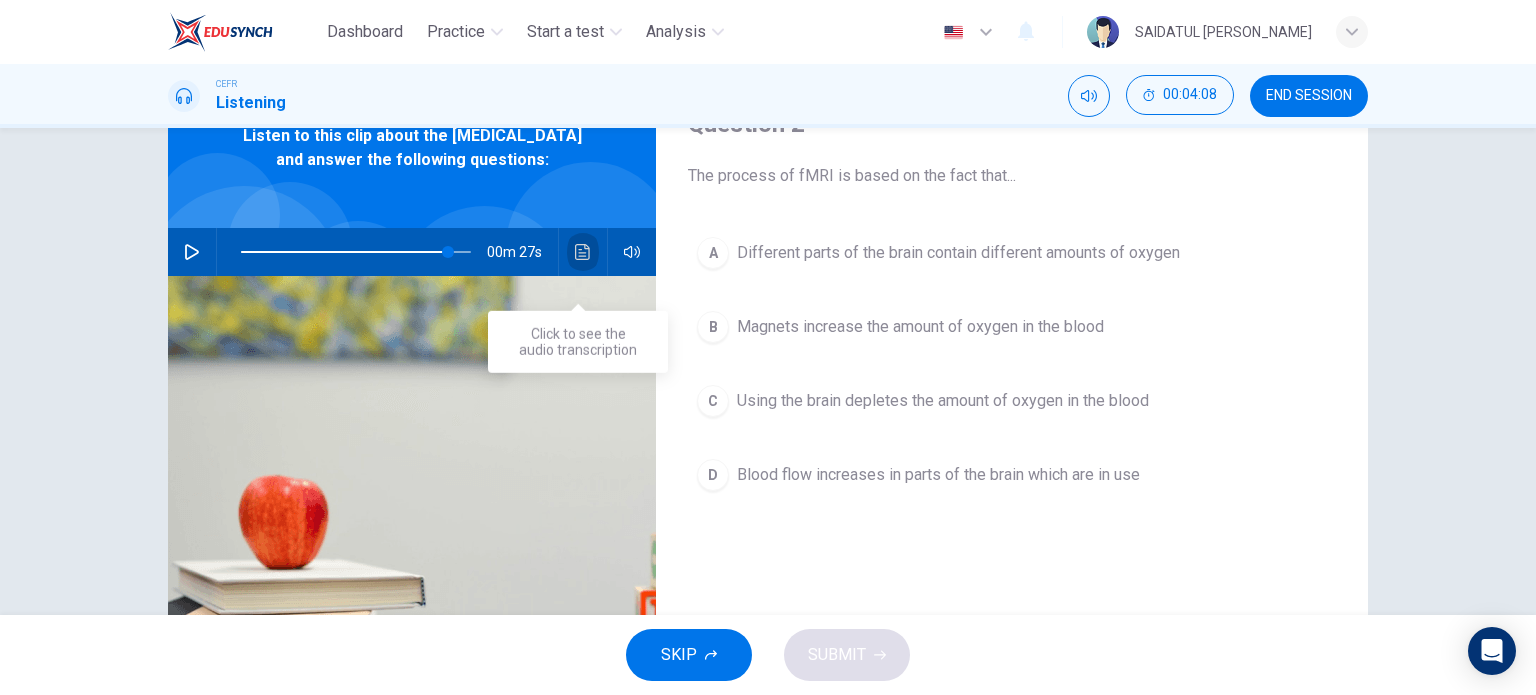 click at bounding box center [583, 252] 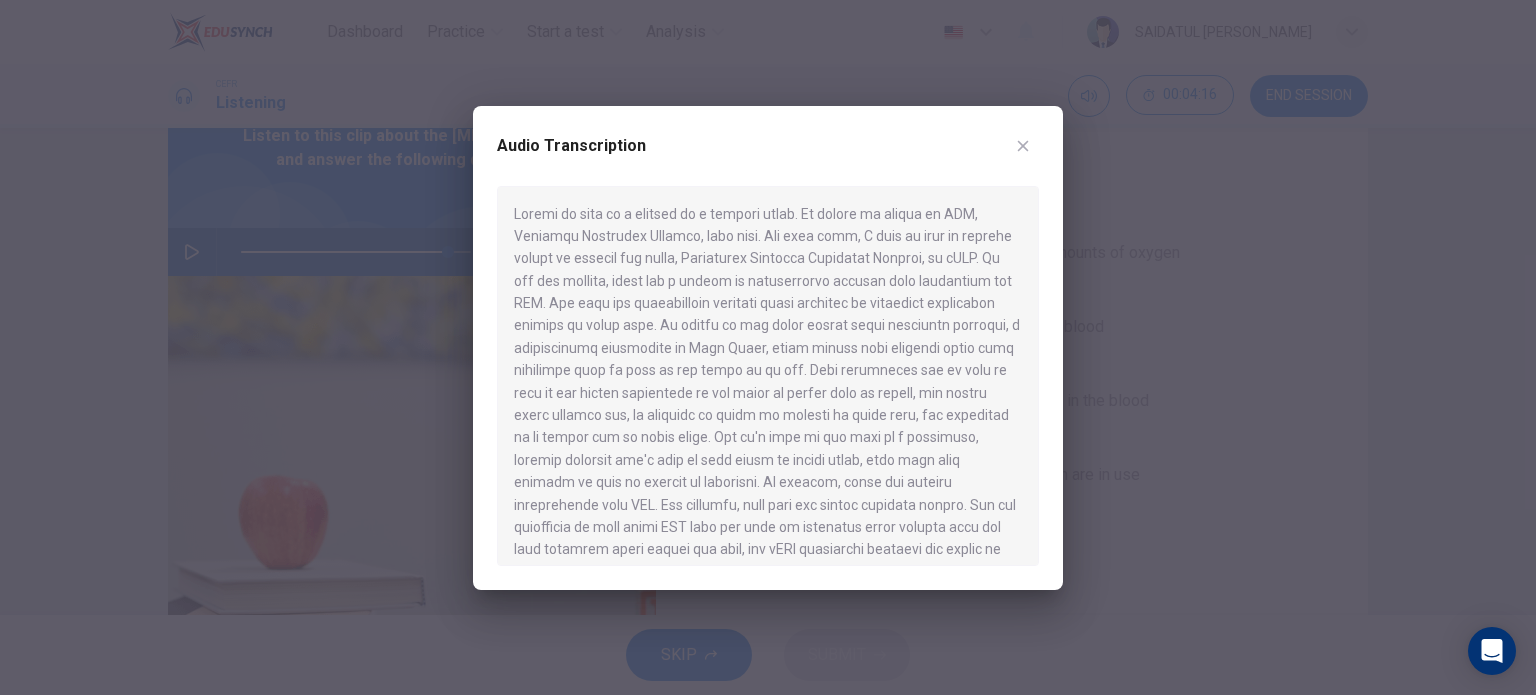 click at bounding box center [768, 347] 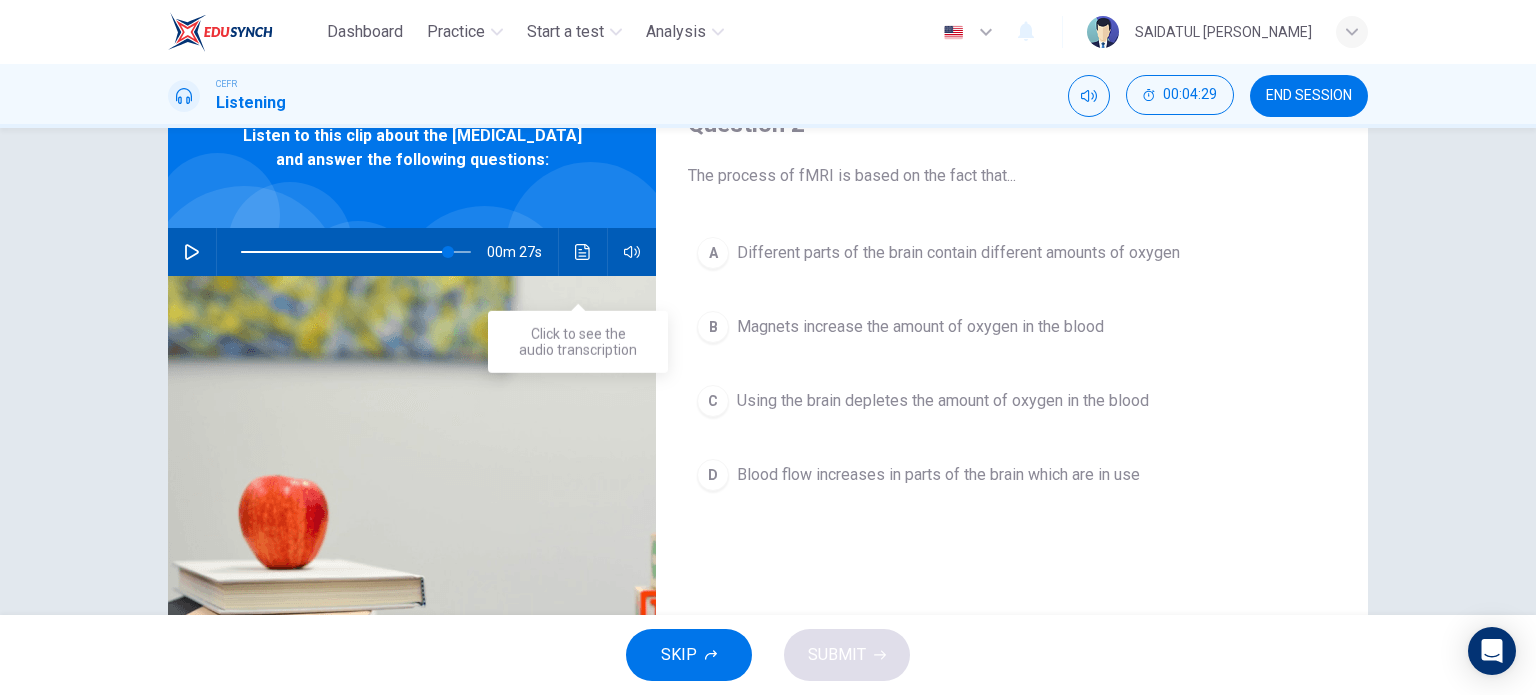 click 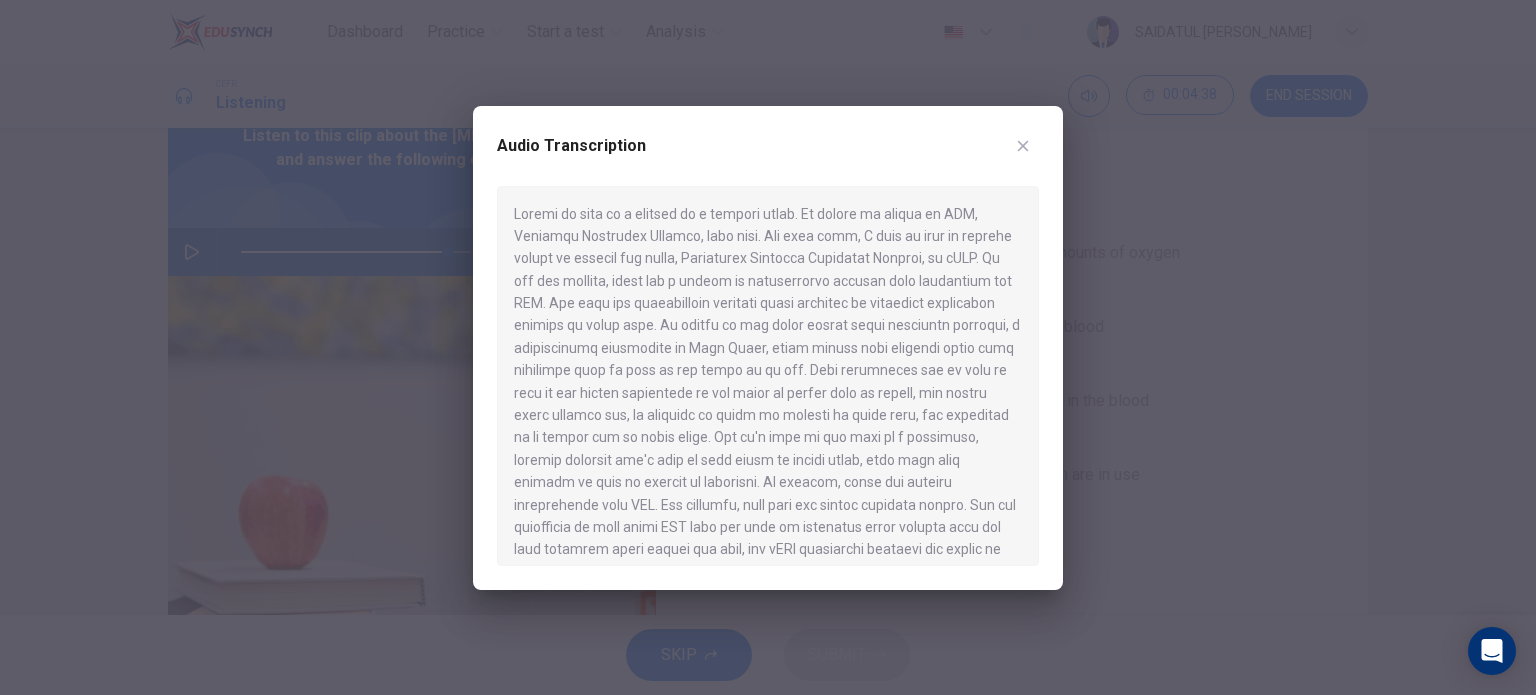 click at bounding box center (768, 347) 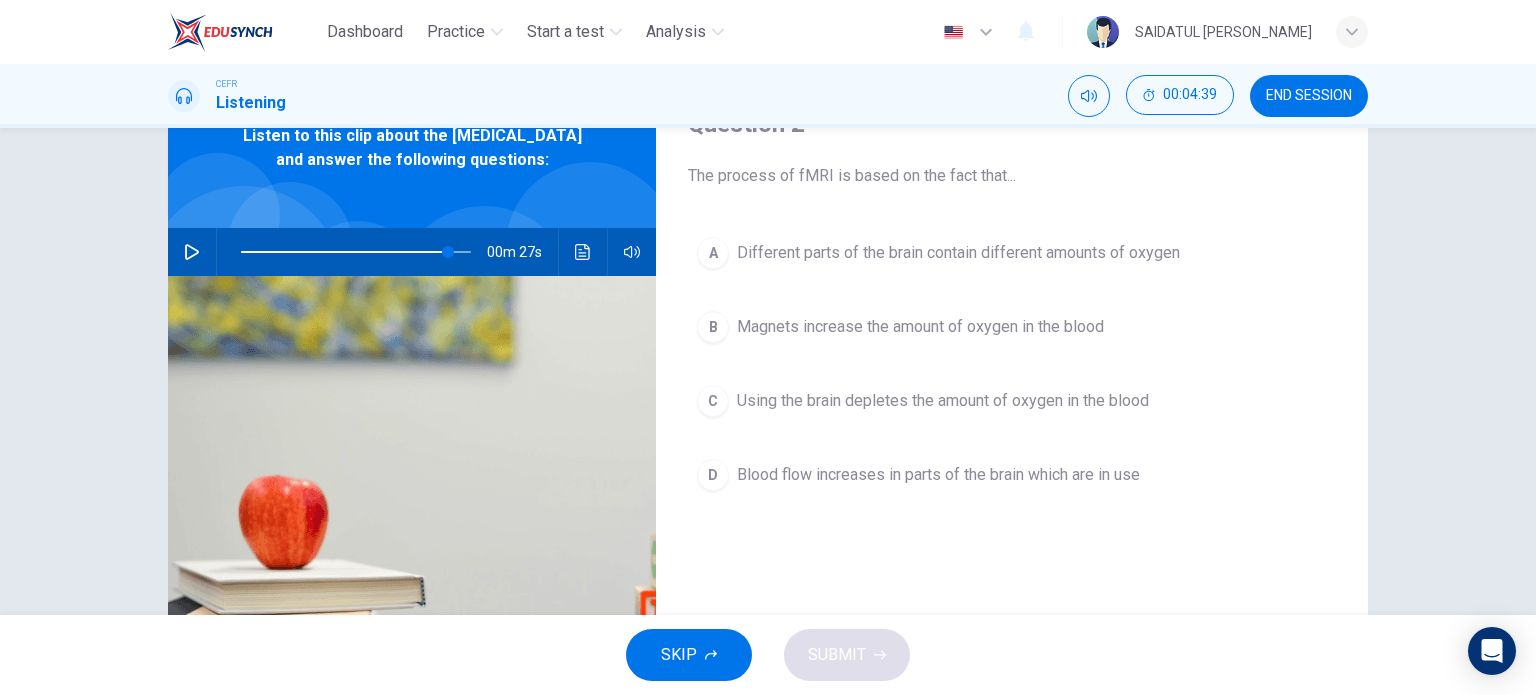 click on "D" at bounding box center (713, 475) 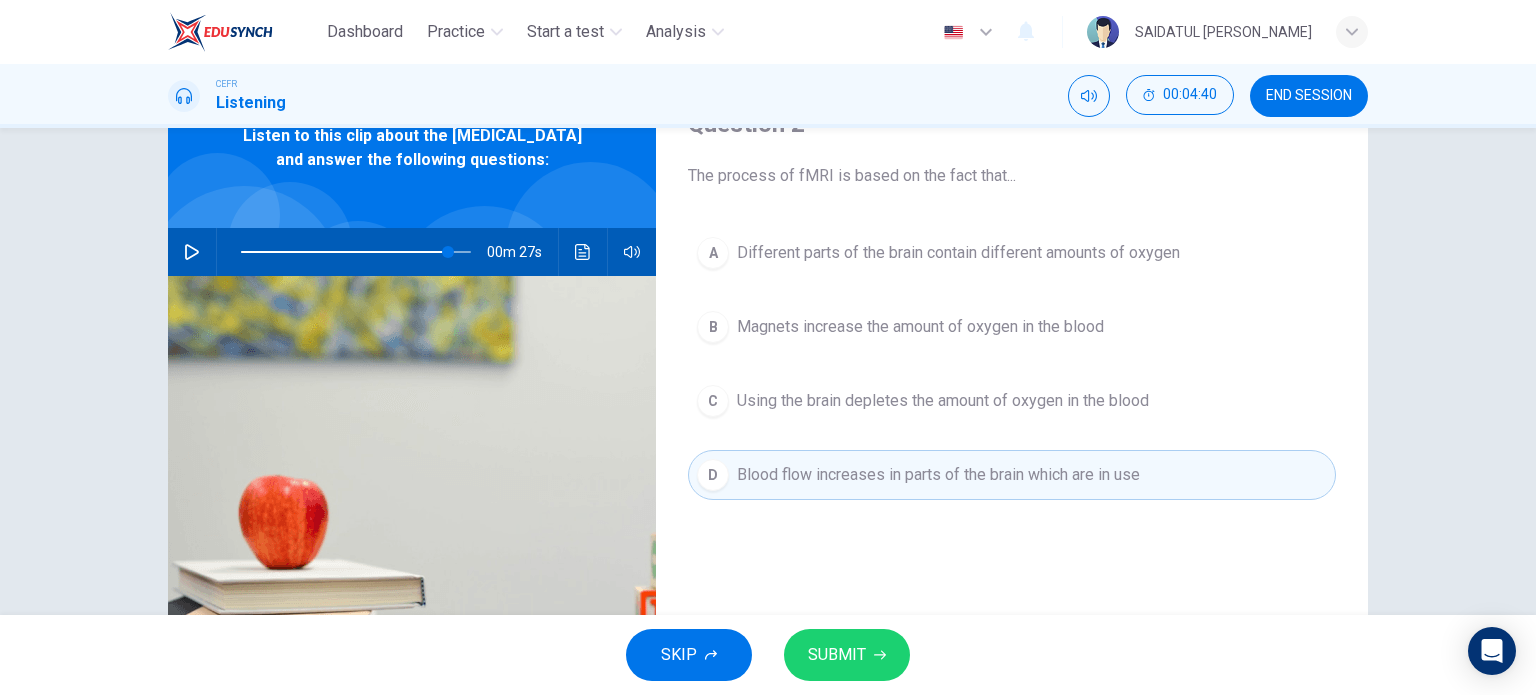 click on "SUBMIT" at bounding box center [847, 655] 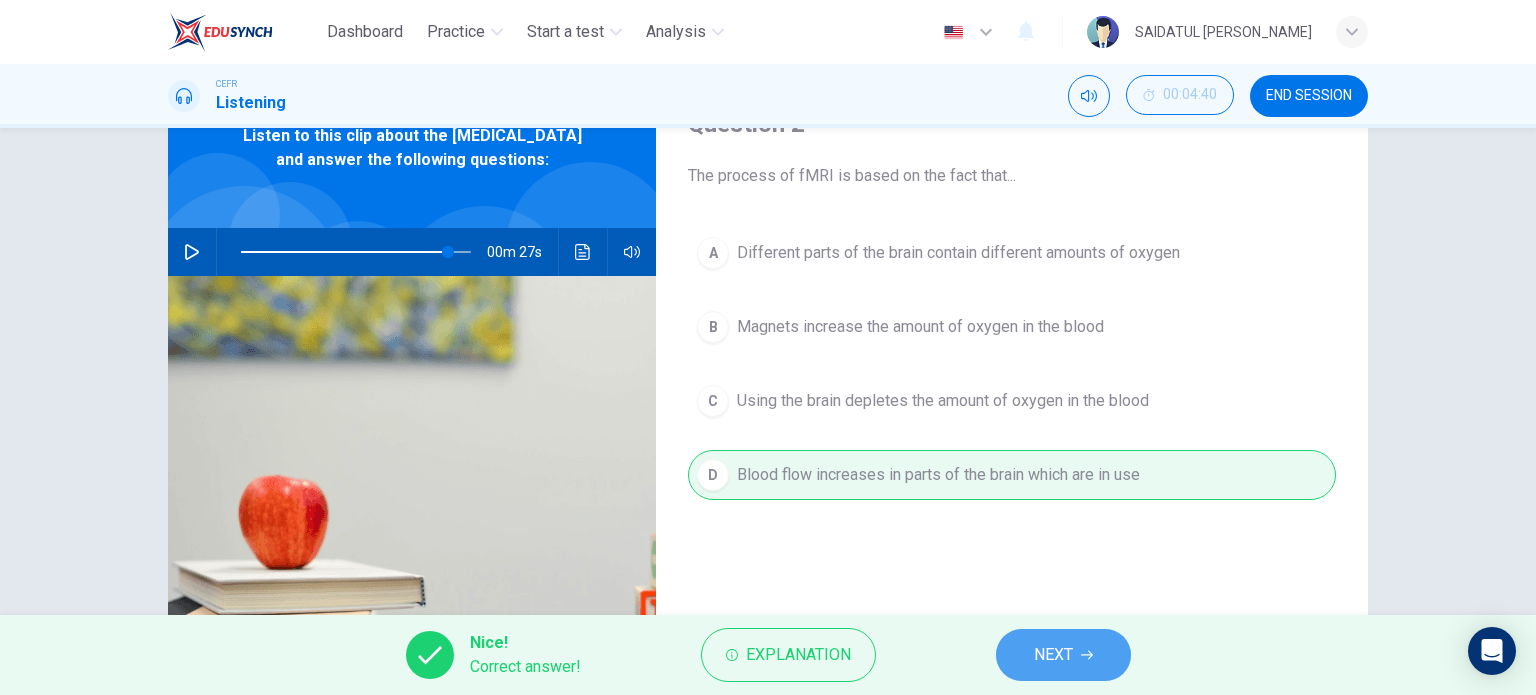 click on "NEXT" at bounding box center (1063, 655) 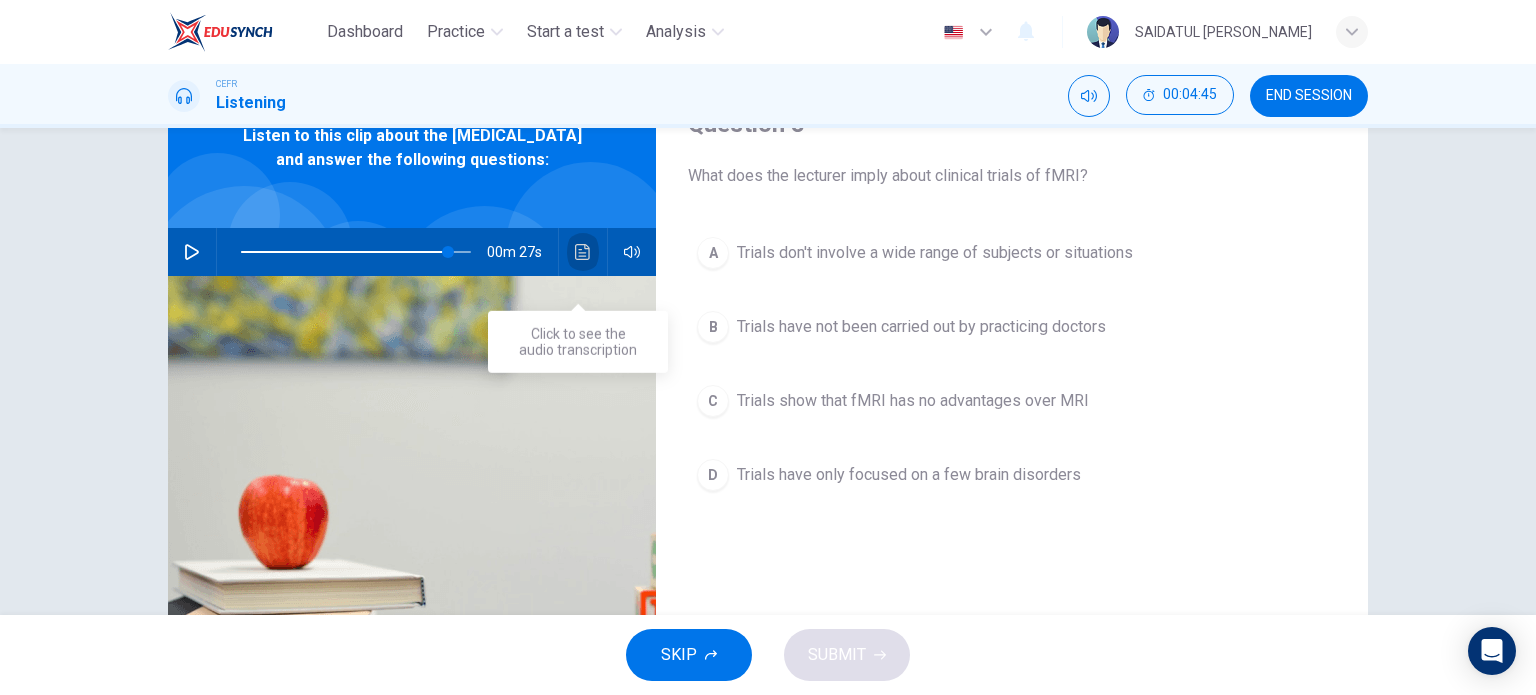 click 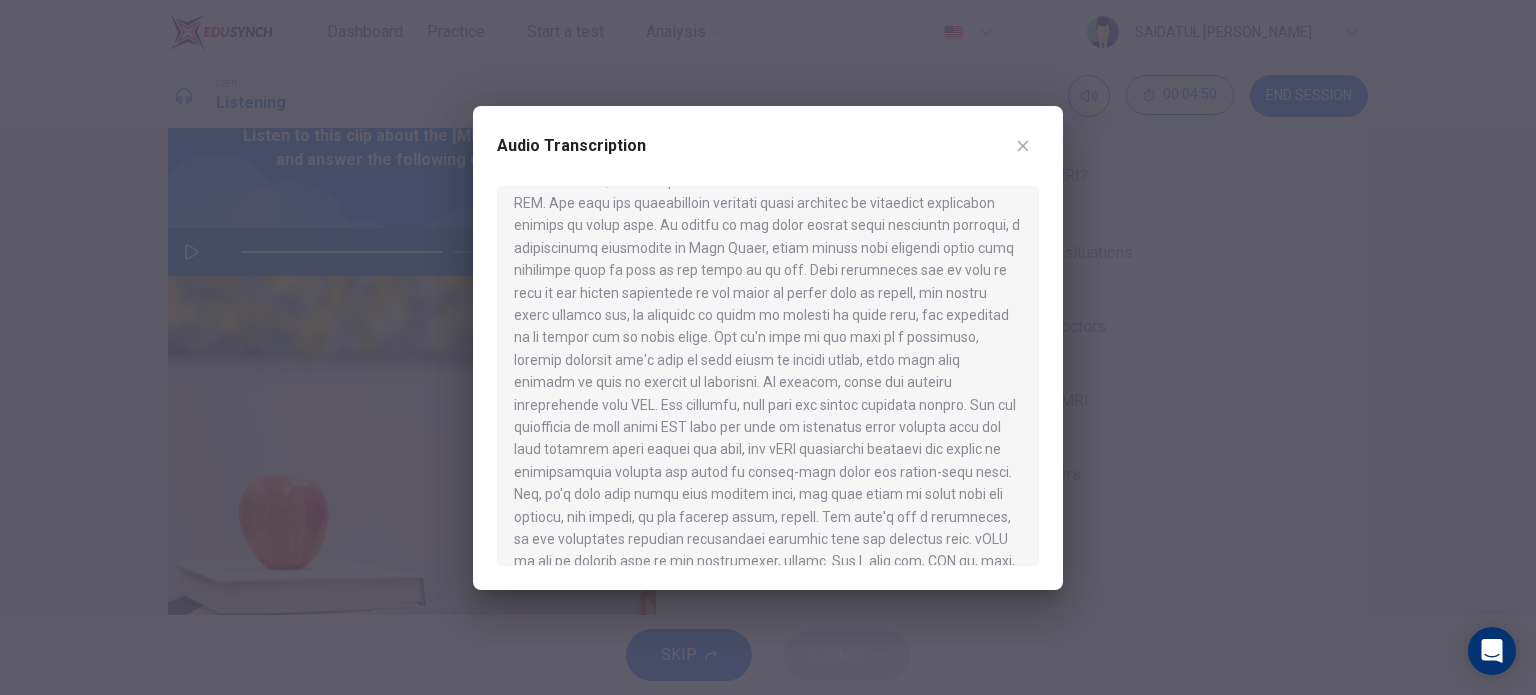 scroll, scrollTop: 200, scrollLeft: 0, axis: vertical 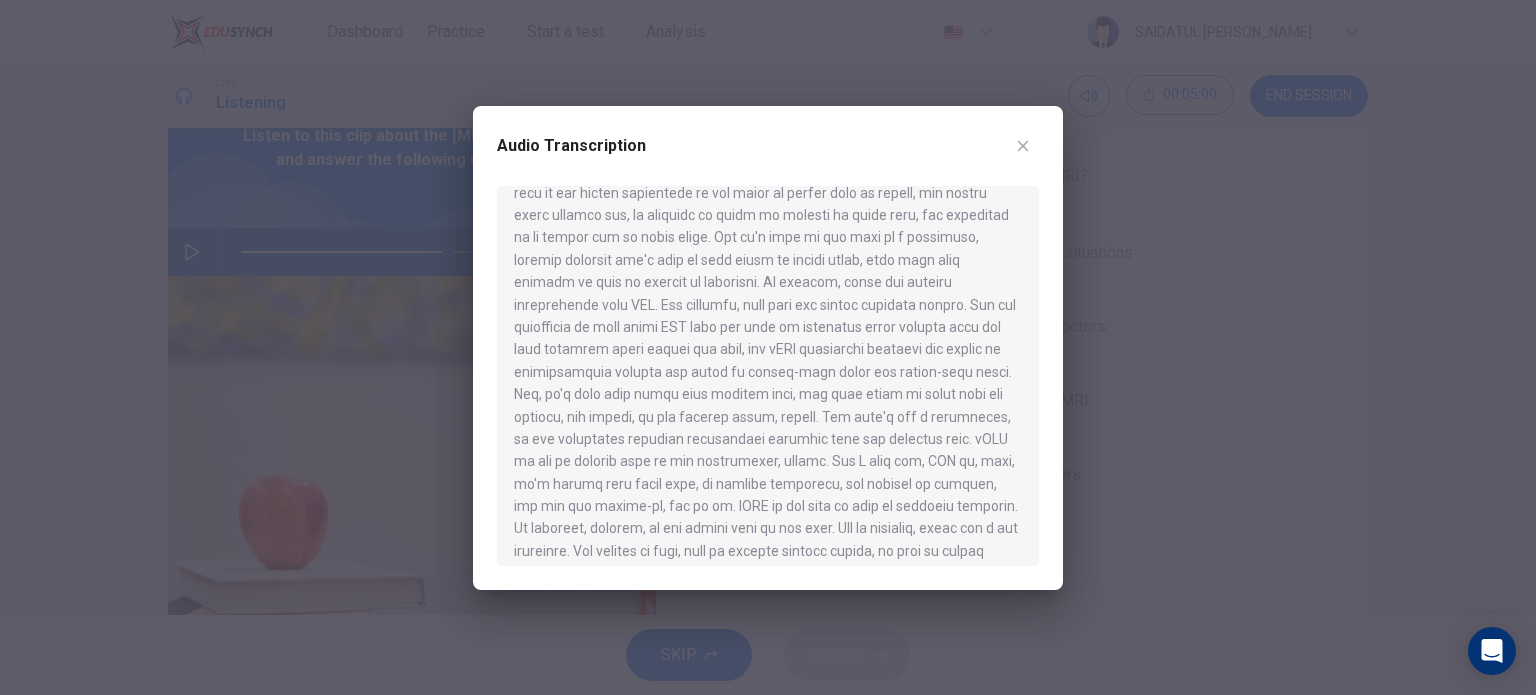 click at bounding box center [768, 347] 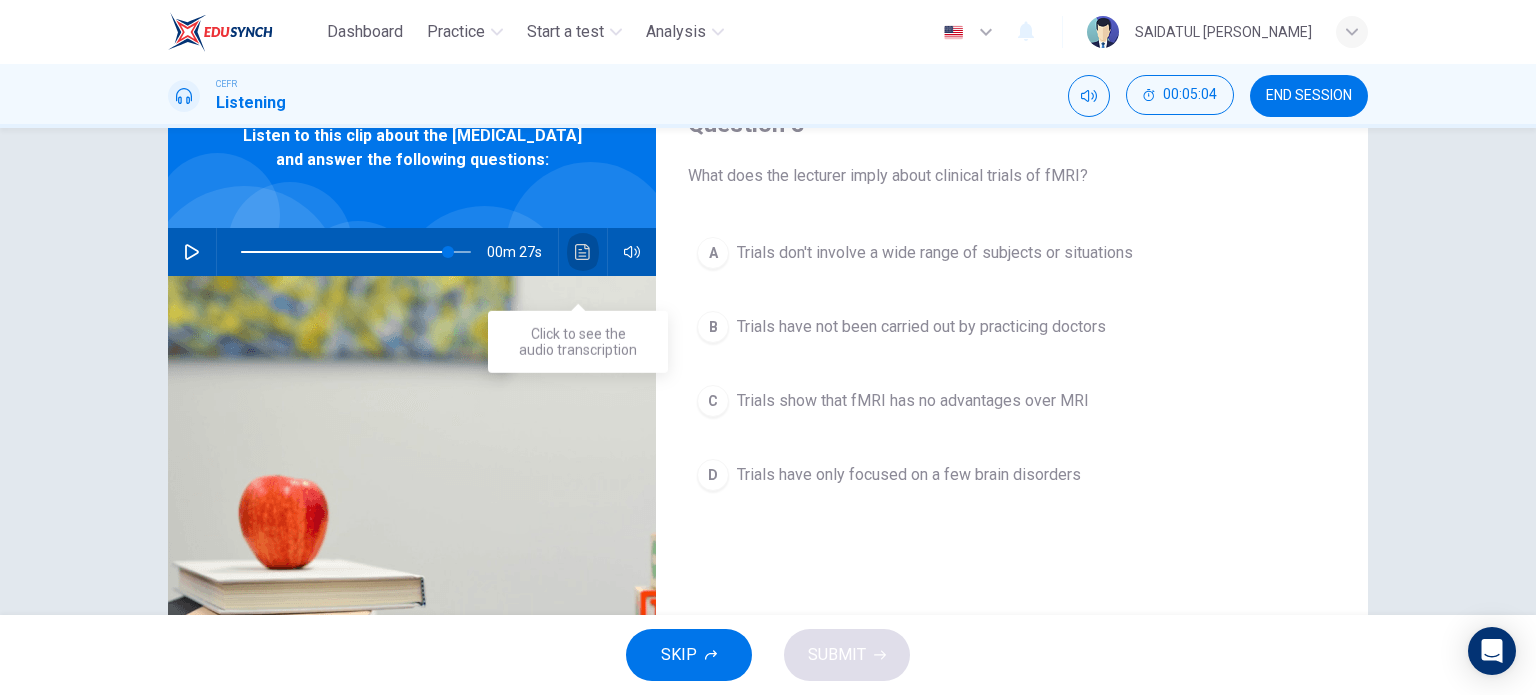 click 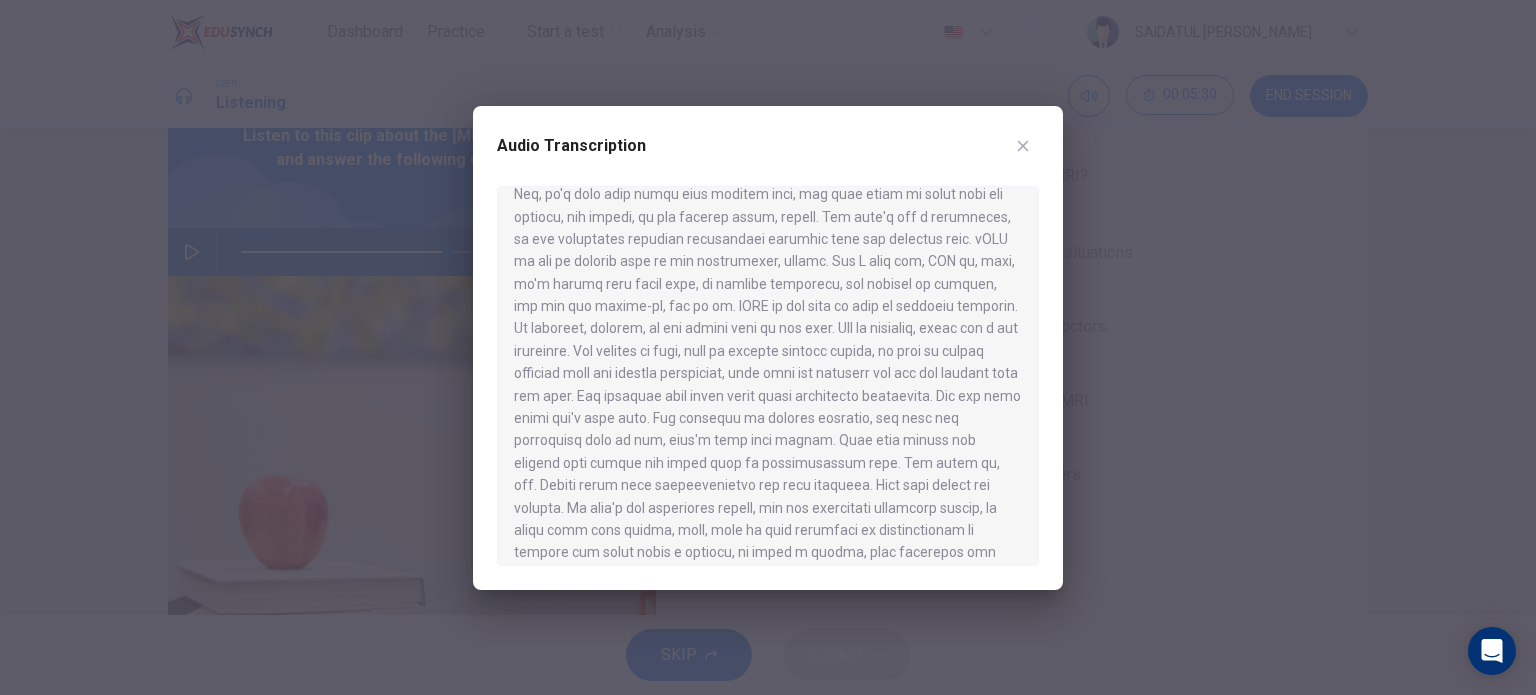 scroll, scrollTop: 500, scrollLeft: 0, axis: vertical 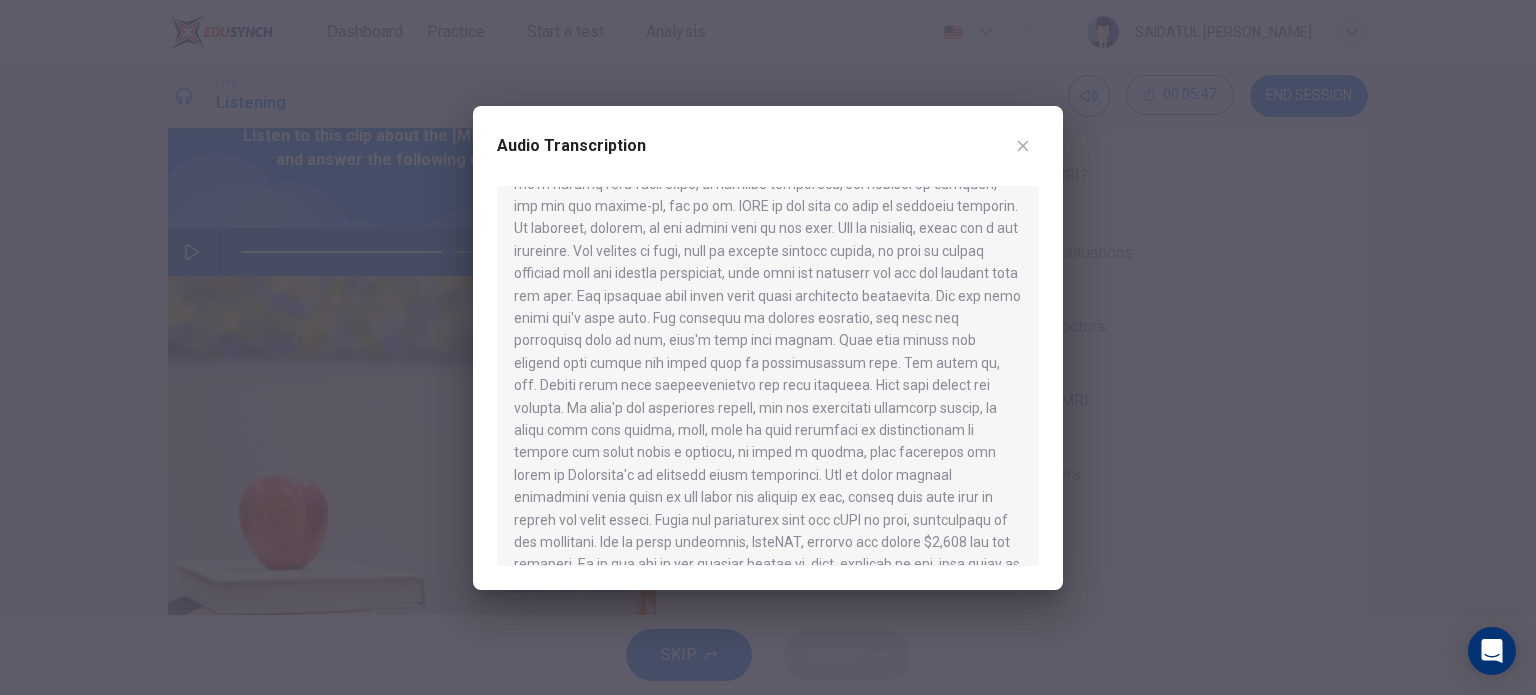 click at bounding box center (768, 347) 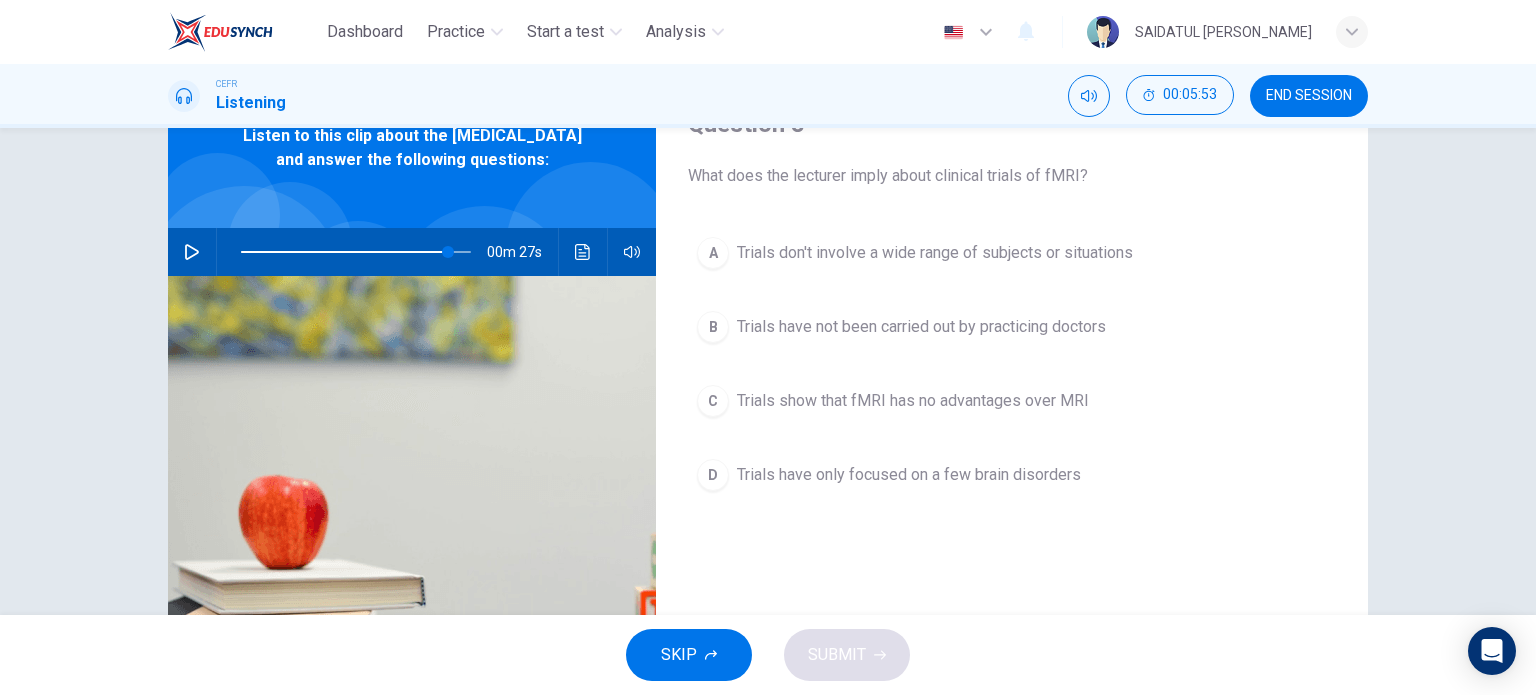 click on "A" at bounding box center [713, 253] 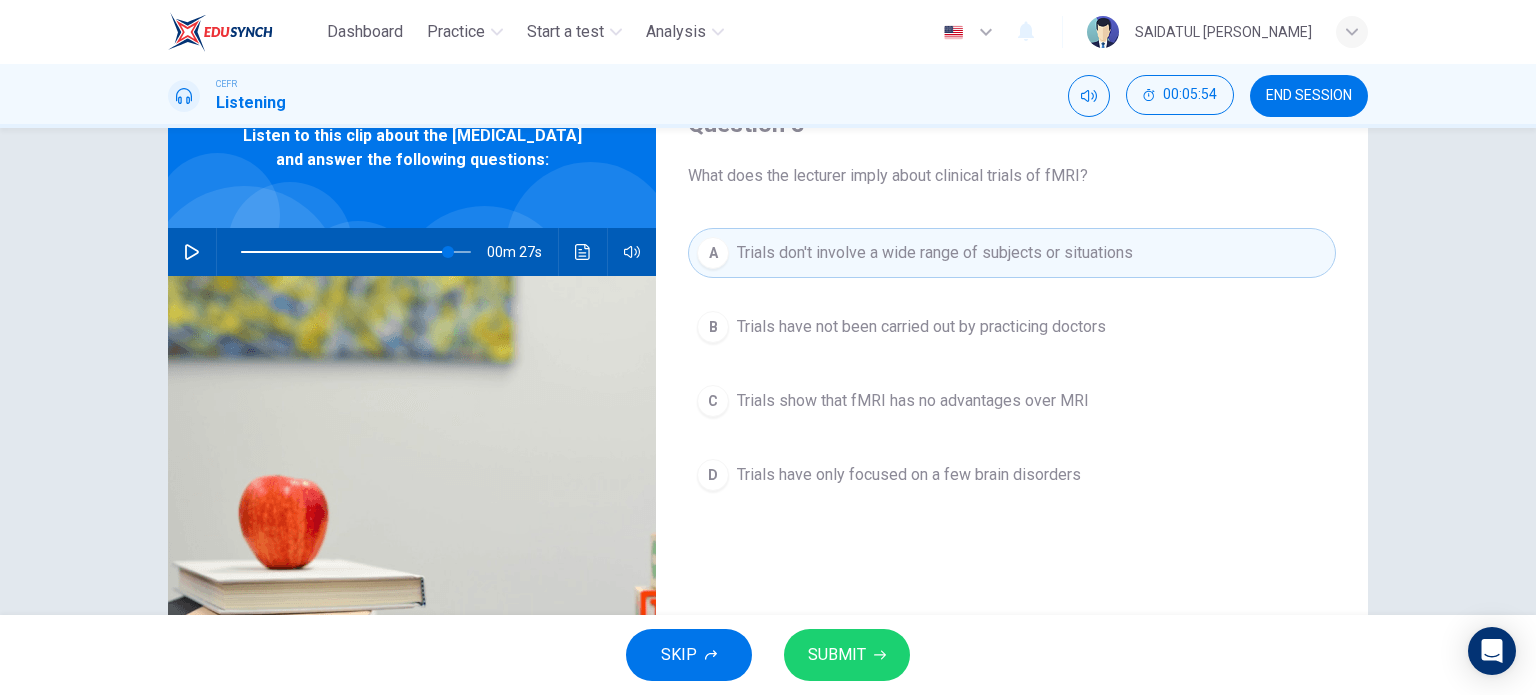 click on "SUBMIT" at bounding box center (837, 655) 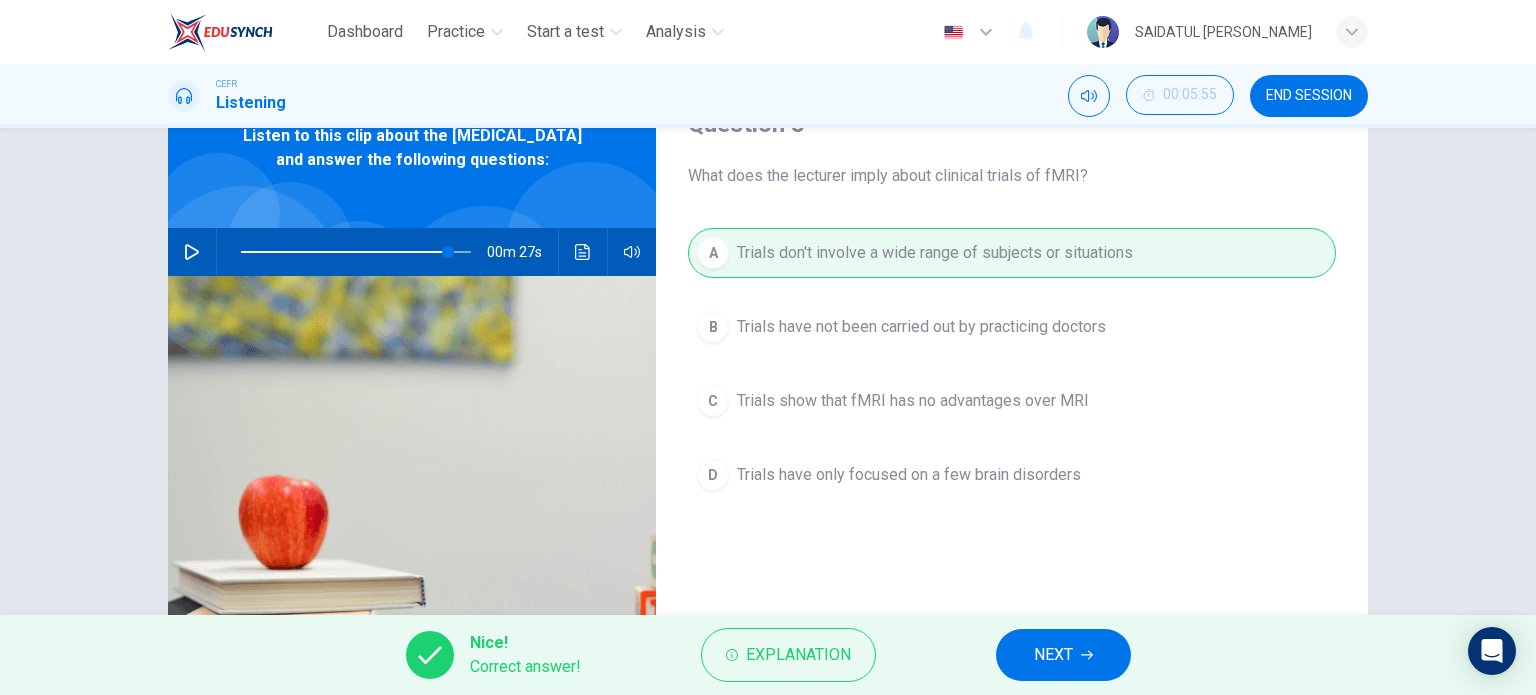 click on "NEXT" at bounding box center (1063, 655) 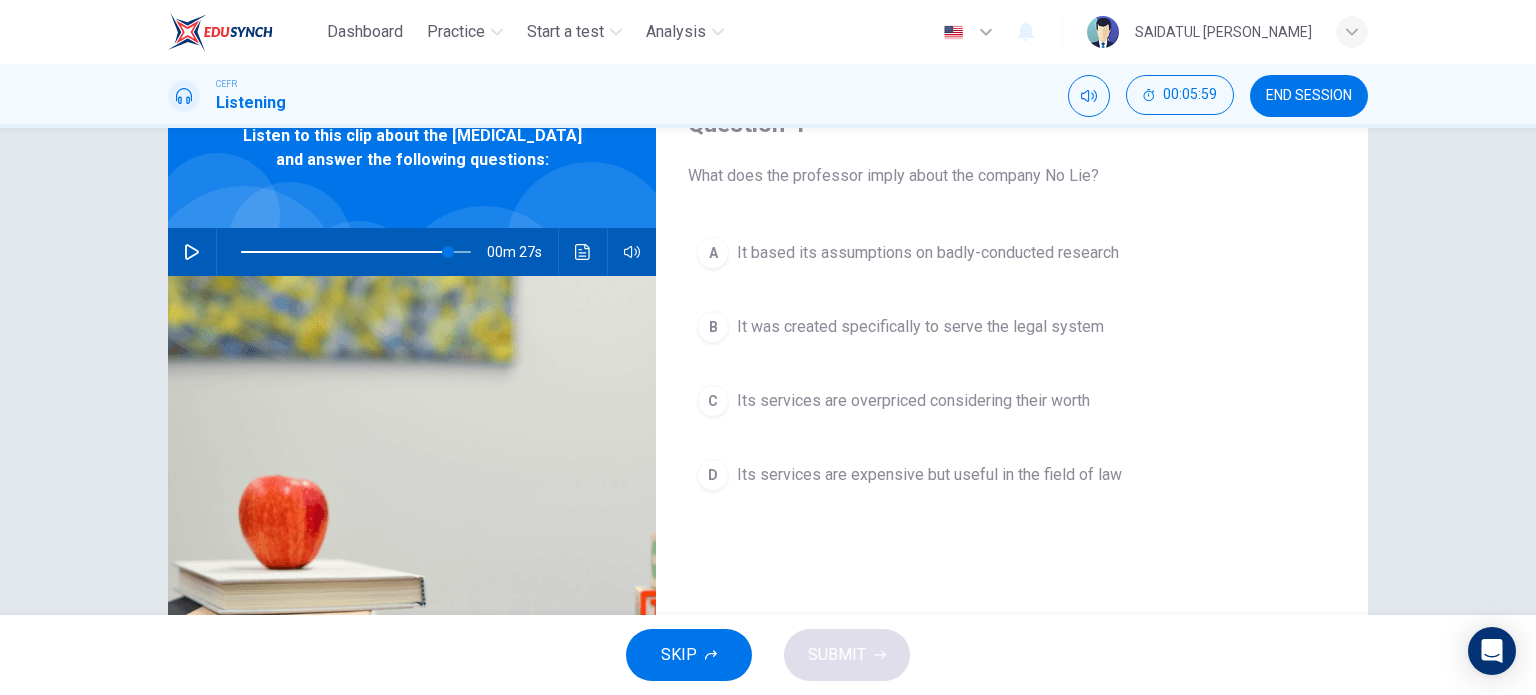 click on "00m 27s" at bounding box center (412, 252) 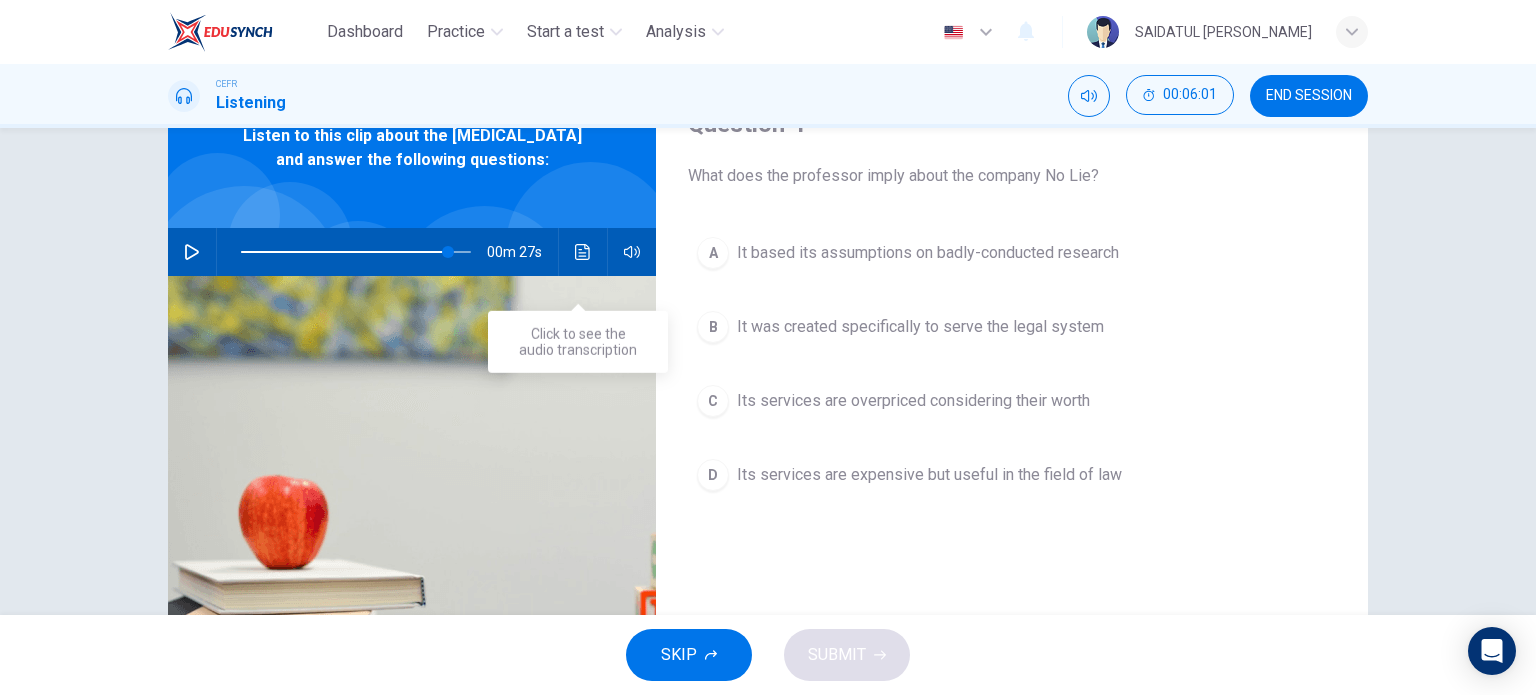 click at bounding box center [583, 252] 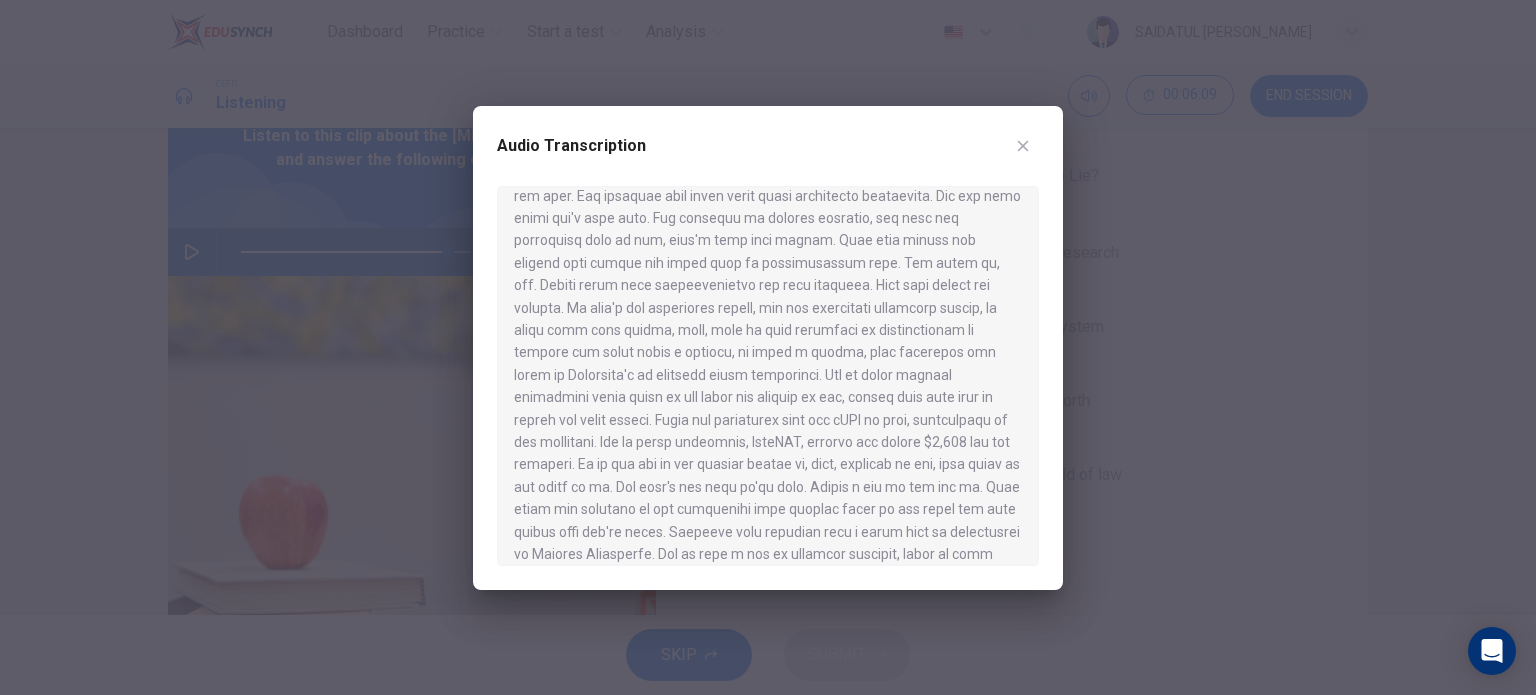 scroll, scrollTop: 700, scrollLeft: 0, axis: vertical 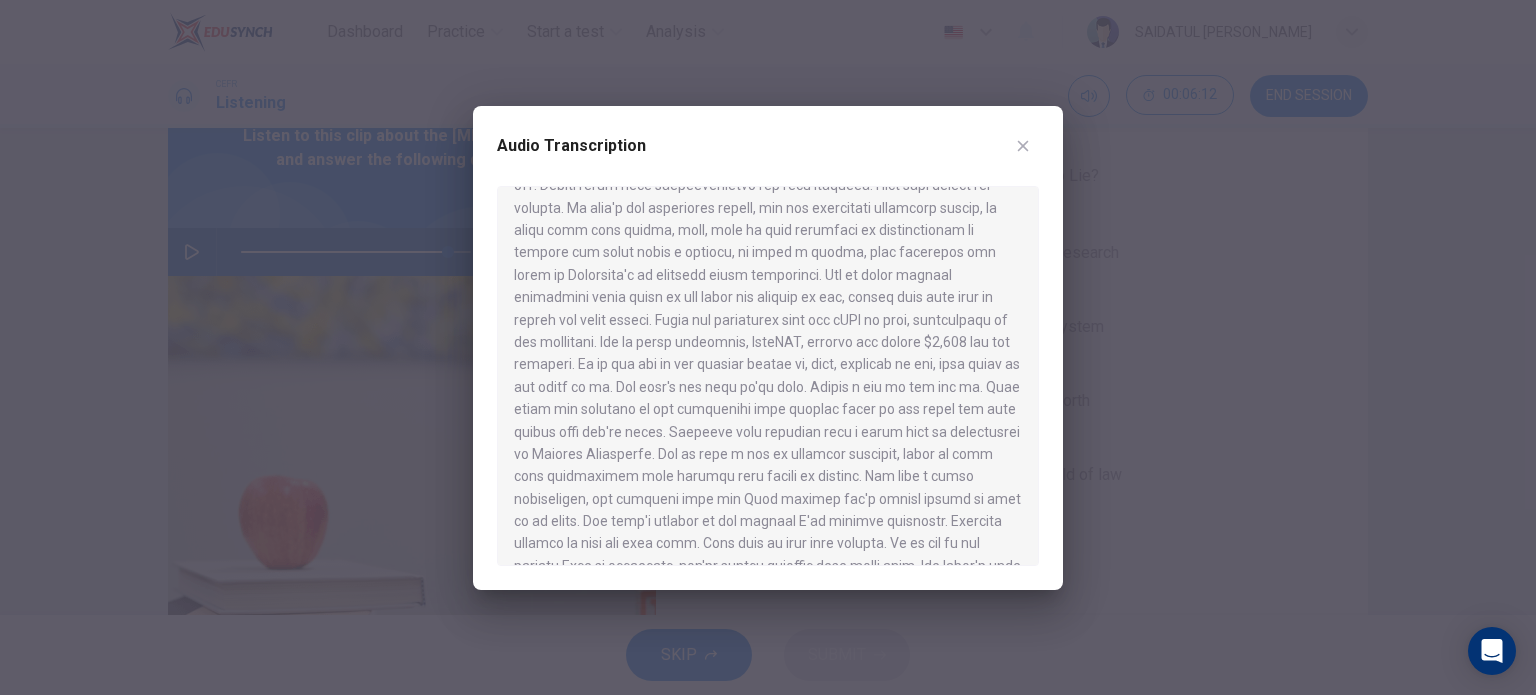 drag, startPoint x: 788, startPoint y: 323, endPoint x: 808, endPoint y: 351, distance: 34.4093 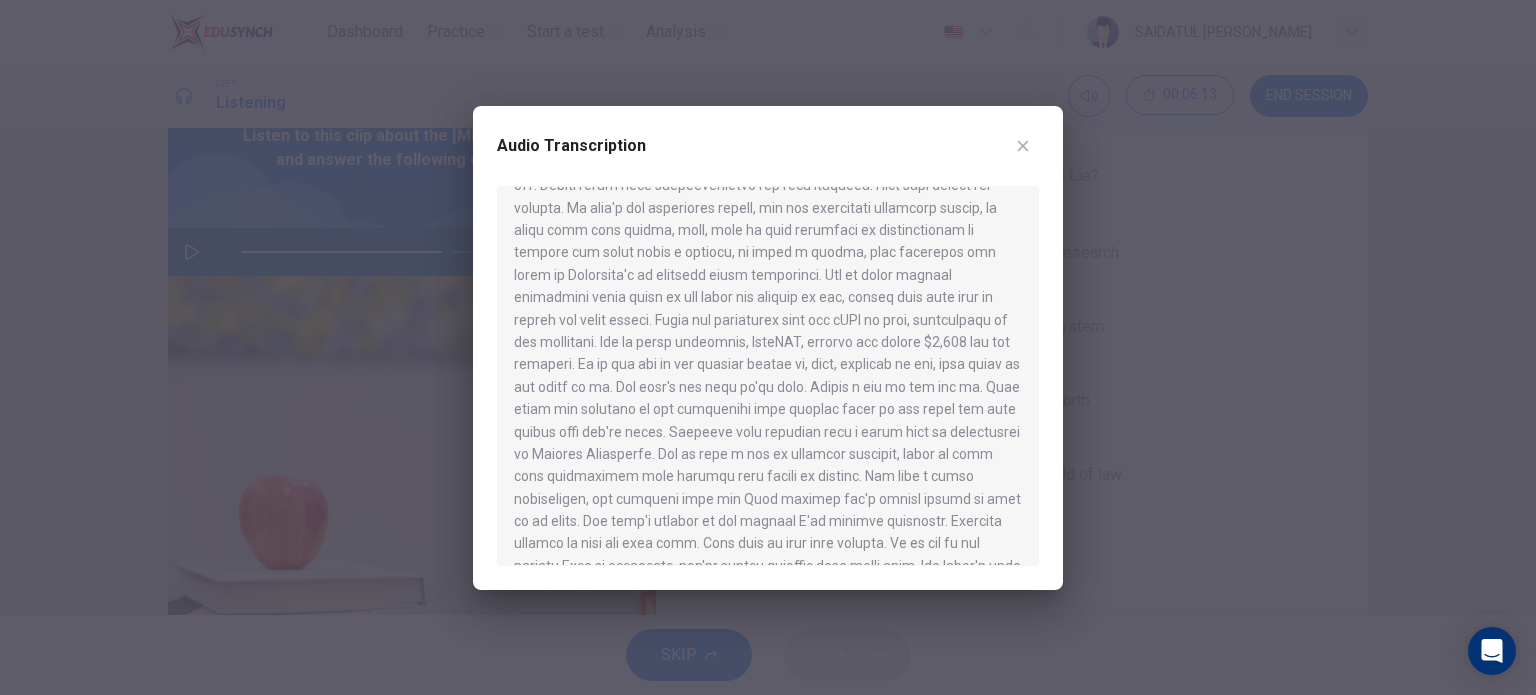 scroll, scrollTop: 773, scrollLeft: 0, axis: vertical 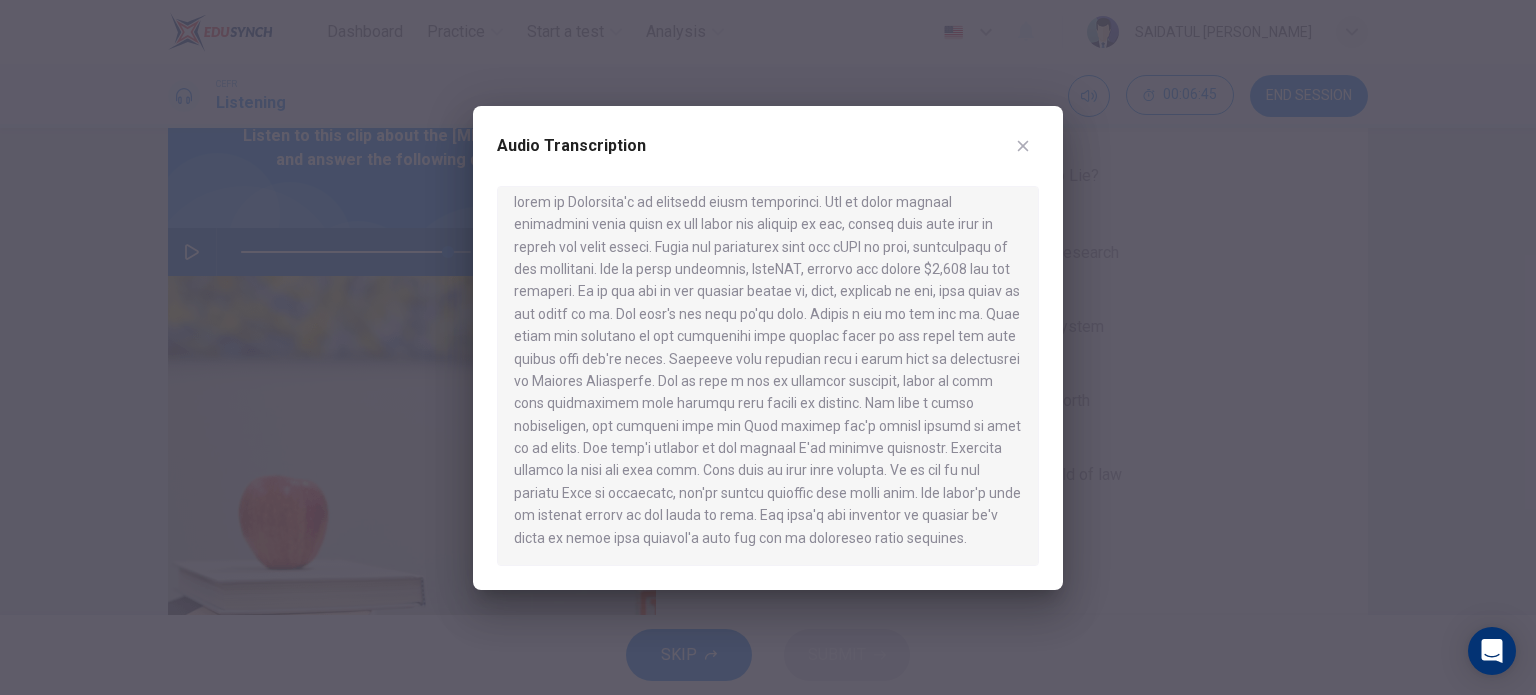 click at bounding box center (768, 347) 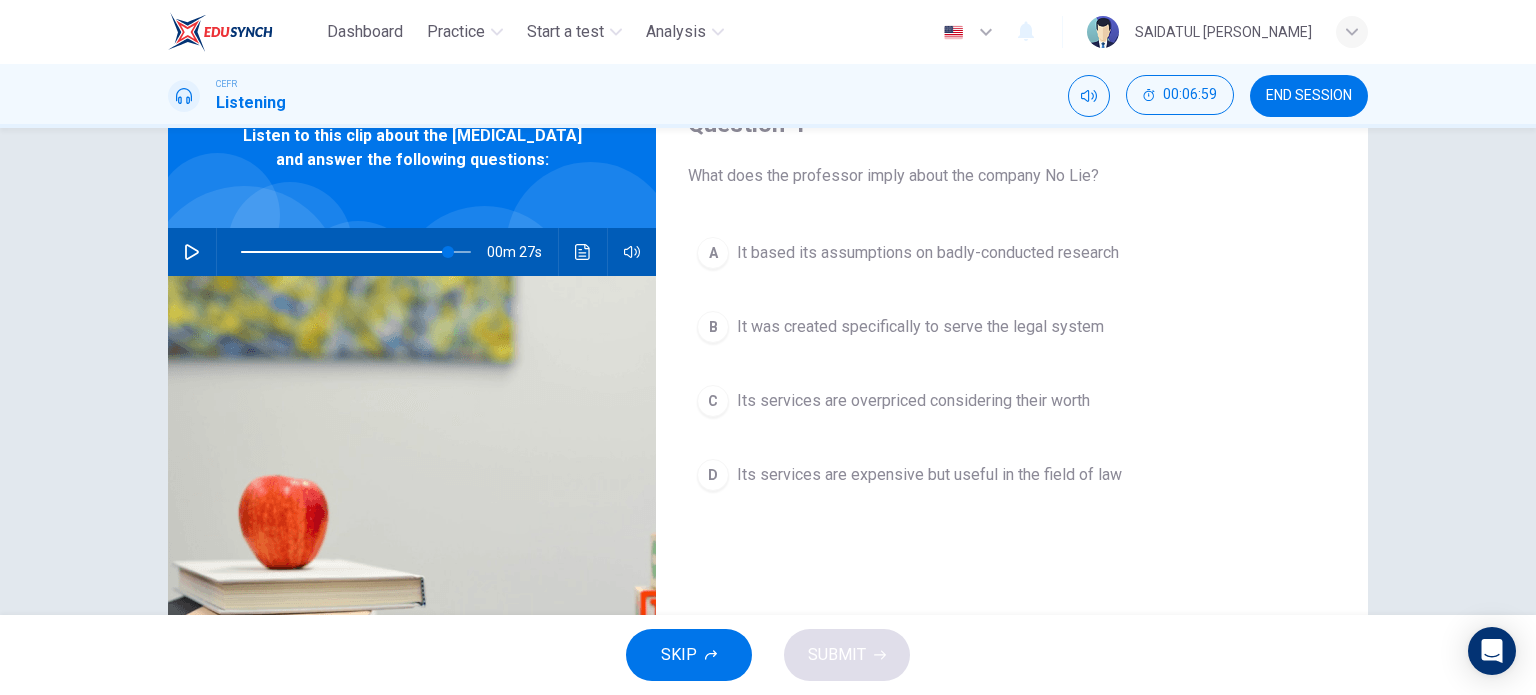 click on "A It based its assumptions on badly-conducted research" at bounding box center (1012, 253) 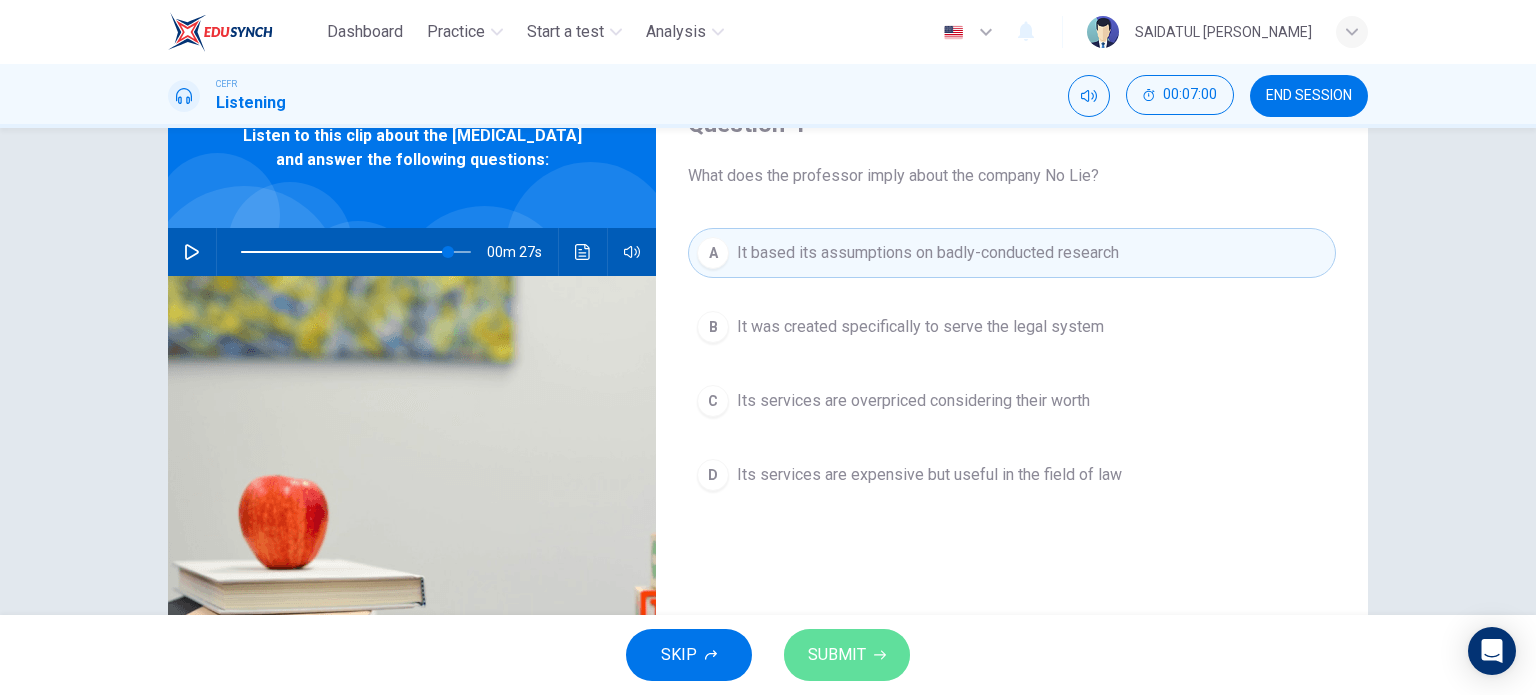 click on "SUBMIT" at bounding box center [837, 655] 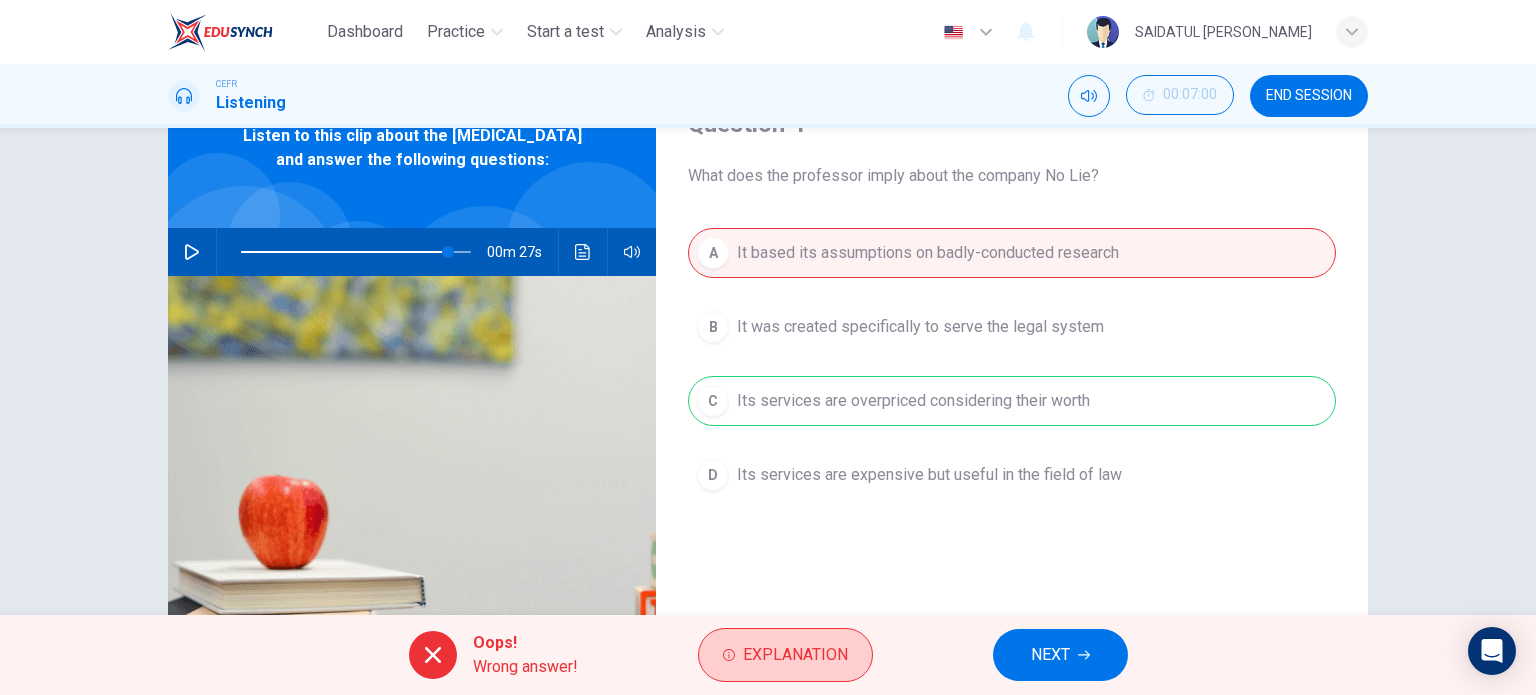 click on "Explanation" at bounding box center (795, 655) 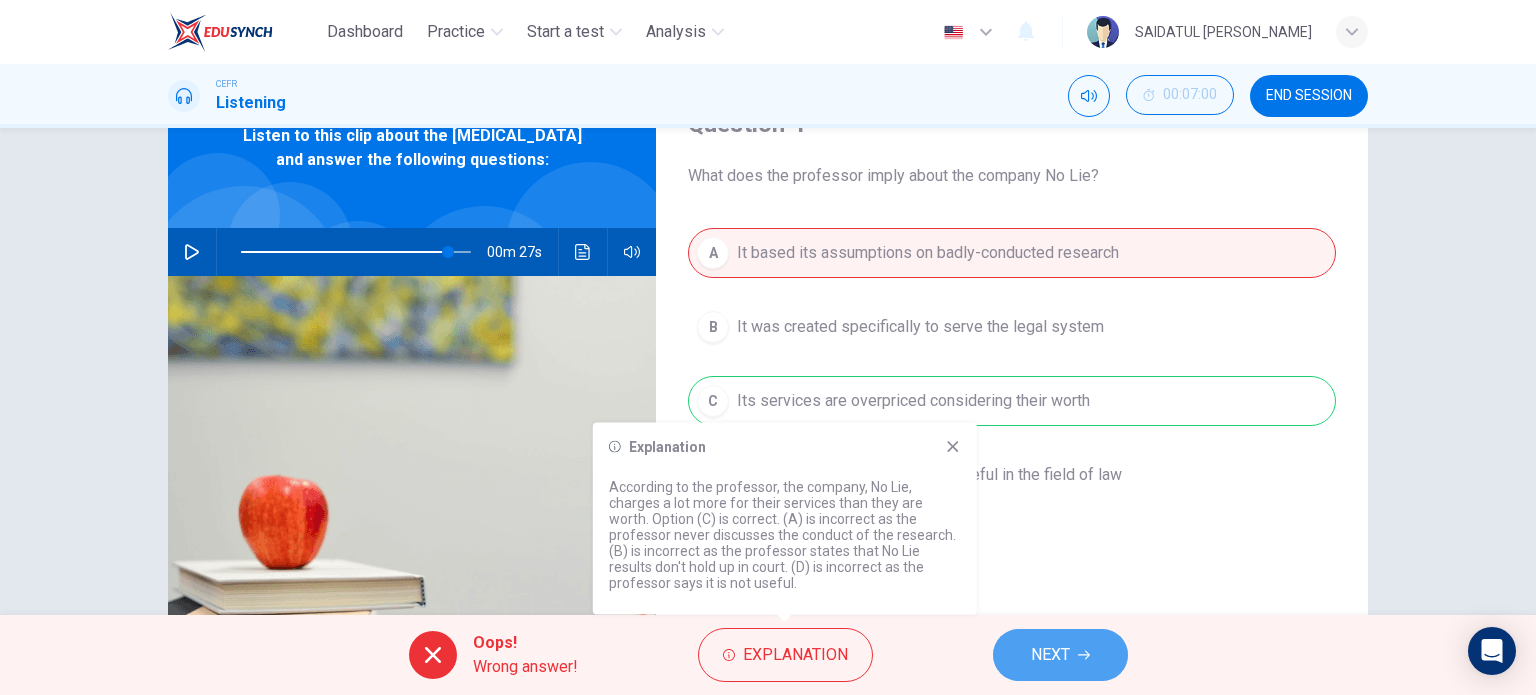 click on "NEXT" at bounding box center (1060, 655) 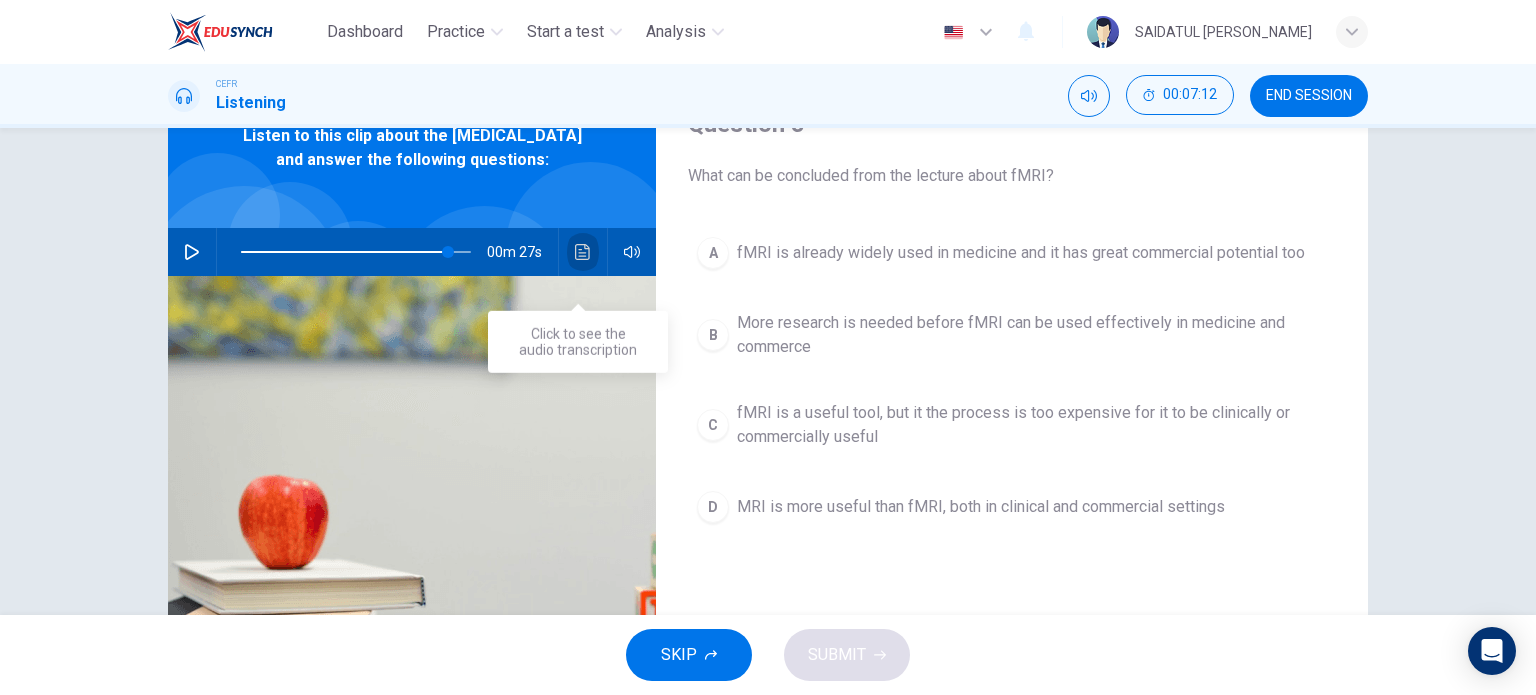 click at bounding box center [583, 252] 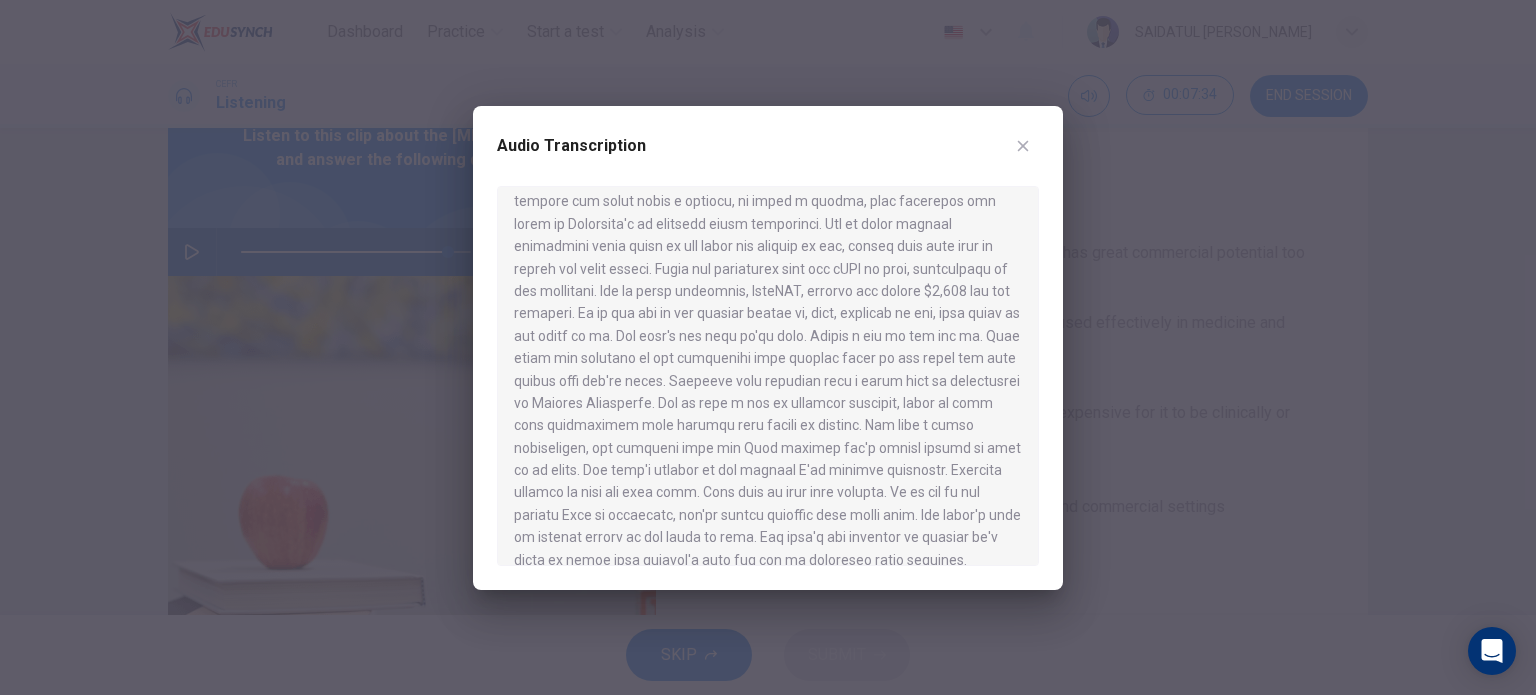 scroll, scrollTop: 773, scrollLeft: 0, axis: vertical 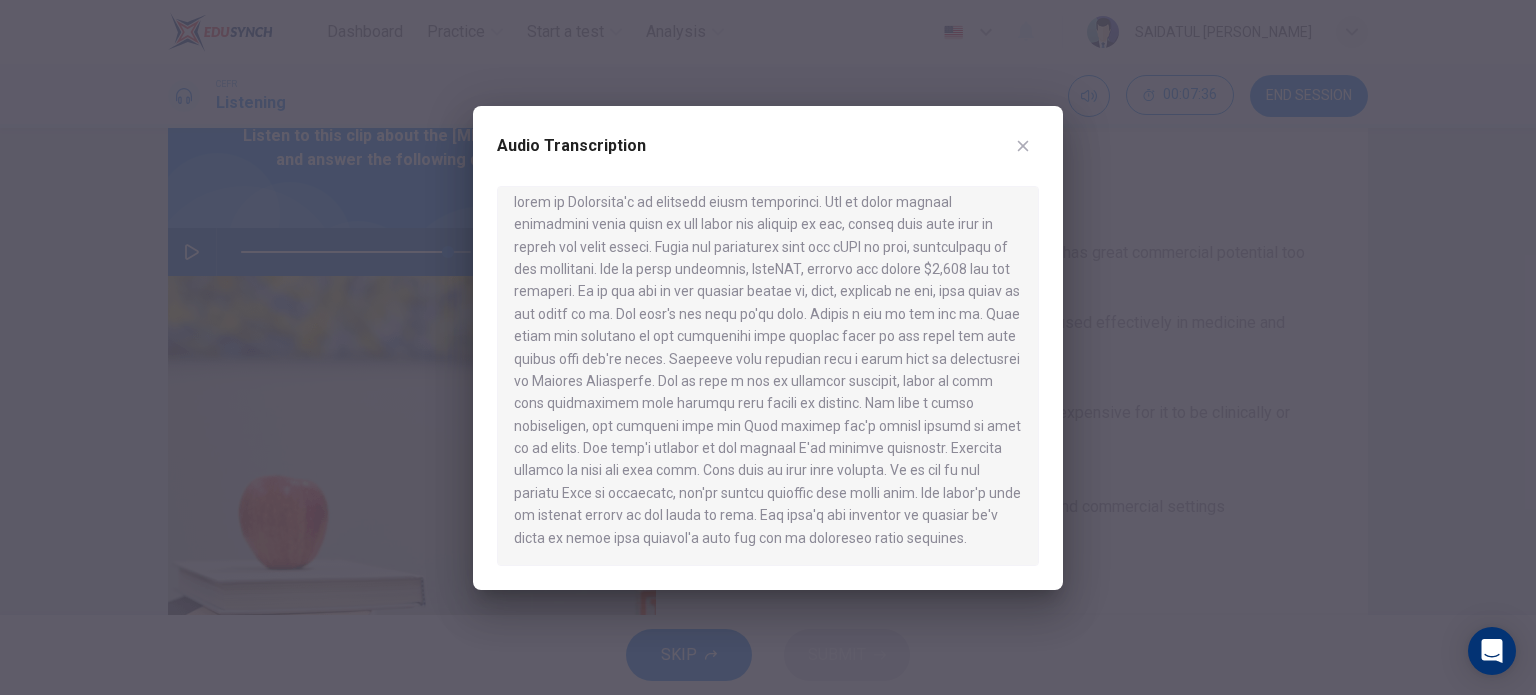 click at bounding box center [768, 347] 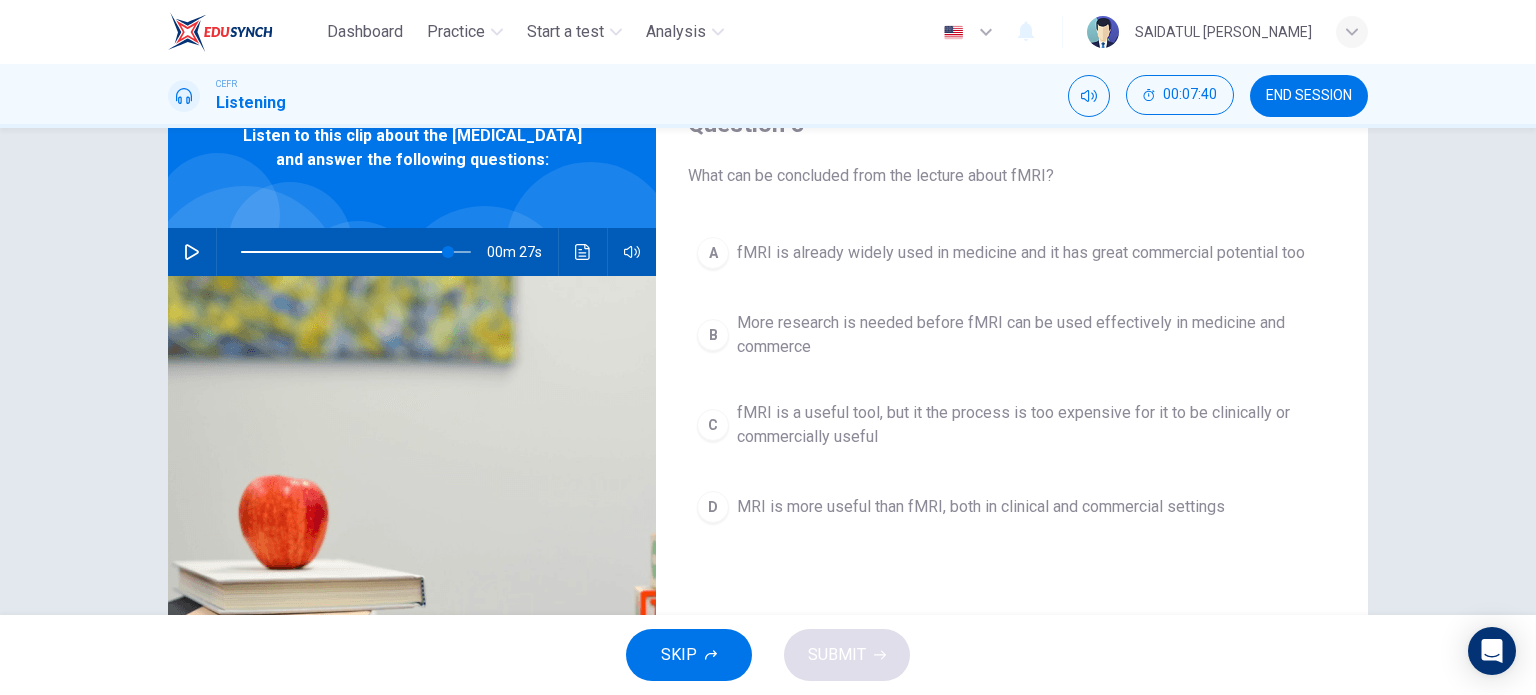click on "More research is needed before fMRI can be used effectively in medicine and commerce" at bounding box center (1032, 335) 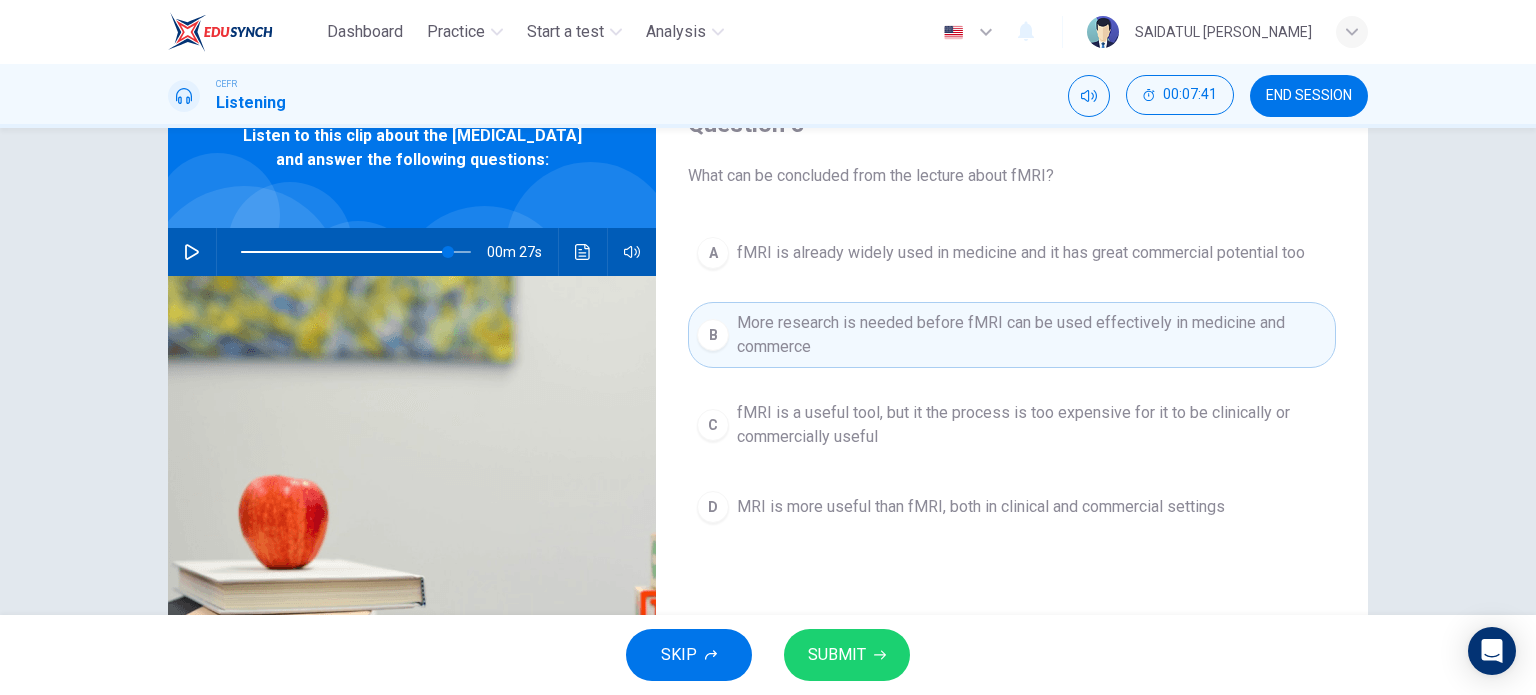 click on "SUBMIT" at bounding box center [837, 655] 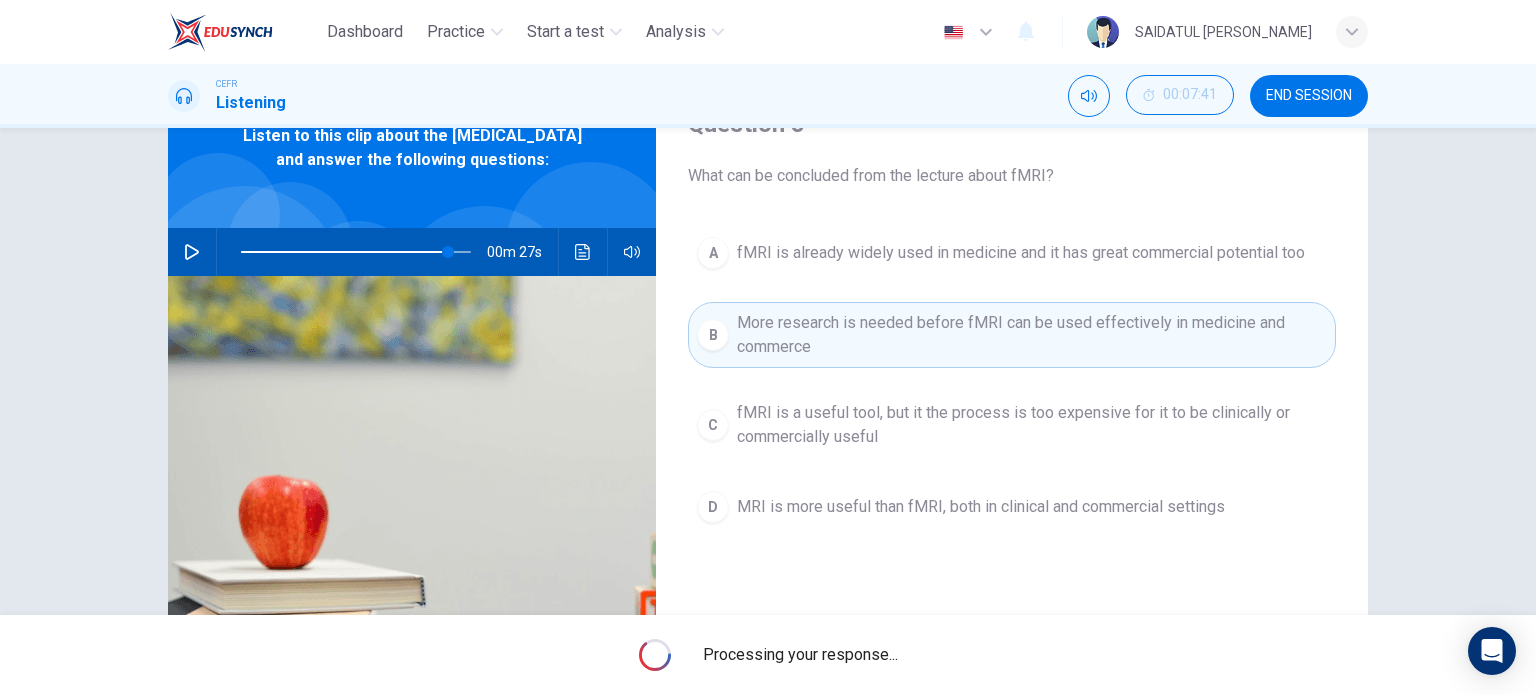 type on "90" 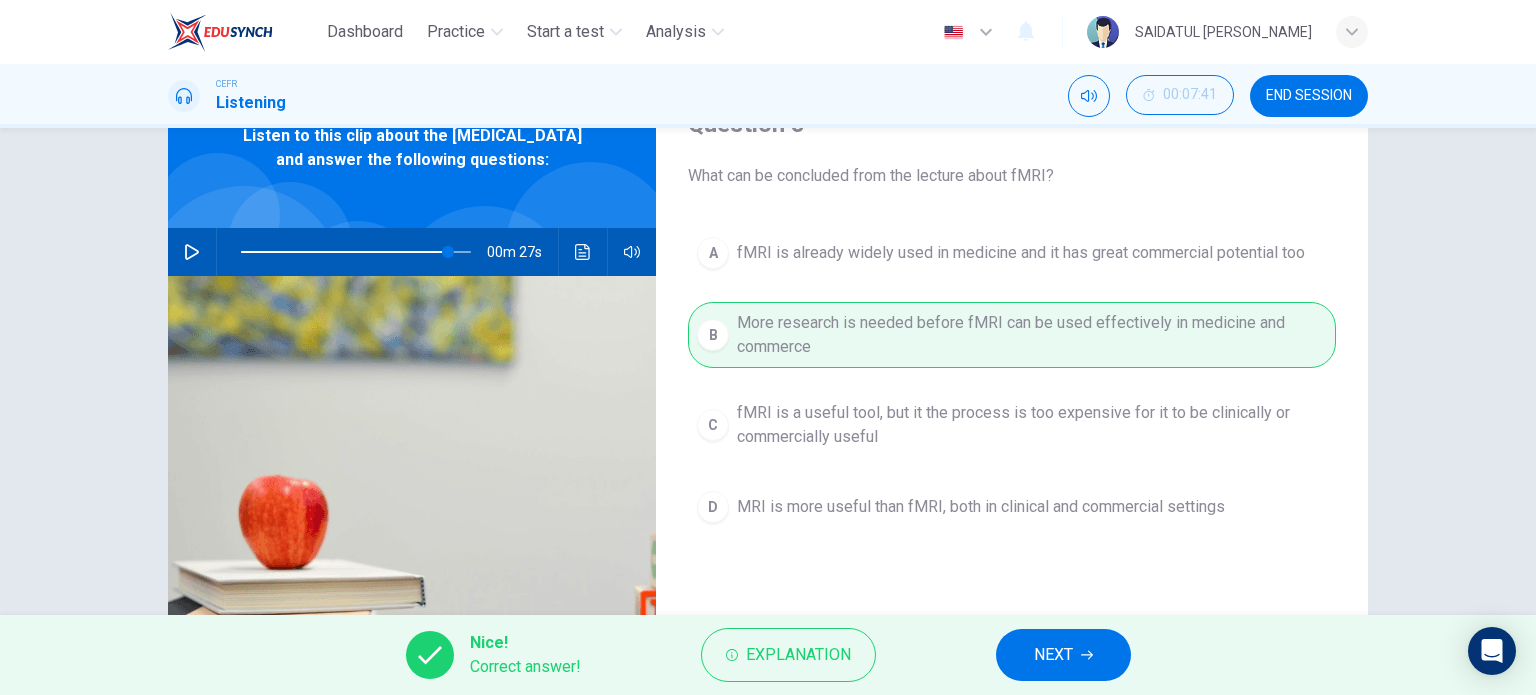 click on "NEXT" at bounding box center [1063, 655] 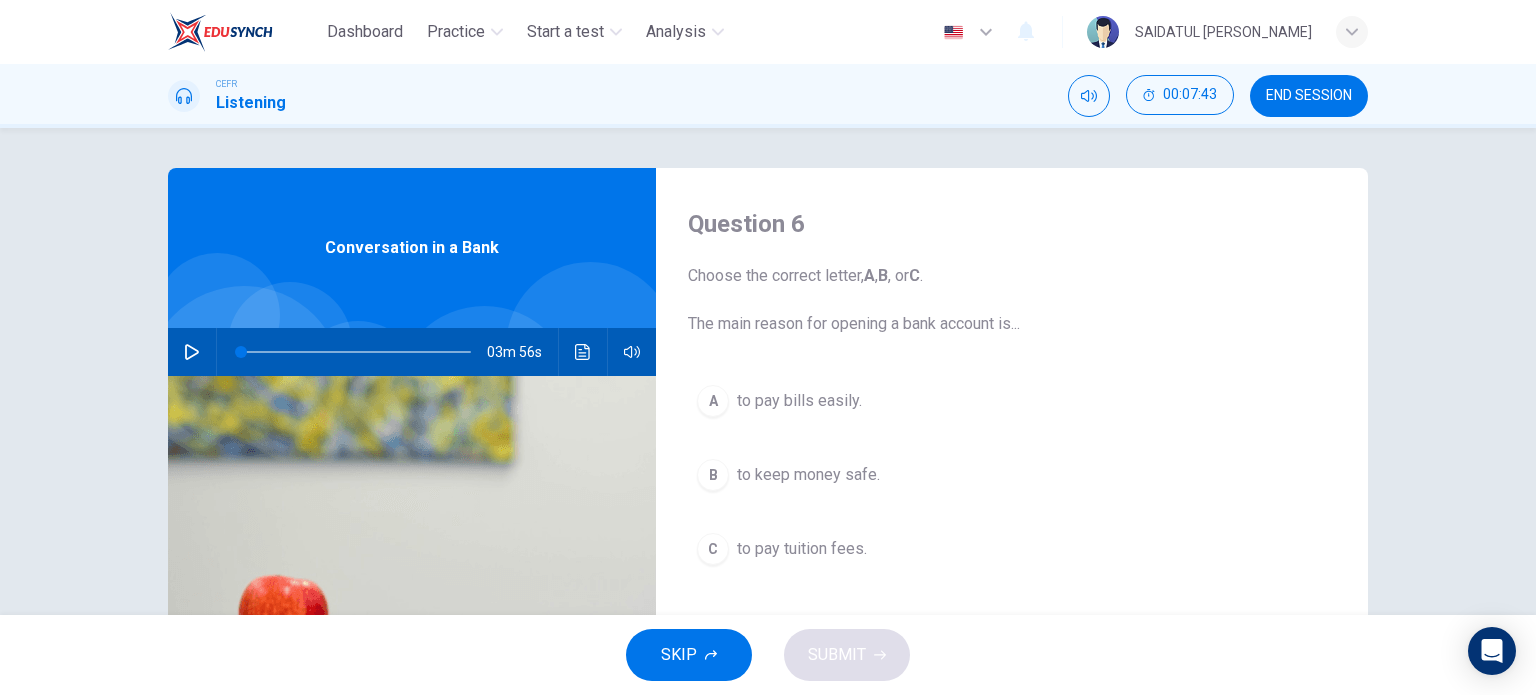 scroll, scrollTop: 100, scrollLeft: 0, axis: vertical 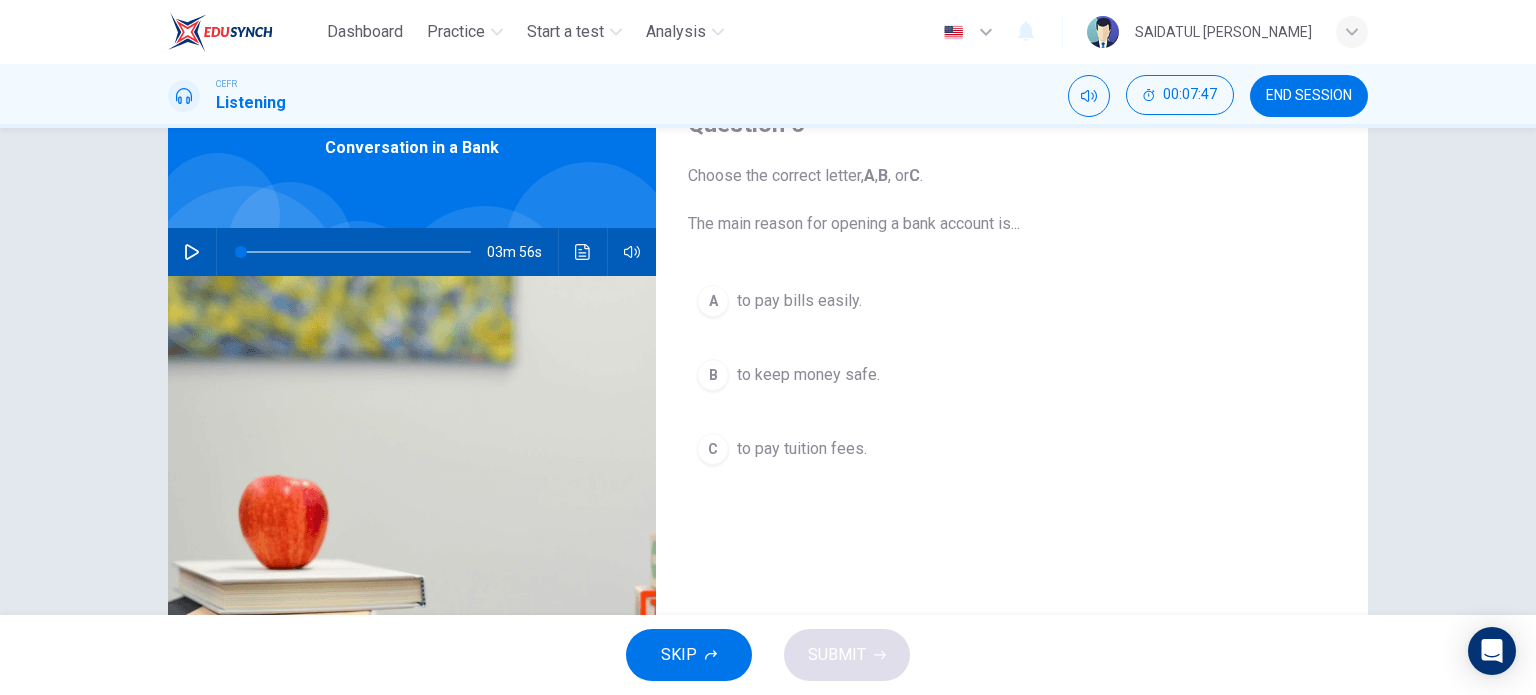 click 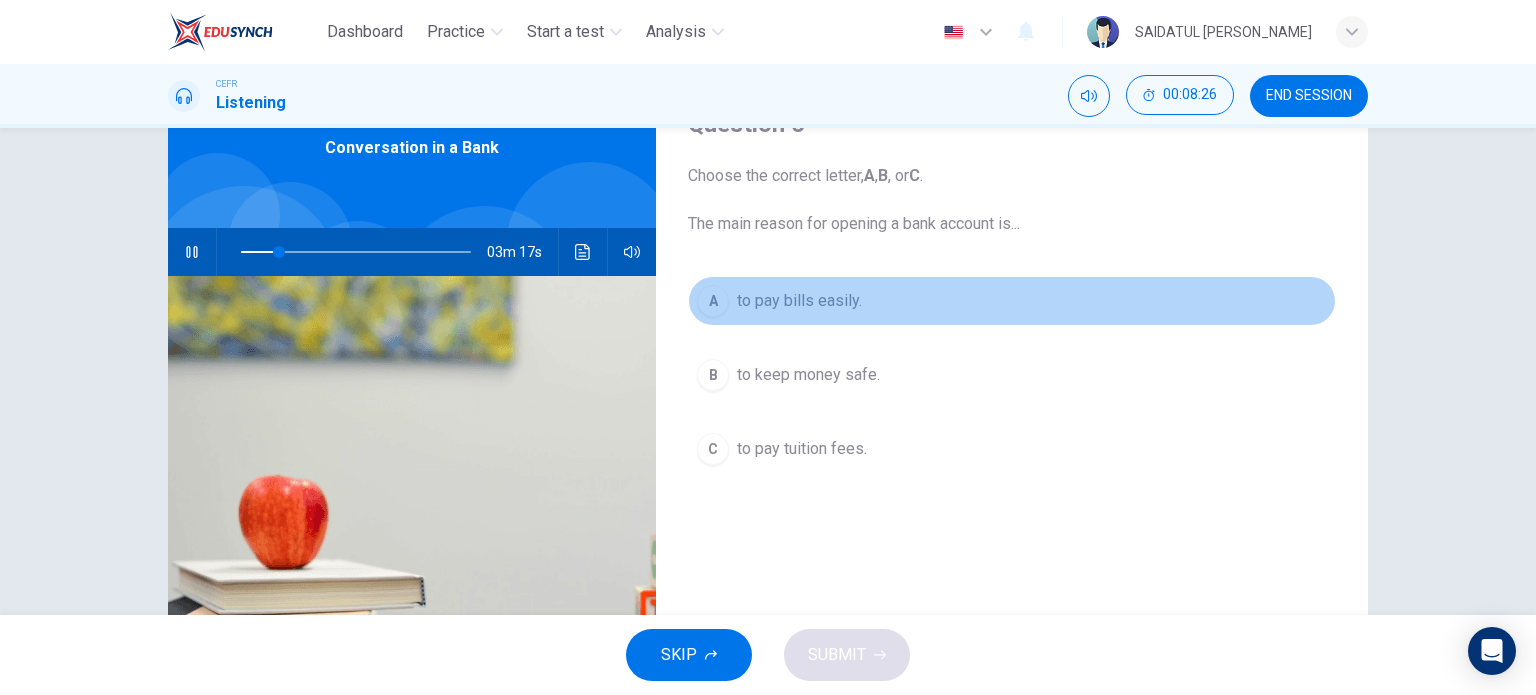 click on "to pay bills easily." at bounding box center [799, 301] 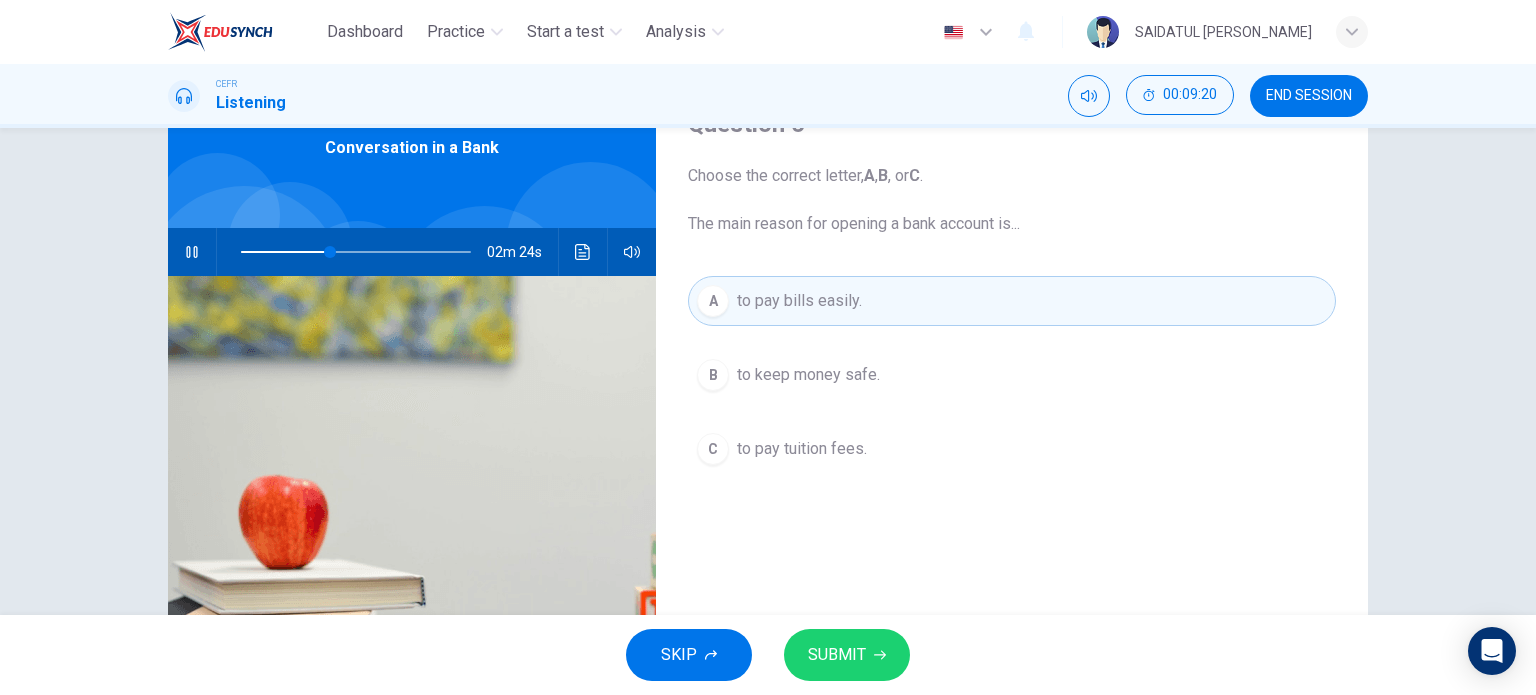click on "A to pay bills easily." at bounding box center (1012, 301) 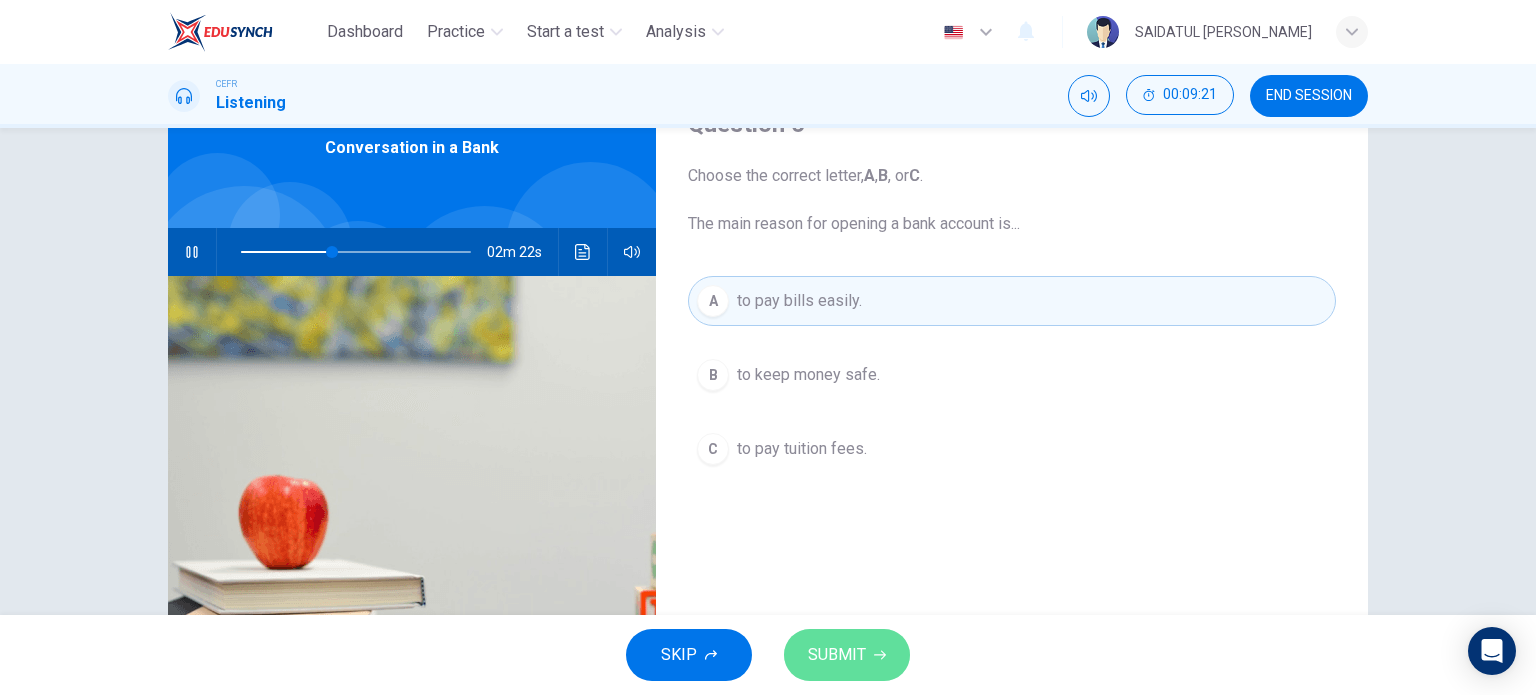 click on "SUBMIT" at bounding box center [847, 655] 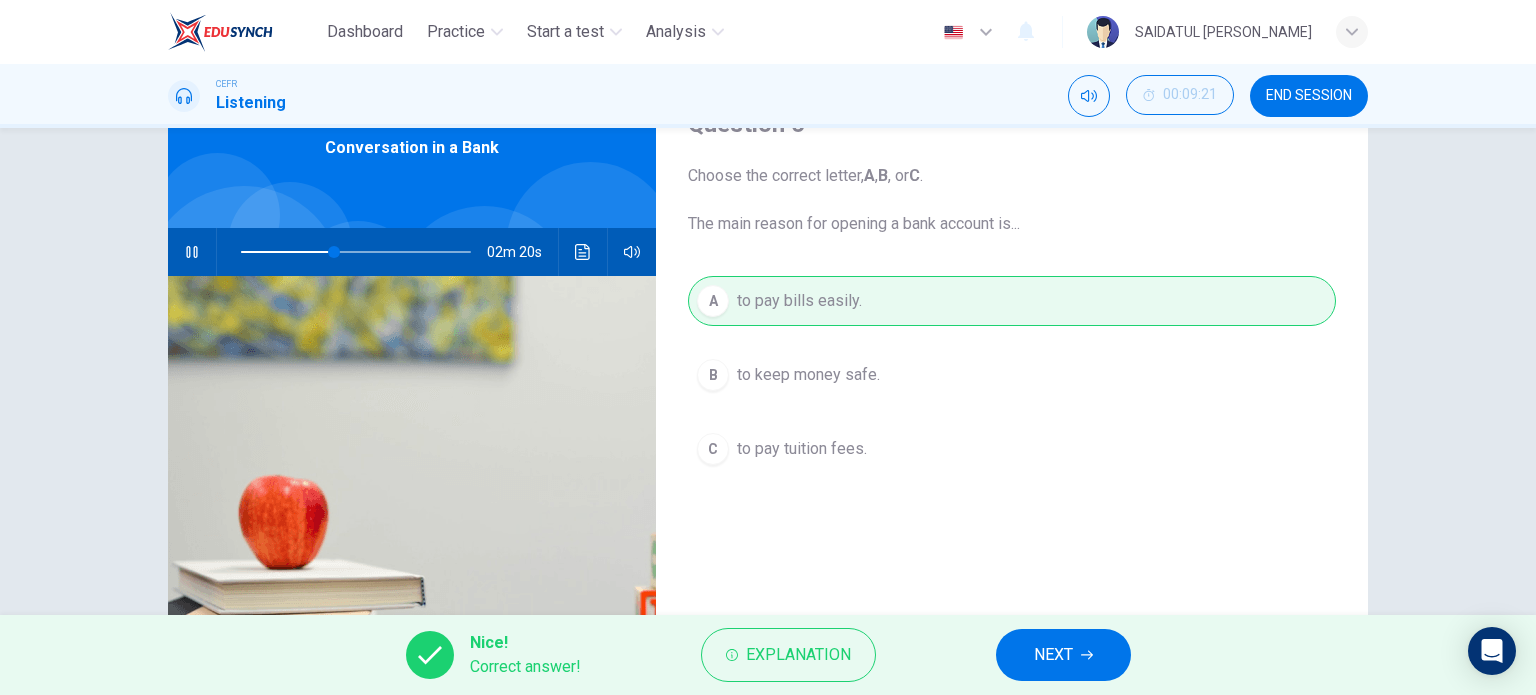 click on "NEXT" at bounding box center [1053, 655] 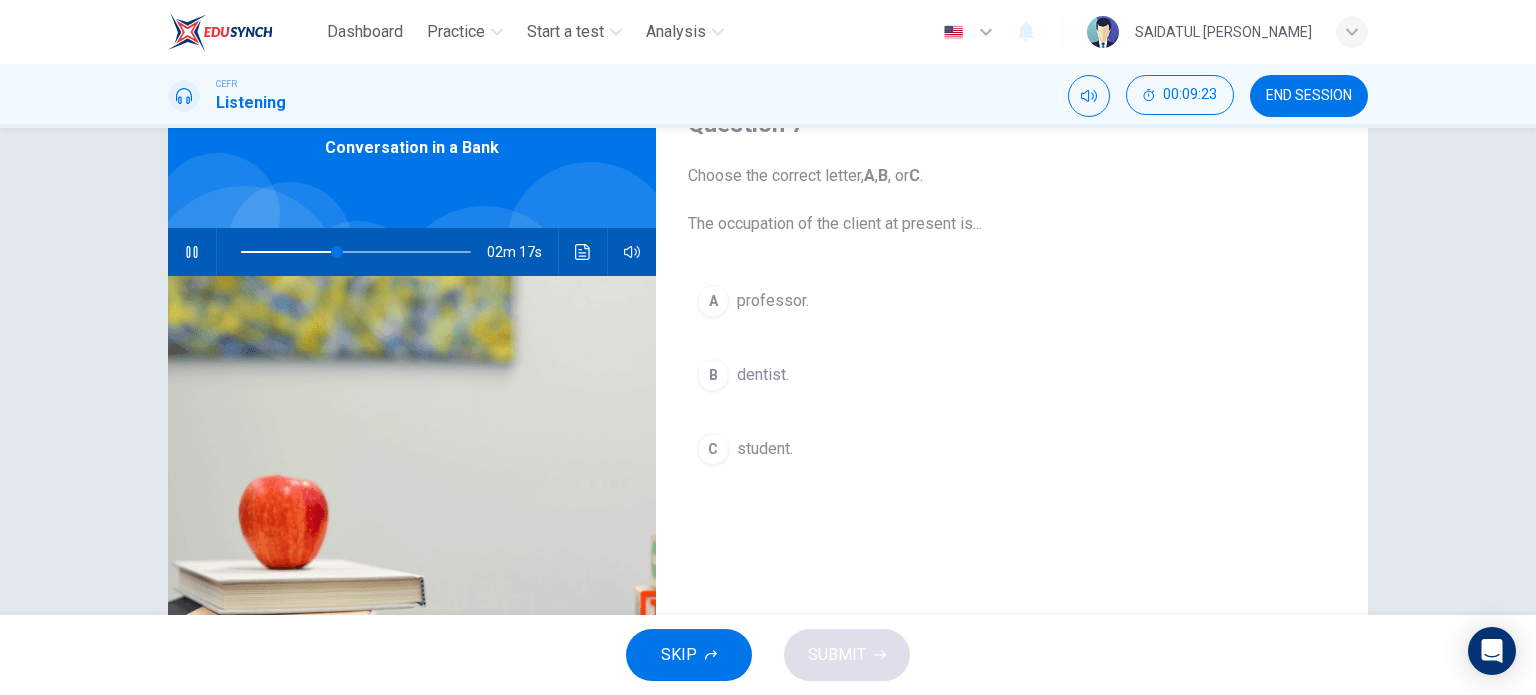 click on "C student." at bounding box center (1012, 449) 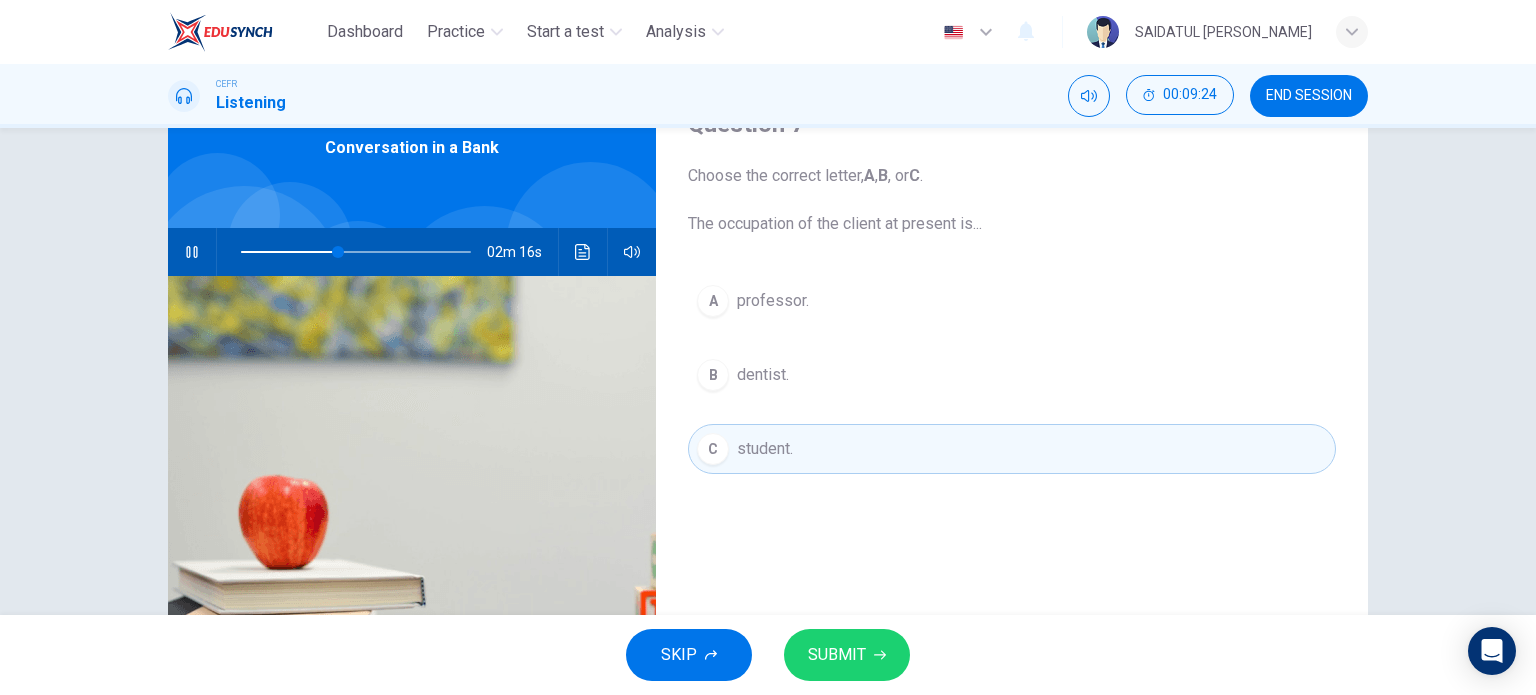 click on "SUBMIT" at bounding box center (847, 655) 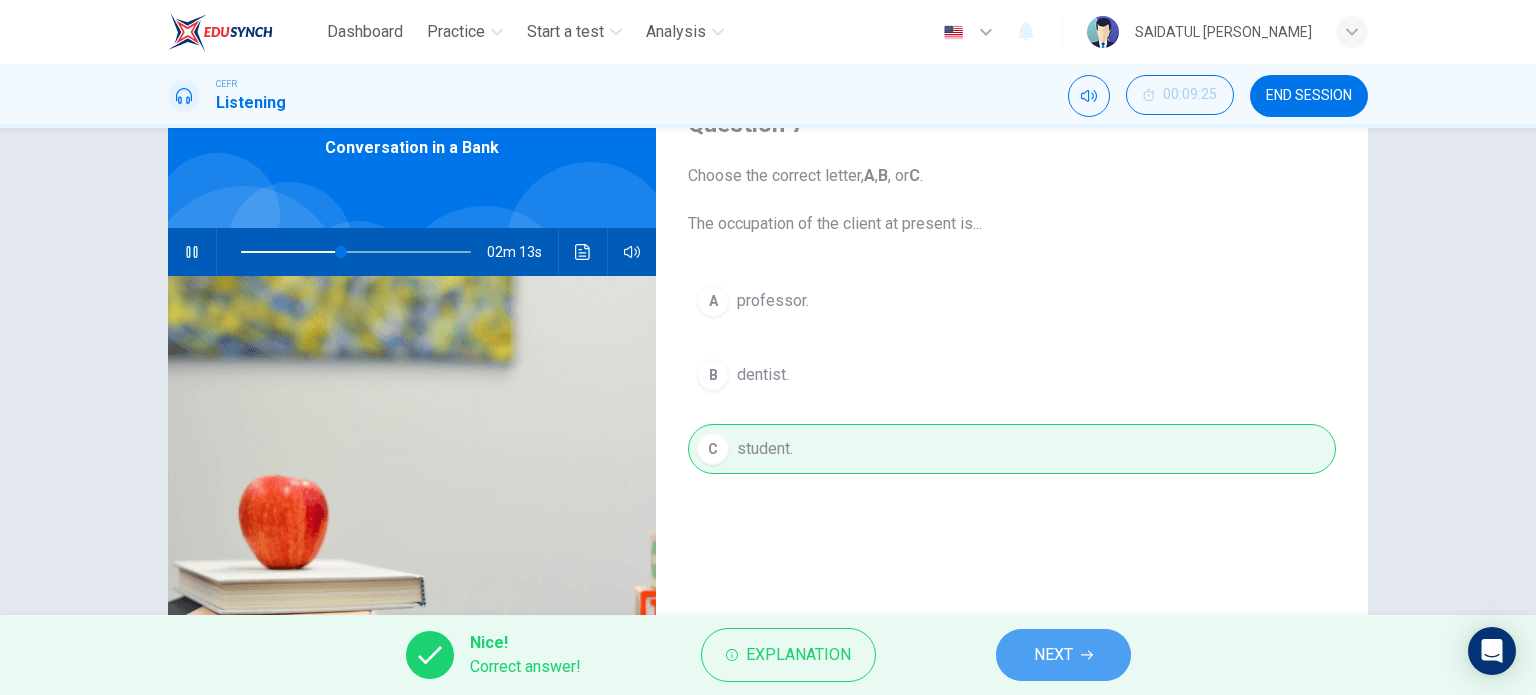 click on "NEXT" at bounding box center (1063, 655) 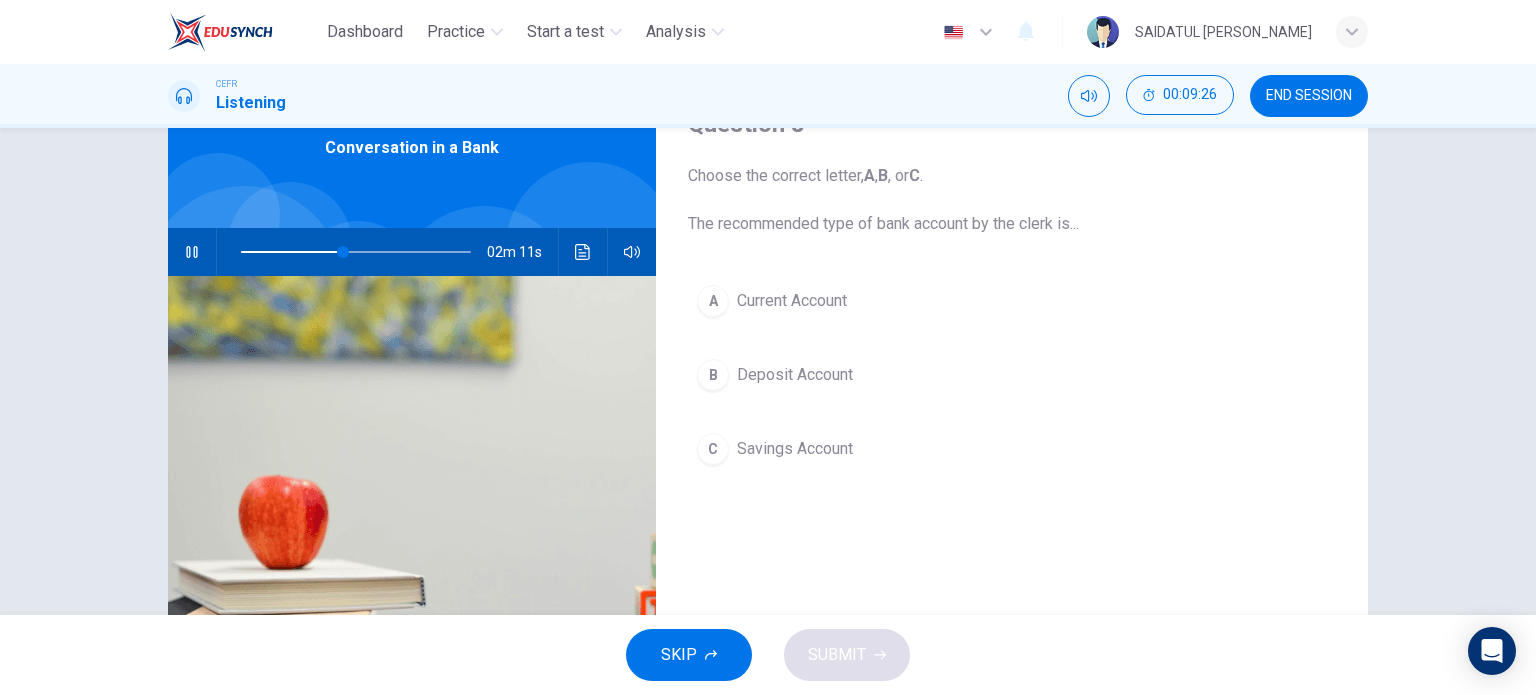 click on "Deposit Account" at bounding box center [795, 375] 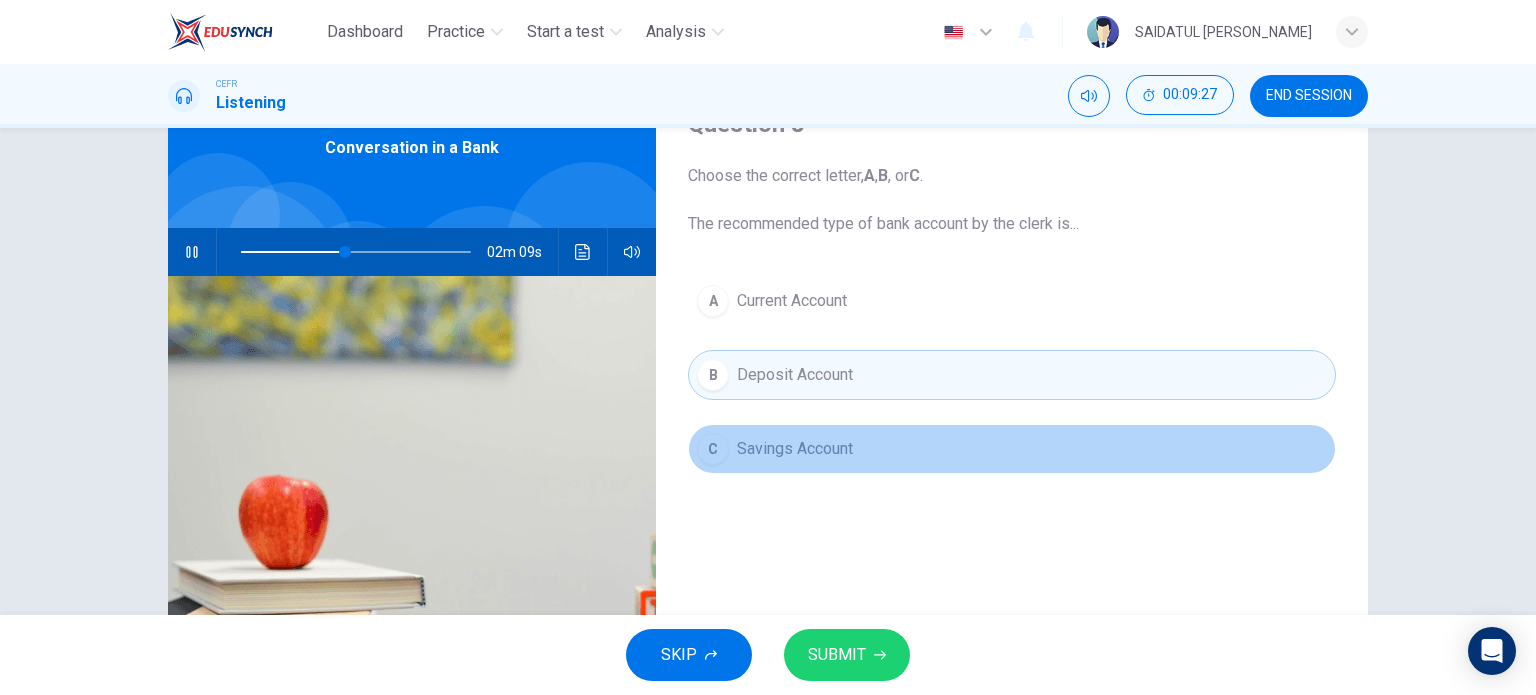click on "Savings Account" at bounding box center (795, 449) 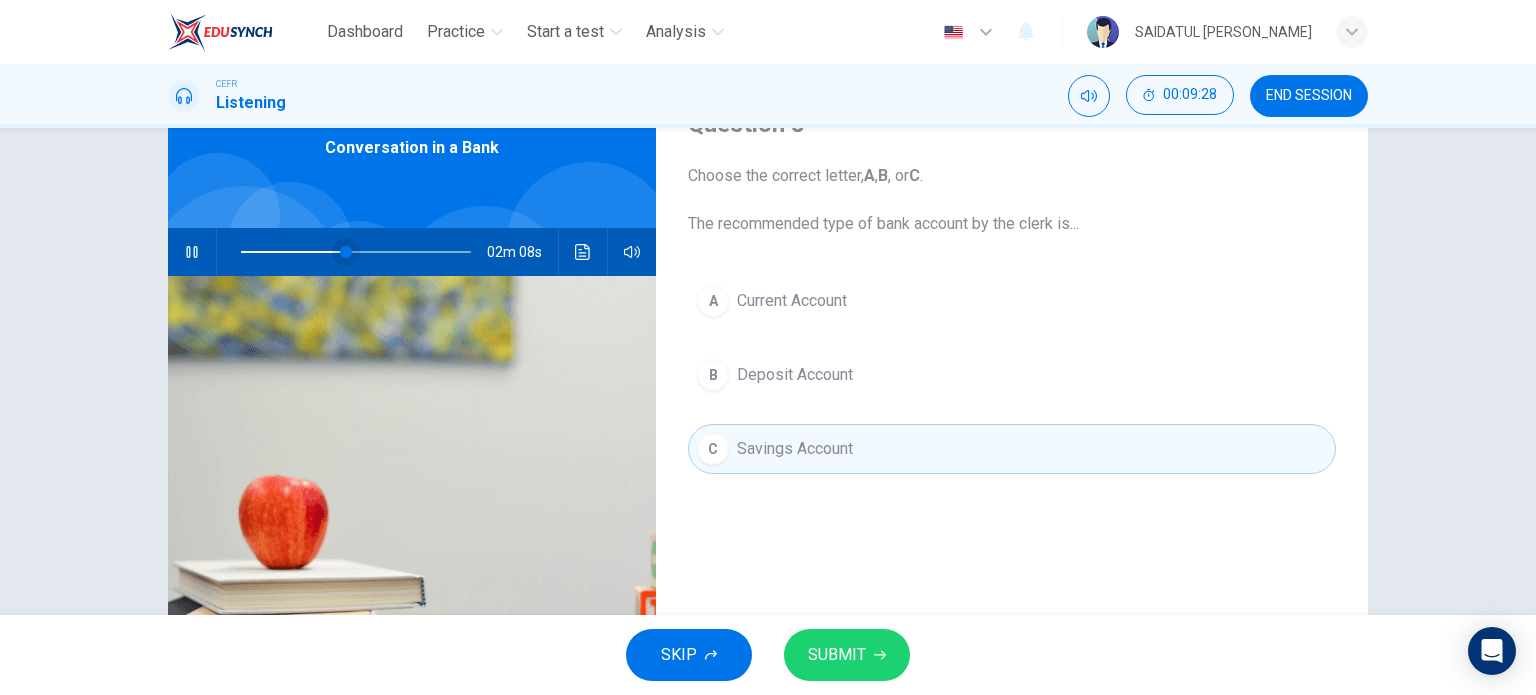 click at bounding box center [356, 252] 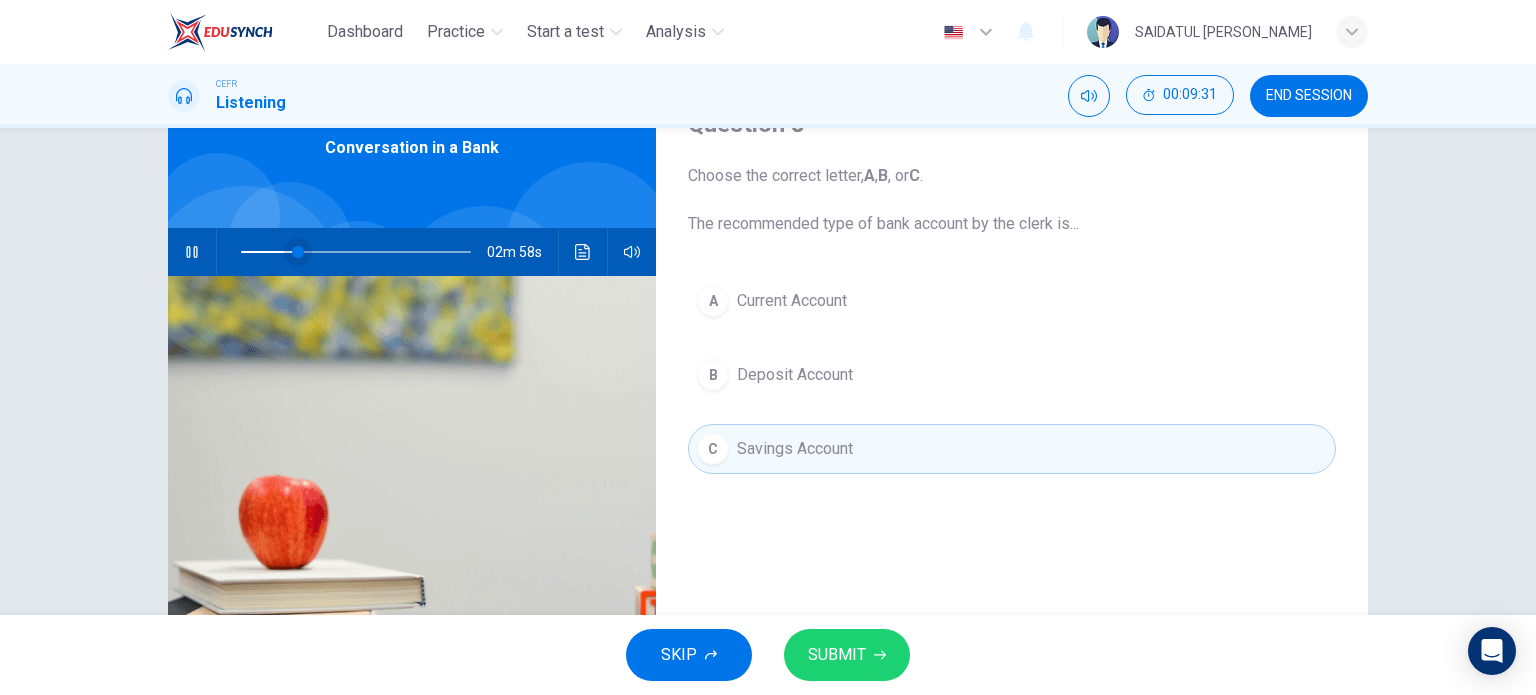 click at bounding box center [298, 252] 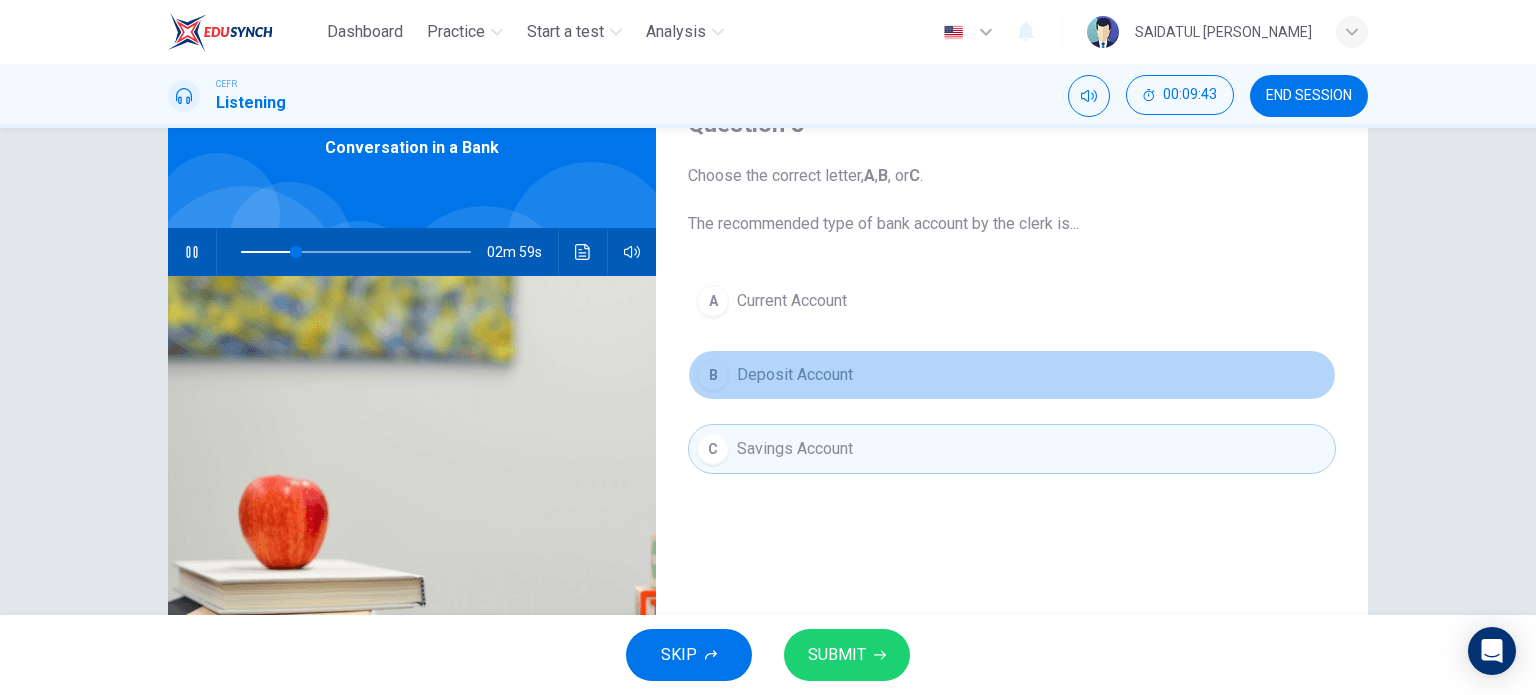 click on "Deposit Account" at bounding box center [795, 375] 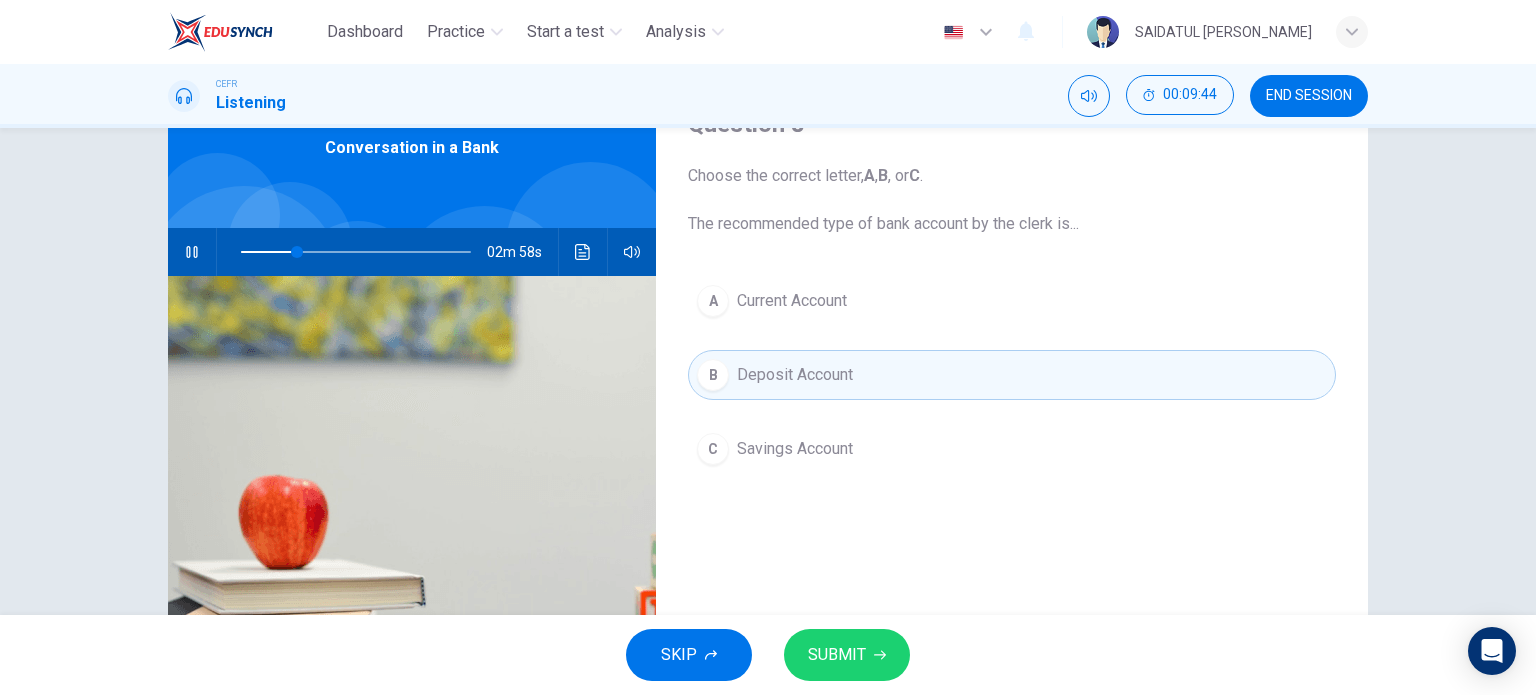 click on "SUBMIT" at bounding box center (847, 655) 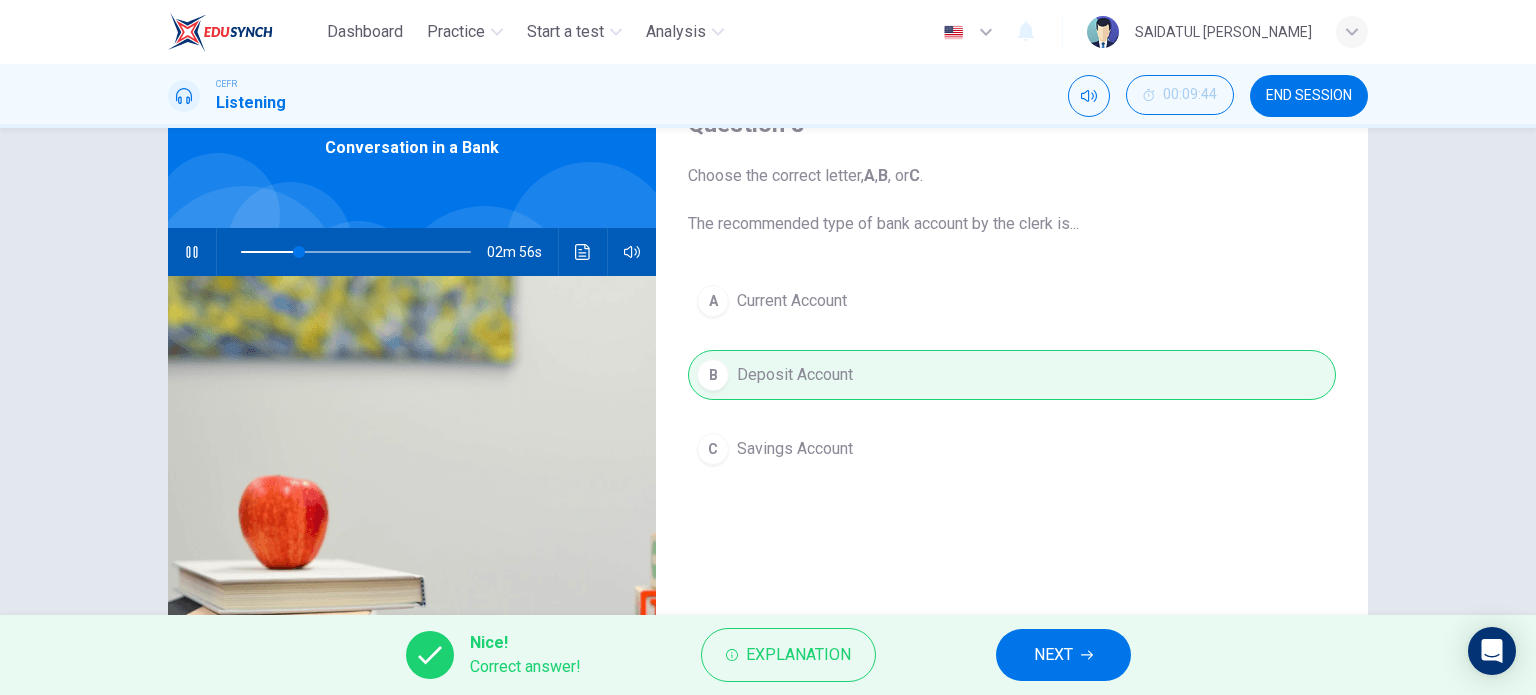 click on "NEXT" at bounding box center [1053, 655] 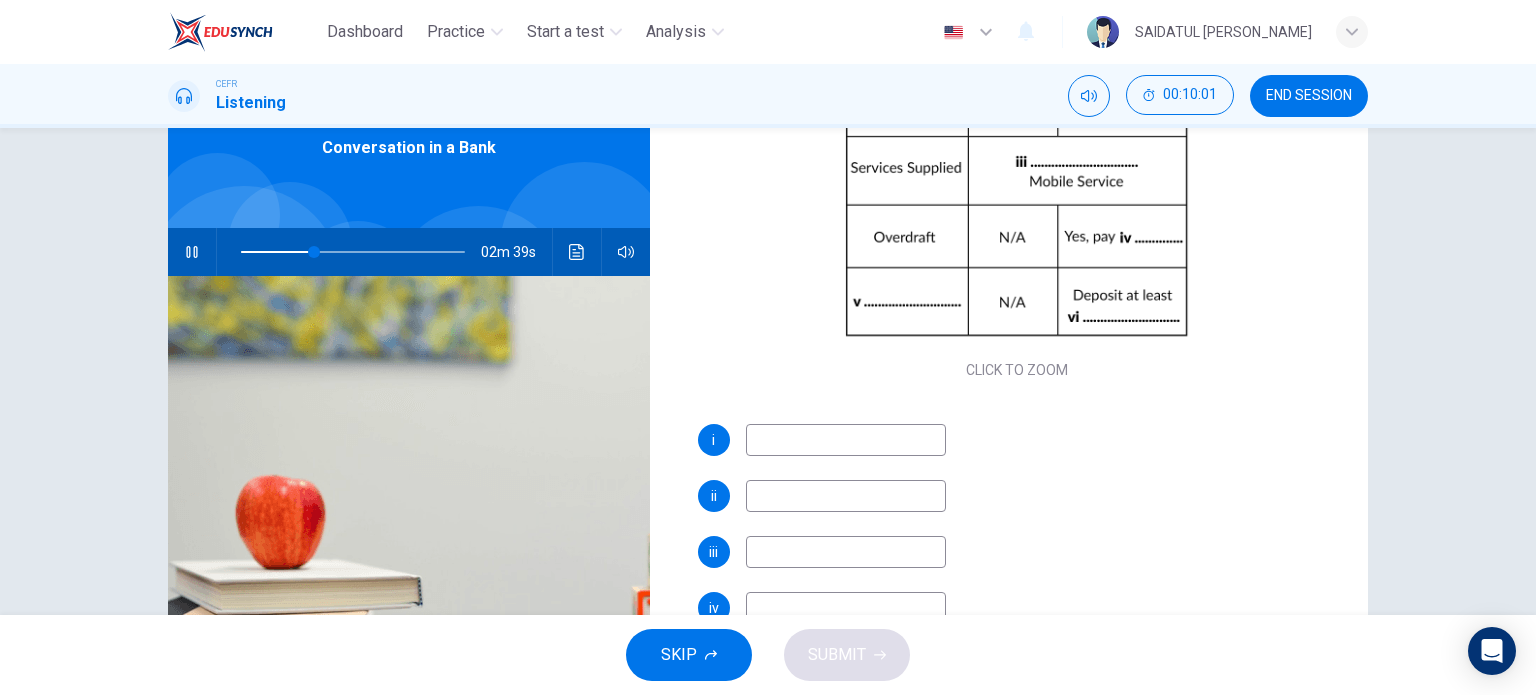 scroll, scrollTop: 285, scrollLeft: 0, axis: vertical 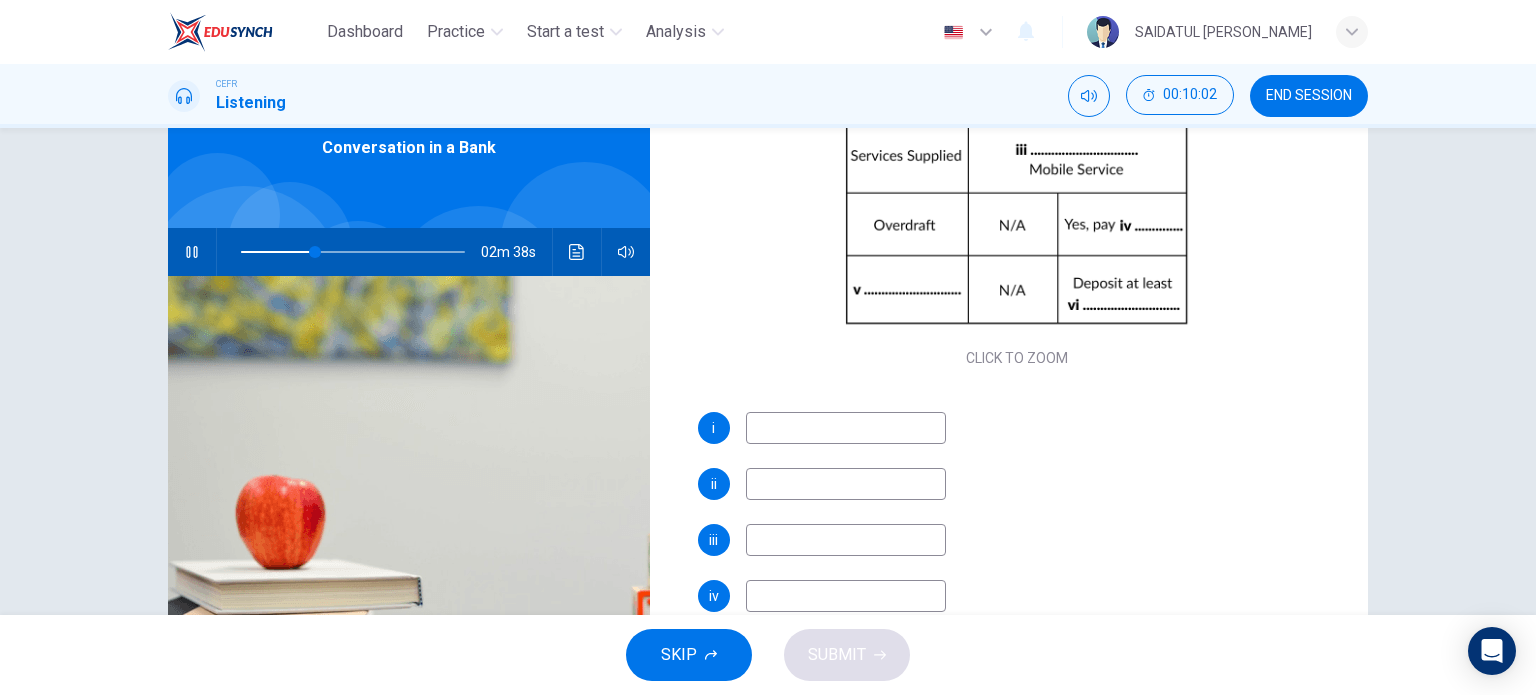 click at bounding box center (846, 428) 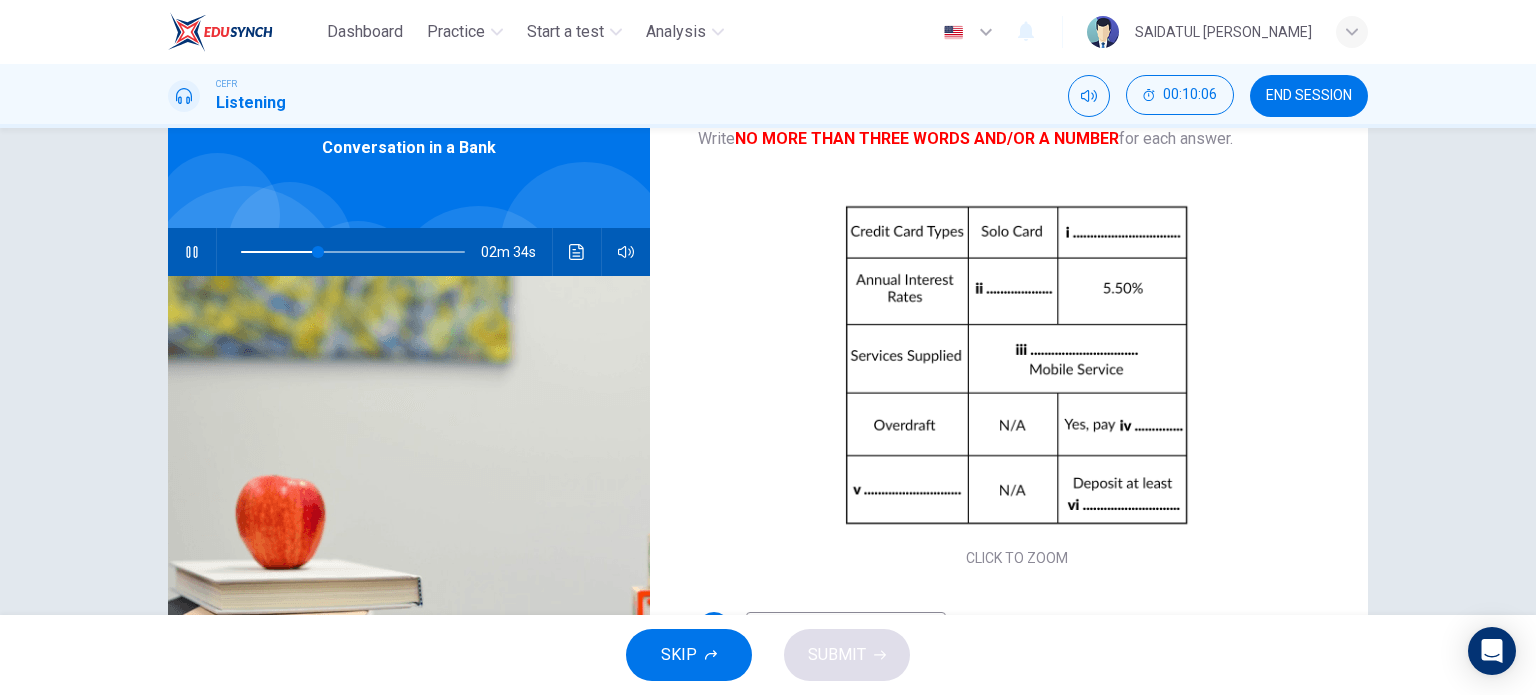 scroll, scrollTop: 185, scrollLeft: 0, axis: vertical 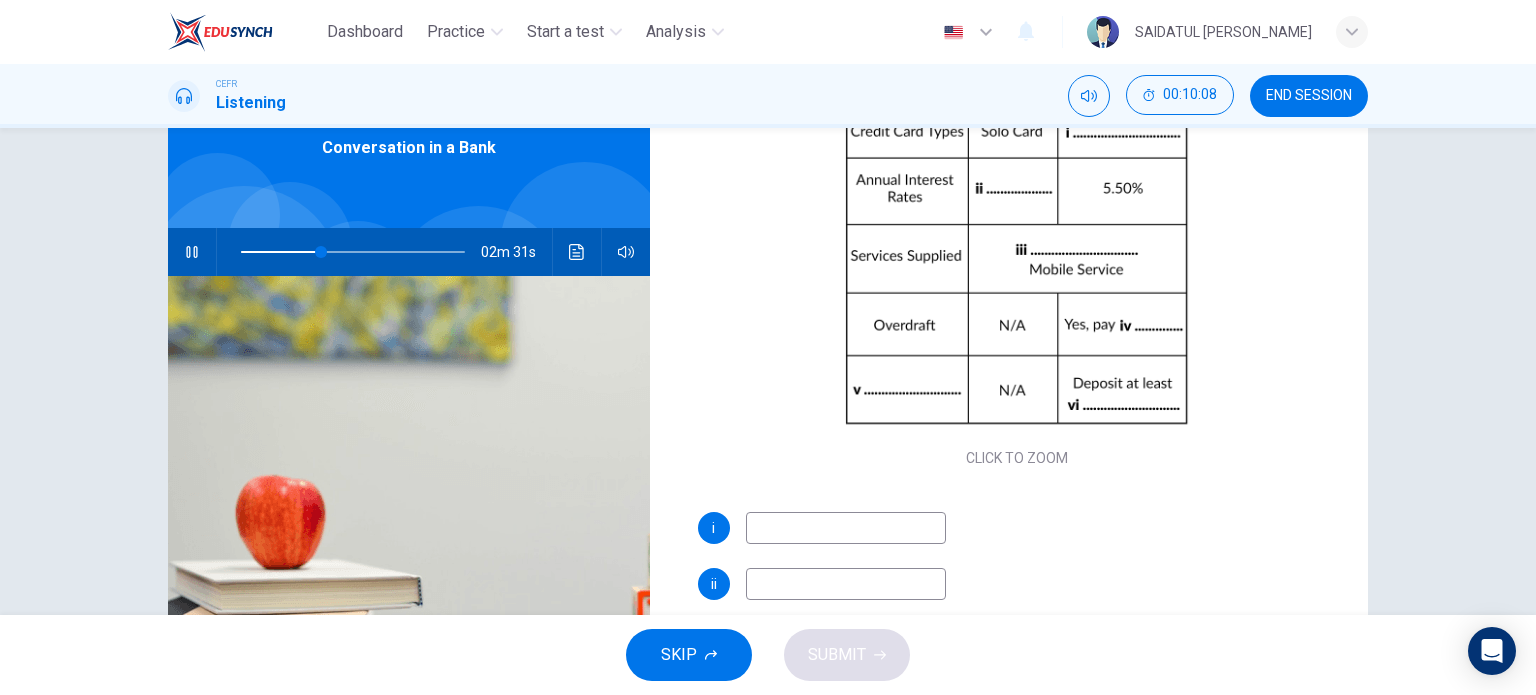 type on "36" 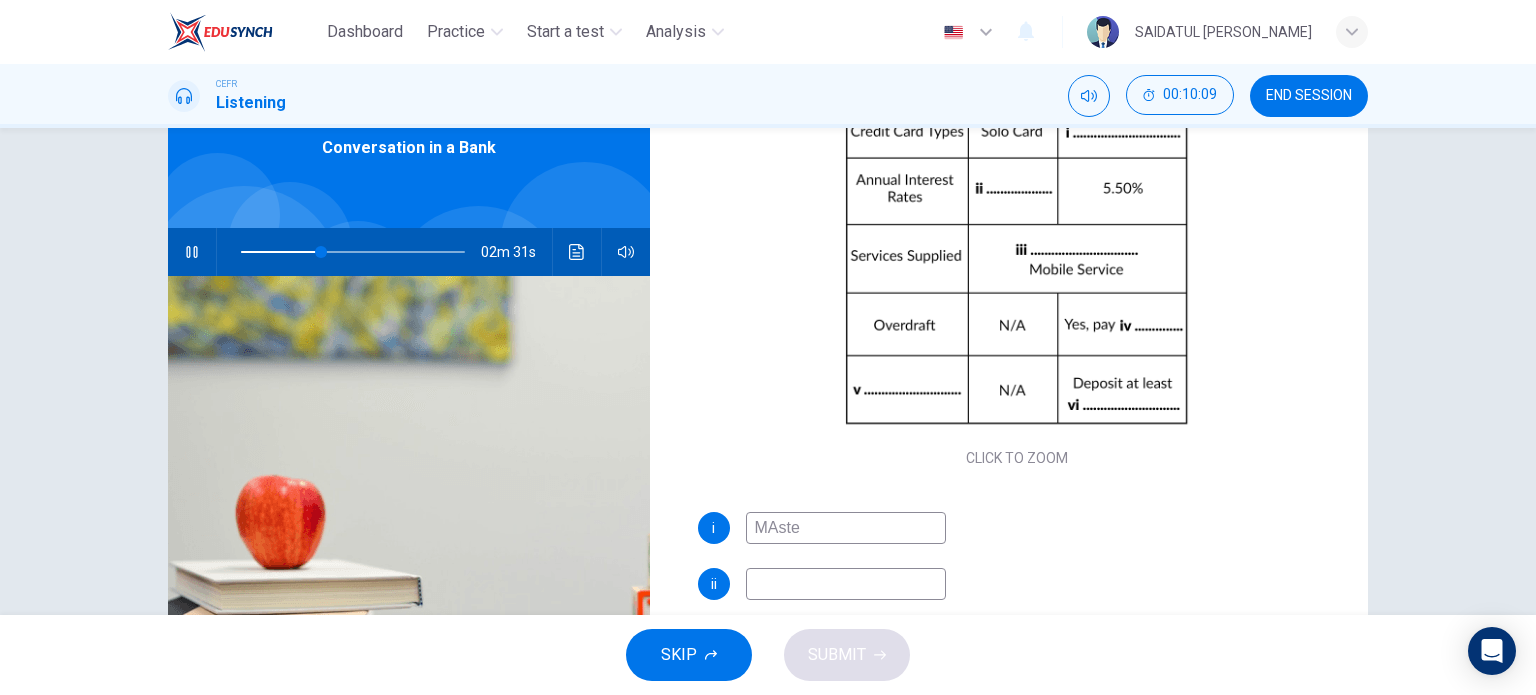 type on "MAster" 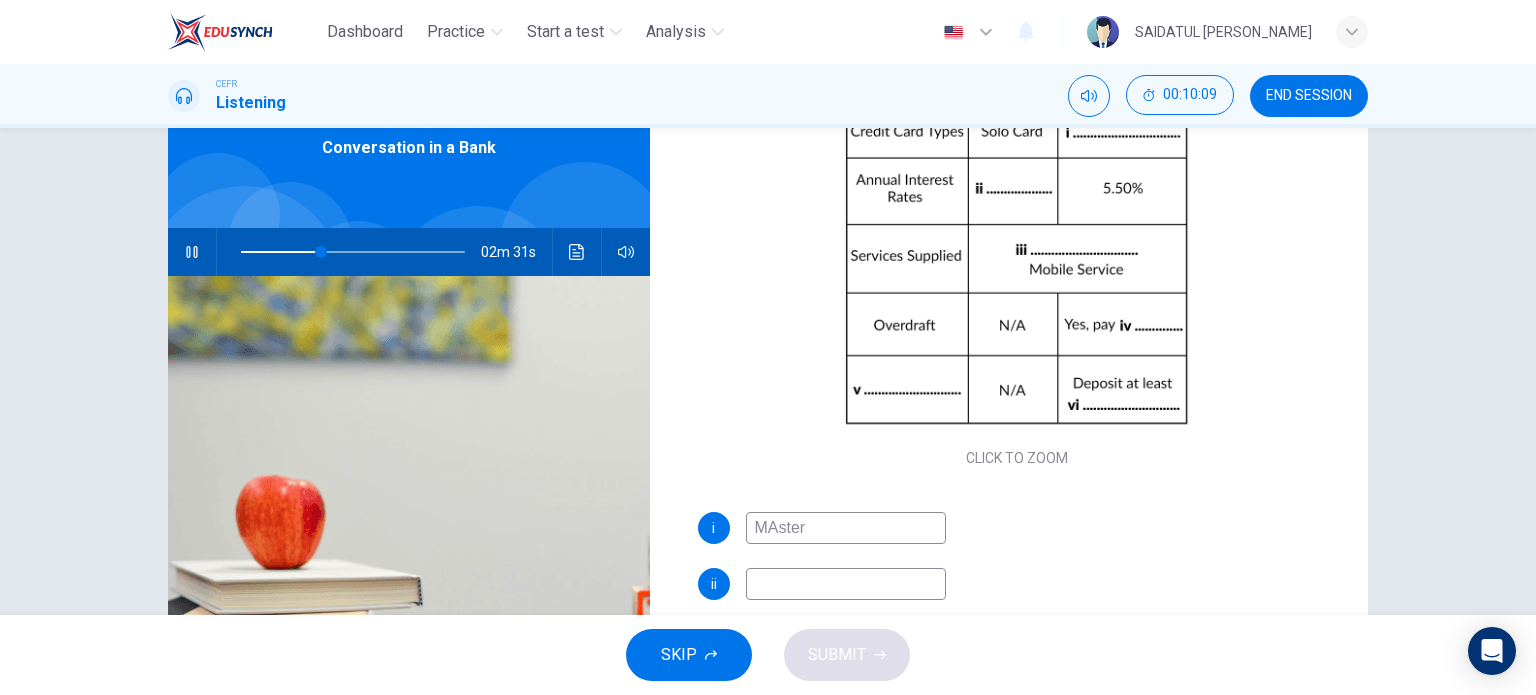 type on "36" 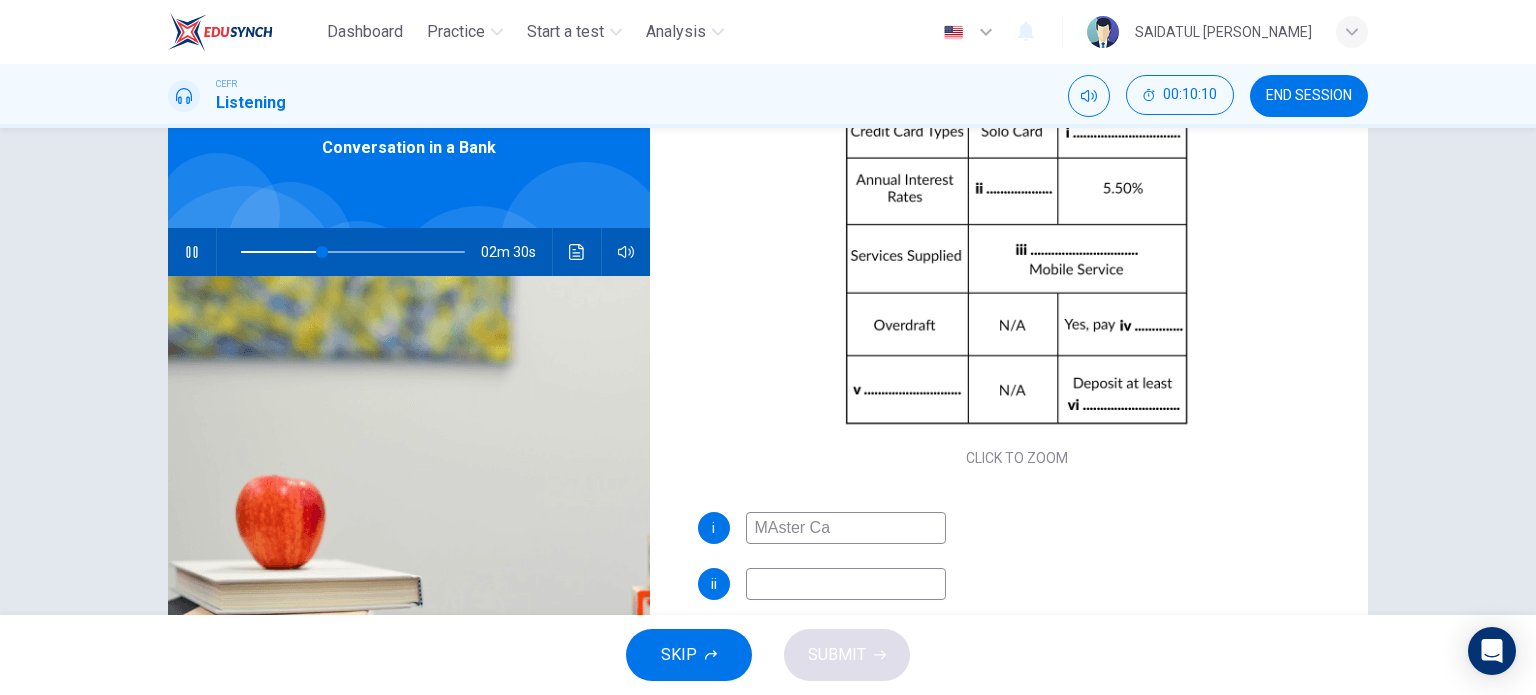 type on "MAster Car" 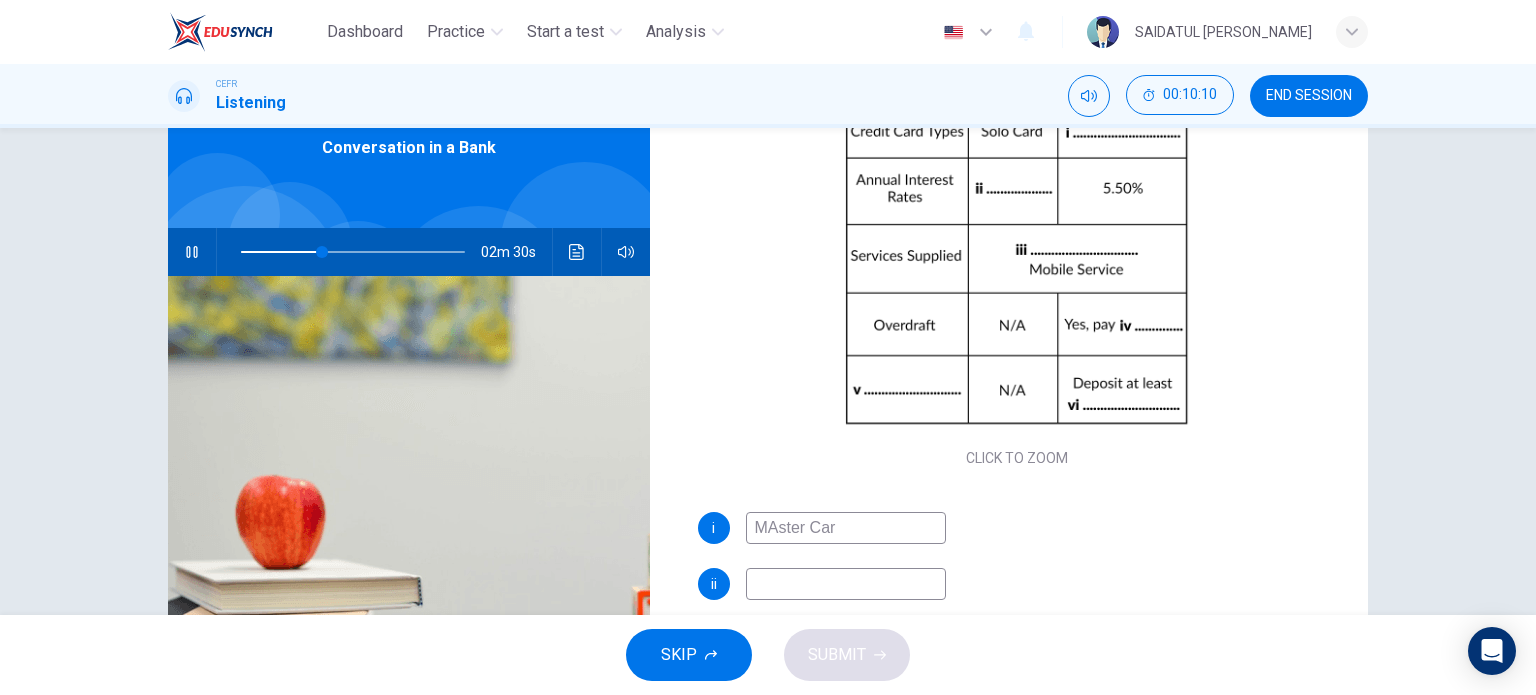 type on "37" 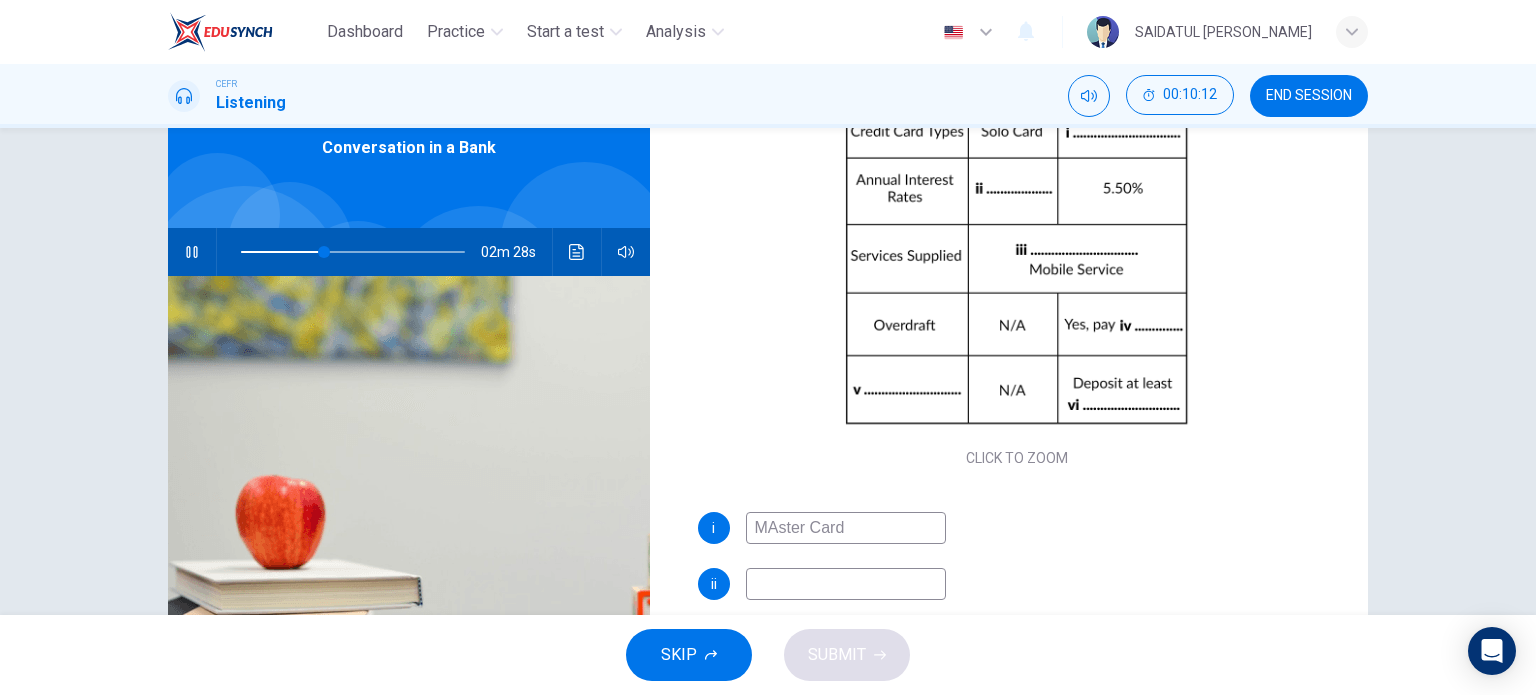 click on "MAster Card" at bounding box center [846, 528] 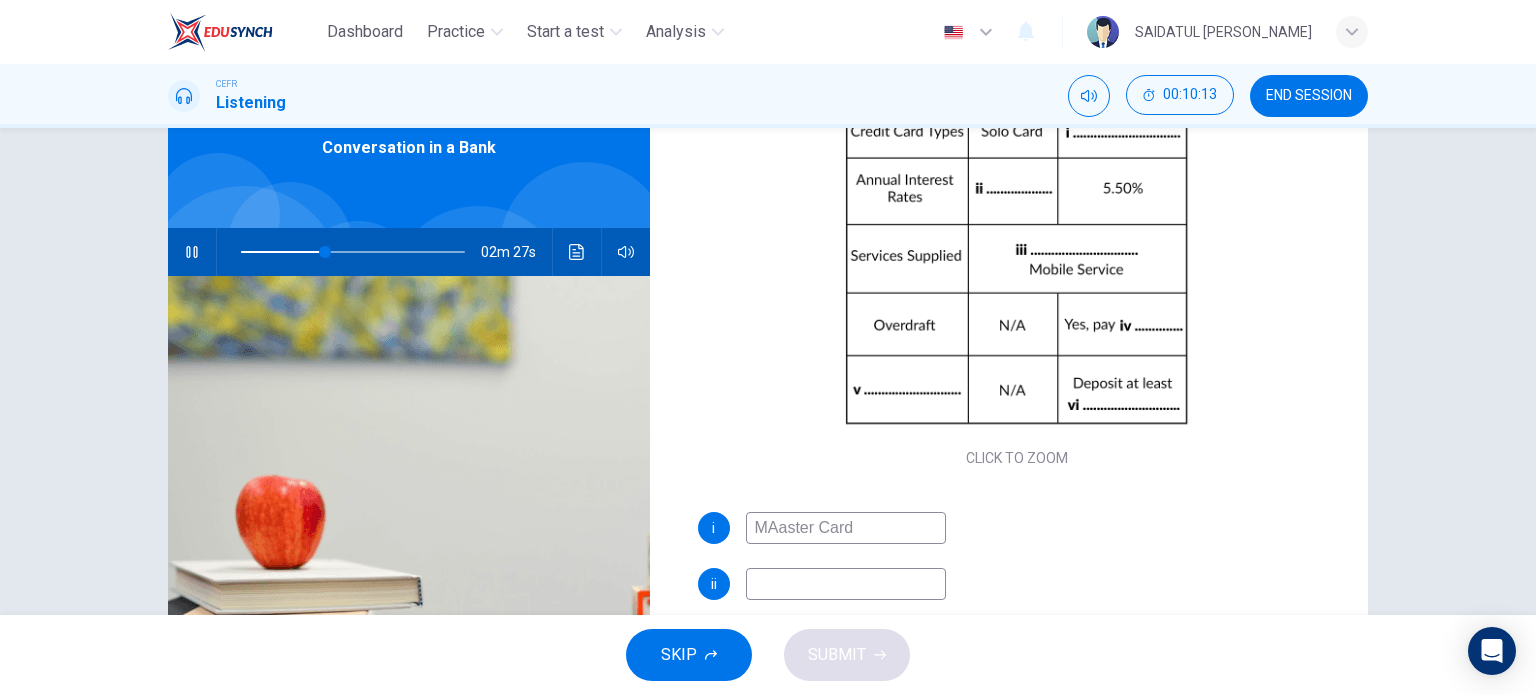 type on "MAster Card" 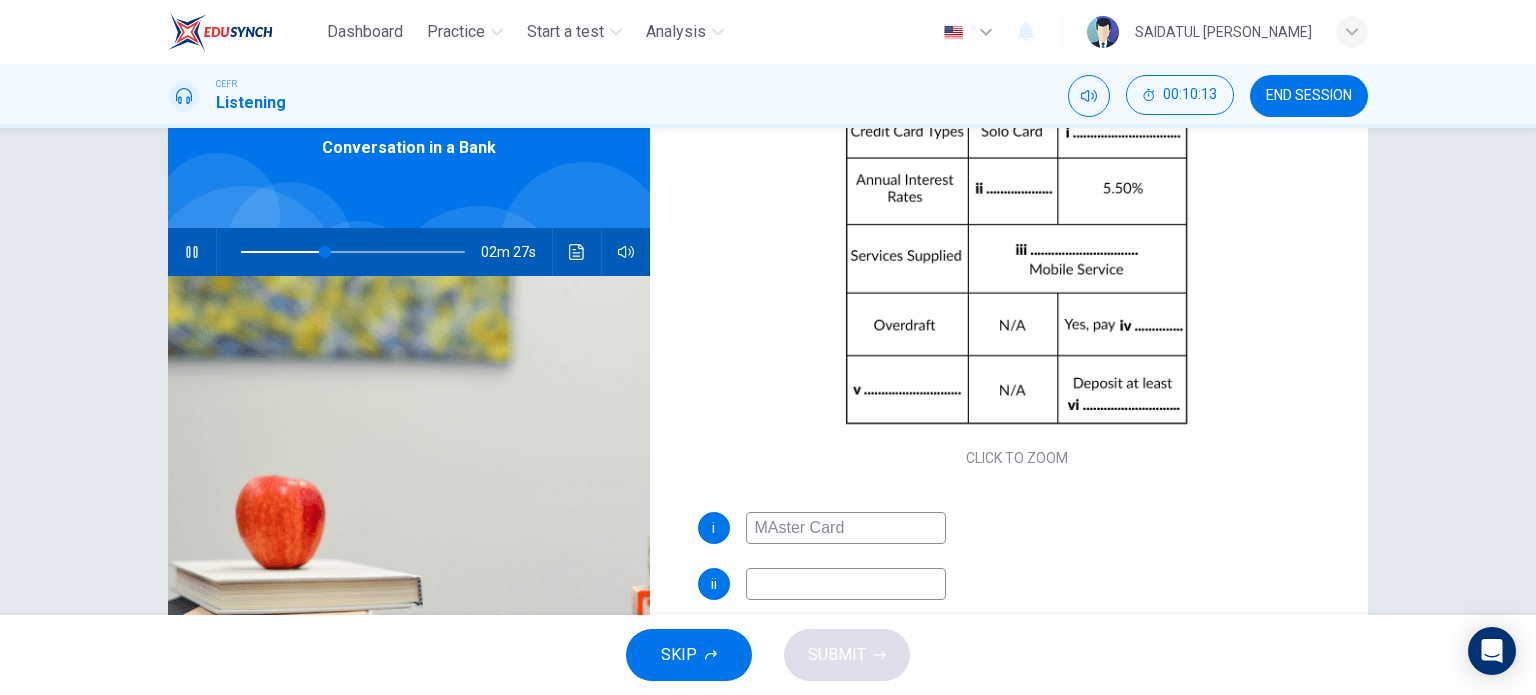 type on "38" 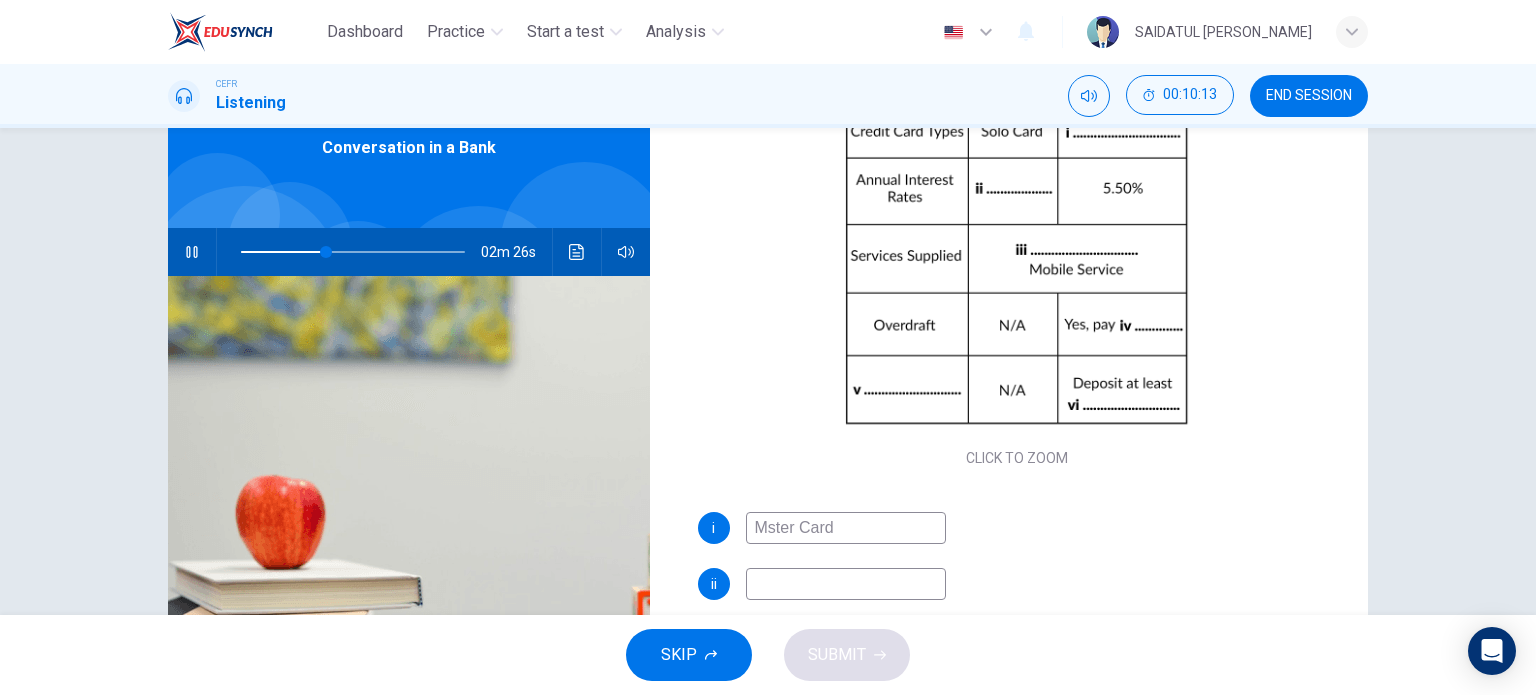 type on "Master Card" 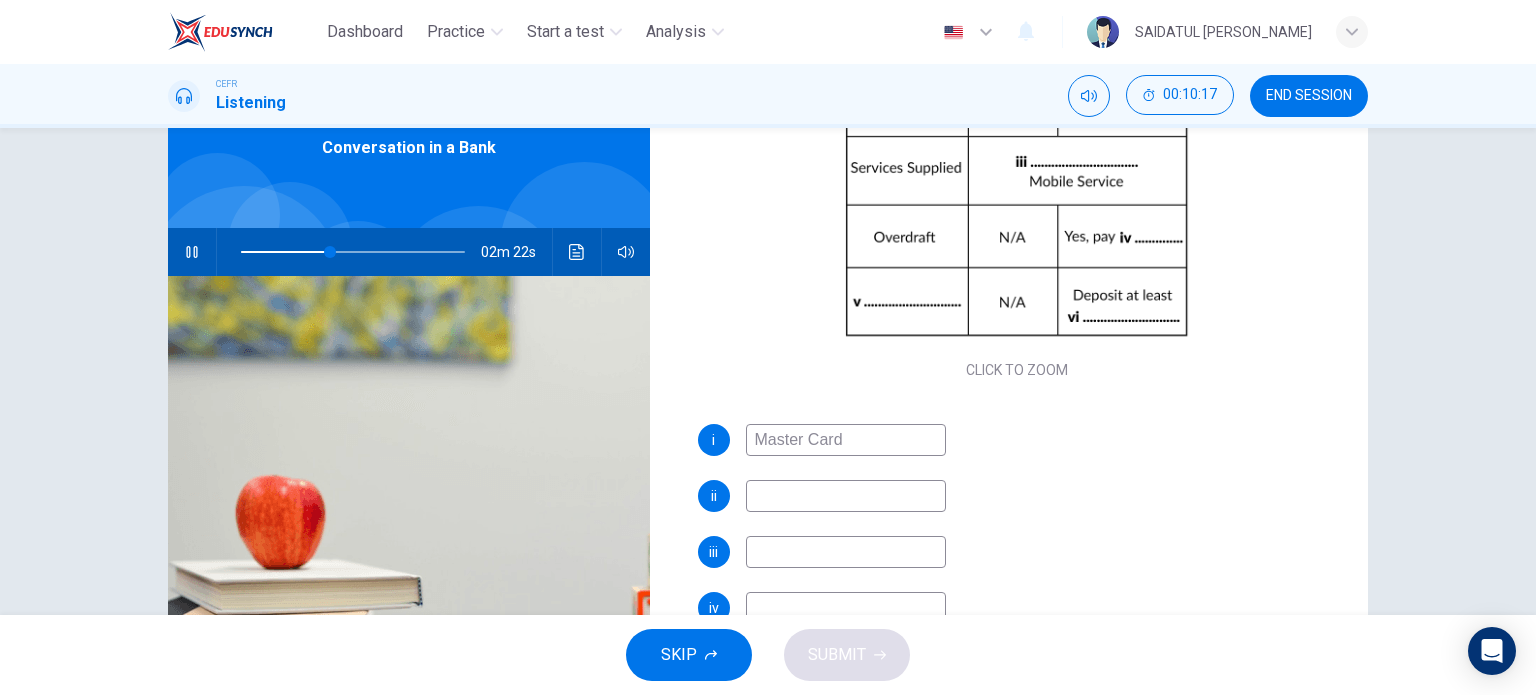 scroll, scrollTop: 285, scrollLeft: 0, axis: vertical 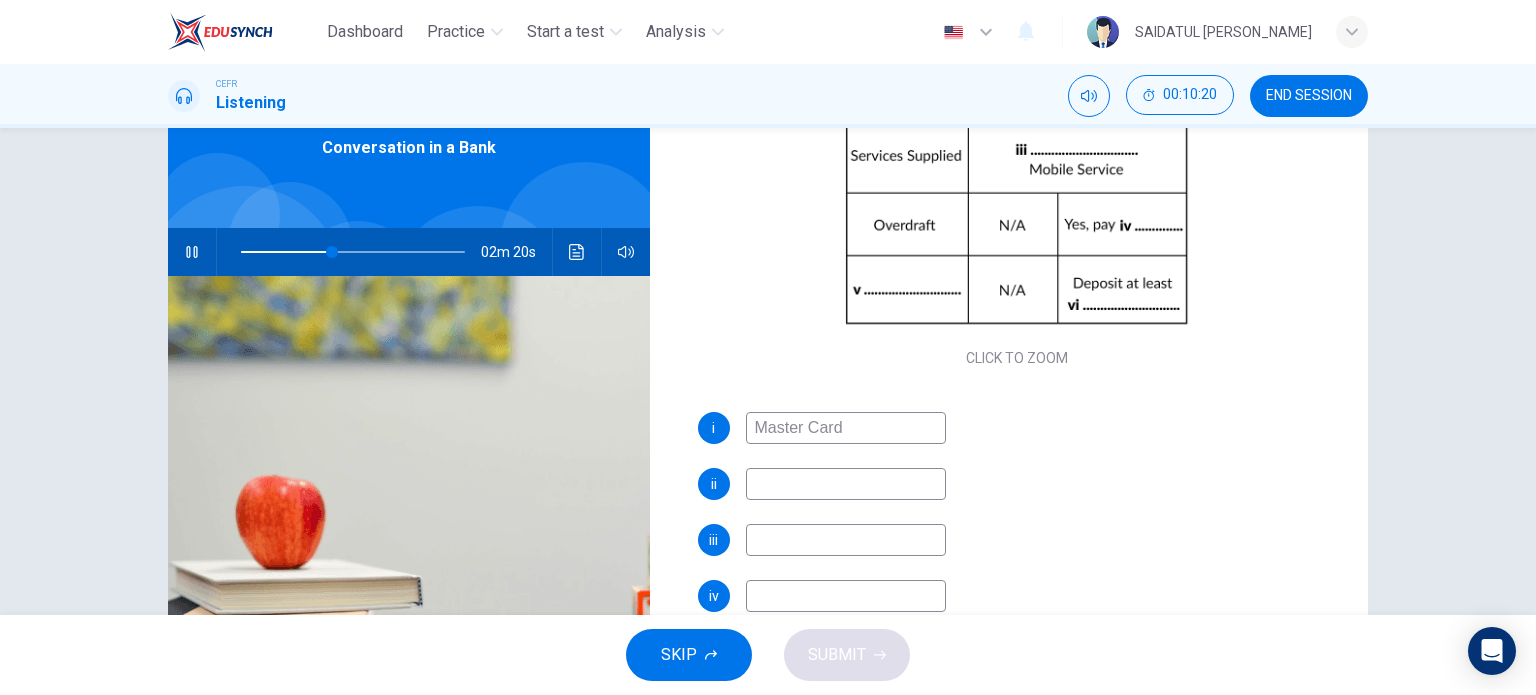 type on "41" 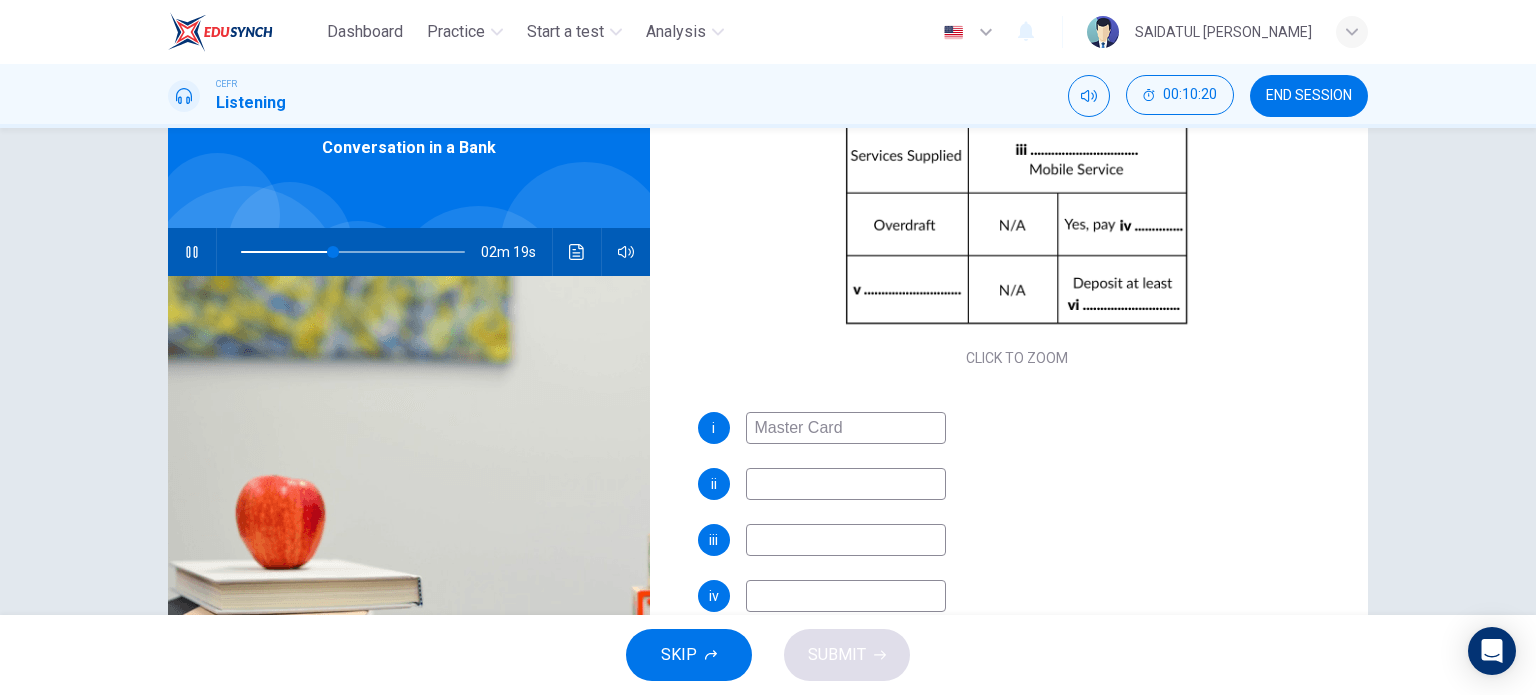 click at bounding box center [846, 484] 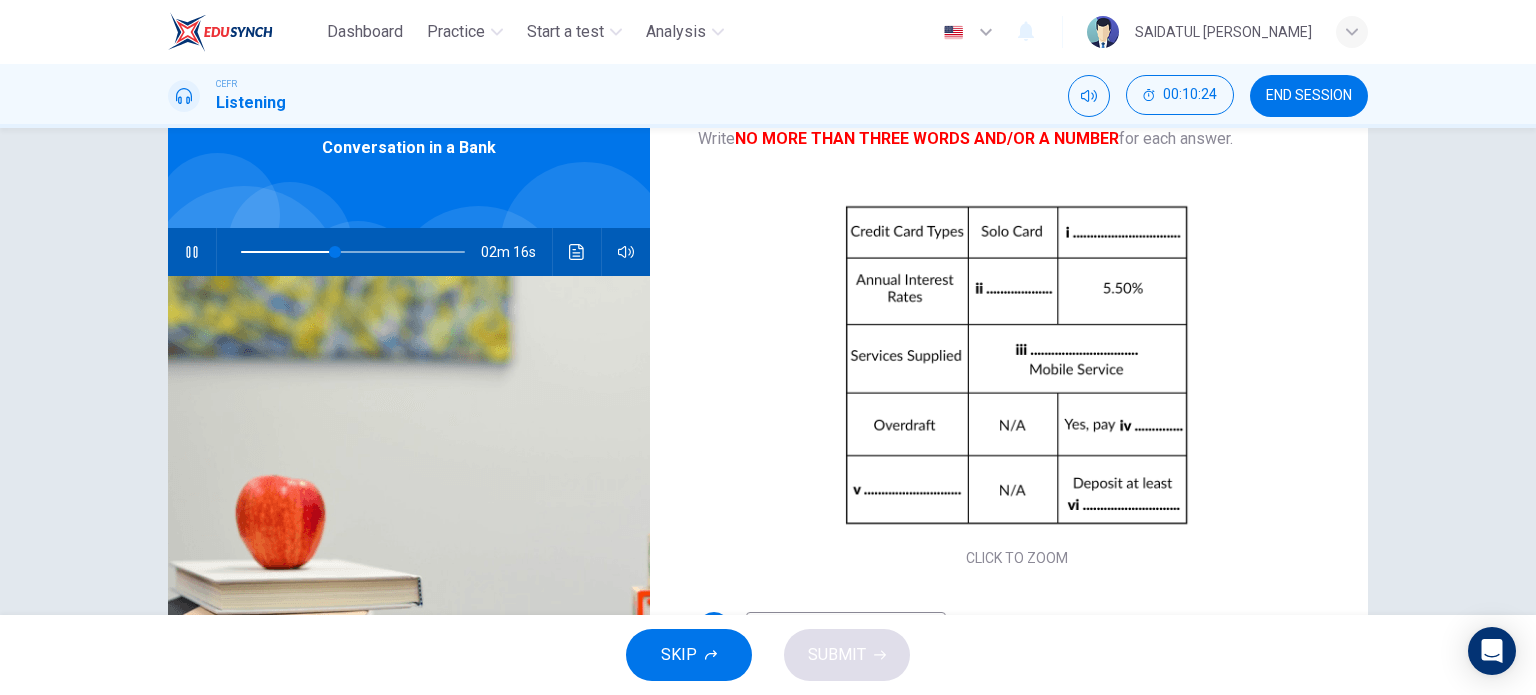 scroll, scrollTop: 185, scrollLeft: 0, axis: vertical 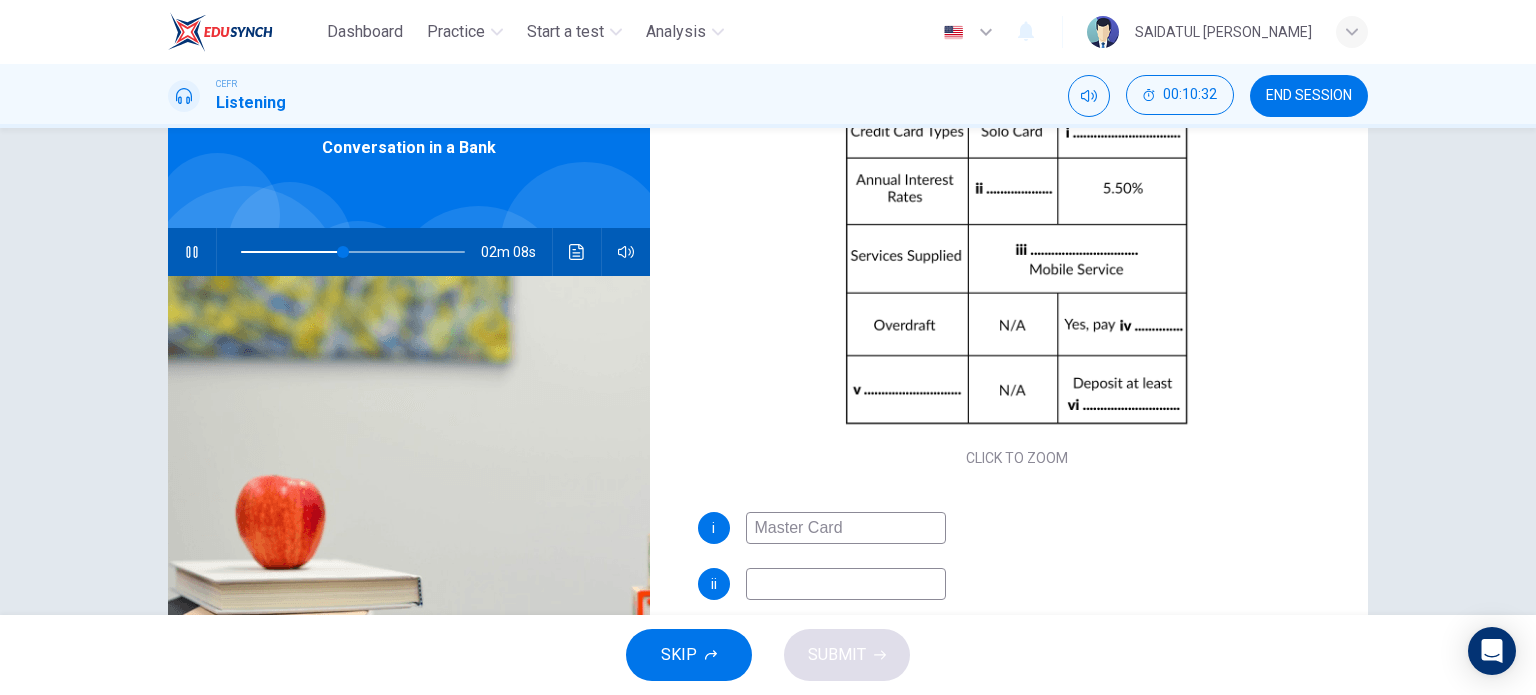 type on "46" 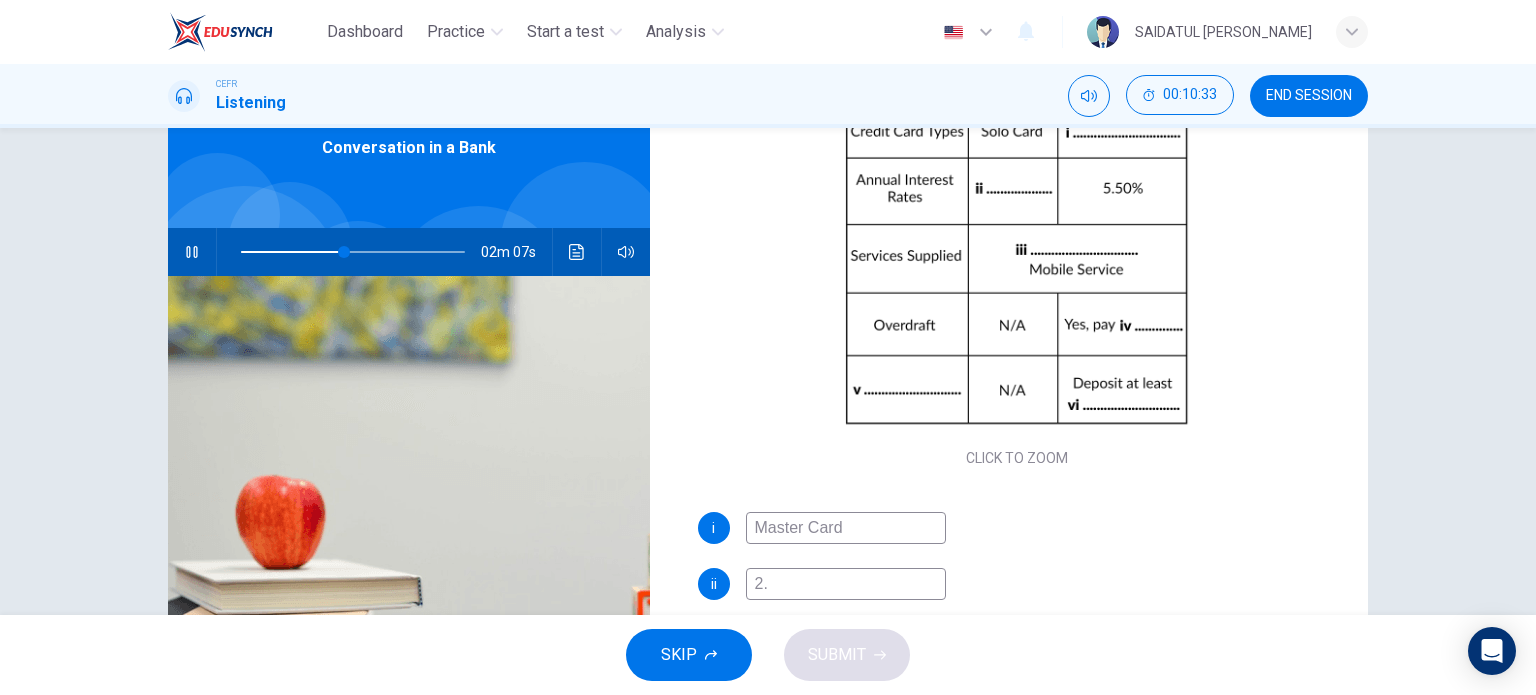 type on "2.5" 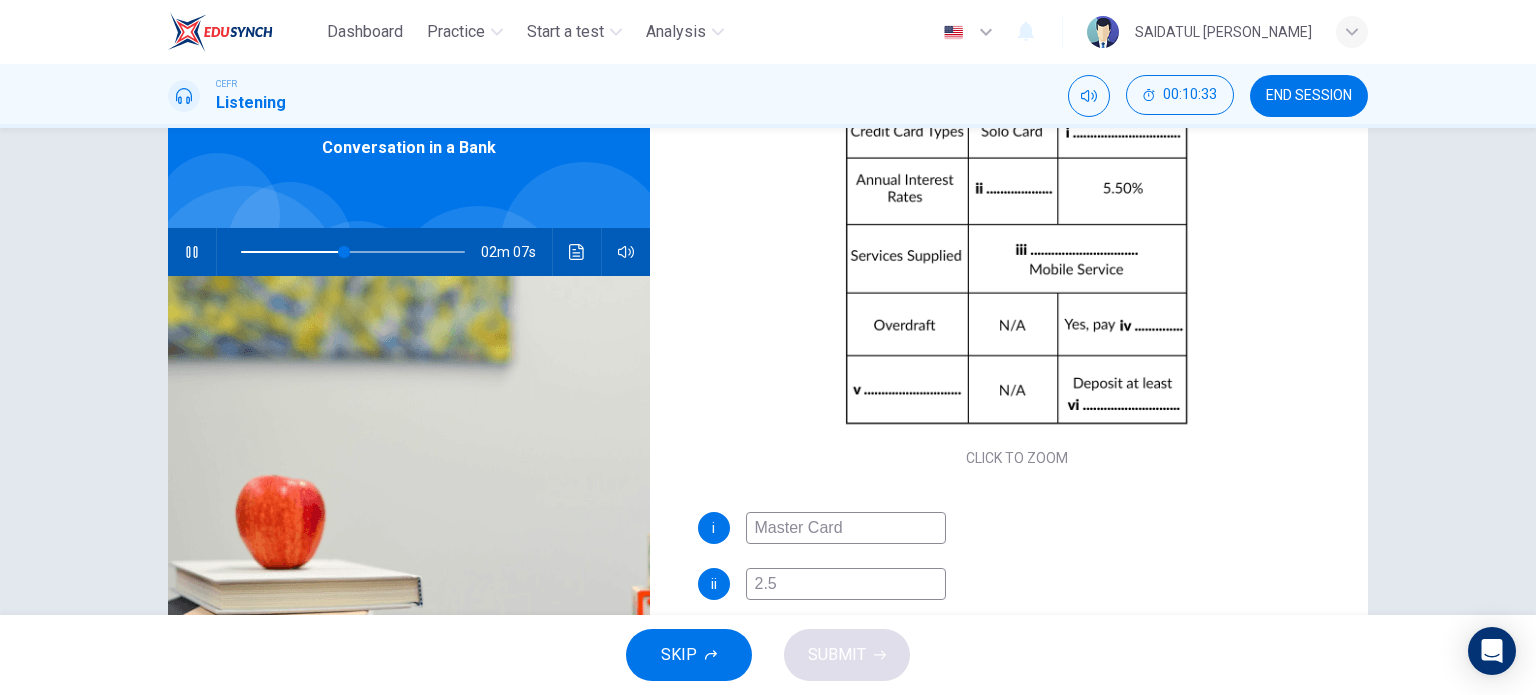type on "46" 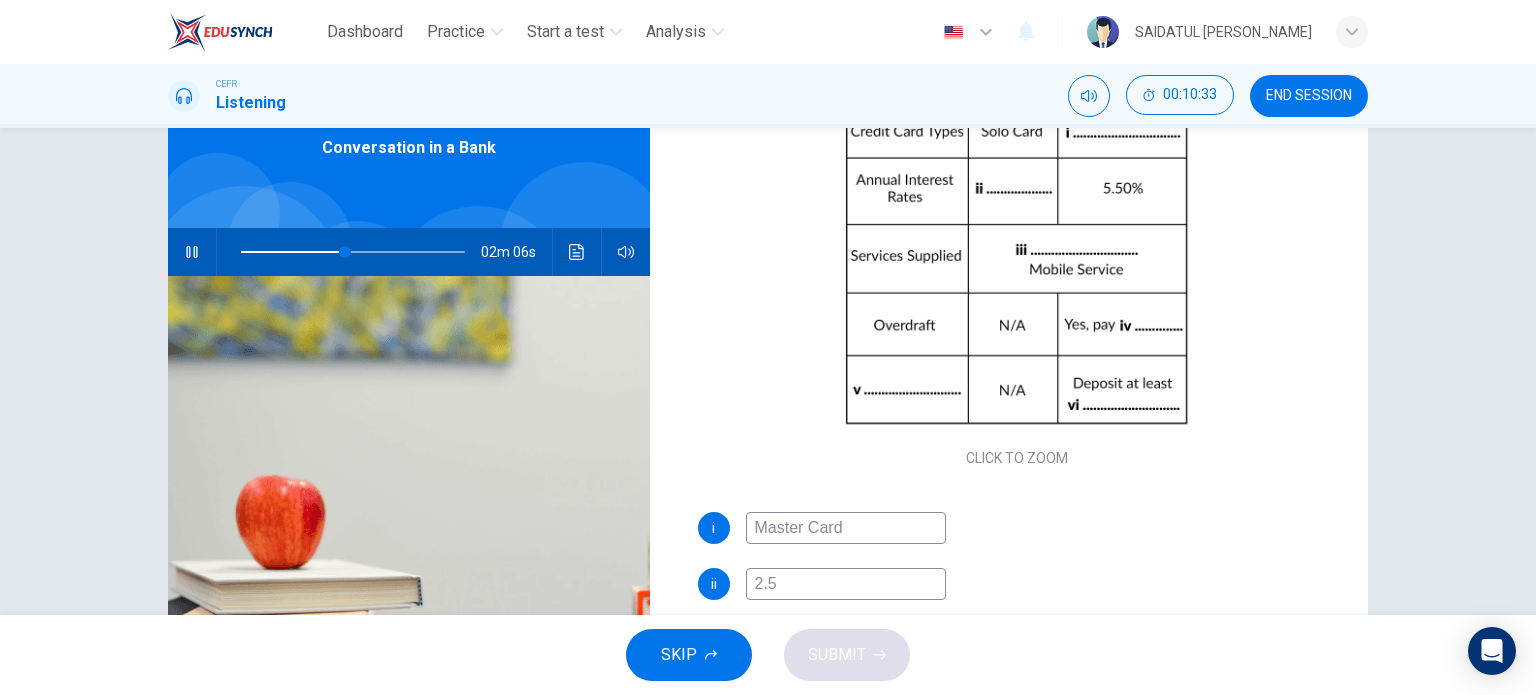 type on "2.5%" 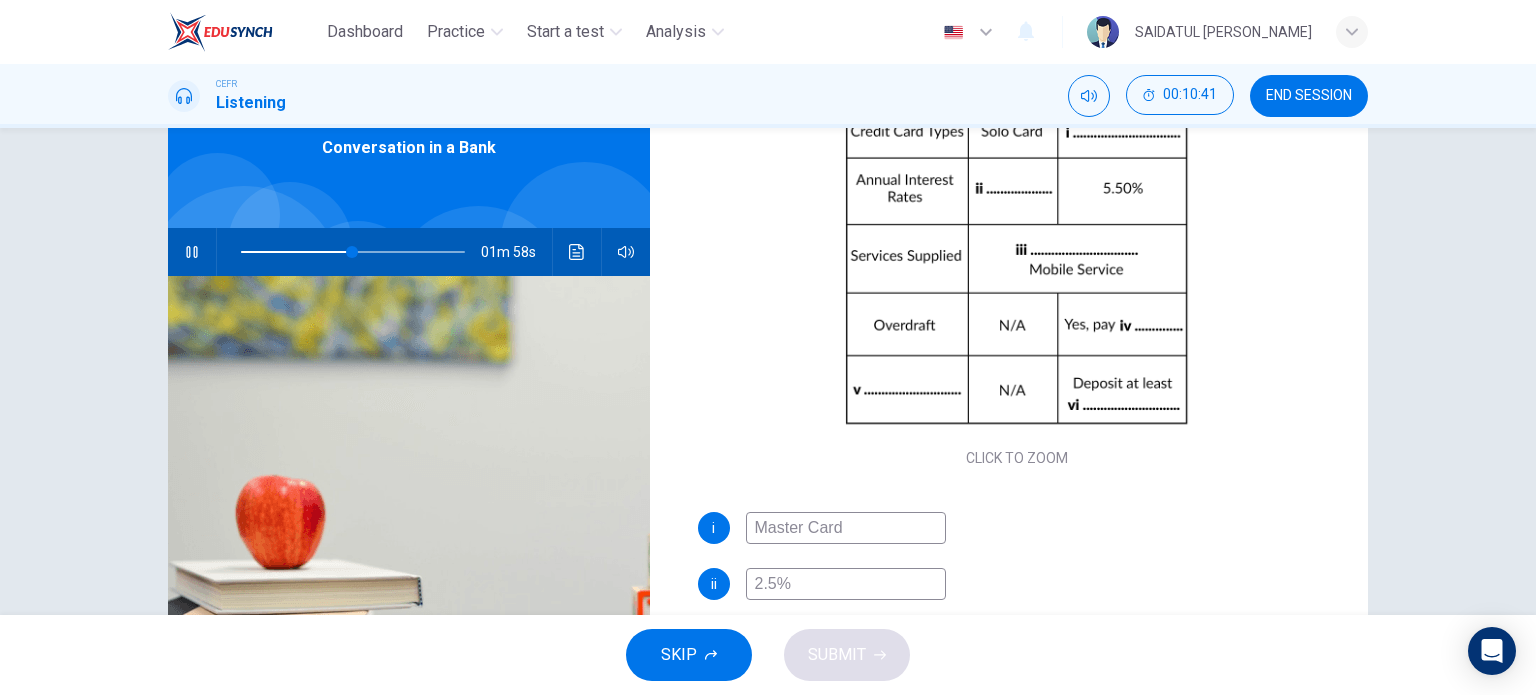 scroll, scrollTop: 285, scrollLeft: 0, axis: vertical 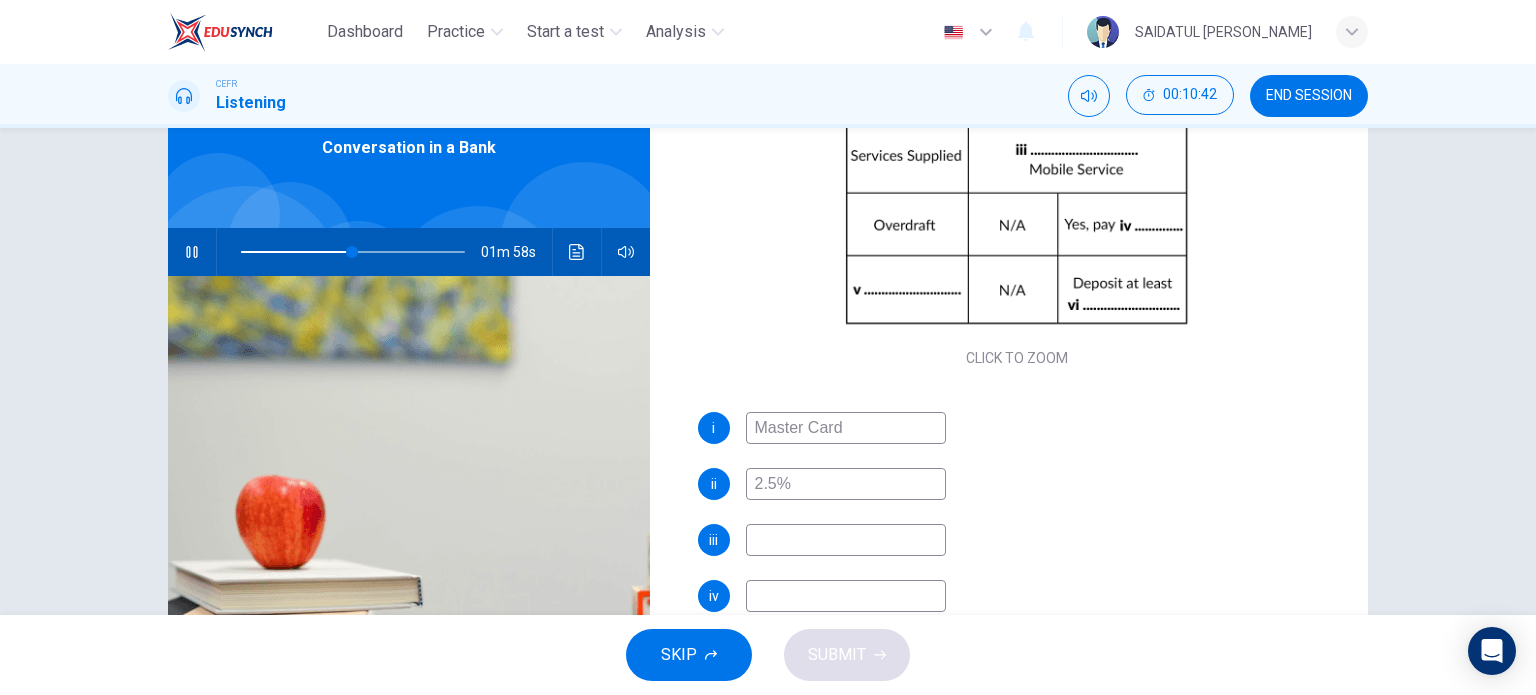 type on "50" 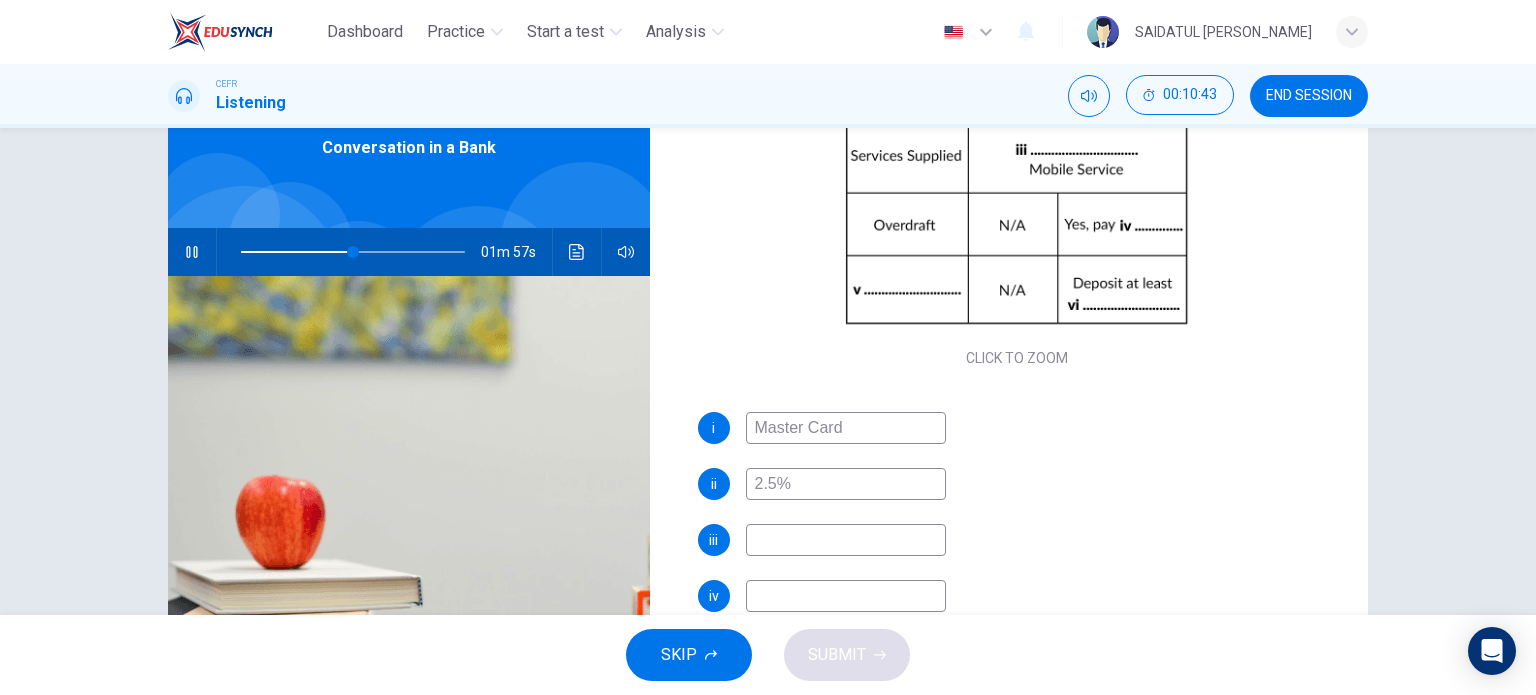 type on "2.5%" 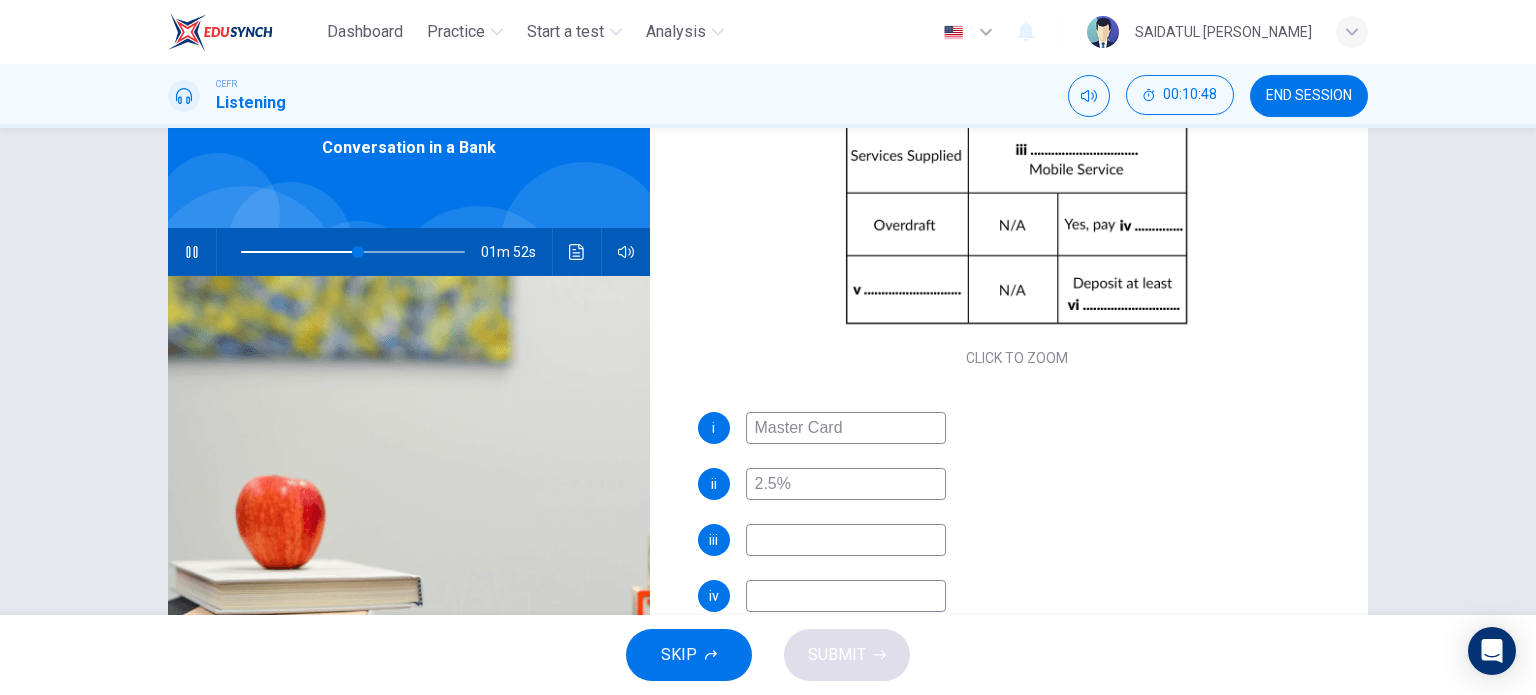 type on "53" 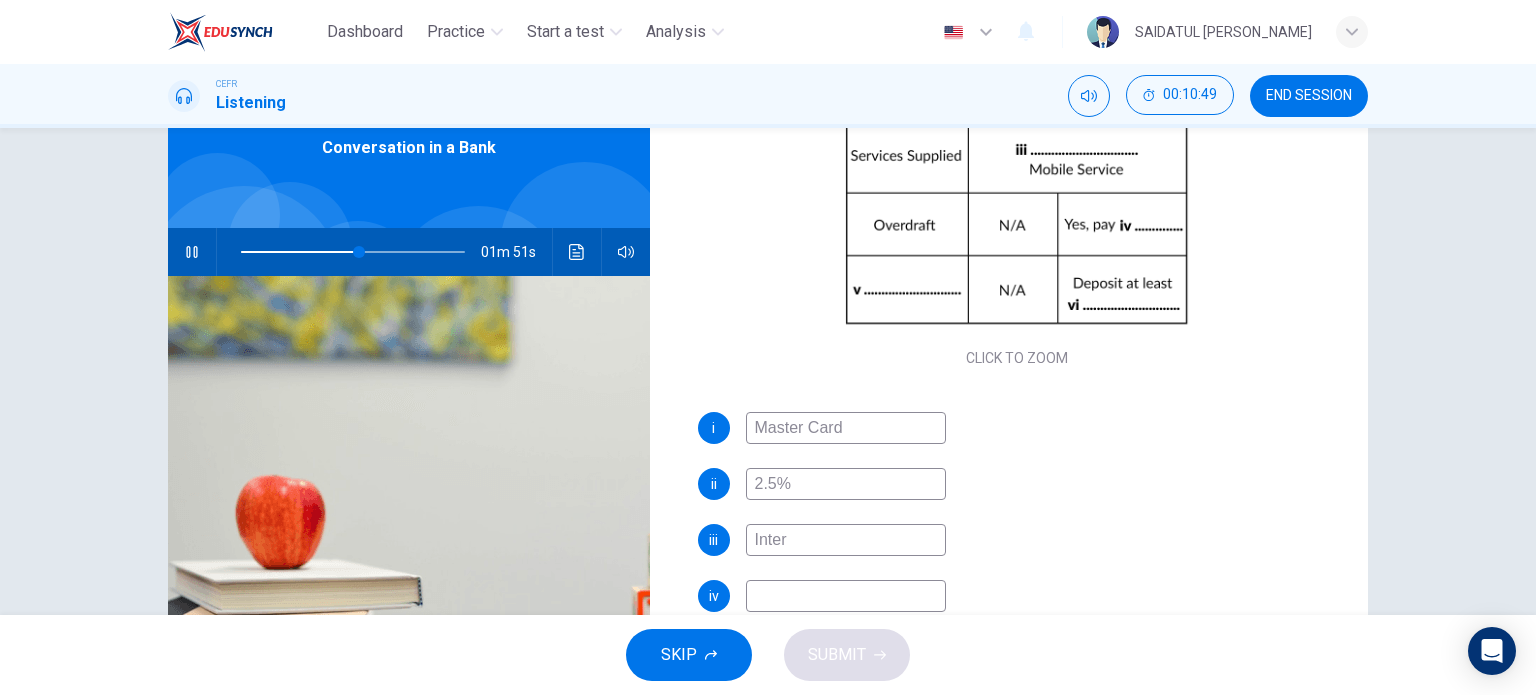 type on "Intern" 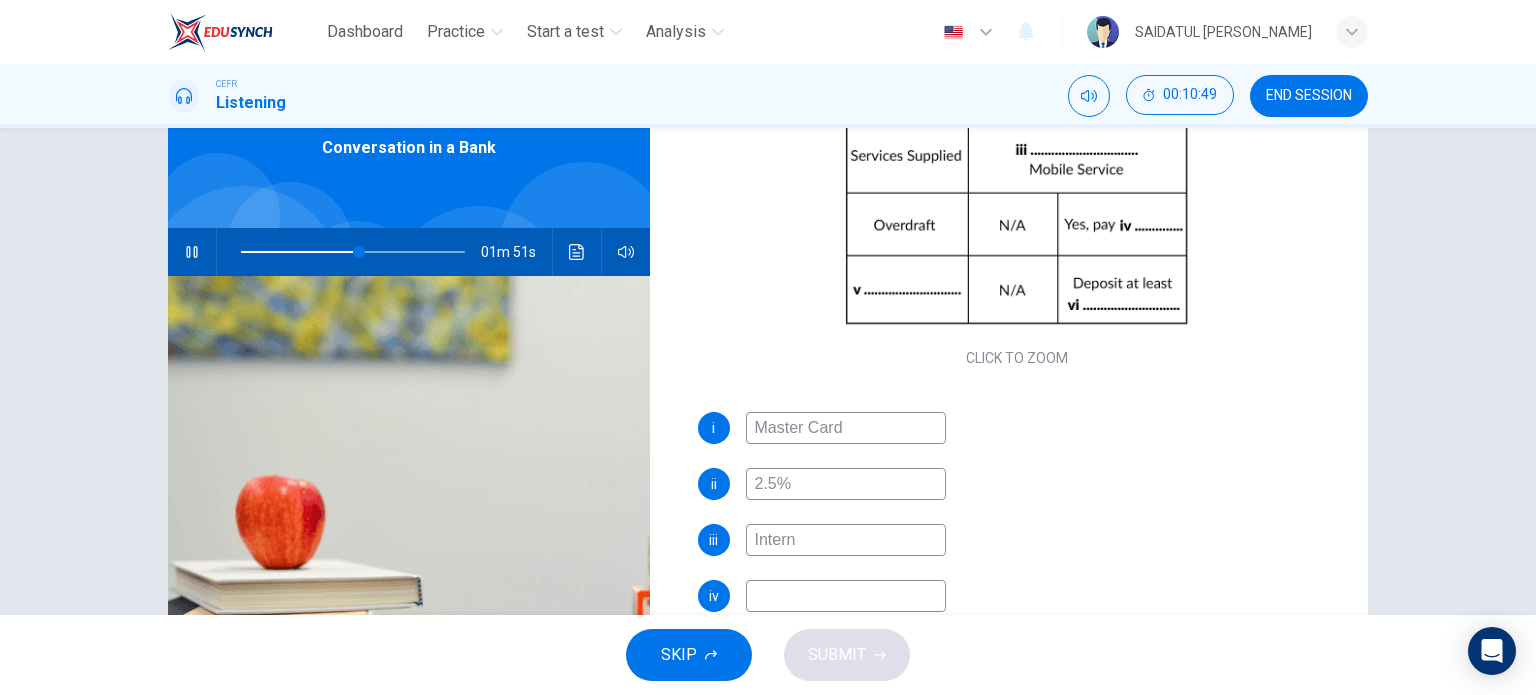 type on "53" 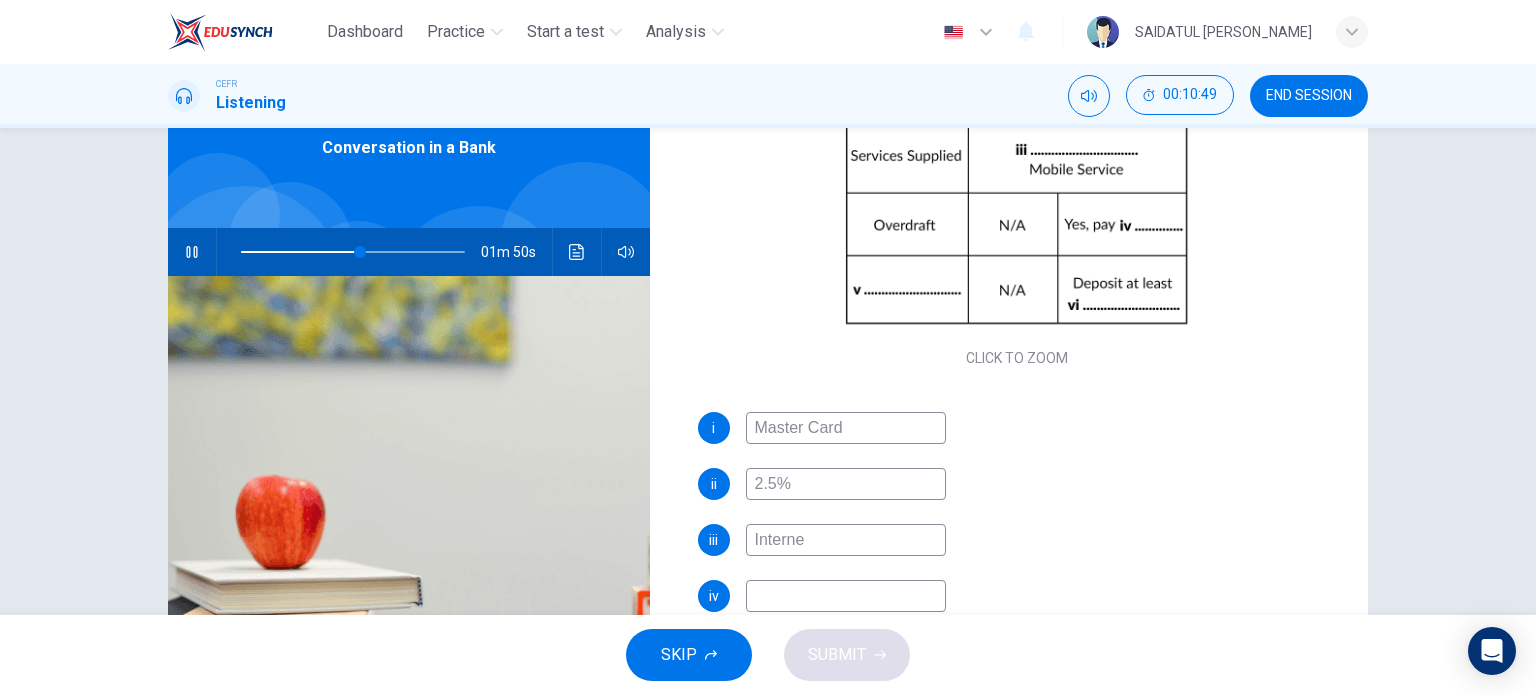 type on "Internet" 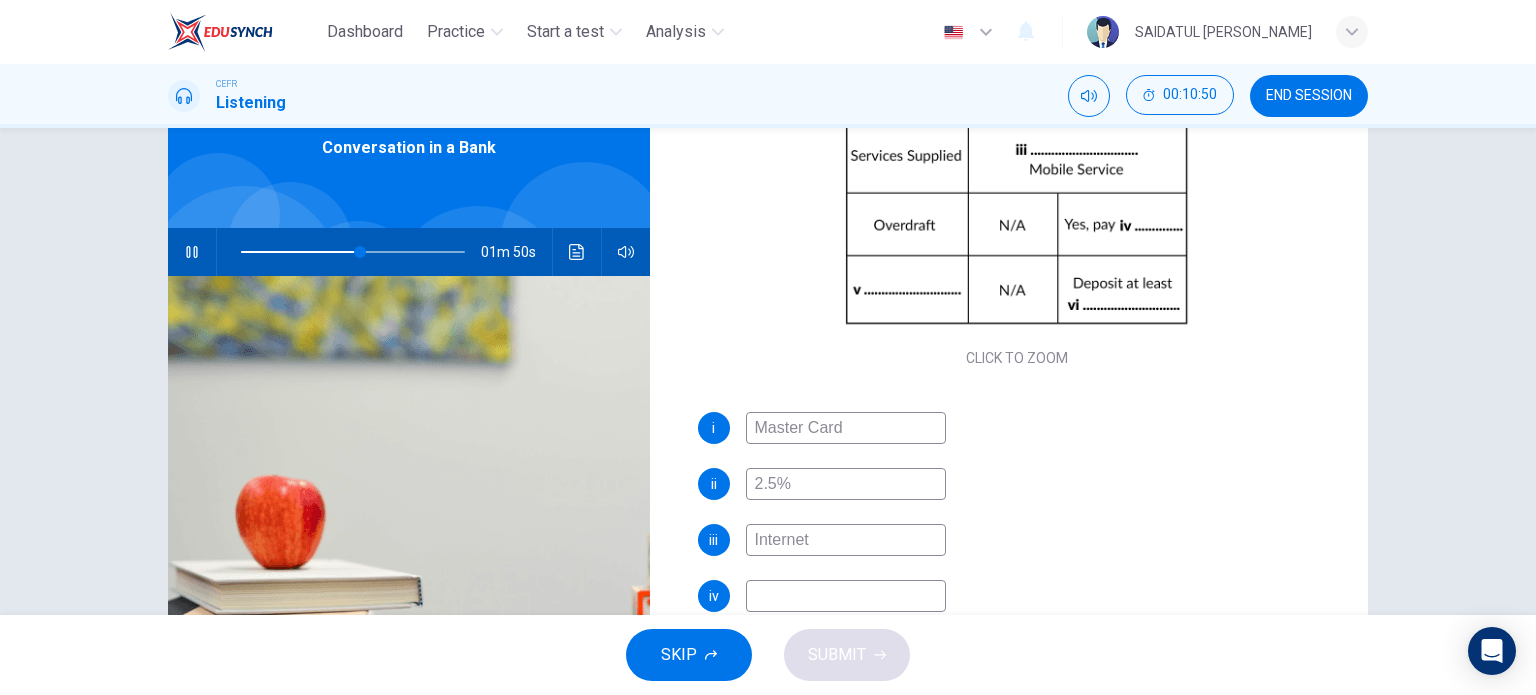 type on "54" 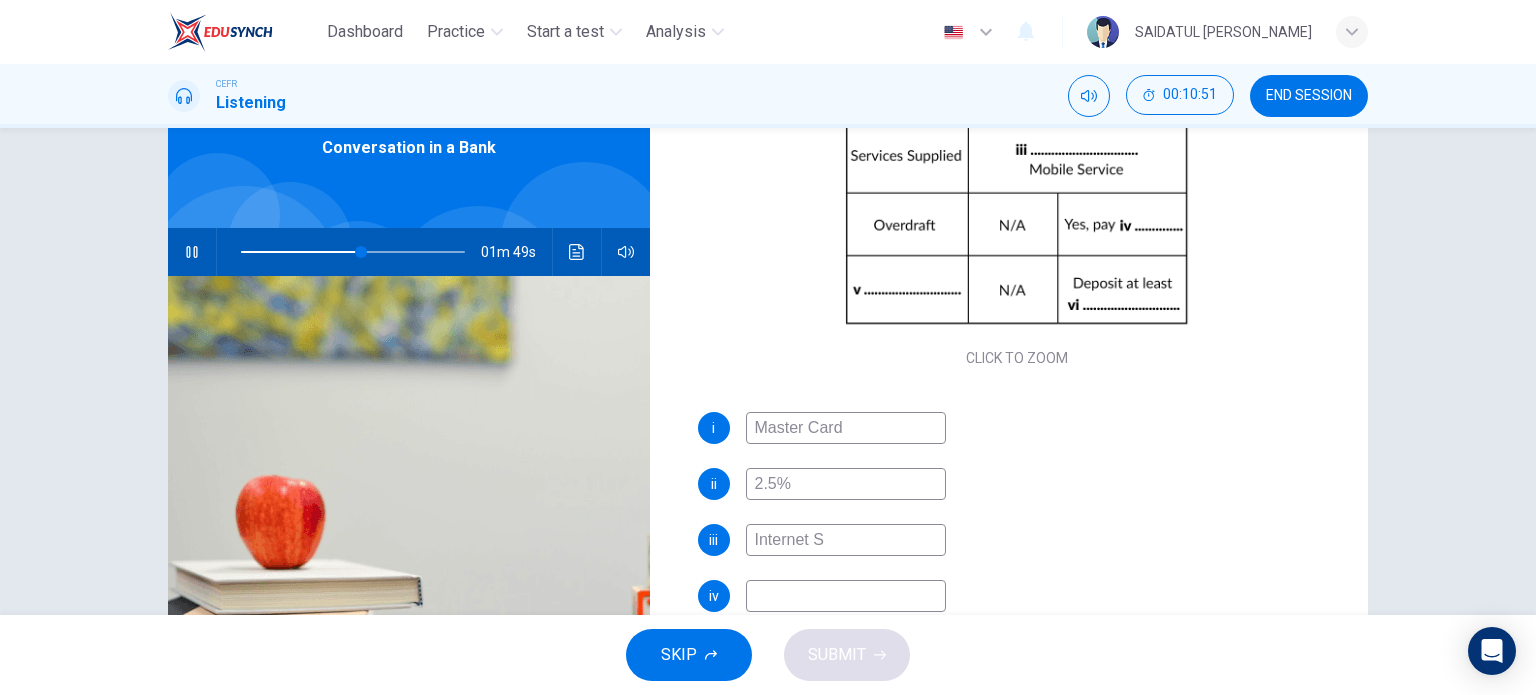 type on "Internet Se" 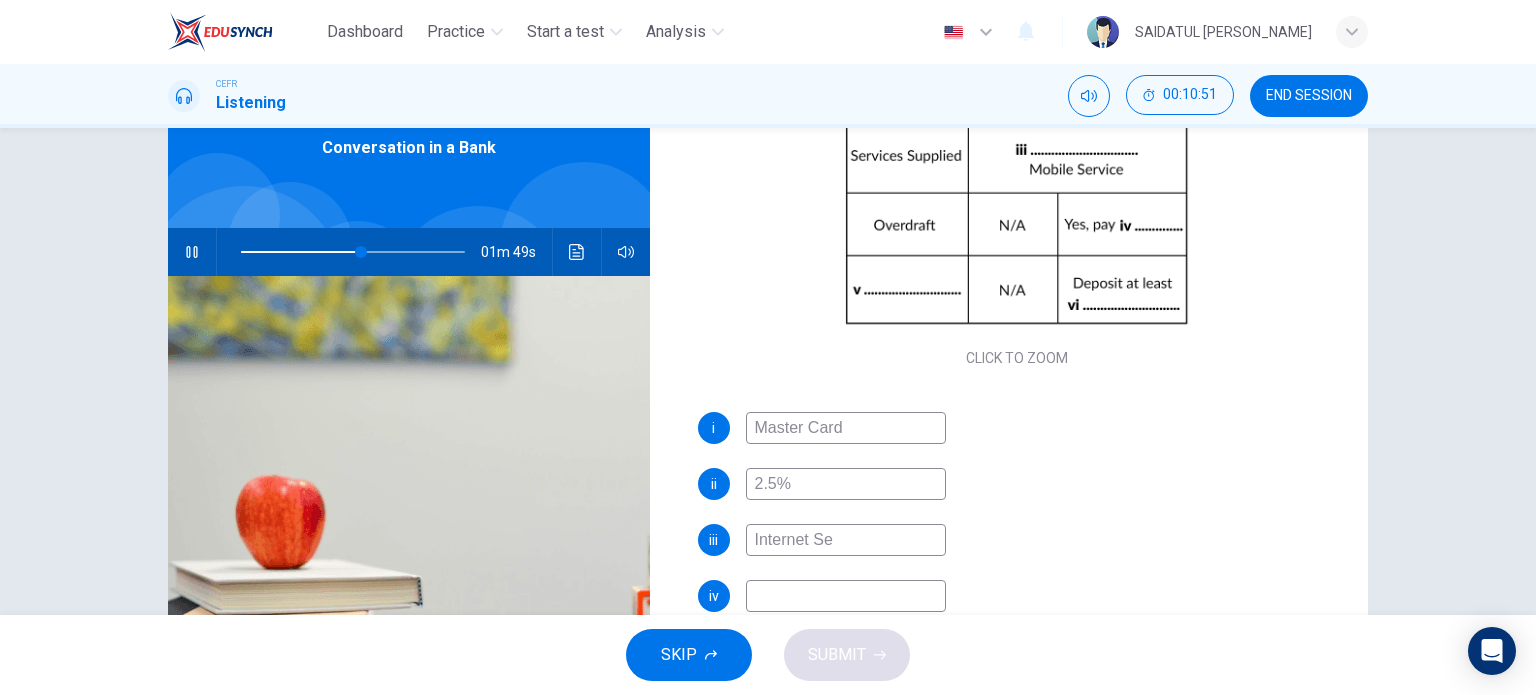 type on "54" 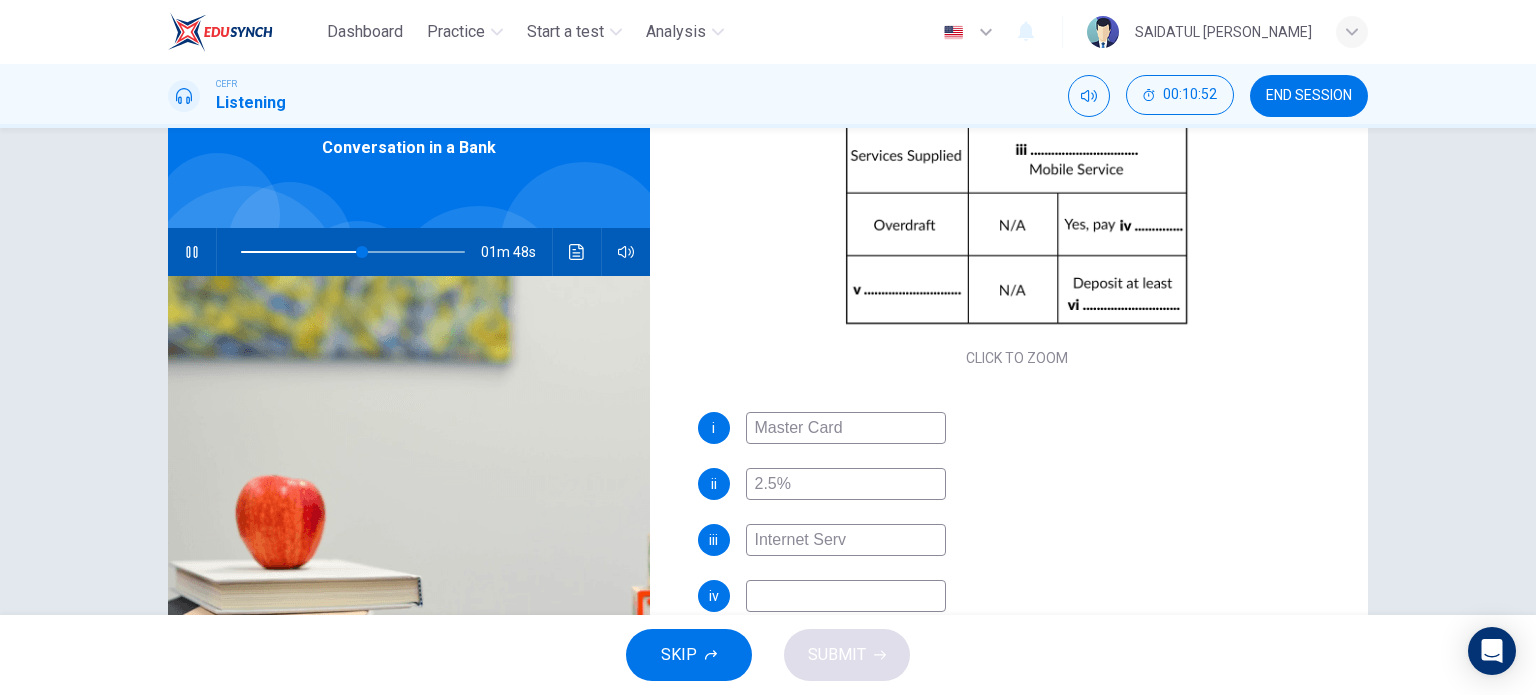 type on "Internet Servi" 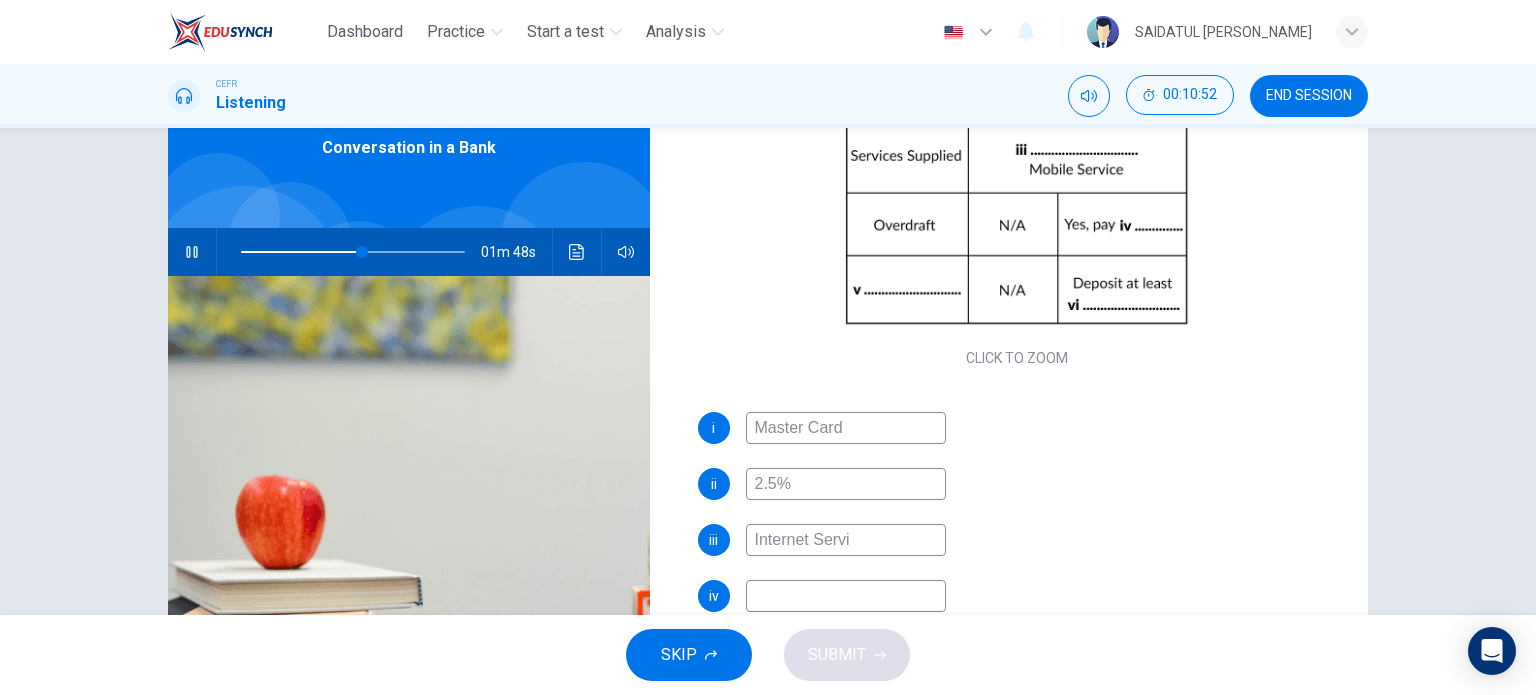 type on "54" 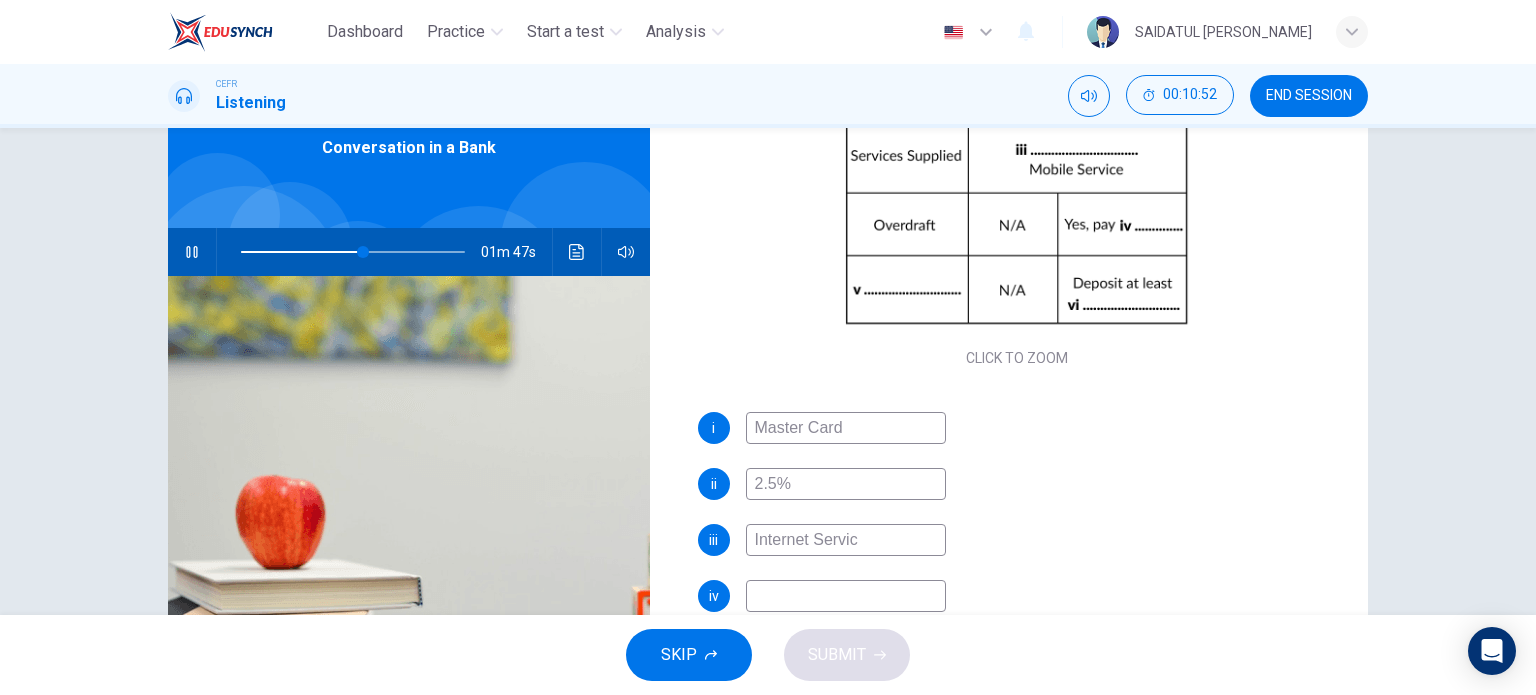 type on "Internet Service" 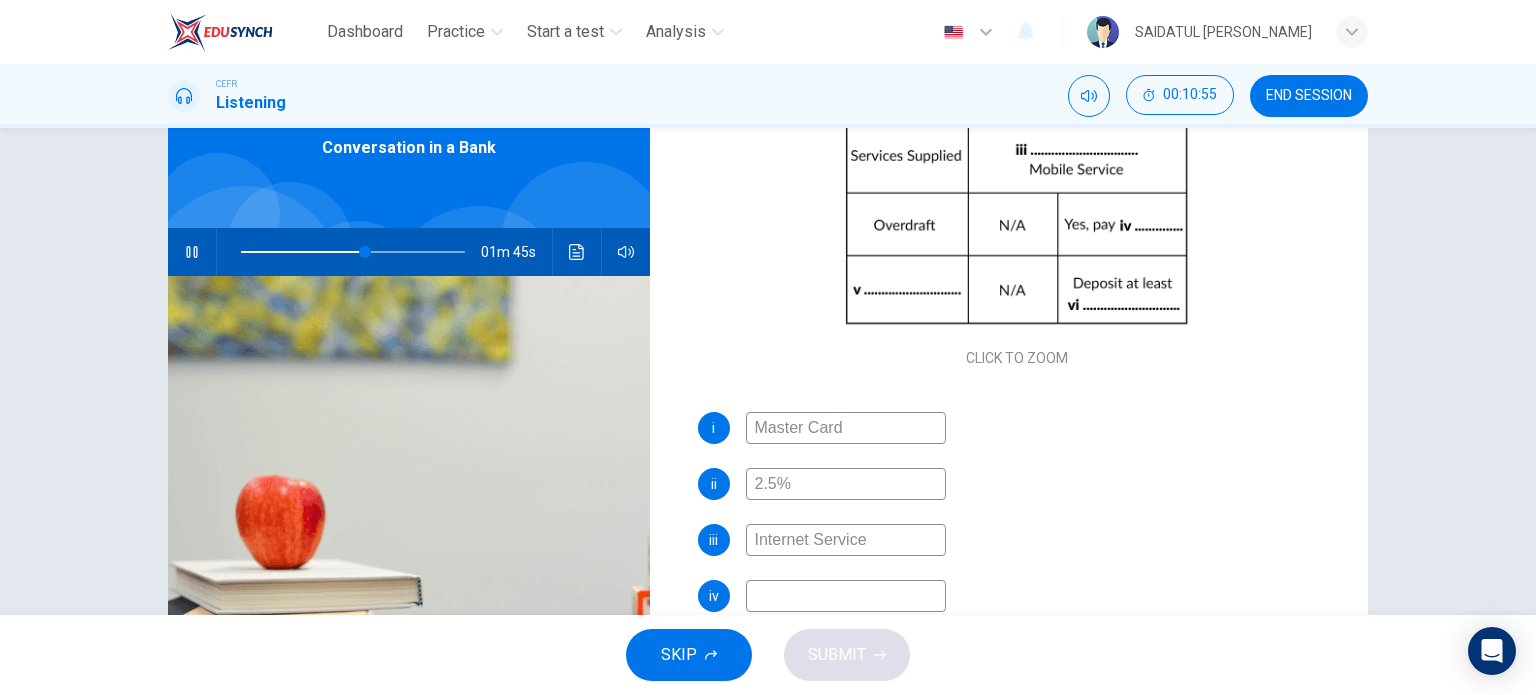 type on "56" 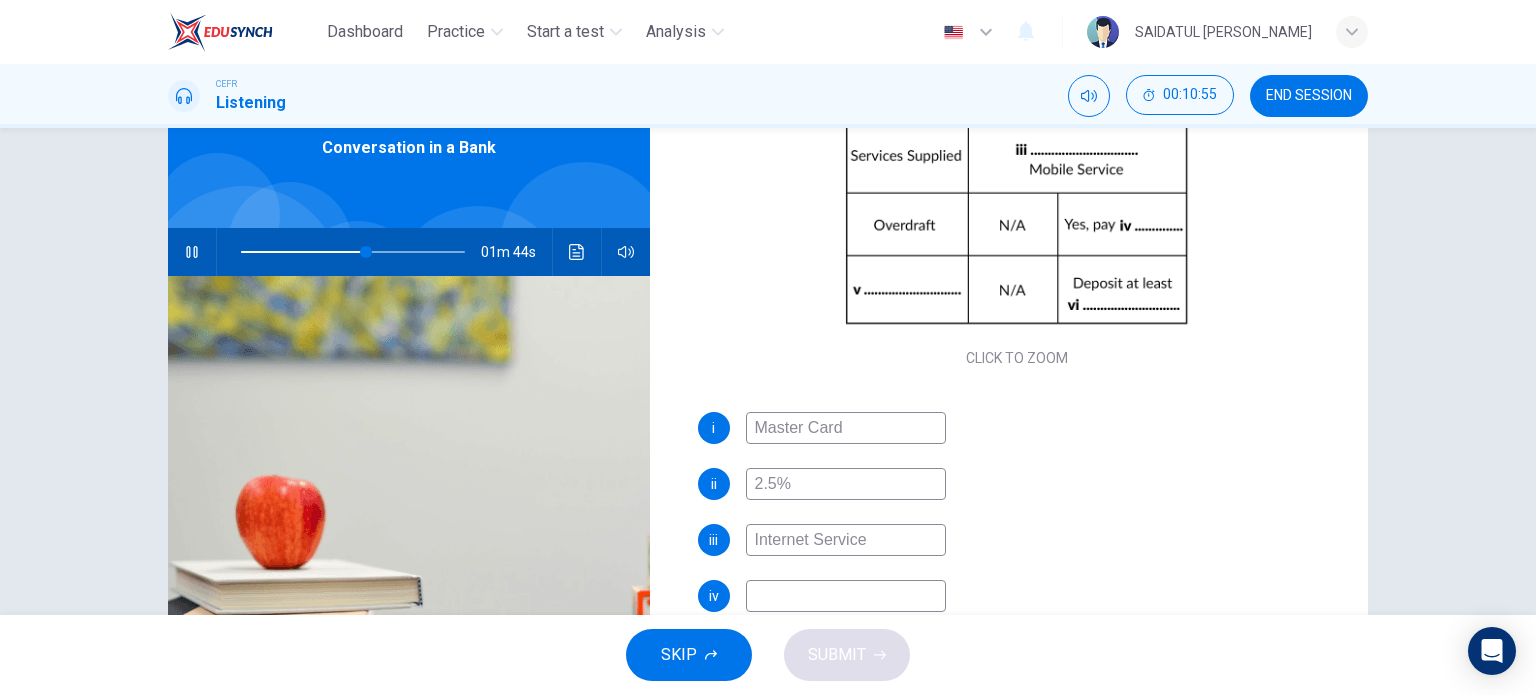scroll, scrollTop: 200, scrollLeft: 0, axis: vertical 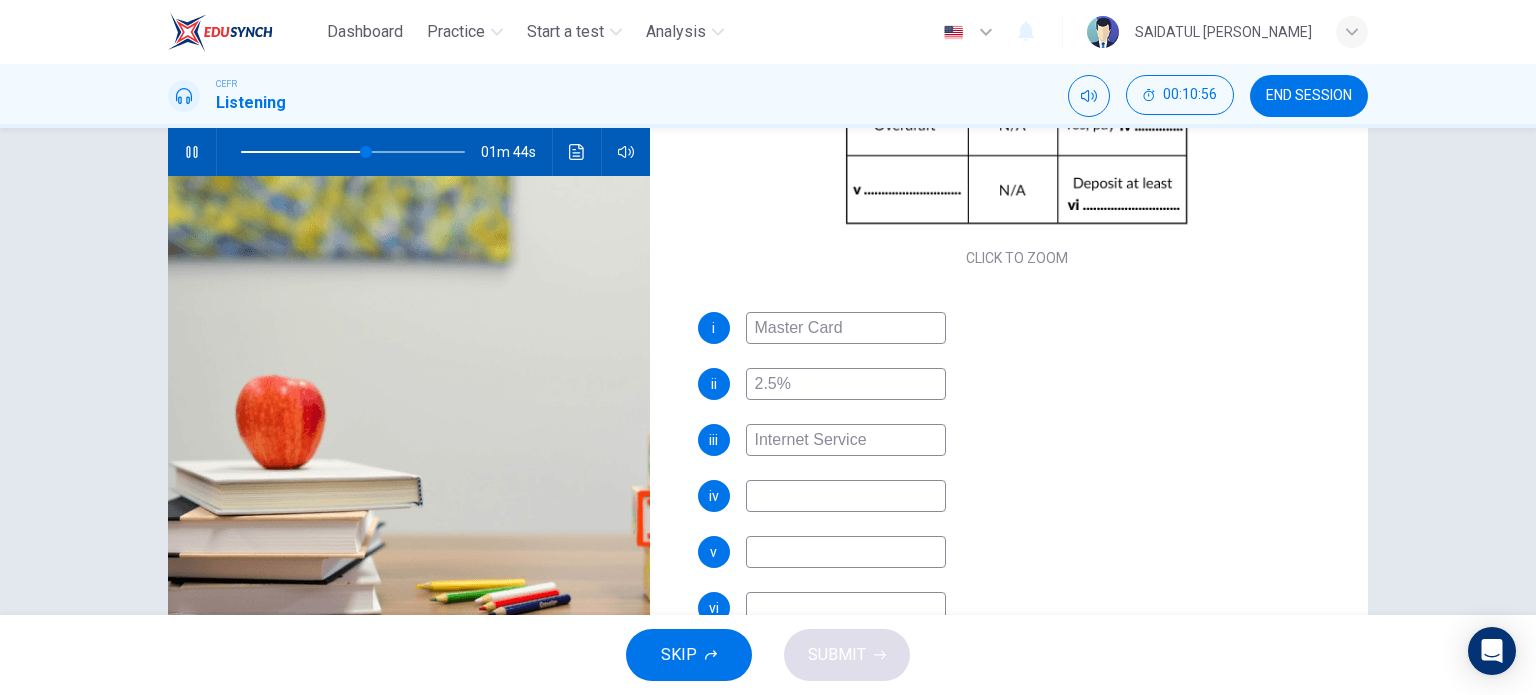type on "Internet Service" 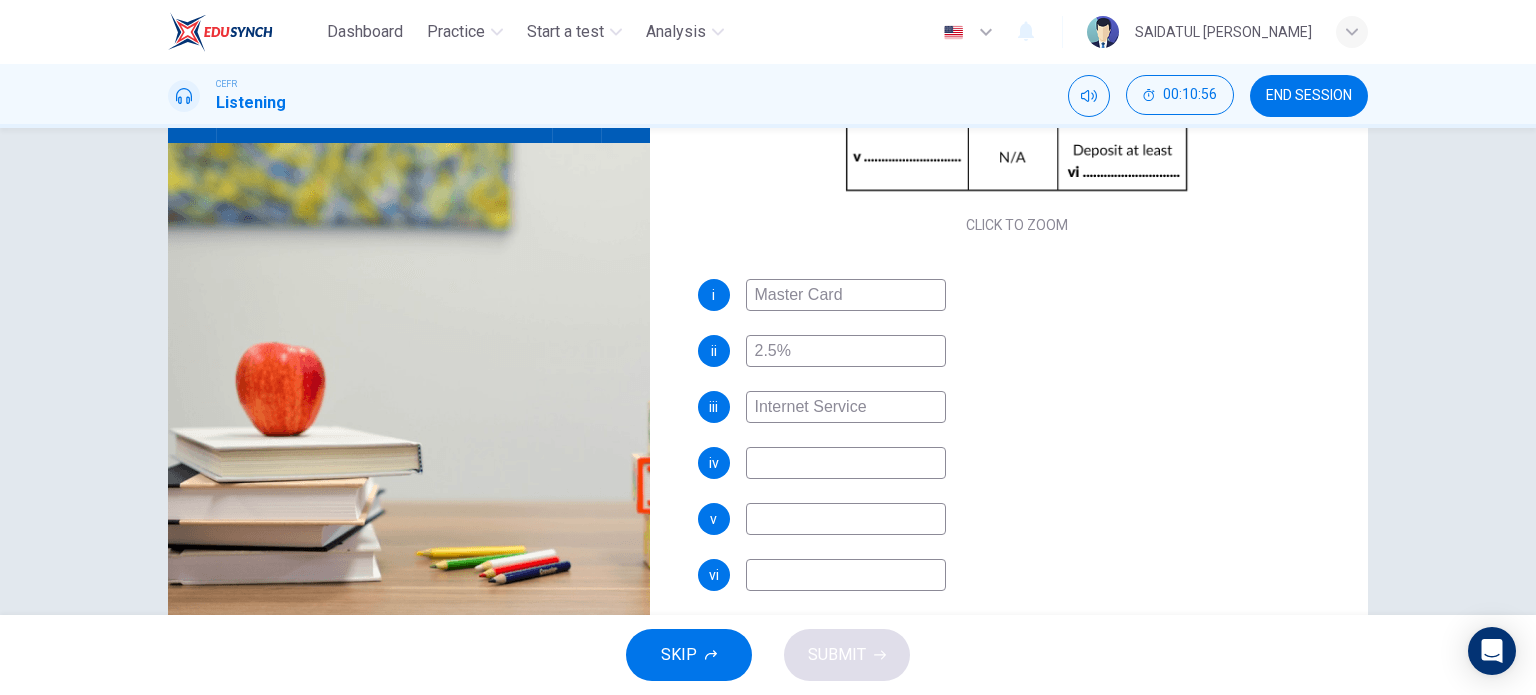 scroll, scrollTop: 288, scrollLeft: 0, axis: vertical 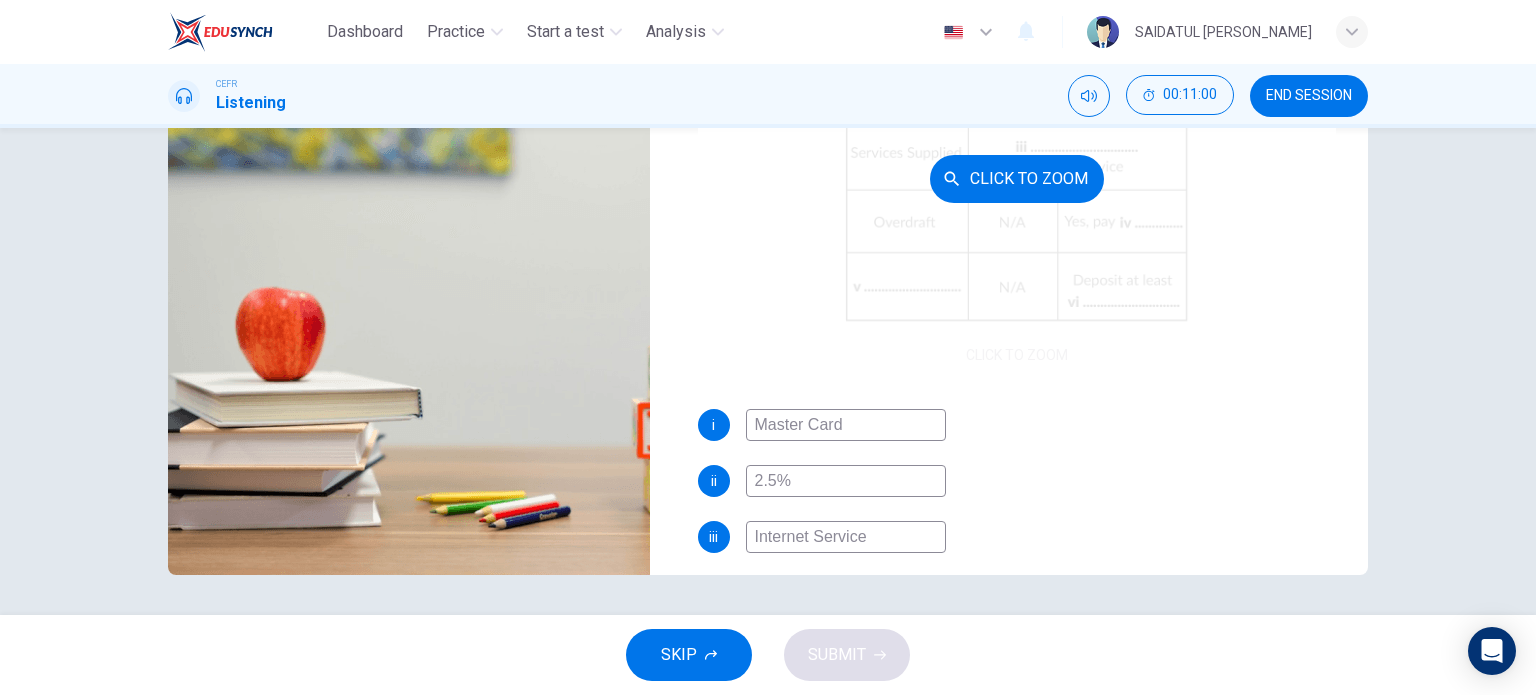 click on "Click to Zoom" at bounding box center [1017, 178] 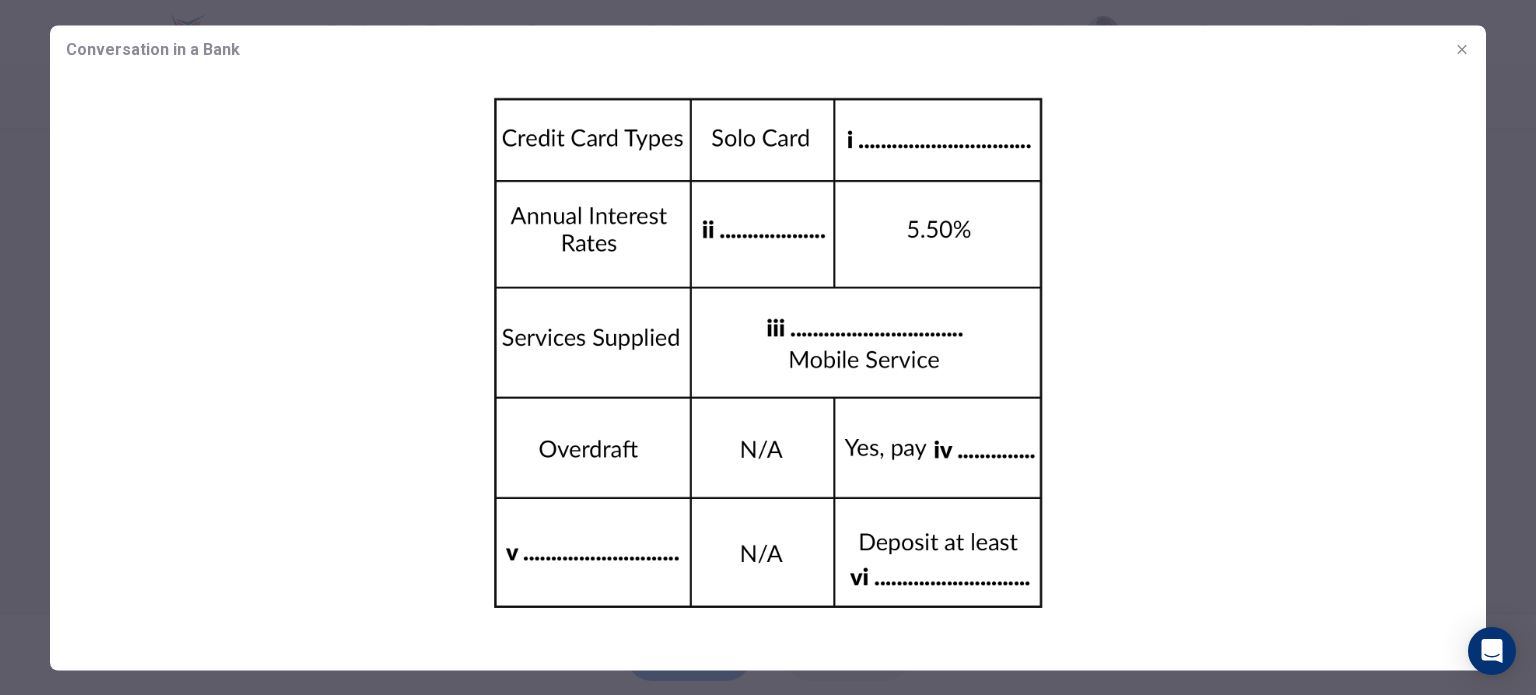 click 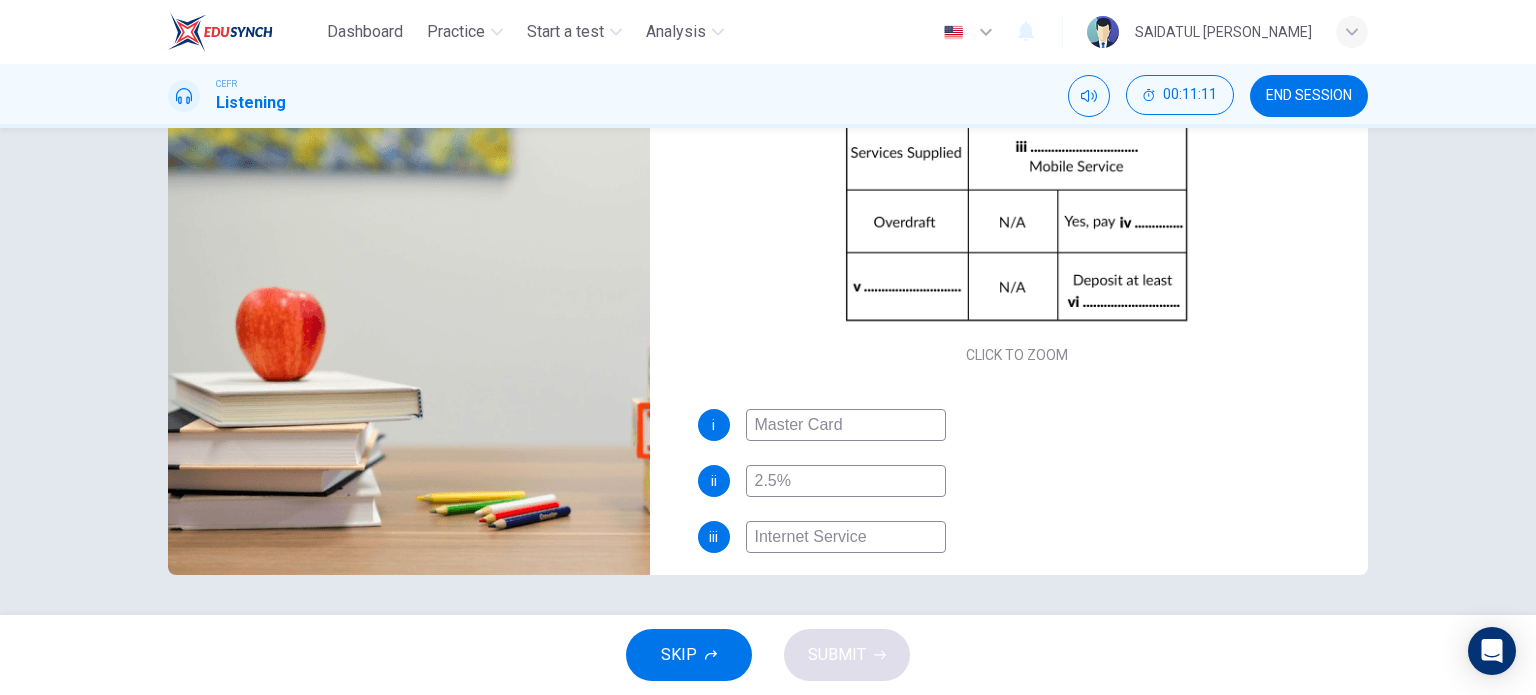 scroll, scrollTop: 285, scrollLeft: 0, axis: vertical 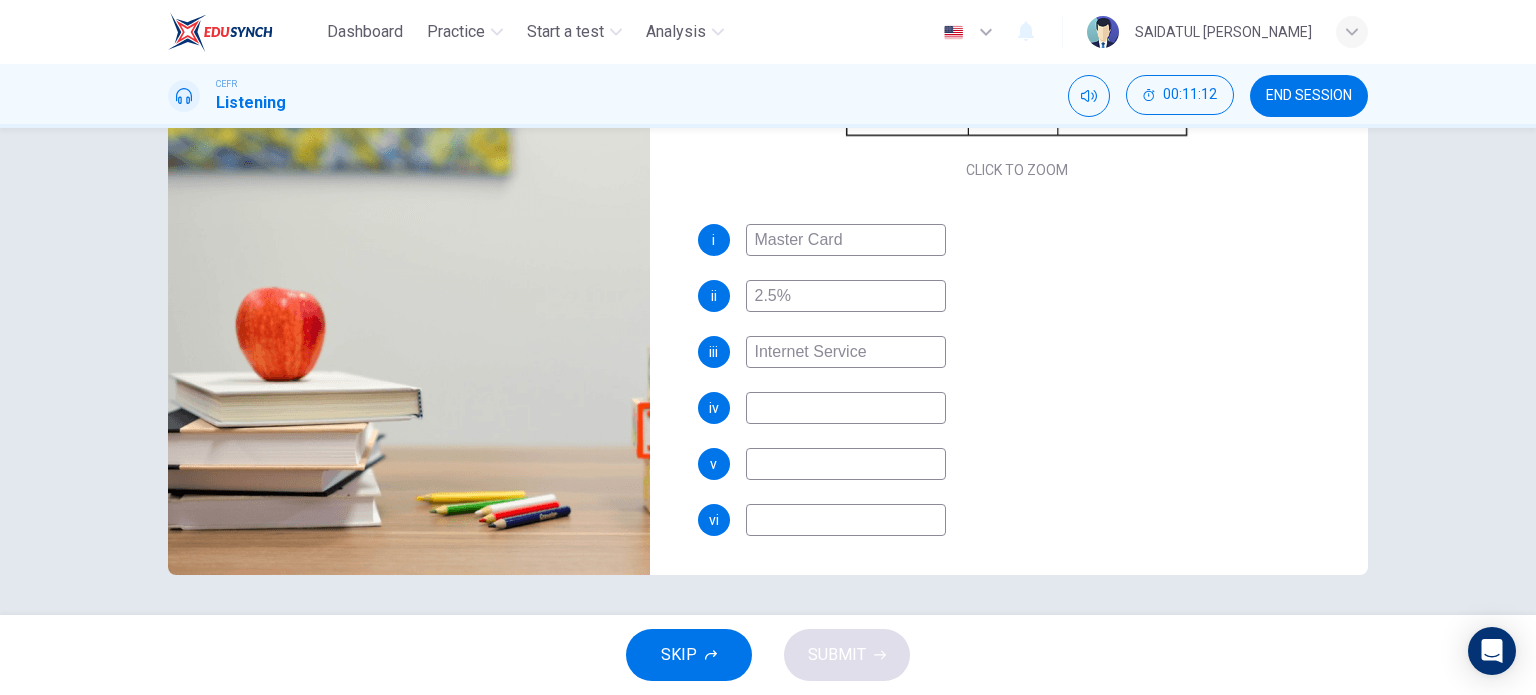 click at bounding box center [846, 408] 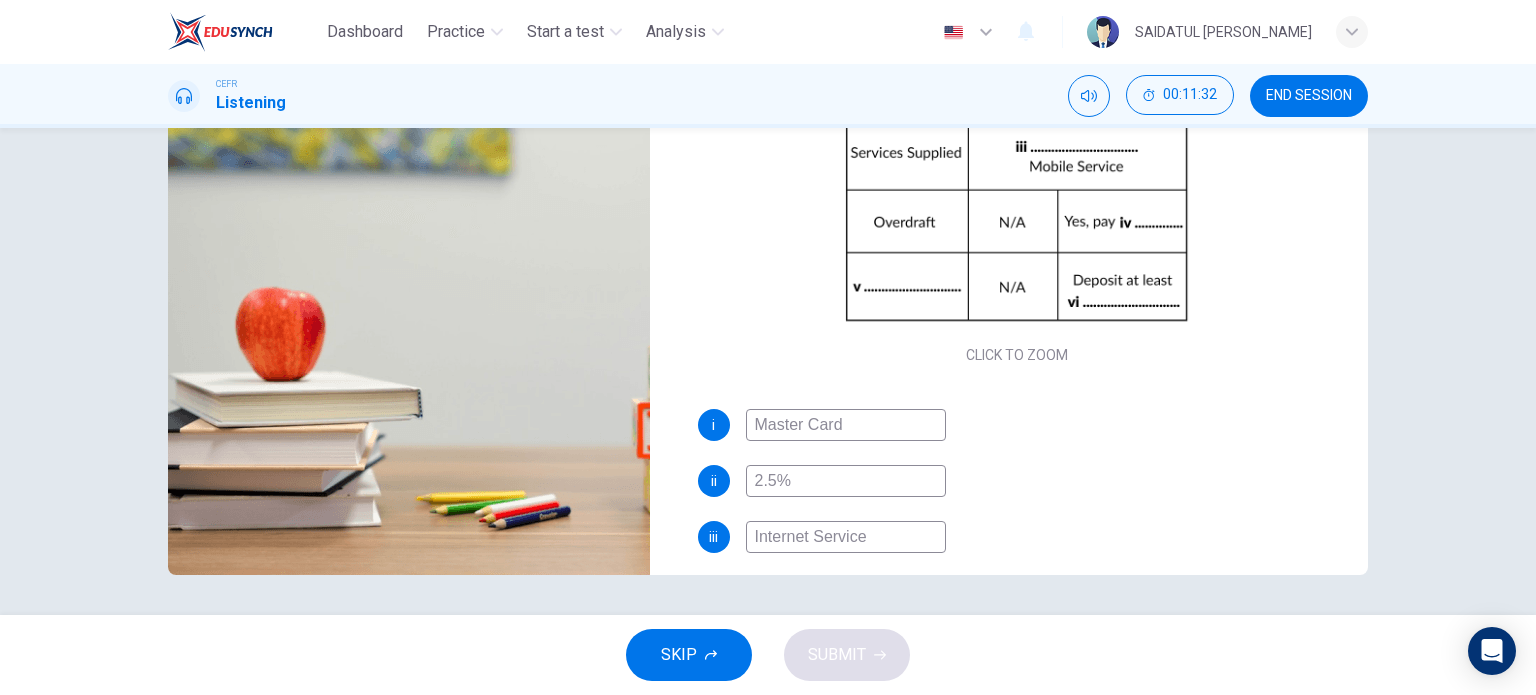 scroll, scrollTop: 200, scrollLeft: 0, axis: vertical 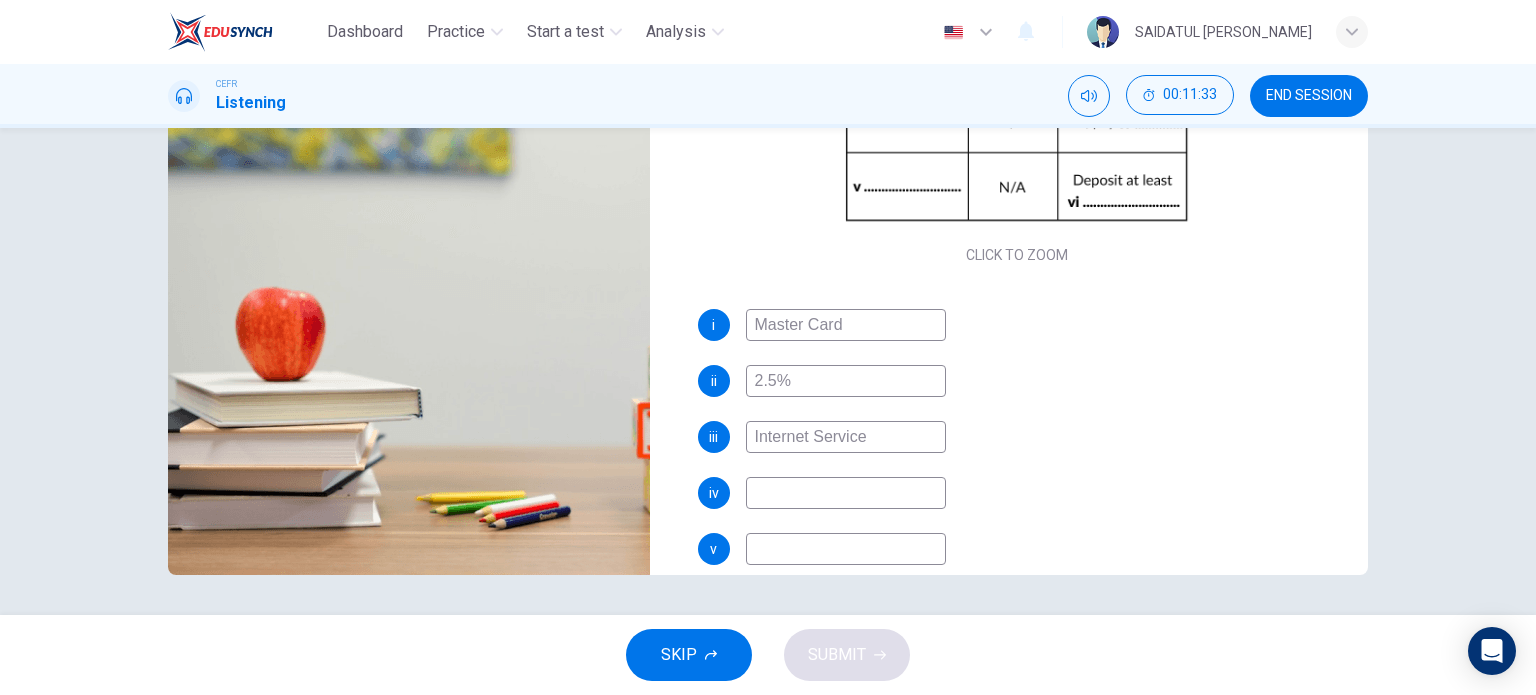 click at bounding box center (846, 493) 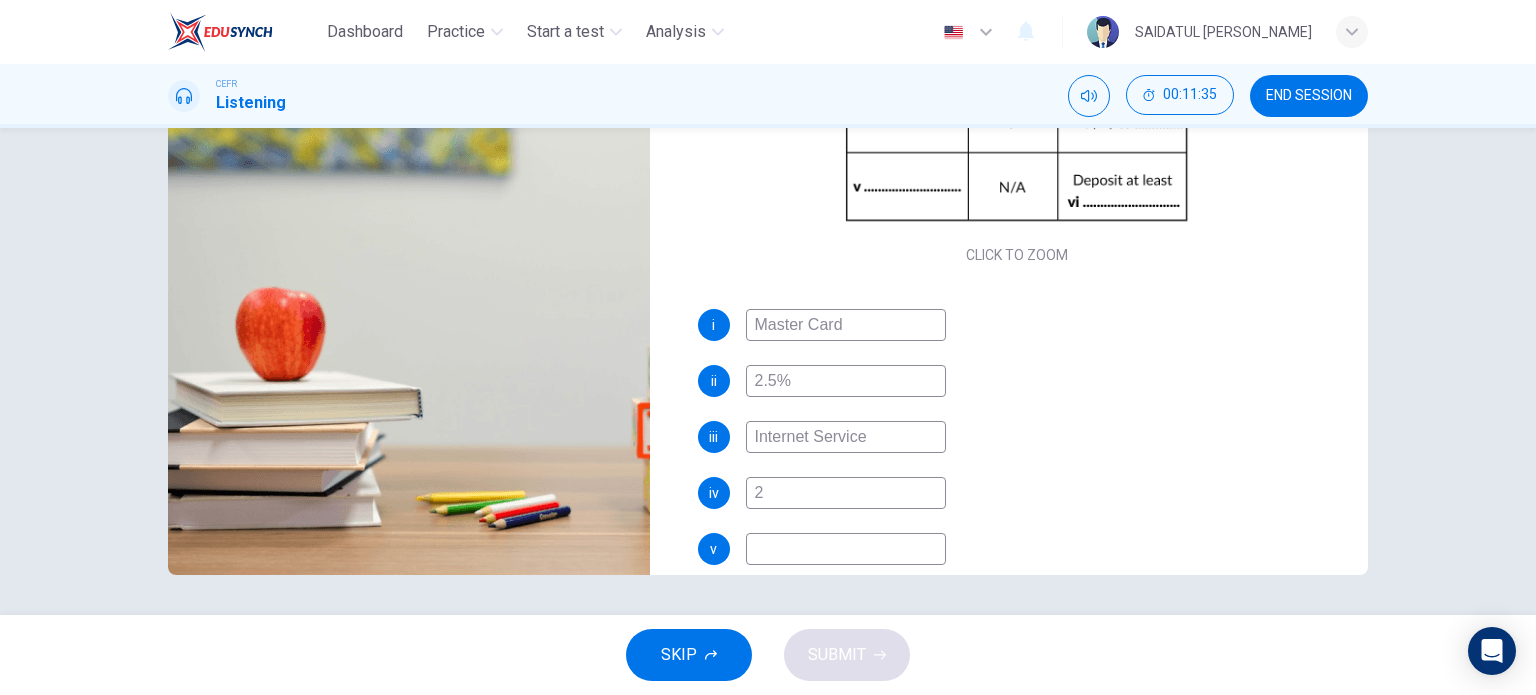 type on "73" 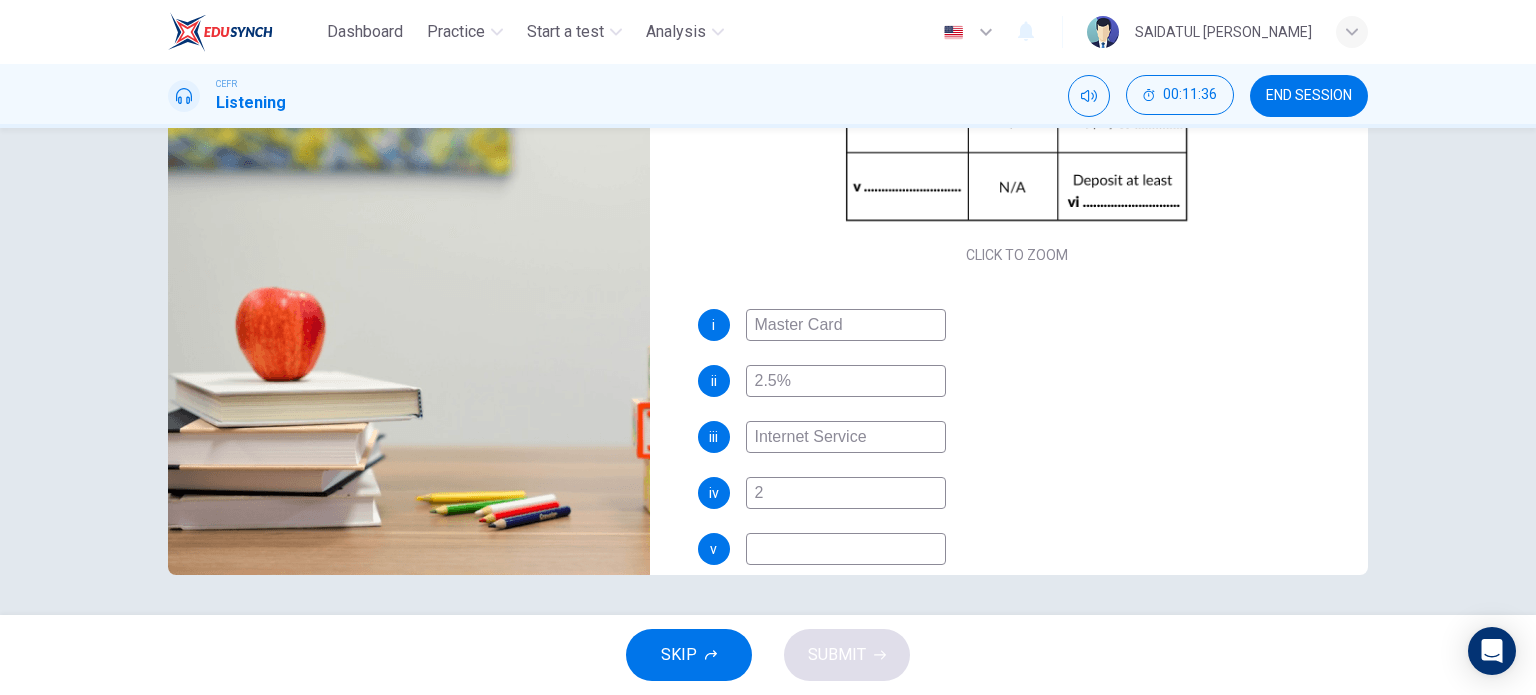 type on "2%" 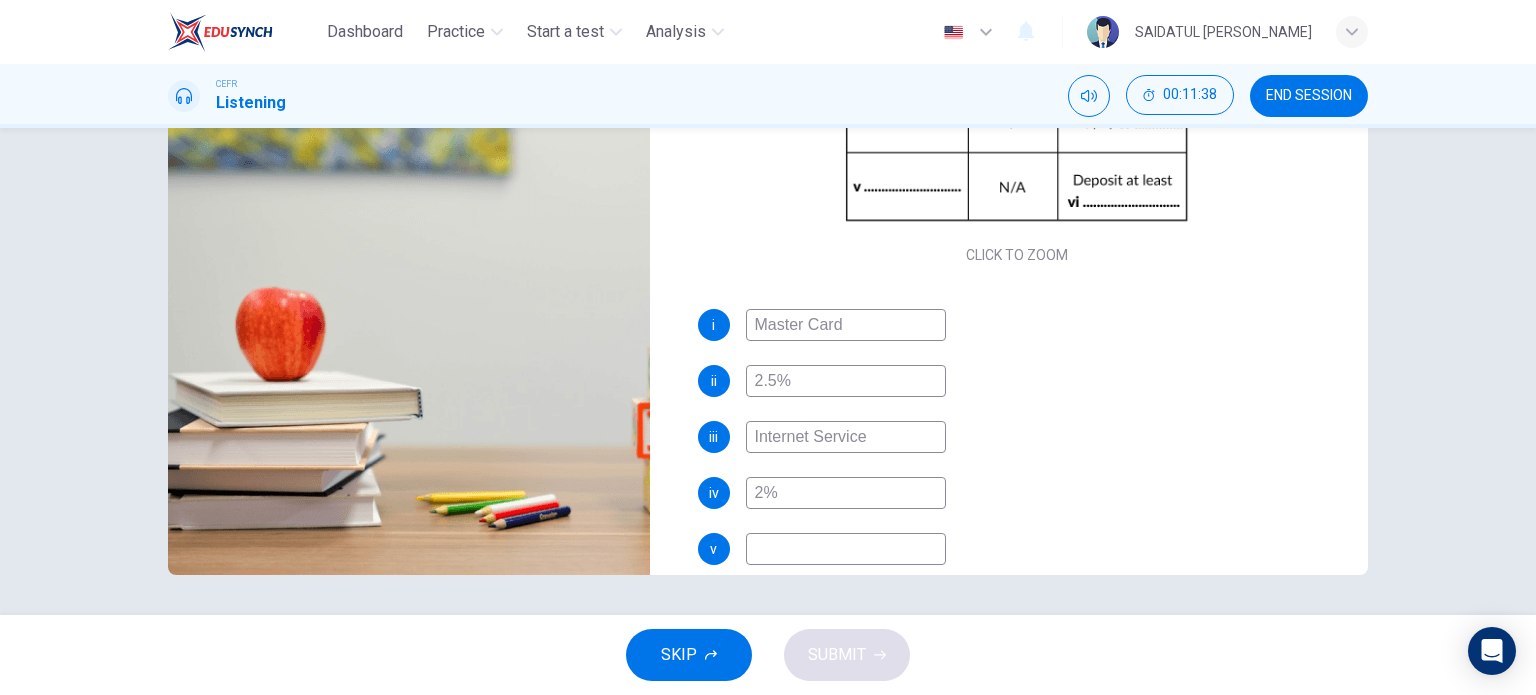 drag, startPoint x: 752, startPoint y: 491, endPoint x: 777, endPoint y: 491, distance: 25 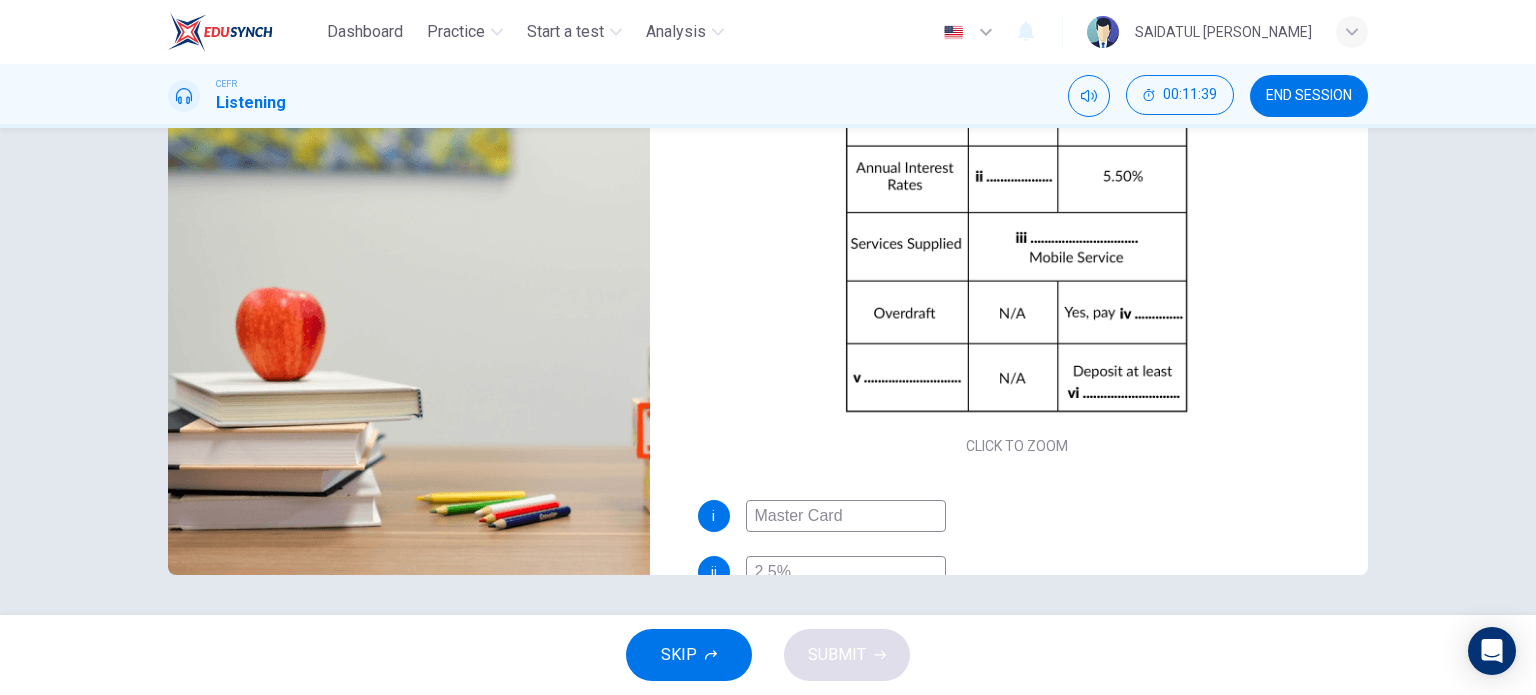 scroll, scrollTop: 0, scrollLeft: 0, axis: both 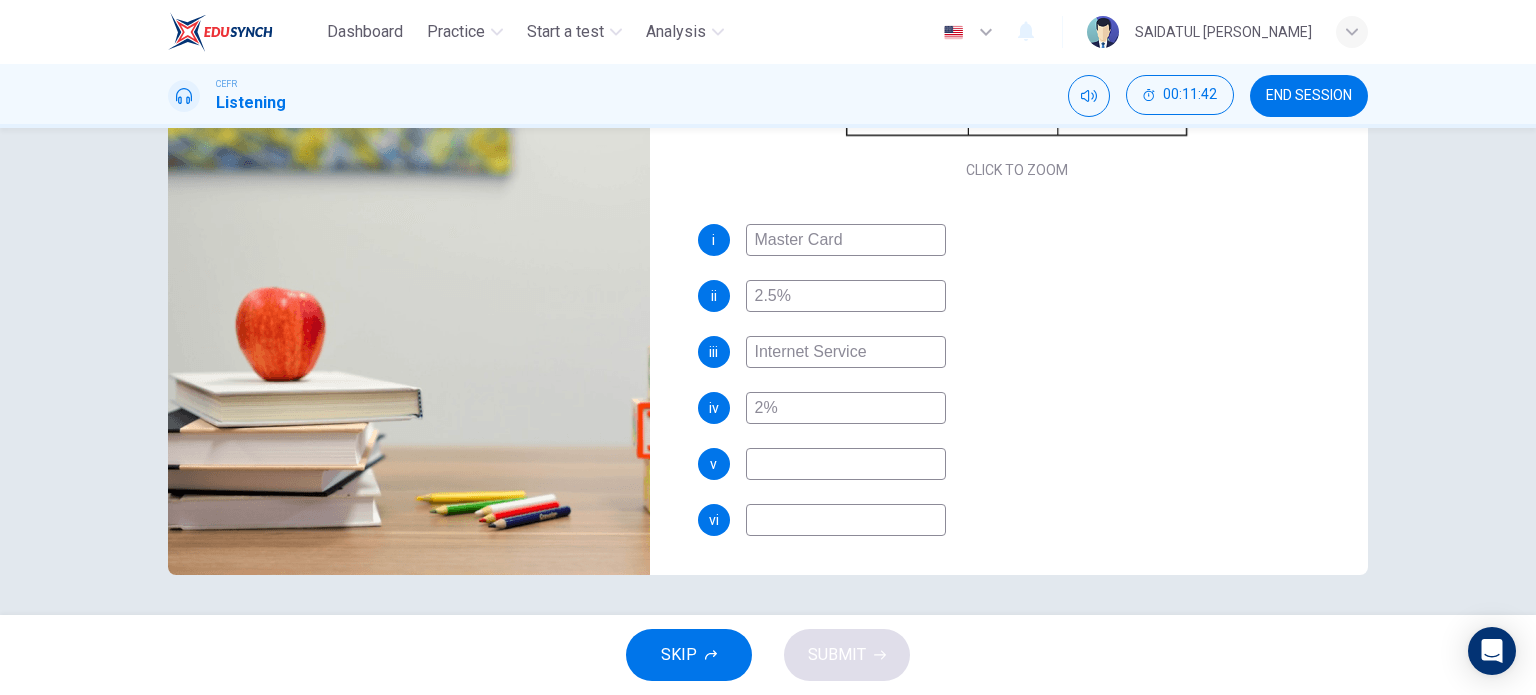 type on "76" 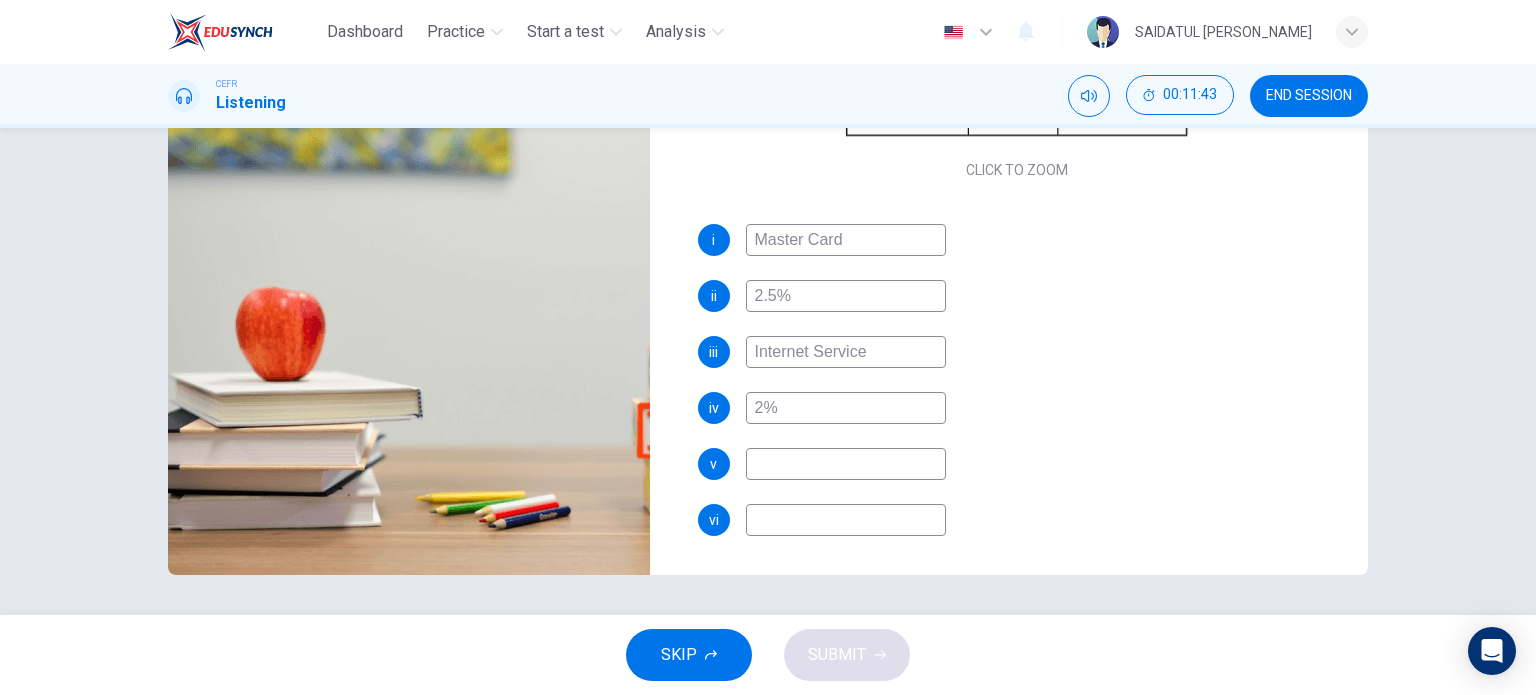 type on "2%" 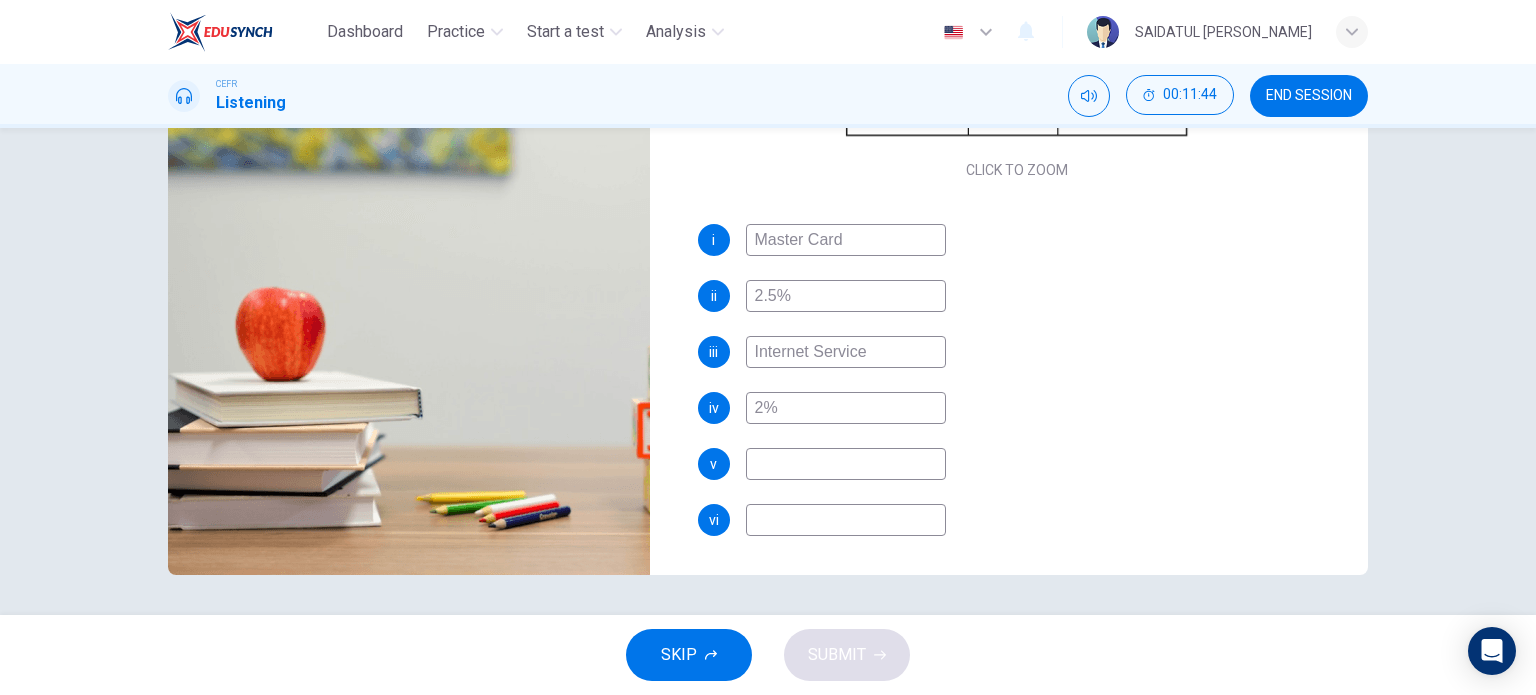 type on "R" 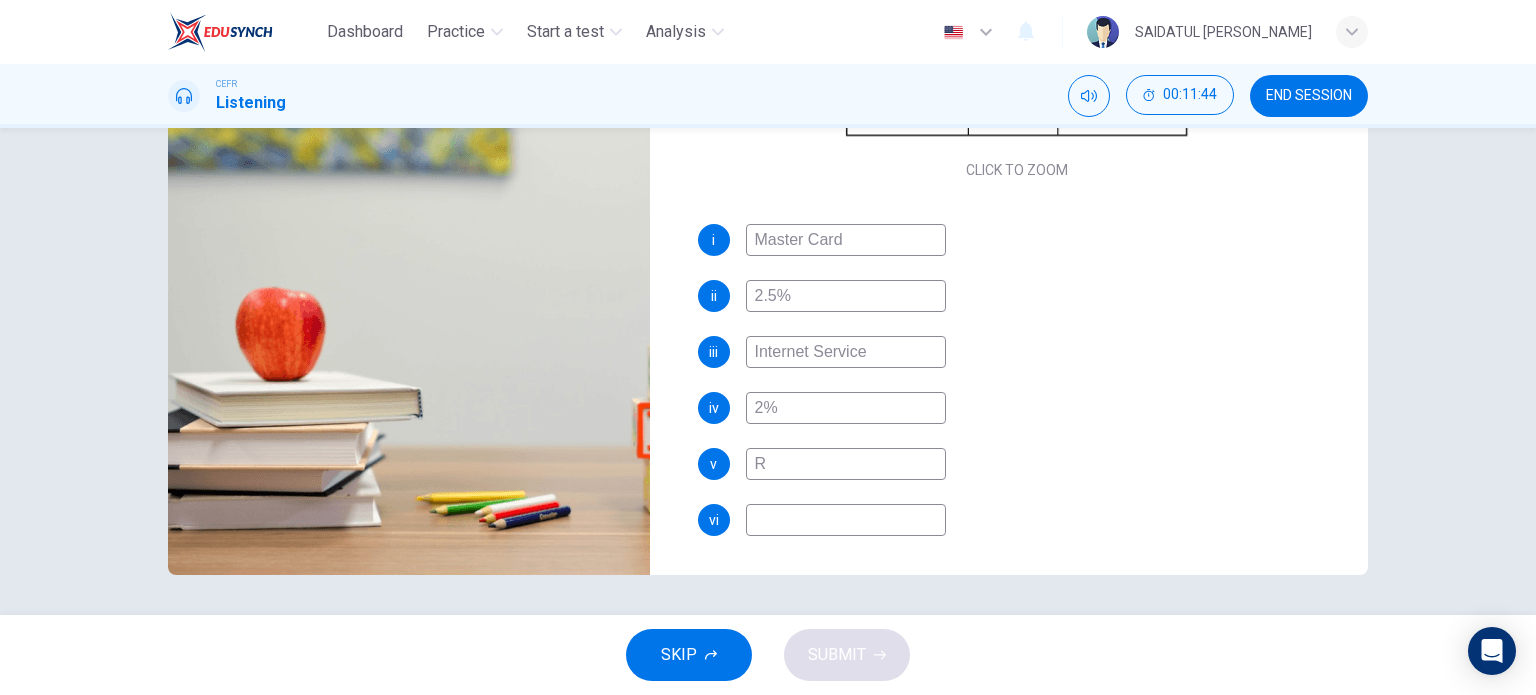 type on "76" 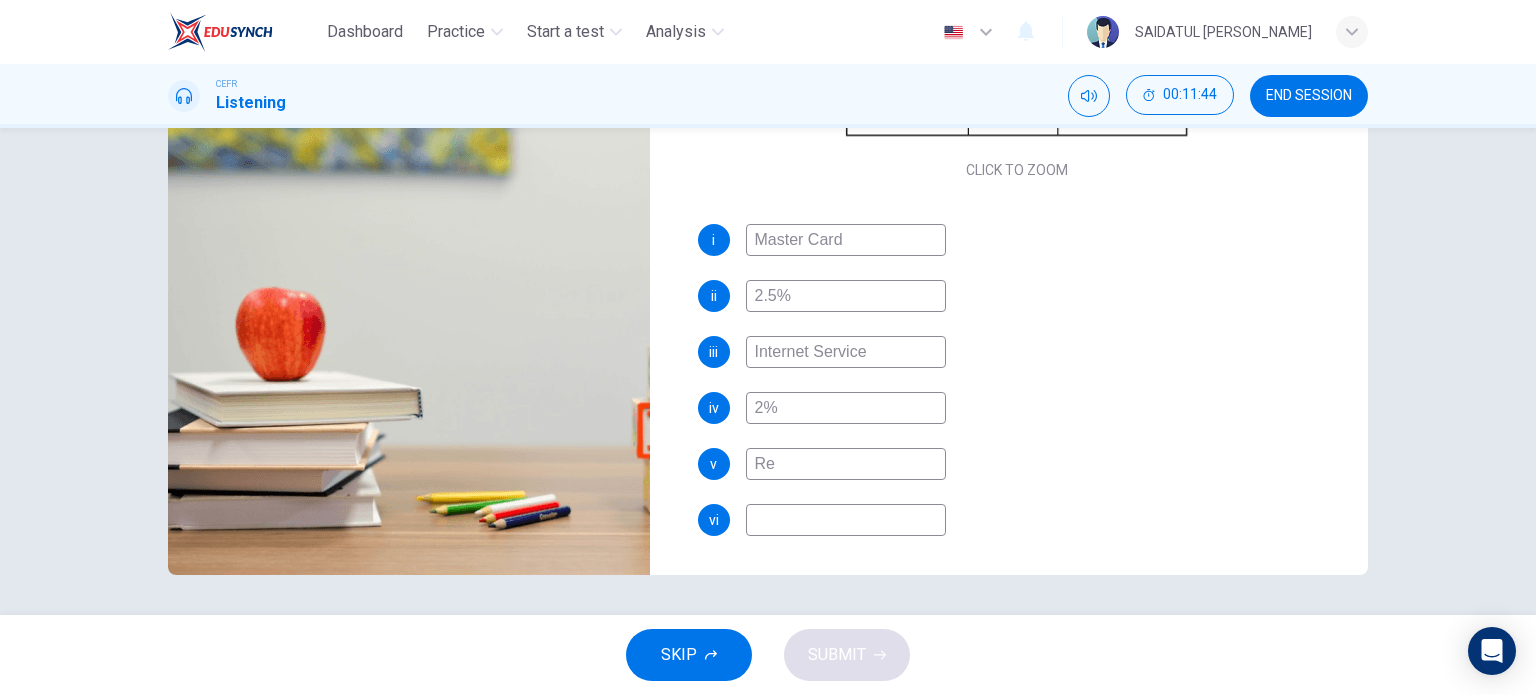 type on "Req" 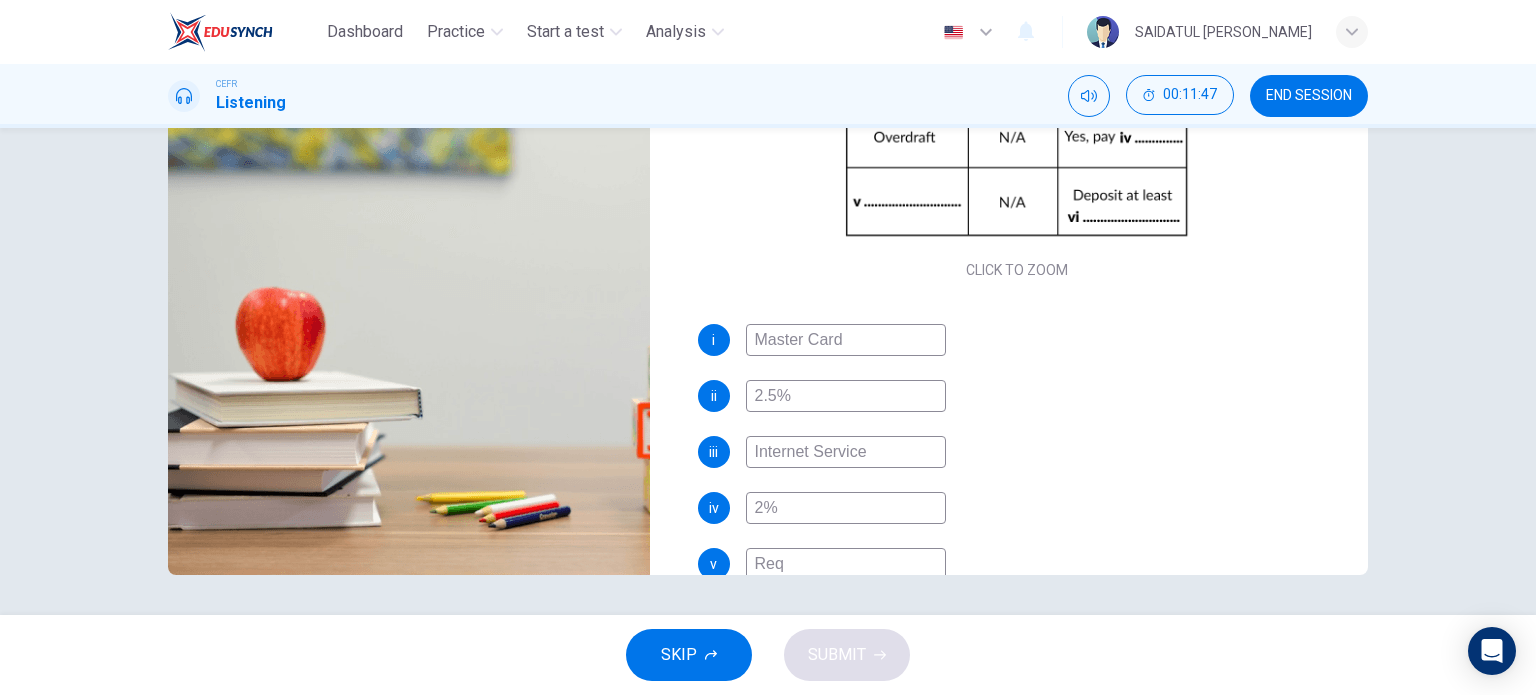 scroll, scrollTop: 285, scrollLeft: 0, axis: vertical 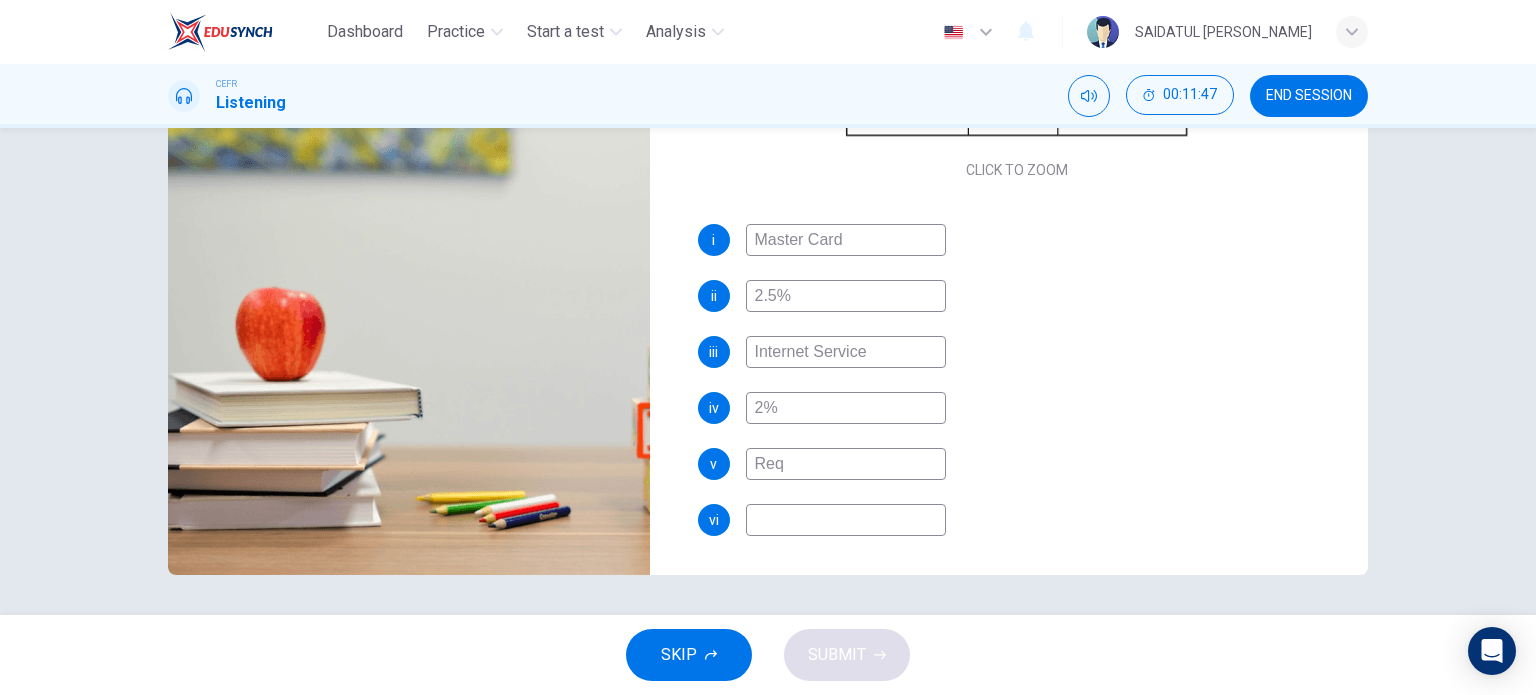 type on "78" 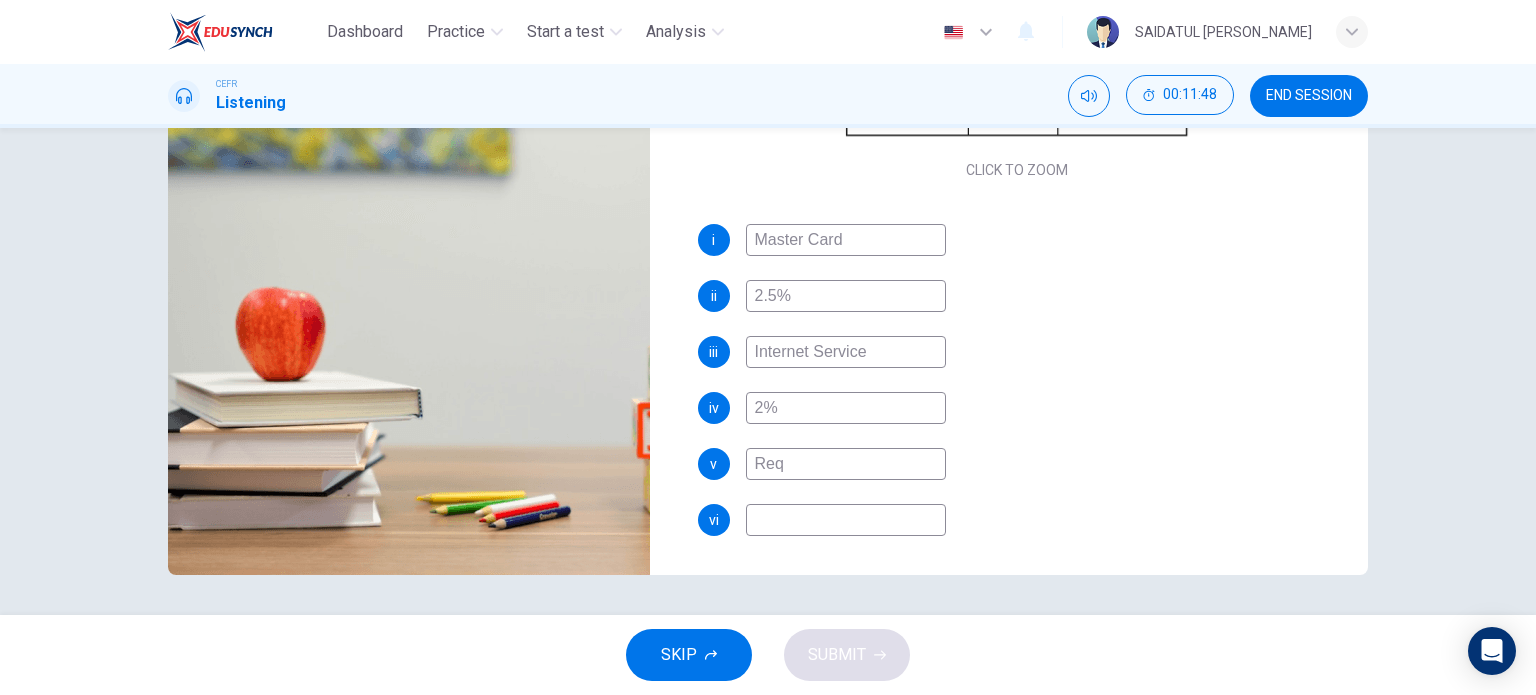 type on "Req" 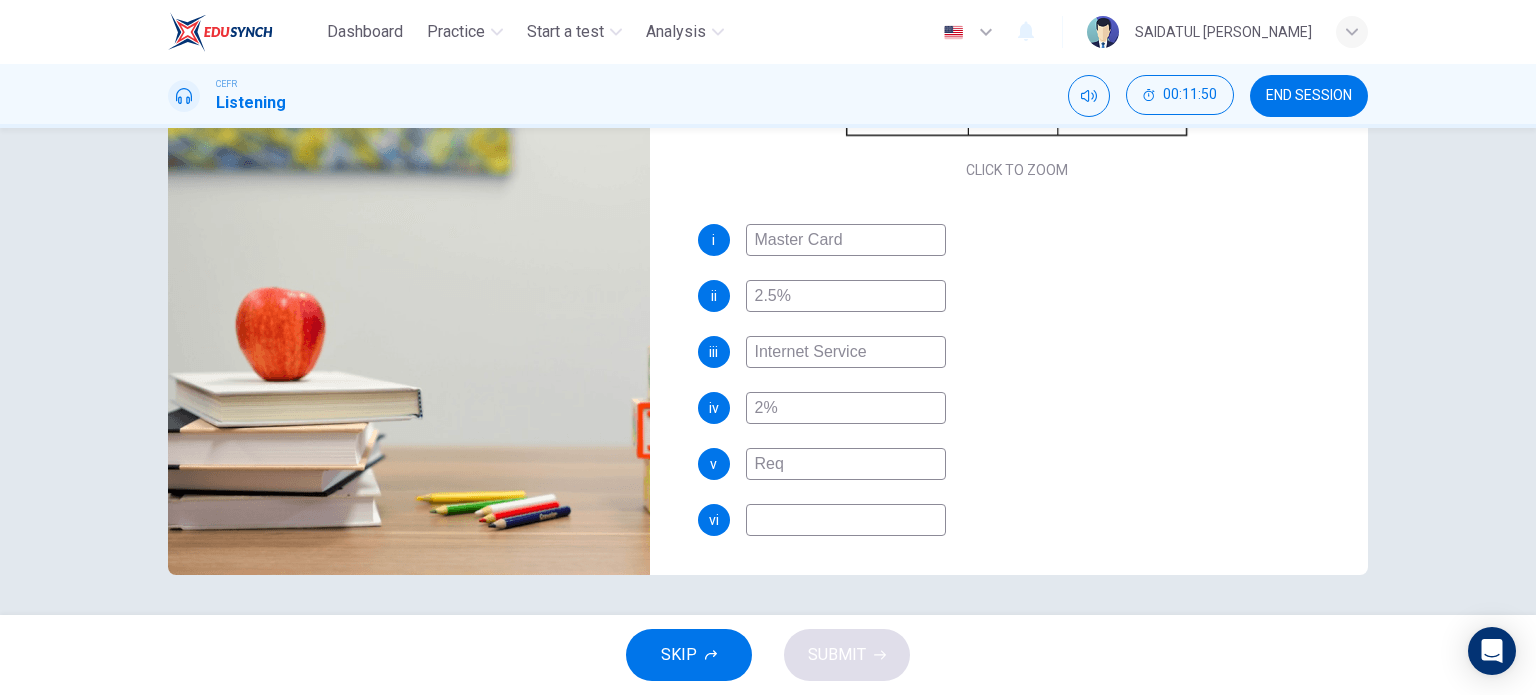 type on "79" 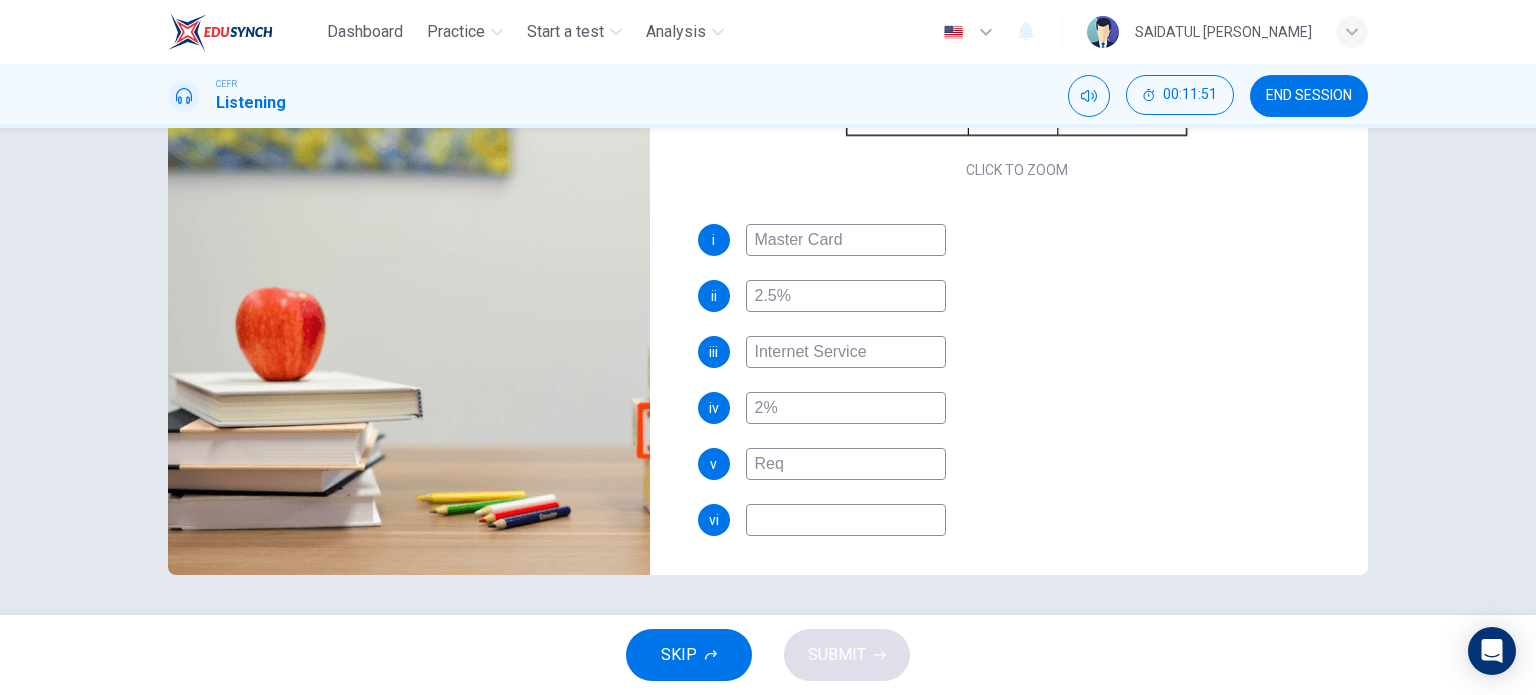 type on "M" 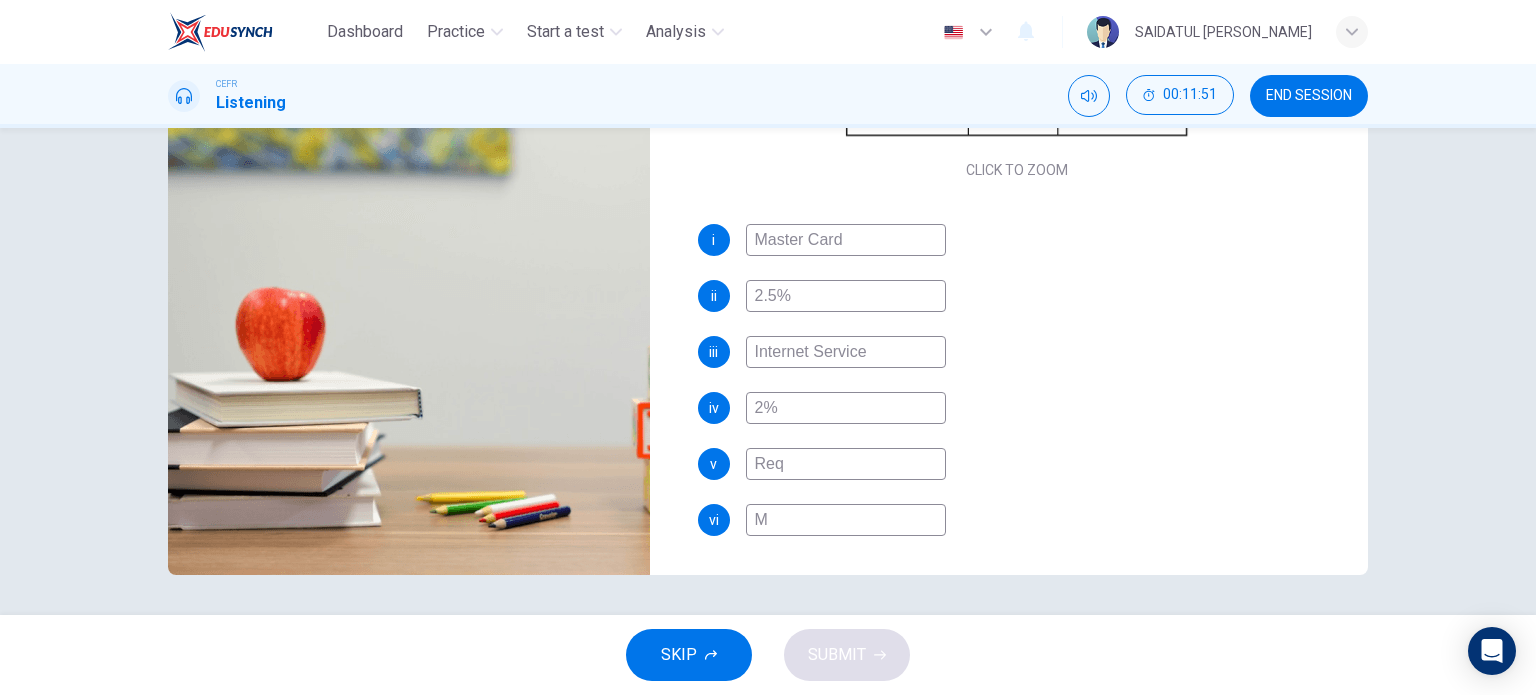 type on "79" 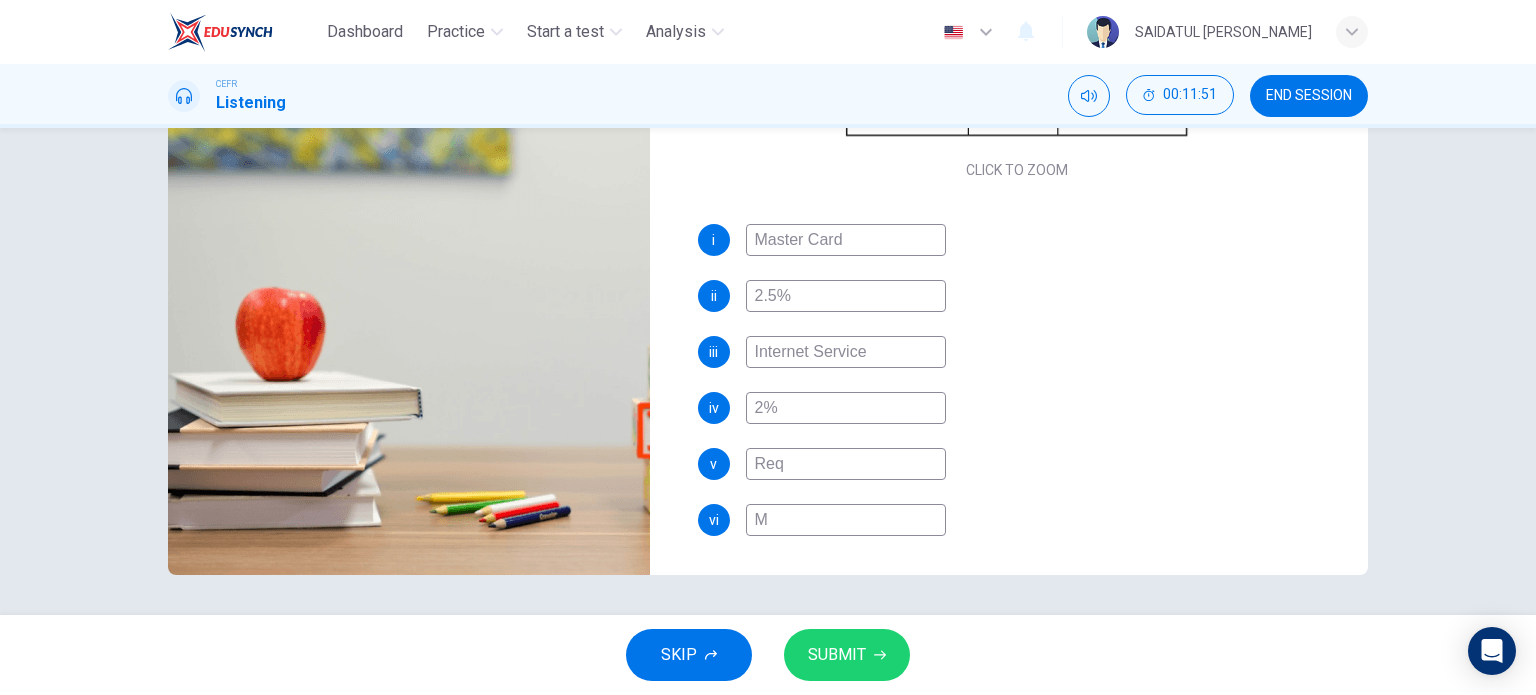 type on "Mi" 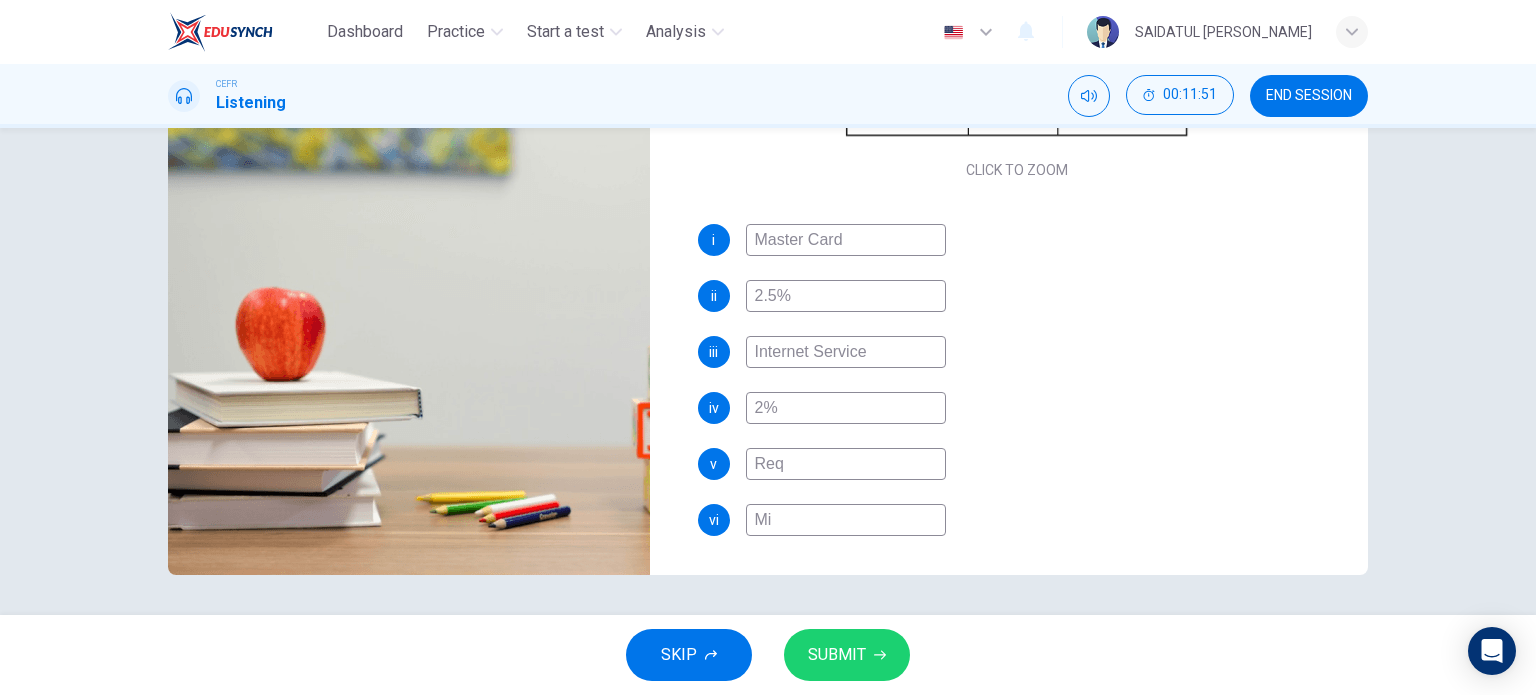 type on "79" 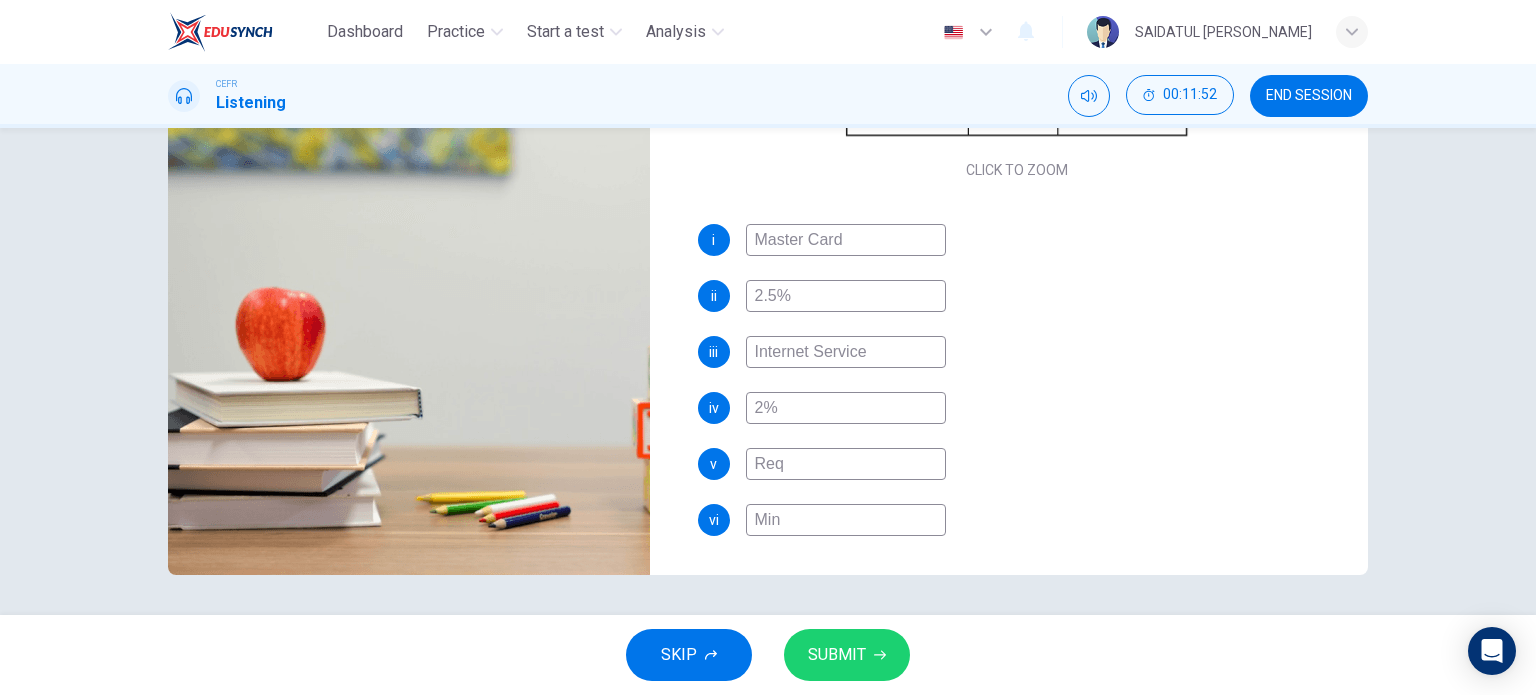 type on "Minu" 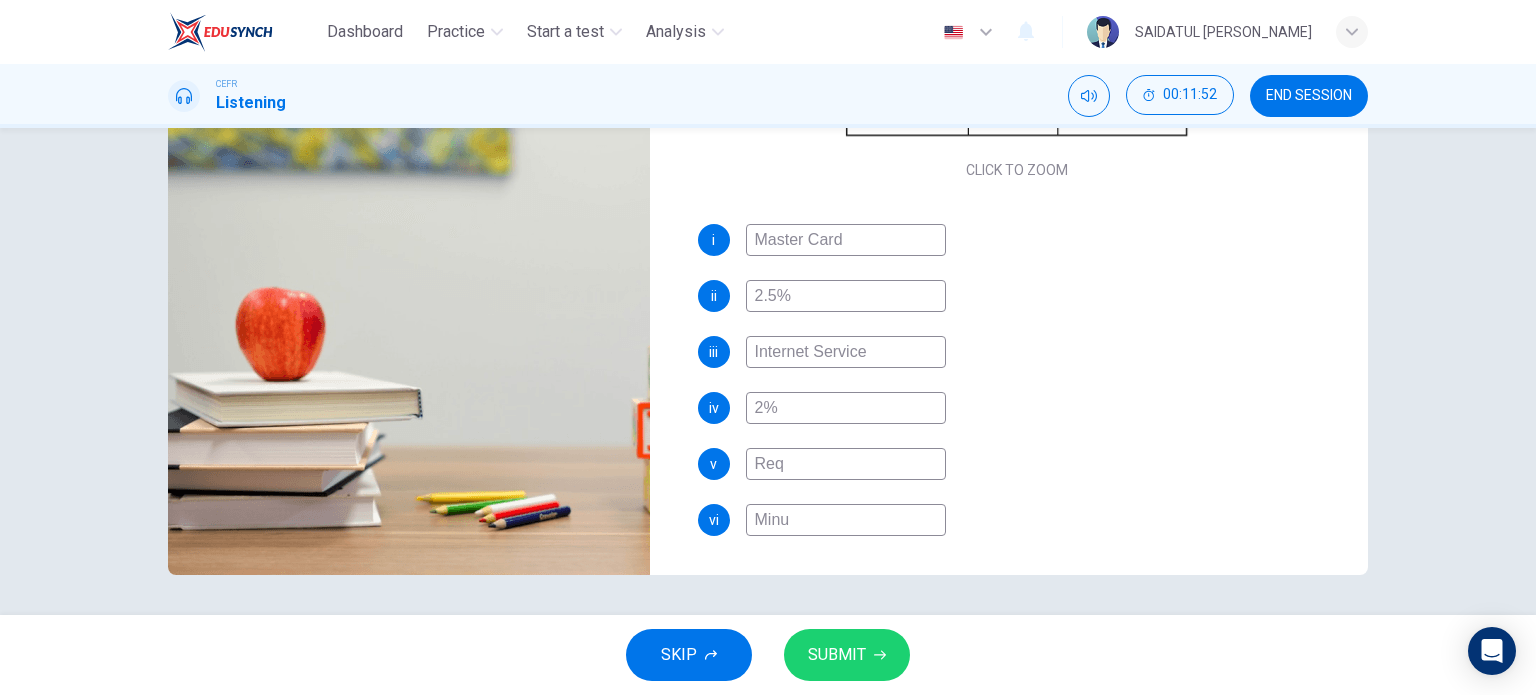 type on "79" 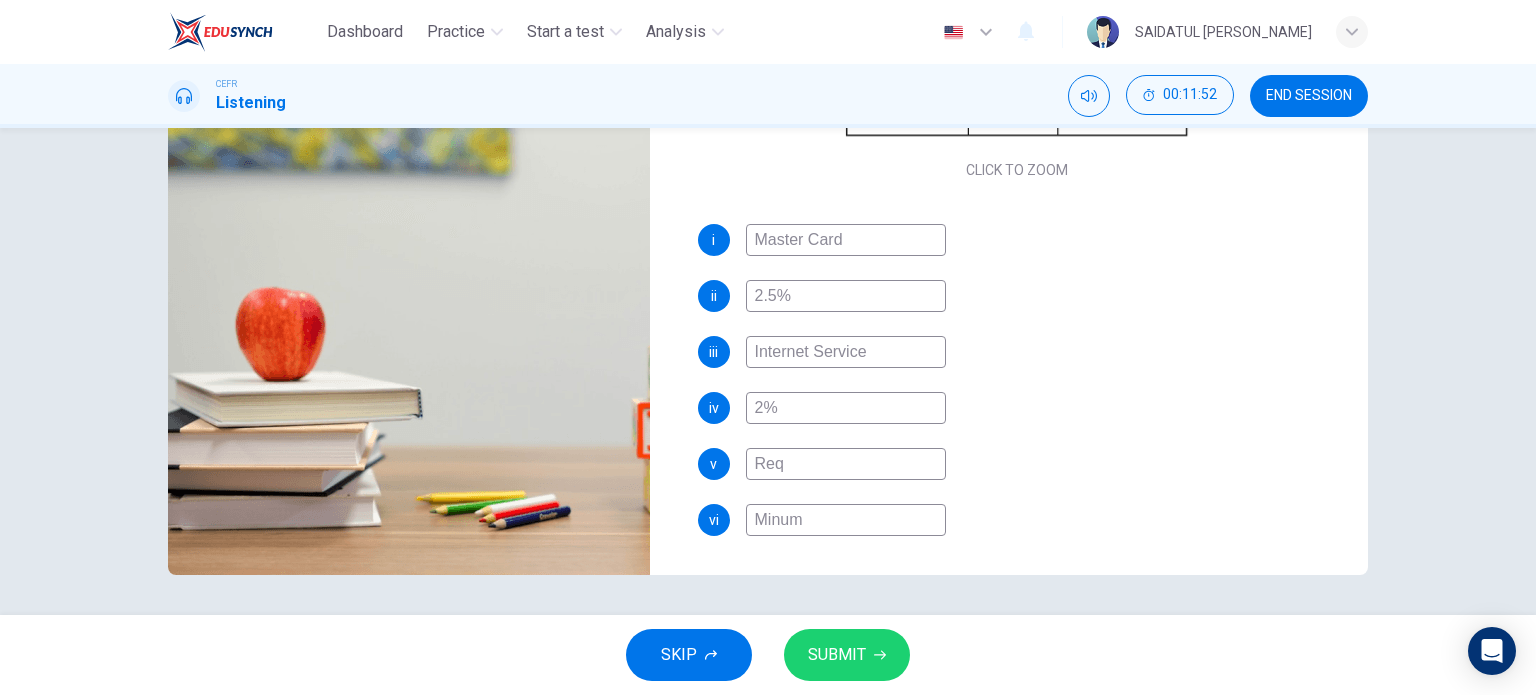 type on "80" 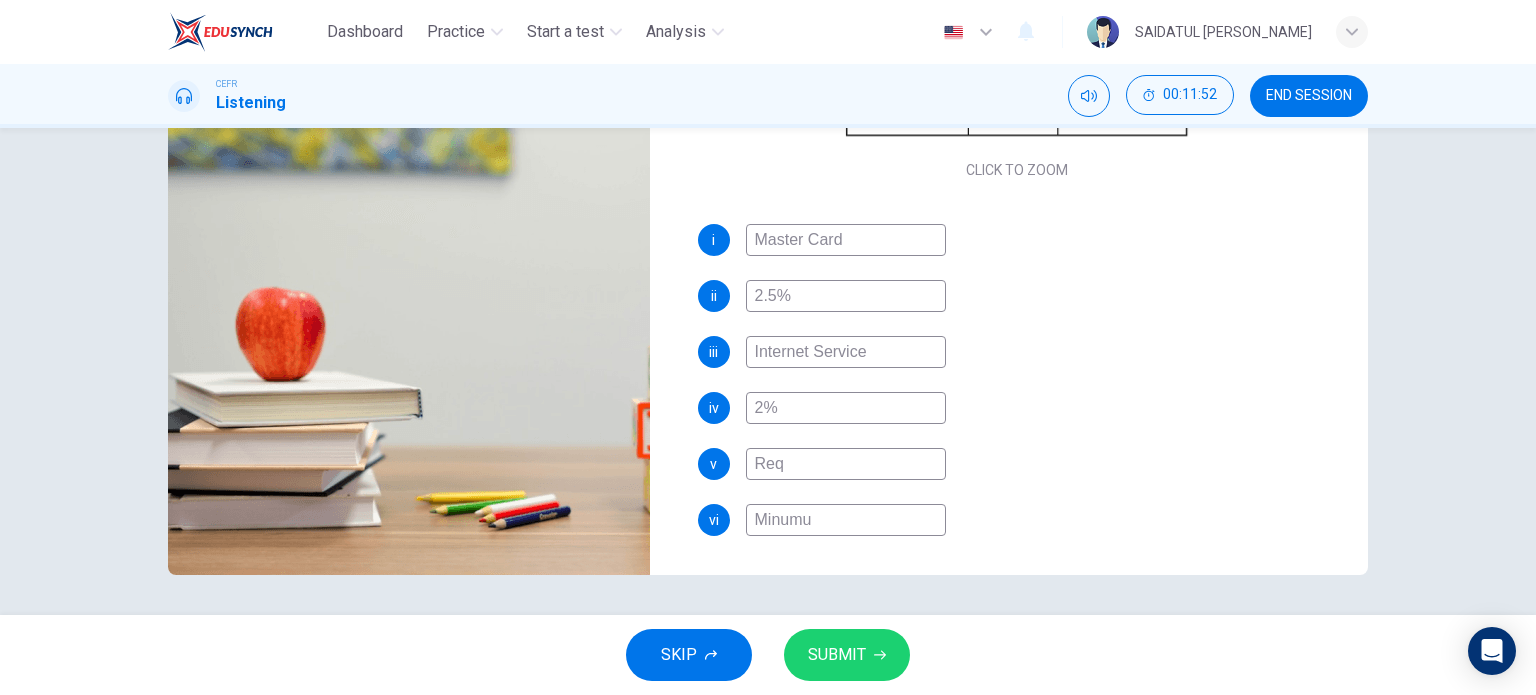 type on "80" 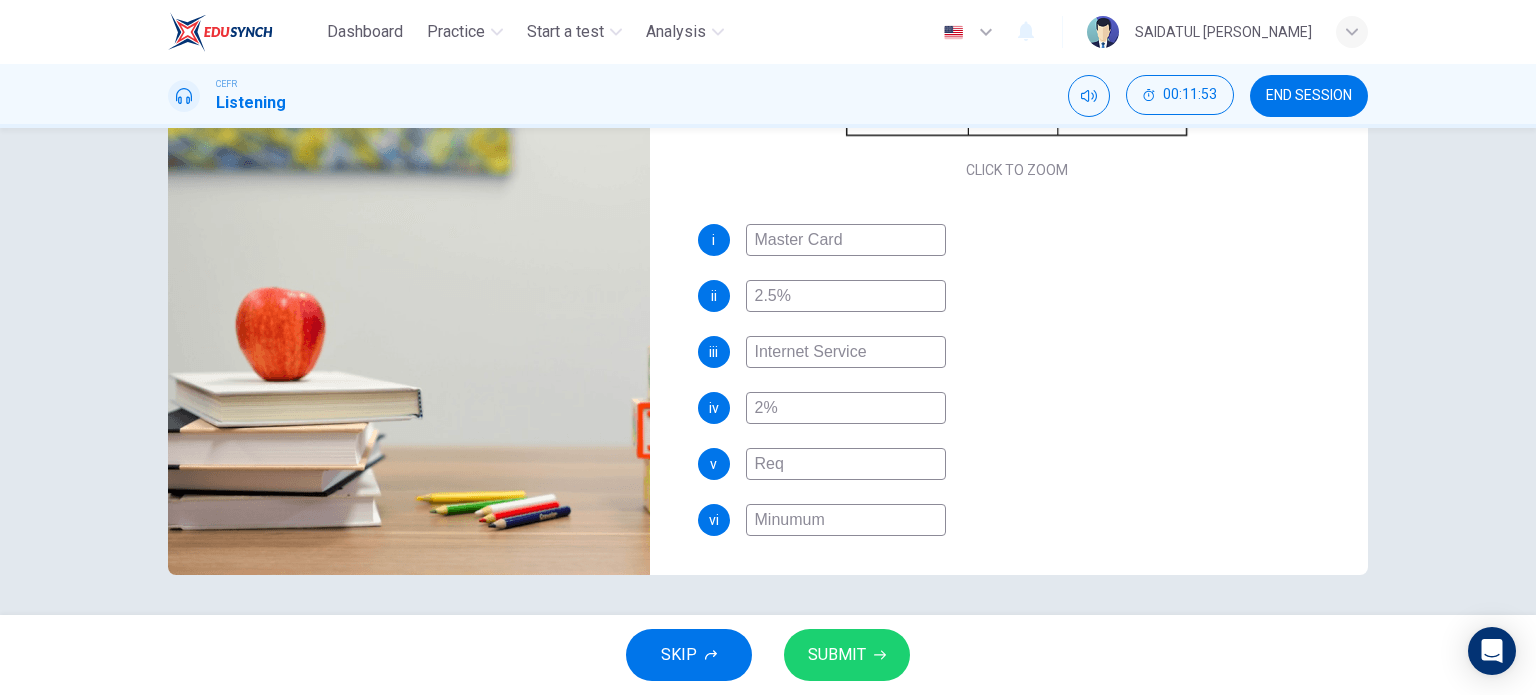 type on "Minumu" 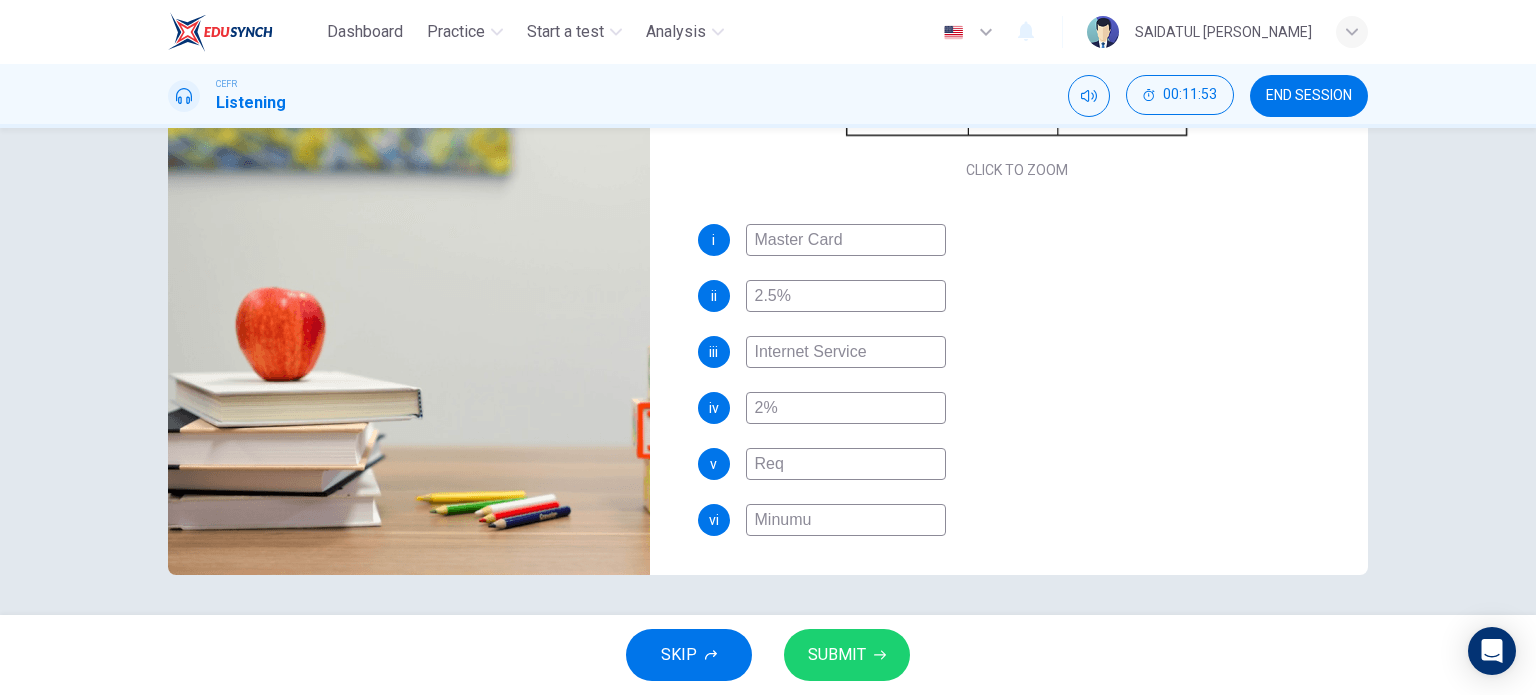 type on "80" 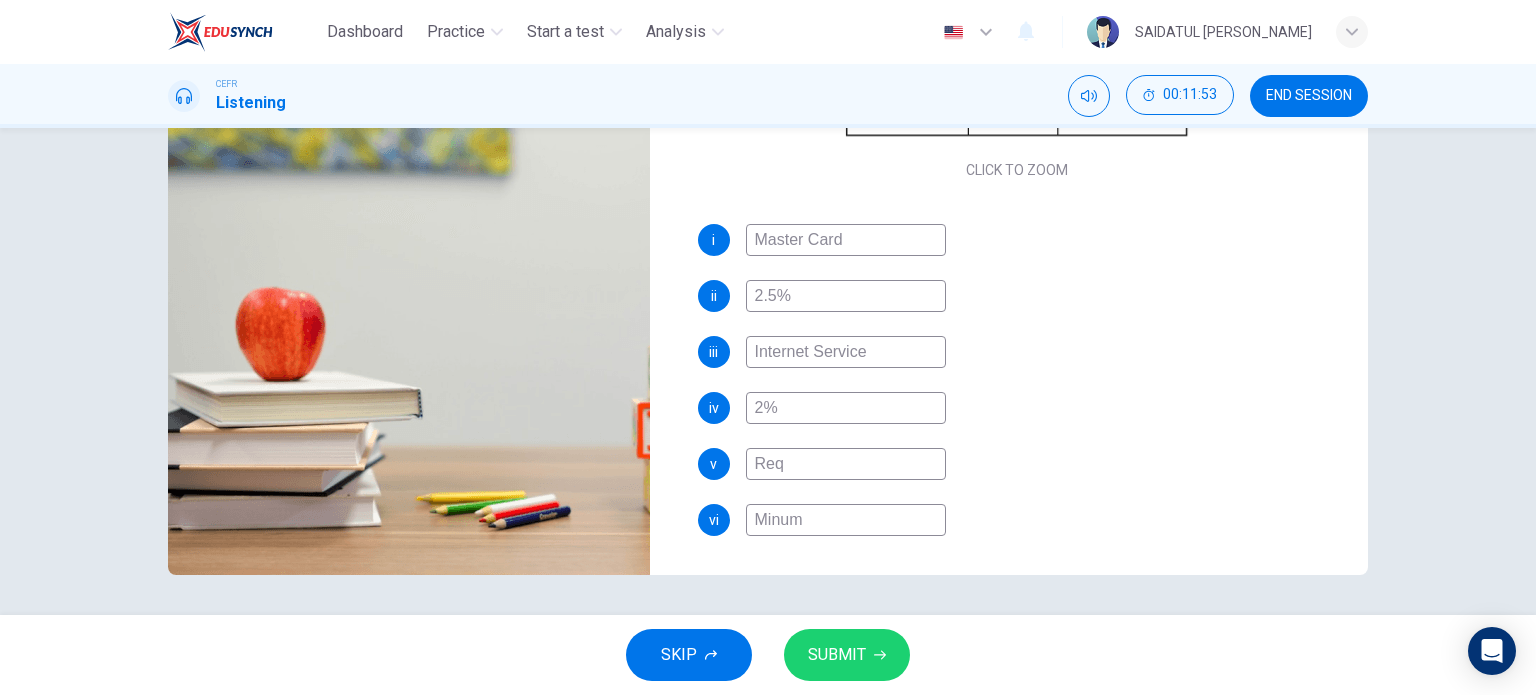 type on "80" 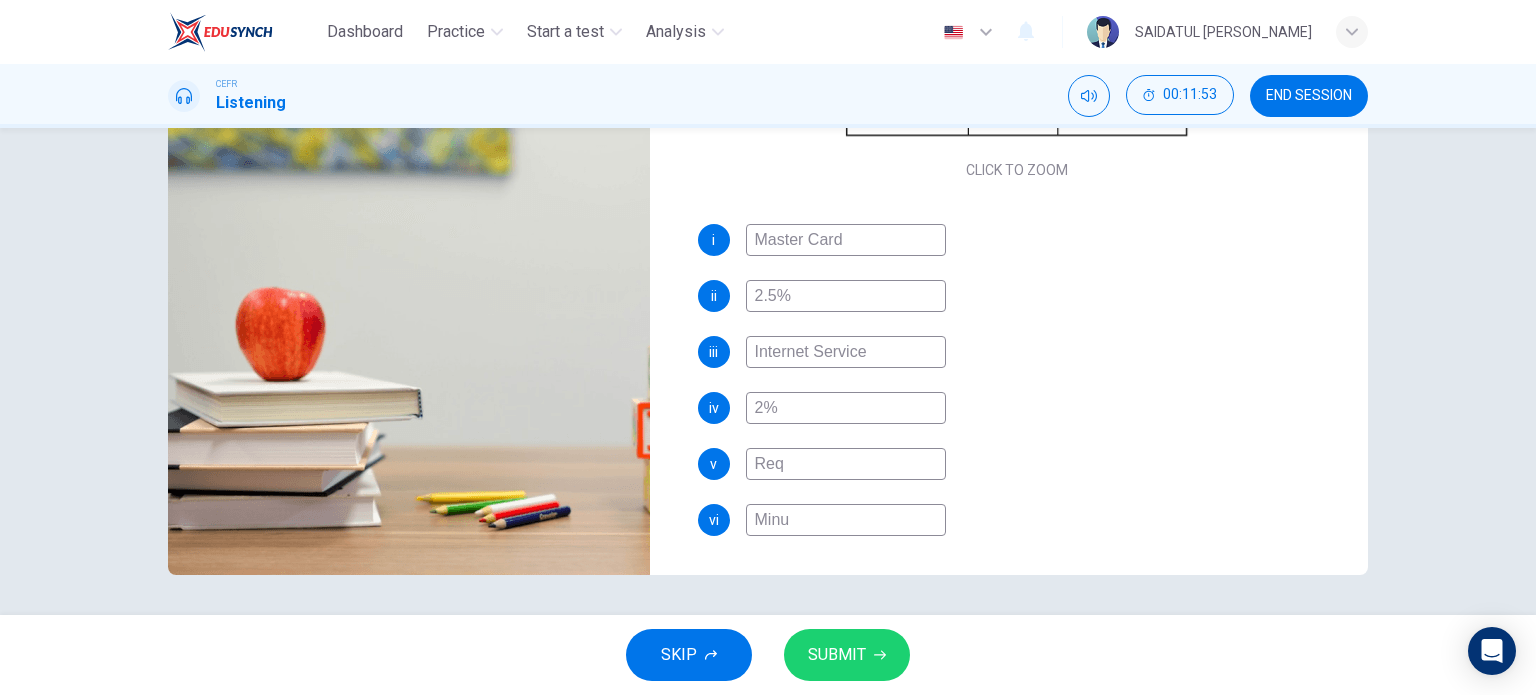 type on "80" 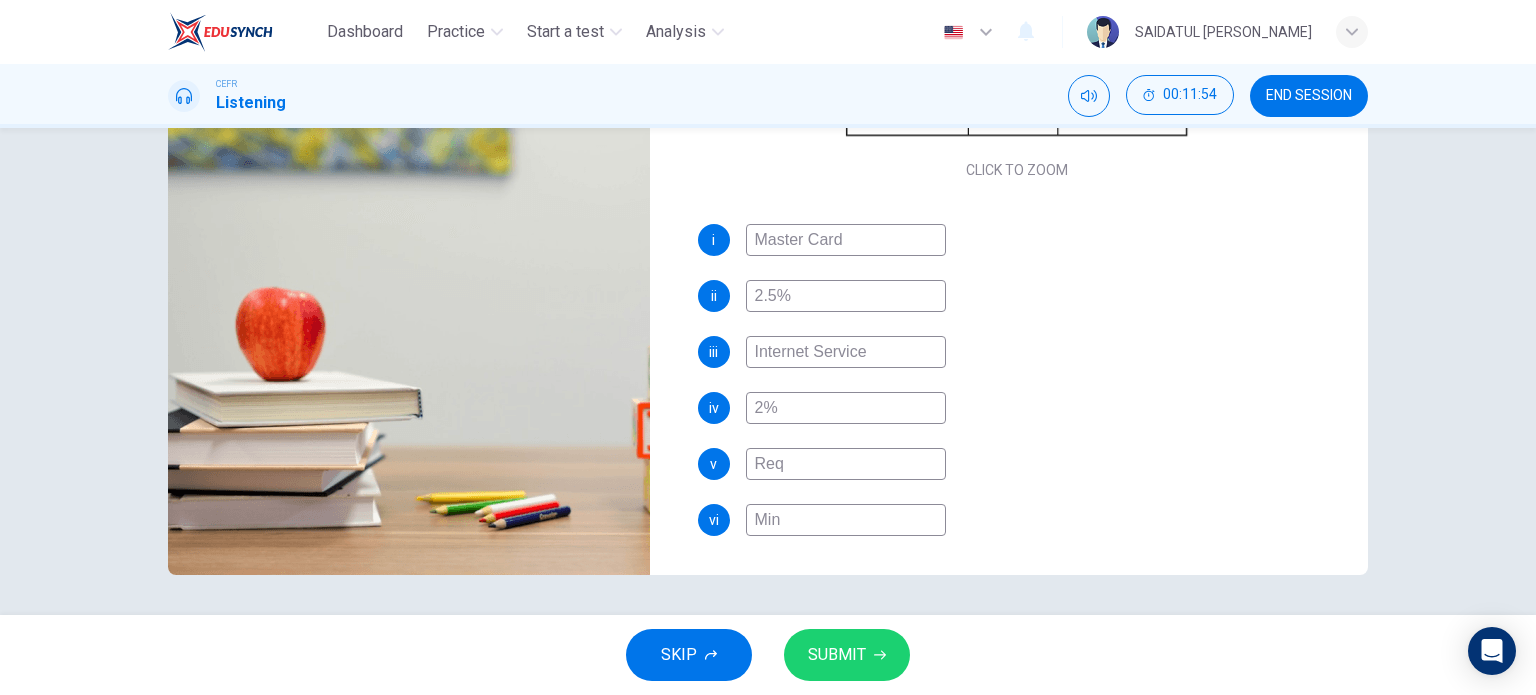 type on "80" 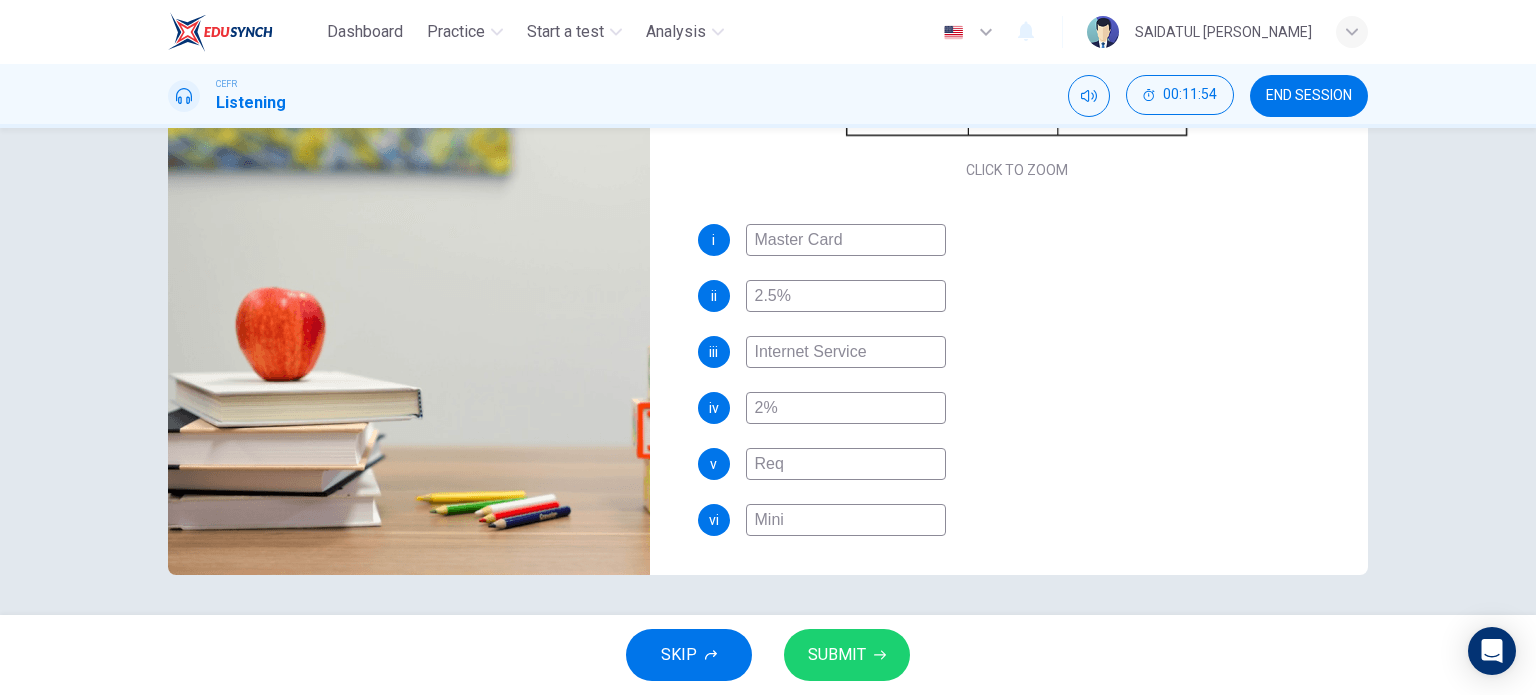 type on "80" 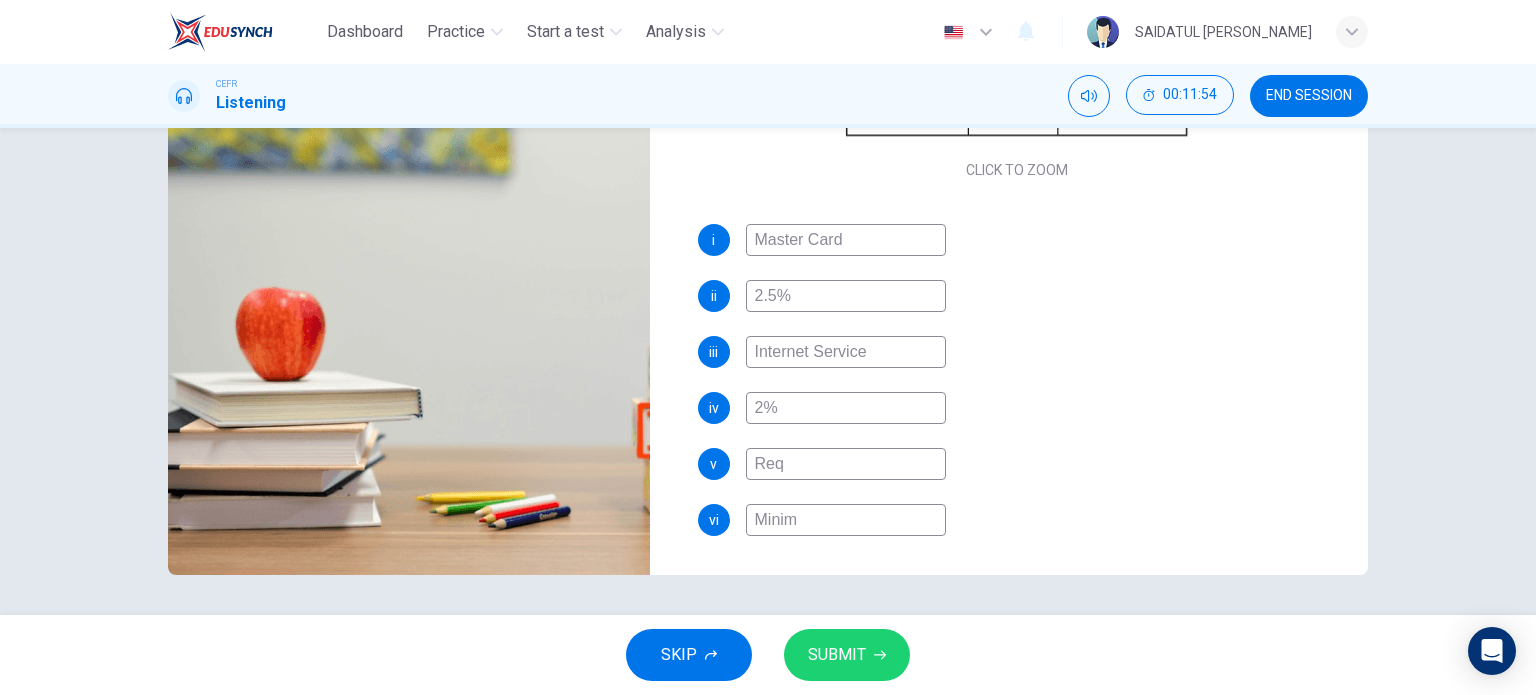 type on "81" 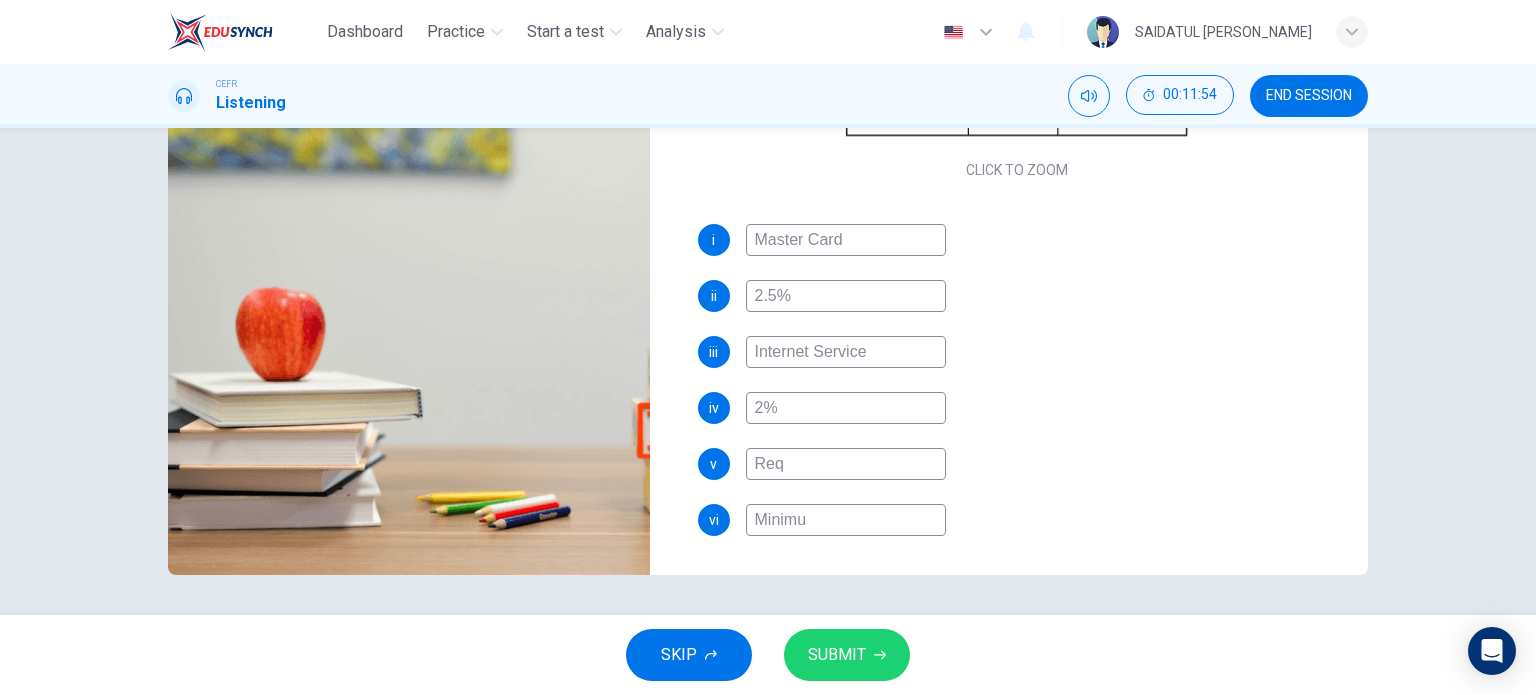 type on "81" 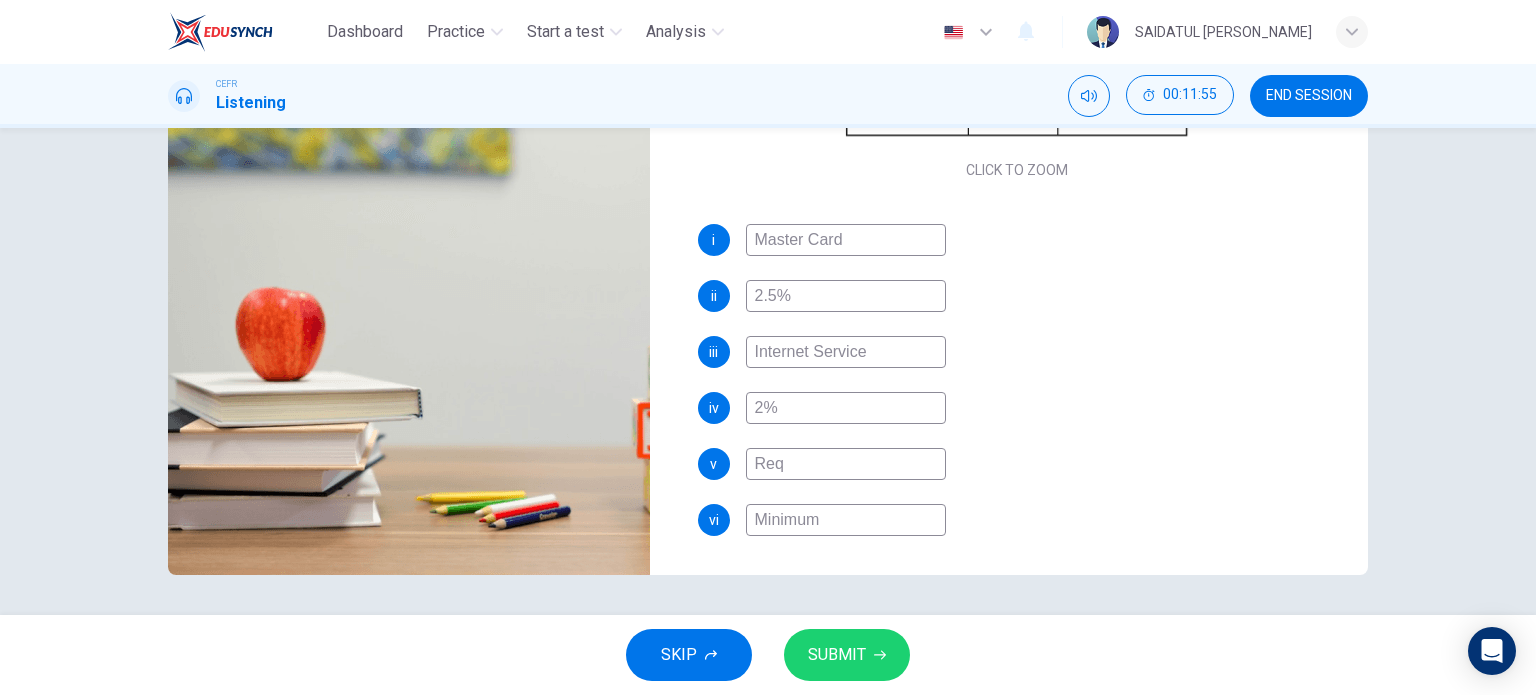 type on "Minimum" 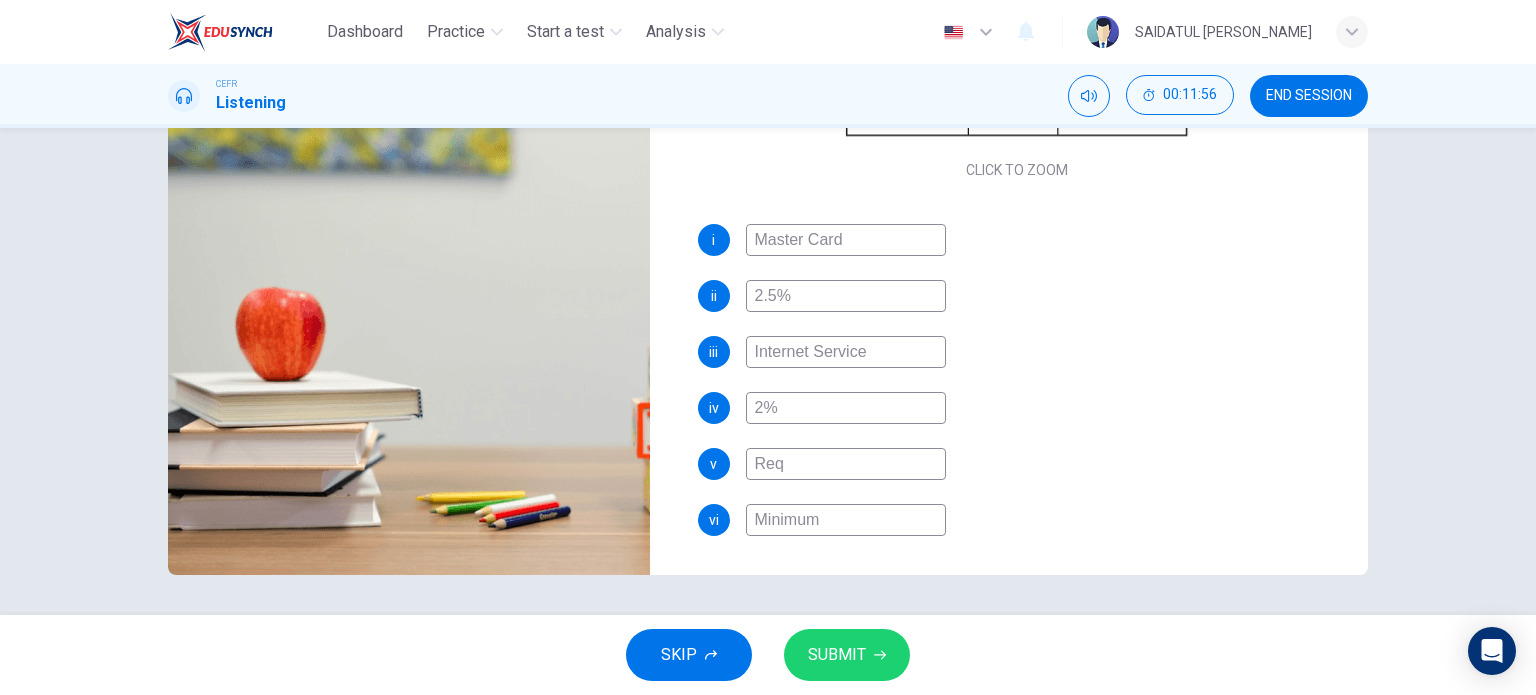 type on "81" 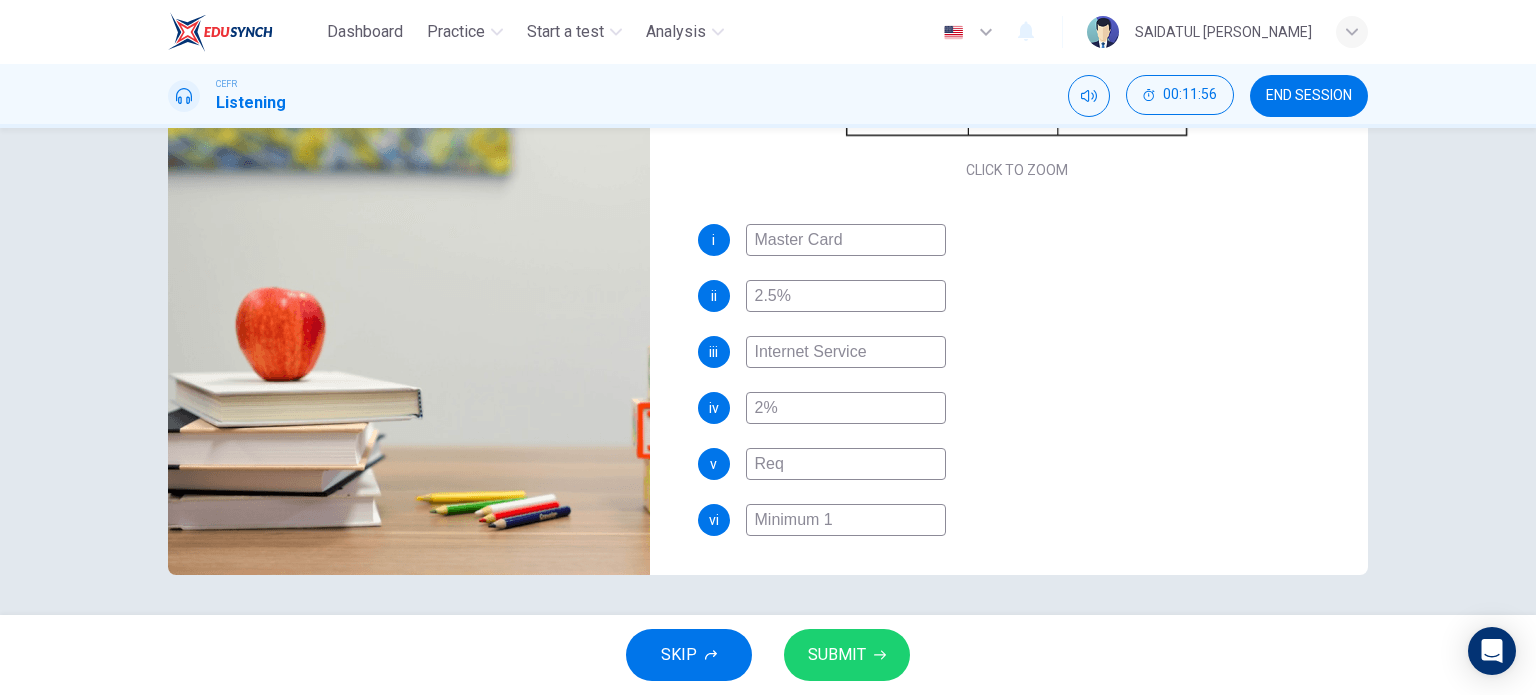 type on "Minimum 15" 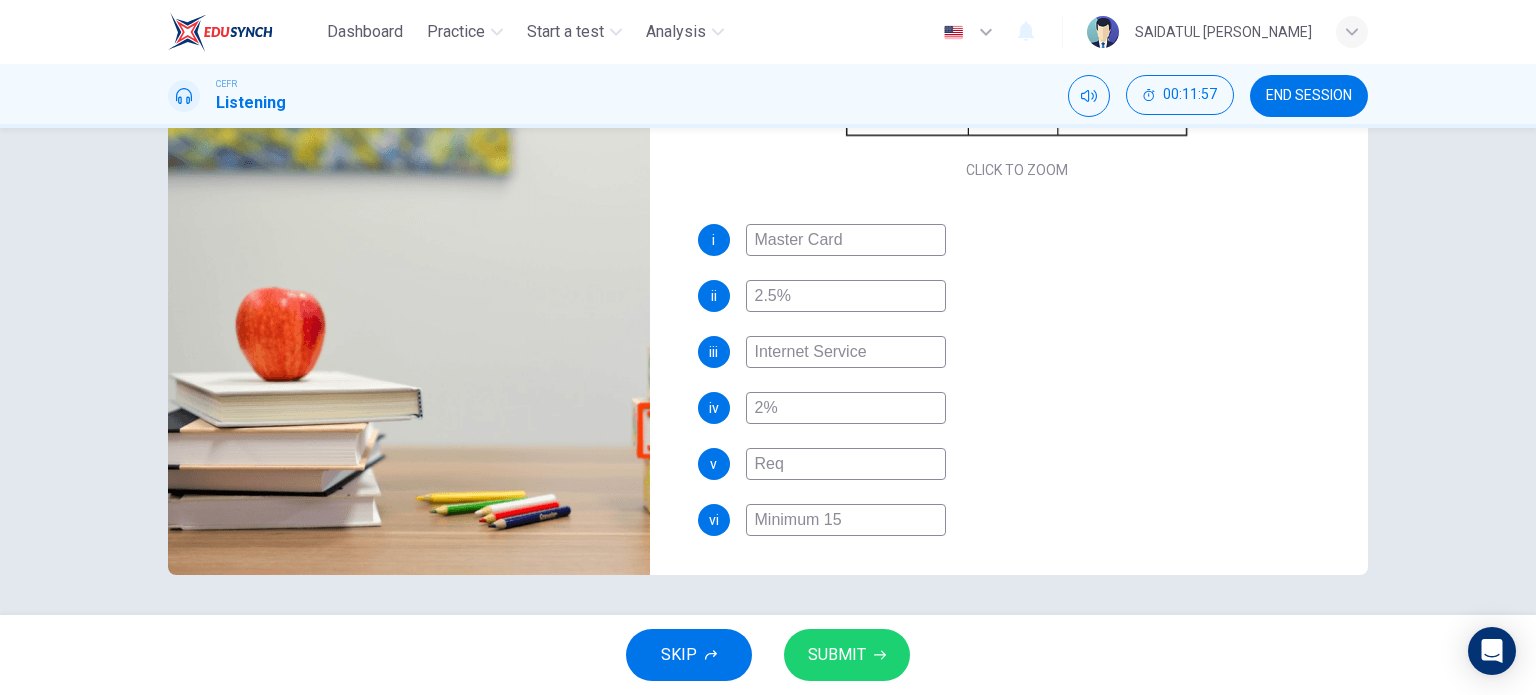 type on "82" 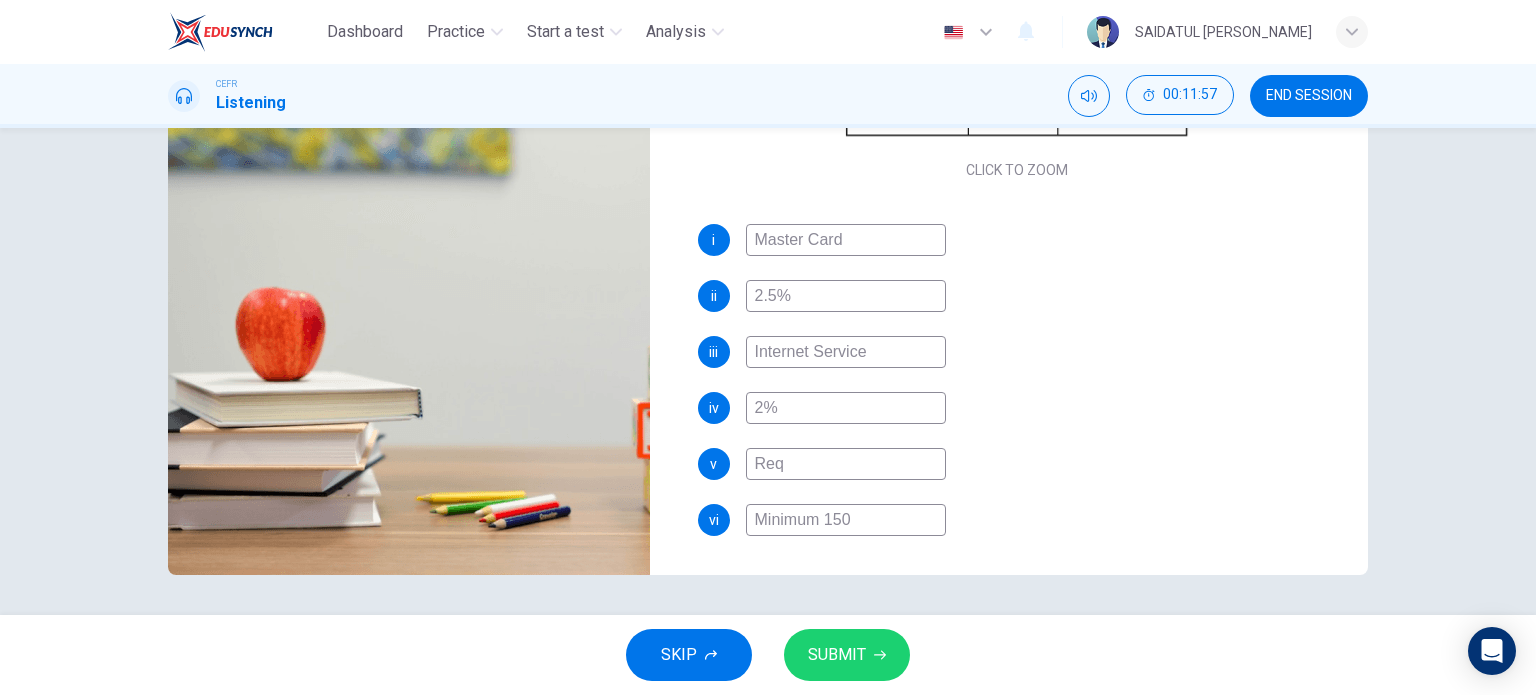 type on "Minimum 1500" 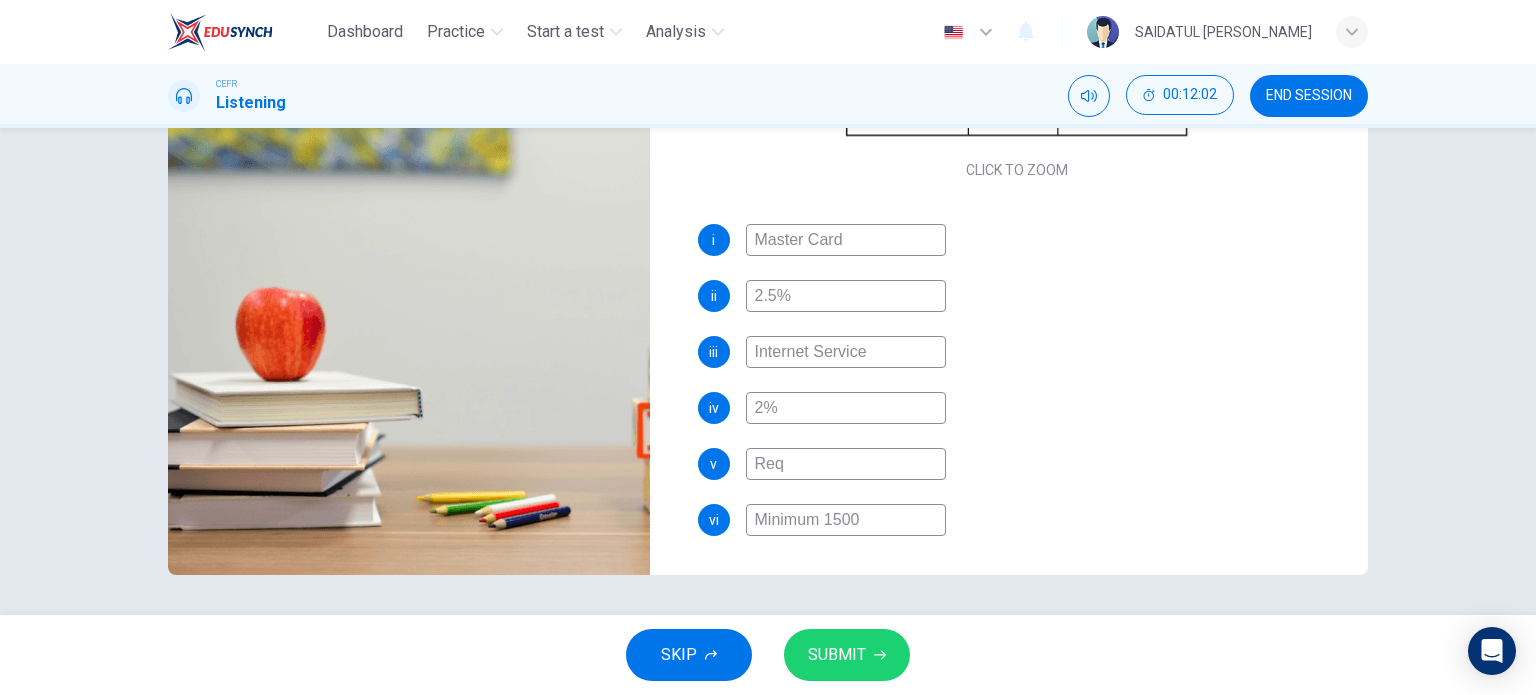 type on "84" 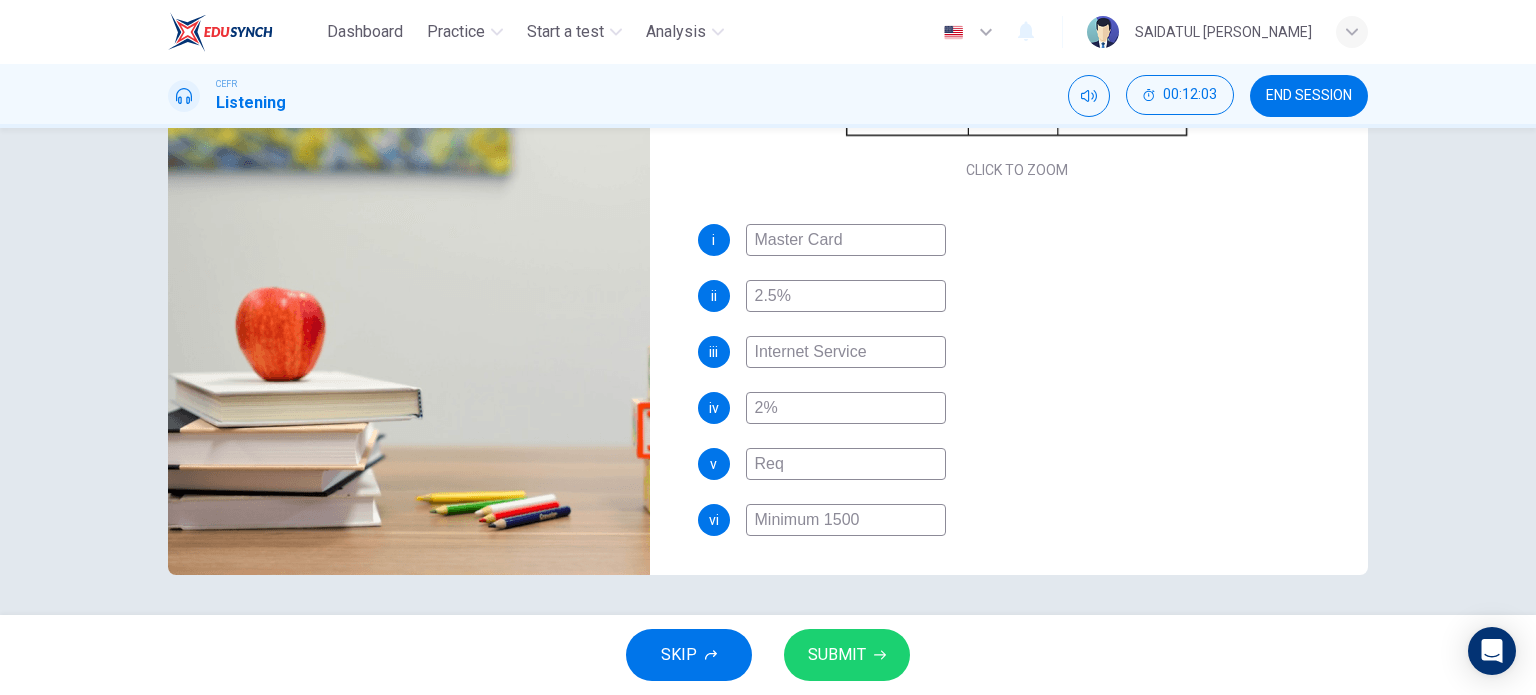 type on "Minimum 1500" 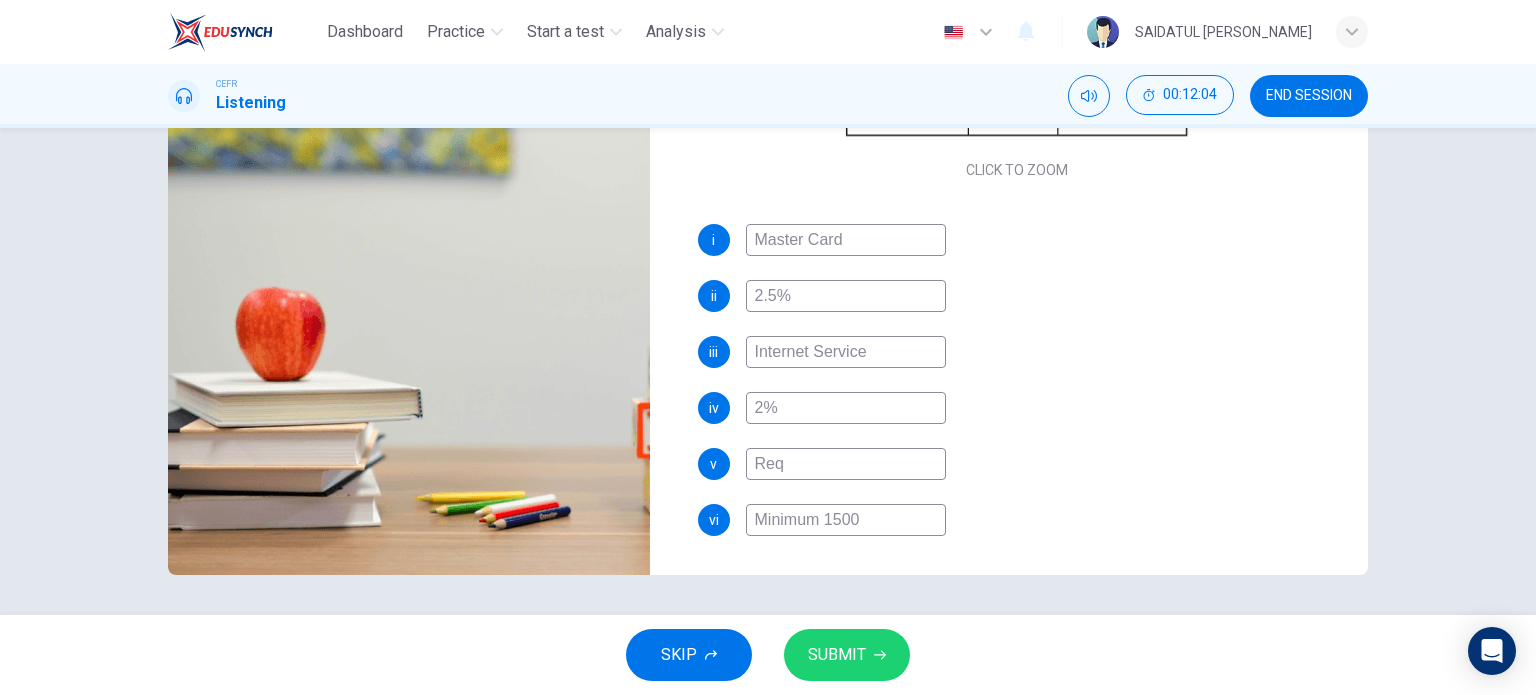 type on "84" 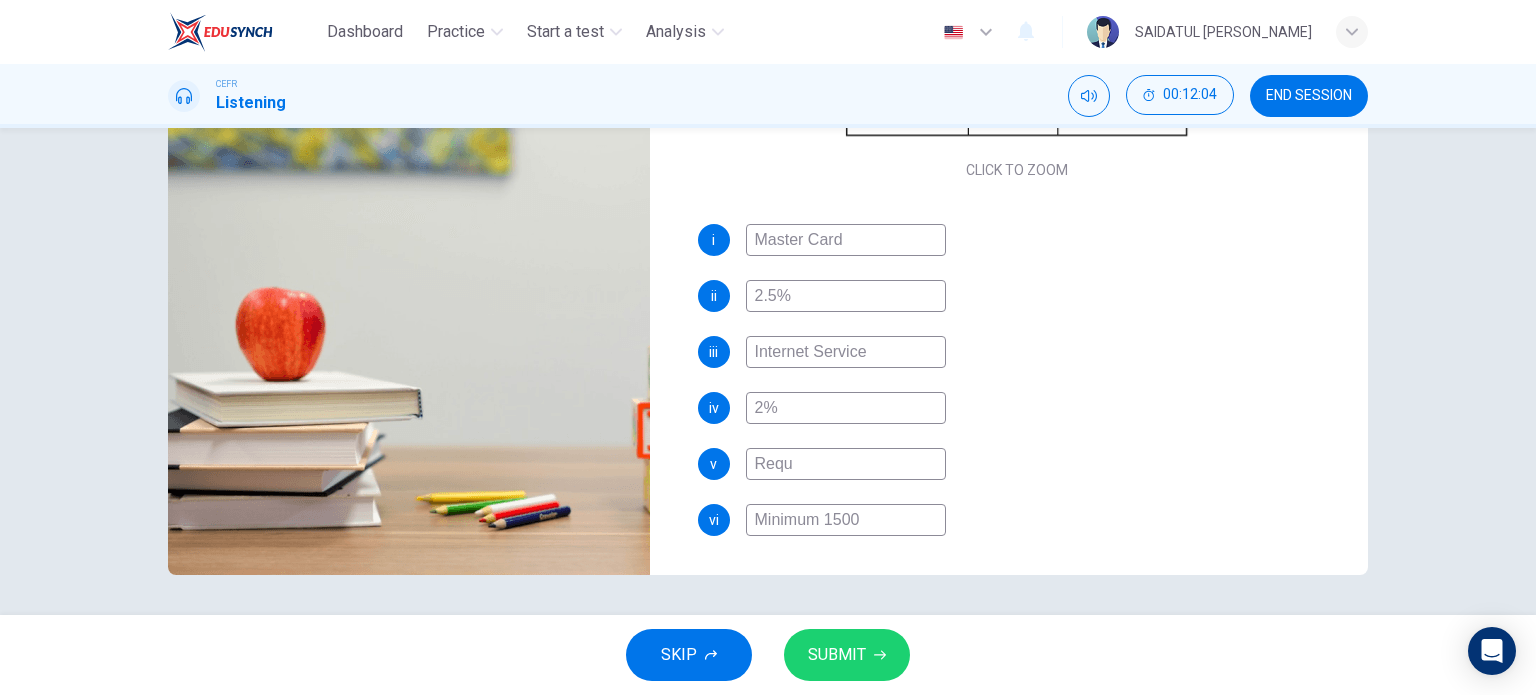 type on "Requi" 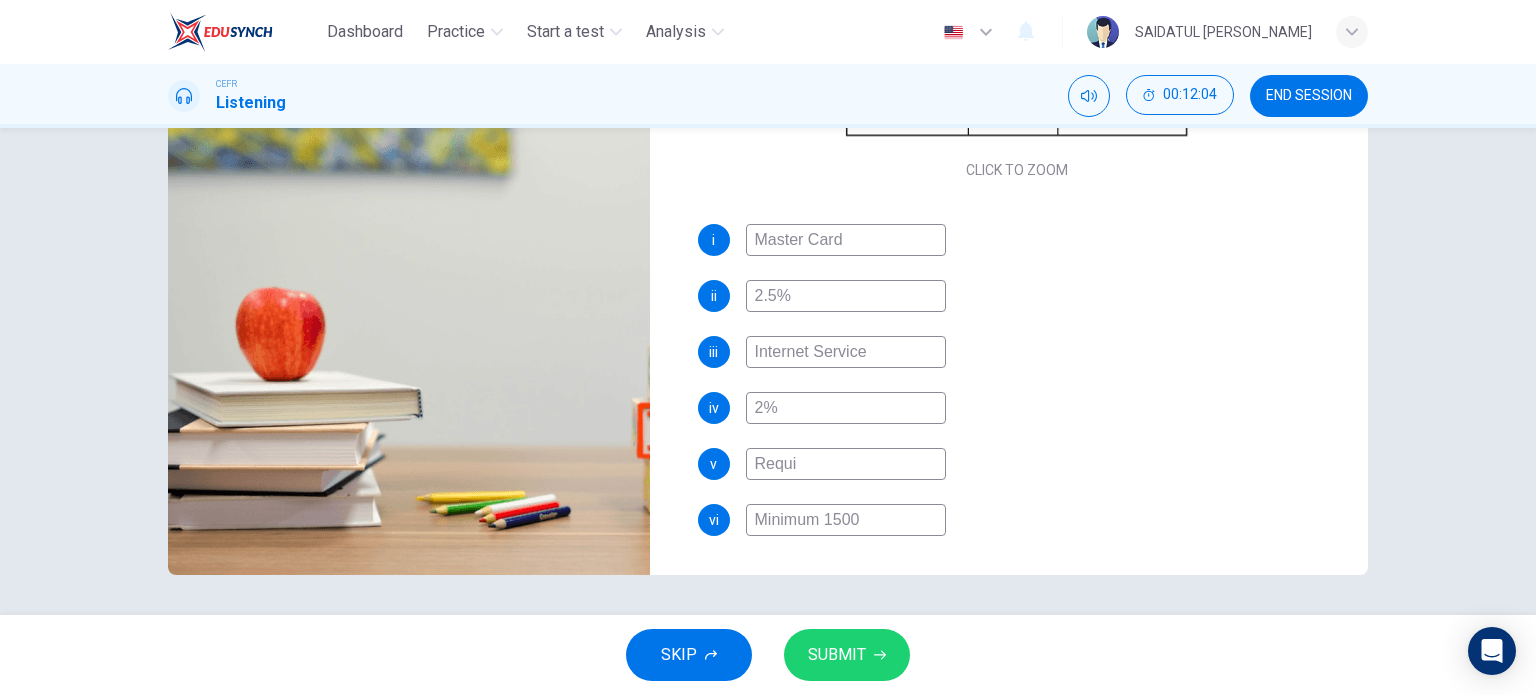 type on "85" 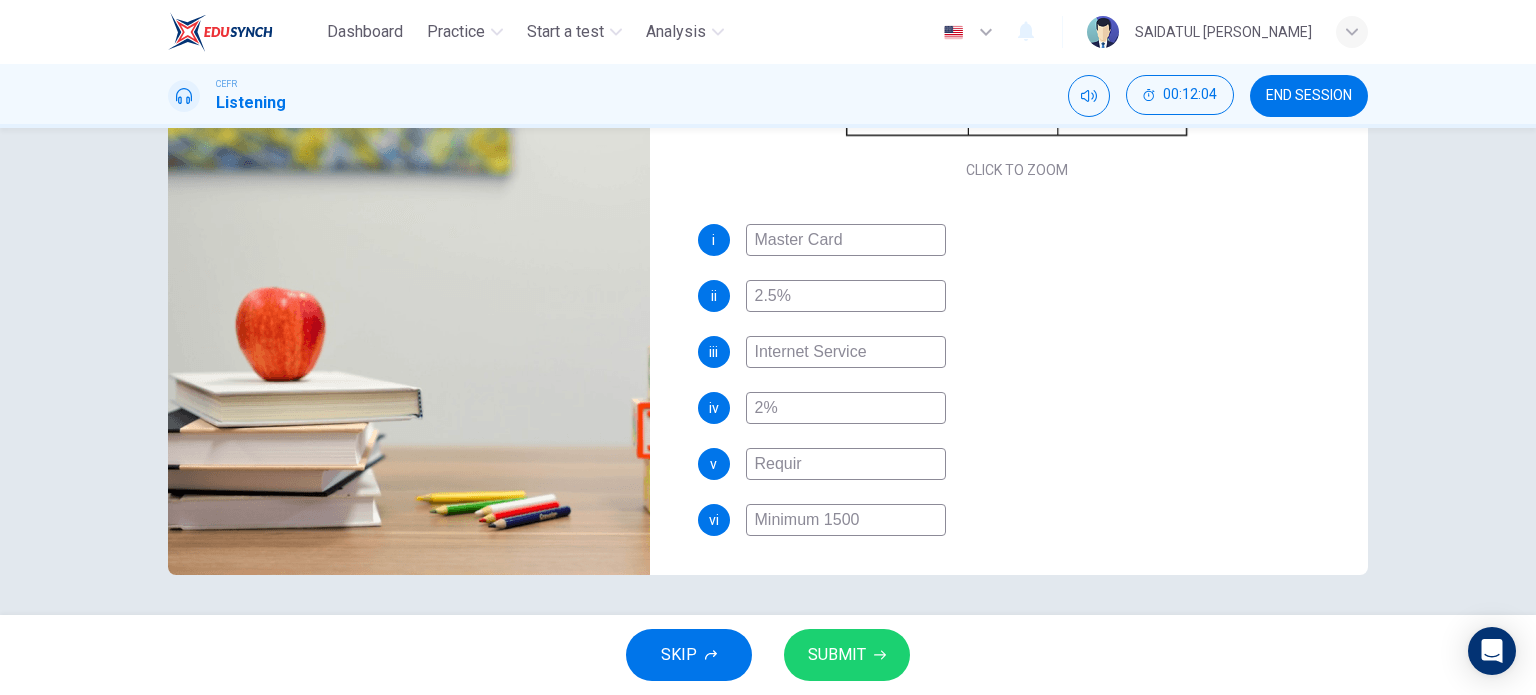 type on "Require" 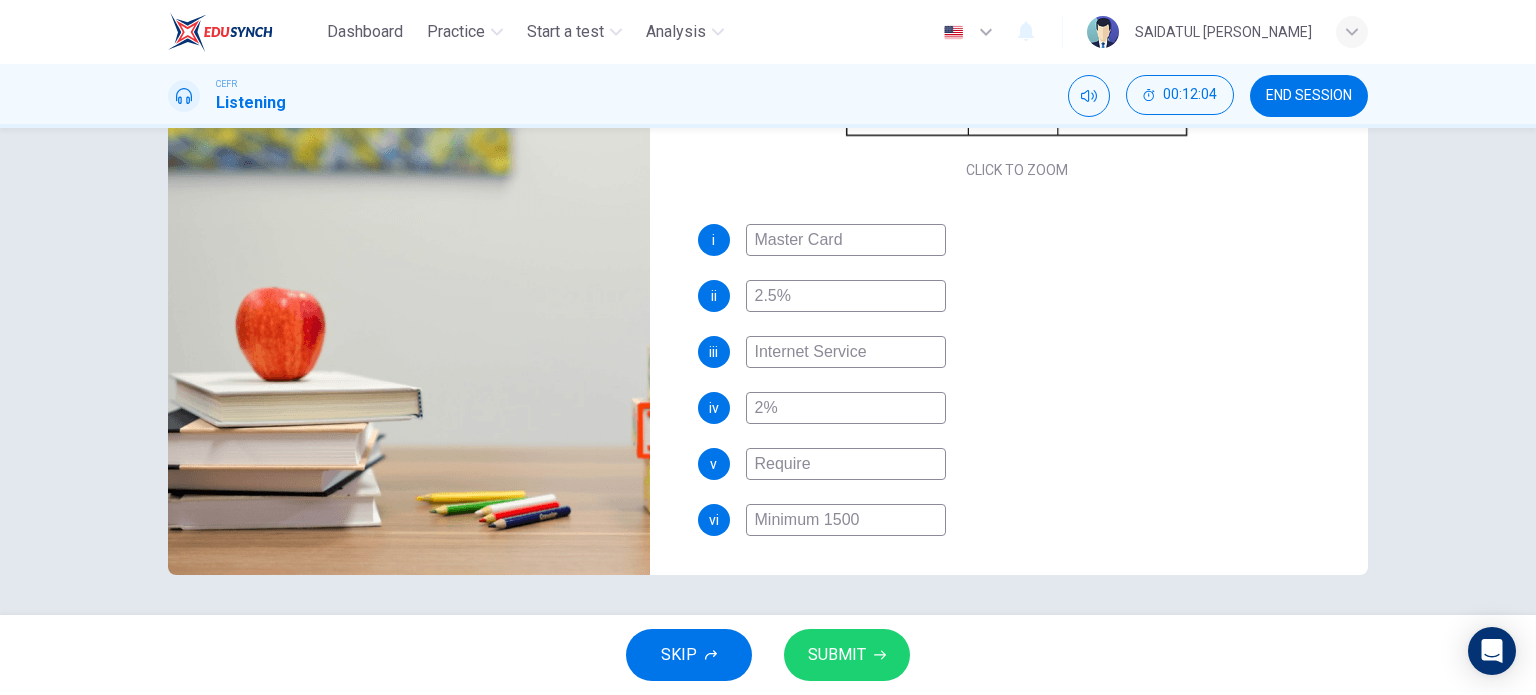 type on "85" 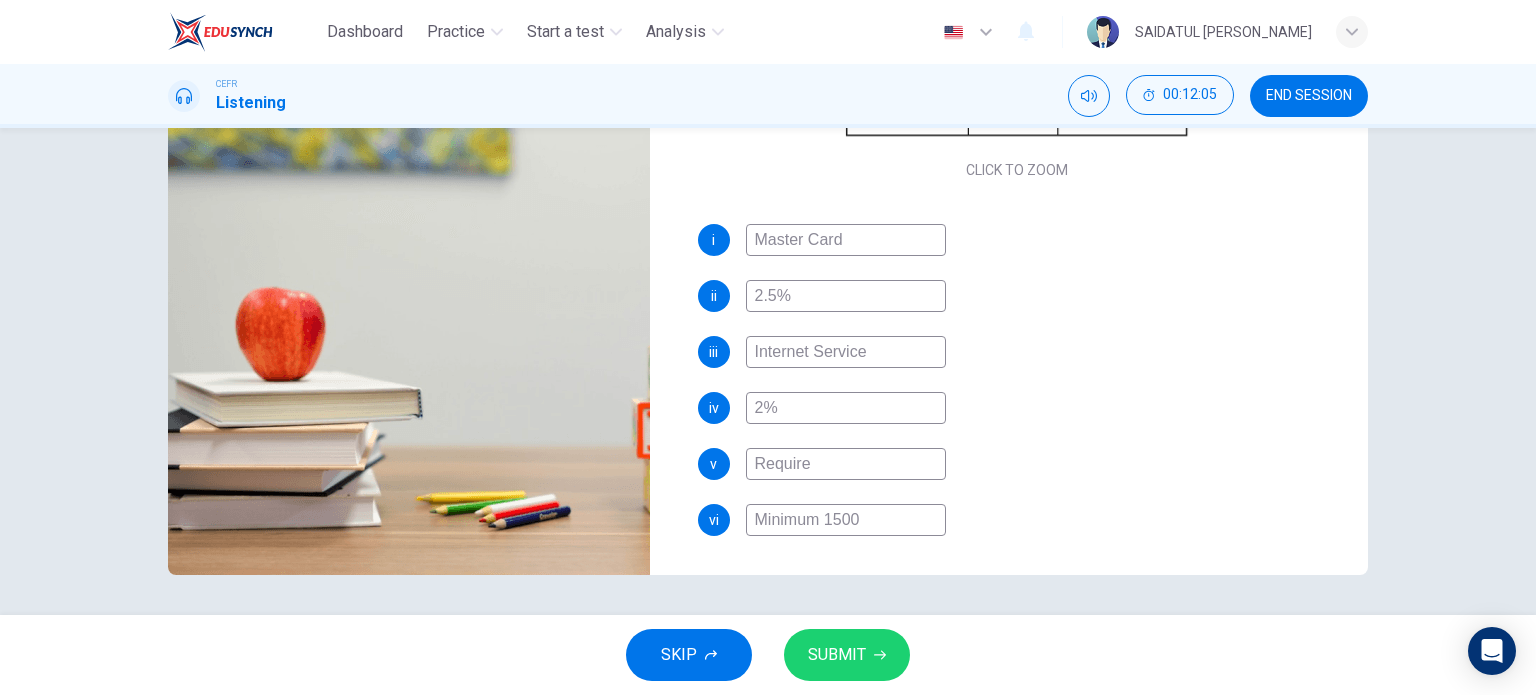 type on "Requirem" 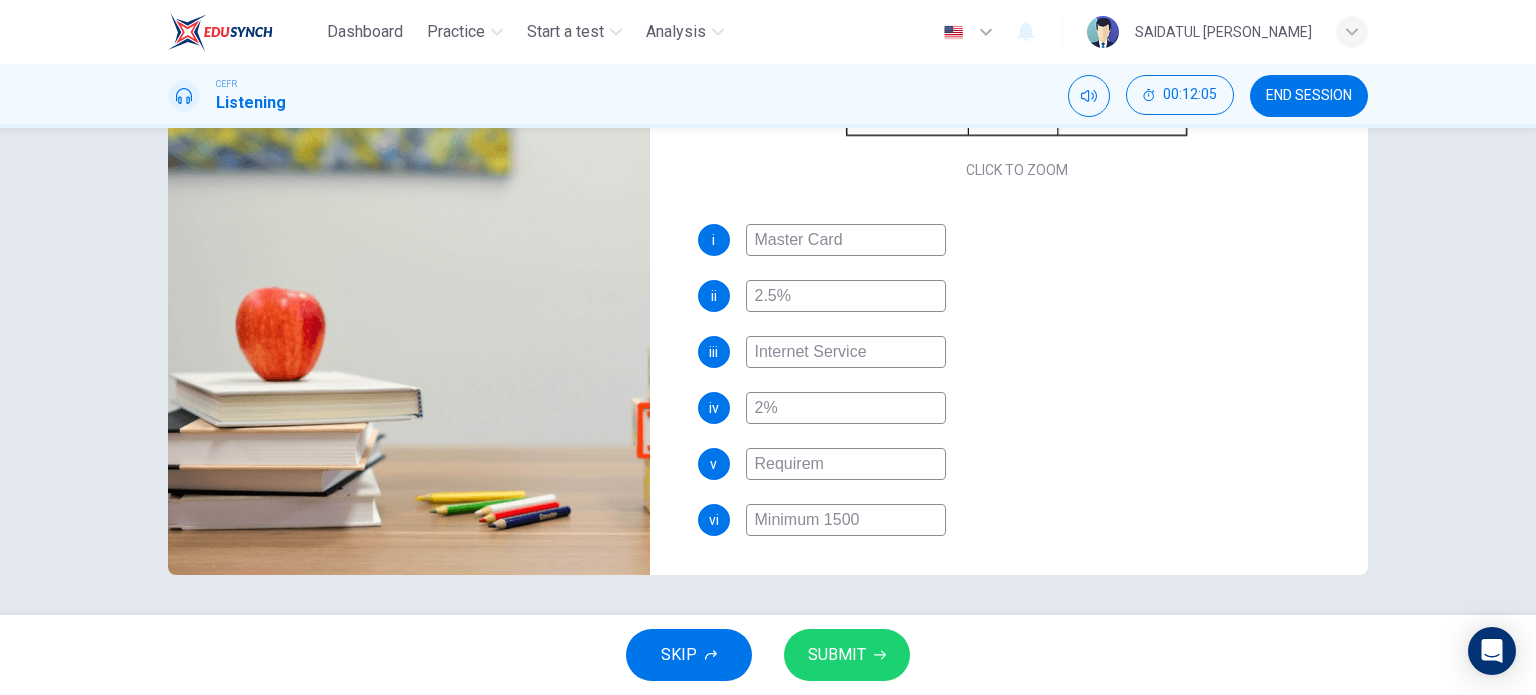 type on "85" 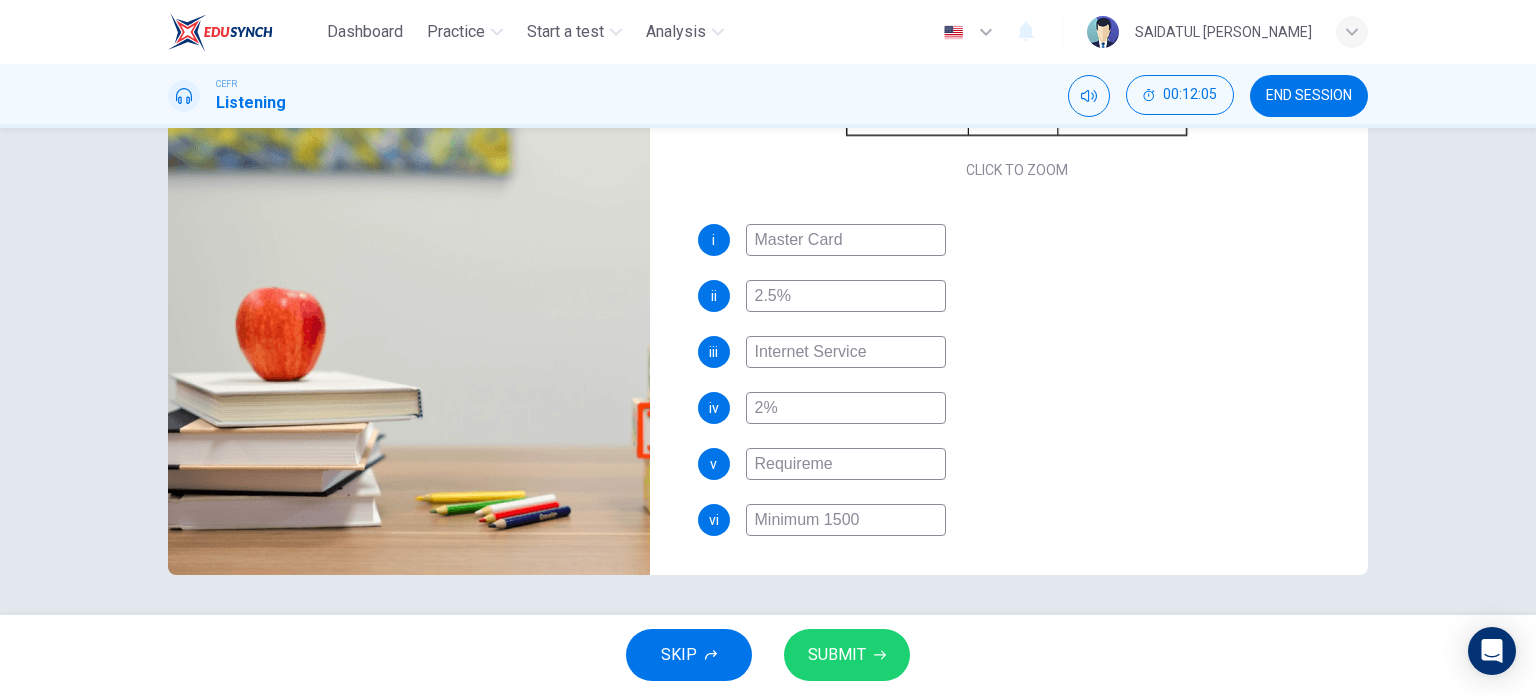 type on "85" 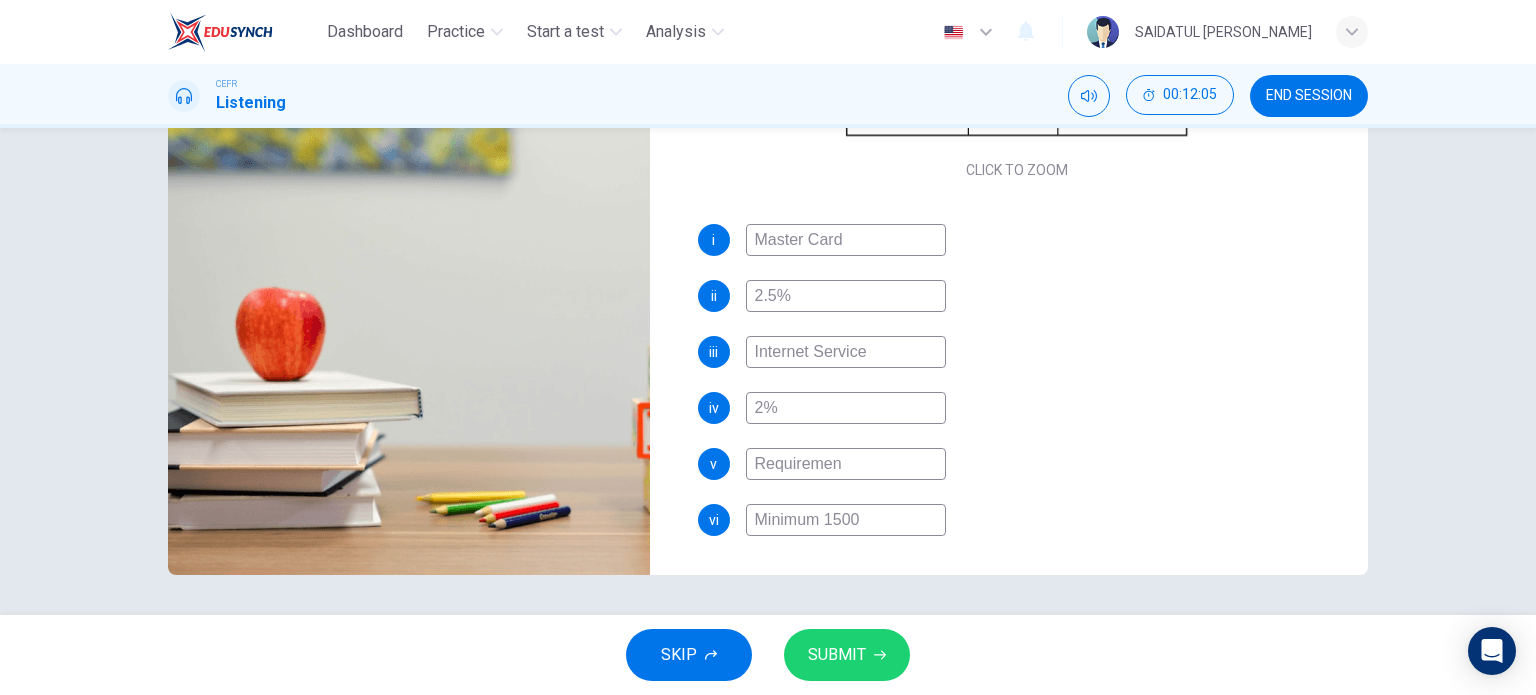 type on "85" 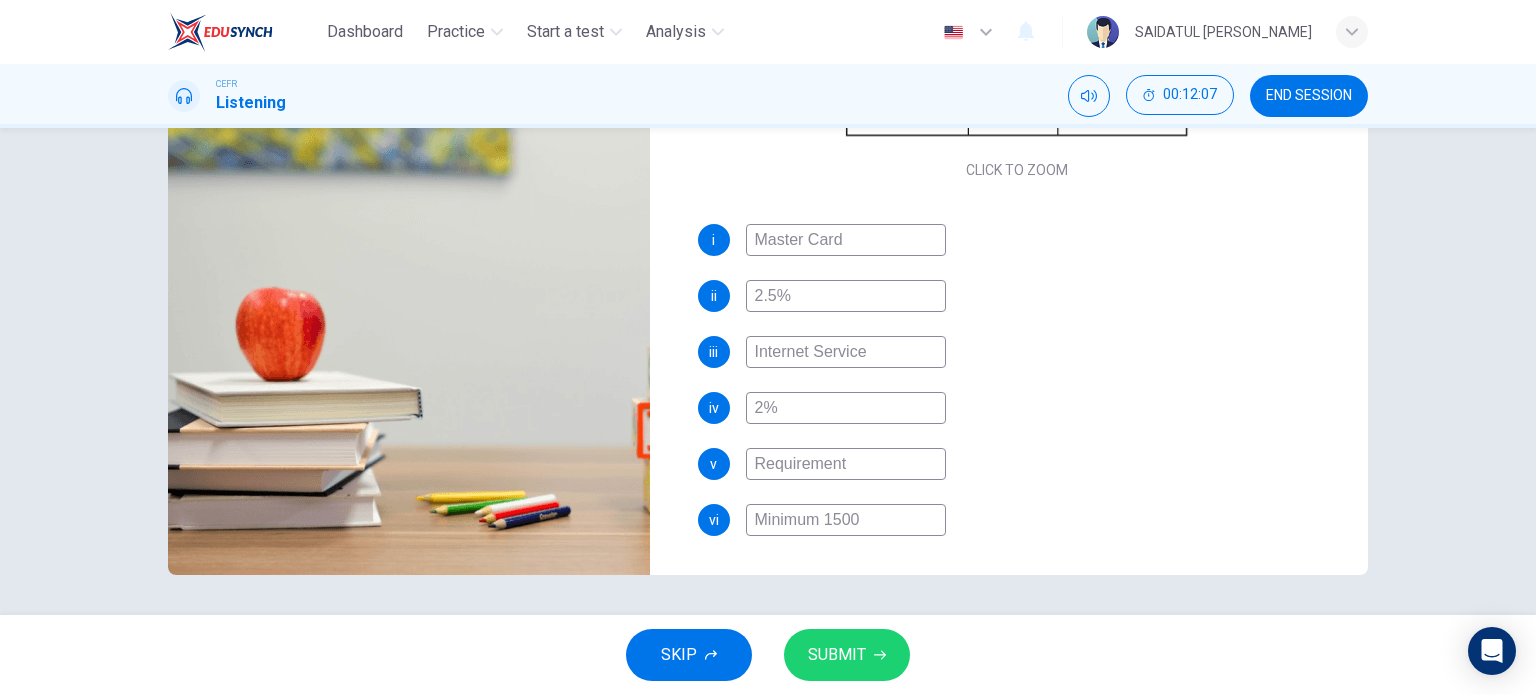 type on "86" 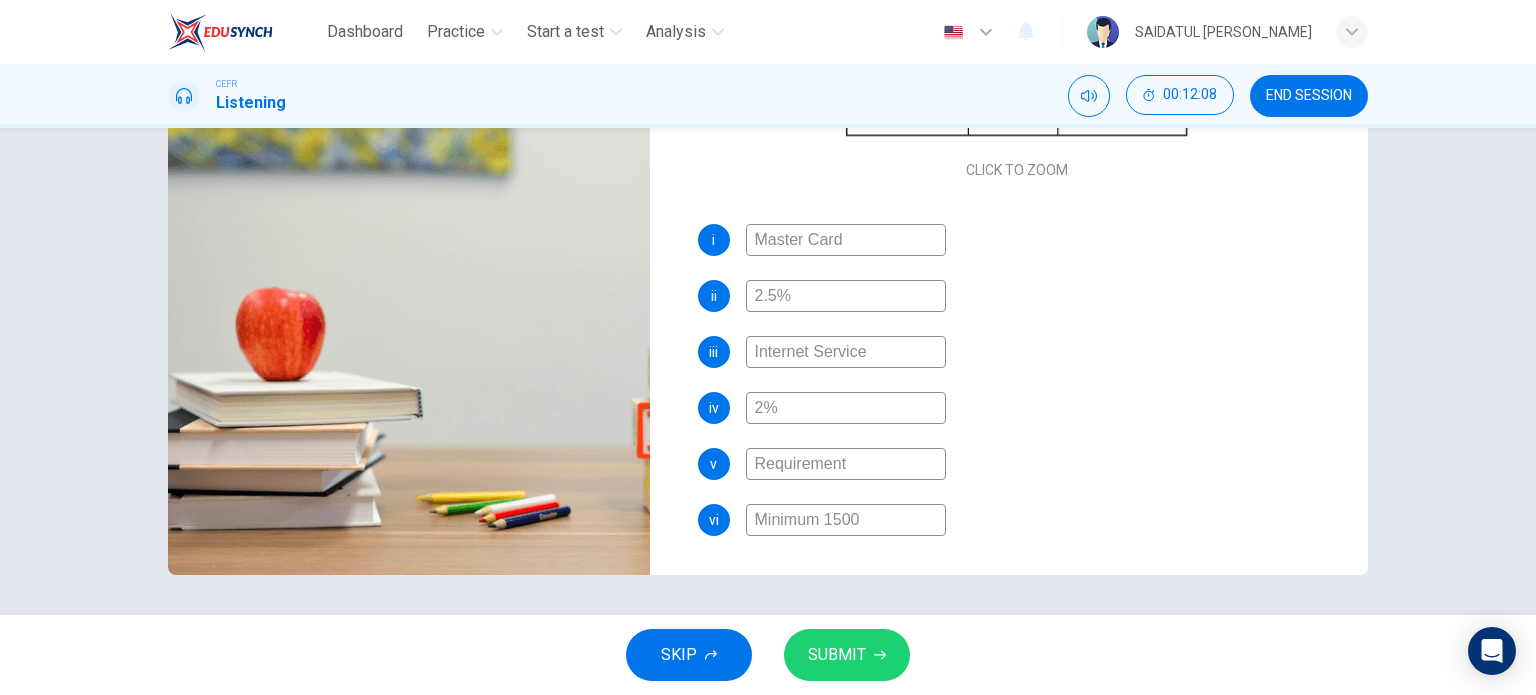 type on "Requirement" 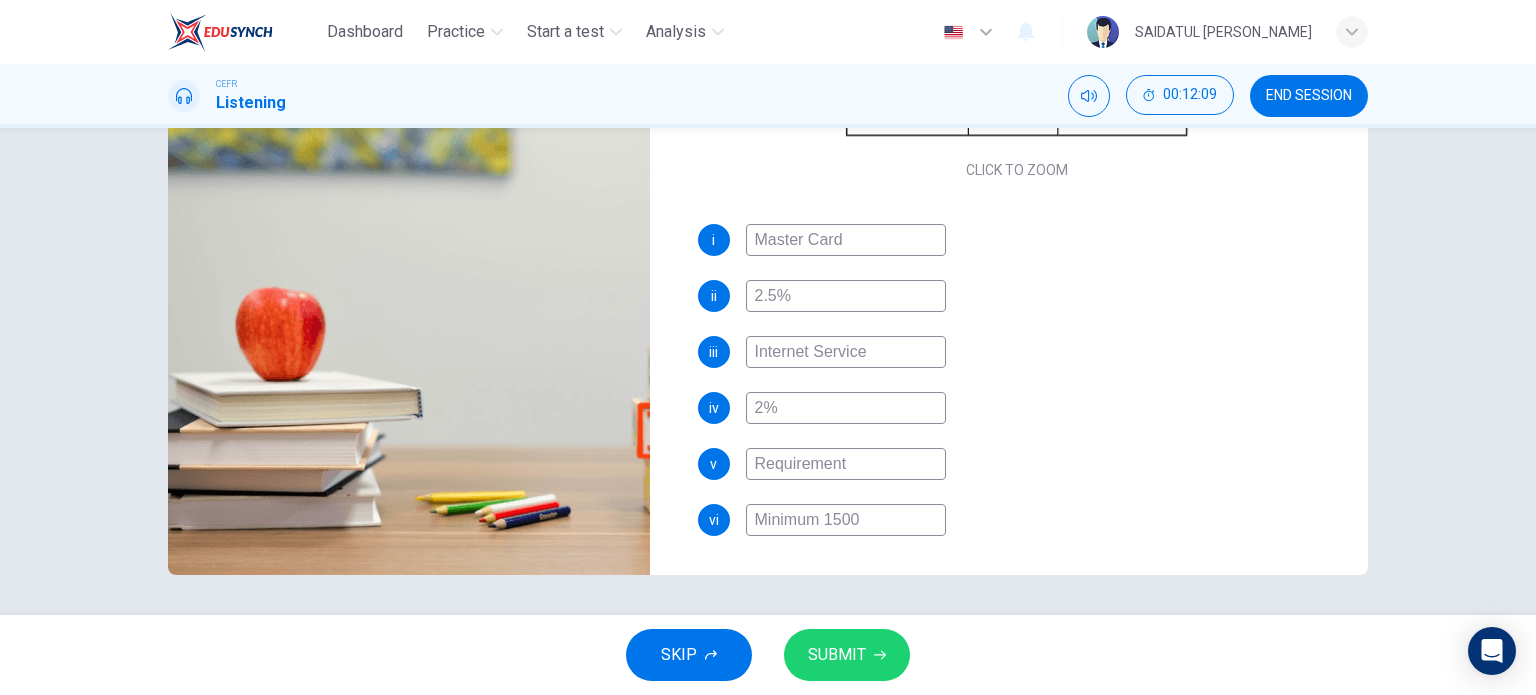 type on "M2%" 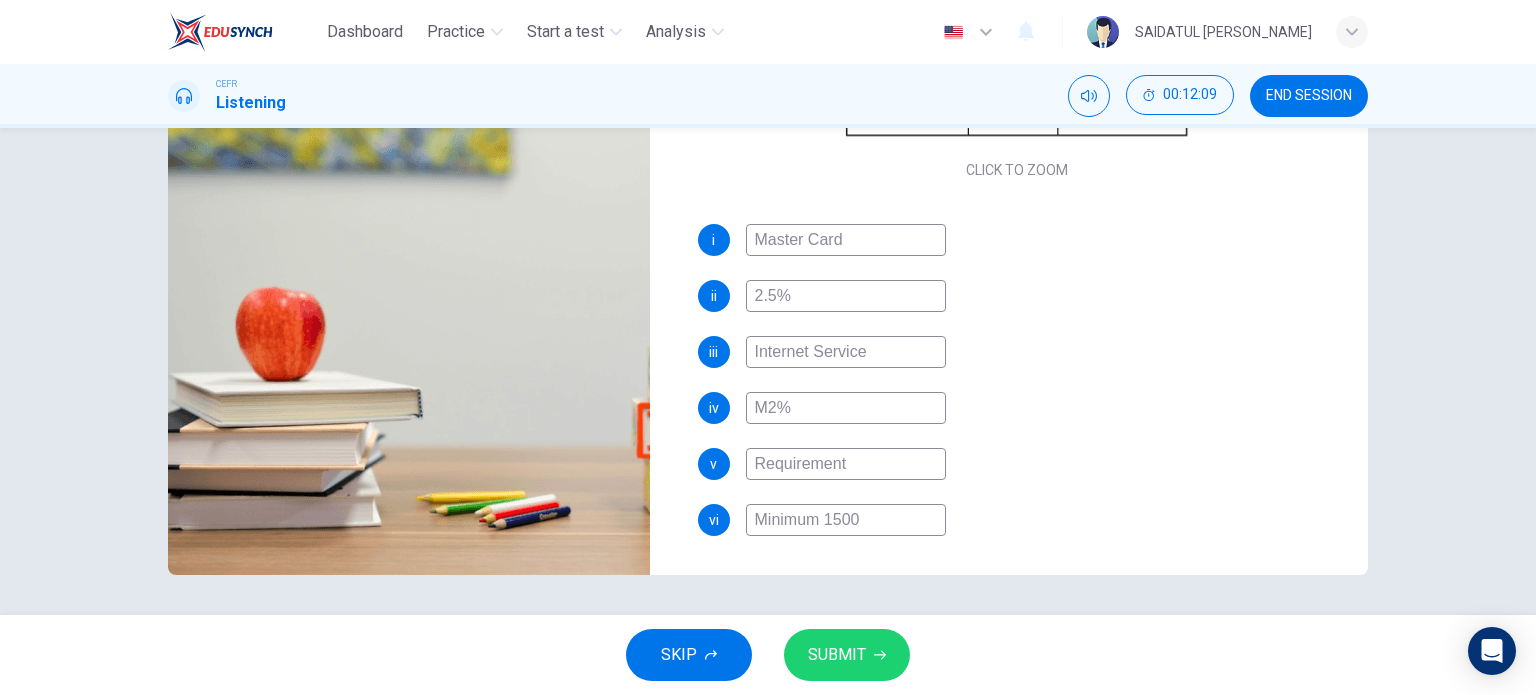 type on "87" 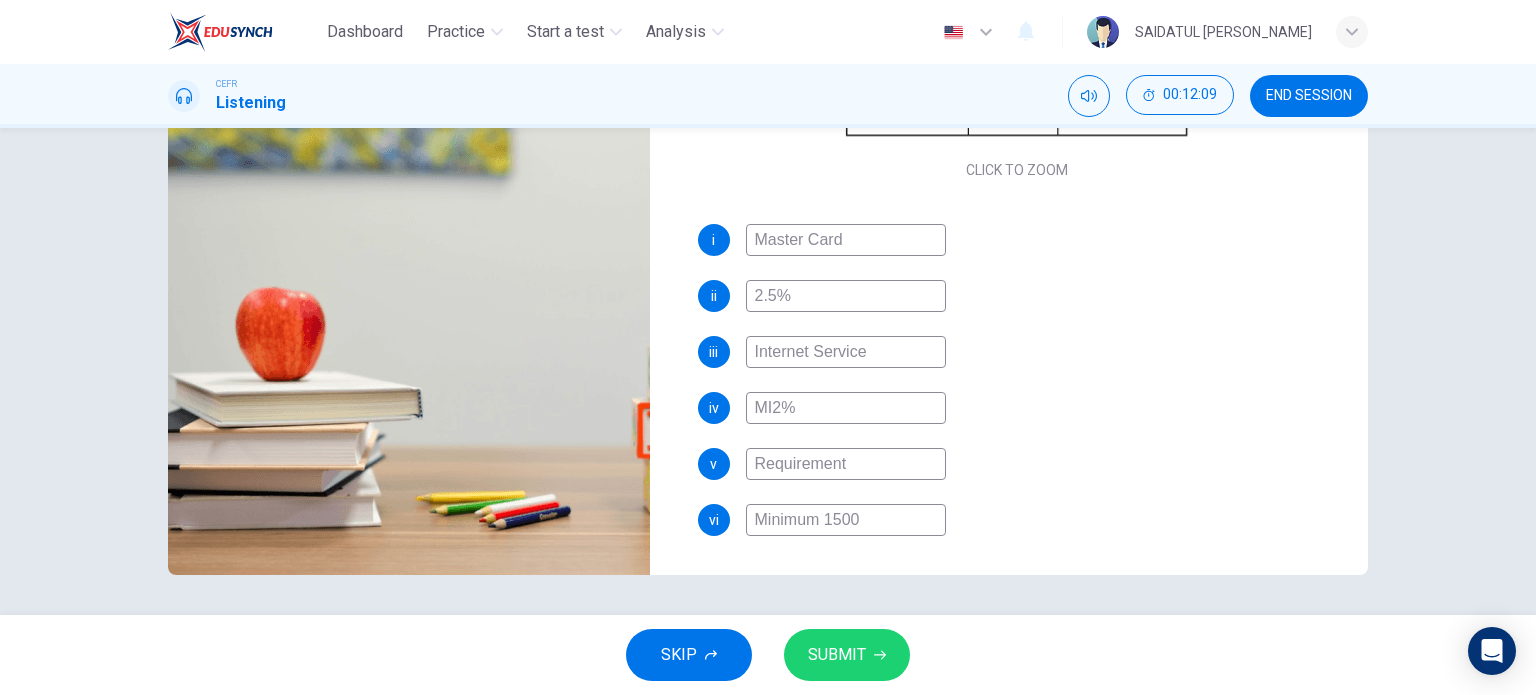 type on "87" 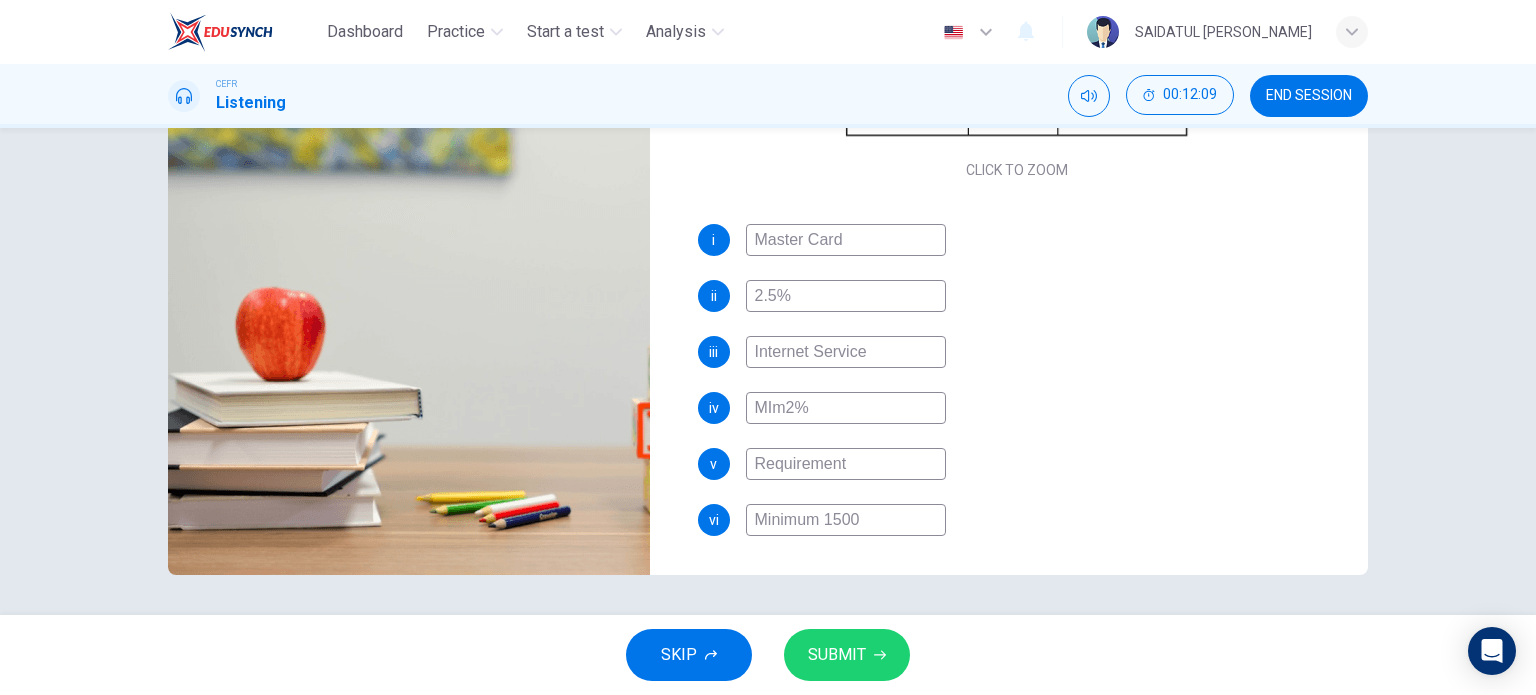 type on "87" 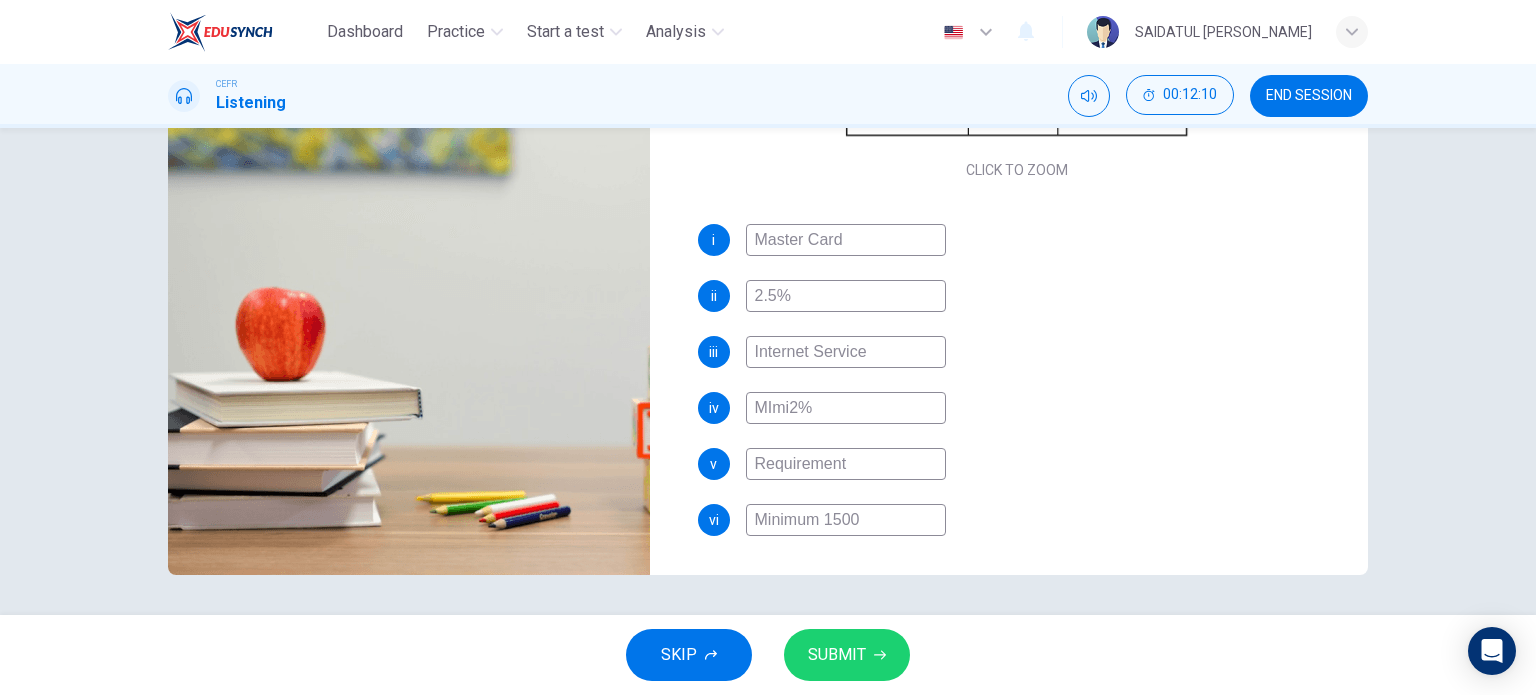 type on "87" 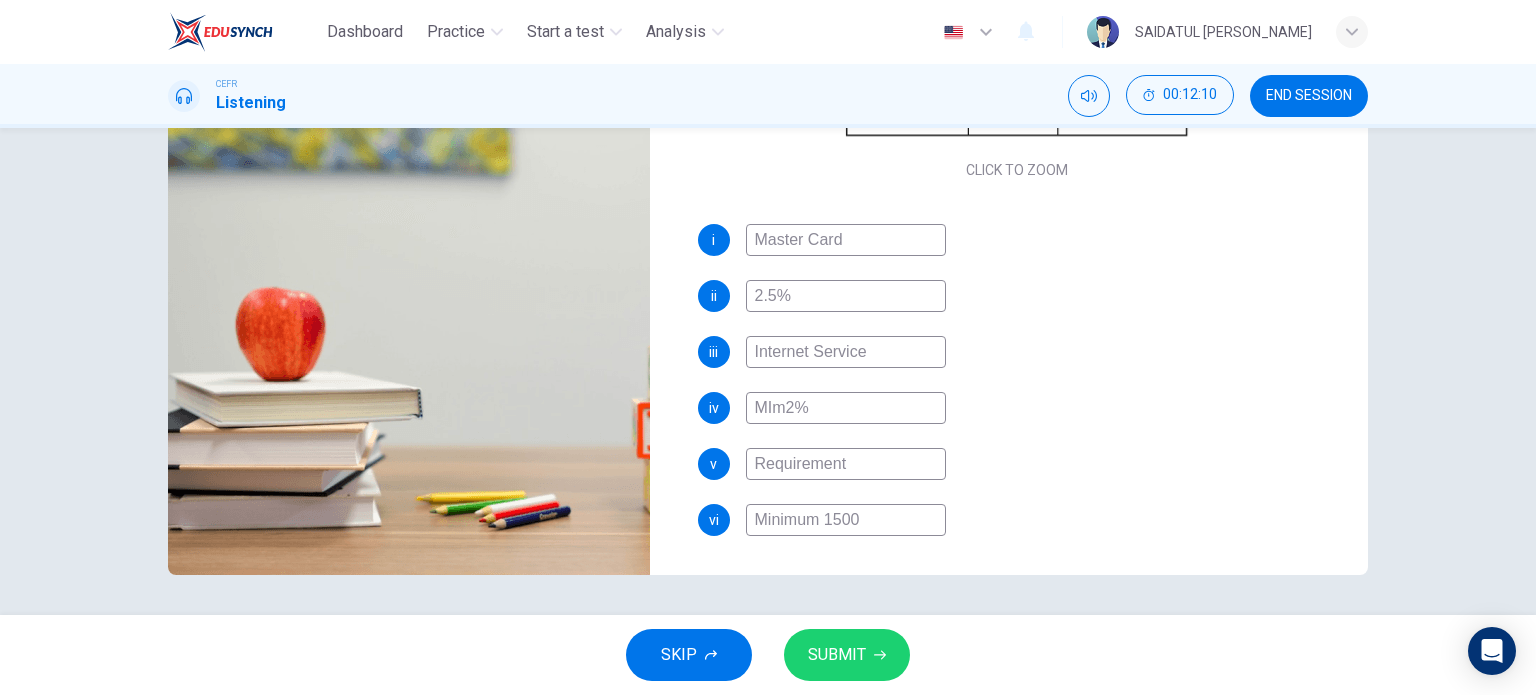 type on "87" 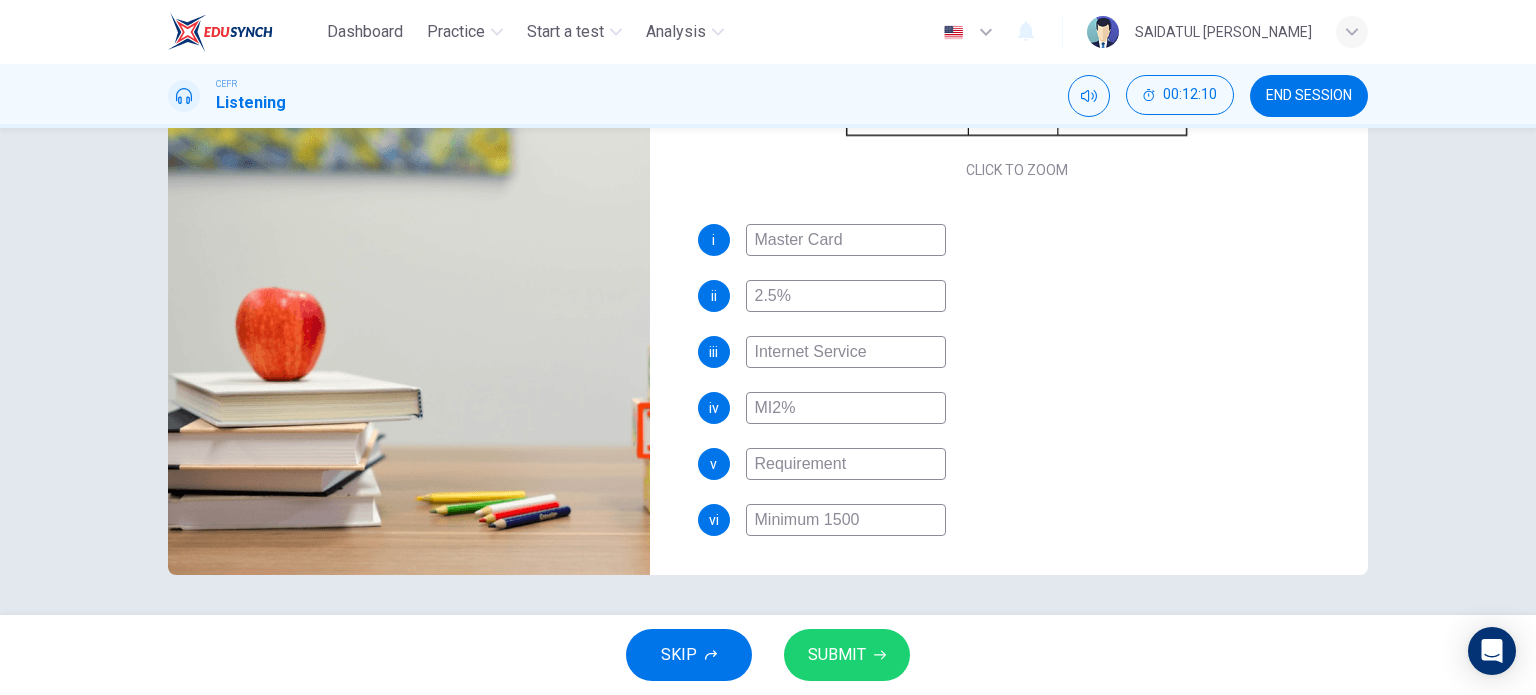 type on "87" 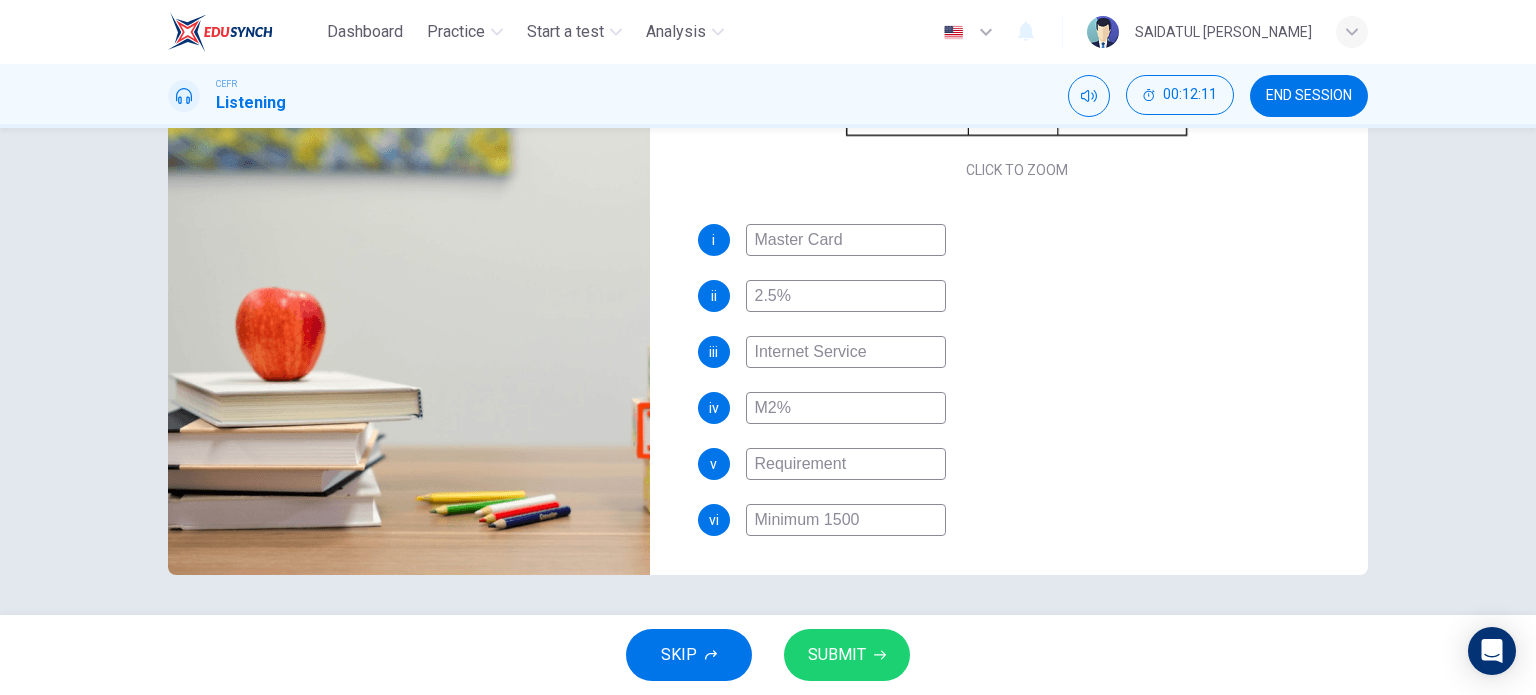 type on "88" 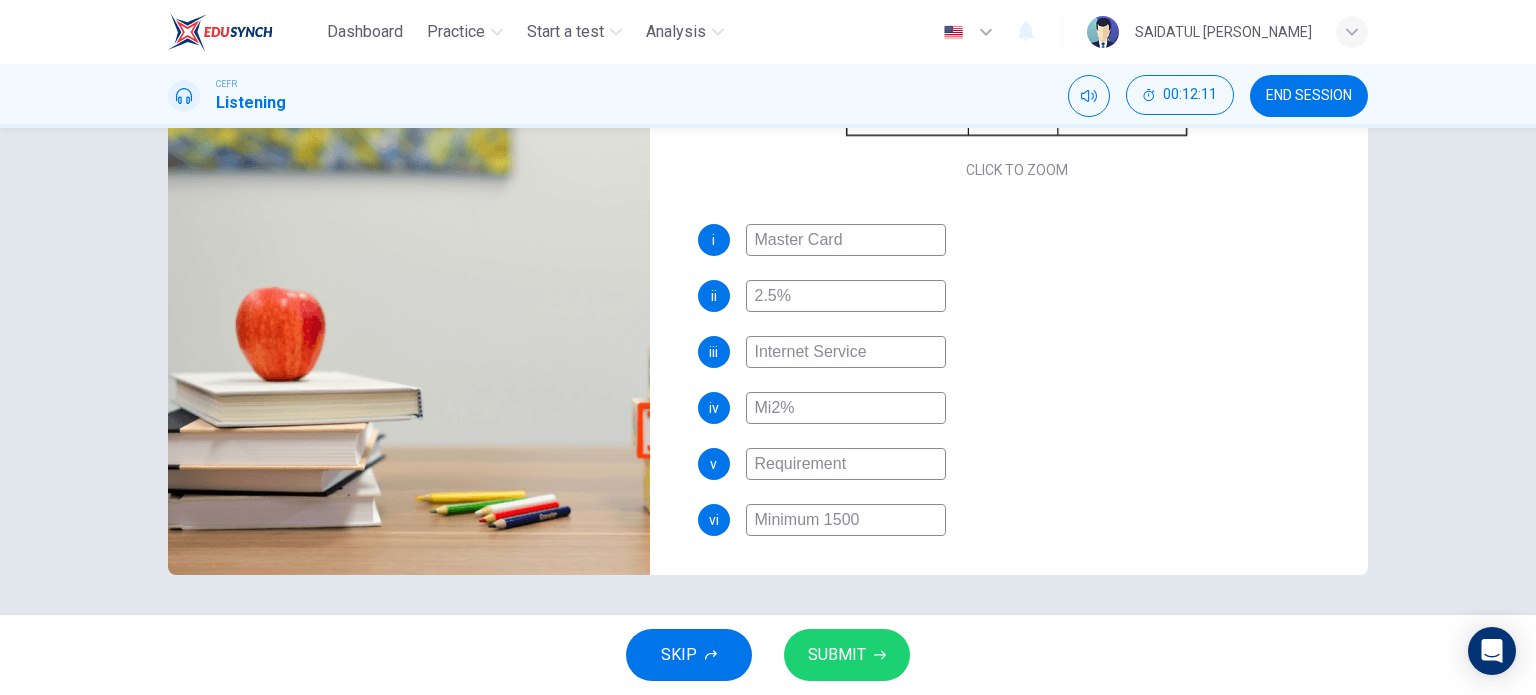 type on "88" 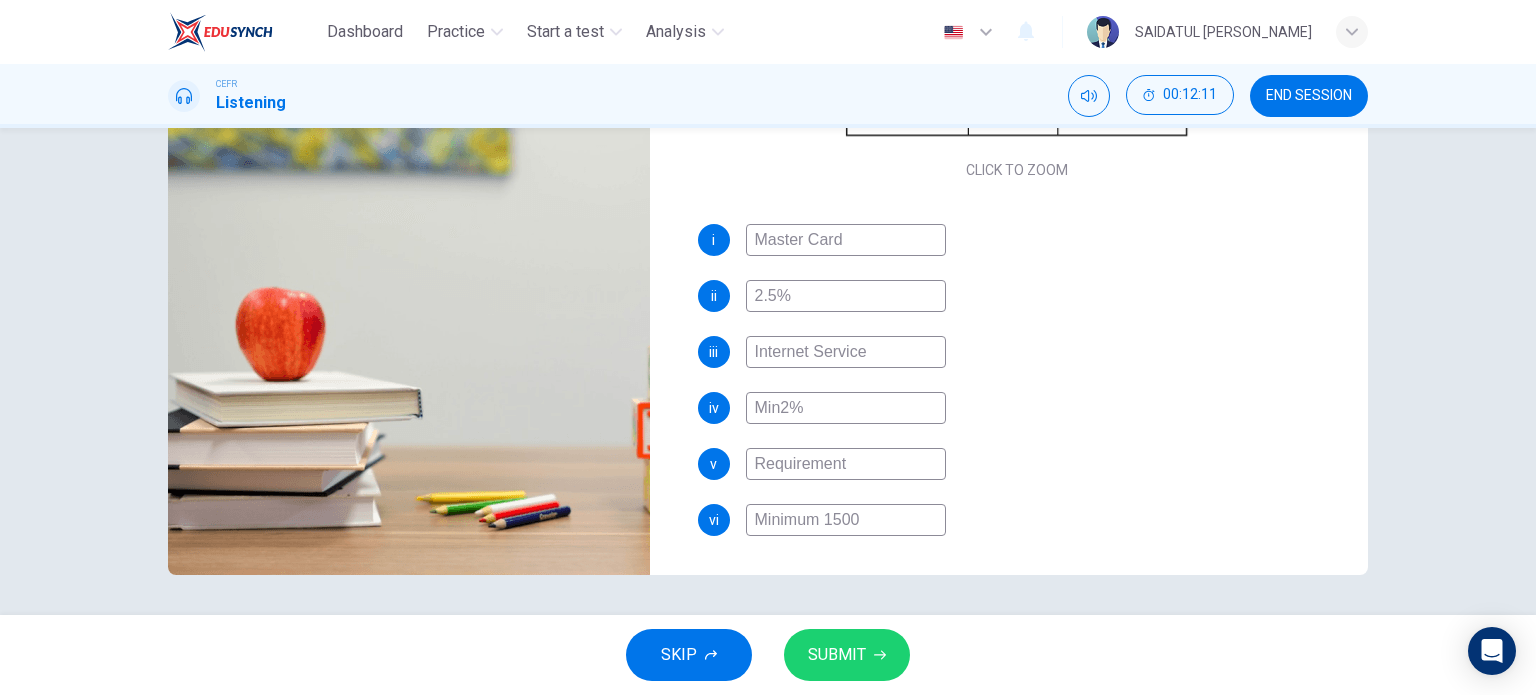 type on "Mini2%" 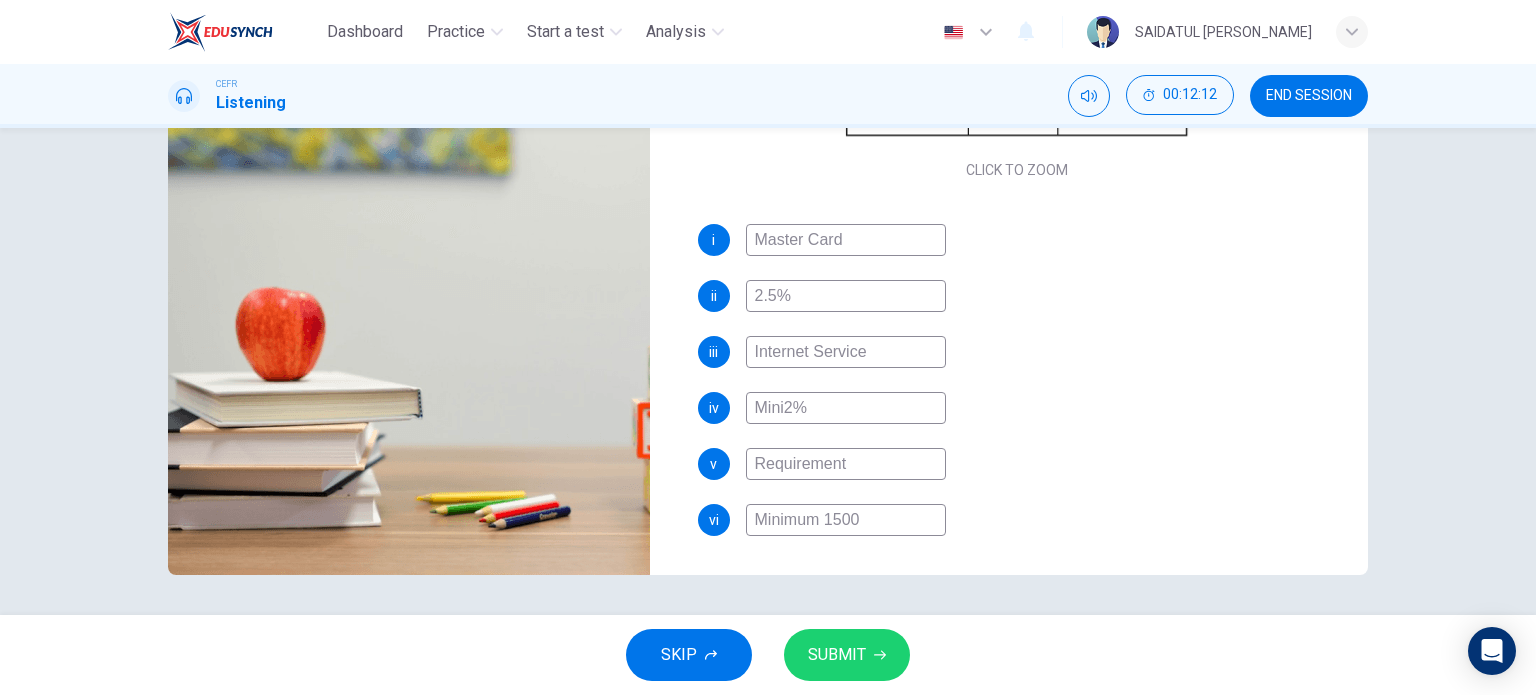 type on "88" 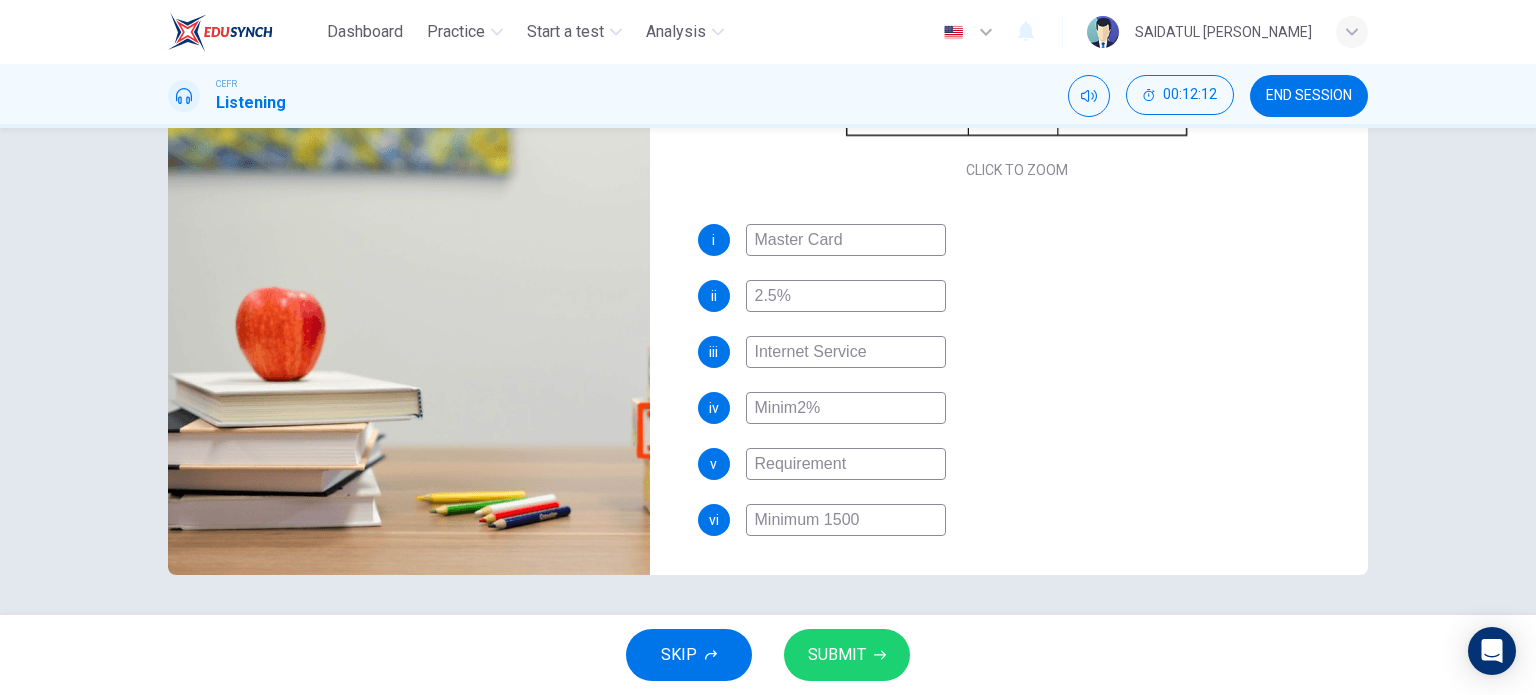 type on "88" 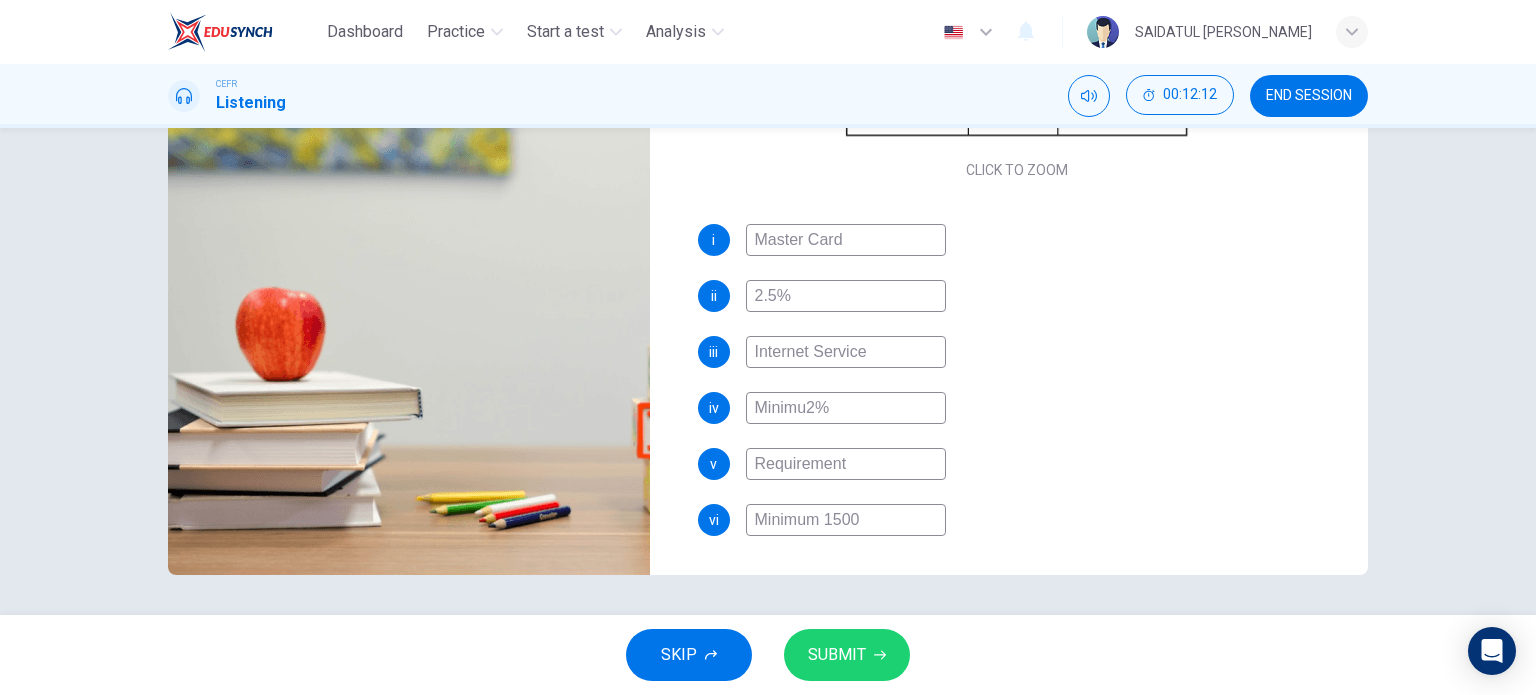 type on "88" 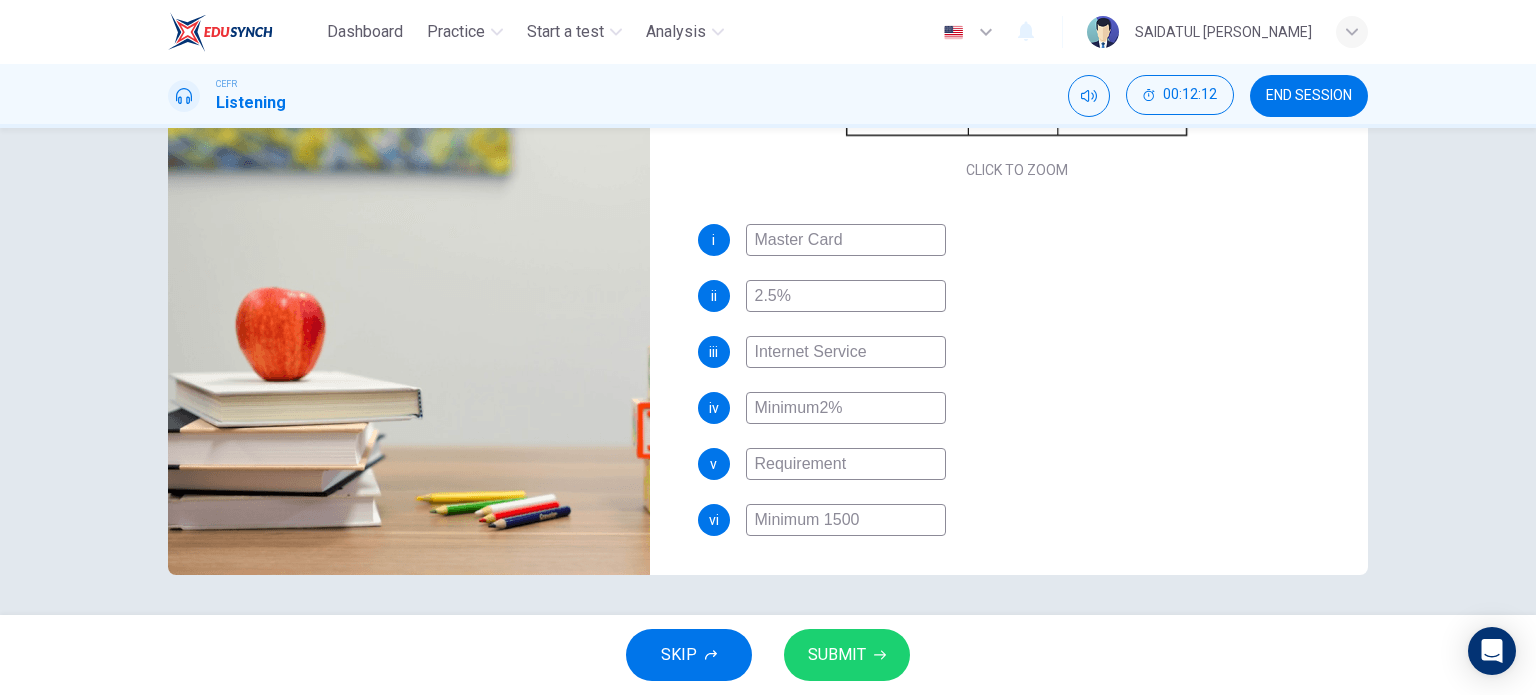 type on "88" 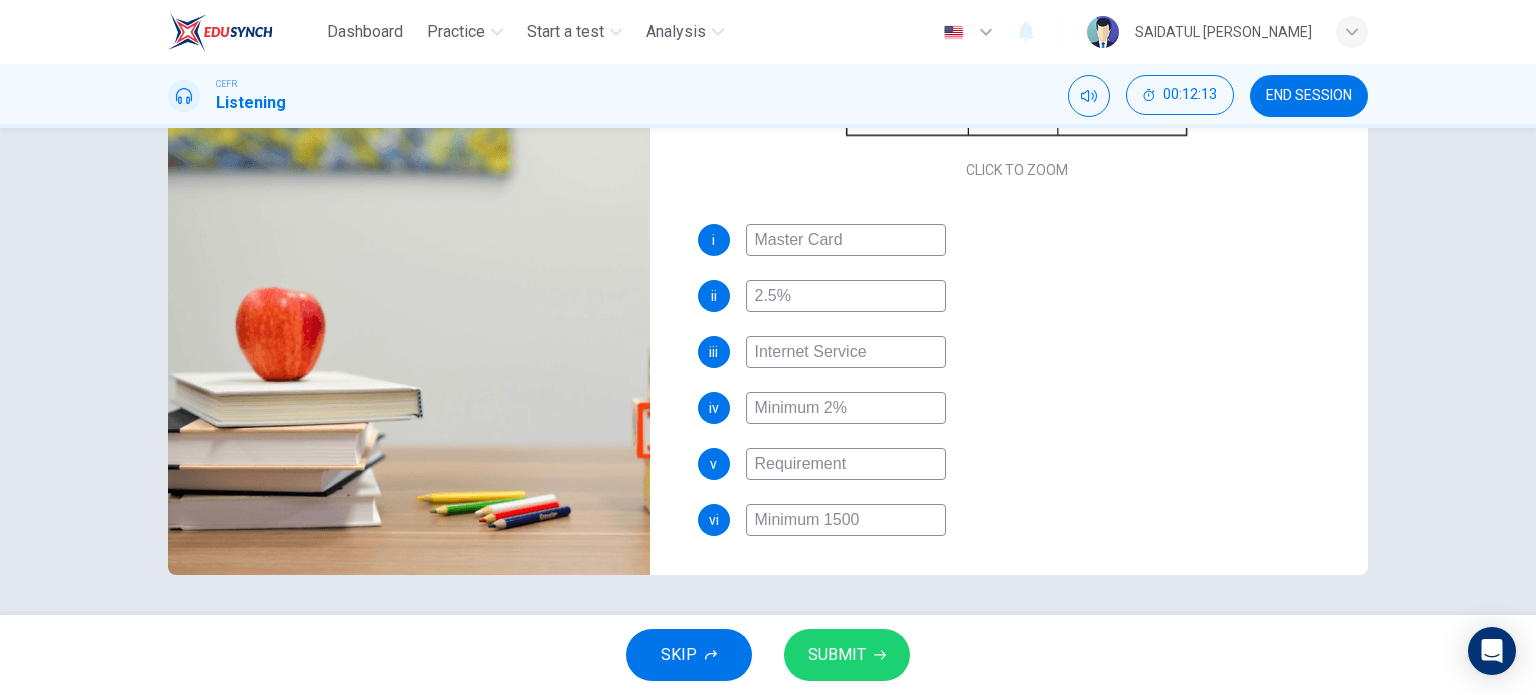 type on "89" 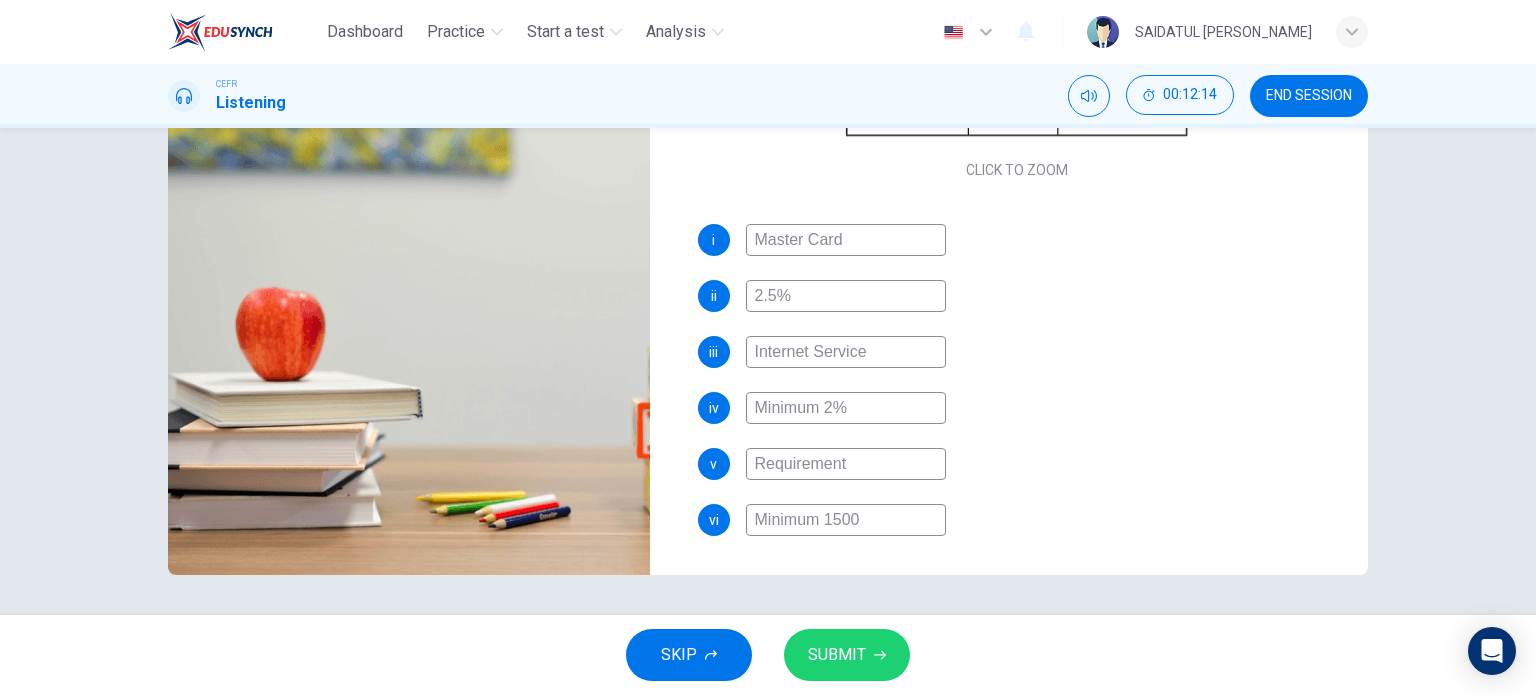 type on "Minimum 2%" 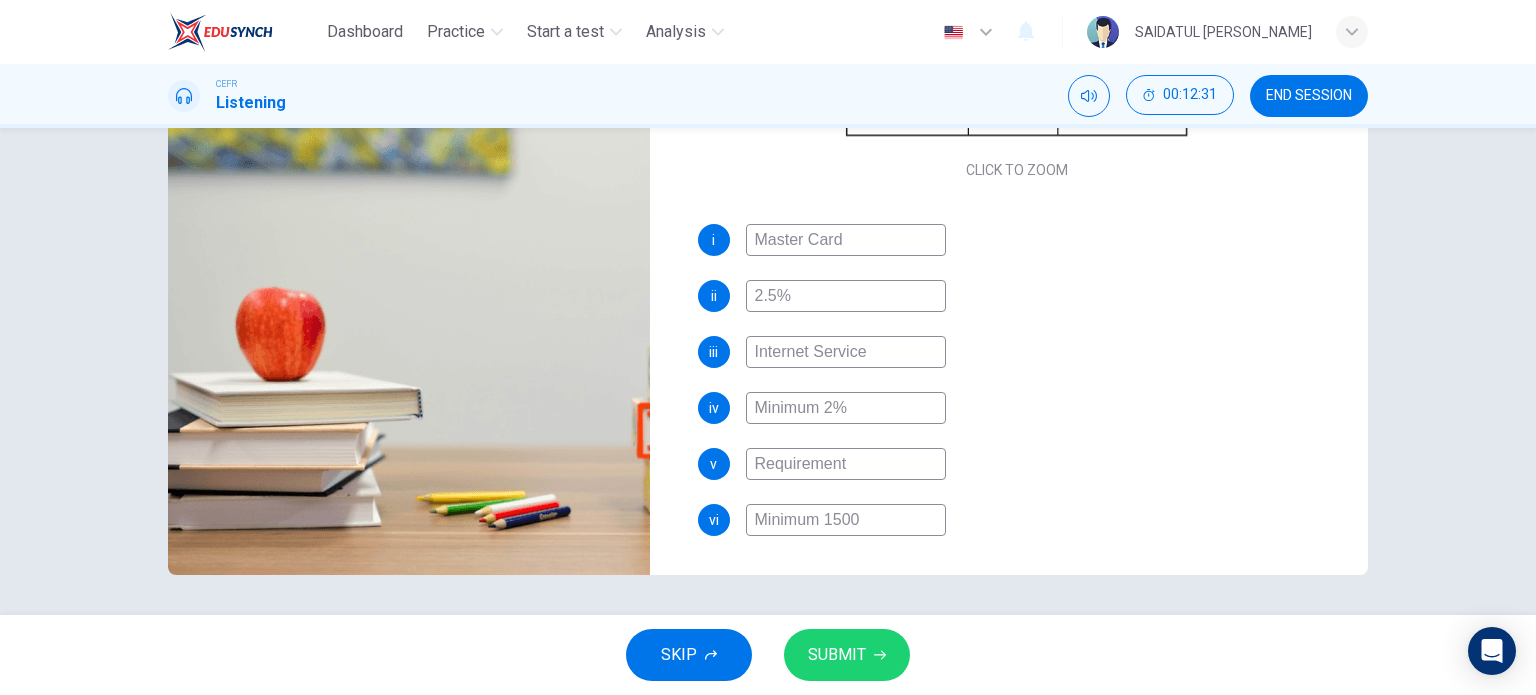 click on "Minimum 1500" at bounding box center [846, 520] 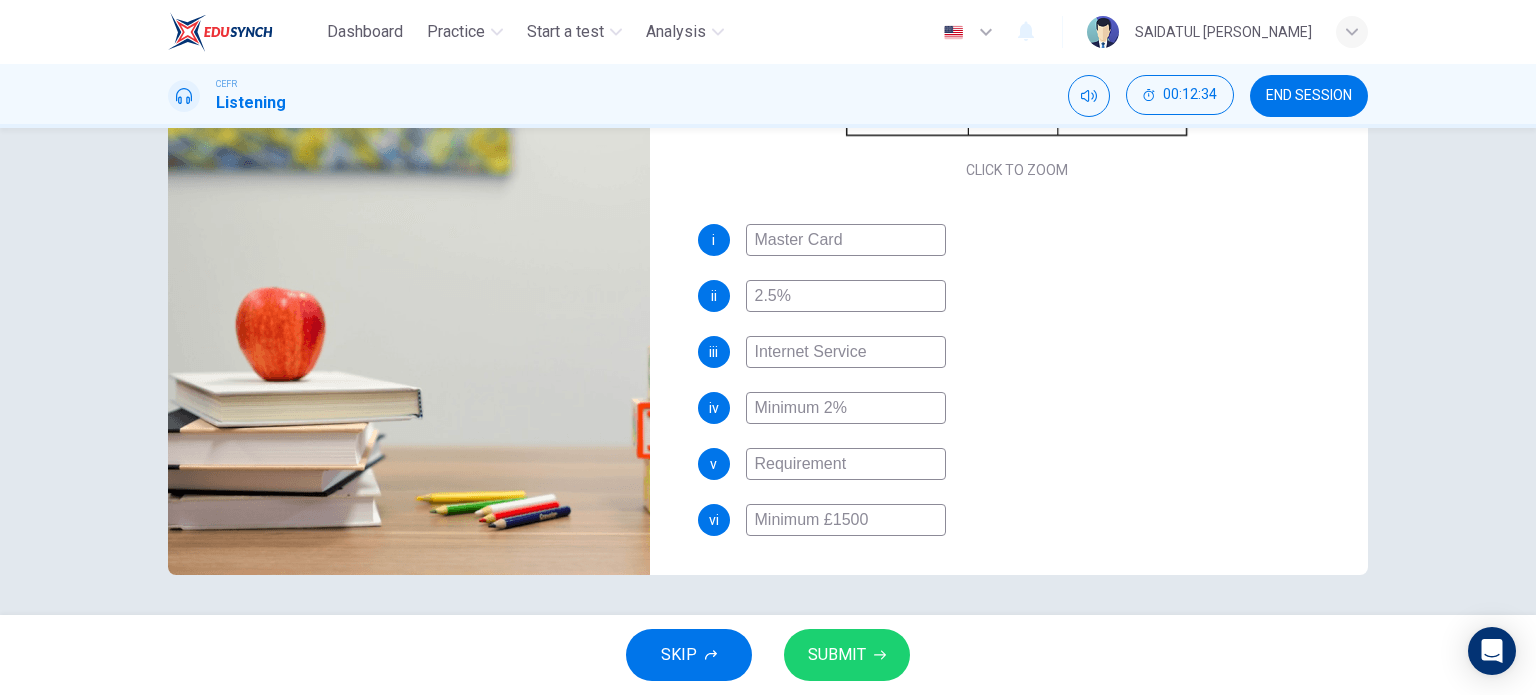 type on "98" 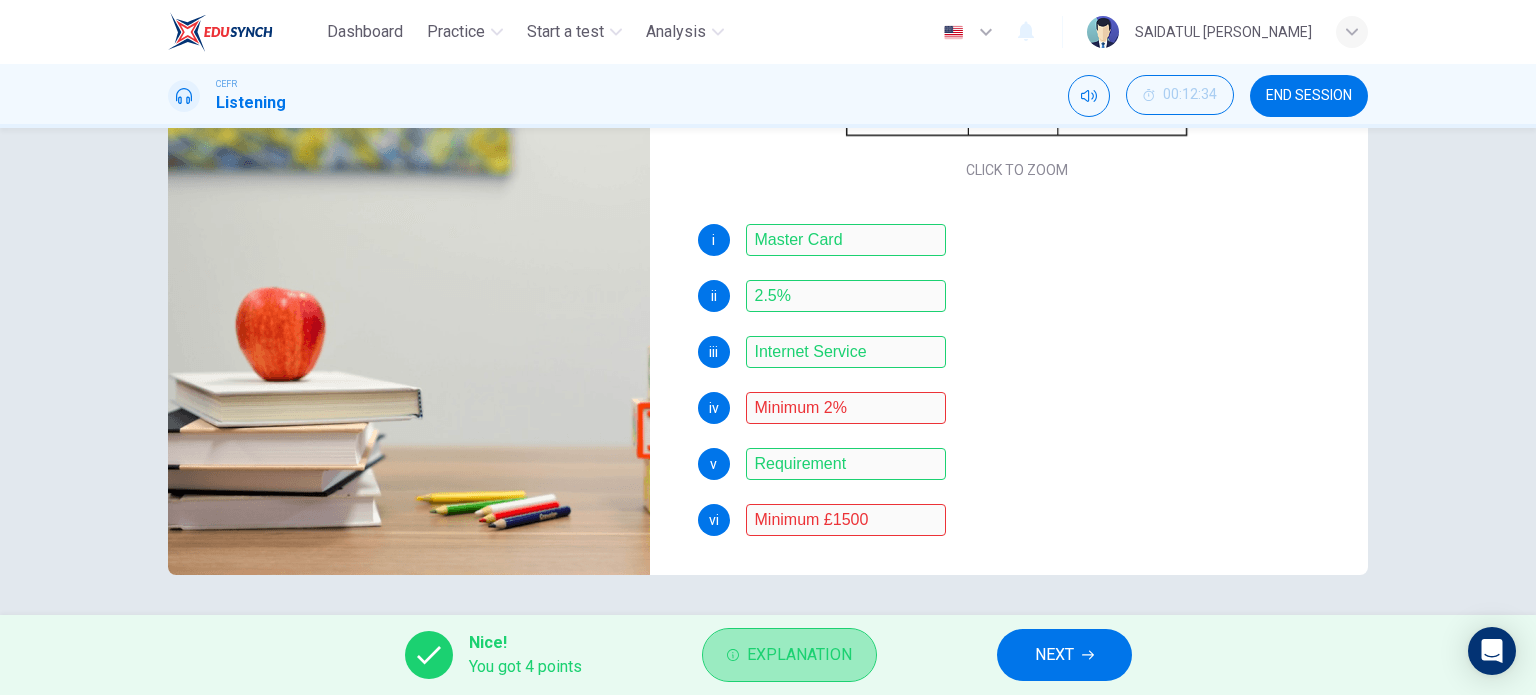 click on "Explanation" at bounding box center (799, 655) 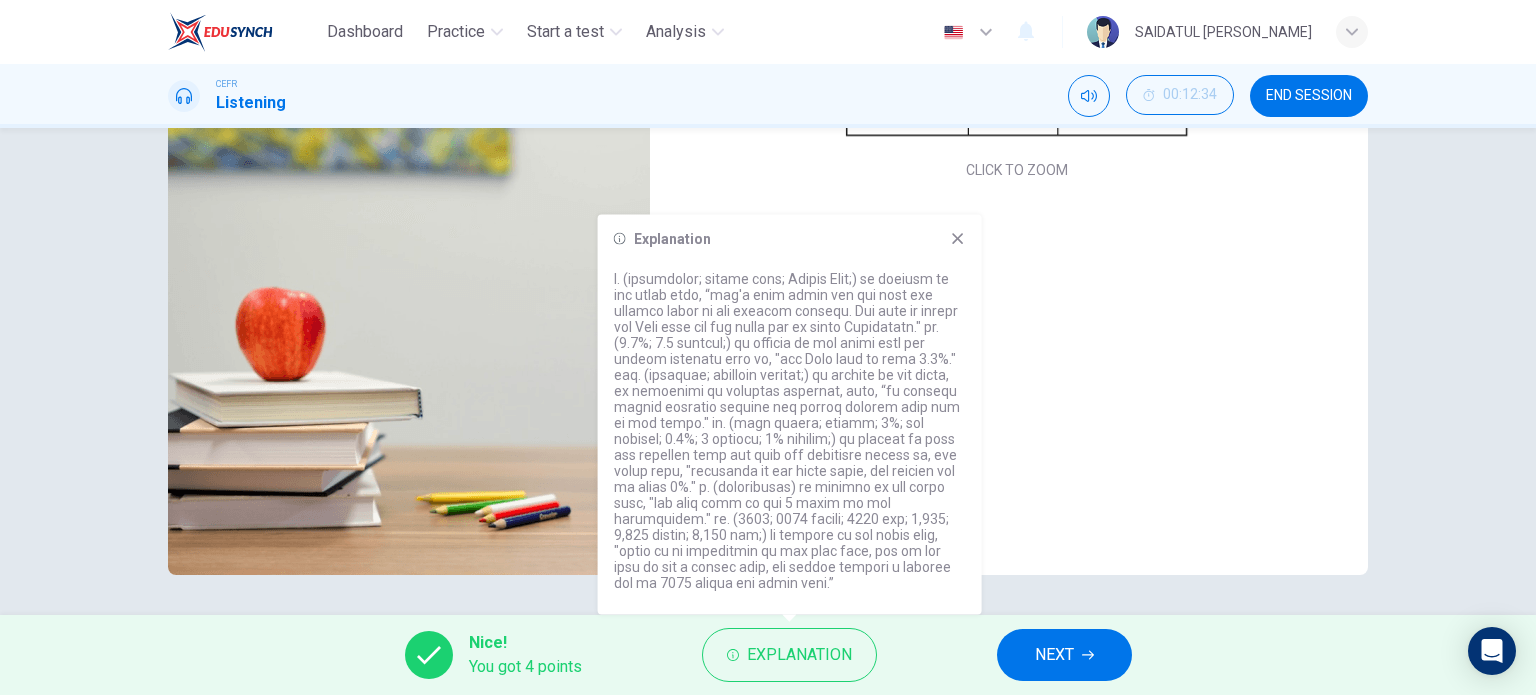 click on "v Requirement" at bounding box center (1017, 464) 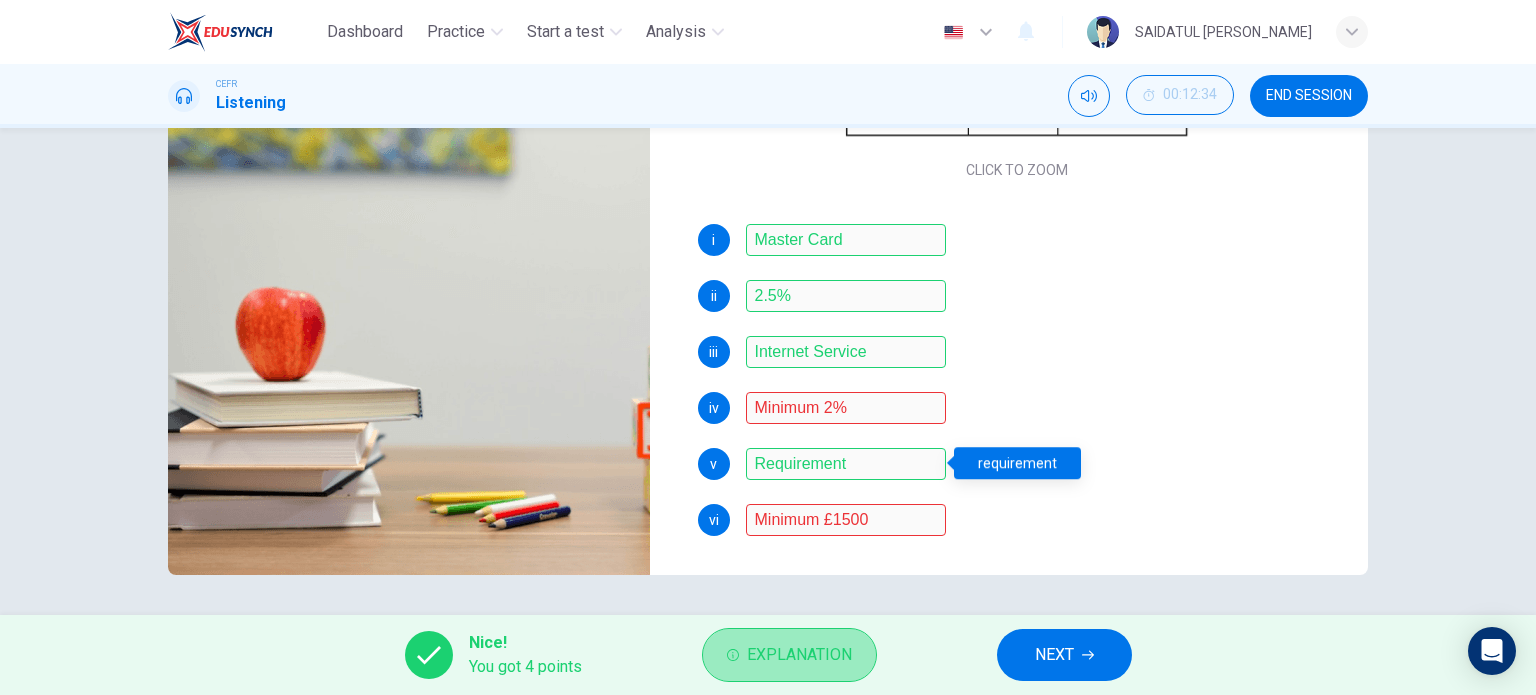 click on "Explanation" at bounding box center (799, 655) 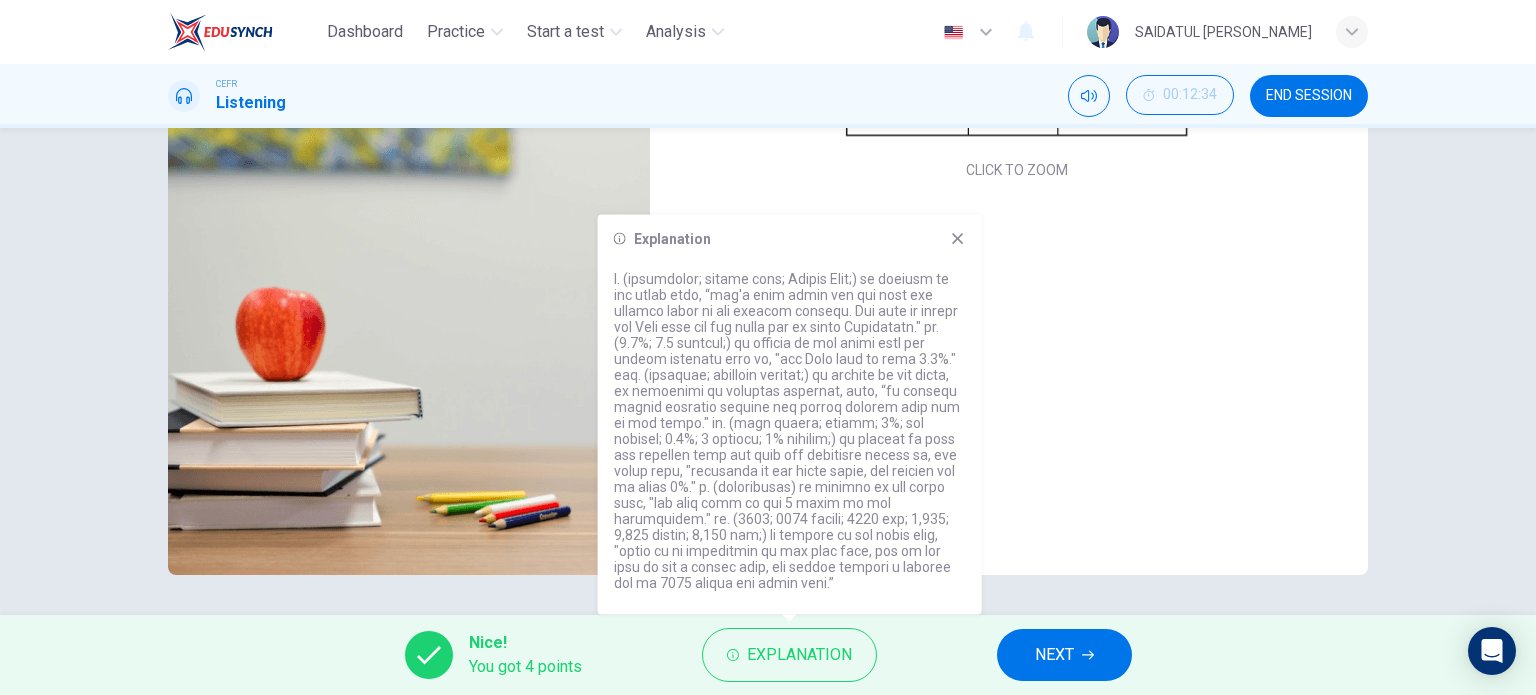 click on "i Master Card ii 2.5% iii Internet Service iv Minimum 2% v Requirement vi Minimum £1500" at bounding box center [1017, 400] 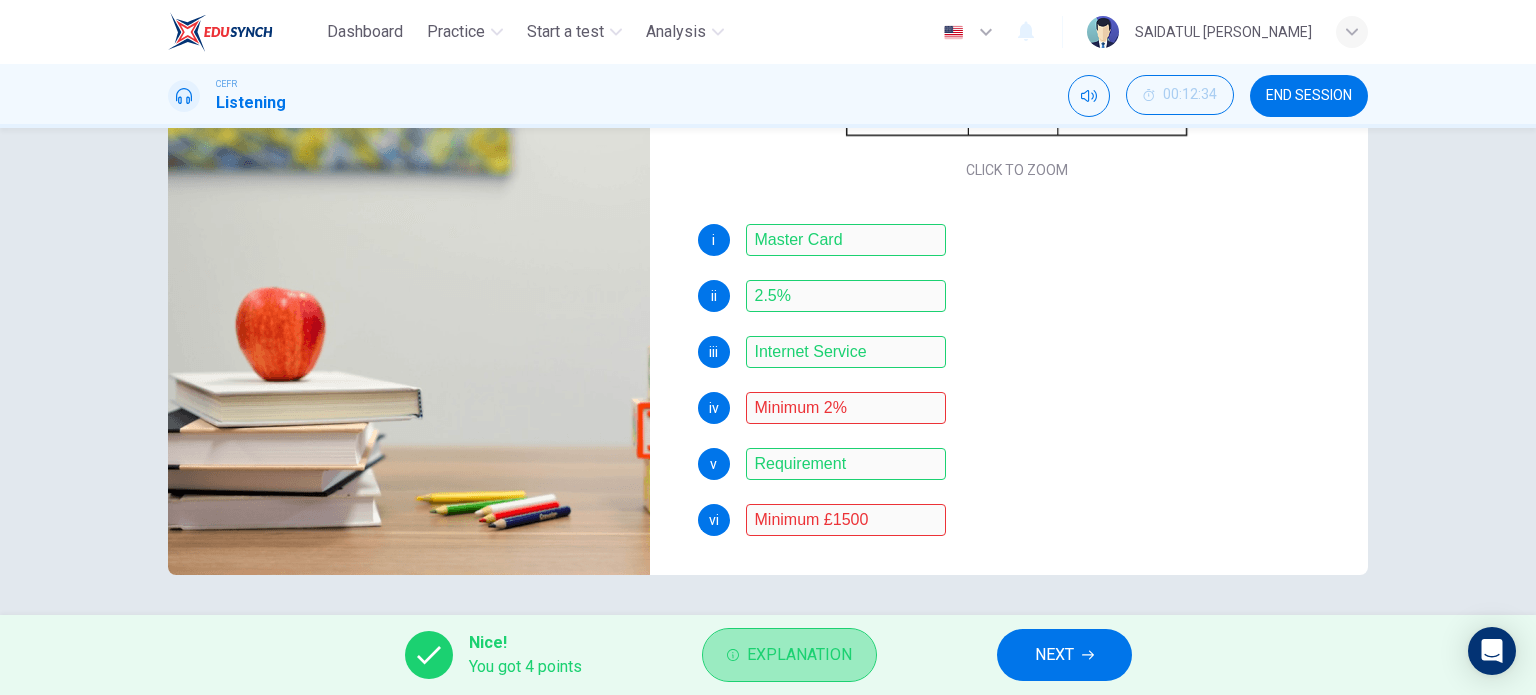 click on "Explanation" at bounding box center (789, 655) 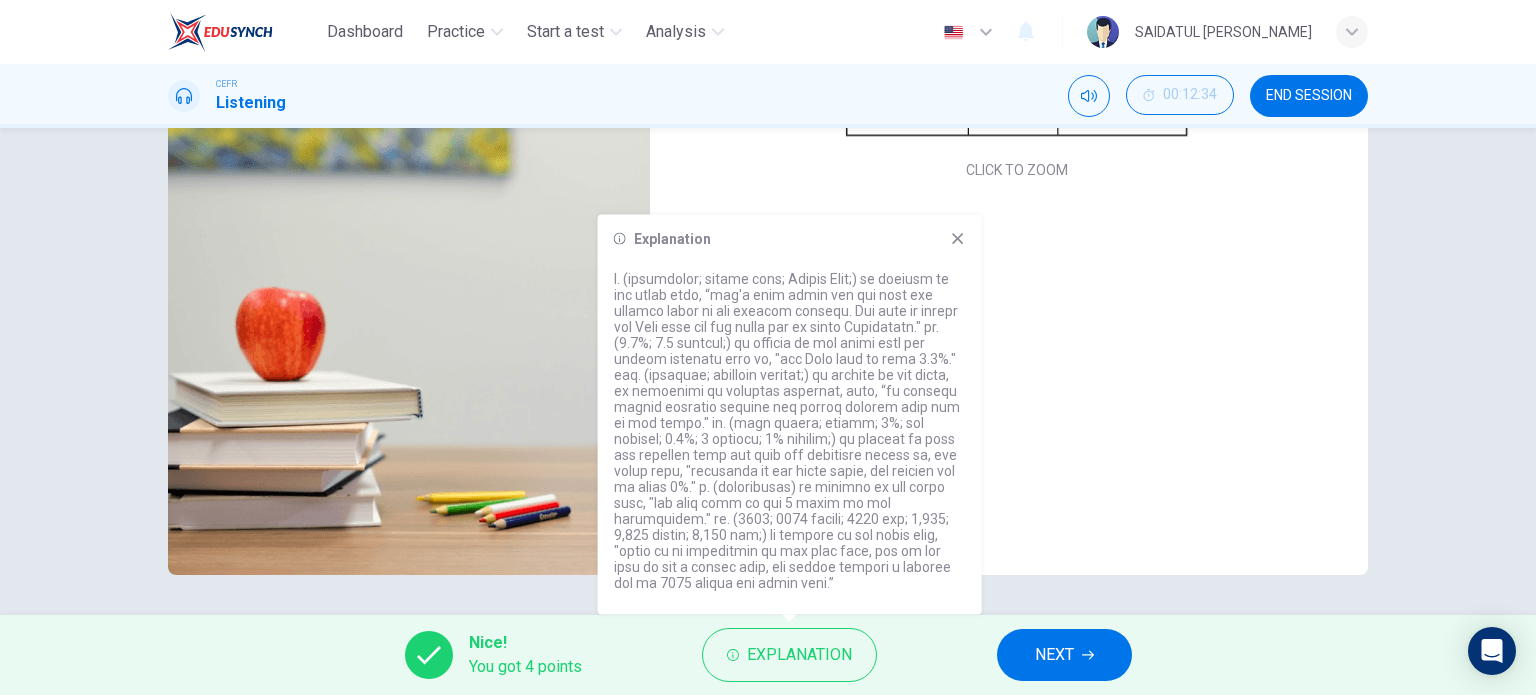 scroll, scrollTop: 0, scrollLeft: 0, axis: both 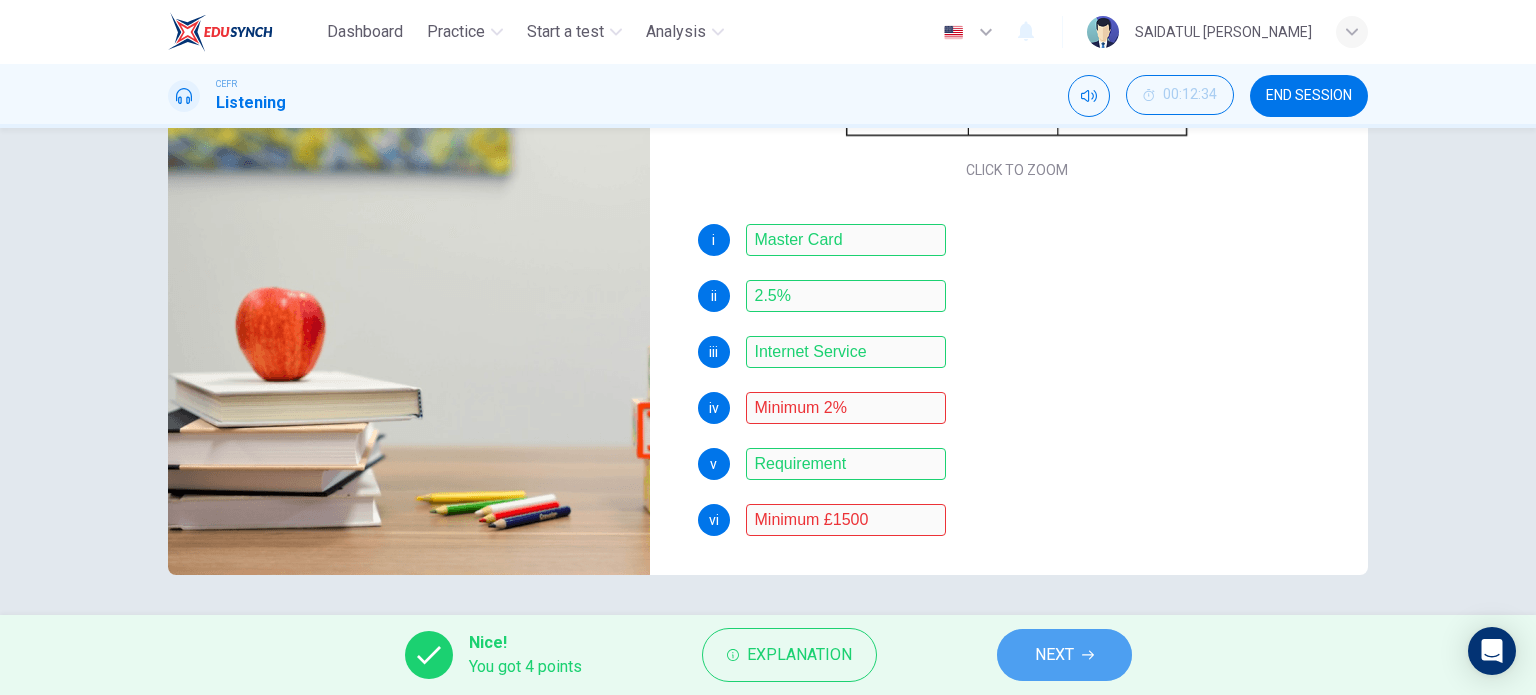 click on "NEXT" at bounding box center [1054, 655] 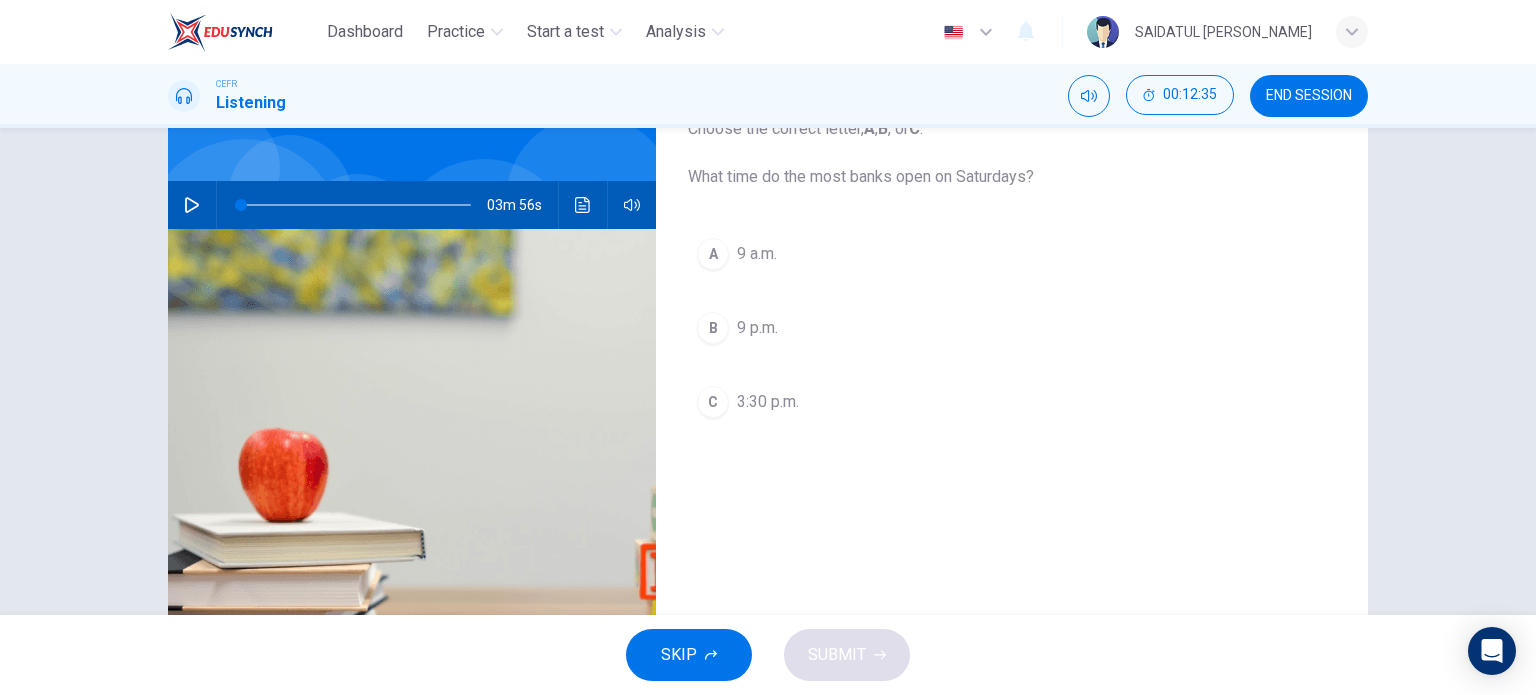 scroll, scrollTop: 0, scrollLeft: 0, axis: both 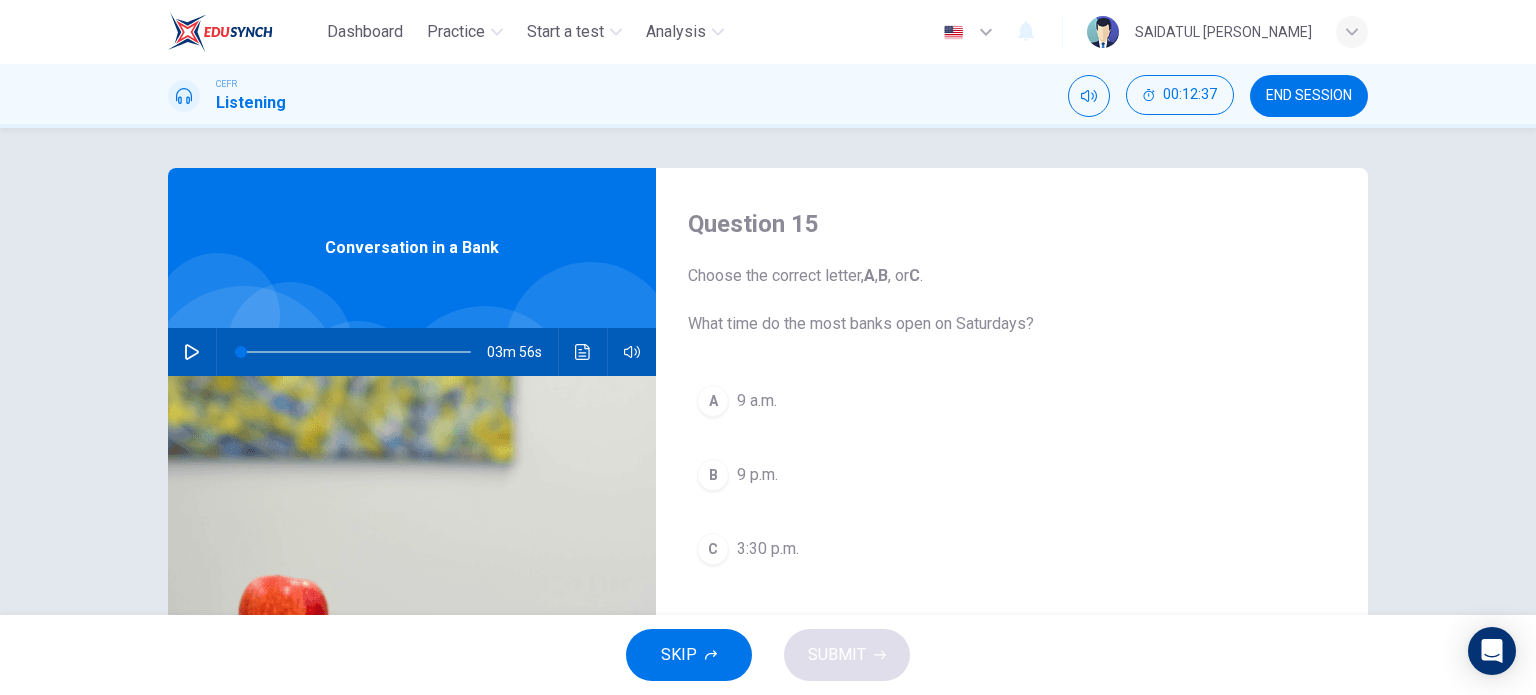 click at bounding box center [192, 352] 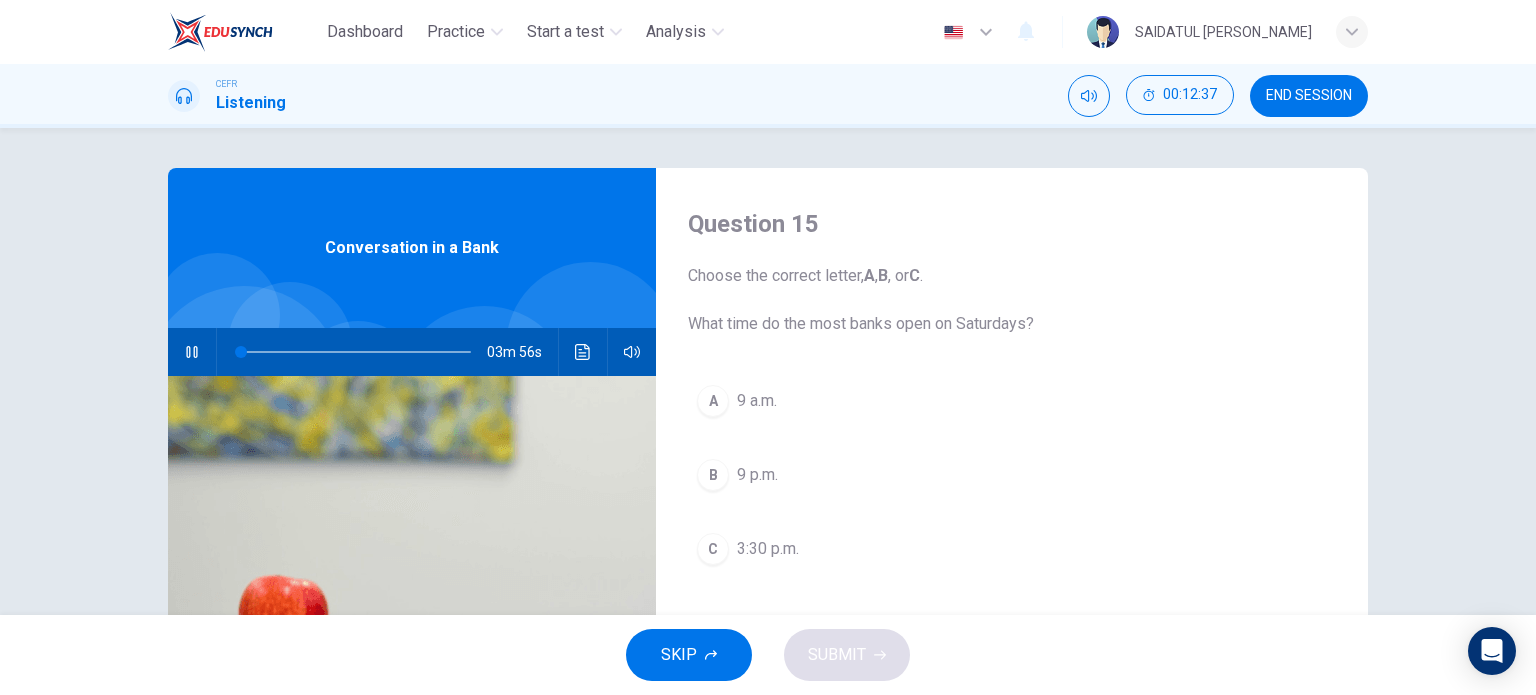 click at bounding box center (356, 352) 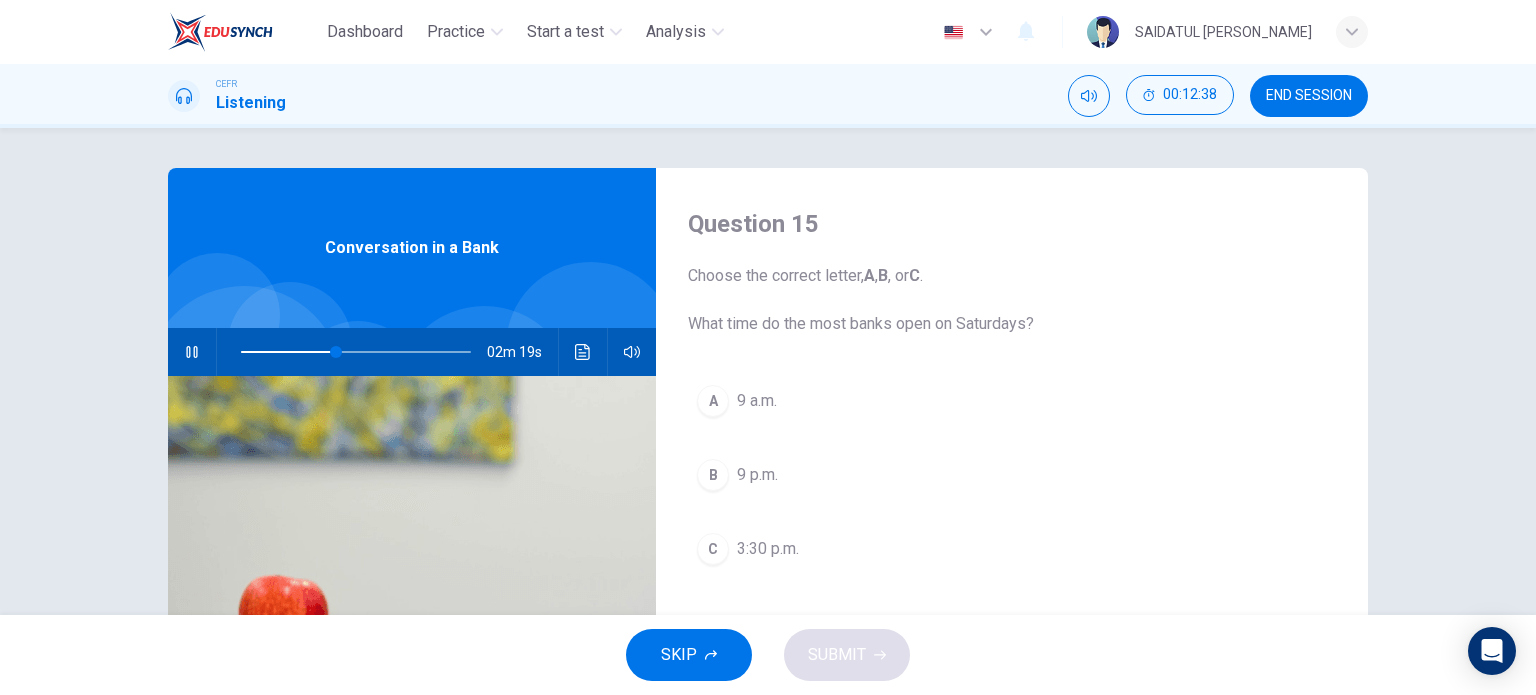 click at bounding box center [356, 352] 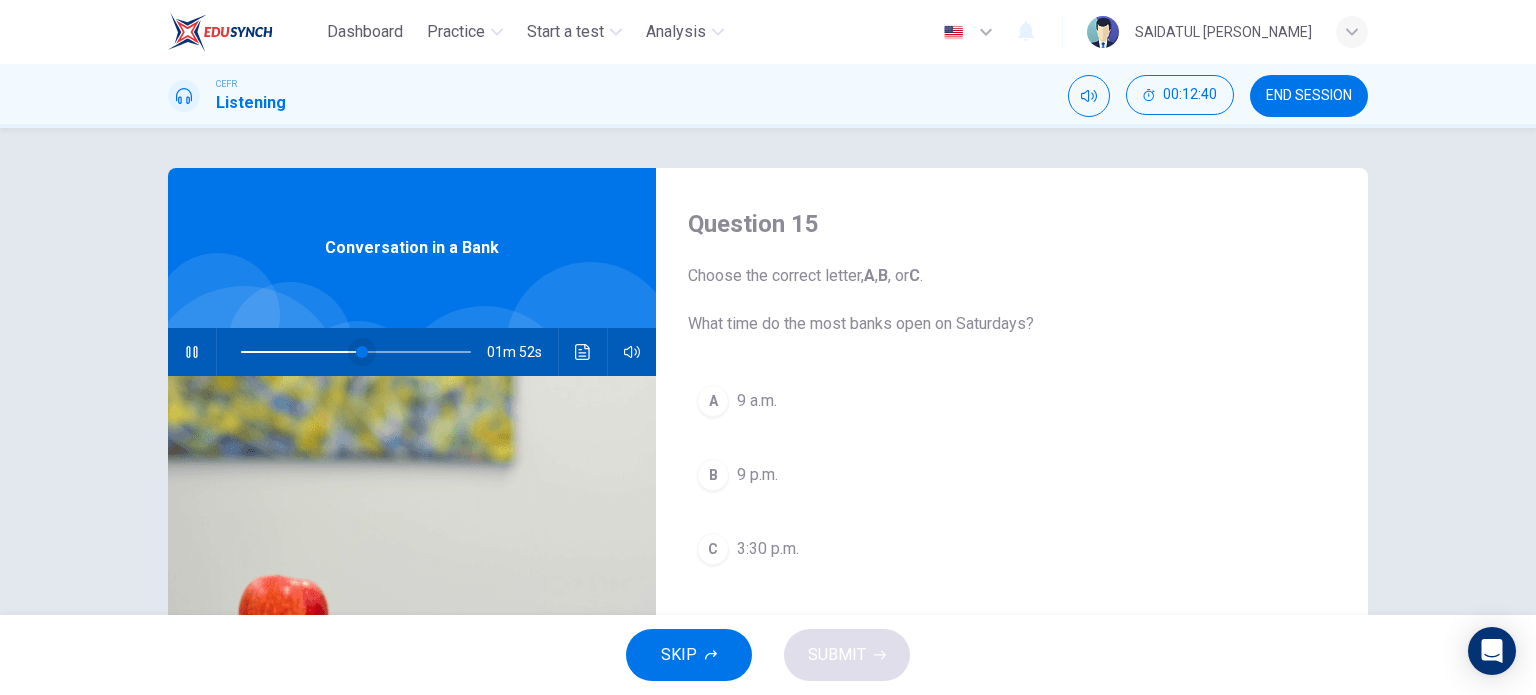 click at bounding box center [362, 352] 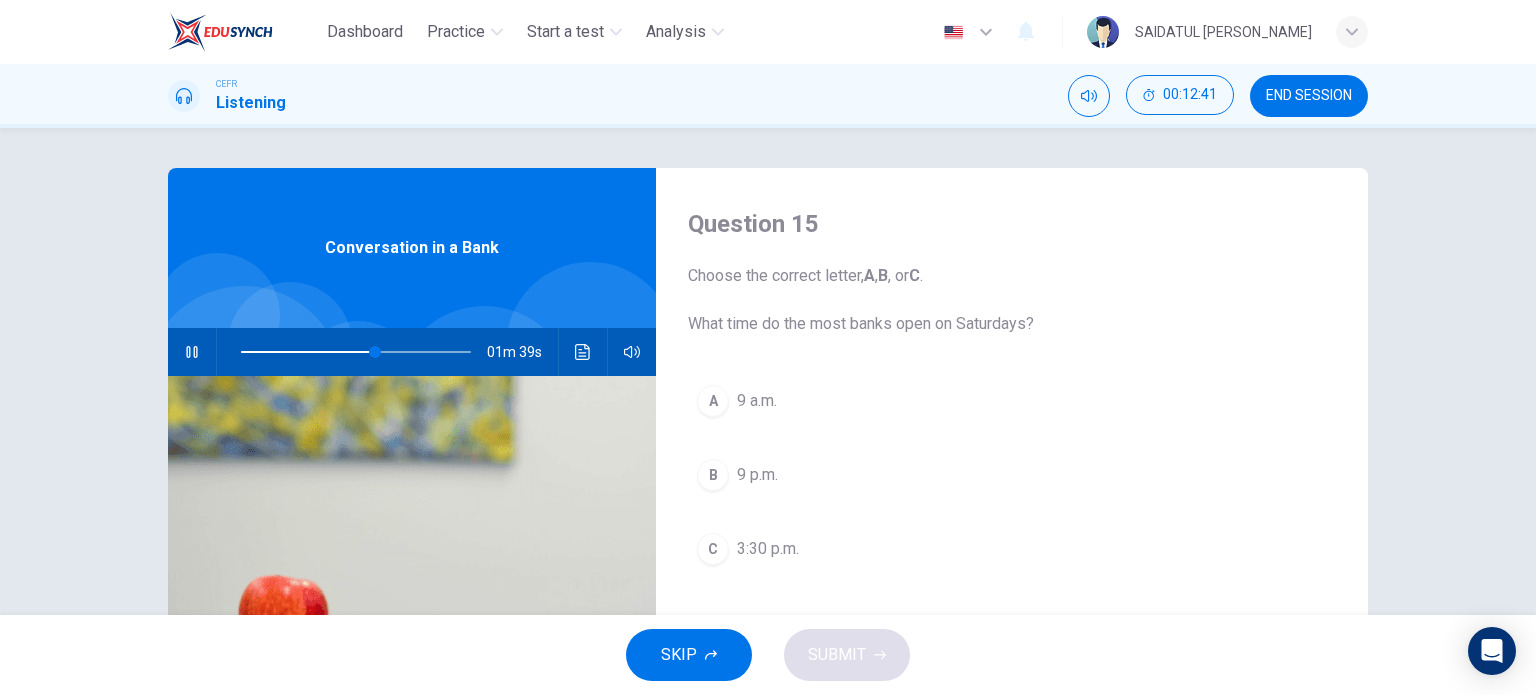 click at bounding box center (356, 352) 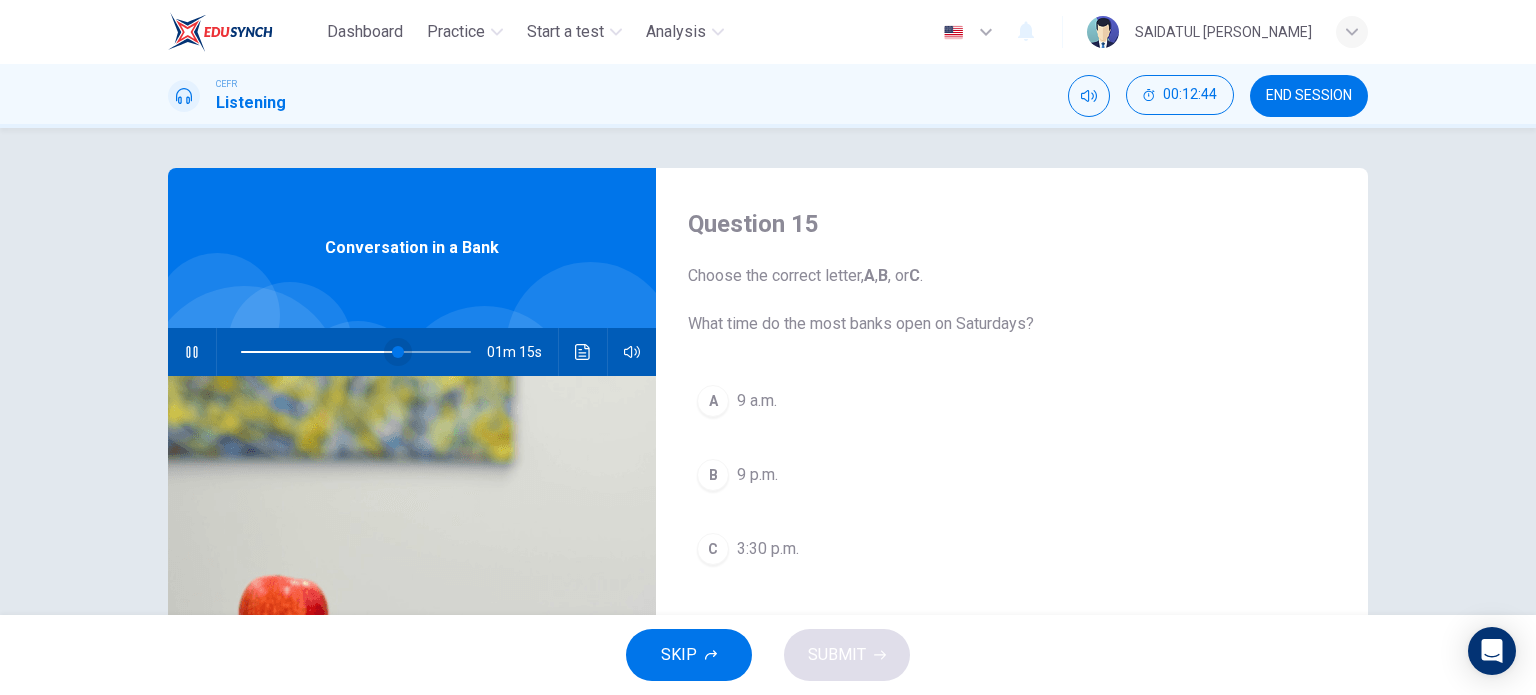 click at bounding box center [398, 352] 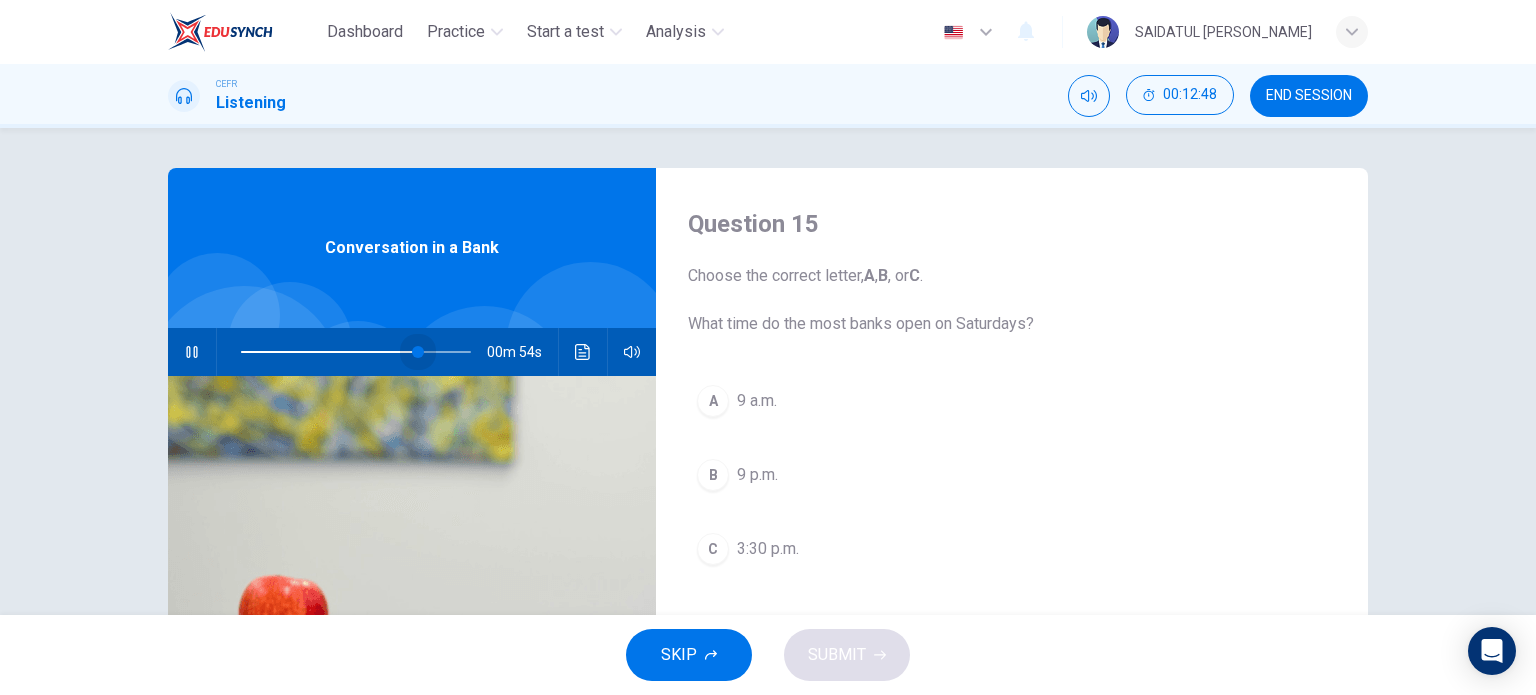 click at bounding box center (418, 352) 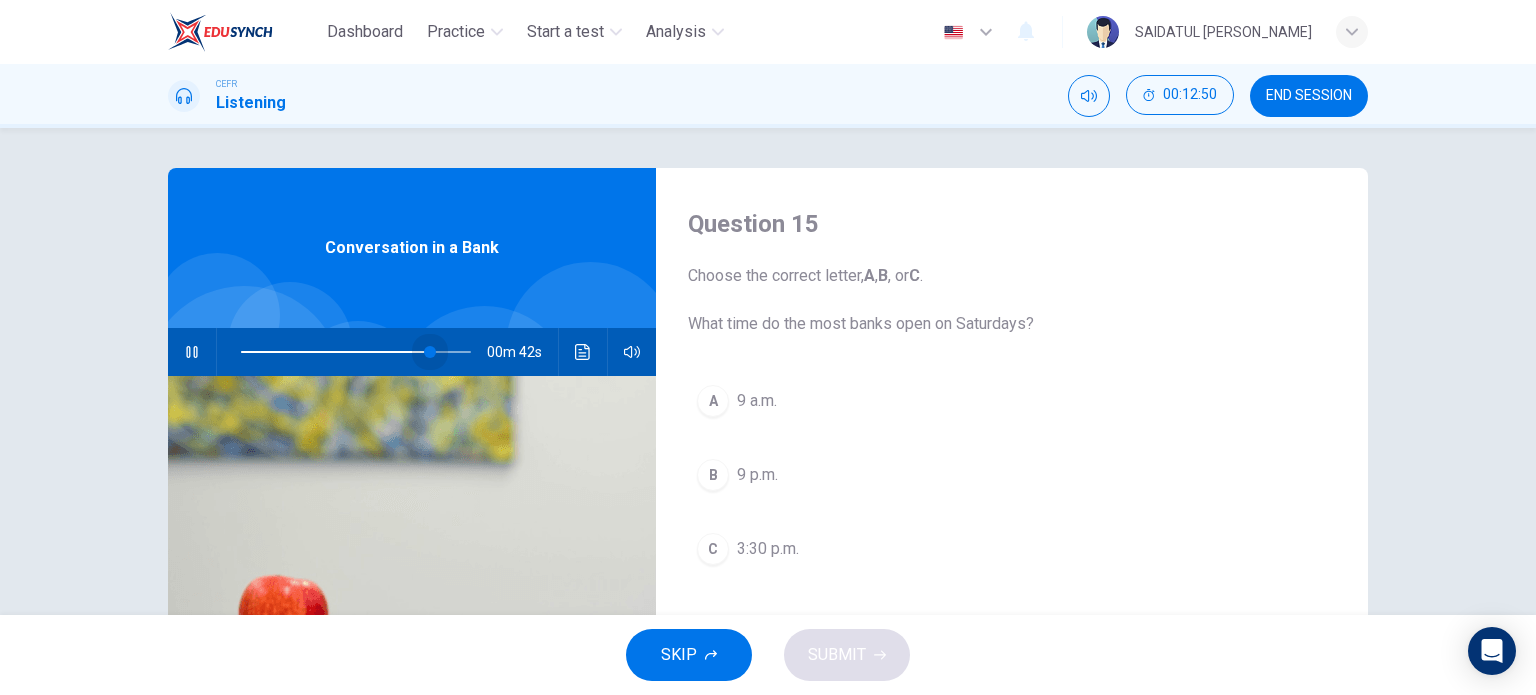 click at bounding box center (430, 352) 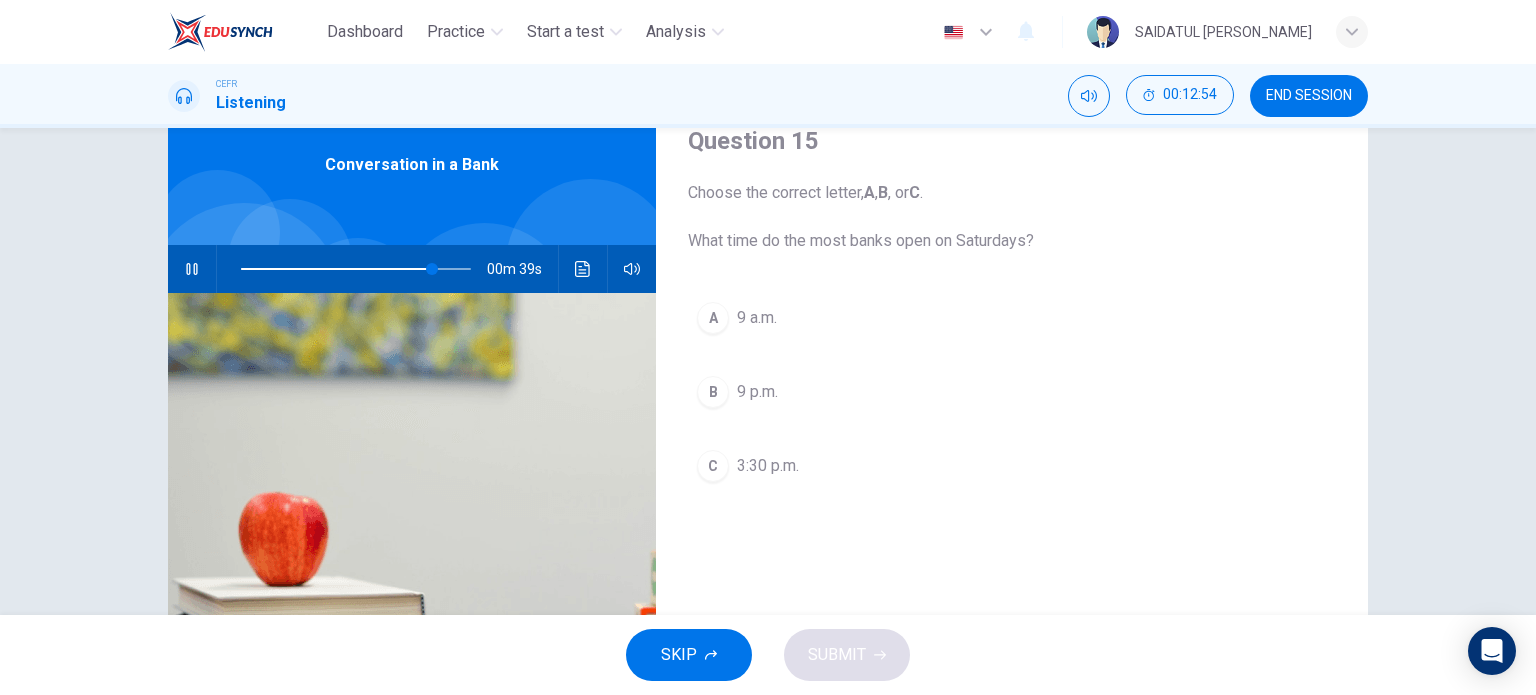 scroll, scrollTop: 100, scrollLeft: 0, axis: vertical 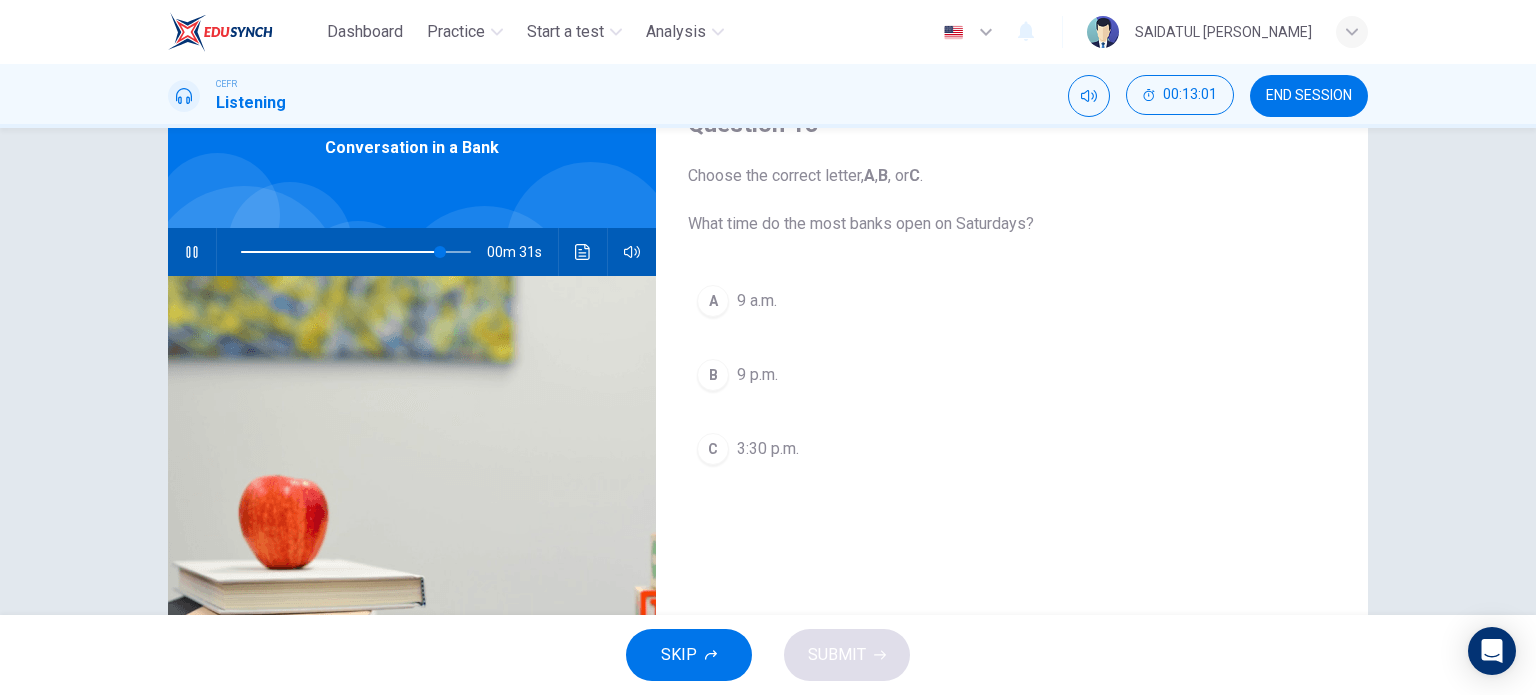click at bounding box center [356, 252] 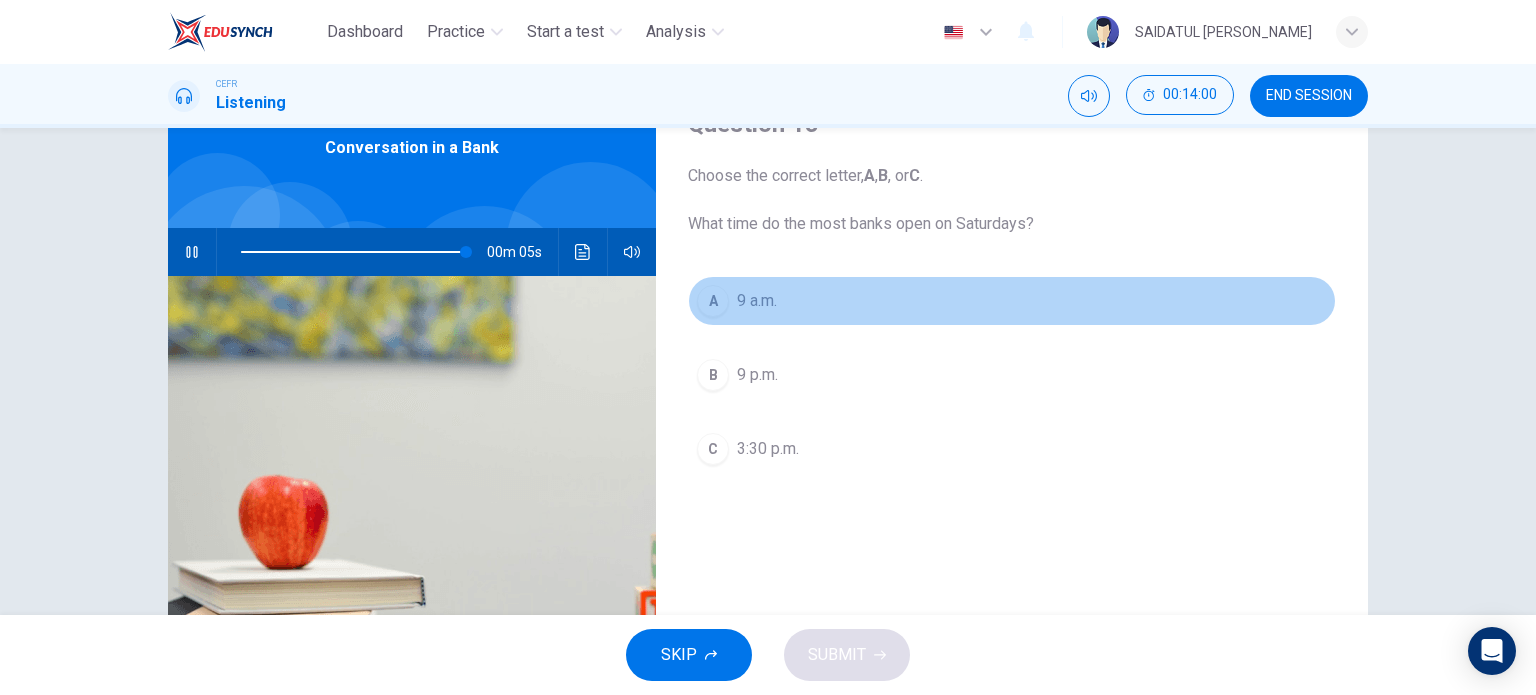 click on "A 9 a.m." at bounding box center (1012, 301) 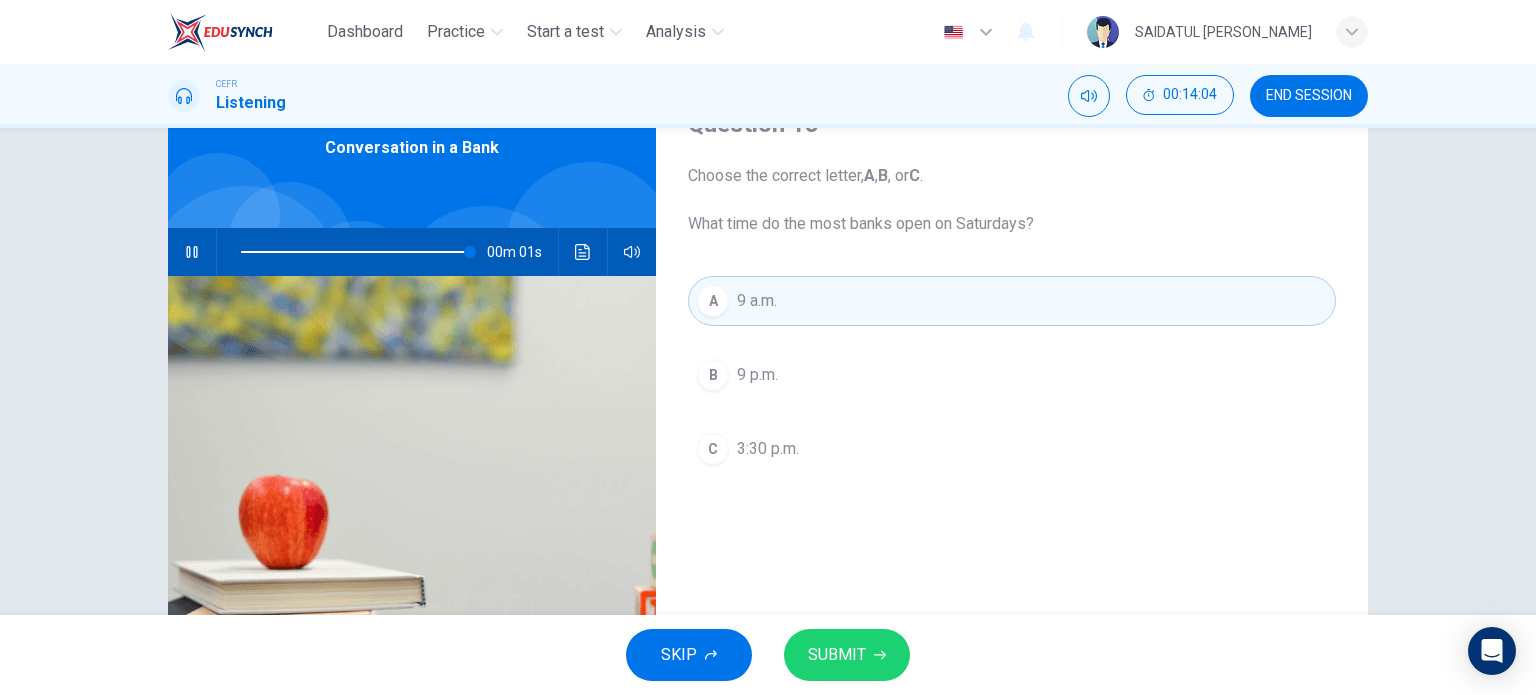 click on "SUBMIT" at bounding box center (837, 655) 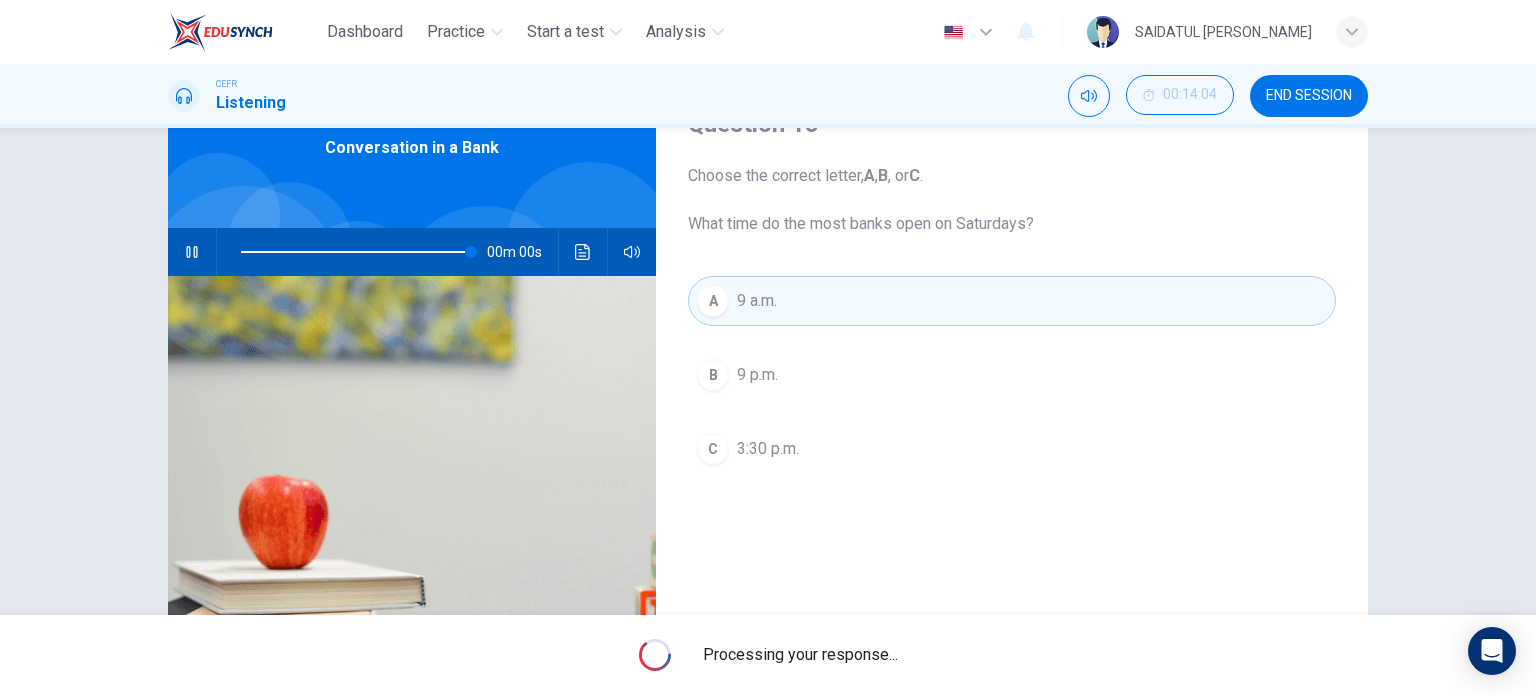 type on "0" 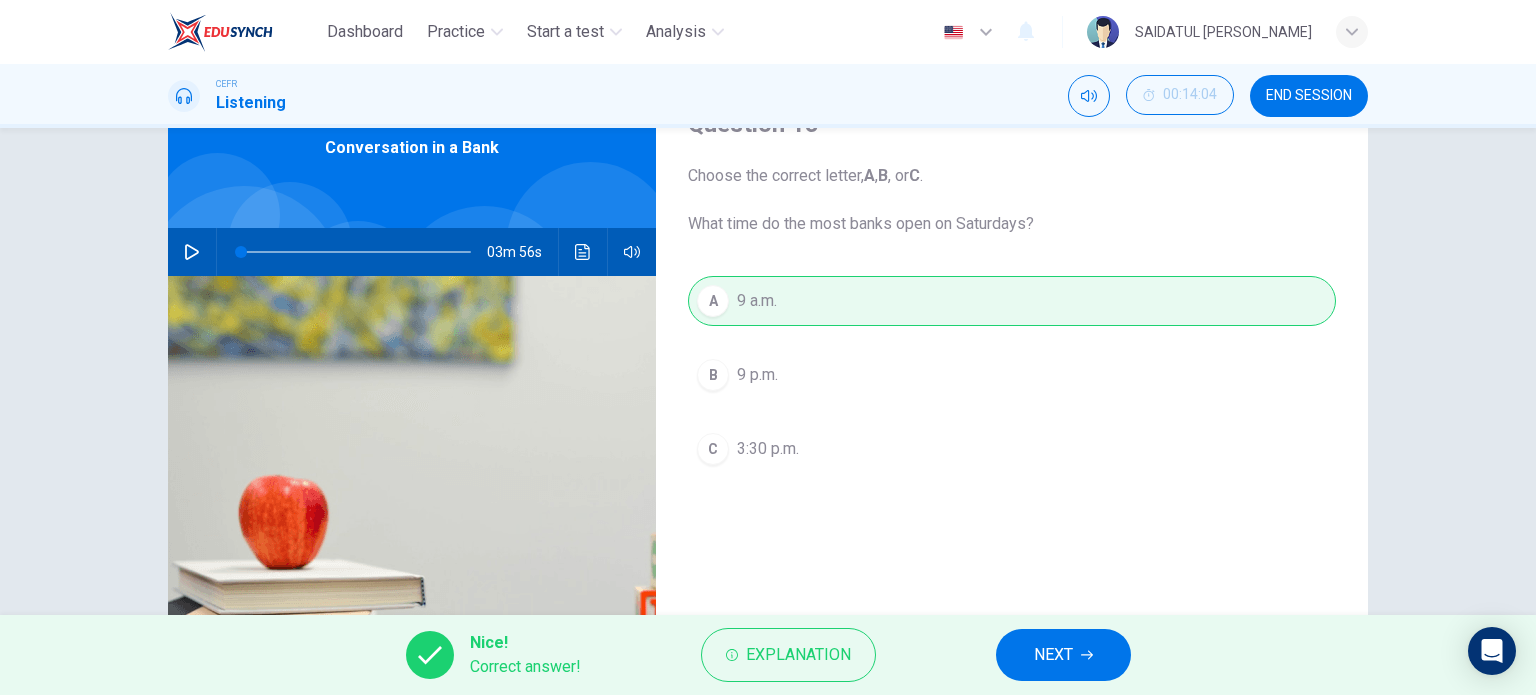 click on "NEXT" at bounding box center [1063, 655] 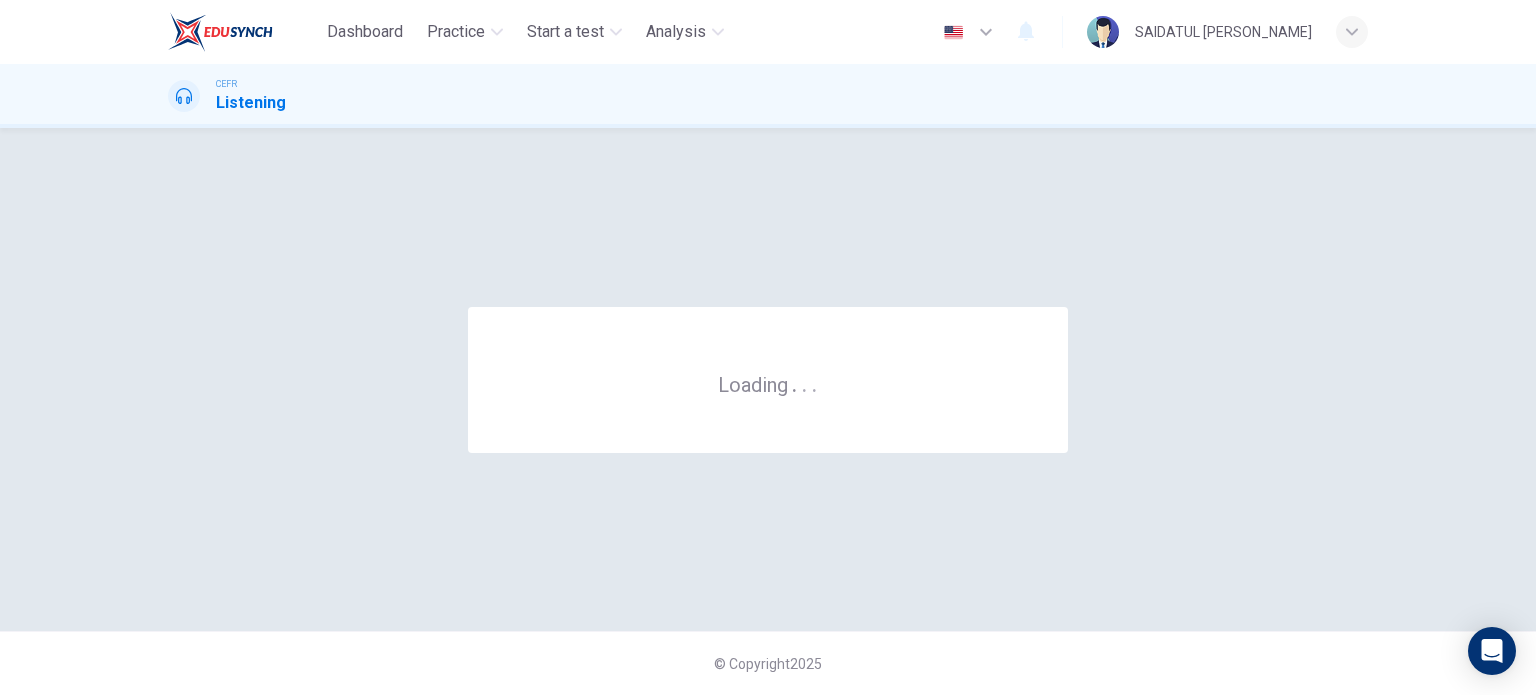 scroll, scrollTop: 0, scrollLeft: 0, axis: both 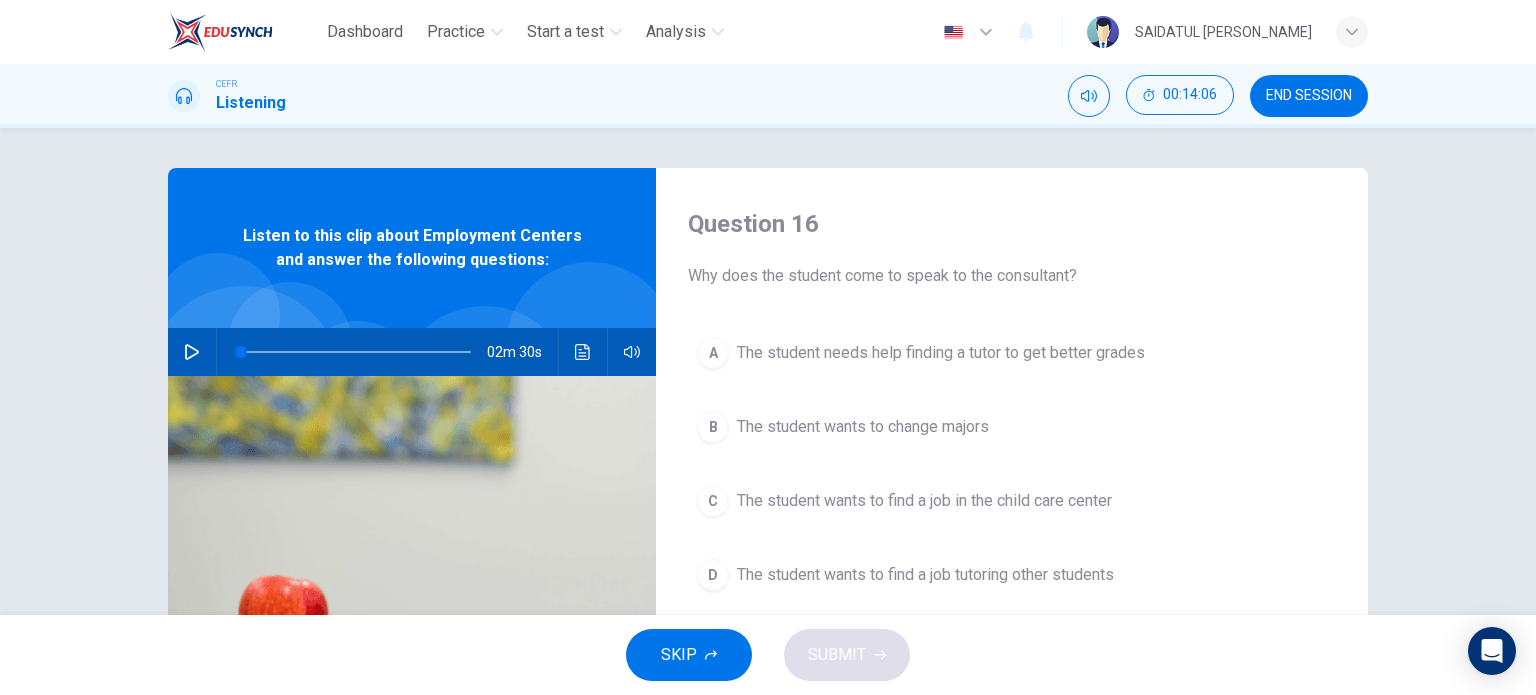 click 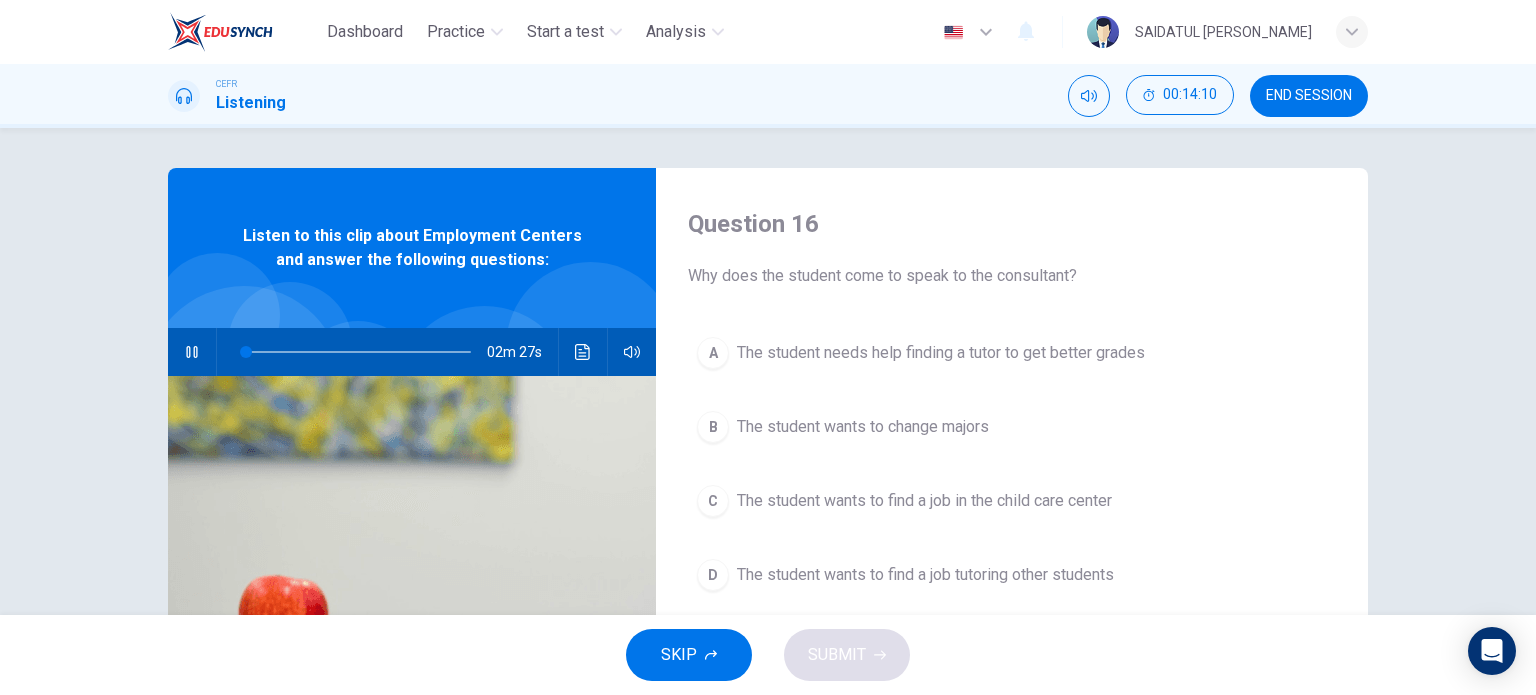 scroll, scrollTop: 100, scrollLeft: 0, axis: vertical 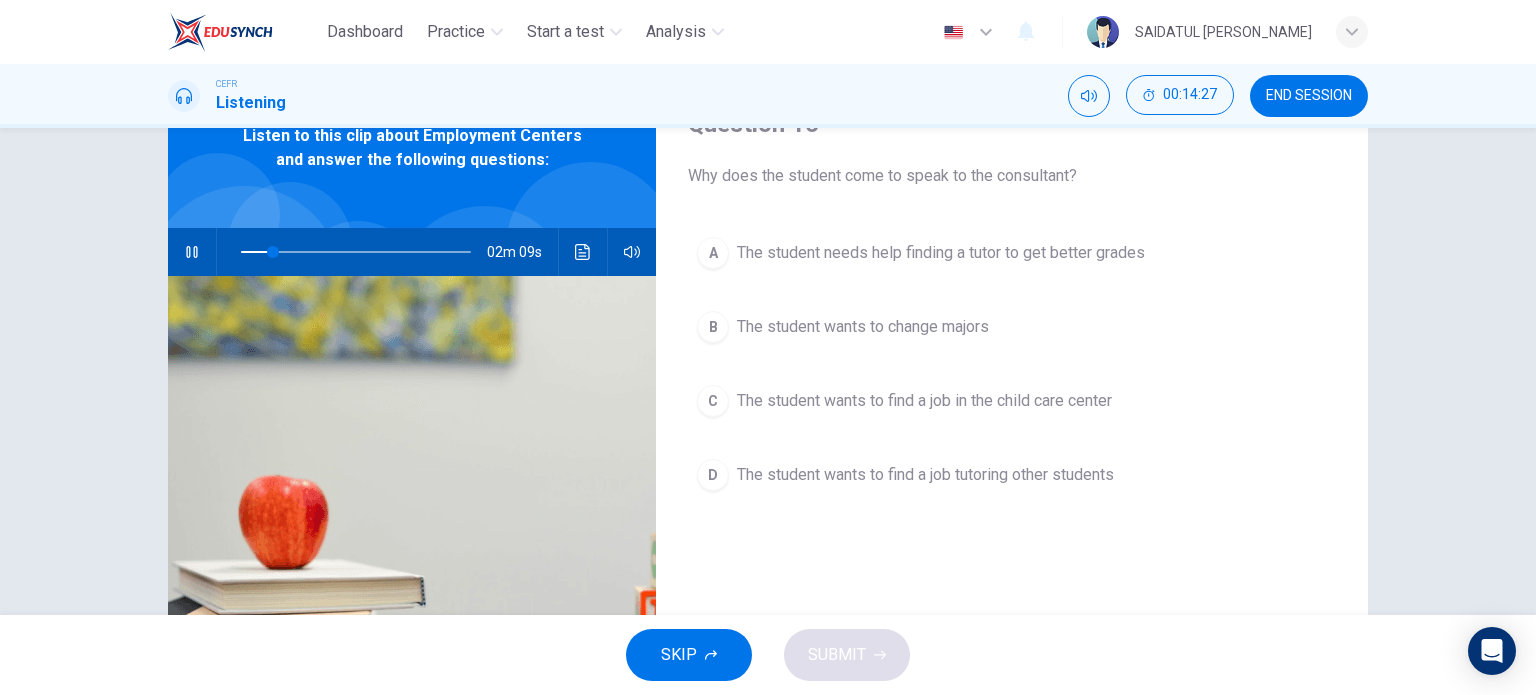 click on "The student wants to find a job in the child care center" at bounding box center [924, 401] 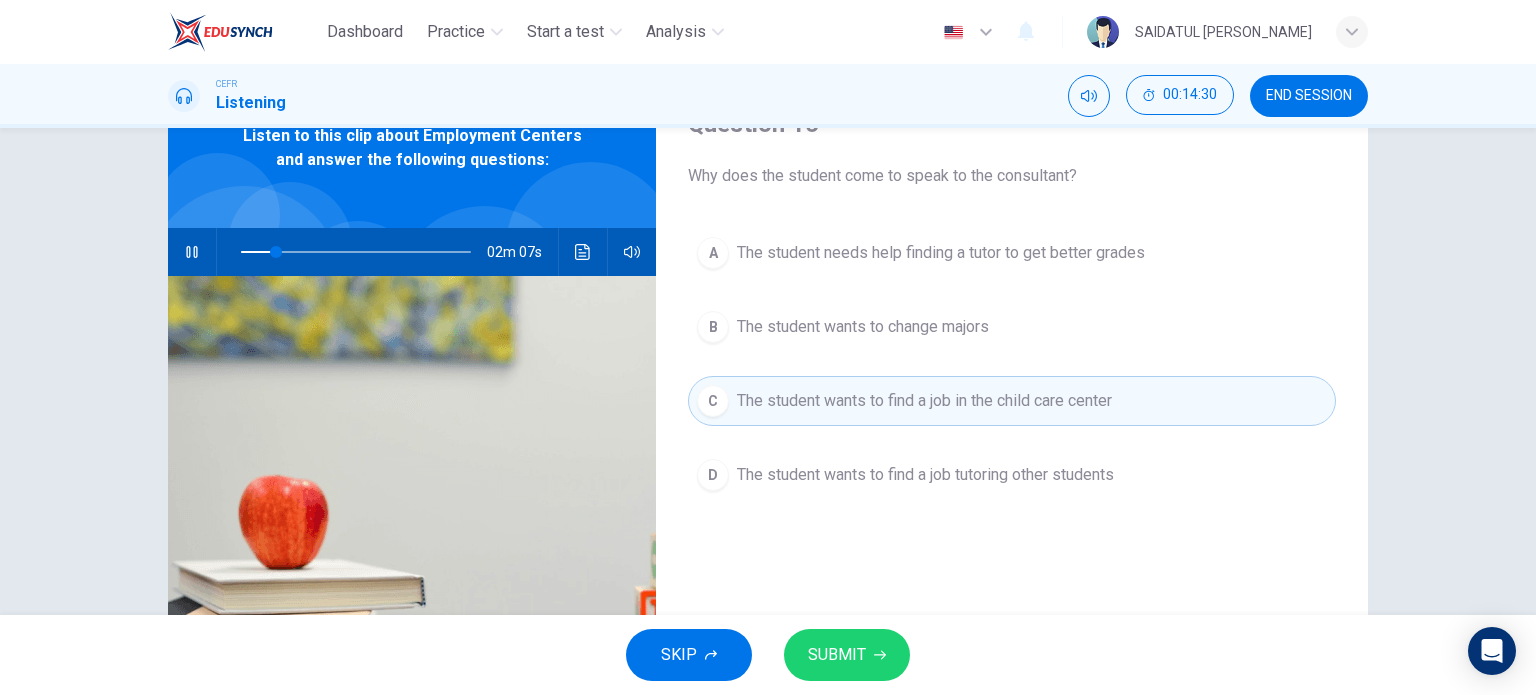 click on "SUBMIT" at bounding box center (847, 655) 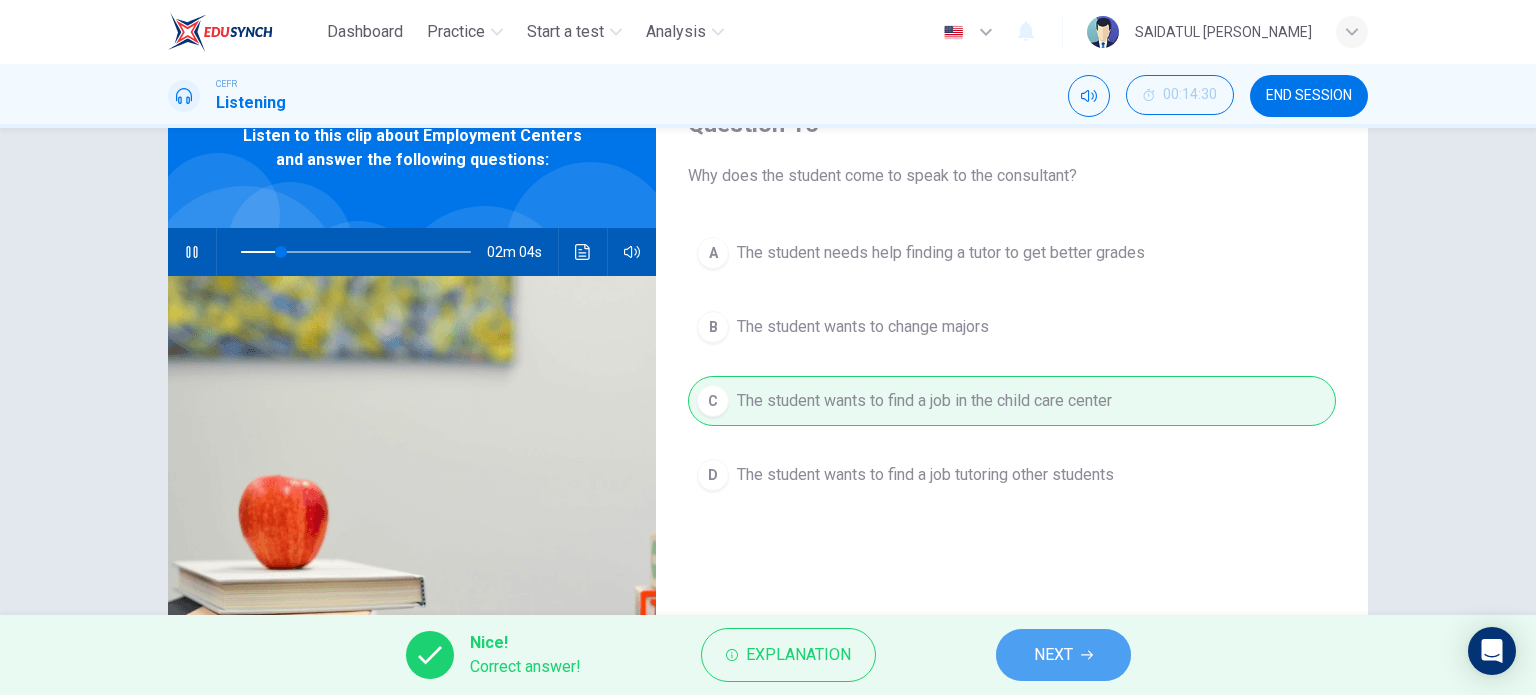 click on "NEXT" at bounding box center [1063, 655] 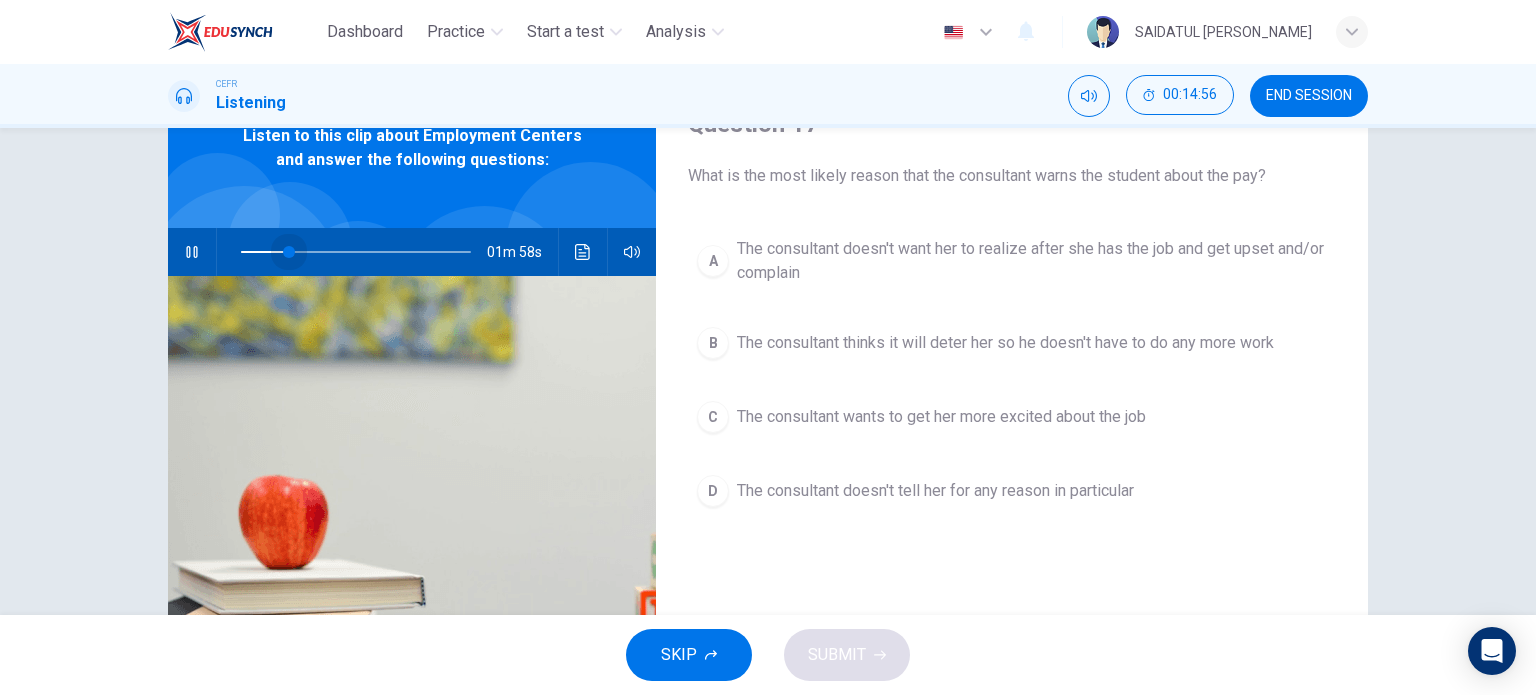 click at bounding box center [356, 252] 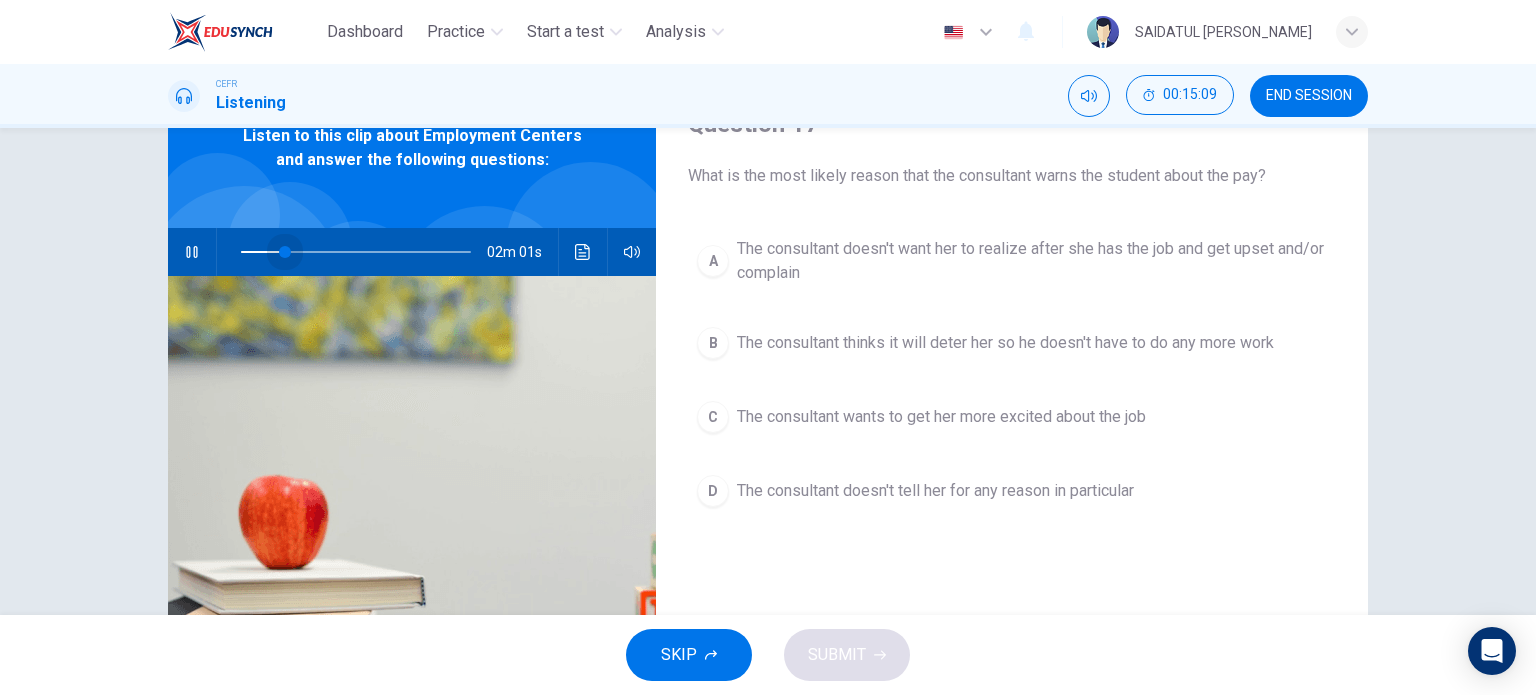 click at bounding box center [356, 252] 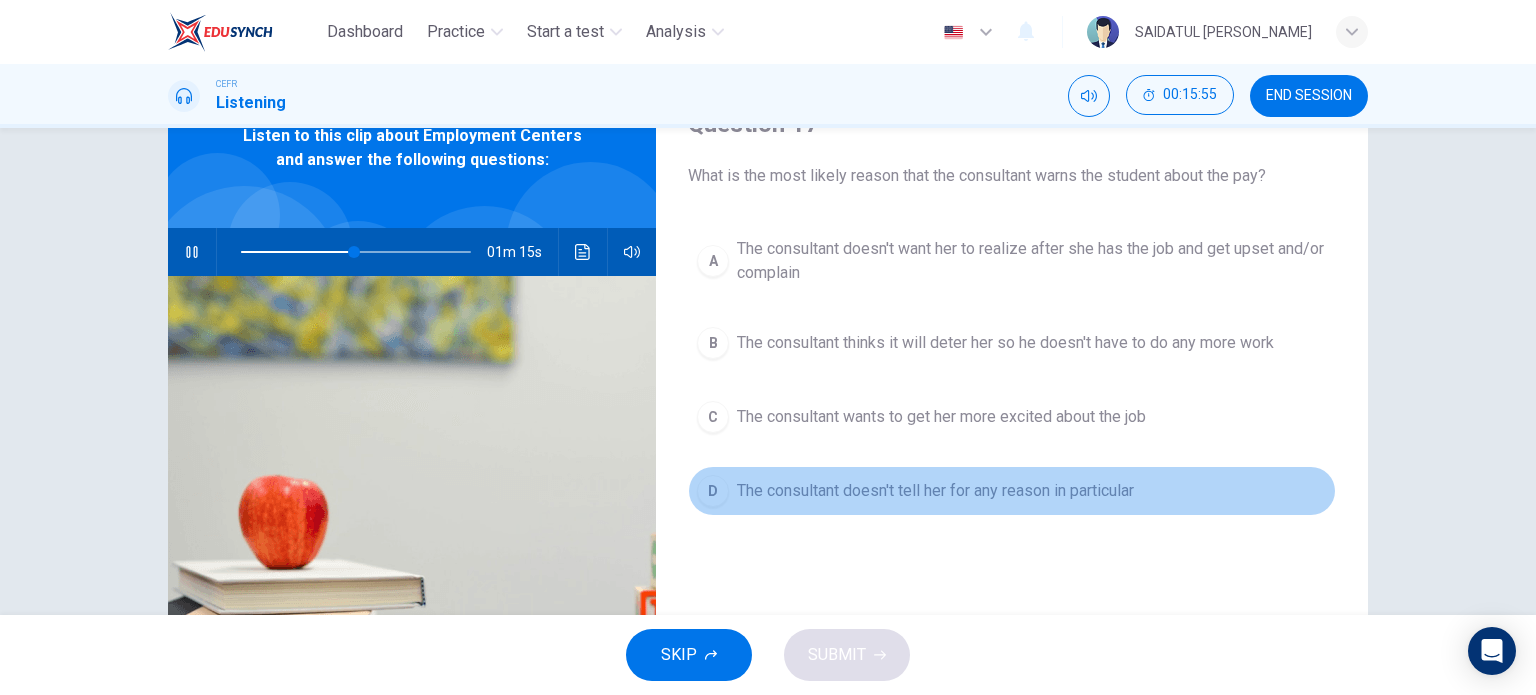 click on "The consultant doesn't tell her for any reason in particular" at bounding box center [935, 491] 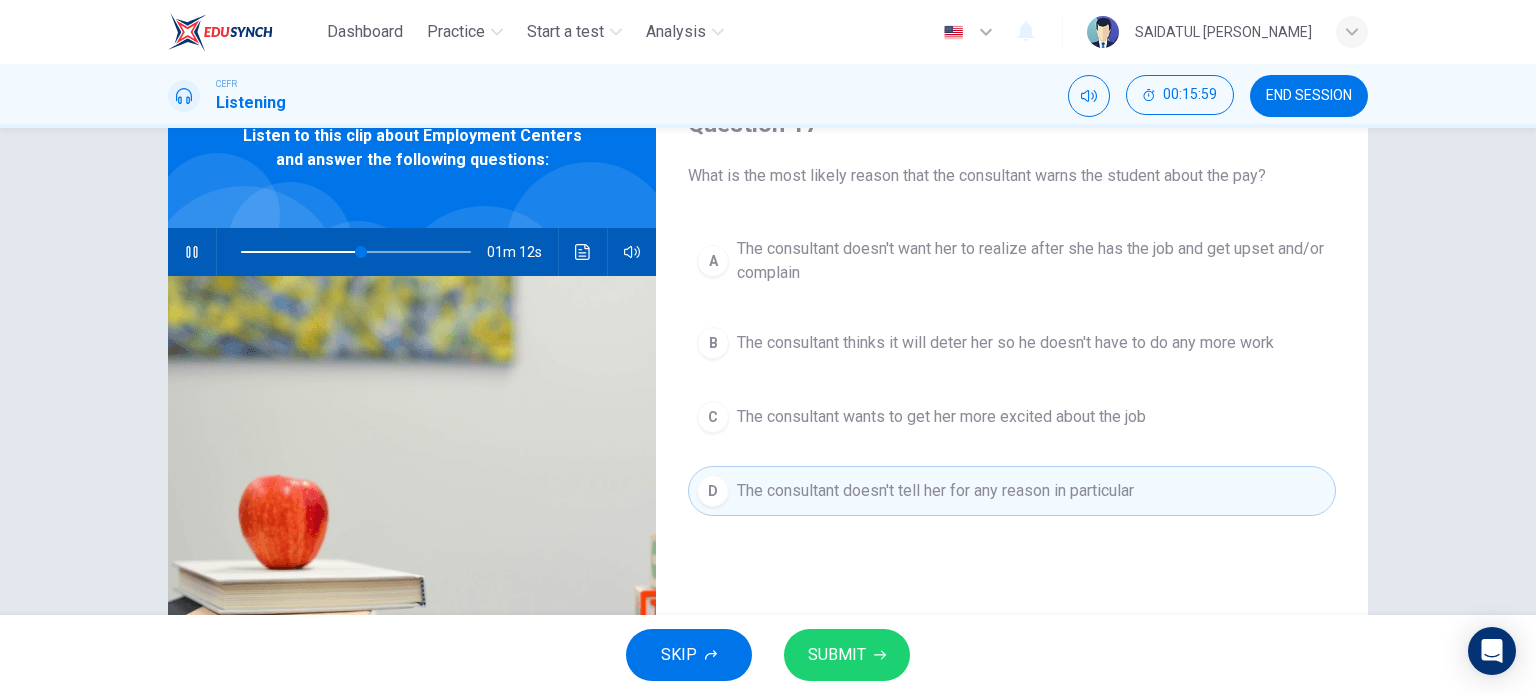 click on "SUBMIT" at bounding box center [847, 655] 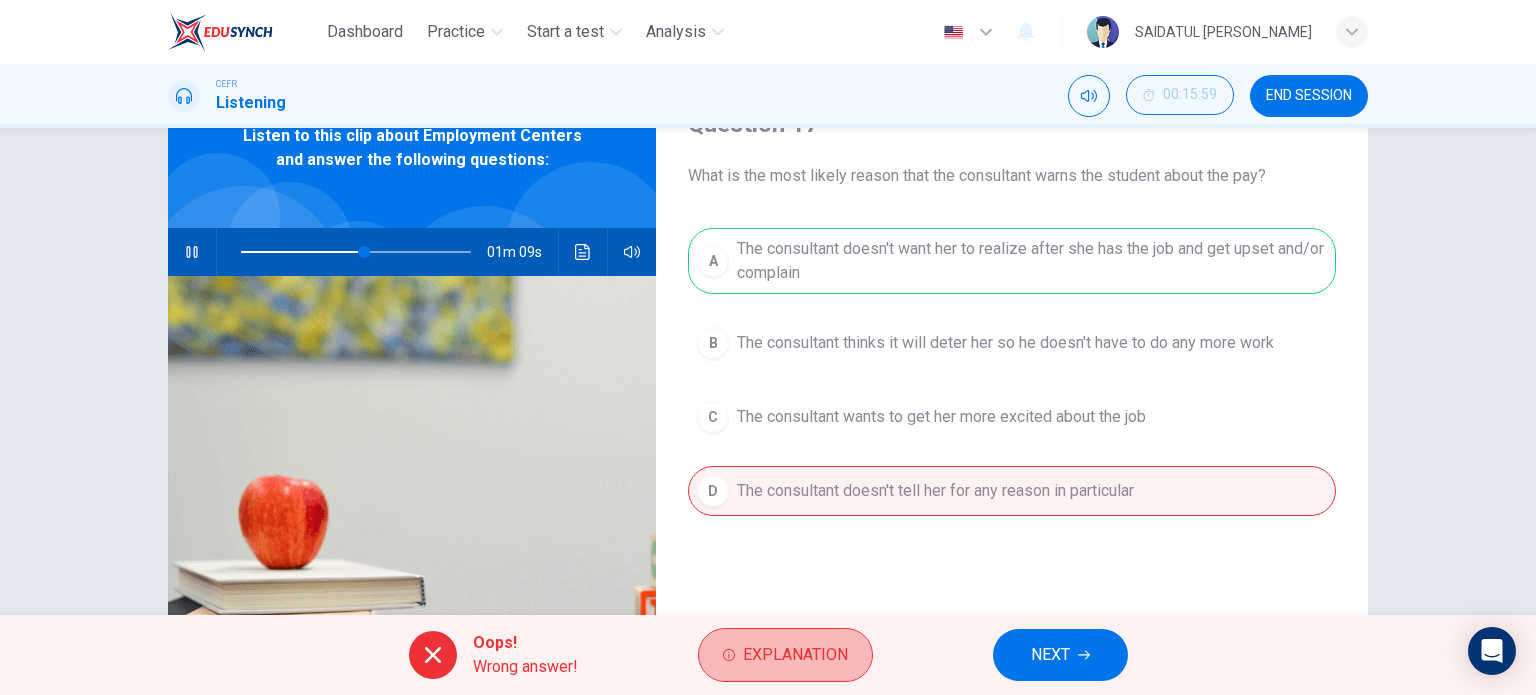 click on "Explanation" at bounding box center [785, 655] 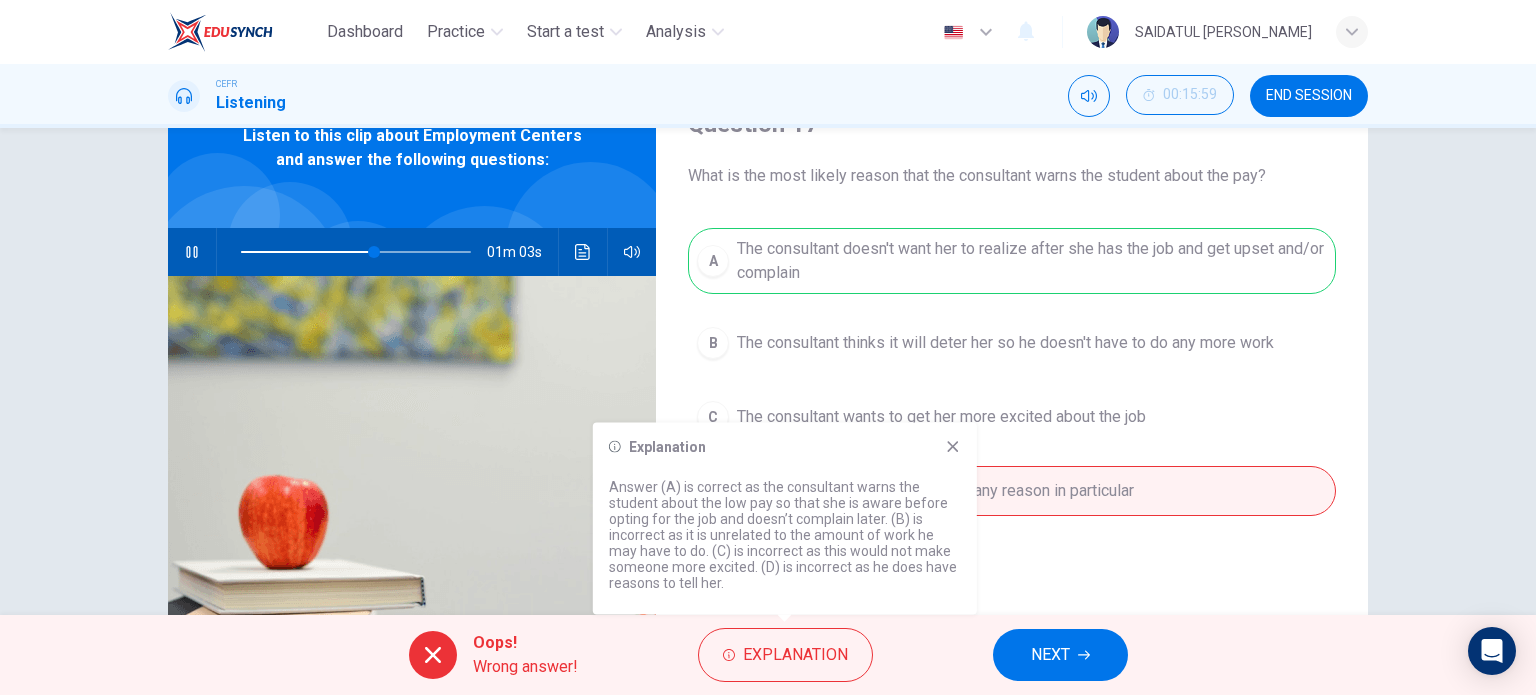 click 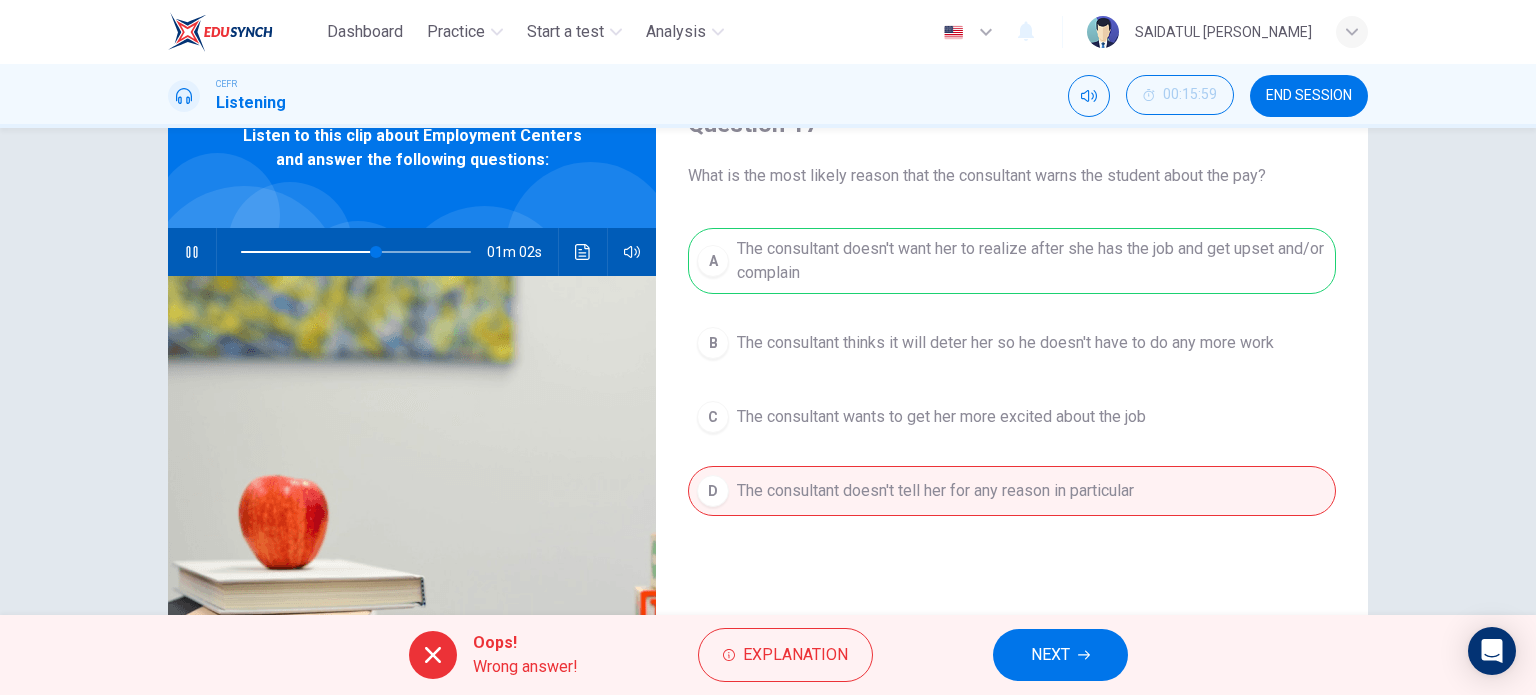 click on "NEXT" at bounding box center [1060, 655] 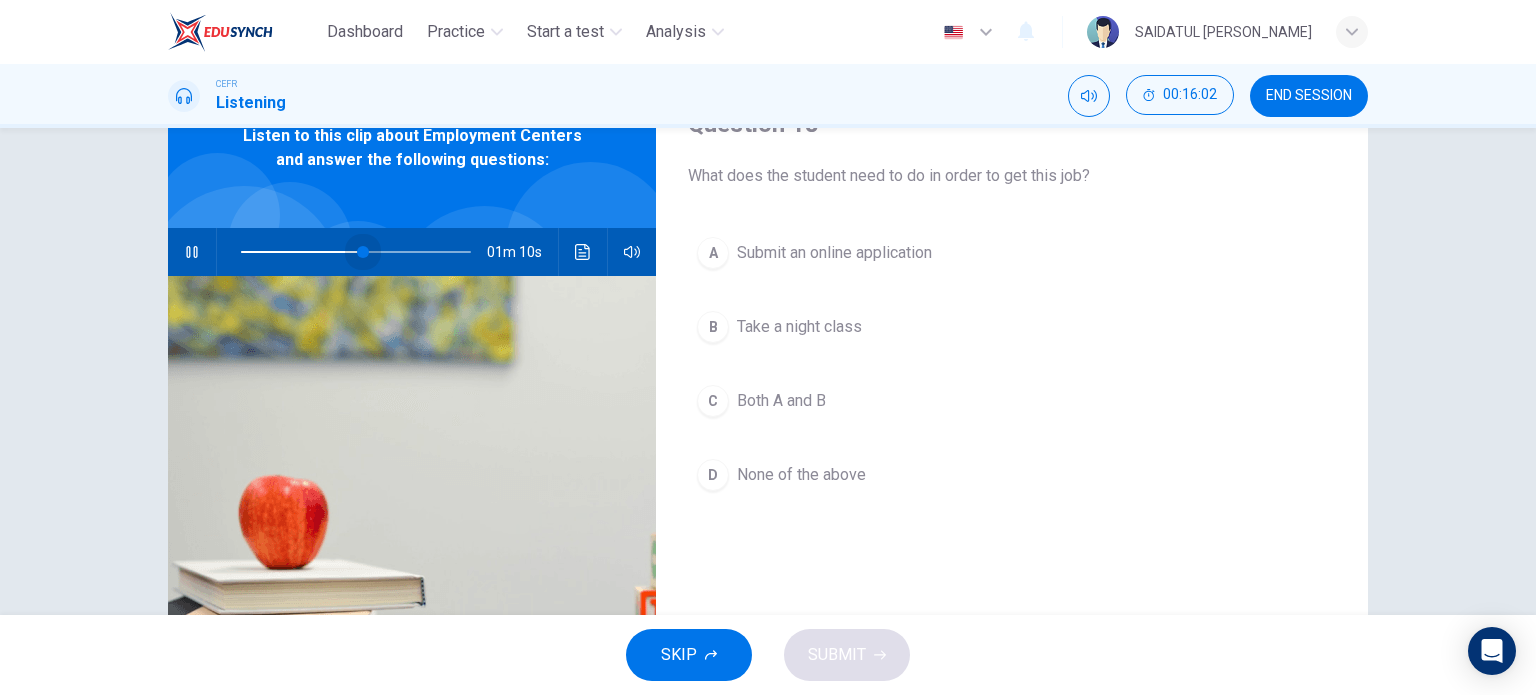 click at bounding box center (363, 252) 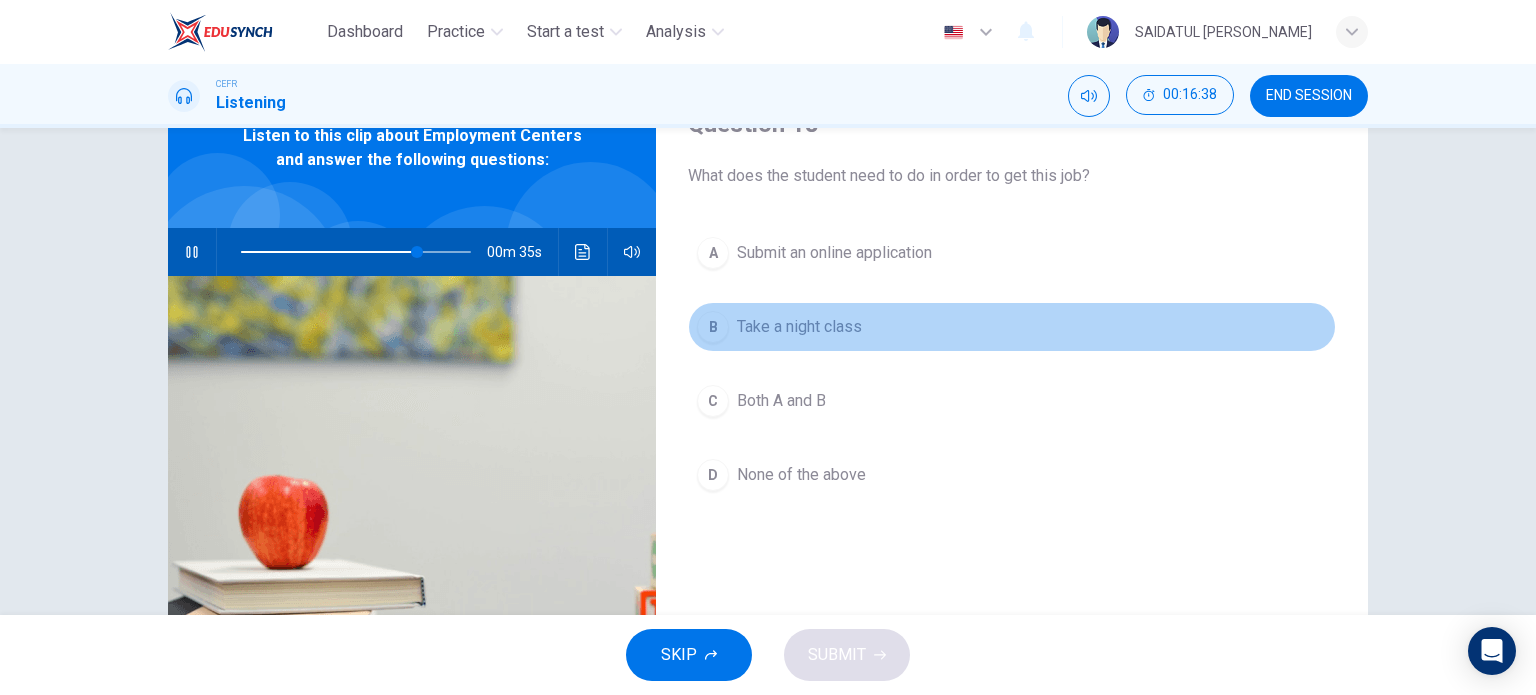 click on "Take a night class" at bounding box center [799, 327] 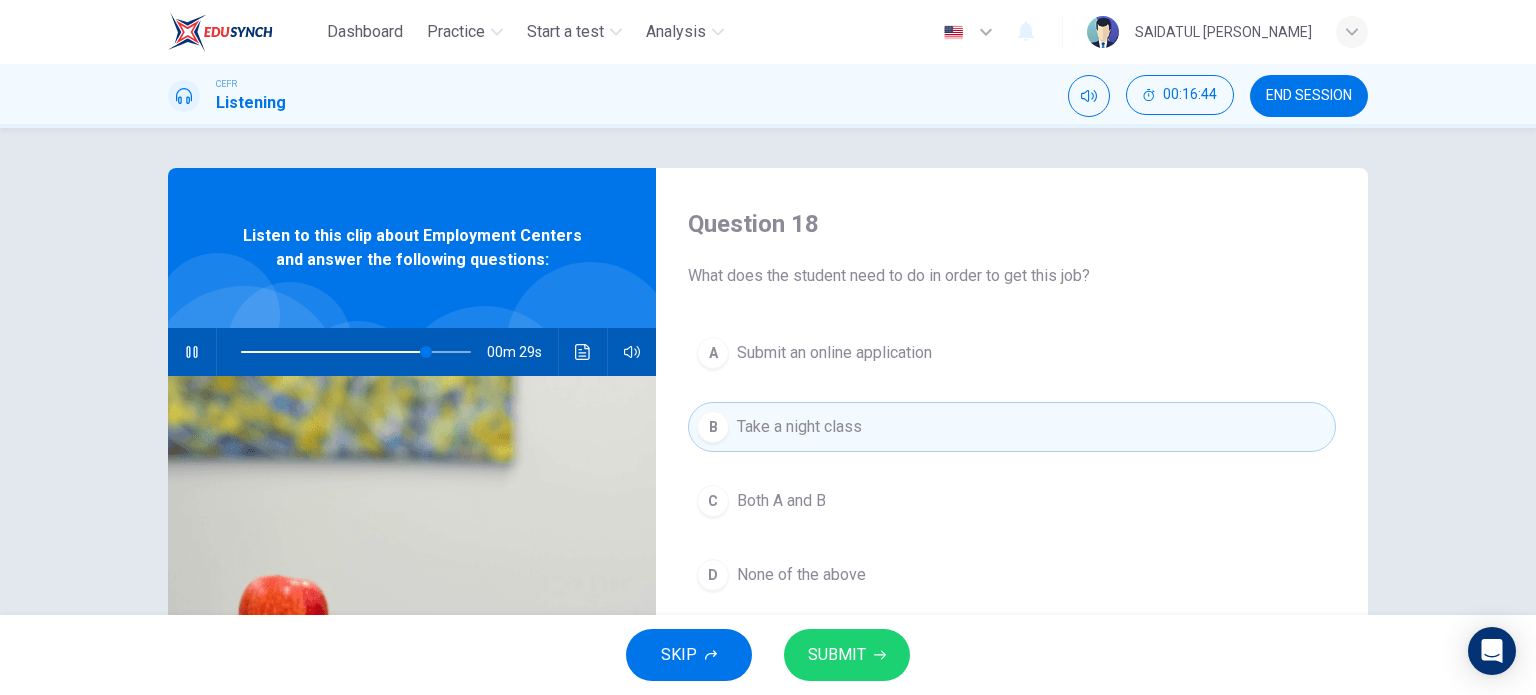scroll, scrollTop: 100, scrollLeft: 0, axis: vertical 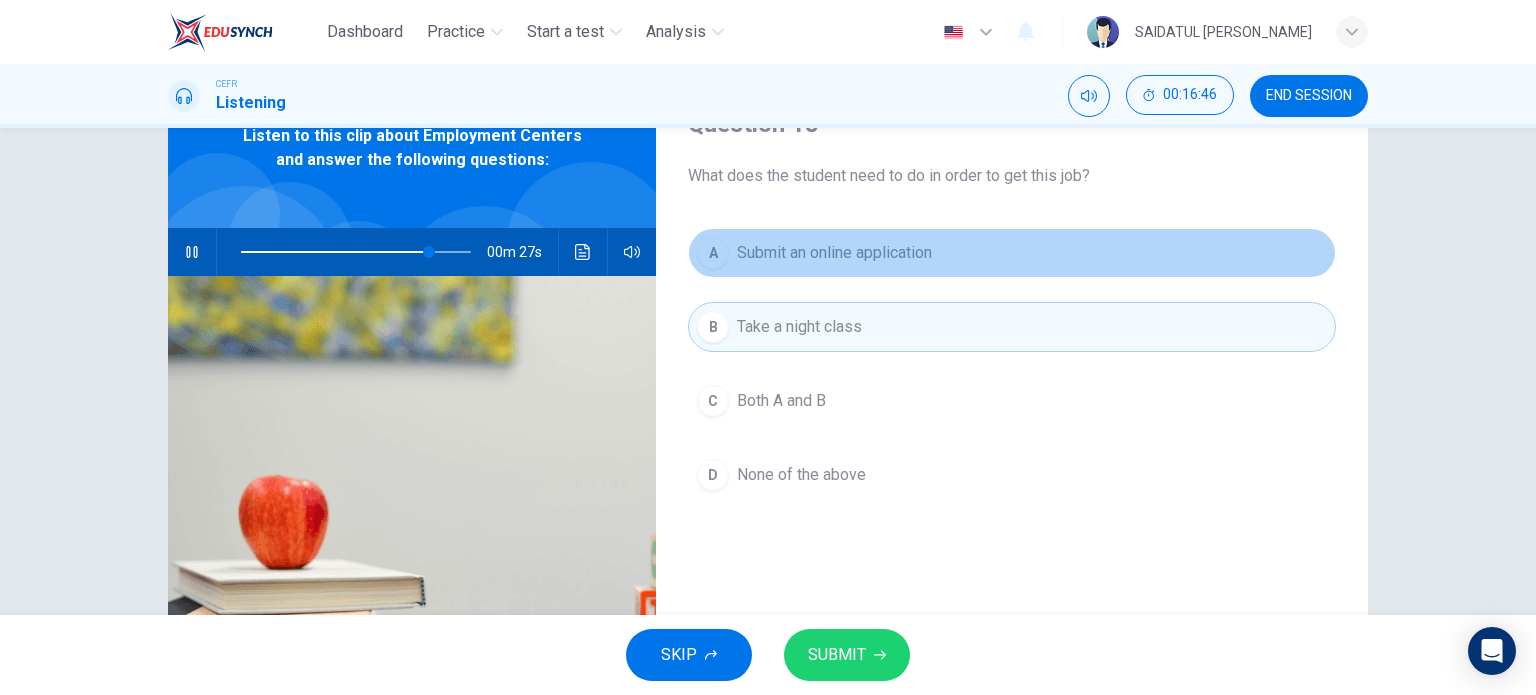 click on "A Submit an online application" at bounding box center (1012, 253) 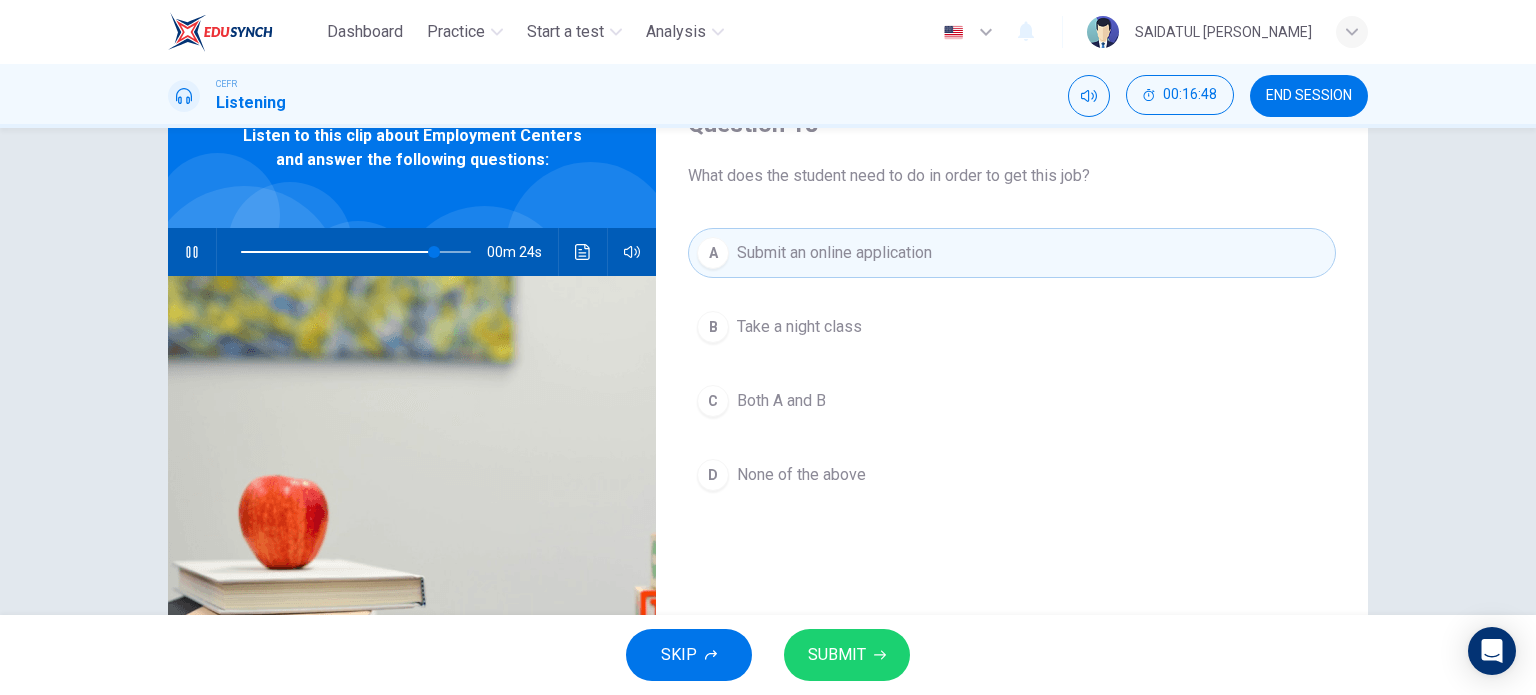 click on "Both A and B" at bounding box center [781, 401] 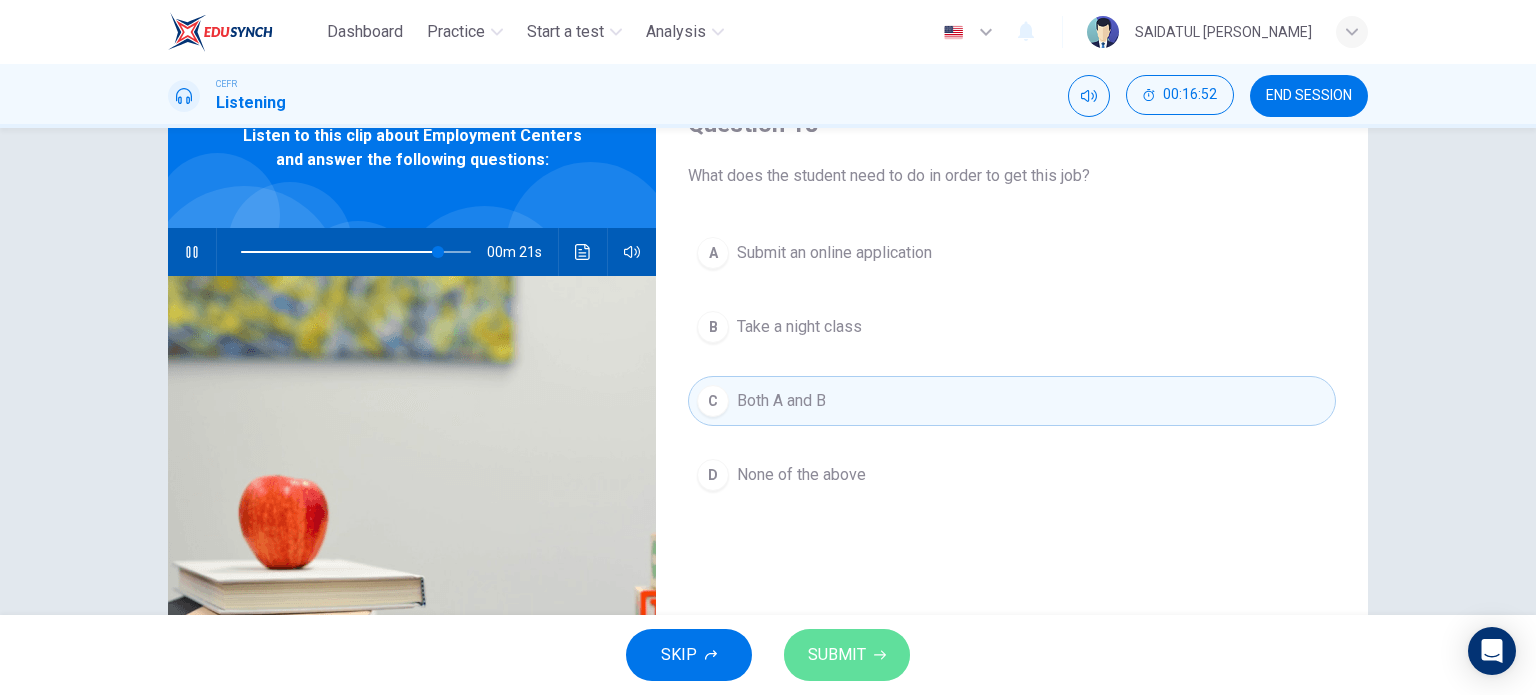 click on "SUBMIT" at bounding box center [847, 655] 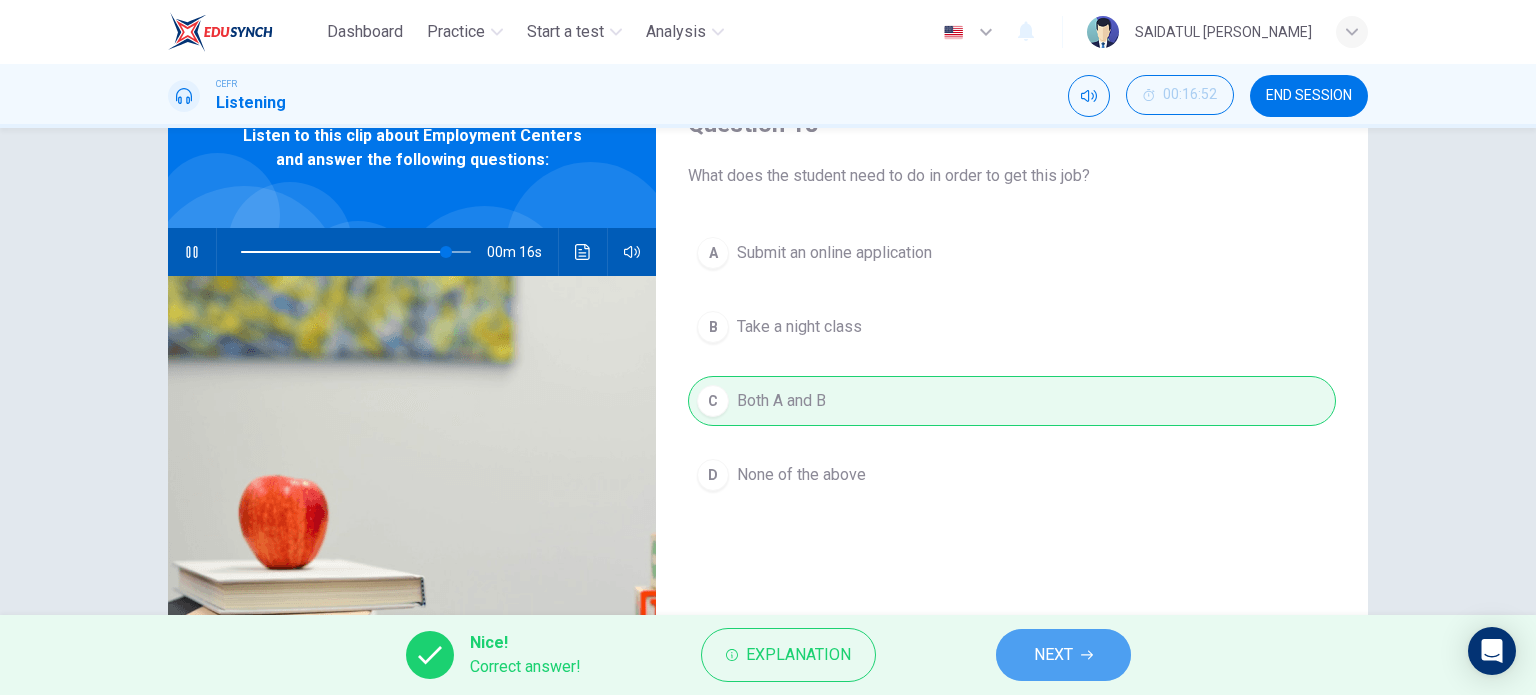 click on "NEXT" at bounding box center (1063, 655) 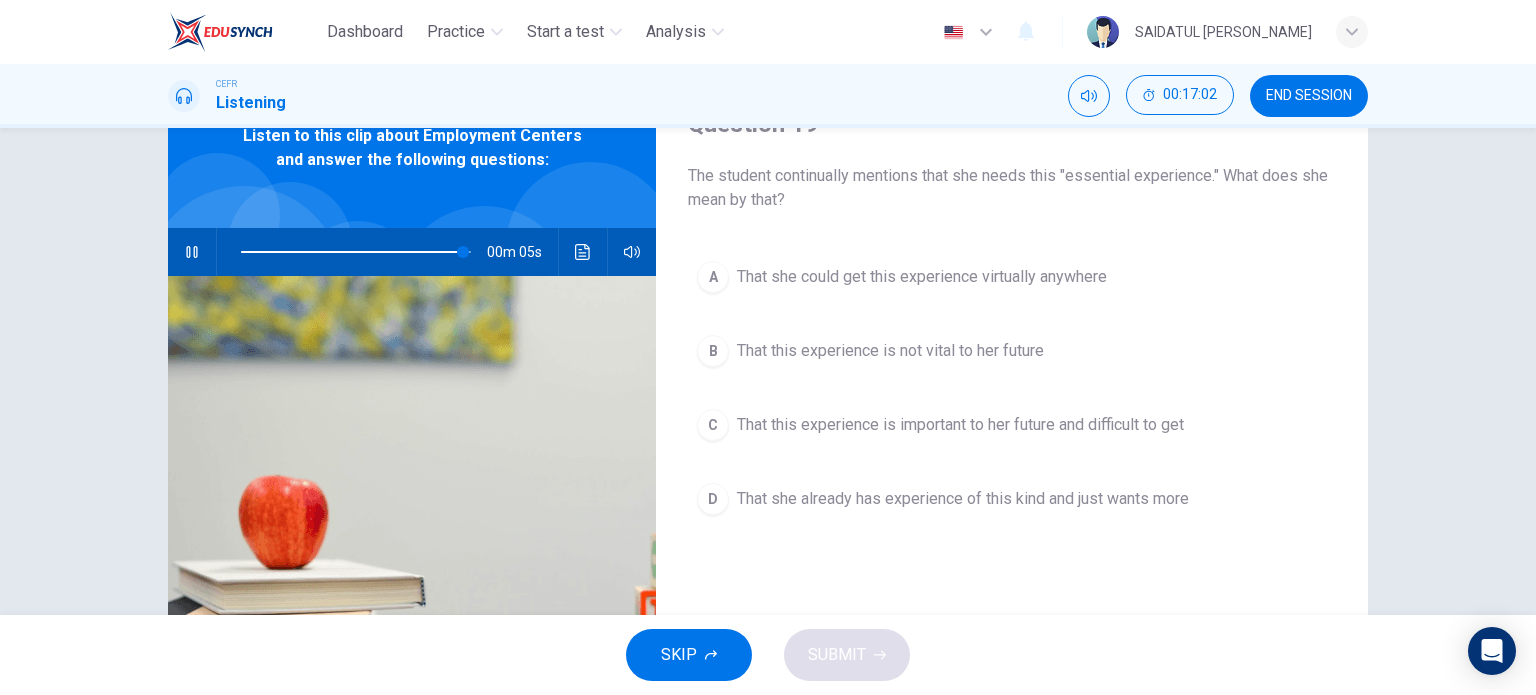 click on "That this experience is important to her future and difficult to get" at bounding box center [960, 425] 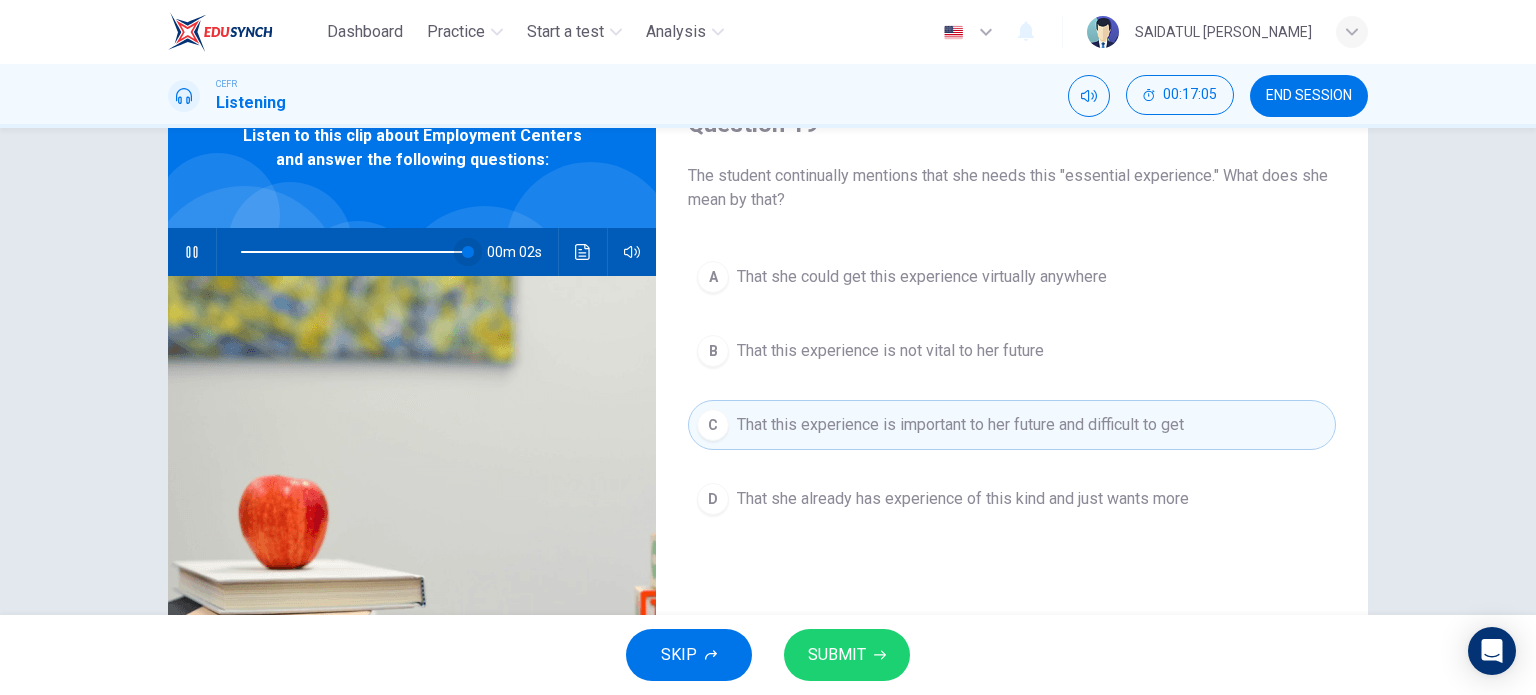 click at bounding box center (468, 252) 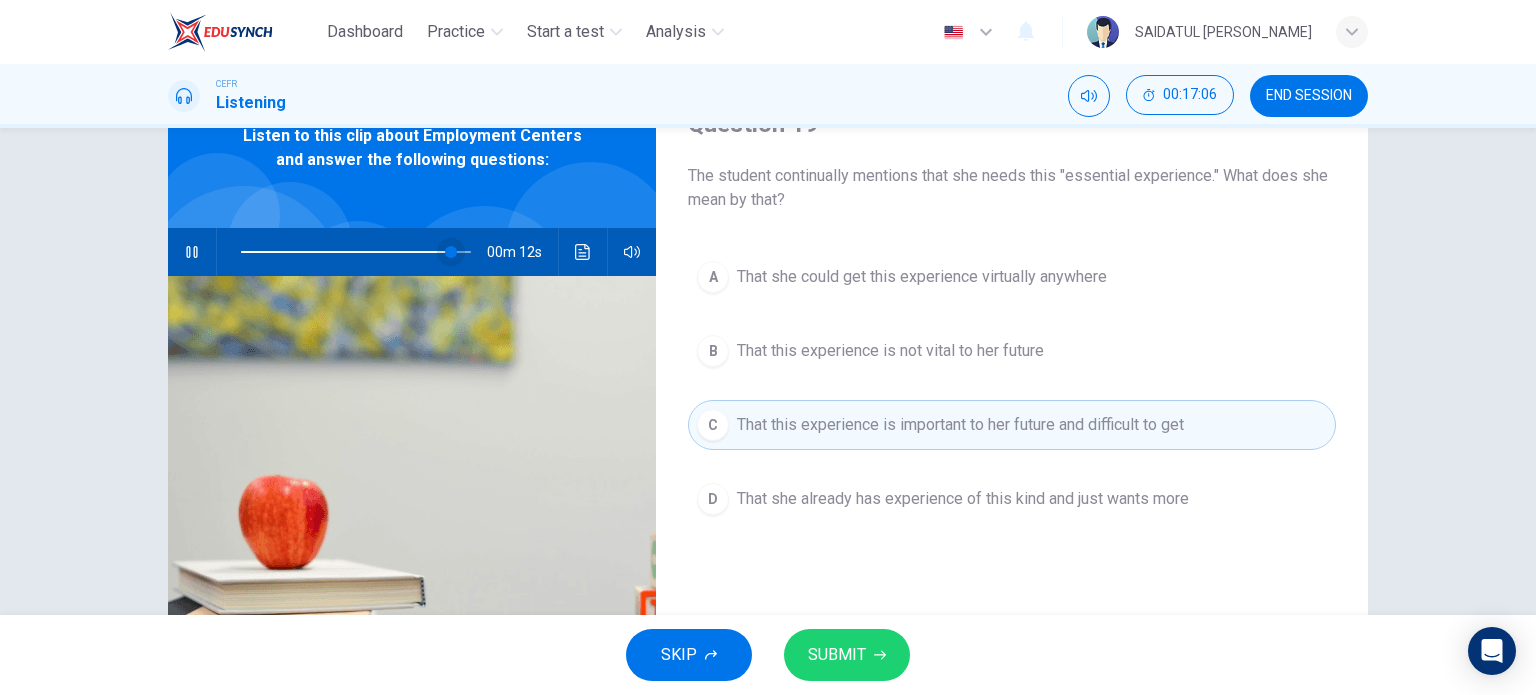 click at bounding box center (451, 252) 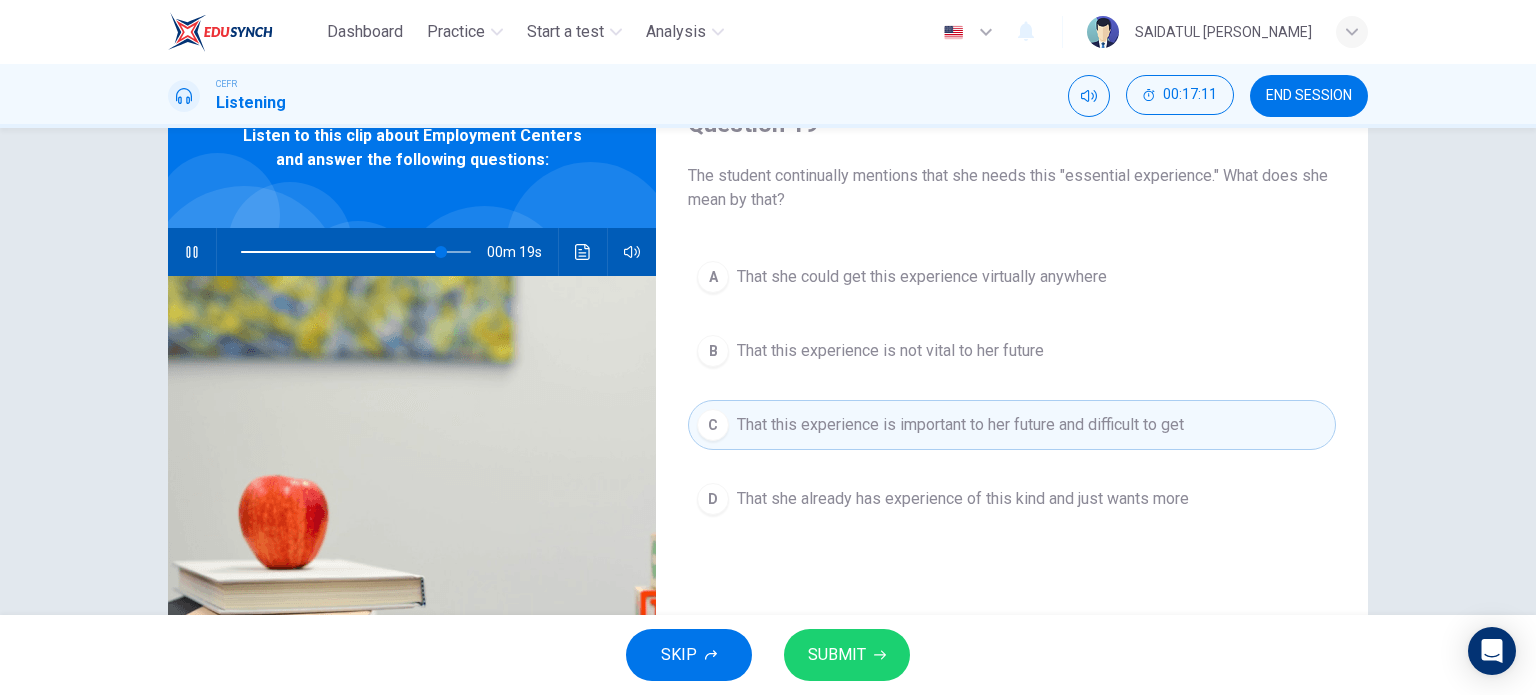 click on "SUBMIT" at bounding box center [837, 655] 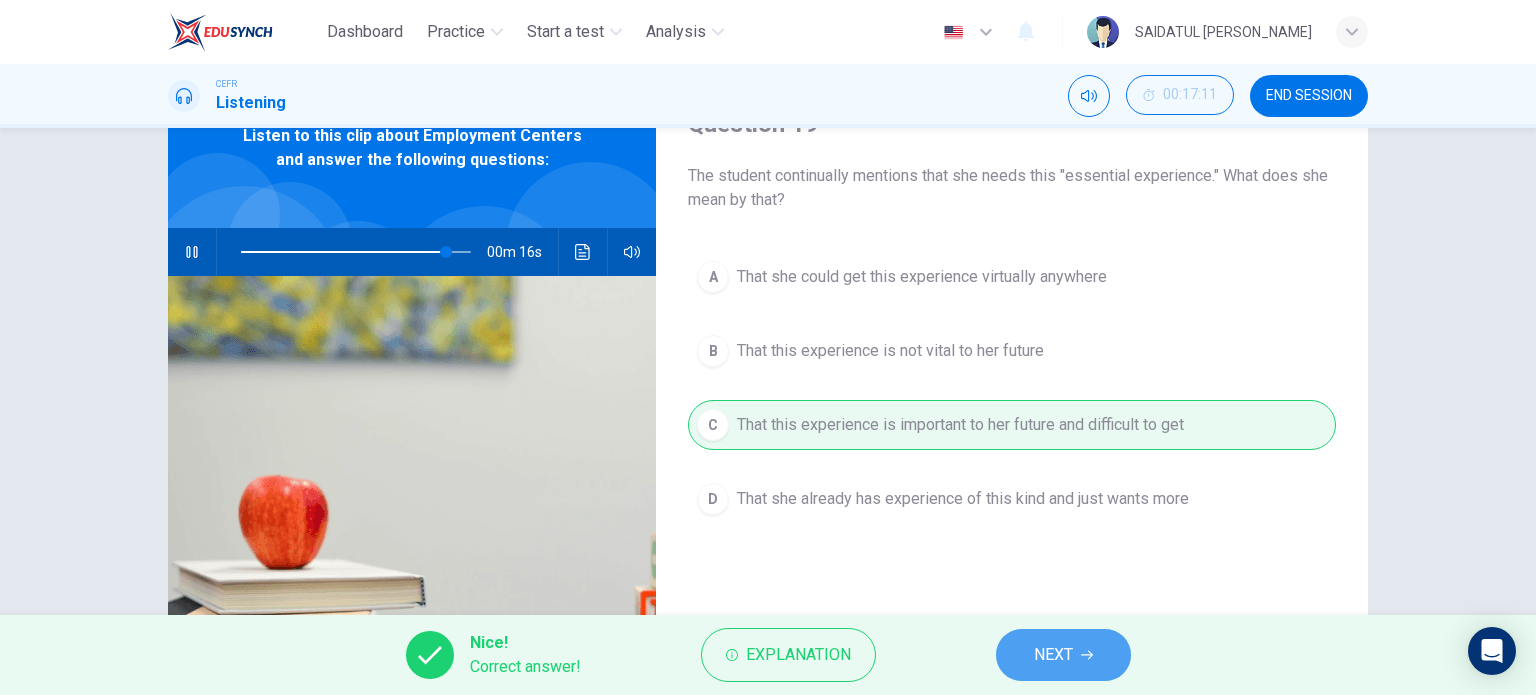 click on "NEXT" at bounding box center [1063, 655] 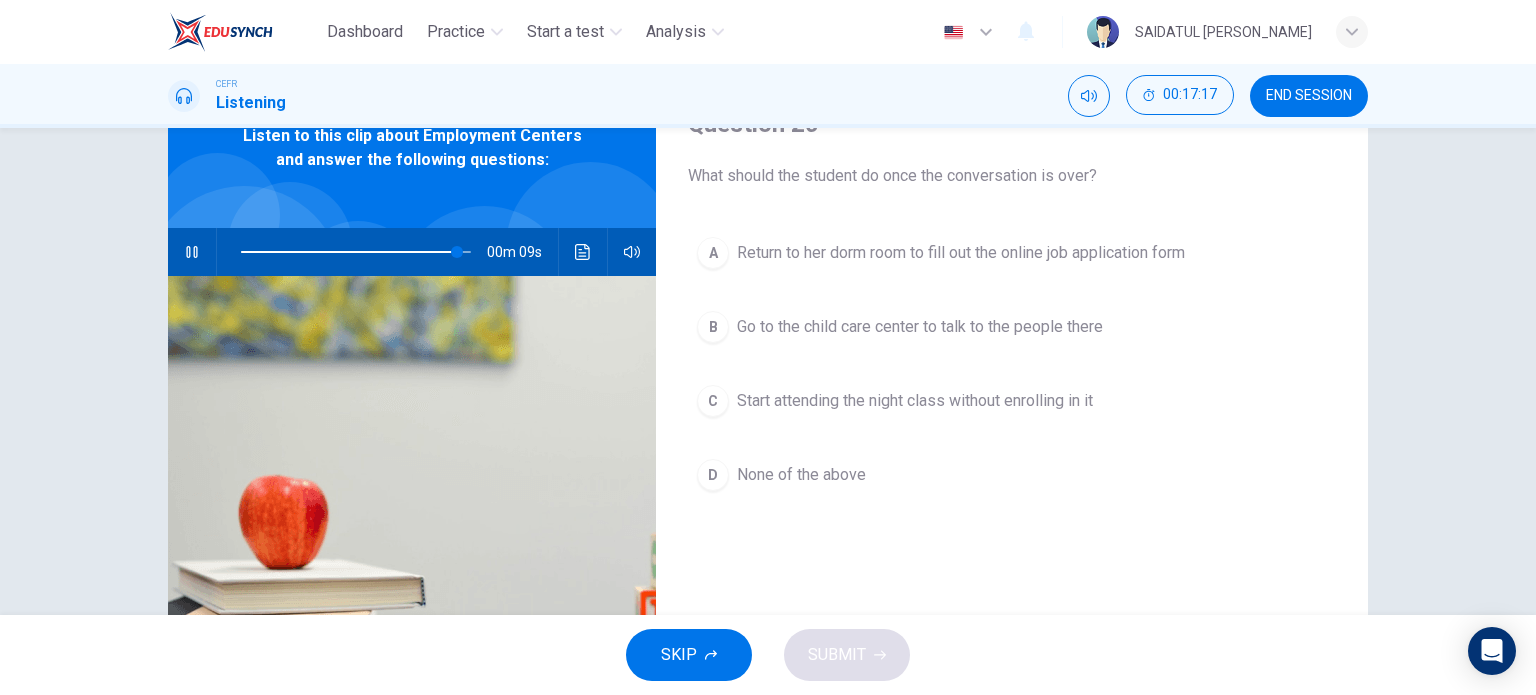 click on "Return to her dorm room to fill out the online job application form" at bounding box center (961, 253) 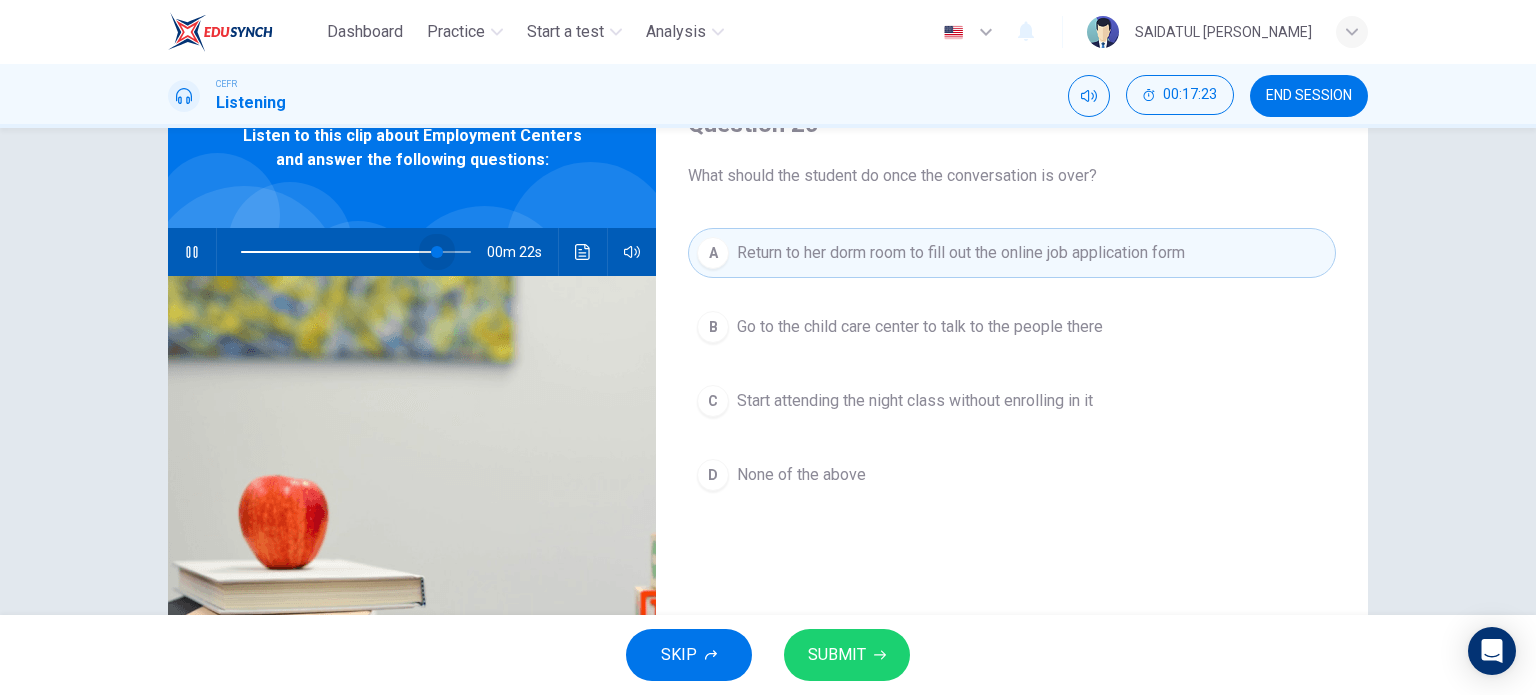 click at bounding box center (356, 252) 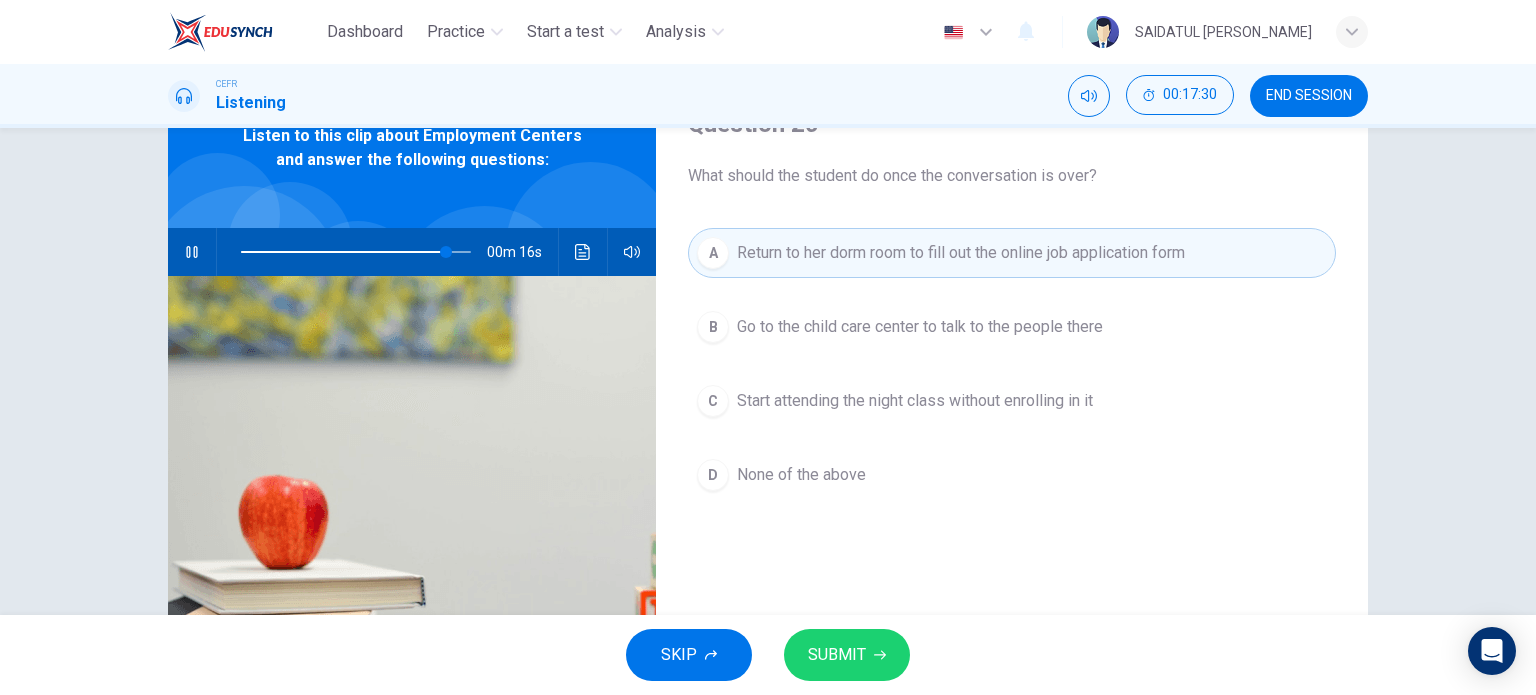 click on "None of the above" at bounding box center (801, 475) 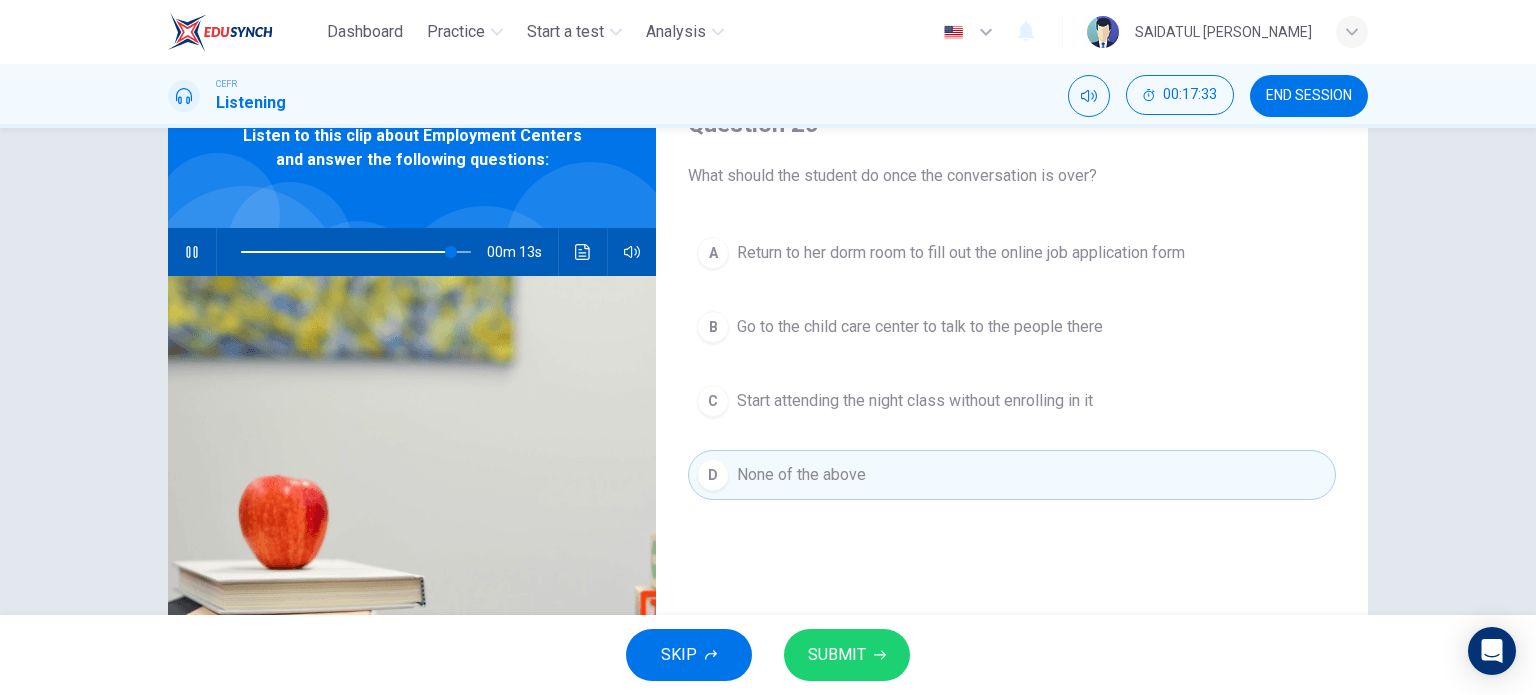 click on "SUBMIT" at bounding box center [847, 655] 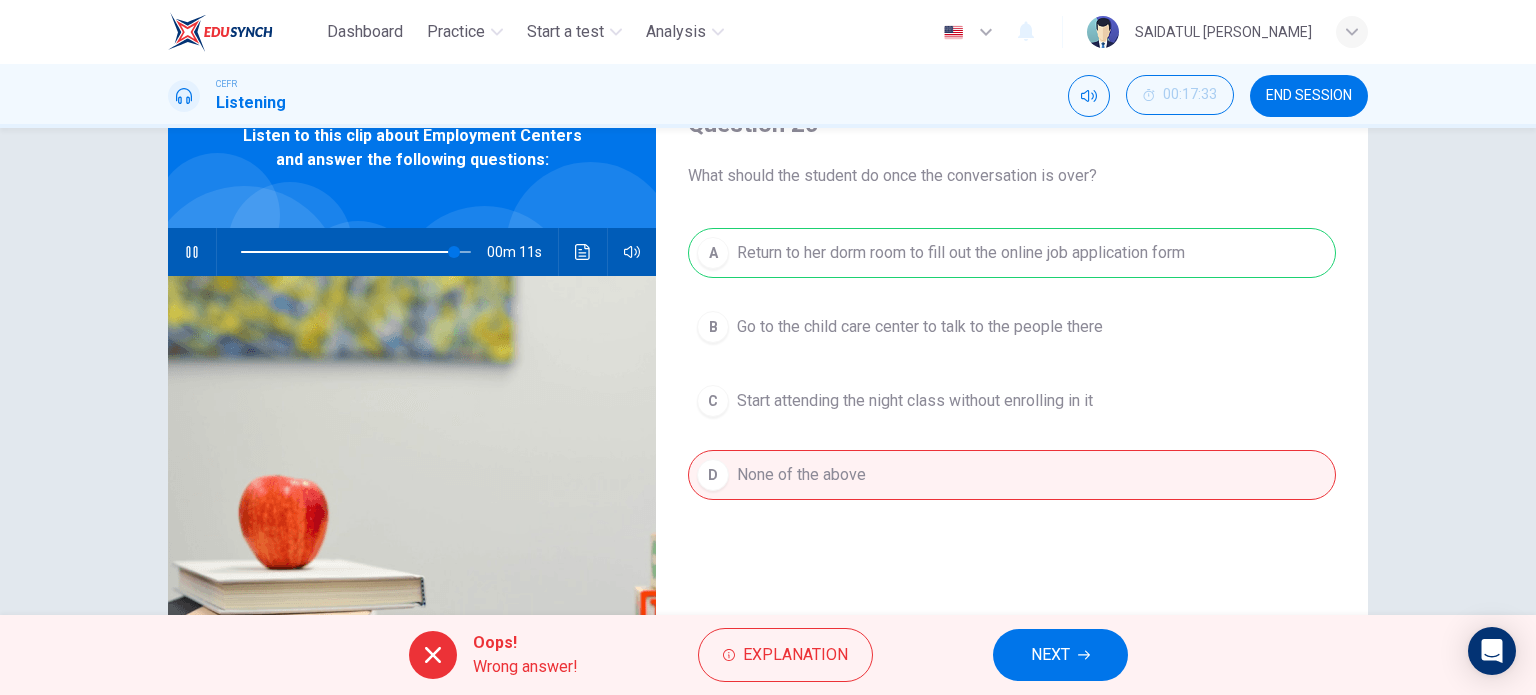 click on "A Return to her dorm room to fill out the online job application form B Go to the child care center to talk to the people there C Start attending the night class without enrolling in it D None of the above" at bounding box center [1012, 384] 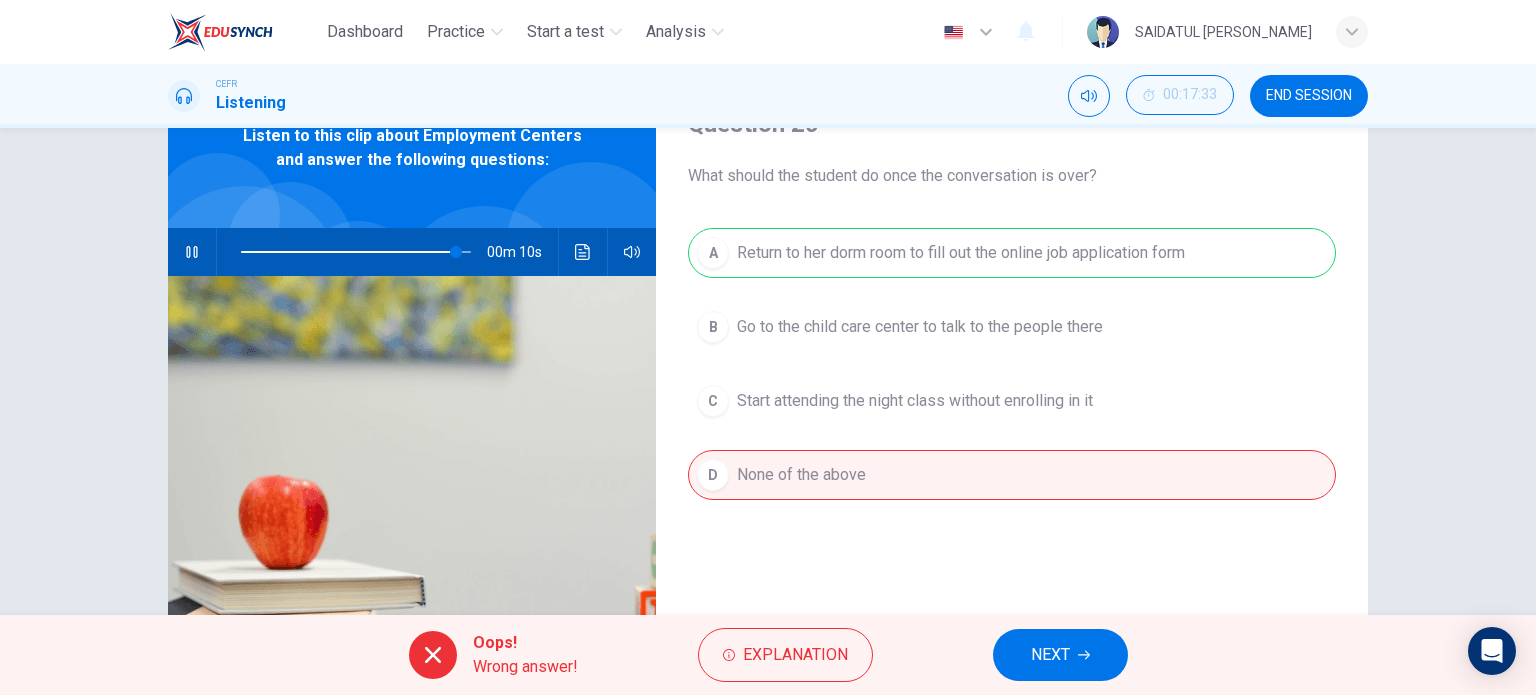 type on "93" 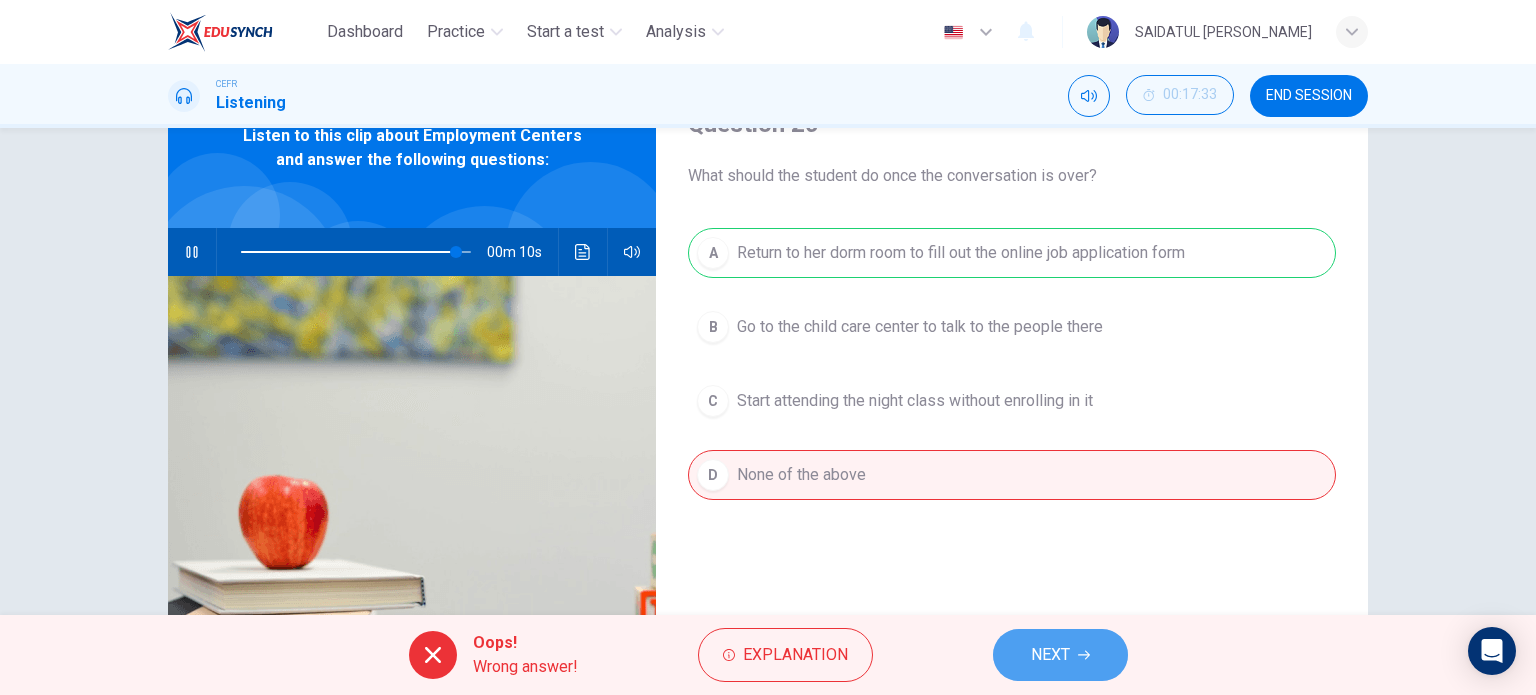 click on "NEXT" at bounding box center (1060, 655) 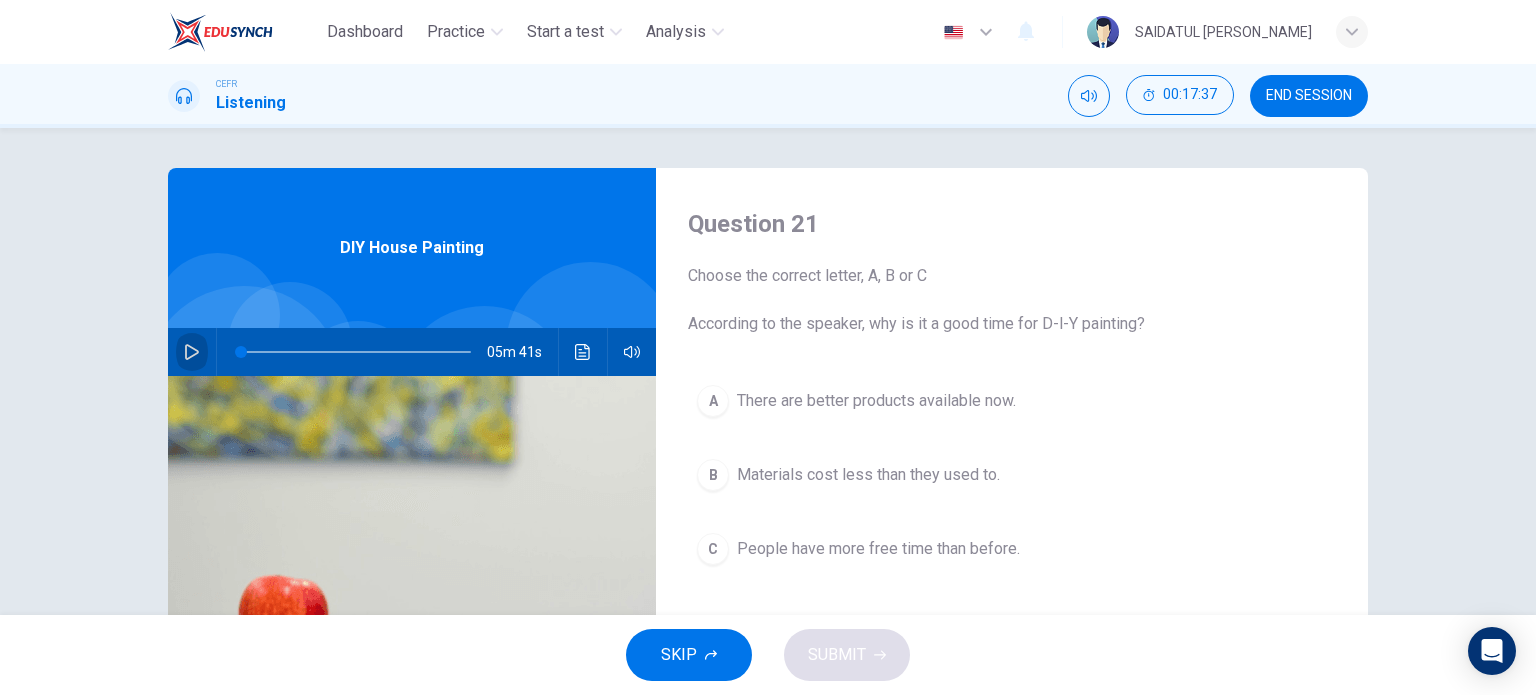 click at bounding box center (192, 352) 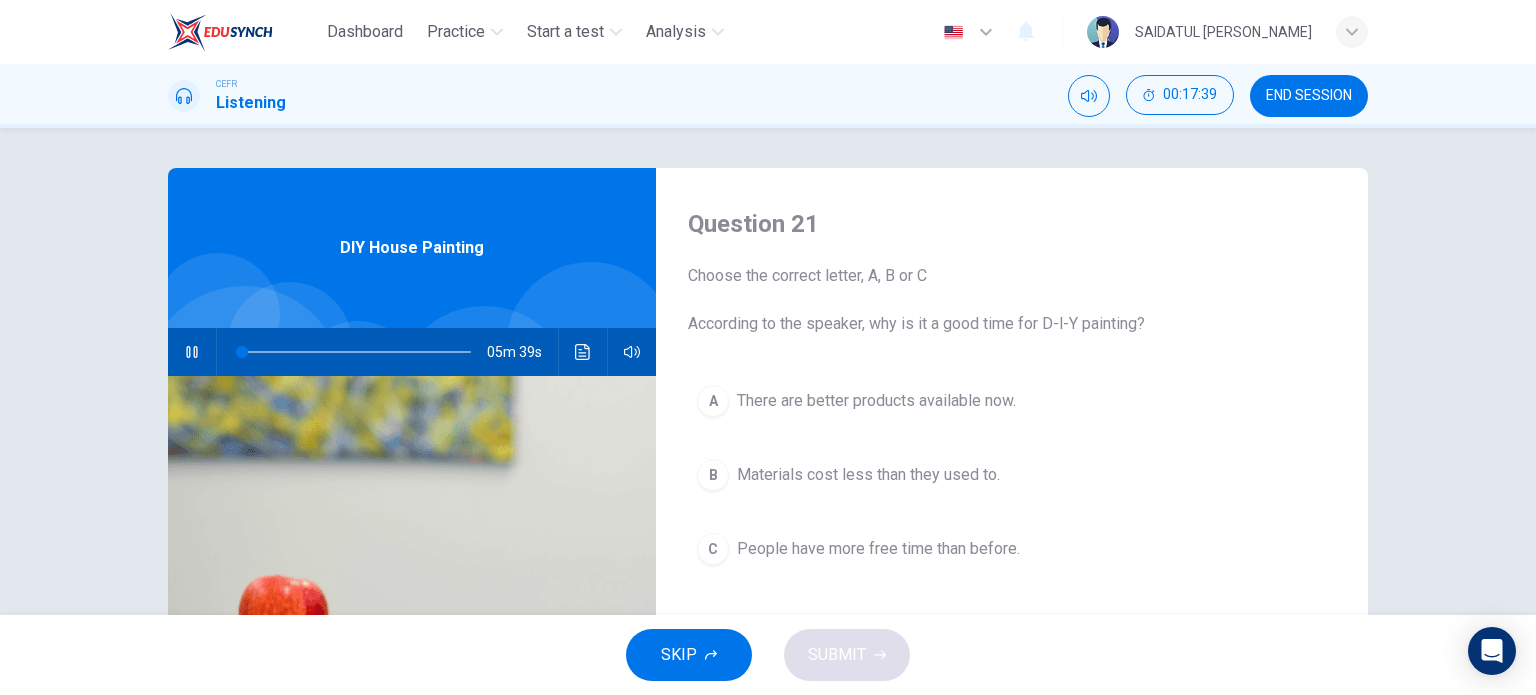 drag, startPoint x: 868, startPoint y: 323, endPoint x: 1043, endPoint y: 346, distance: 176.50496 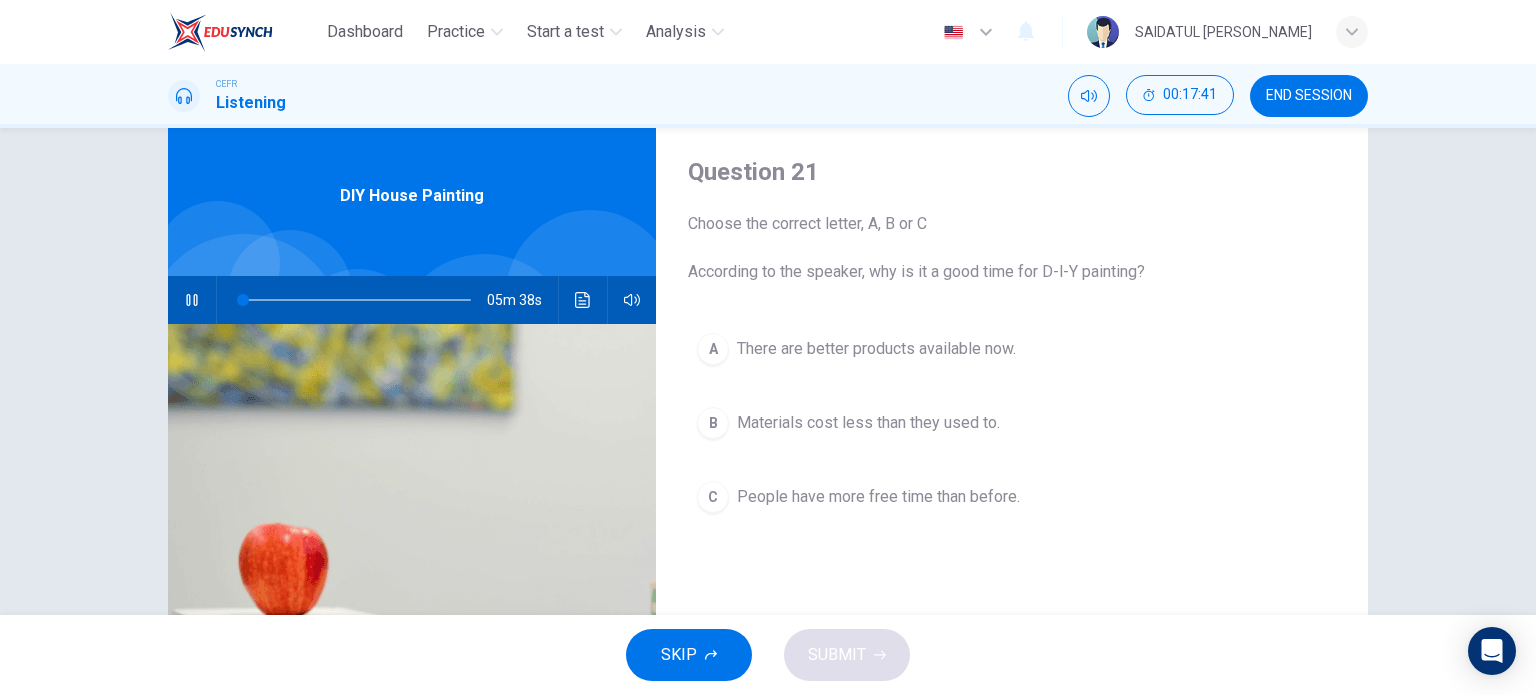scroll, scrollTop: 100, scrollLeft: 0, axis: vertical 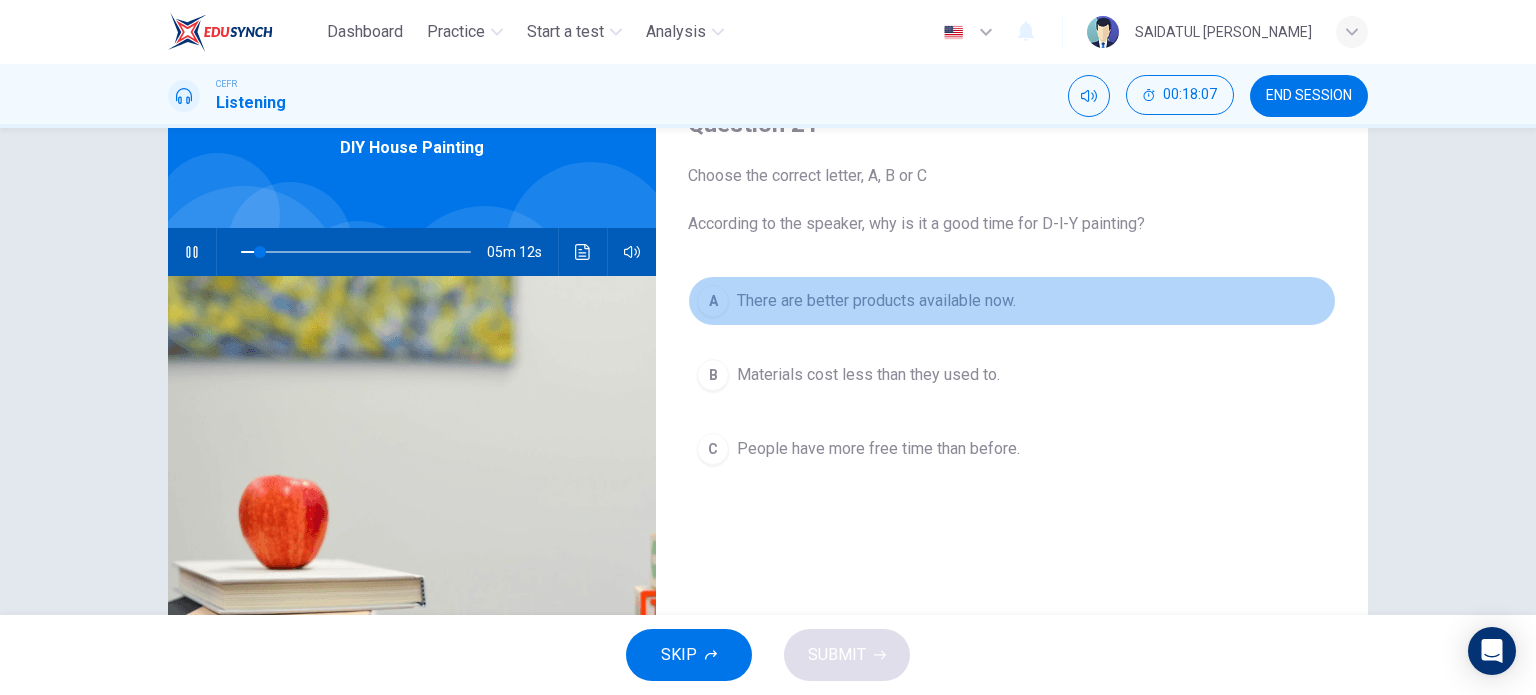 click on "There are better products available now." at bounding box center (876, 301) 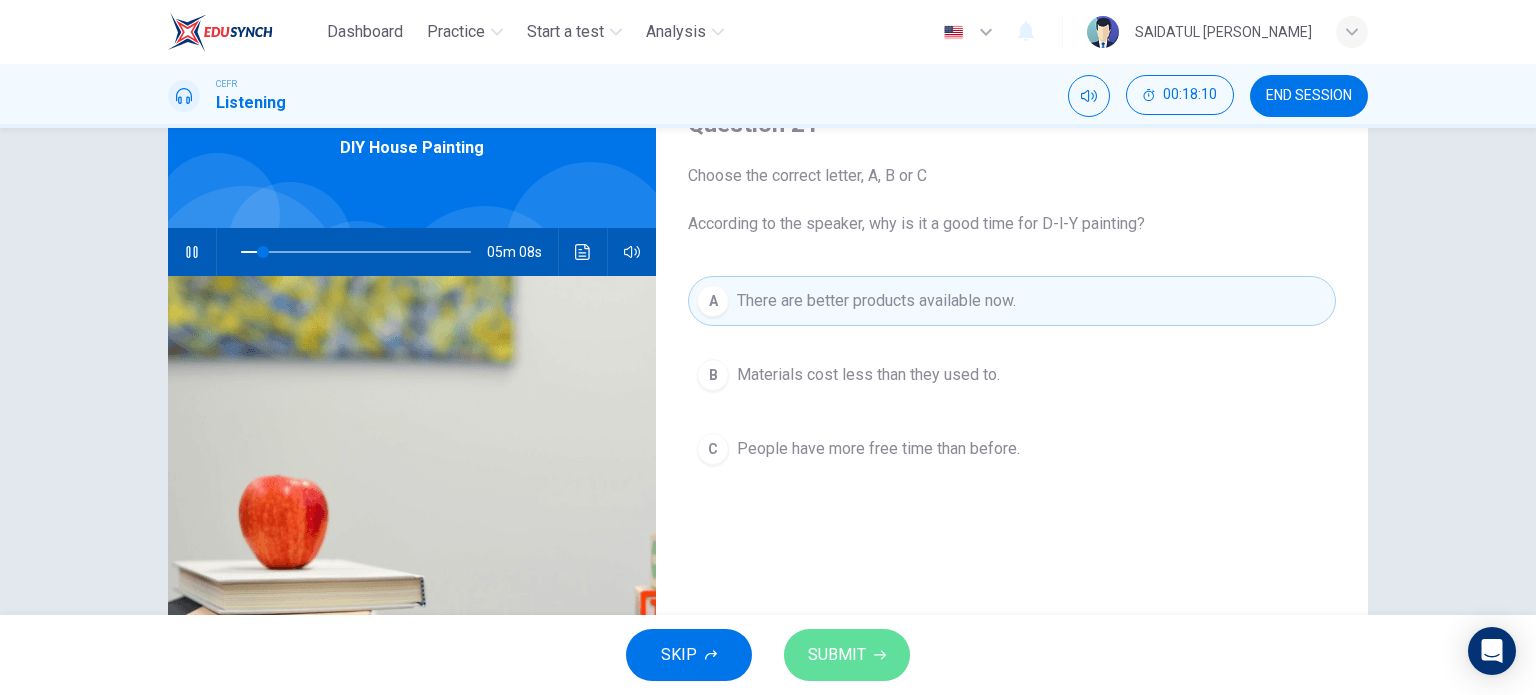 click 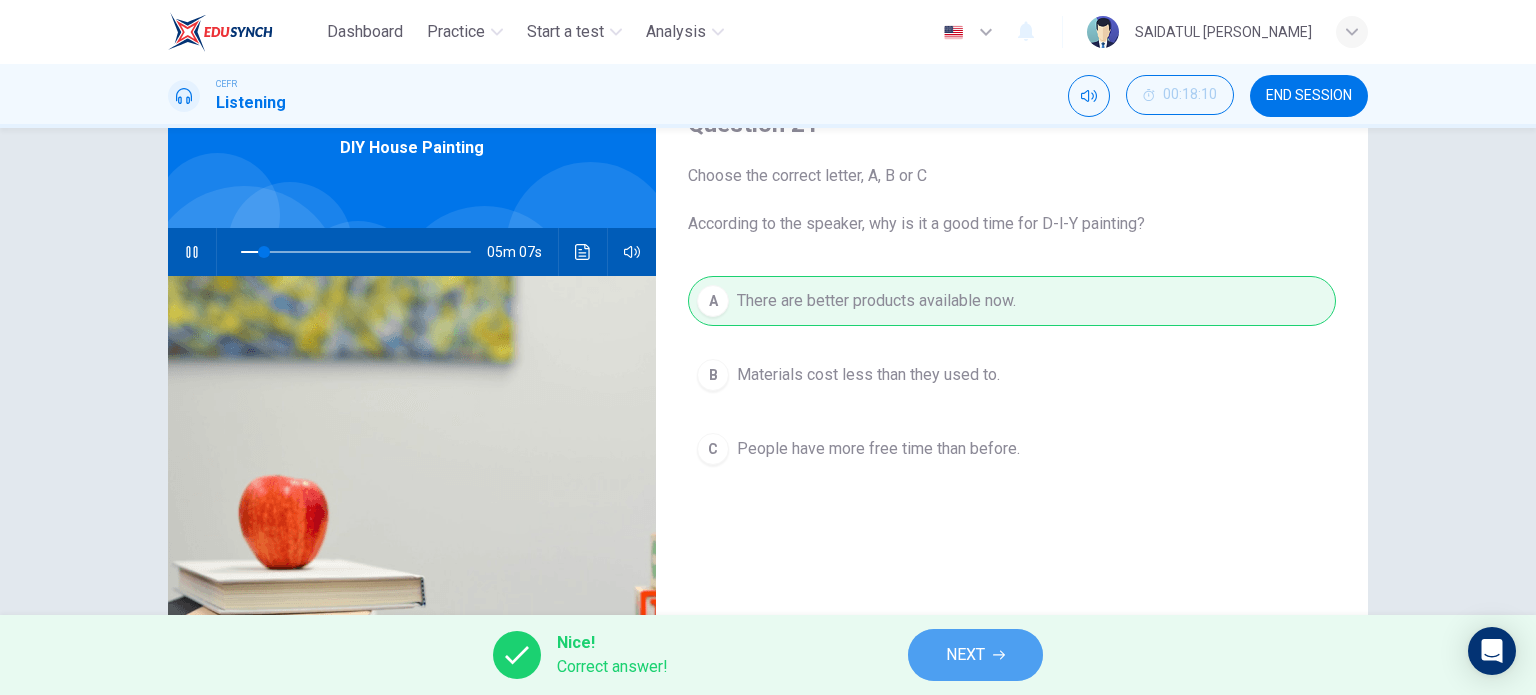 click on "NEXT" at bounding box center (965, 655) 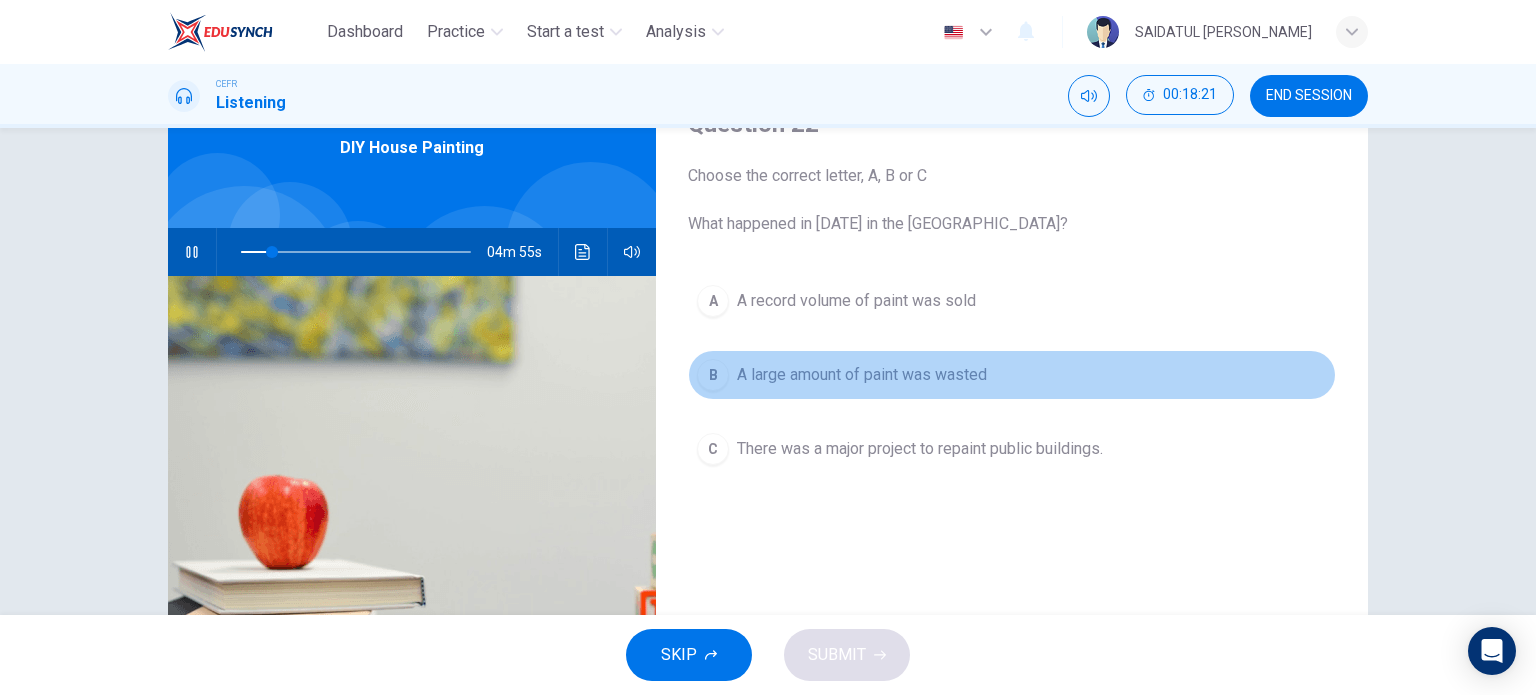 click on "A large amount of paint was wasted" at bounding box center [862, 375] 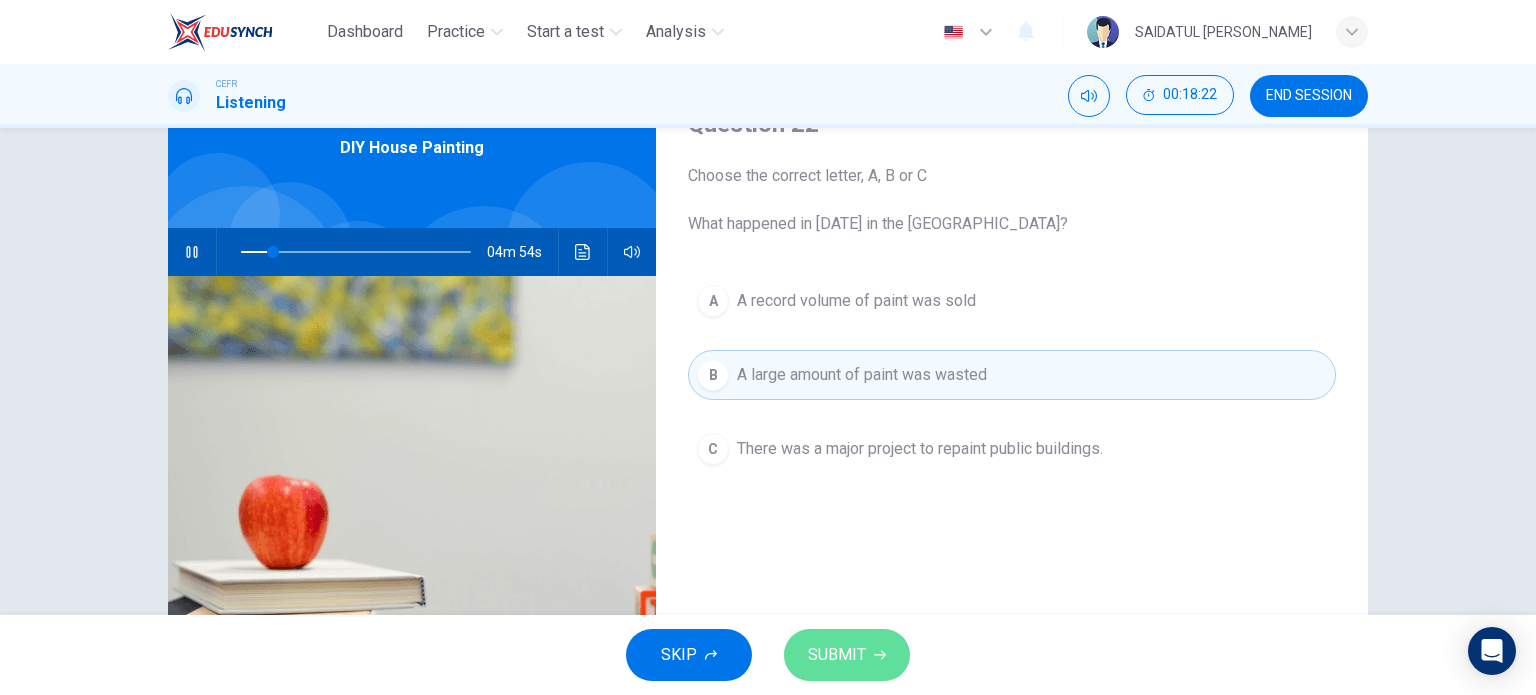 click on "SUBMIT" at bounding box center [837, 655] 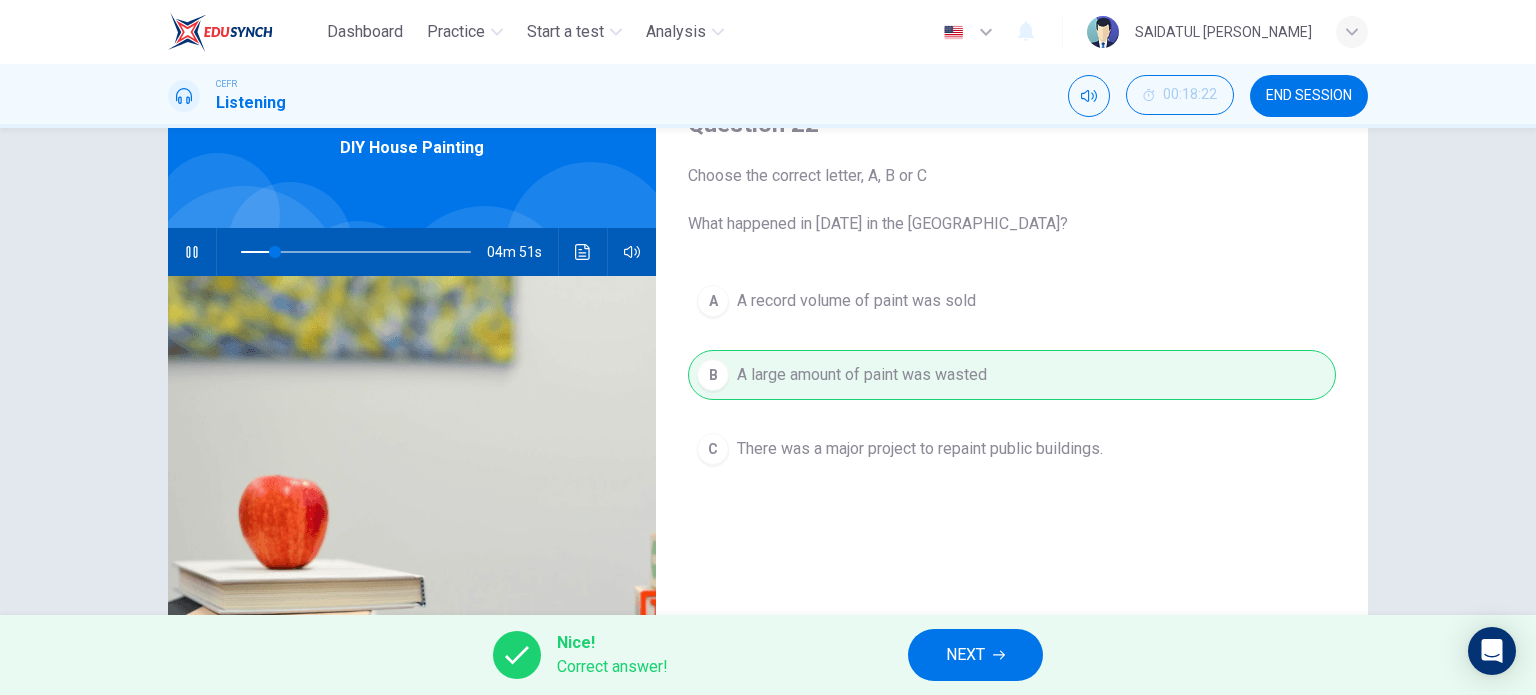 click on "Nice! Correct answer! NEXT" at bounding box center [768, 655] 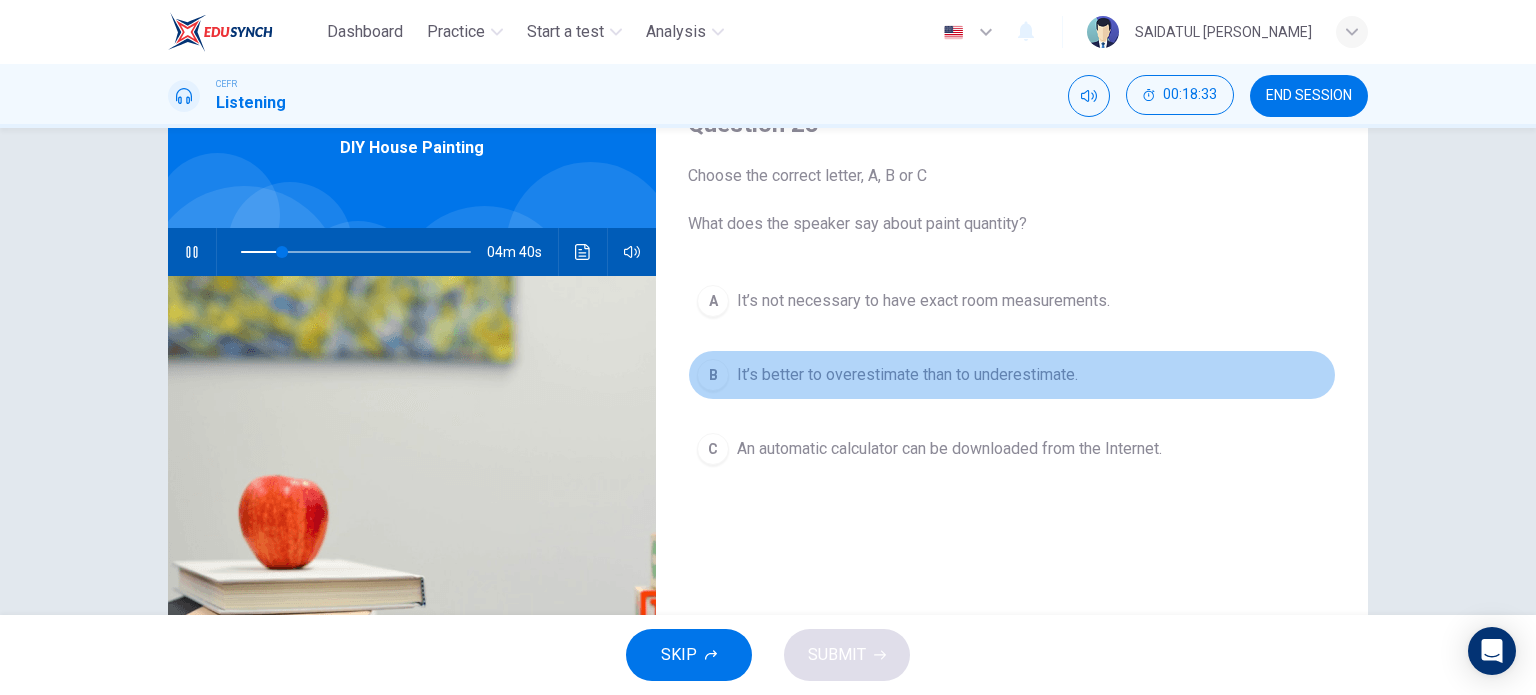 click on "B It’s better to overestimate than to underestimate." at bounding box center (1012, 375) 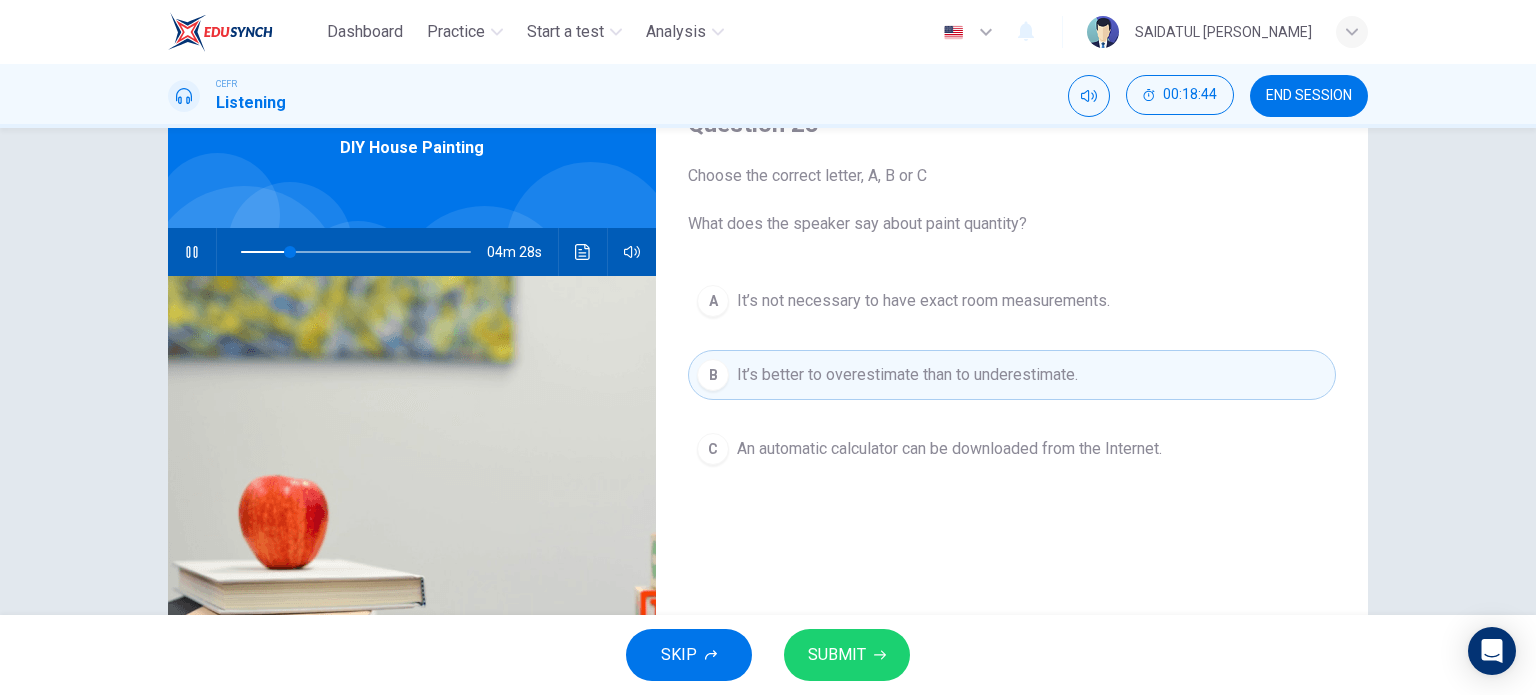 click on "An automatic calculator can be downloaded from the Internet." at bounding box center [949, 449] 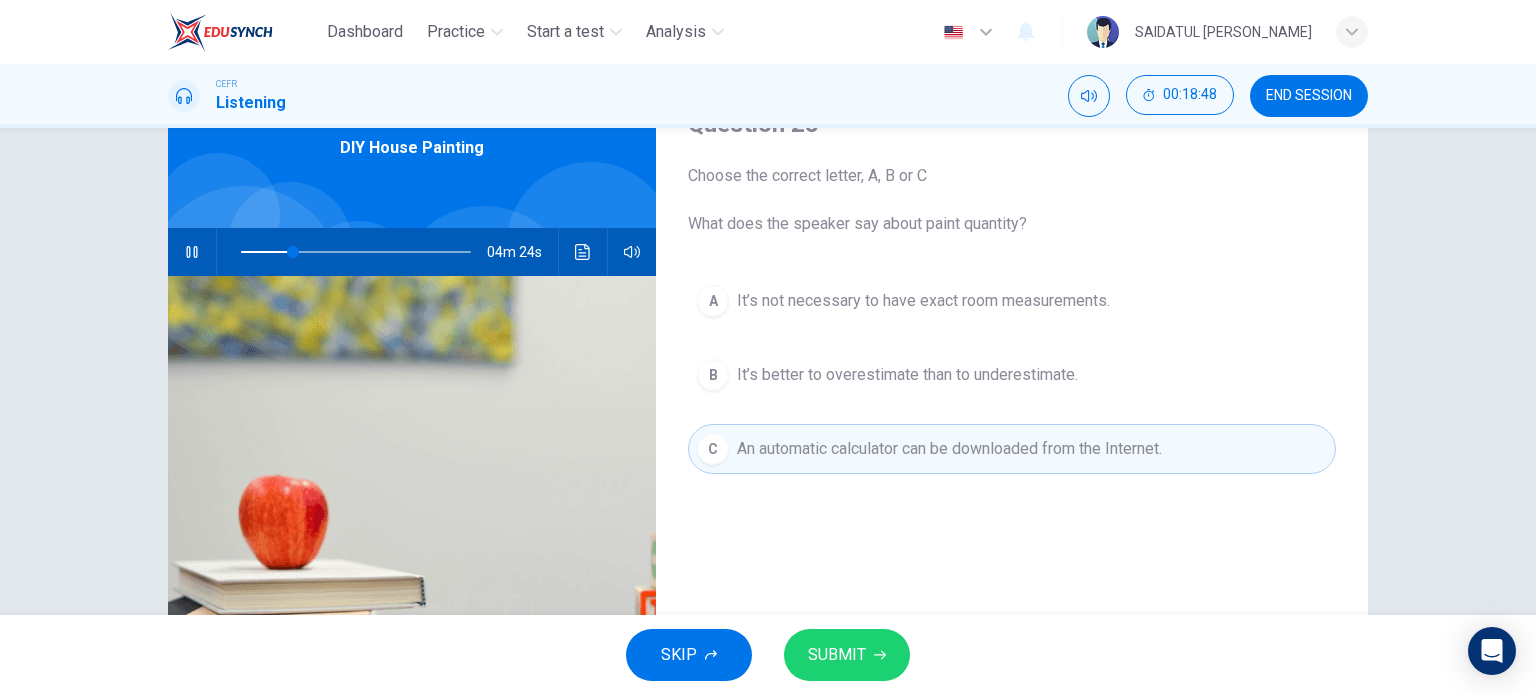 click on "SUBMIT" at bounding box center (847, 655) 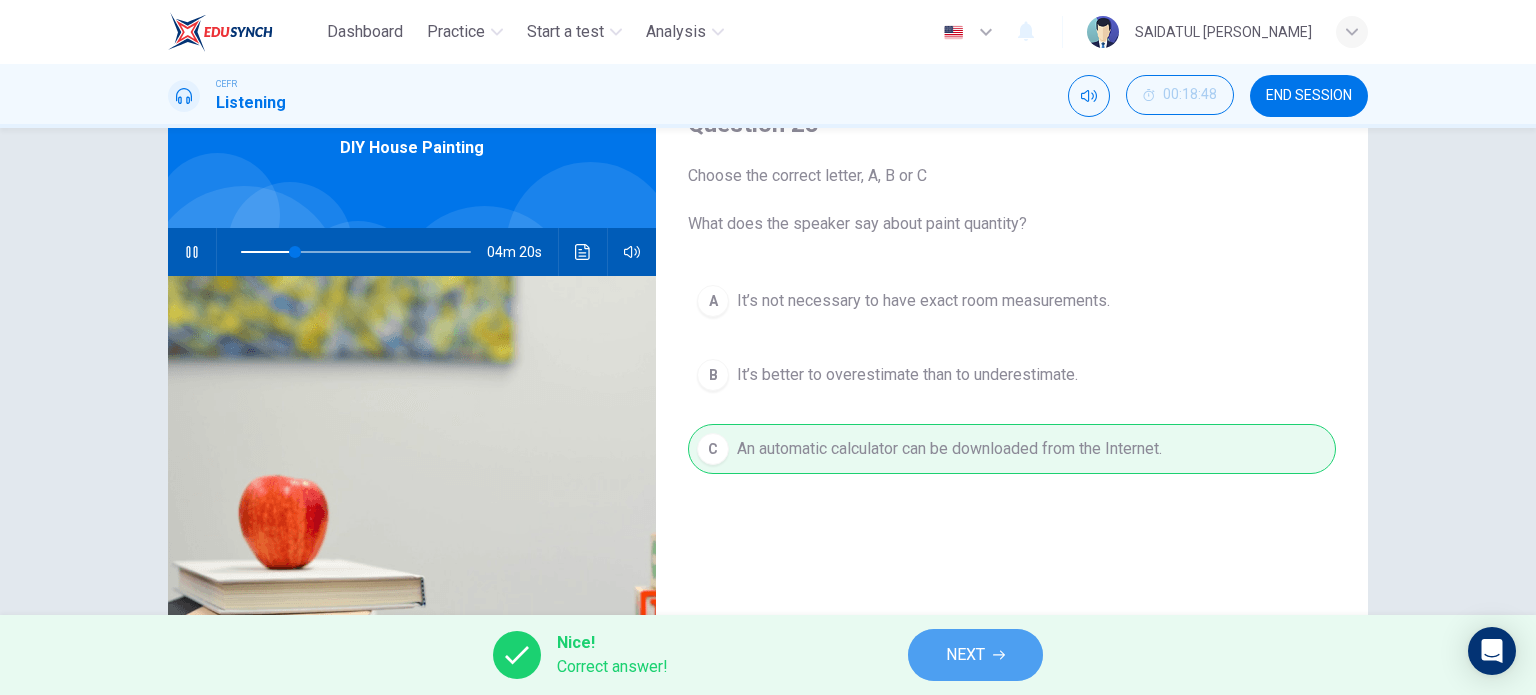 click on "NEXT" at bounding box center [975, 655] 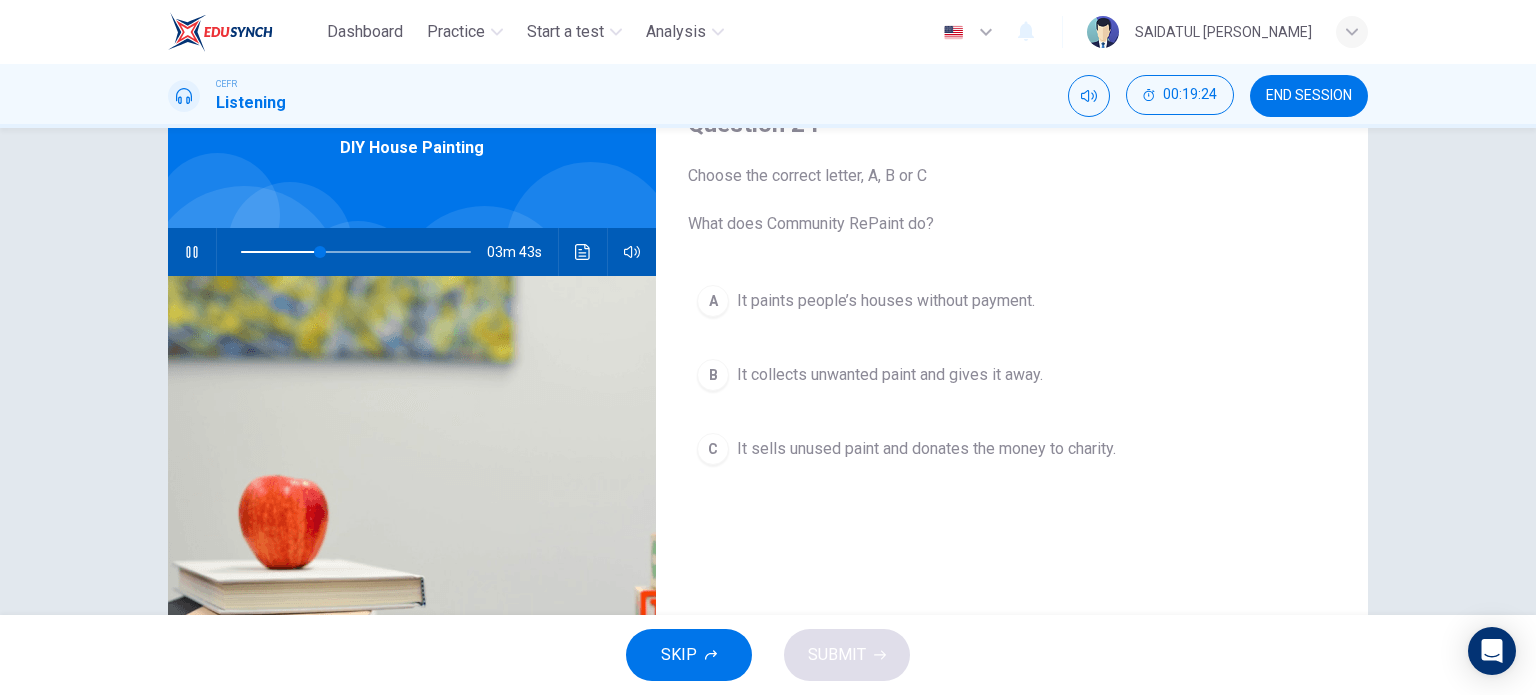 click on "It collects unwanted paint and gives it away." at bounding box center (890, 375) 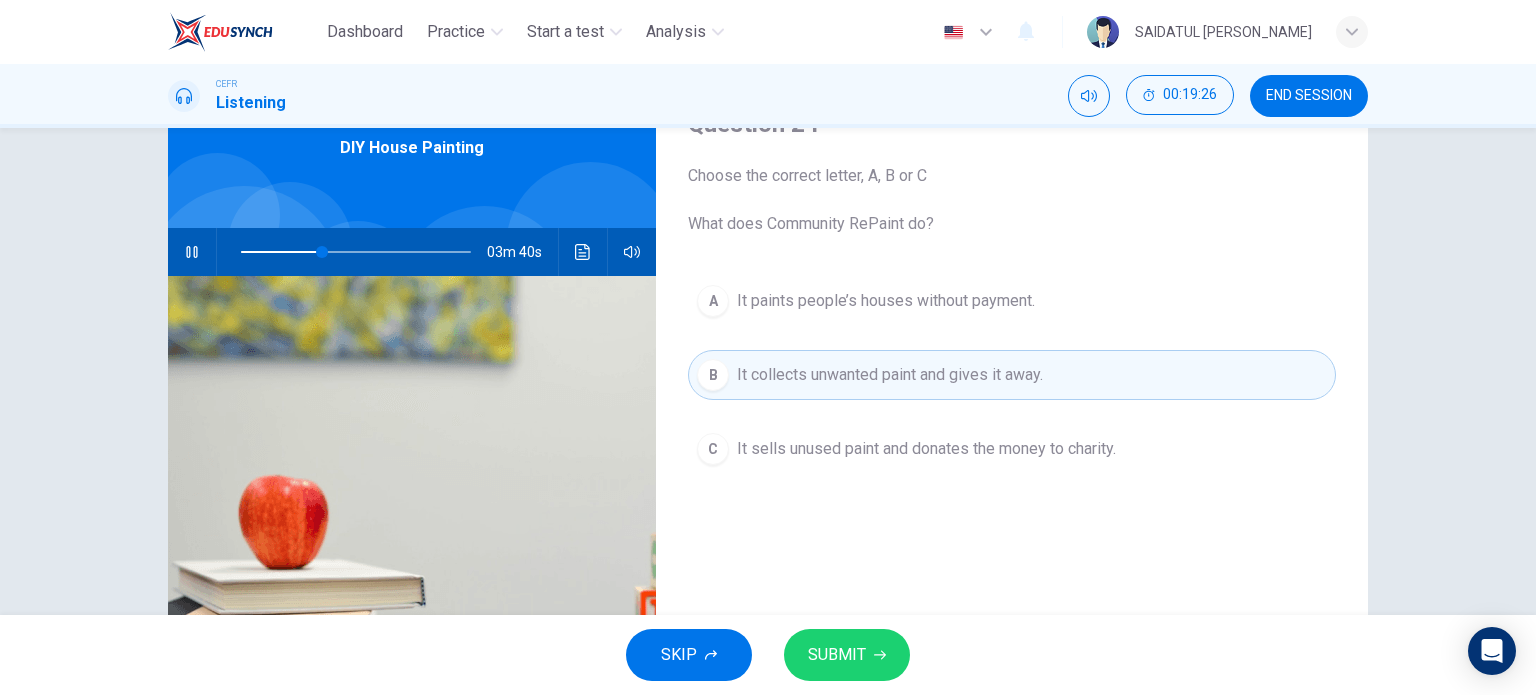 click on "SUBMIT" at bounding box center [847, 655] 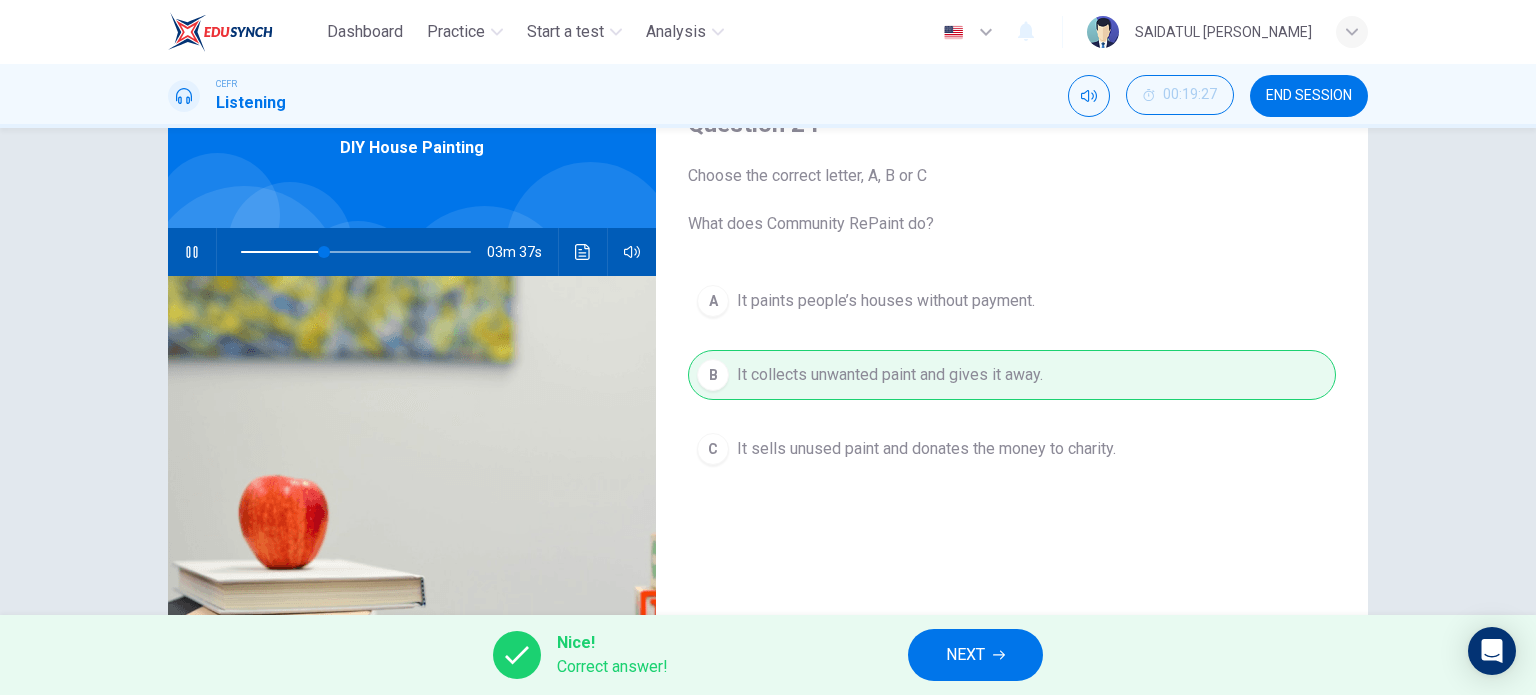click on "Nice! Correct answer! NEXT" at bounding box center [768, 655] 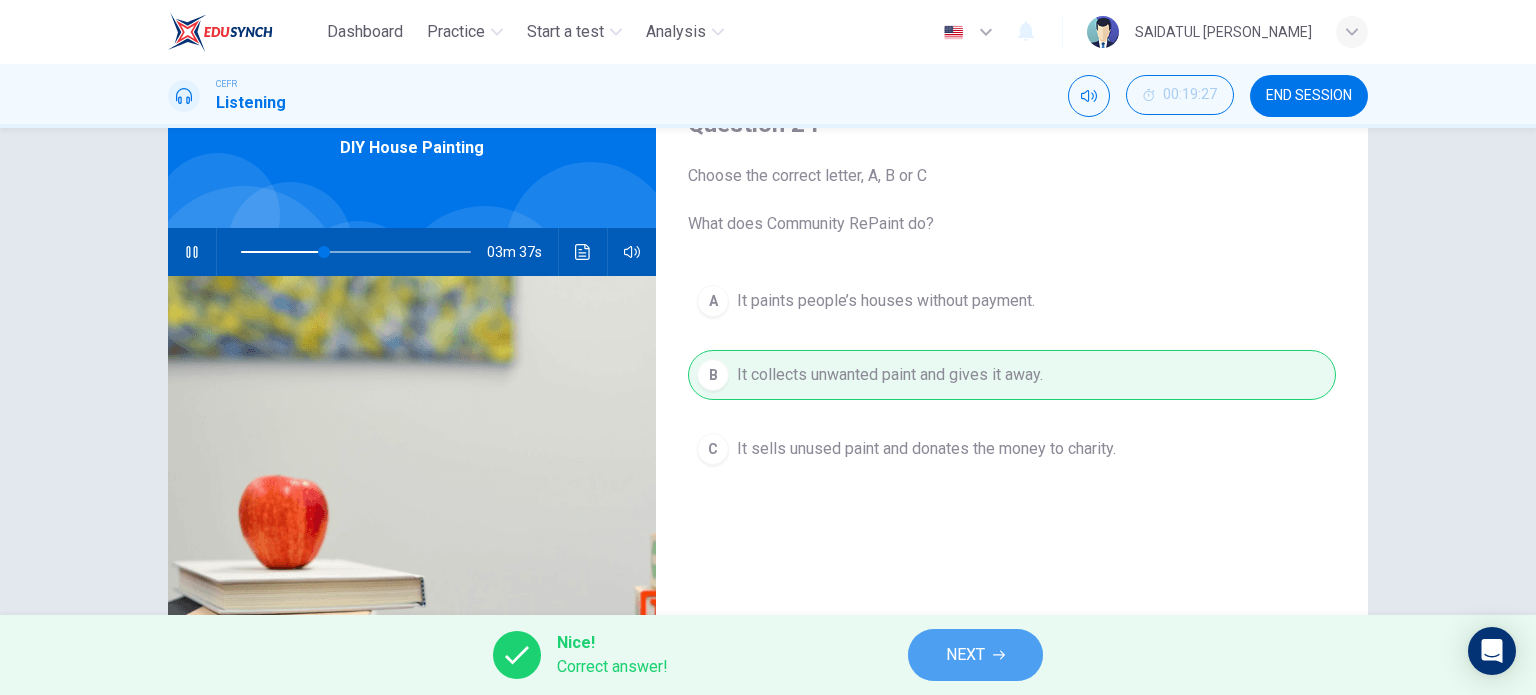 click on "NEXT" at bounding box center [965, 655] 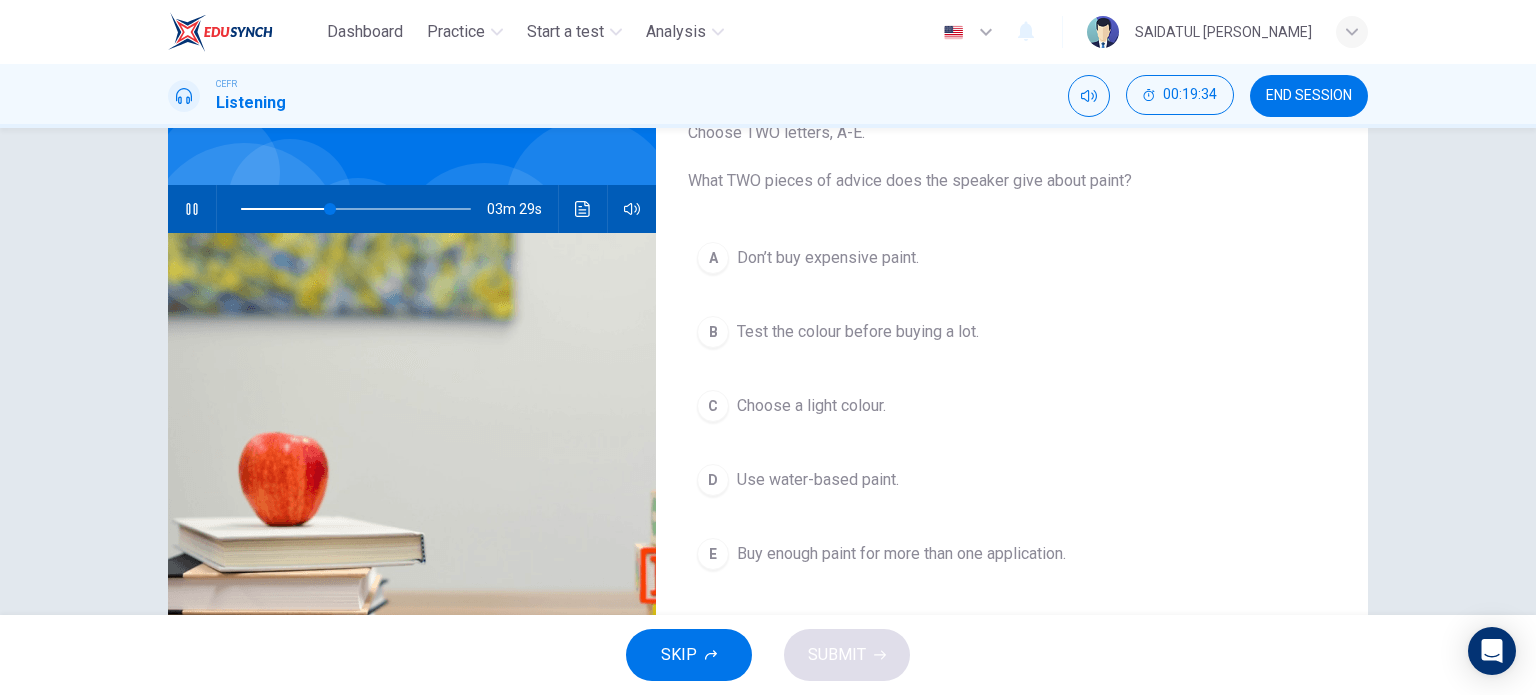 scroll, scrollTop: 188, scrollLeft: 0, axis: vertical 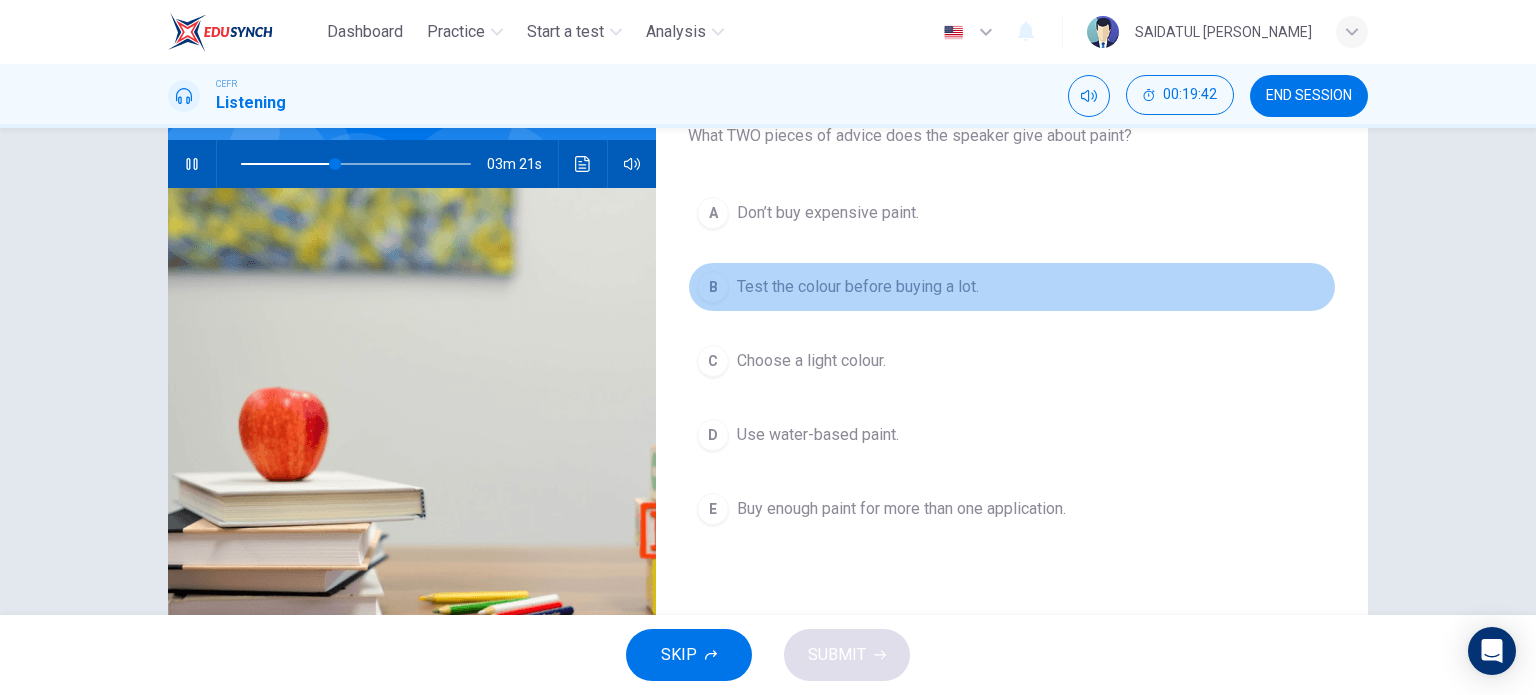 click on "Test the colour before buying a lot." at bounding box center [858, 287] 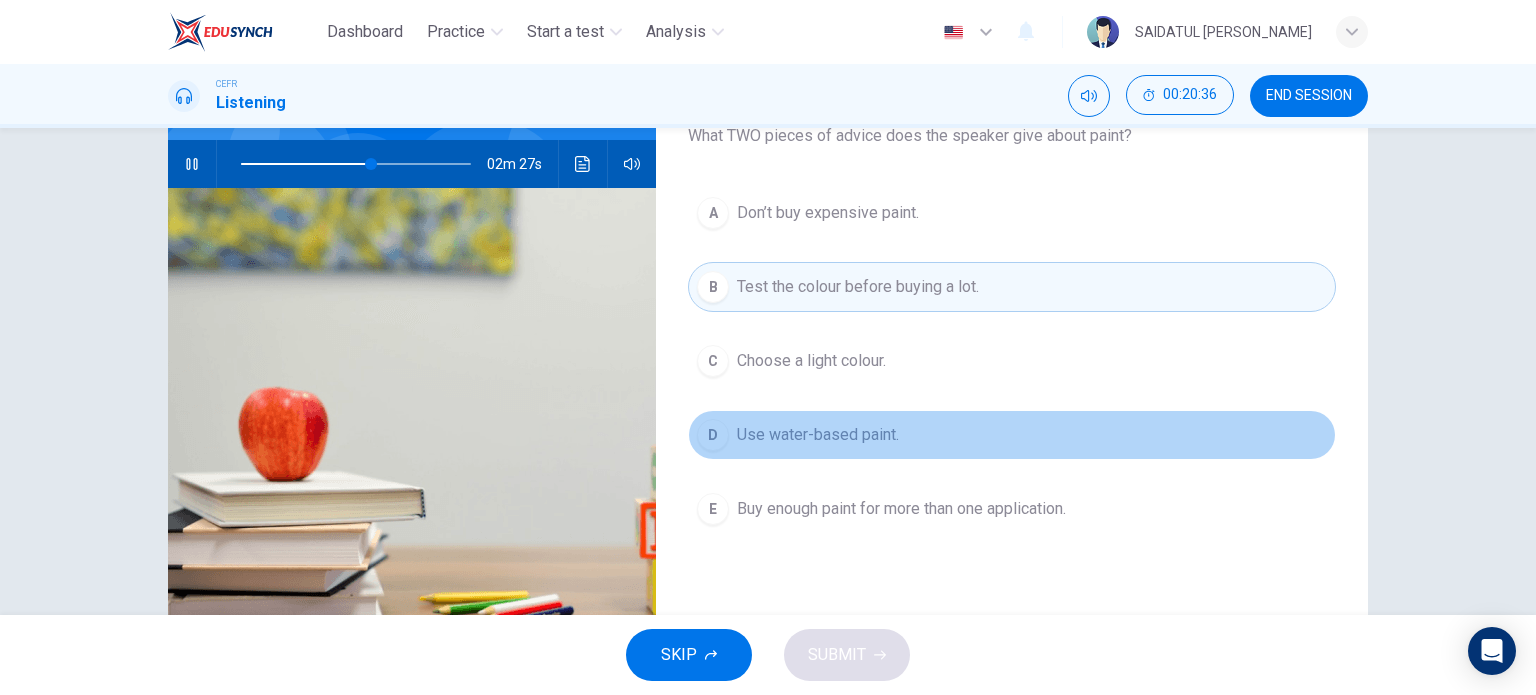 click on "Use water-based paint." at bounding box center [818, 435] 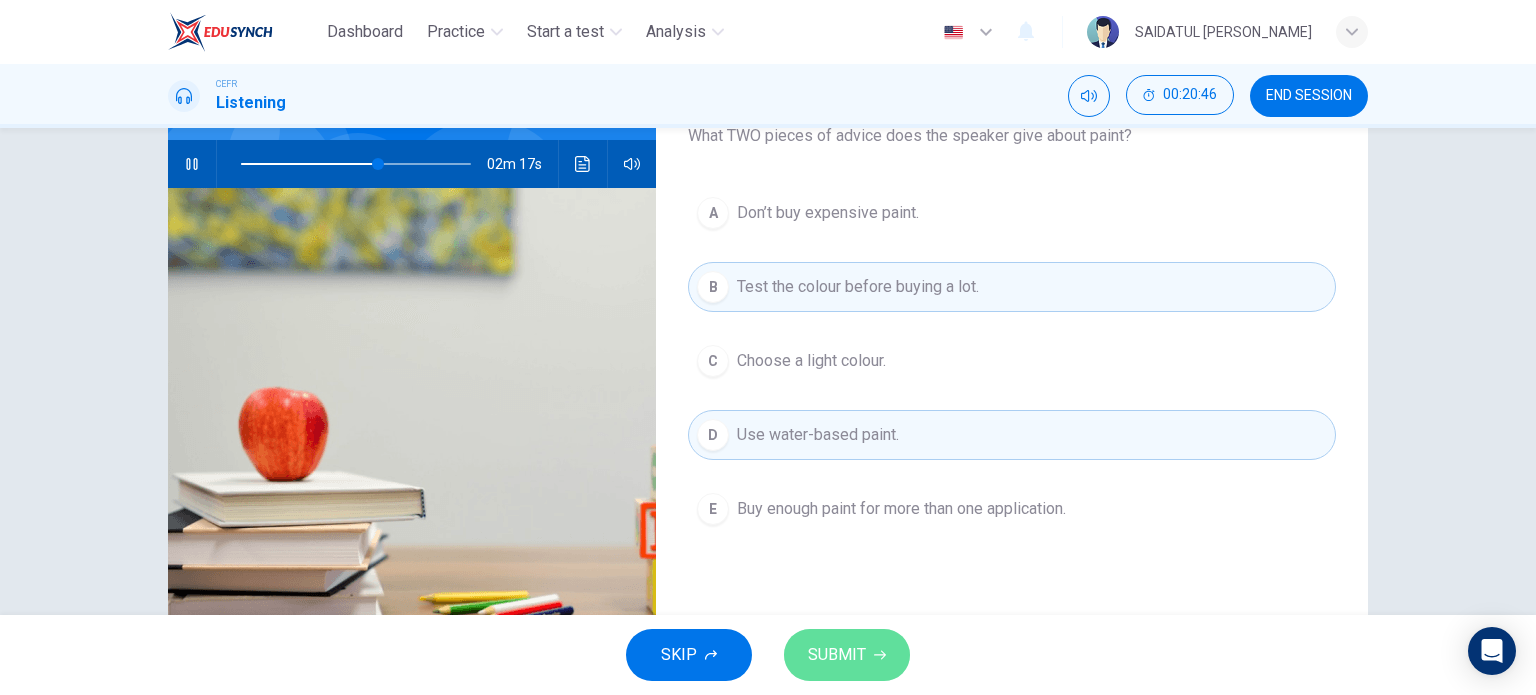 click on "SUBMIT" at bounding box center [847, 655] 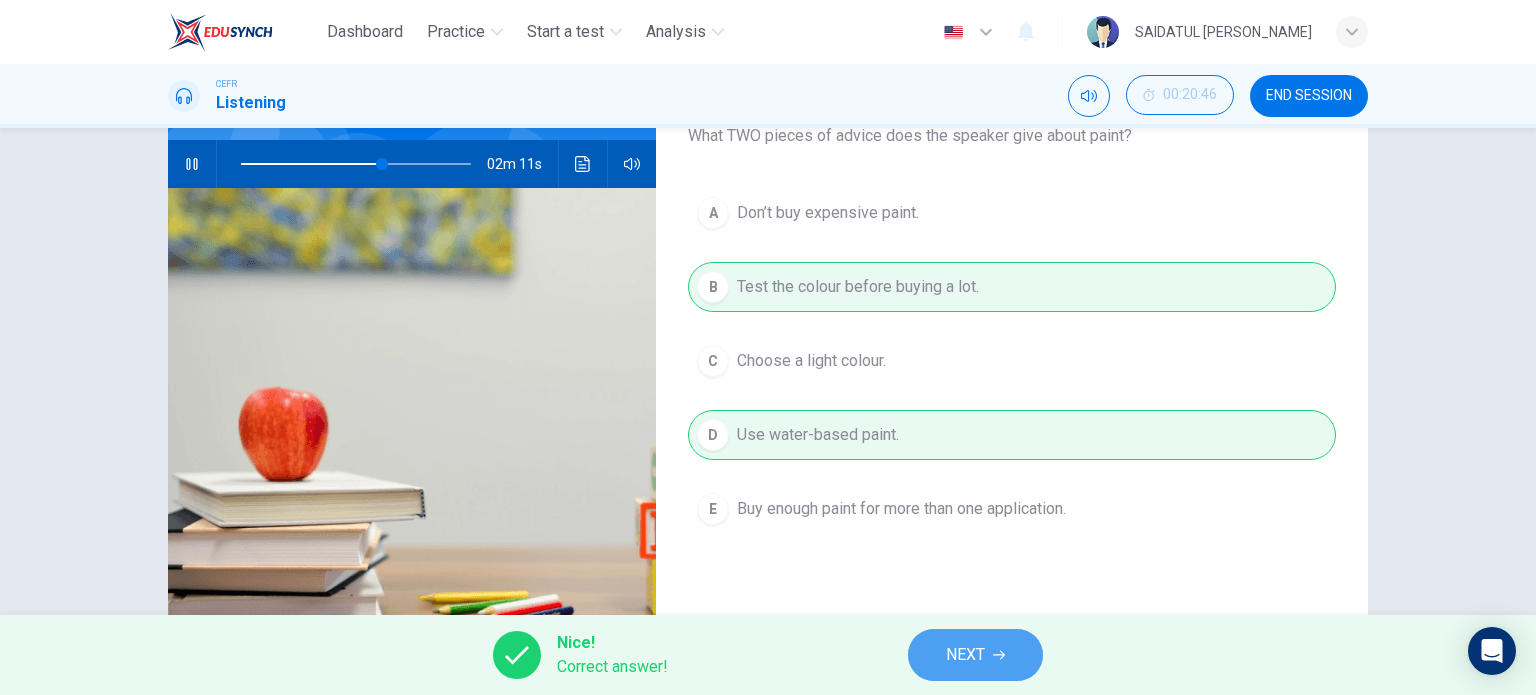 click on "NEXT" at bounding box center (965, 655) 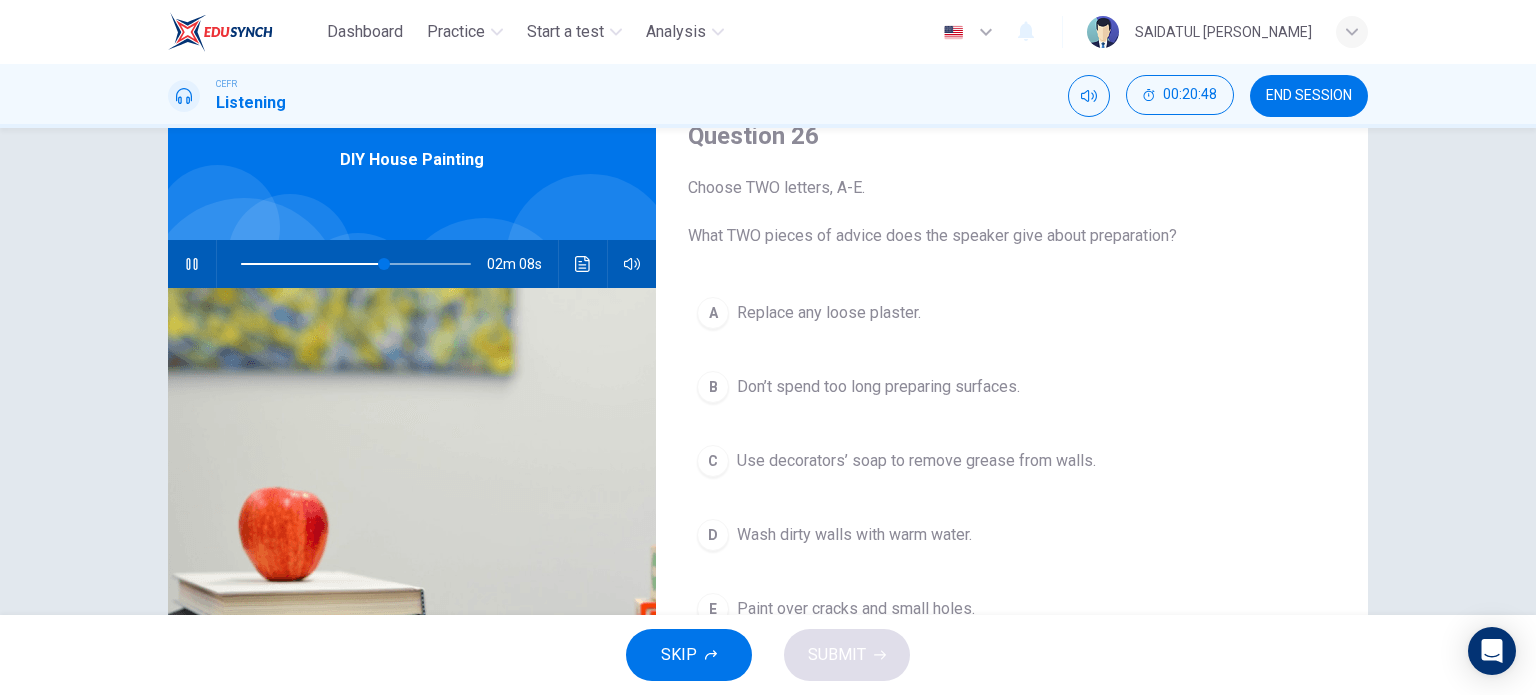 scroll, scrollTop: 188, scrollLeft: 0, axis: vertical 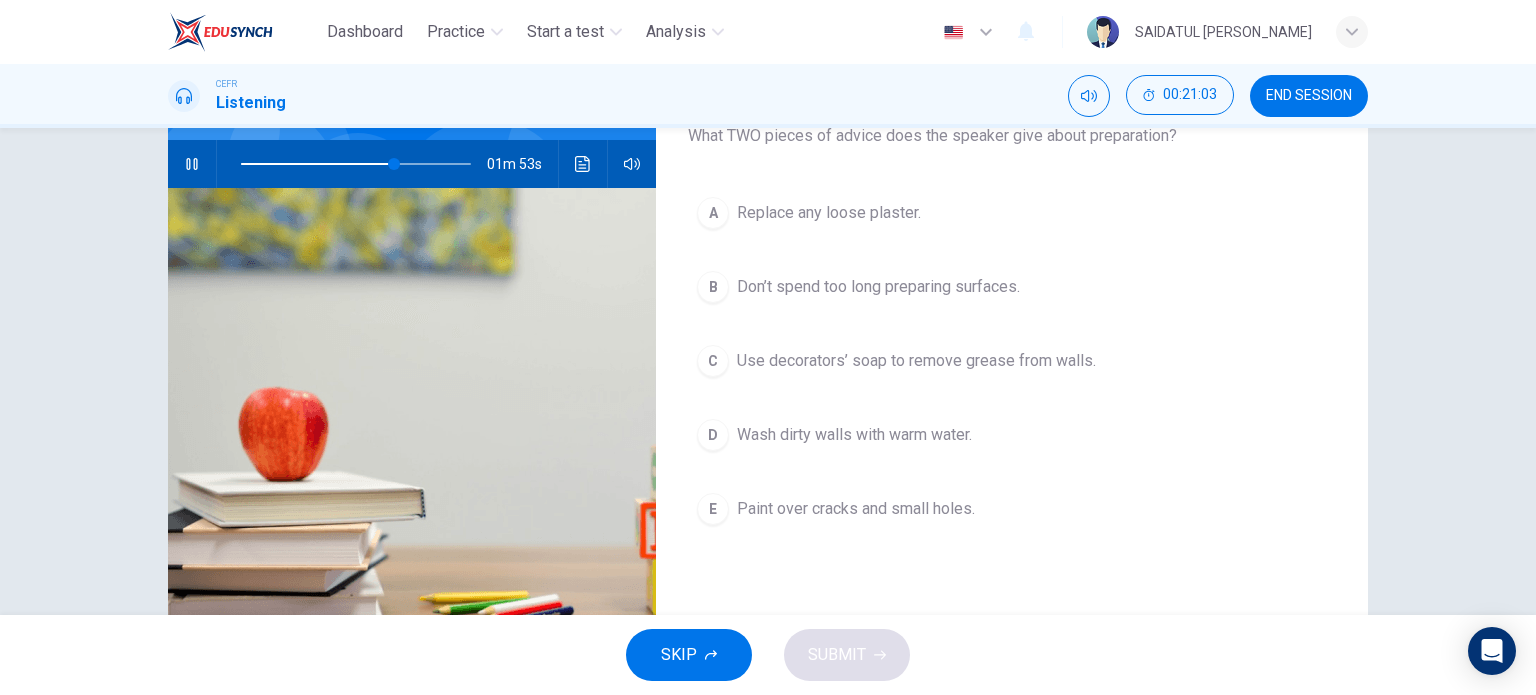 click on "Replace any loose plaster." at bounding box center [829, 213] 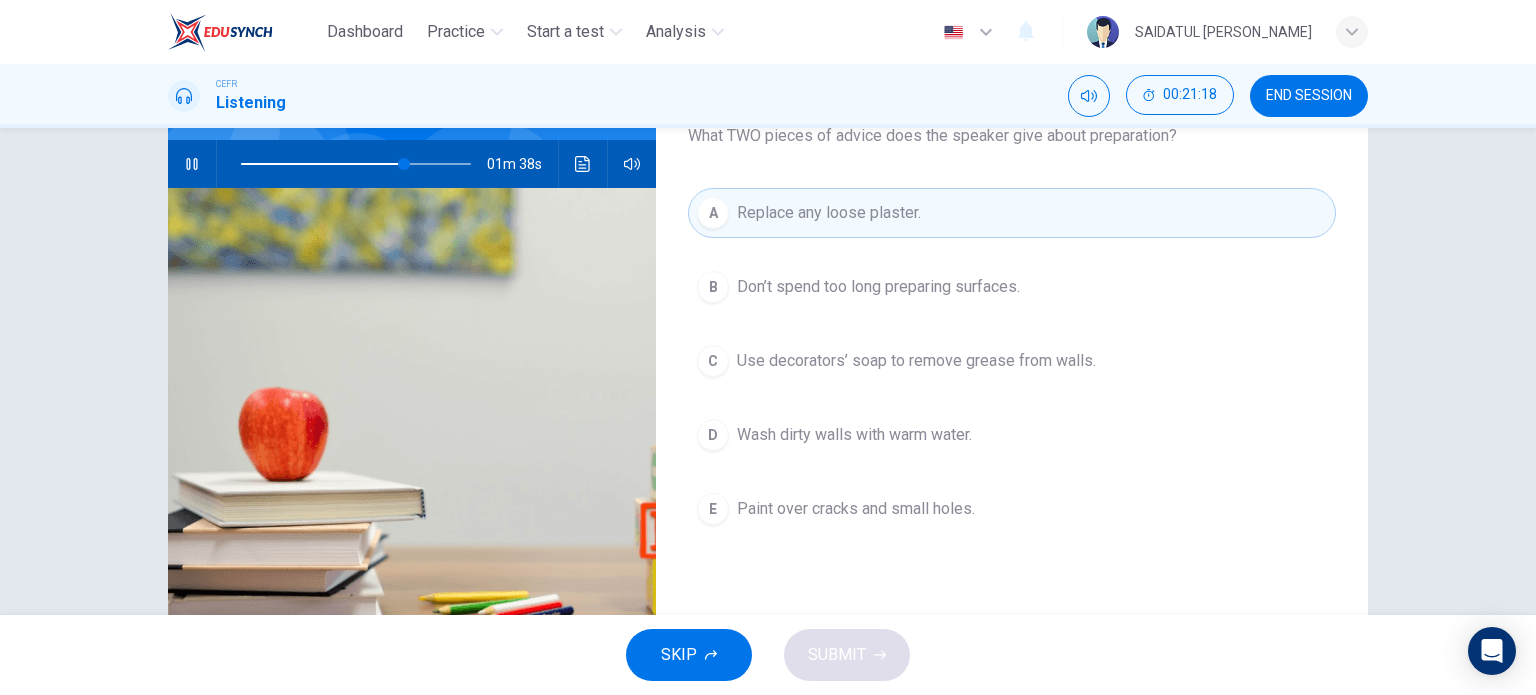 click on "C Use decorators’ soap to remove grease from walls." at bounding box center (1012, 361) 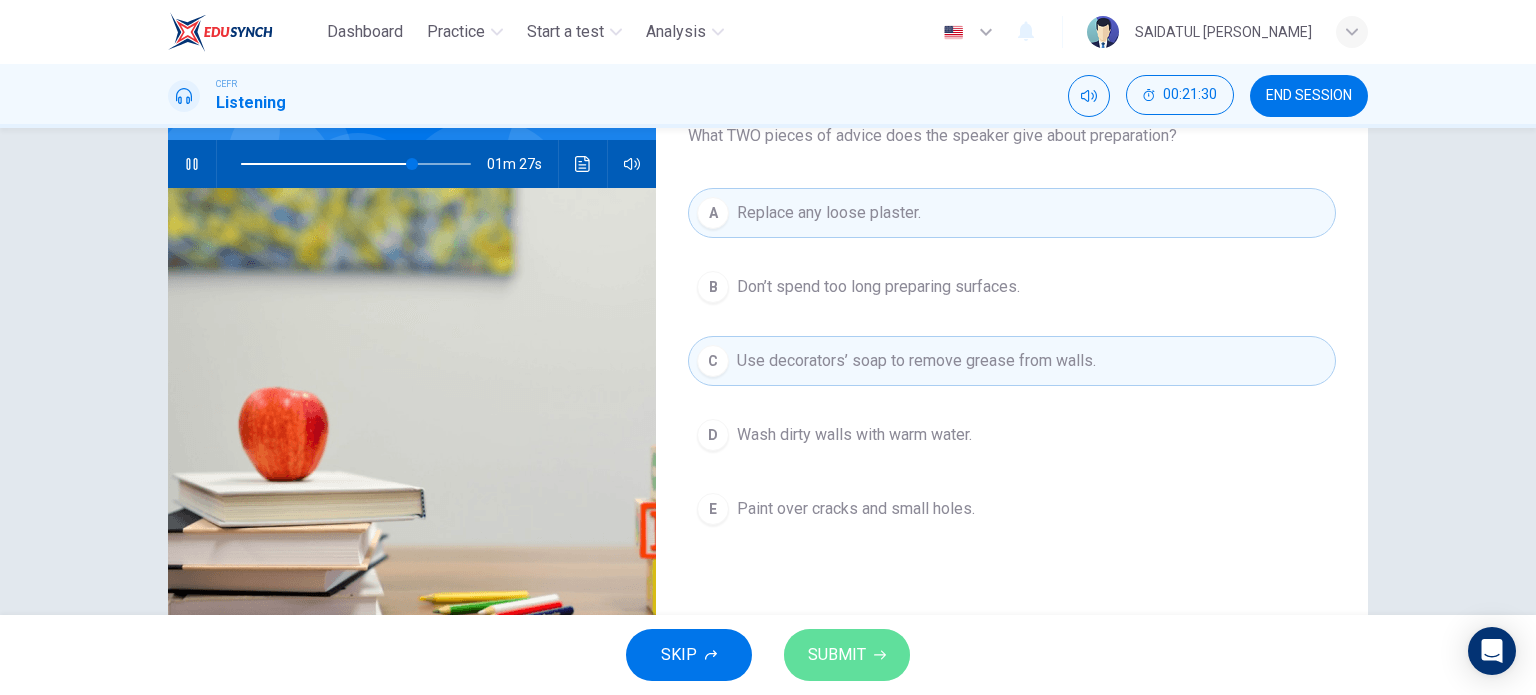 click on "SUBMIT" at bounding box center [837, 655] 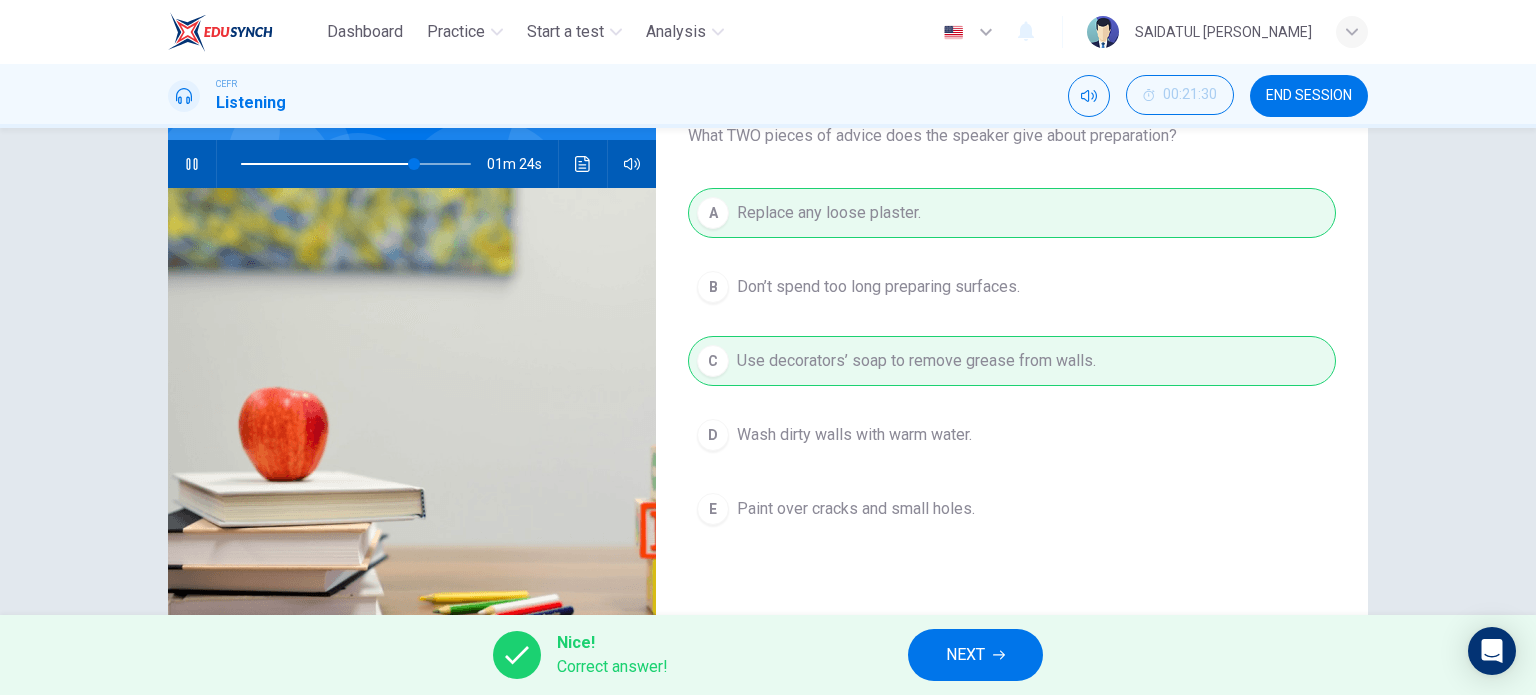 click on "NEXT" at bounding box center (965, 655) 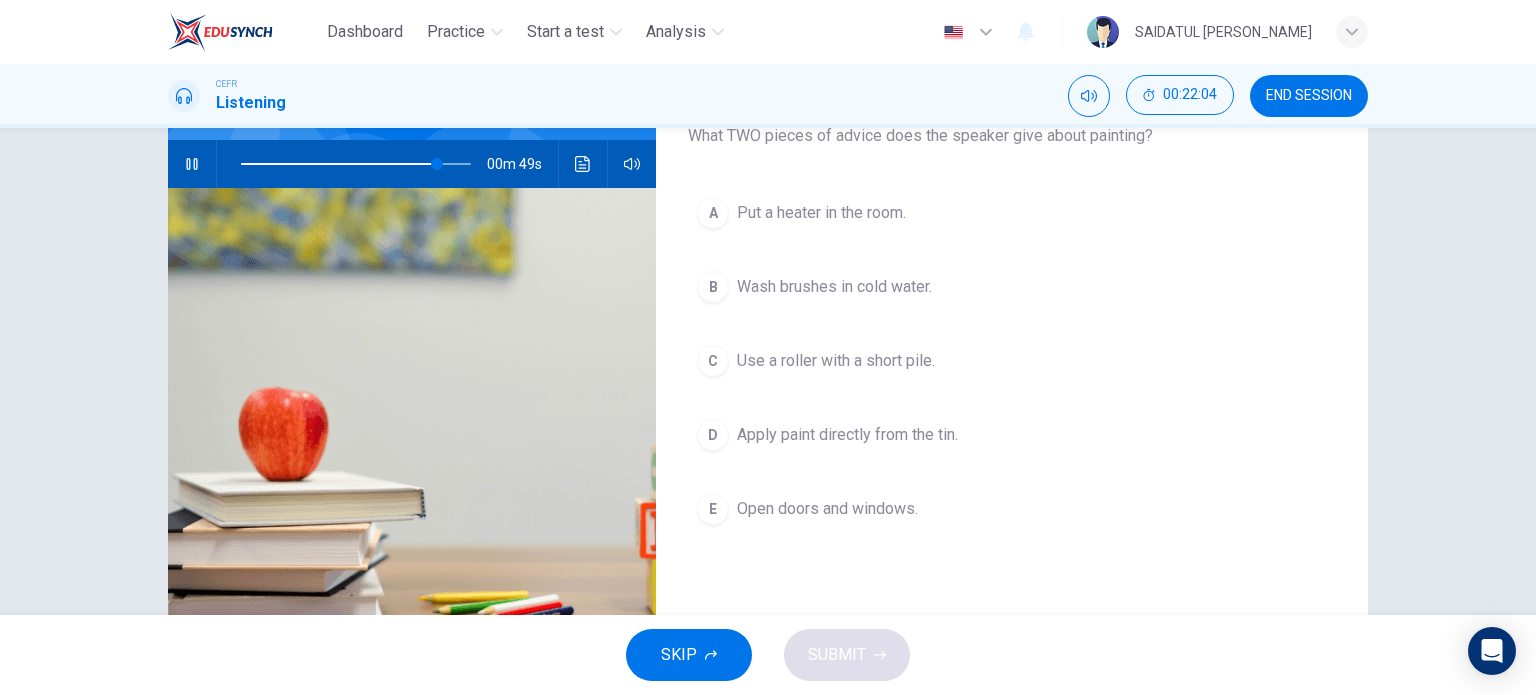 click on "Wash brushes in cold water." at bounding box center [834, 287] 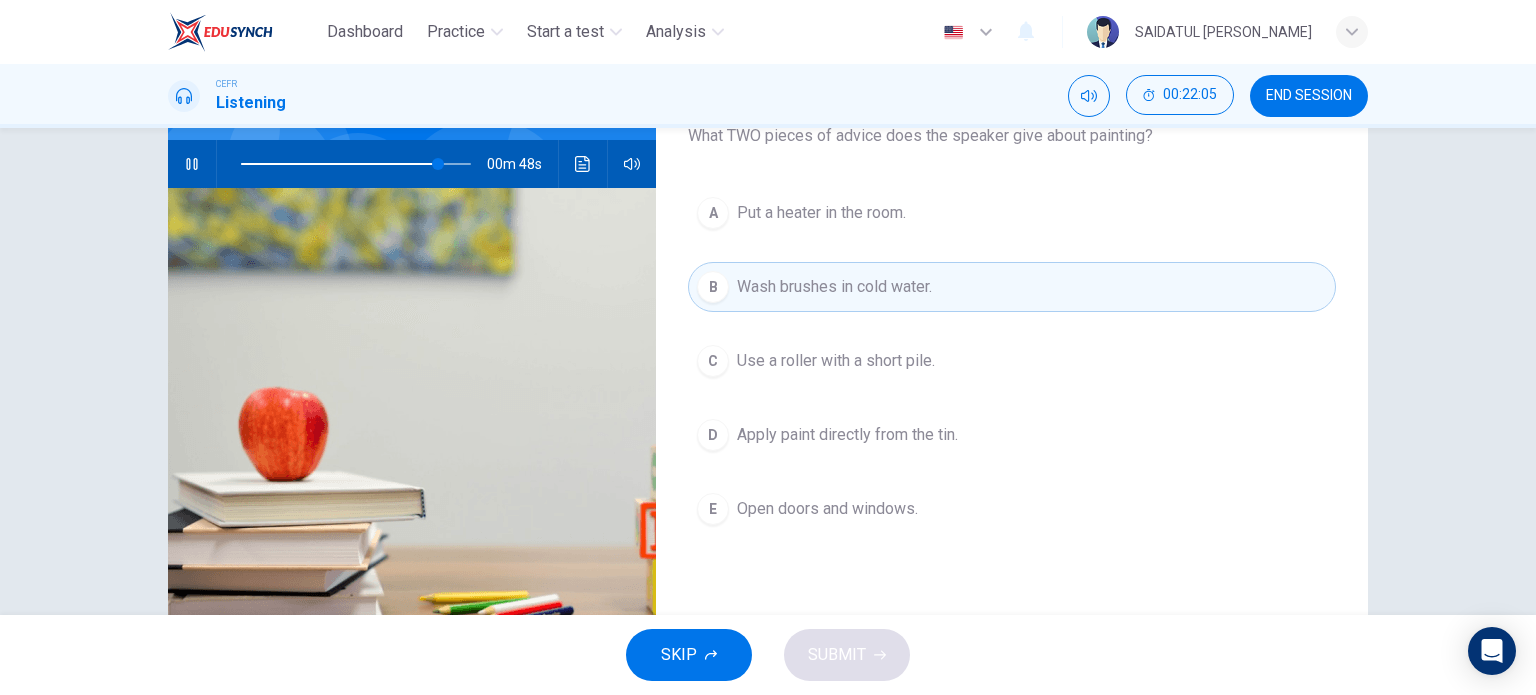 click on "Use a roller with a short pile." at bounding box center [836, 361] 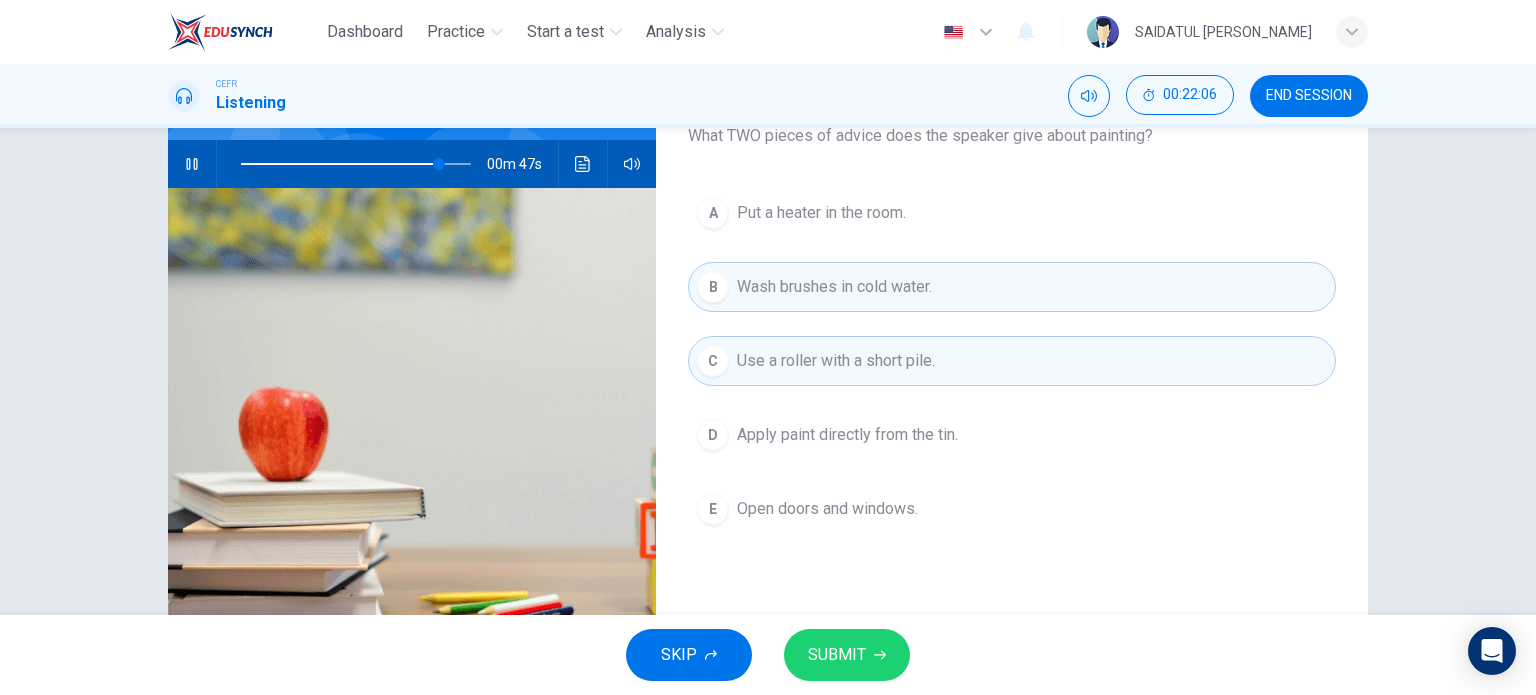 click on "SUBMIT" at bounding box center (837, 655) 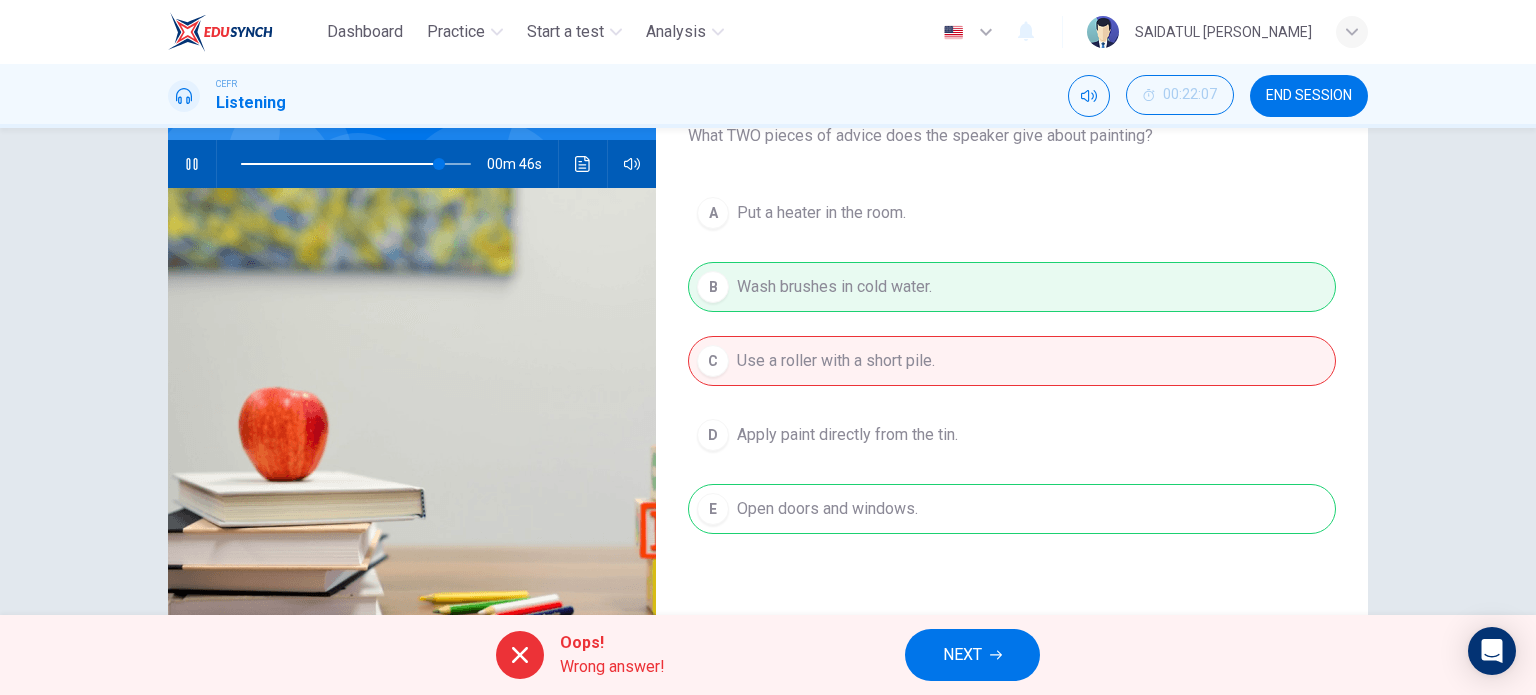 type on "87" 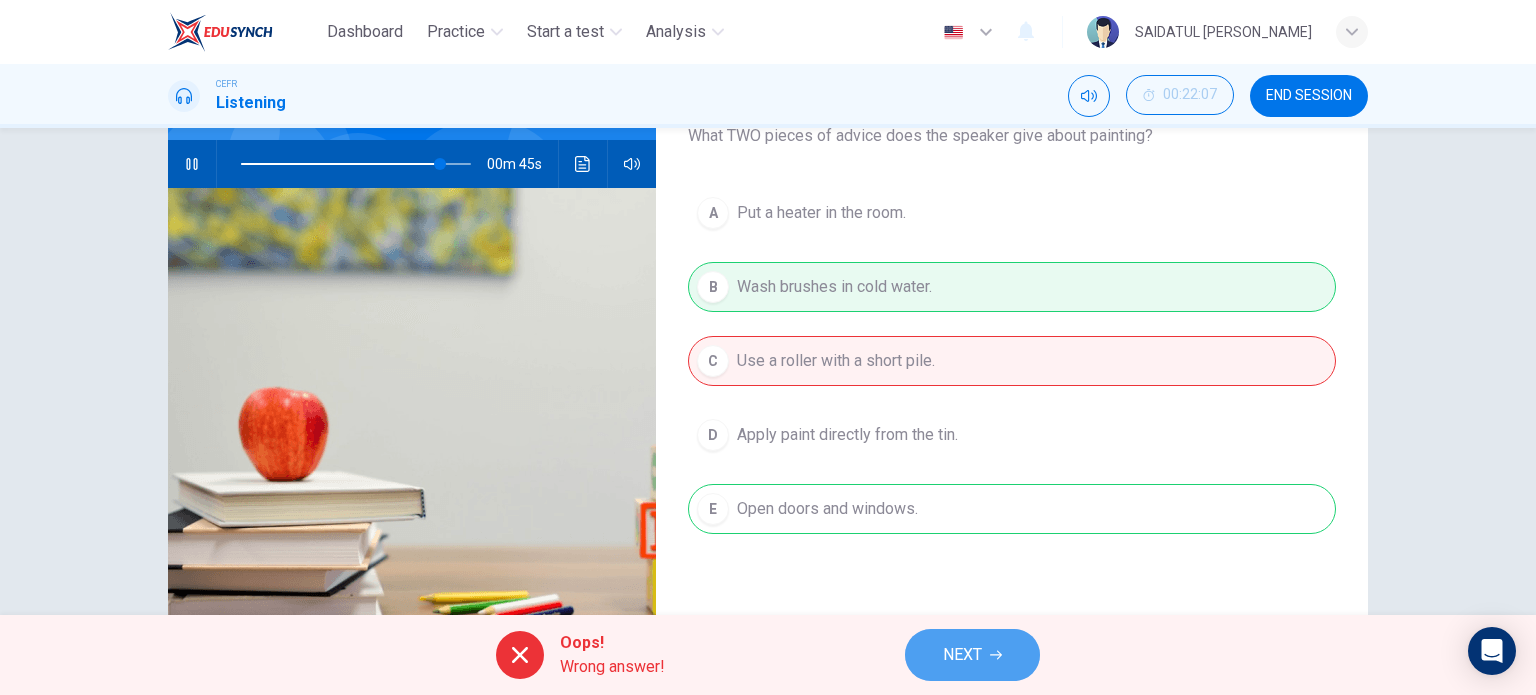click on "NEXT" at bounding box center (962, 655) 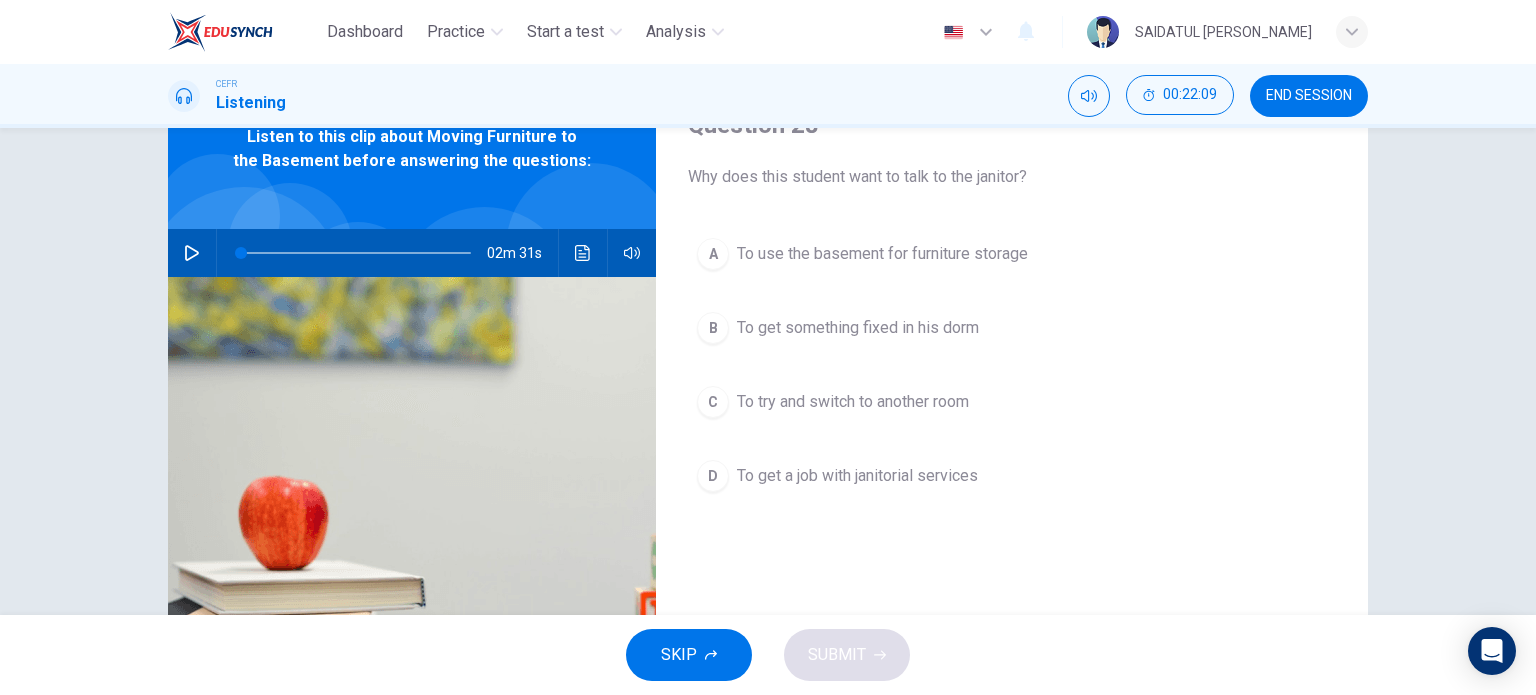 scroll, scrollTop: 100, scrollLeft: 0, axis: vertical 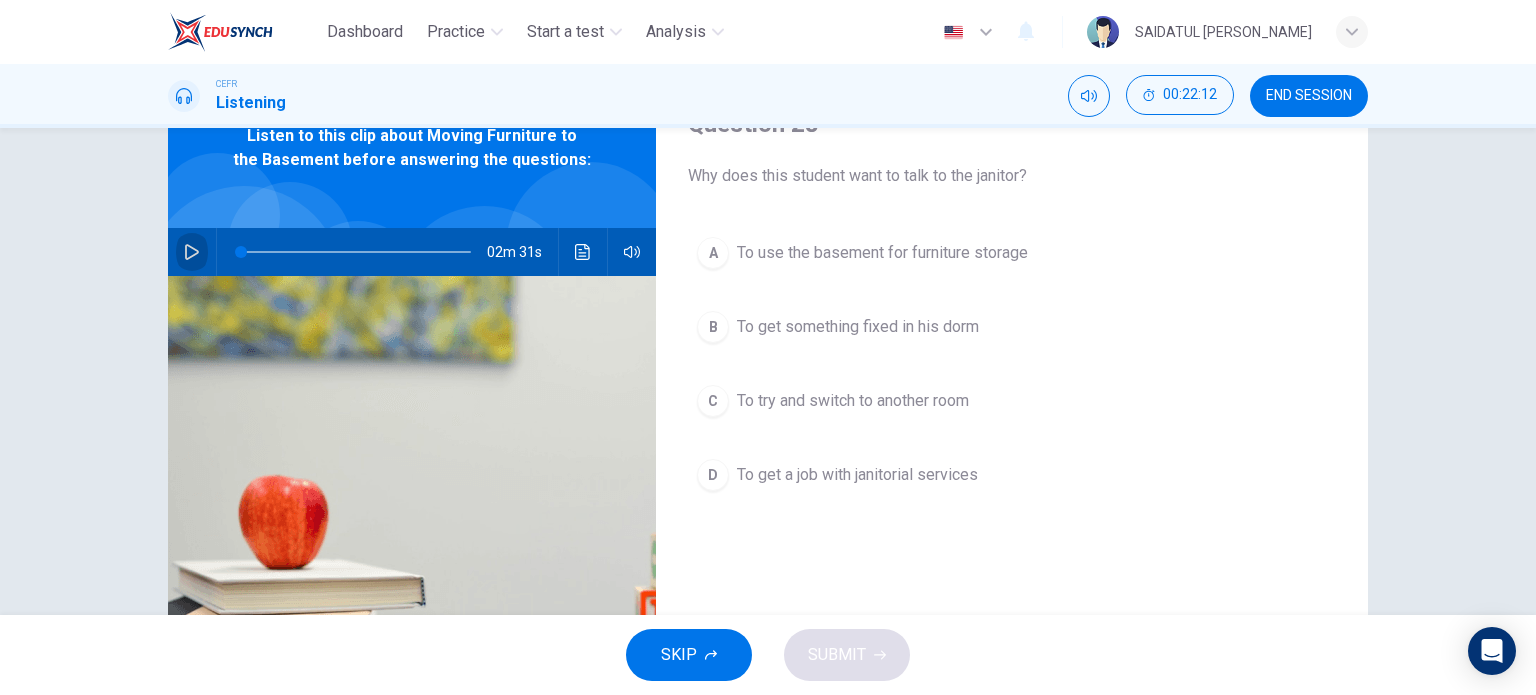 click 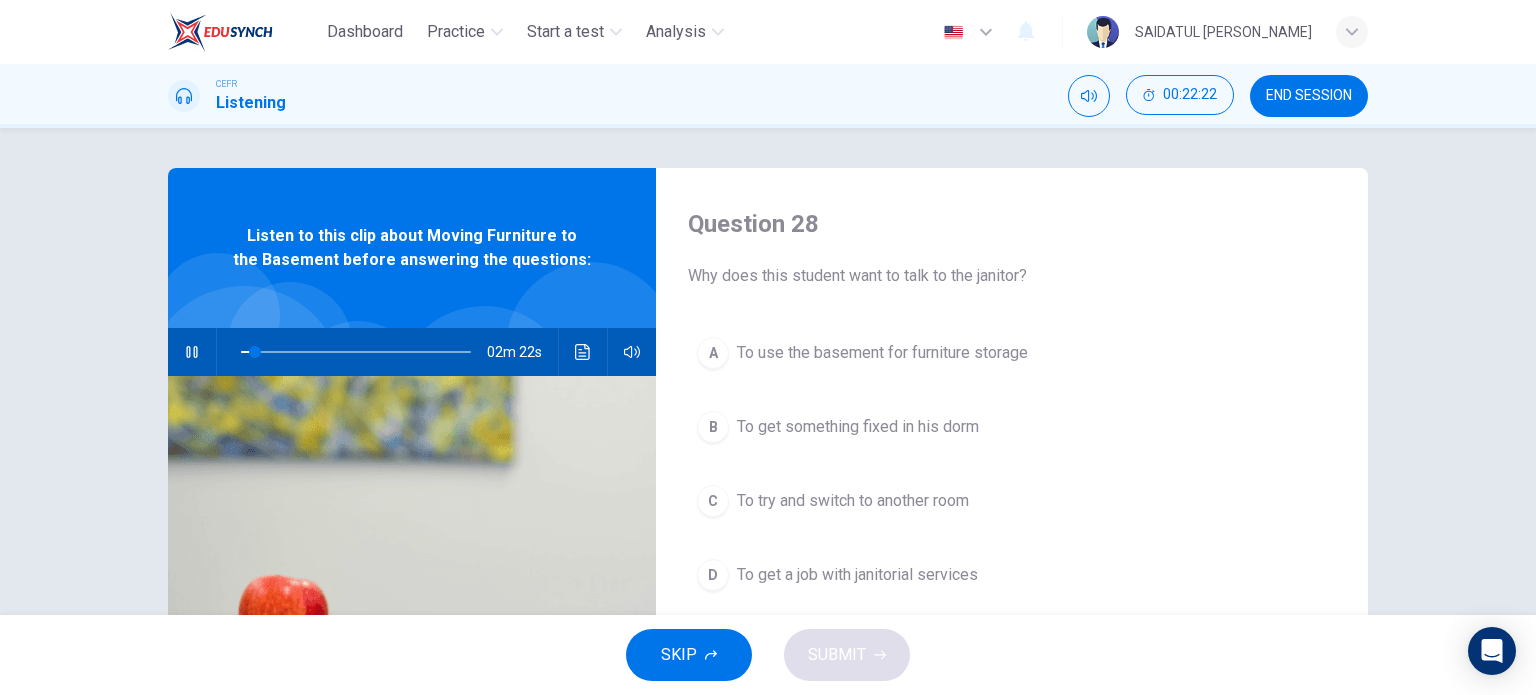 scroll, scrollTop: 100, scrollLeft: 0, axis: vertical 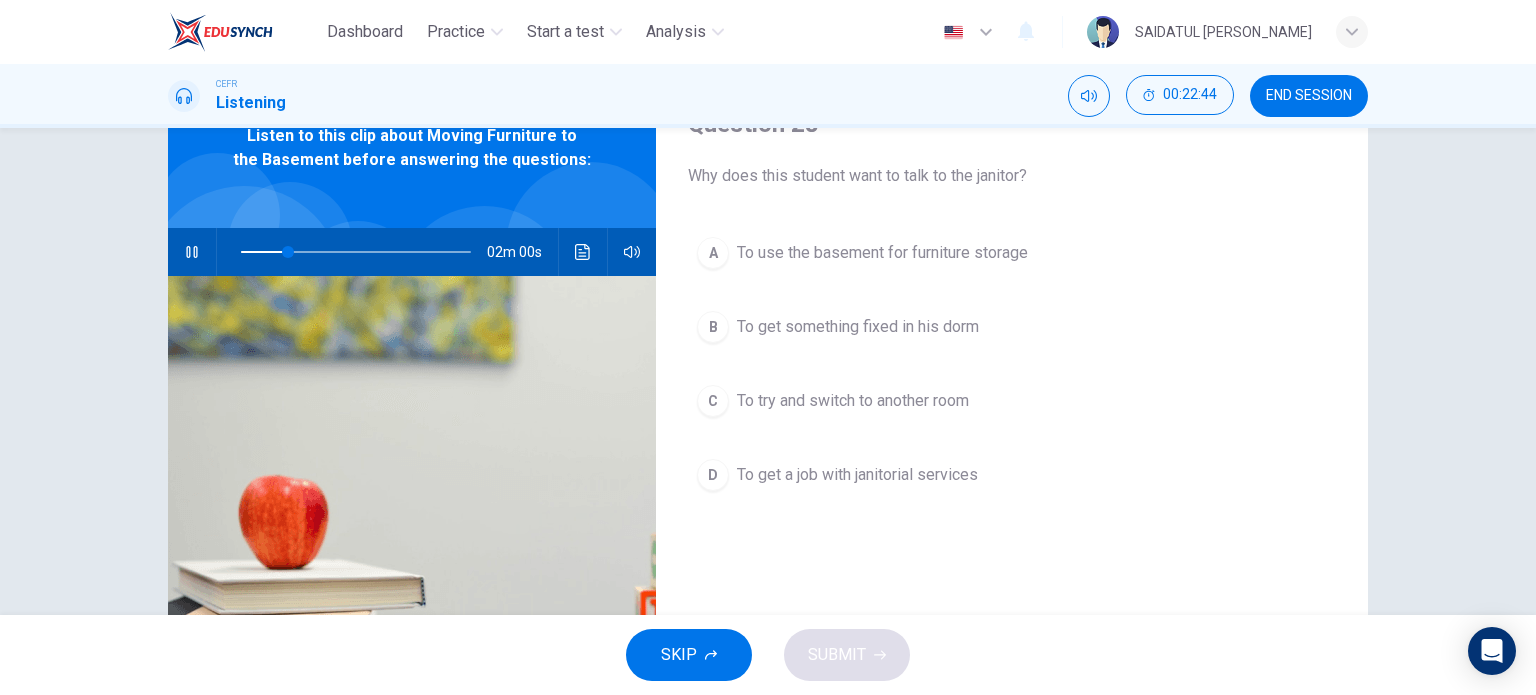 click on "A To use the basement for furniture storage" at bounding box center (1012, 253) 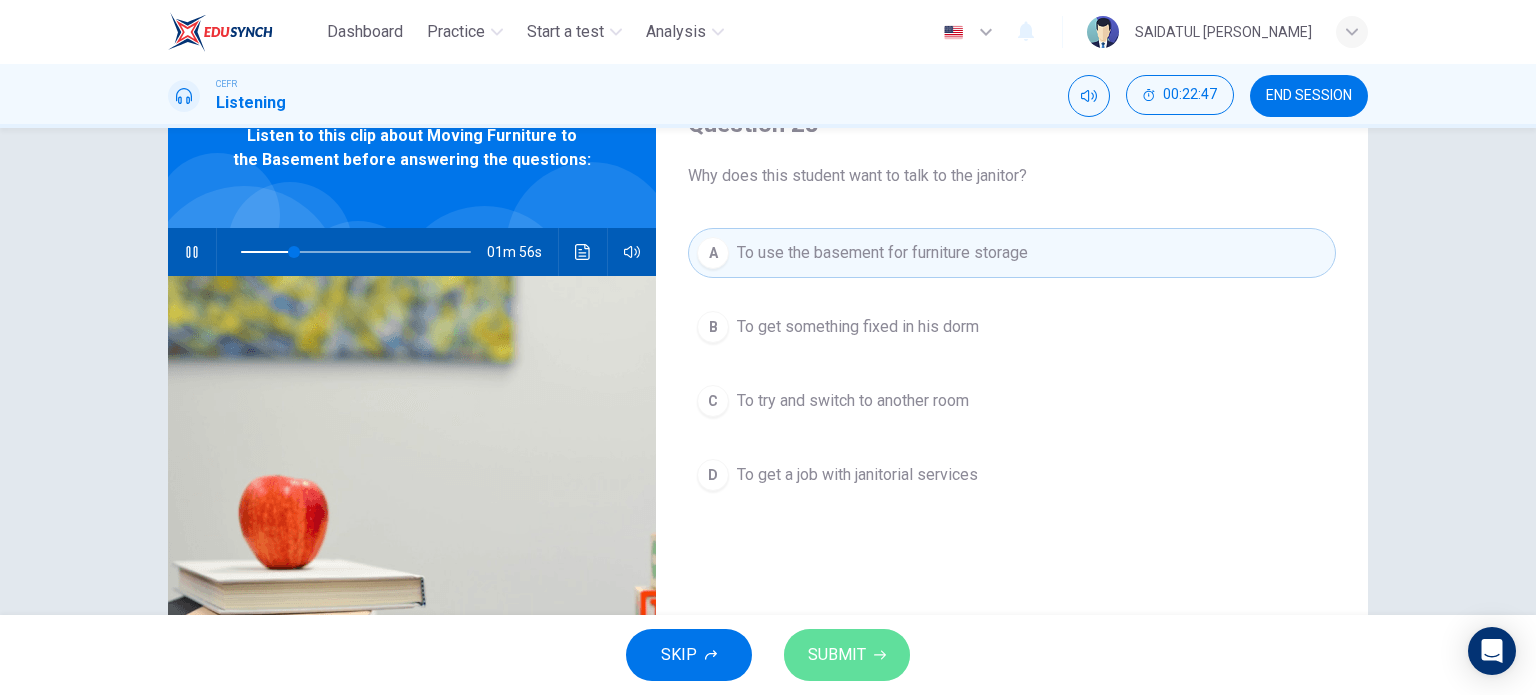 click on "SUBMIT" at bounding box center (847, 655) 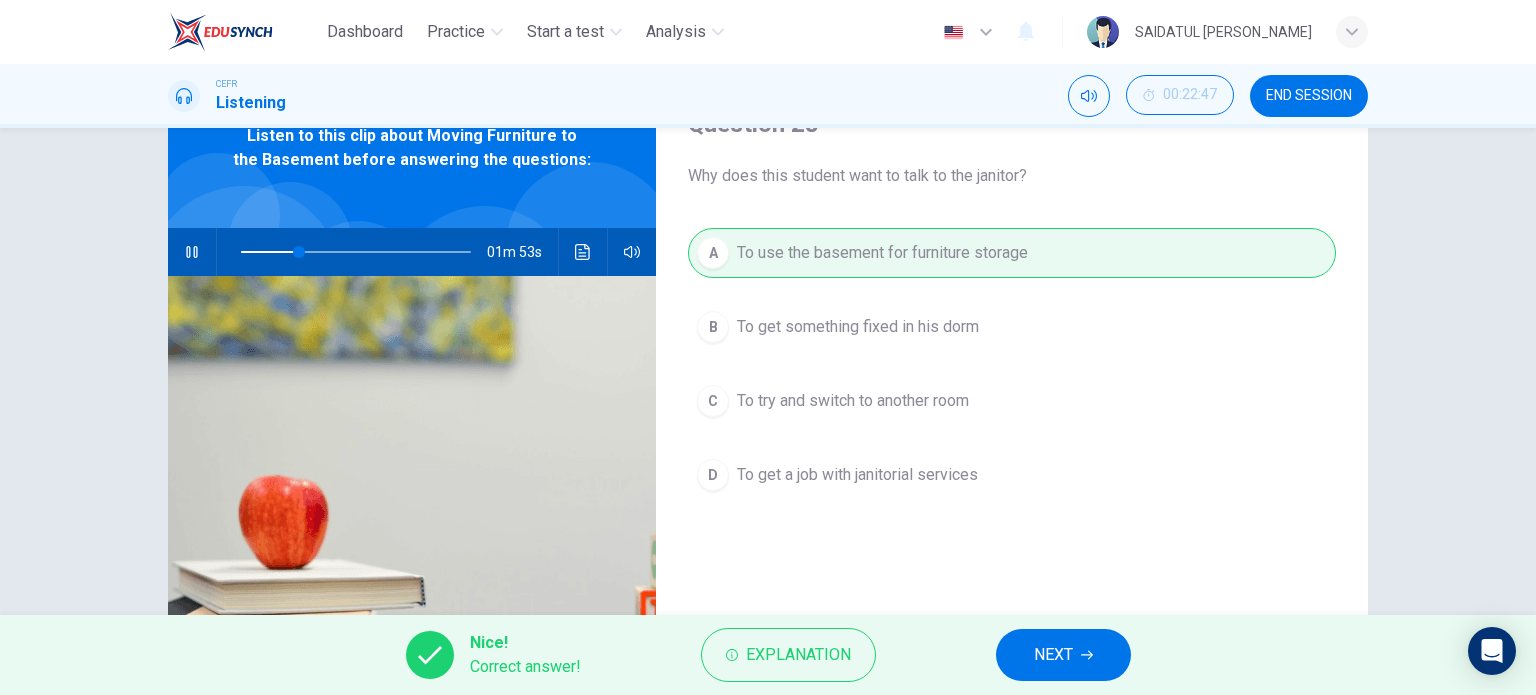 click on "NEXT" at bounding box center [1053, 655] 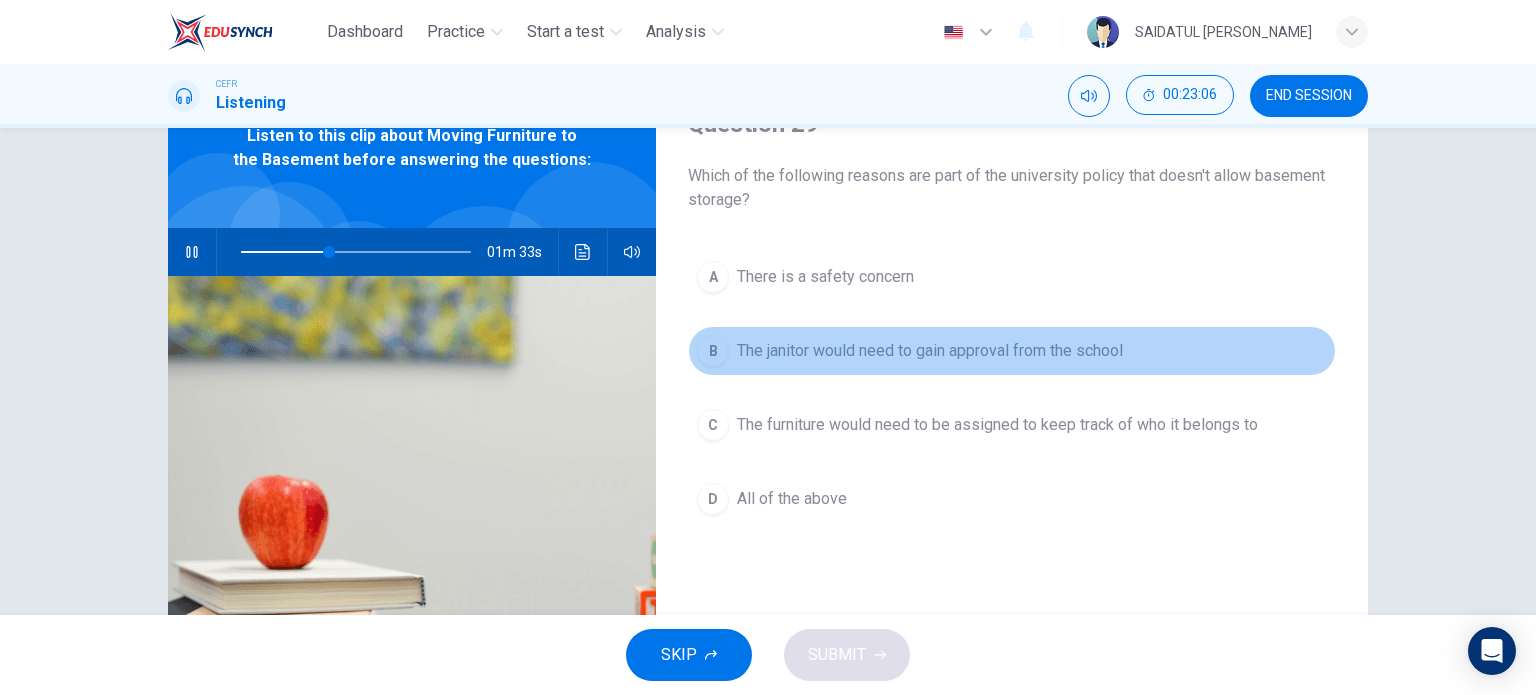 click on "The janitor would need to gain approval from the school" at bounding box center [930, 351] 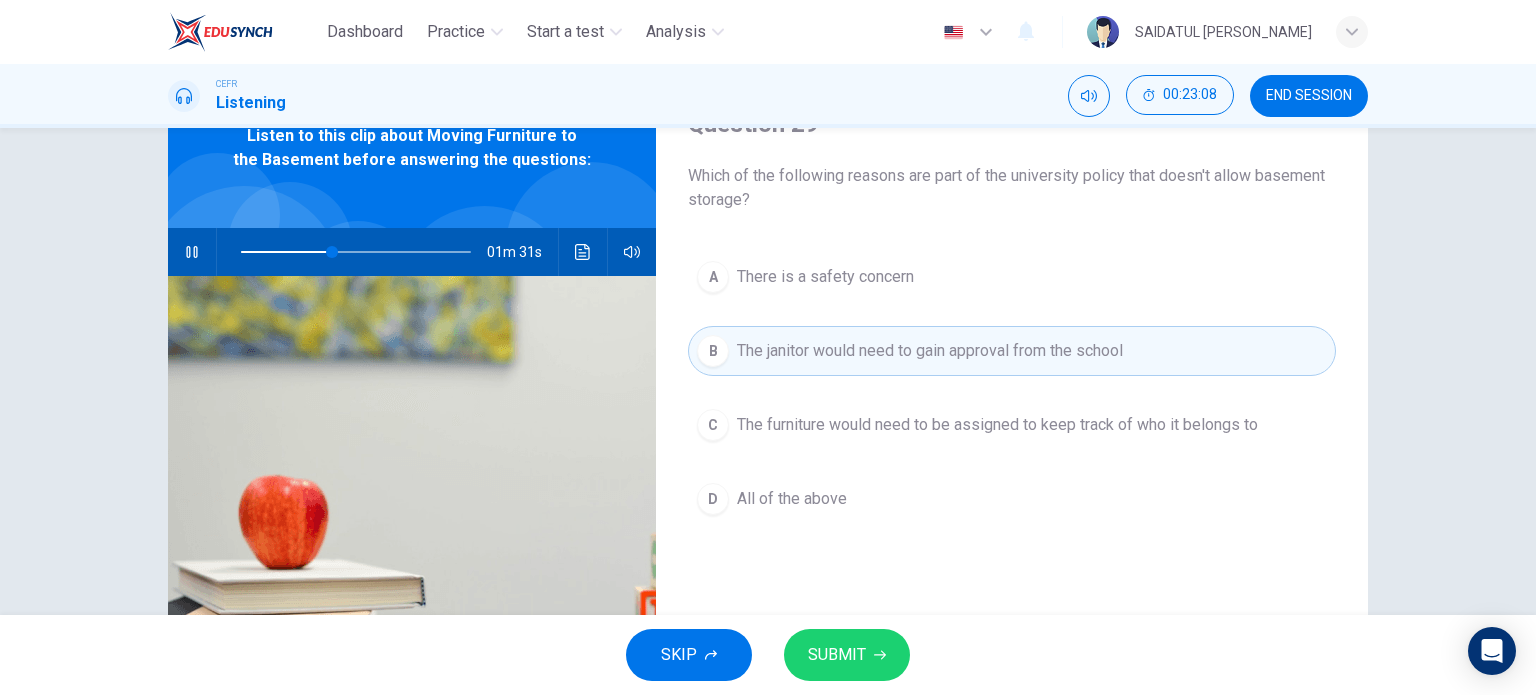 drag, startPoint x: 956, startPoint y: 176, endPoint x: 972, endPoint y: 201, distance: 29.681644 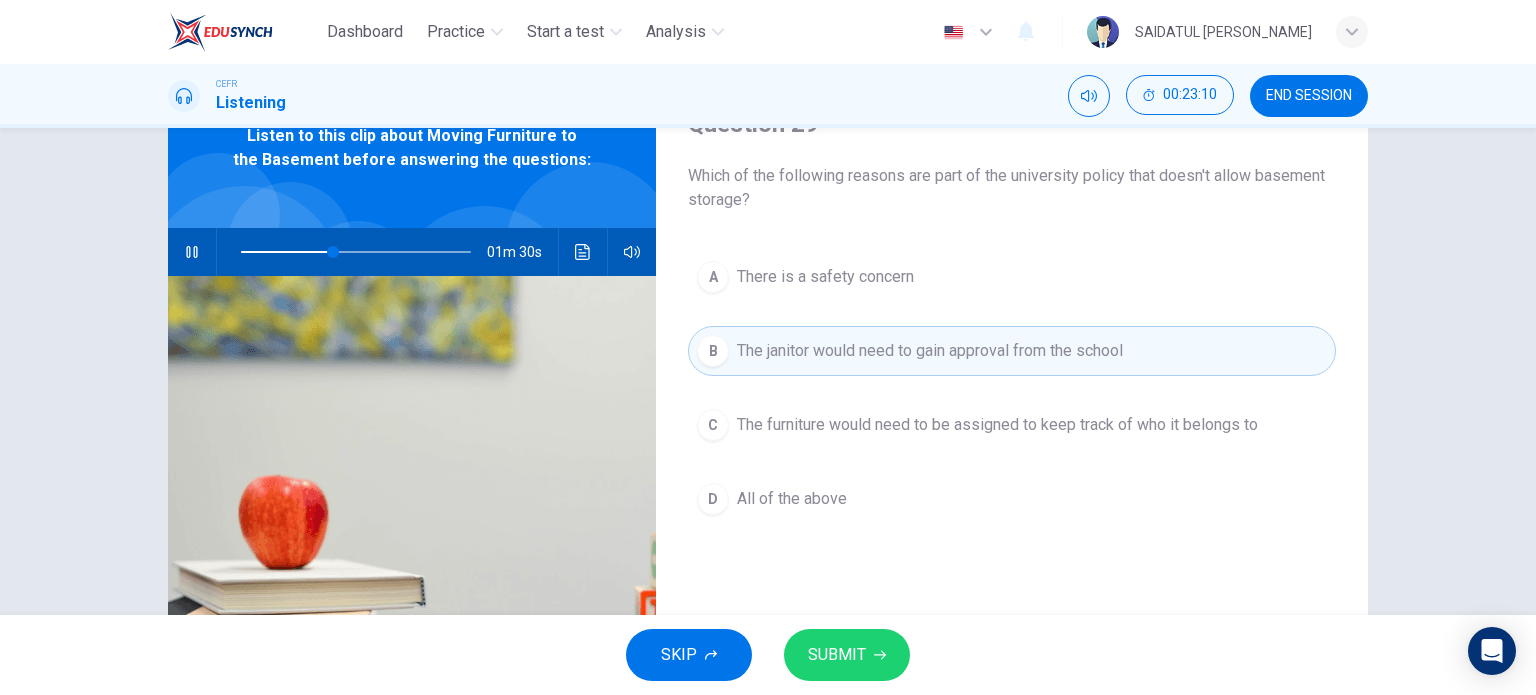 drag, startPoint x: 981, startPoint y: 180, endPoint x: 708, endPoint y: 180, distance: 273 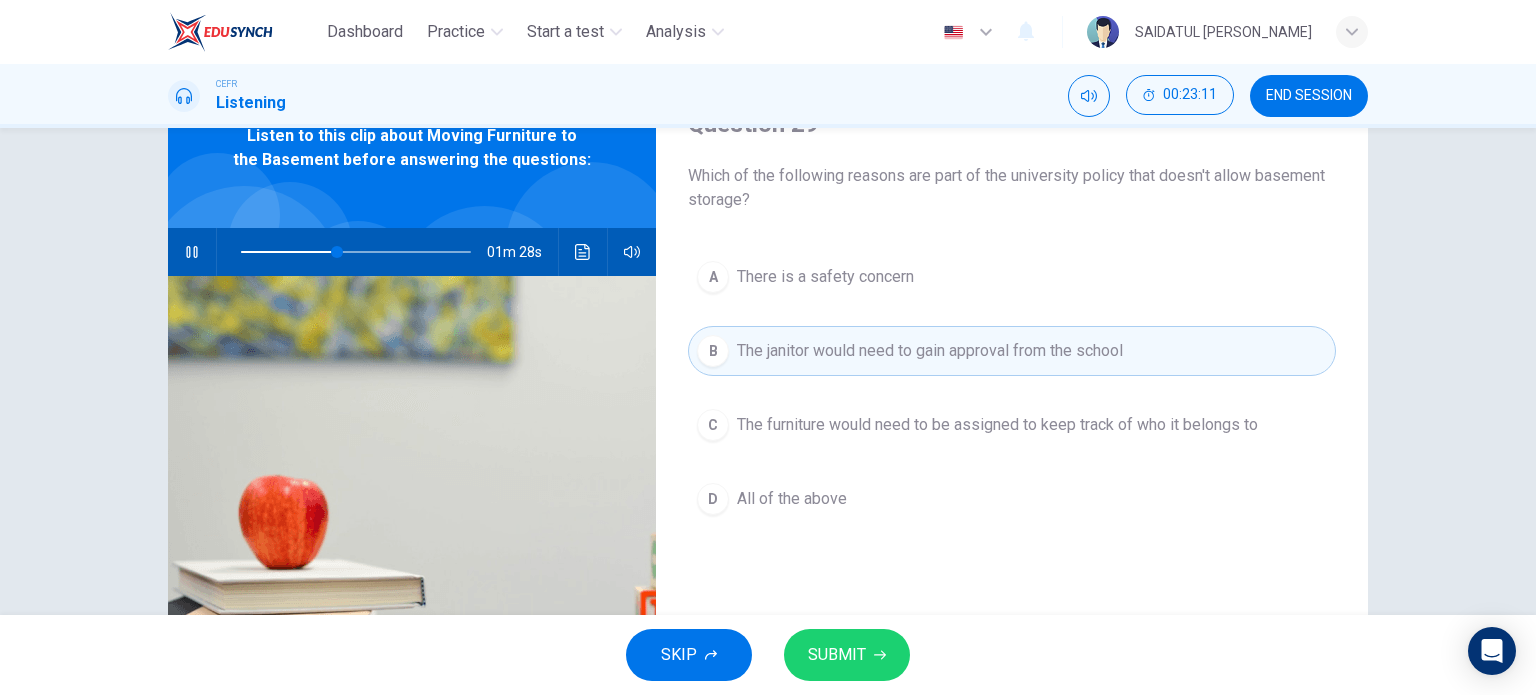 drag, startPoint x: 732, startPoint y: 205, endPoint x: 784, endPoint y: 173, distance: 61.05735 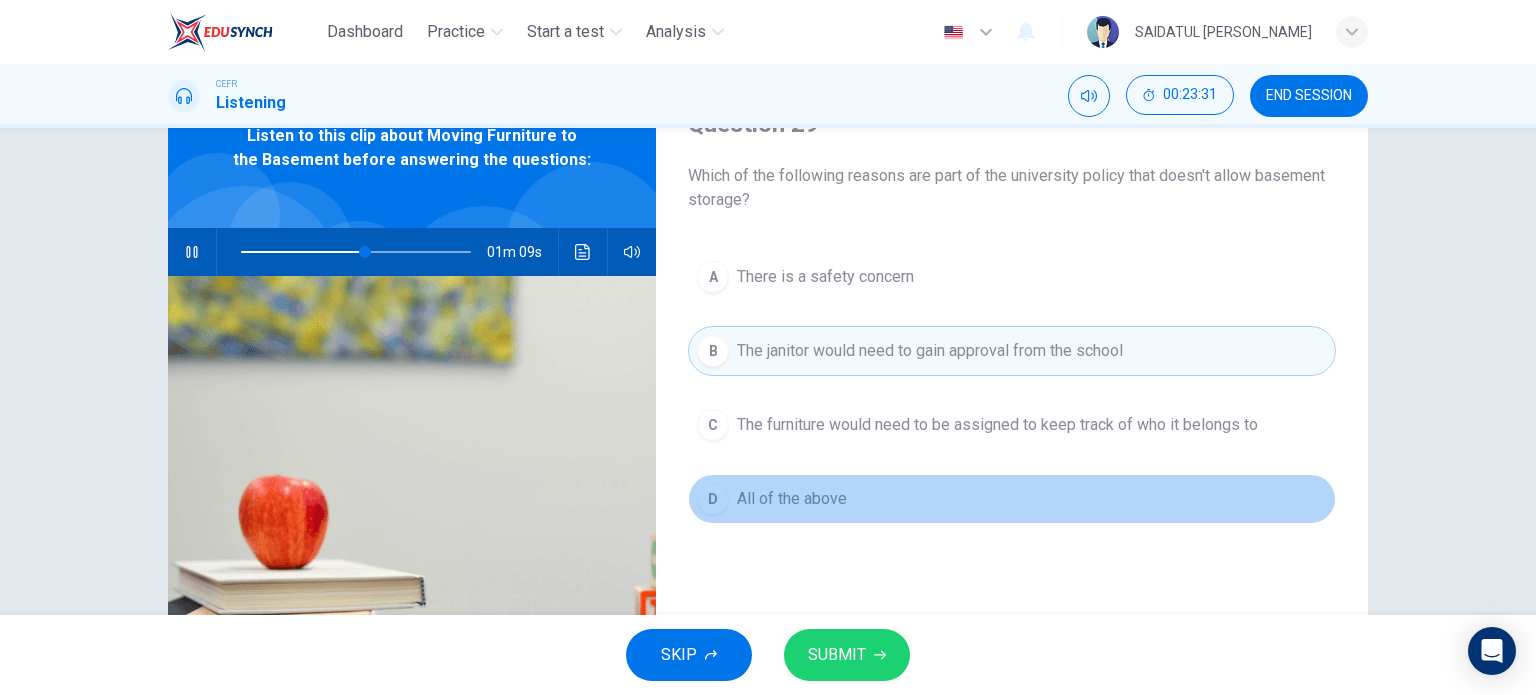 click on "All of the above" at bounding box center (792, 499) 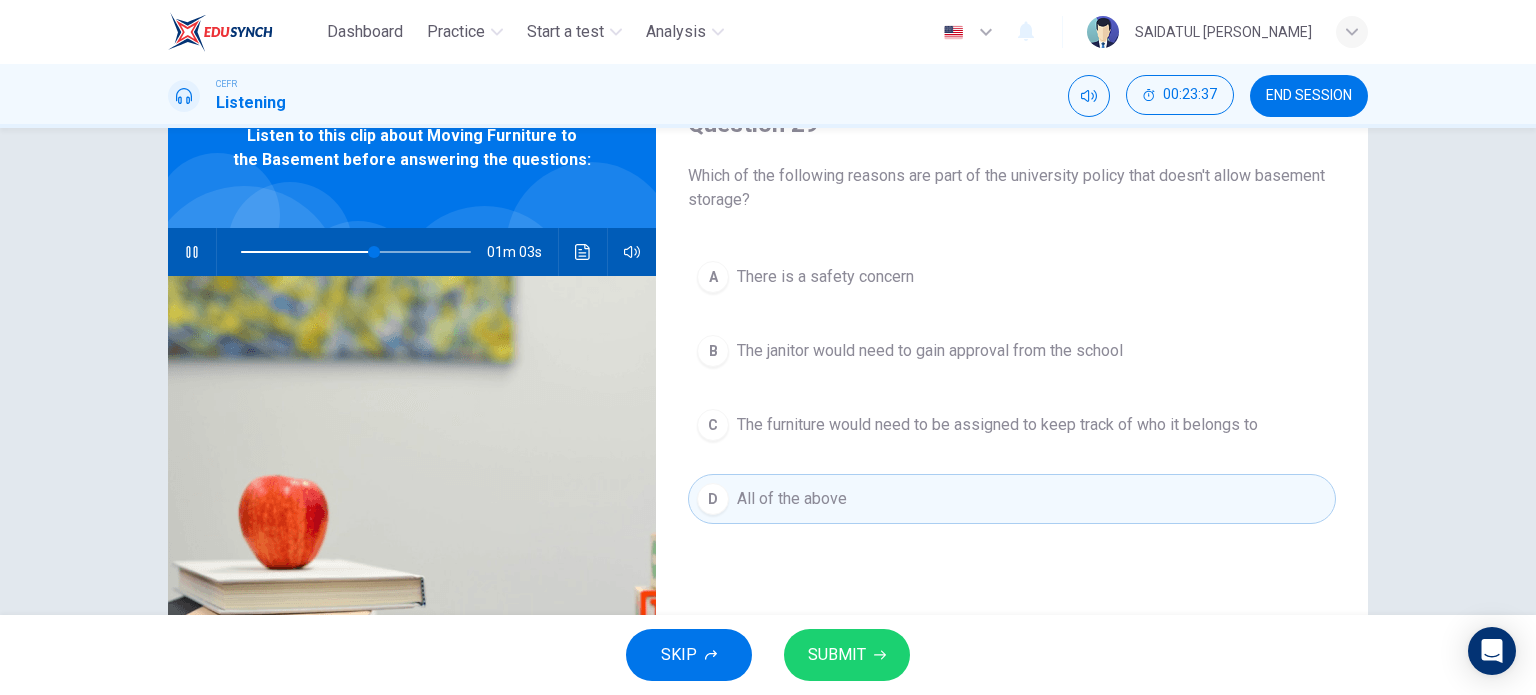 click on "SUBMIT" at bounding box center (837, 655) 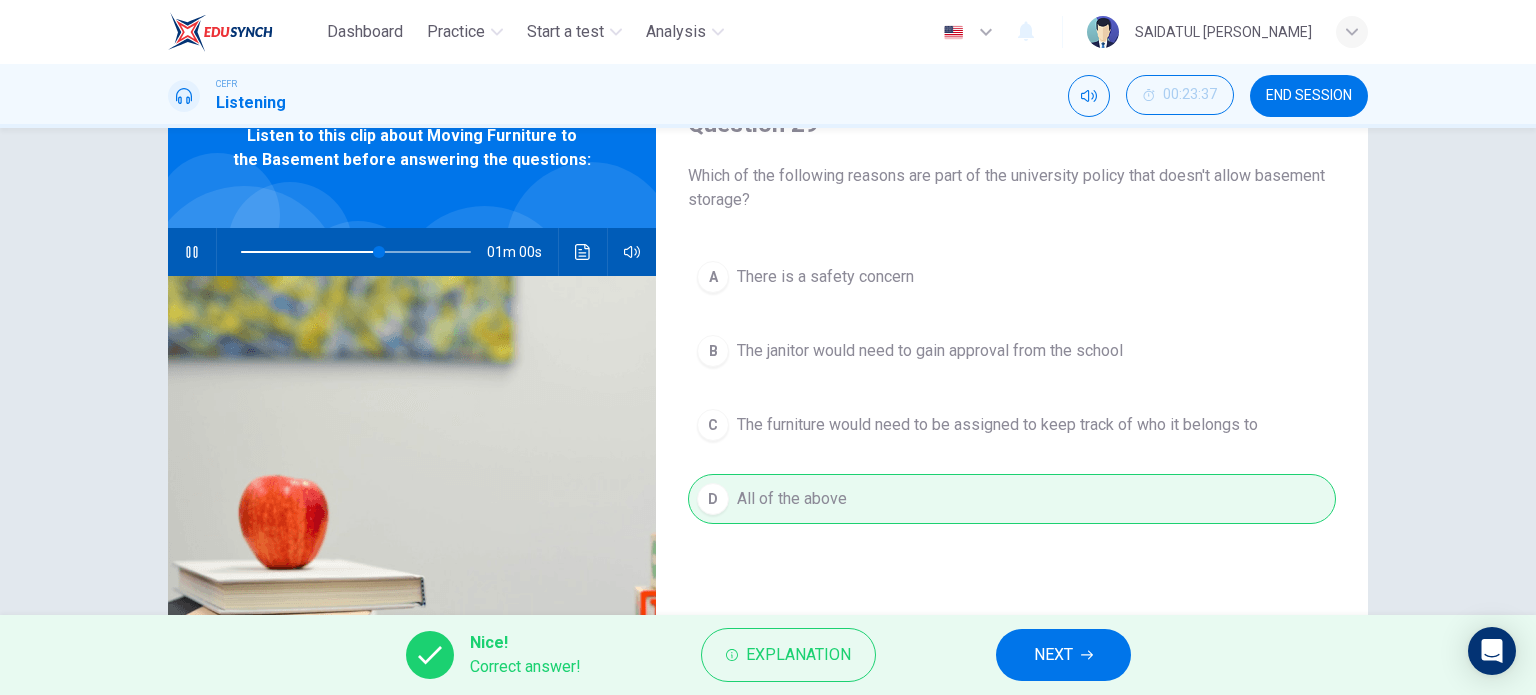 click on "NEXT" at bounding box center (1063, 655) 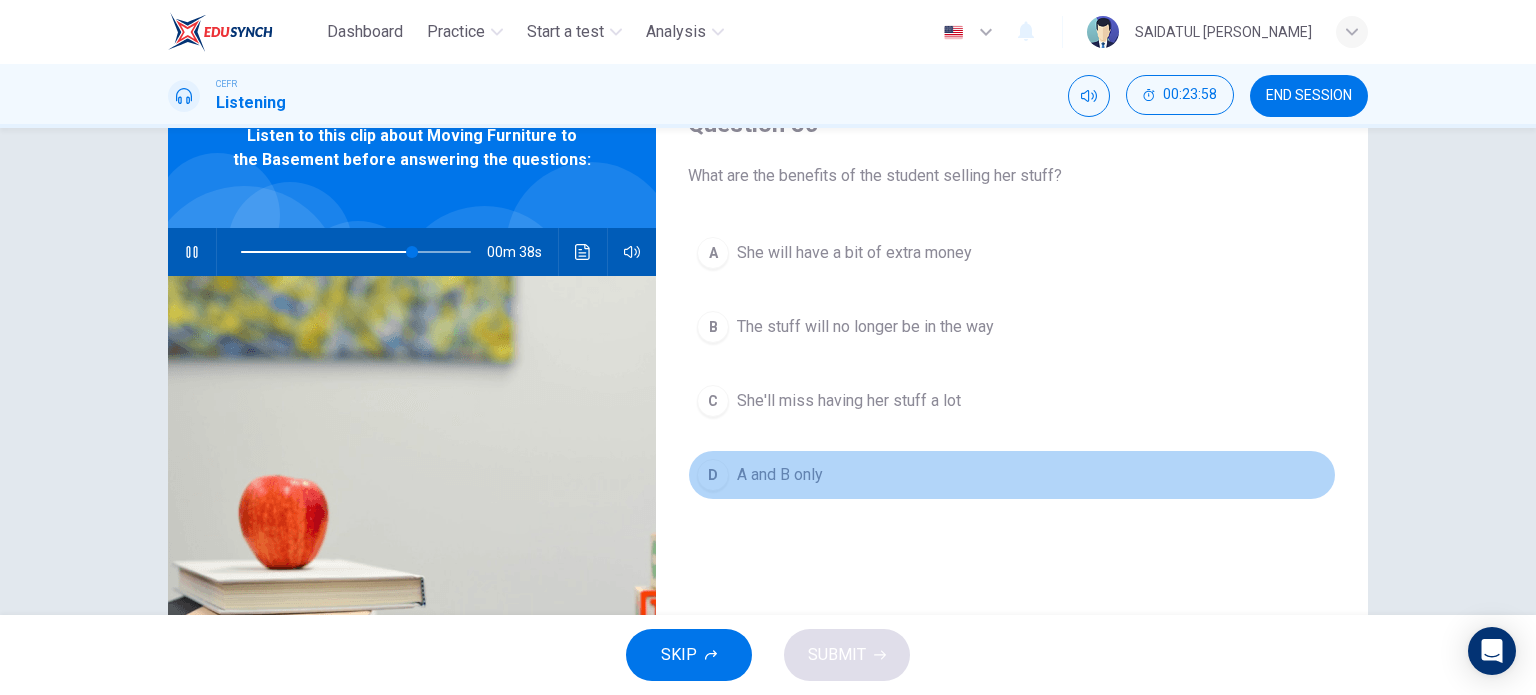 click on "A and B only" at bounding box center [780, 475] 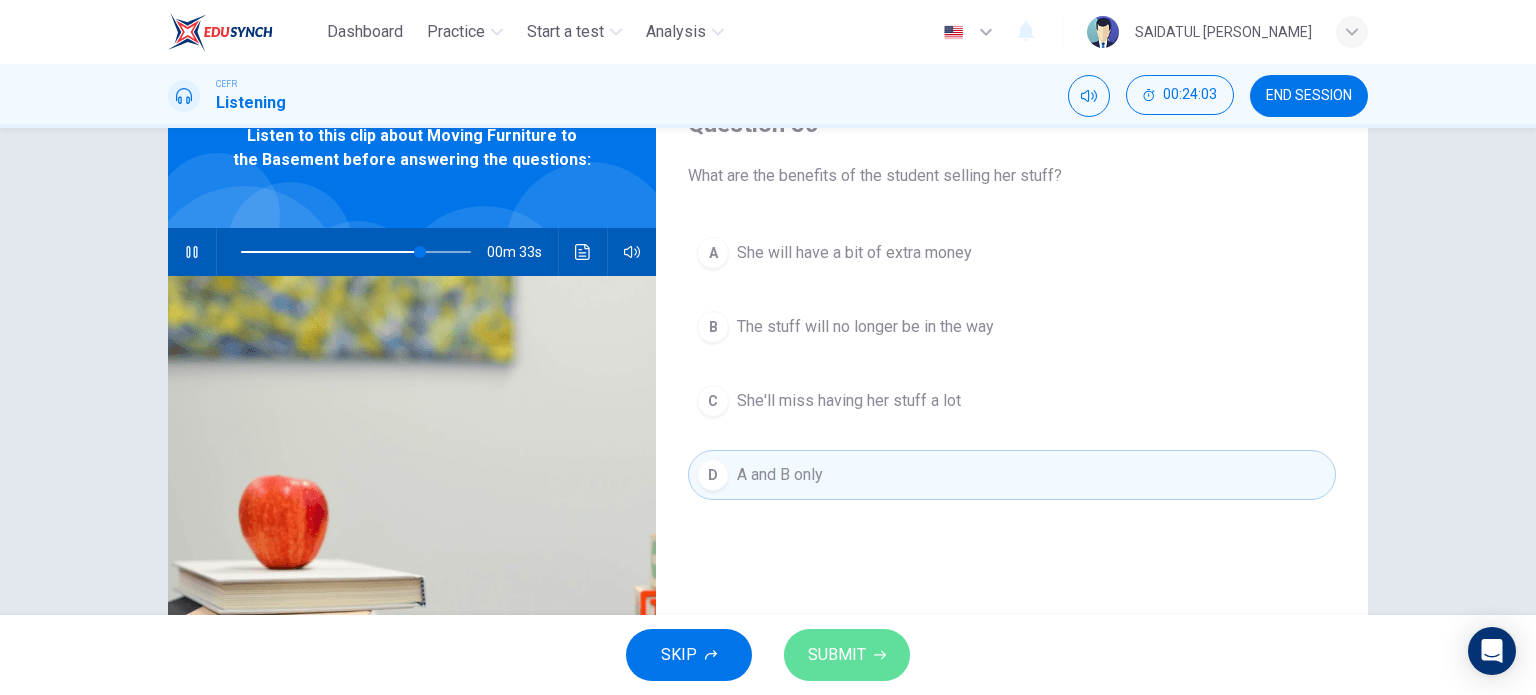 click on "SUBMIT" at bounding box center (847, 655) 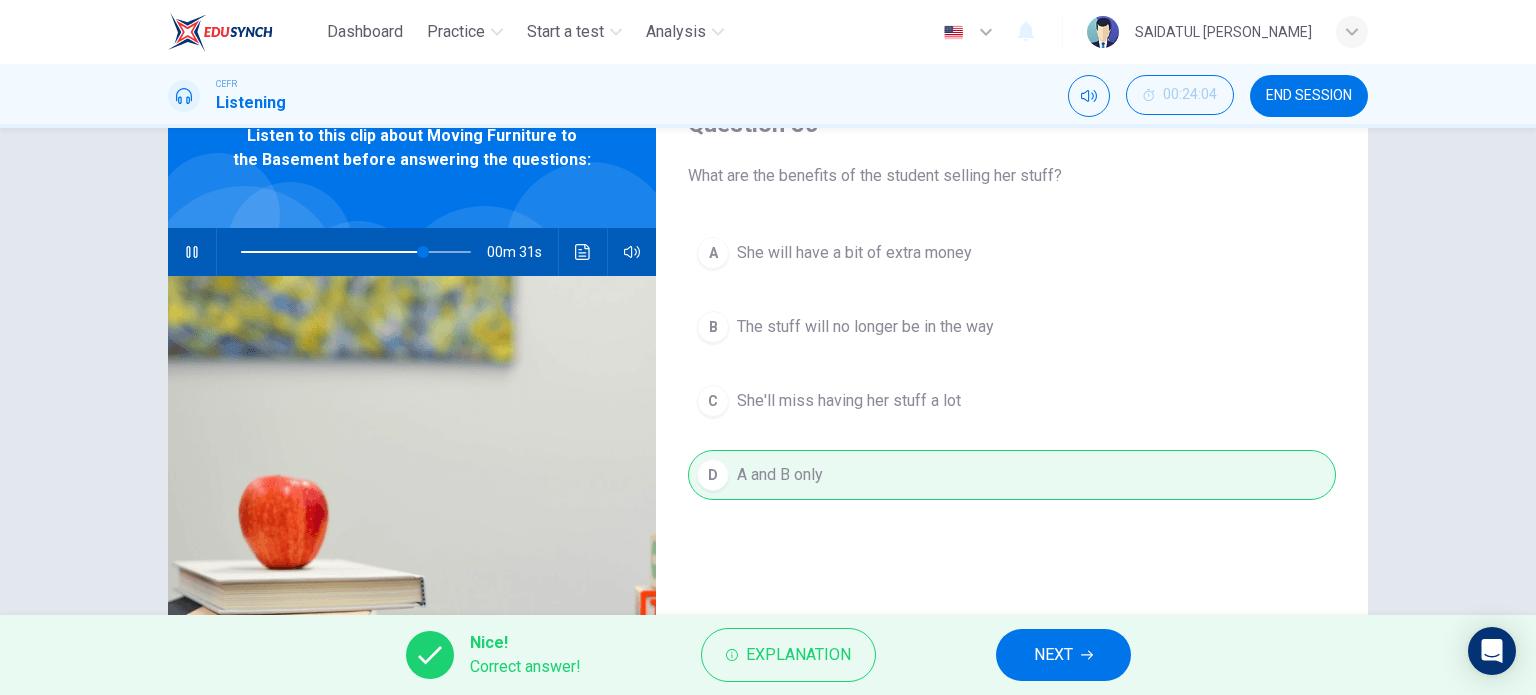 click on "NEXT" at bounding box center (1063, 655) 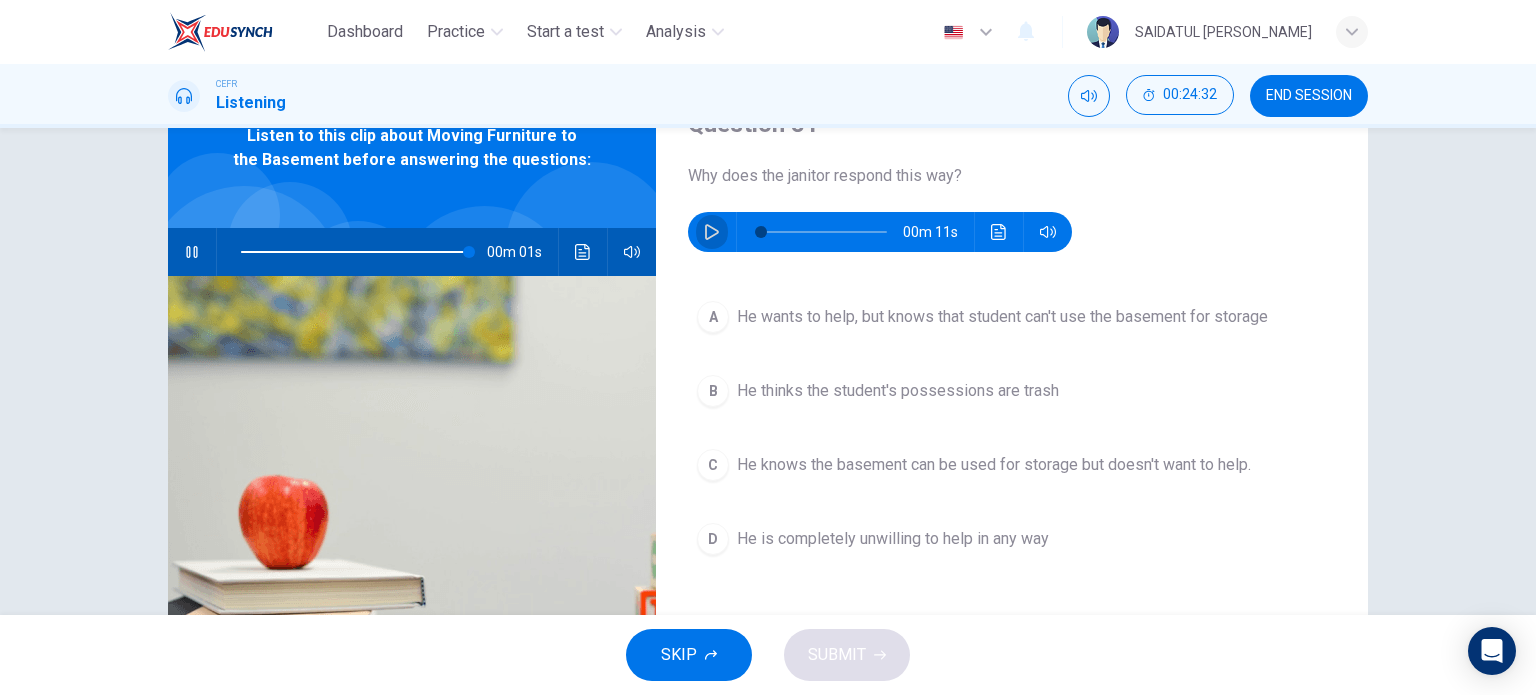 click at bounding box center (712, 232) 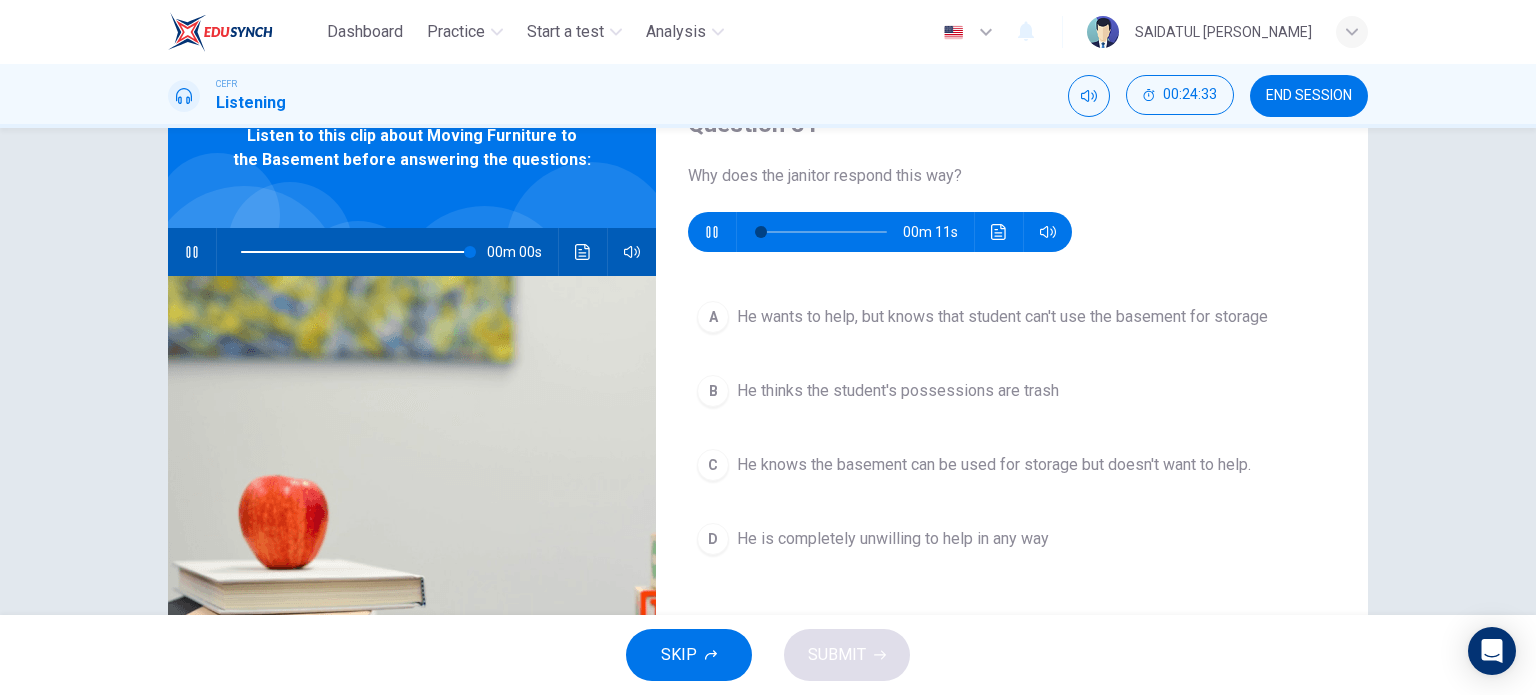 type on "0" 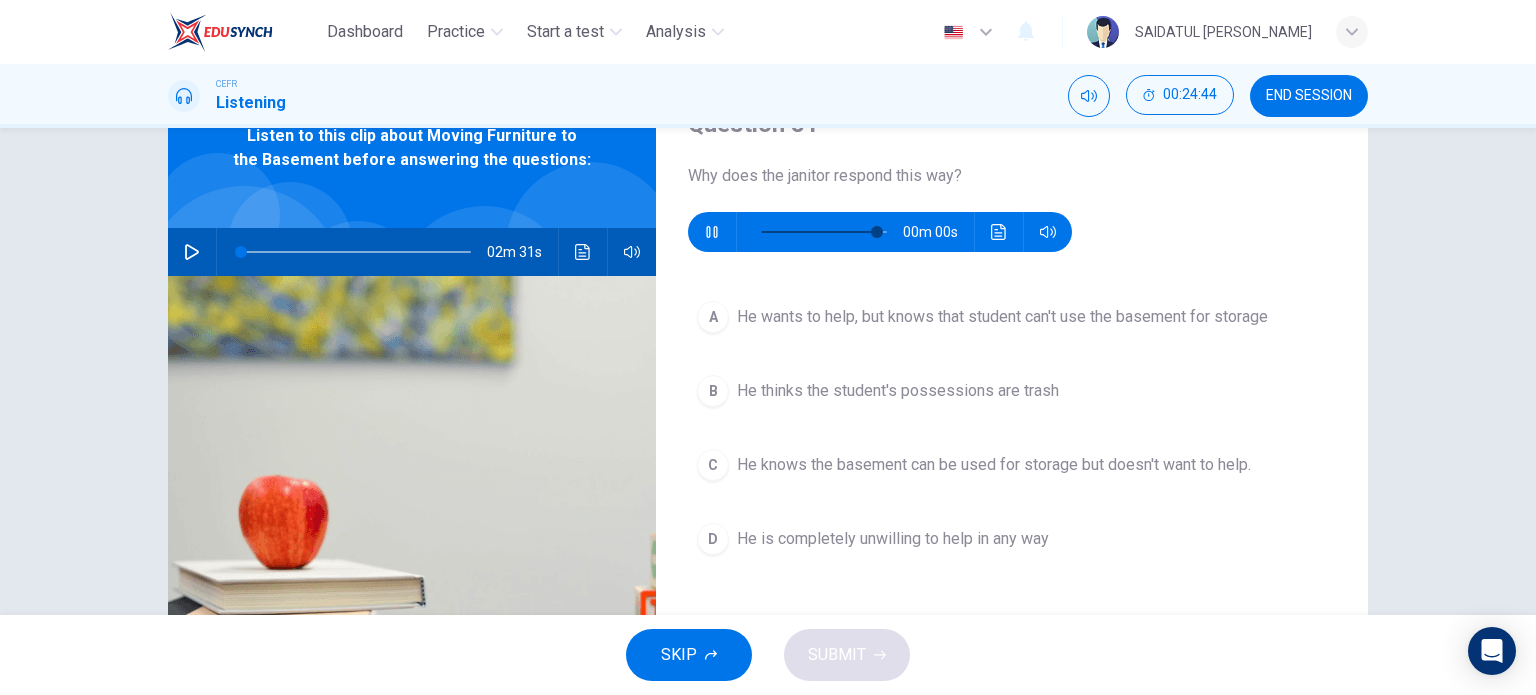 type on "0" 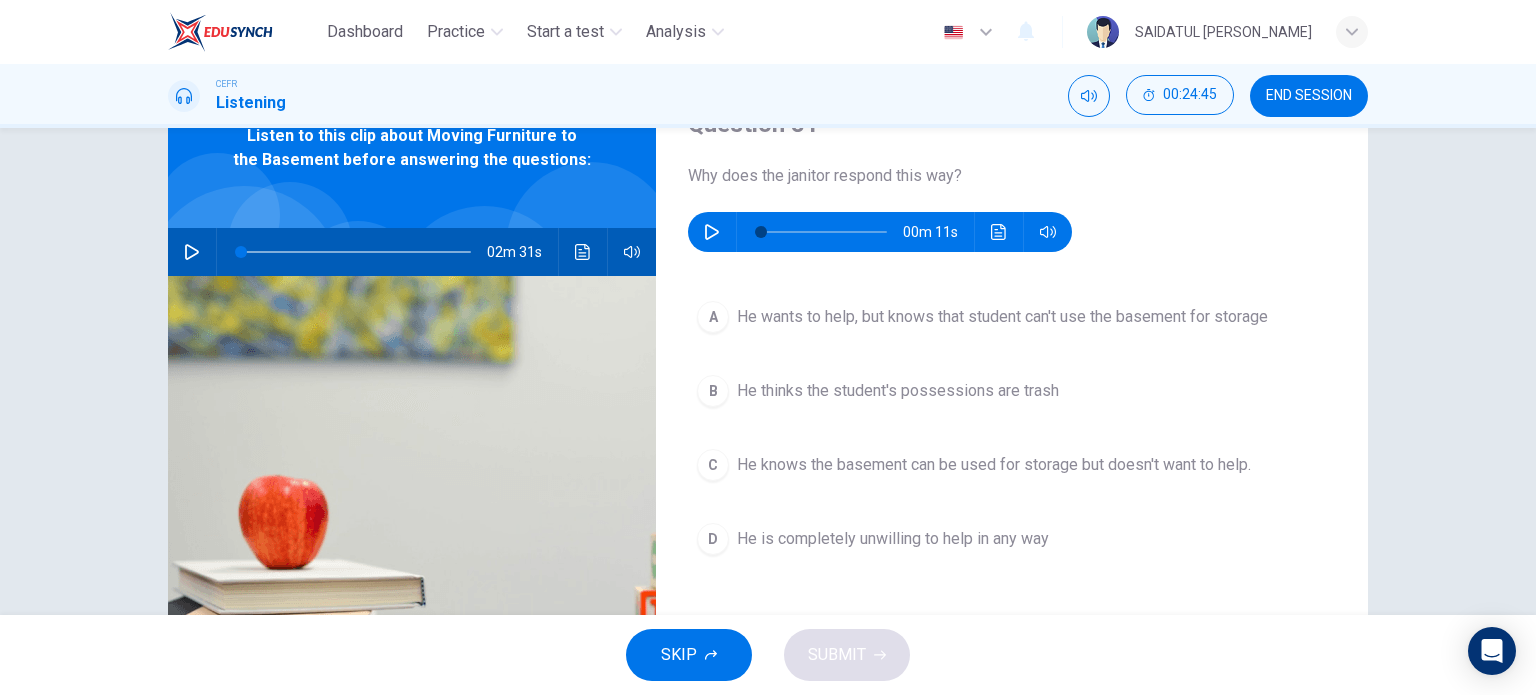 click on "He wants to help, but knows that student can't use the basement for storage" at bounding box center [1002, 317] 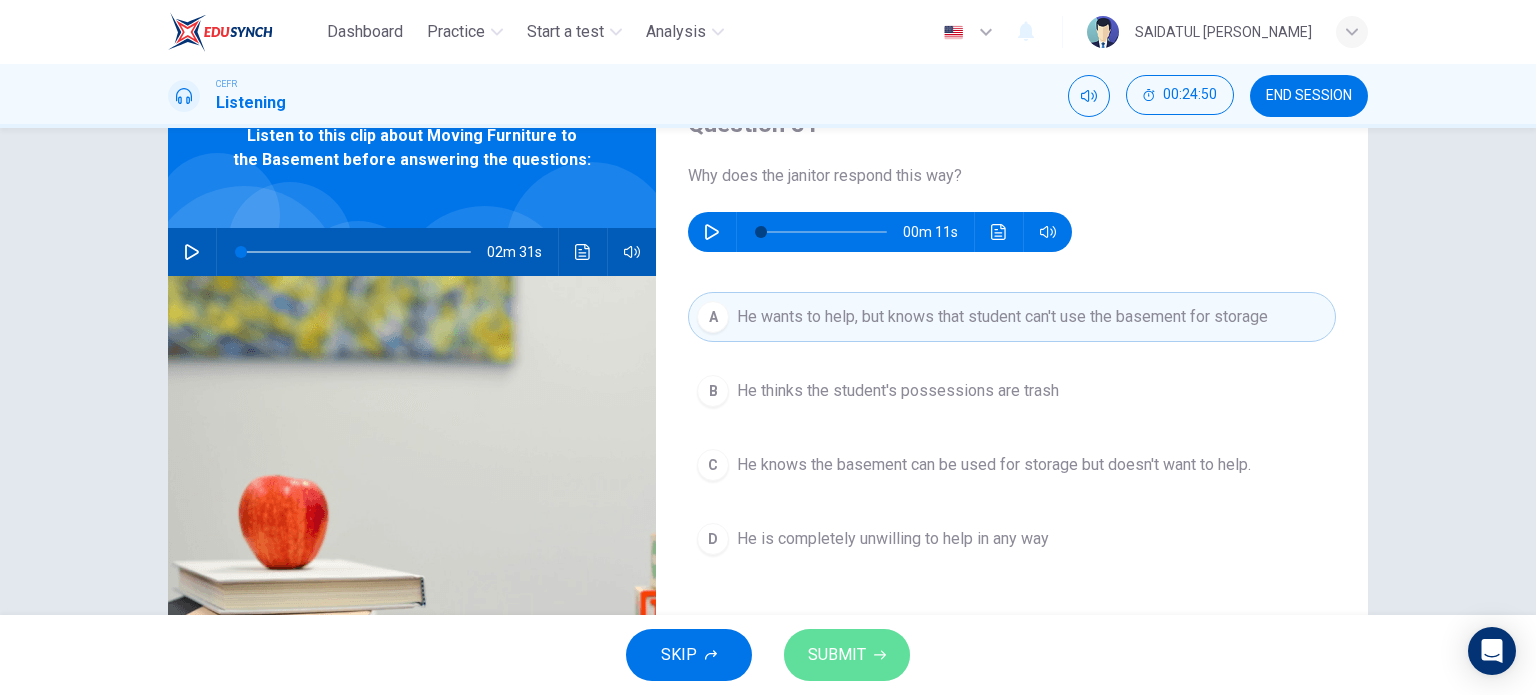 click on "SUBMIT" at bounding box center (837, 655) 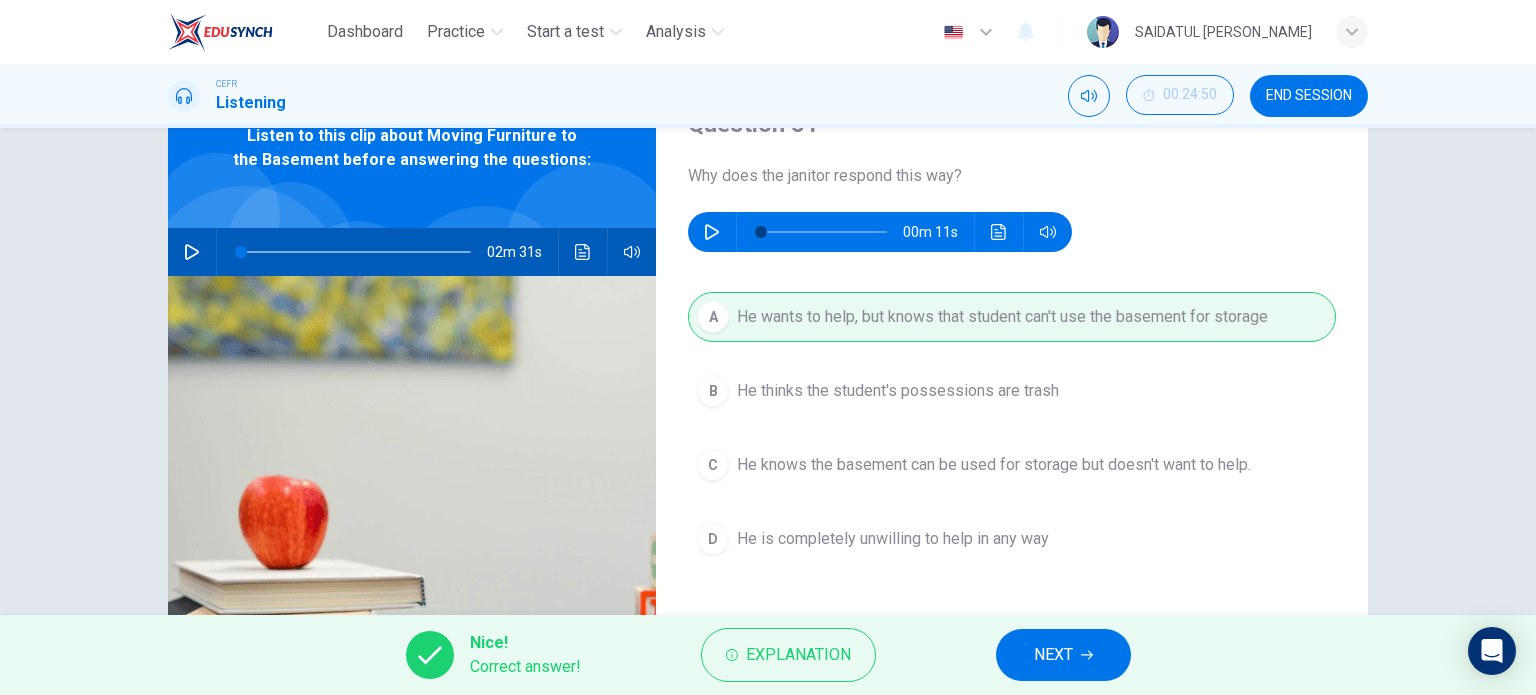 click on "NEXT" at bounding box center (1063, 655) 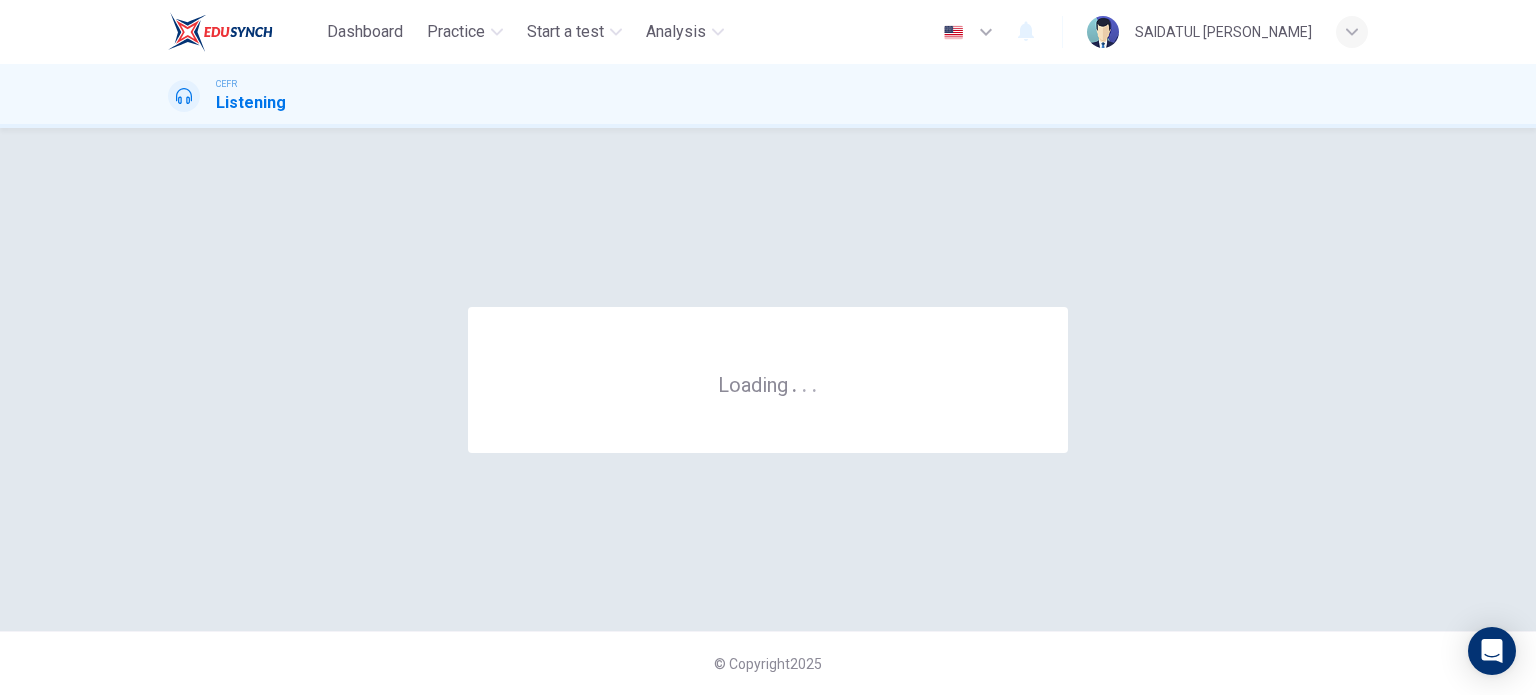 scroll, scrollTop: 0, scrollLeft: 0, axis: both 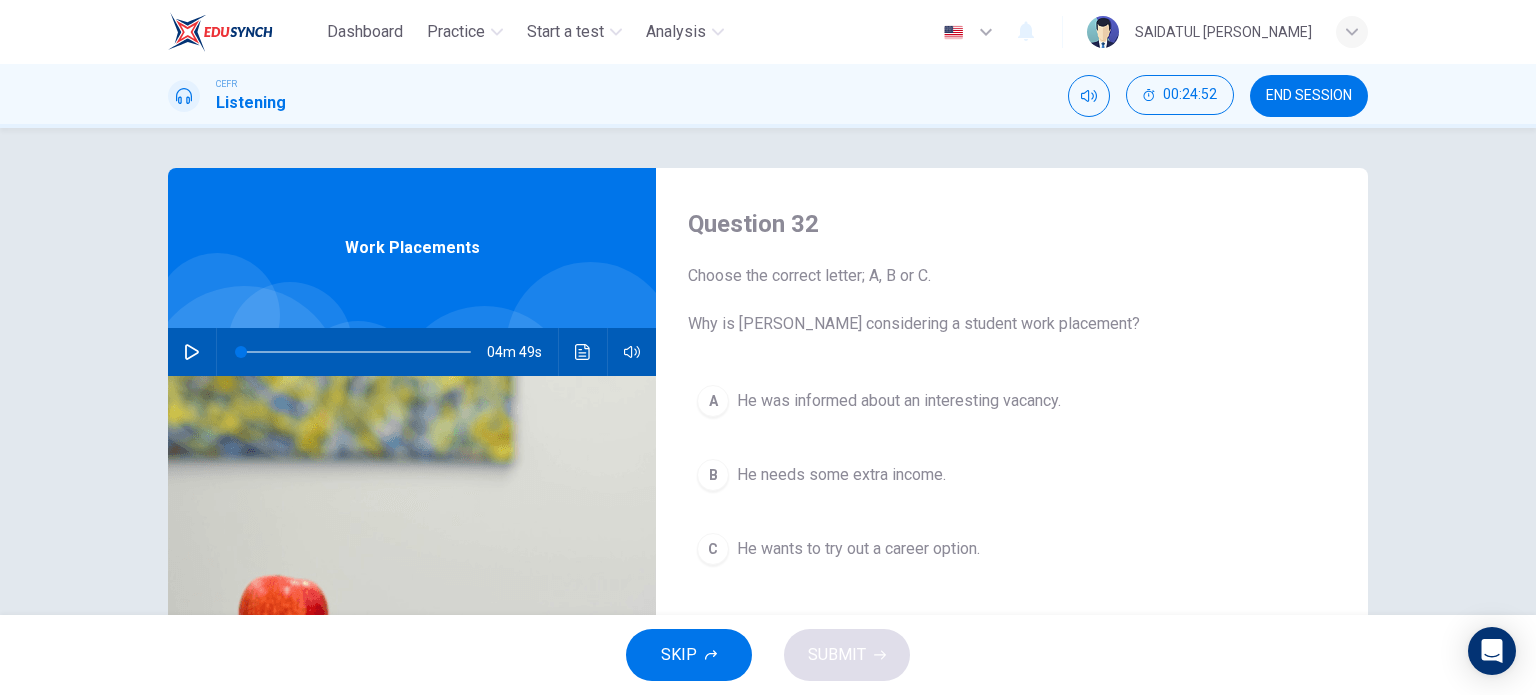 click at bounding box center (192, 352) 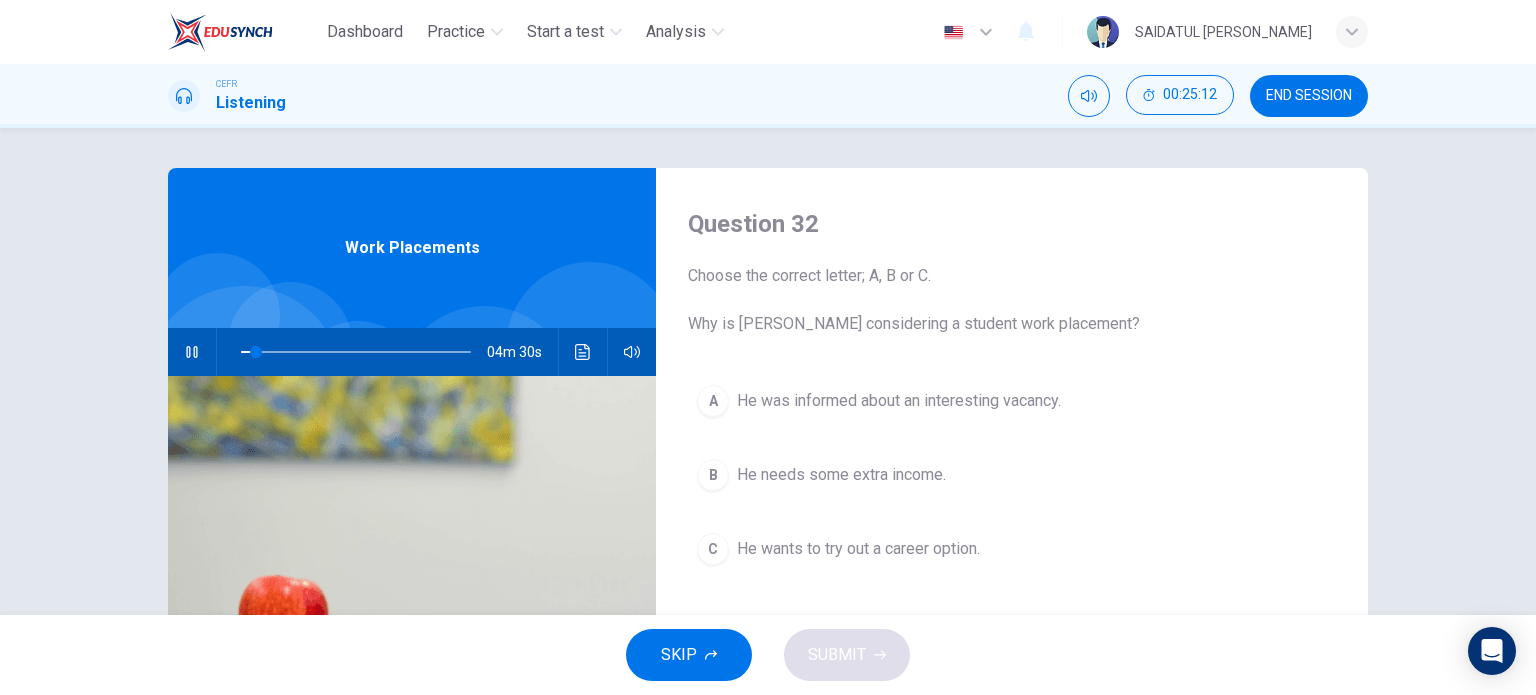 scroll, scrollTop: 100, scrollLeft: 0, axis: vertical 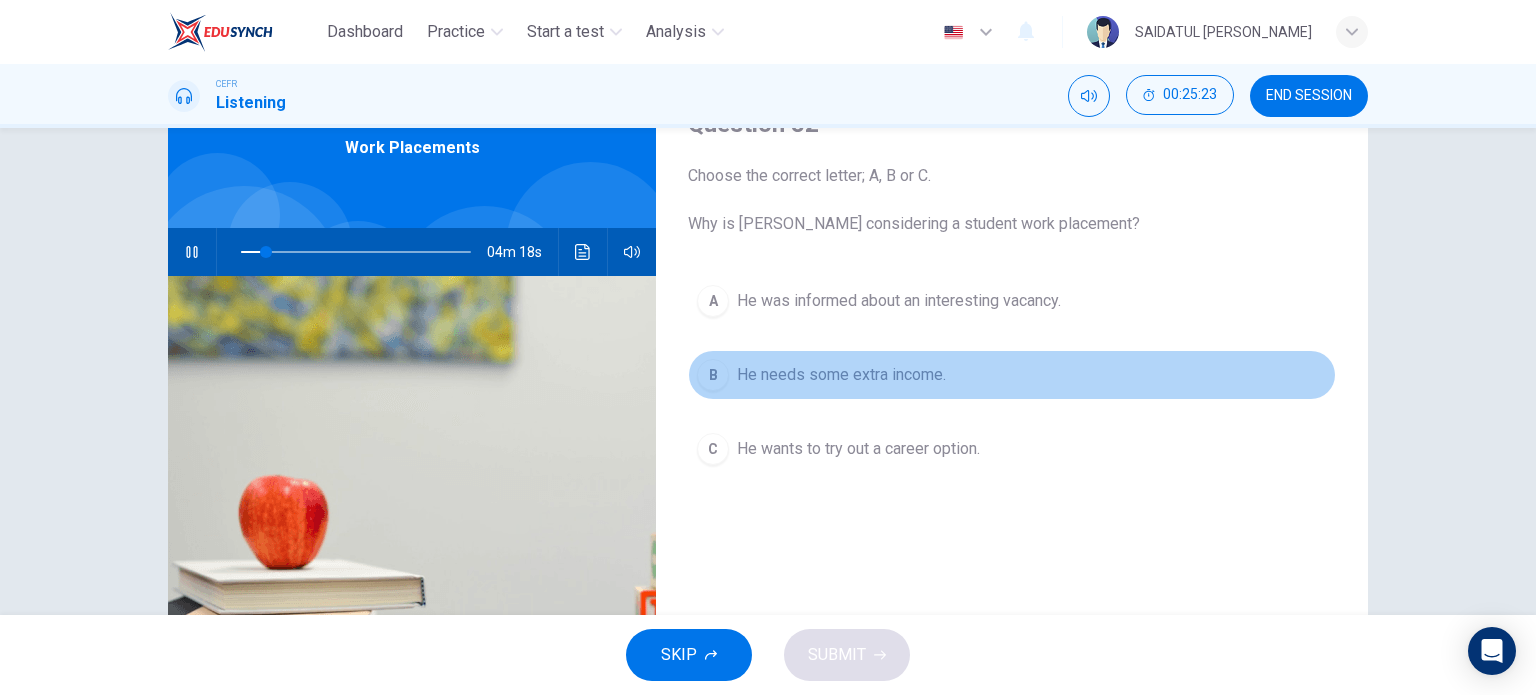 click on "He needs some extra income." at bounding box center (841, 375) 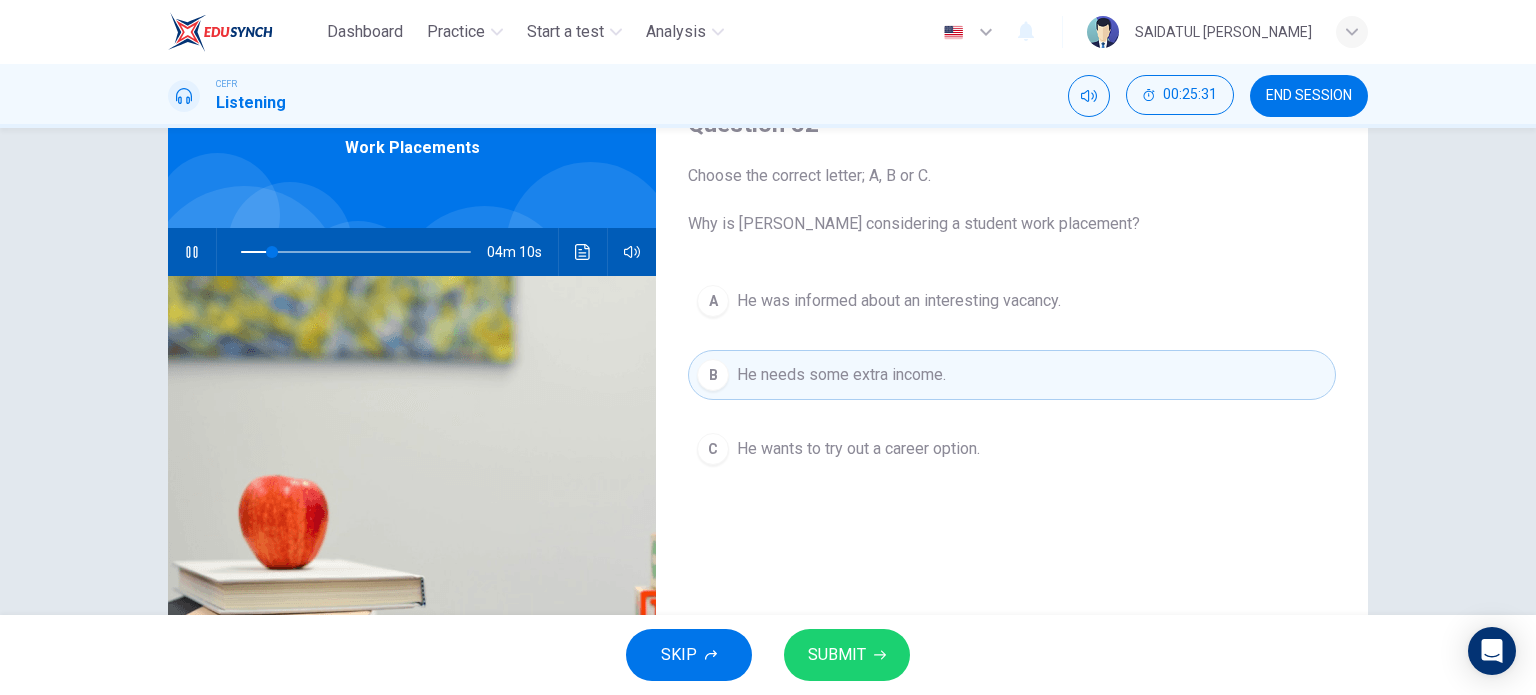 click on "He was informed about an interesting vacancy." at bounding box center [899, 301] 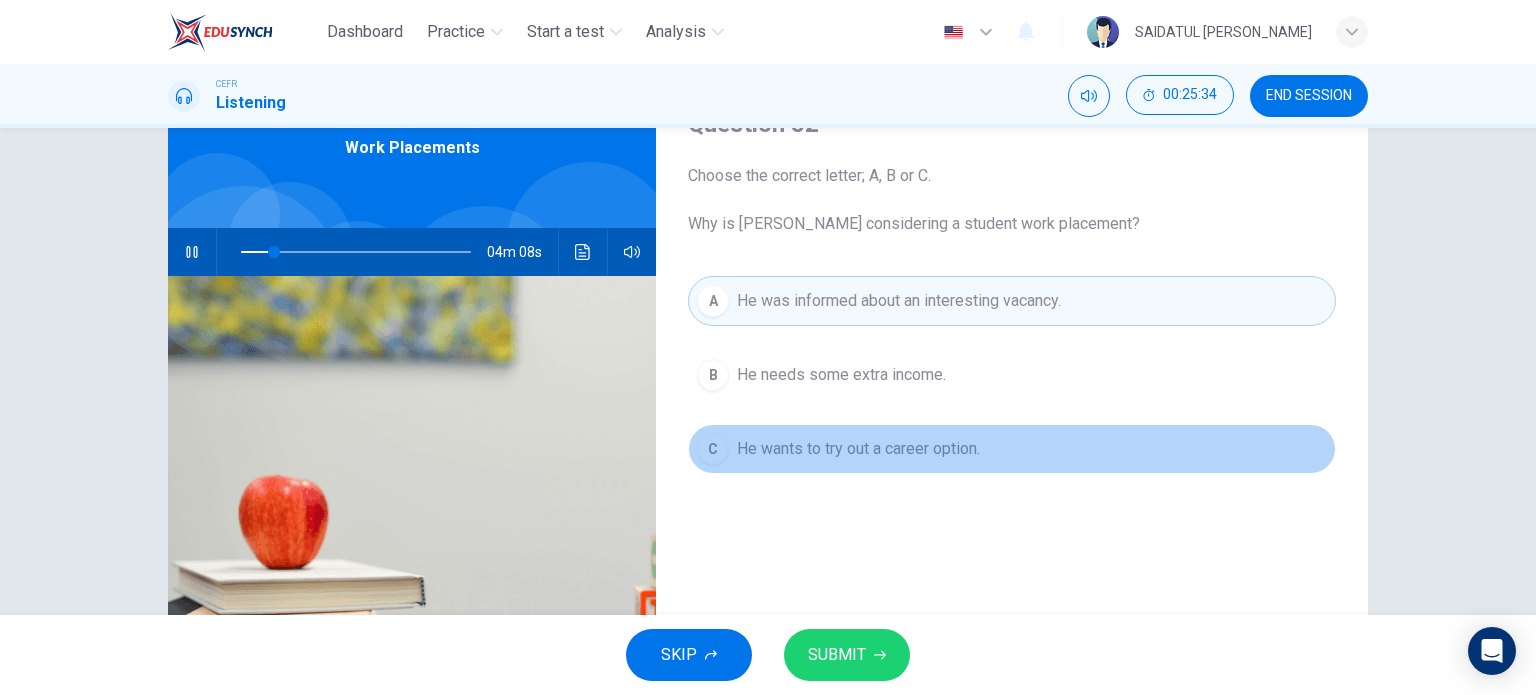 click on "He wants to try out a career option." at bounding box center (858, 449) 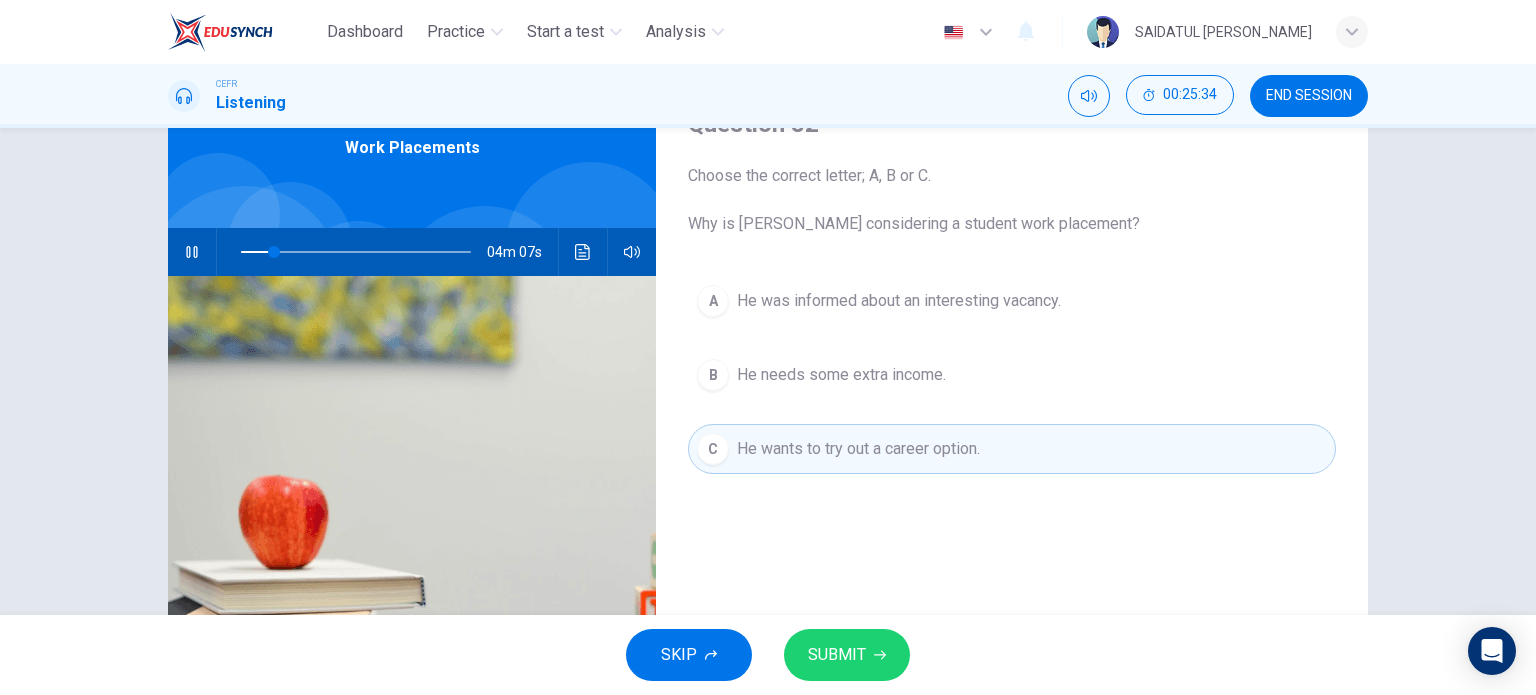 click on "SUBMIT" at bounding box center [847, 655] 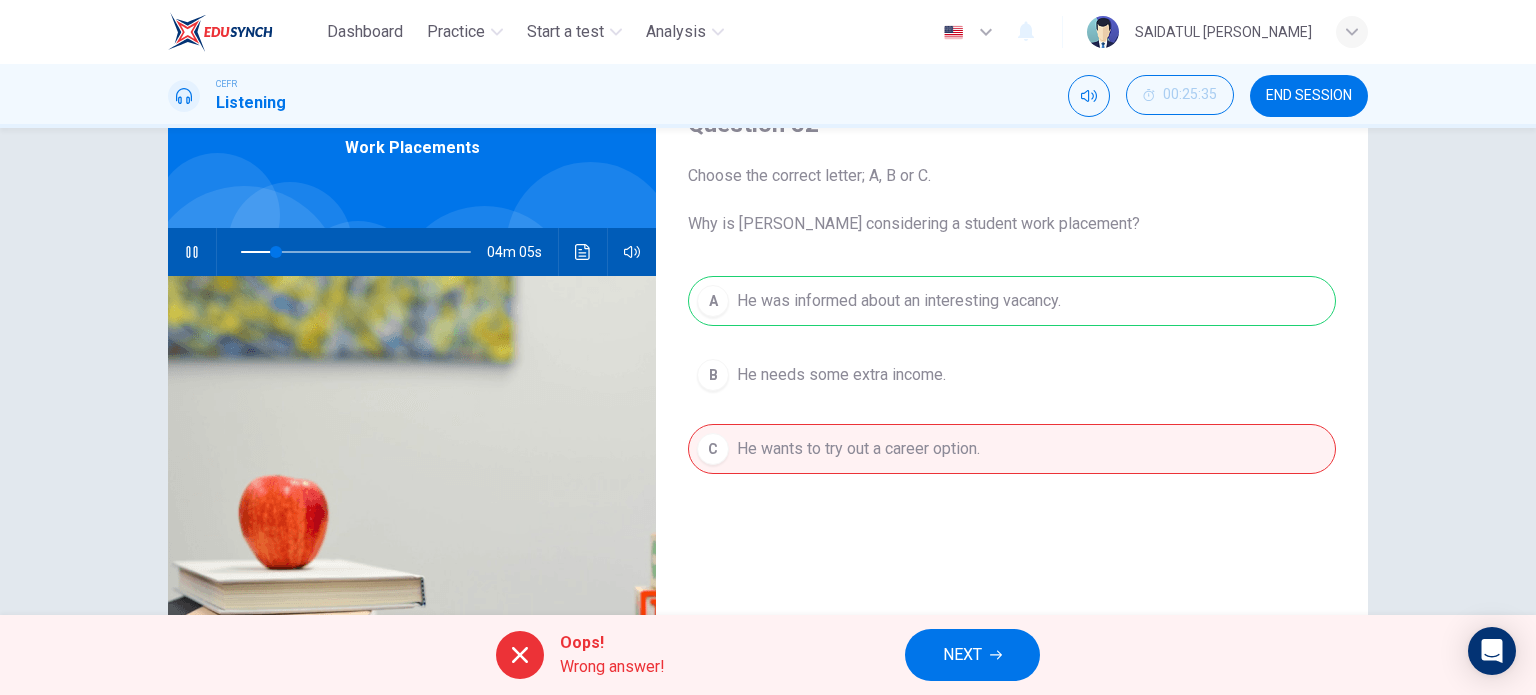 click 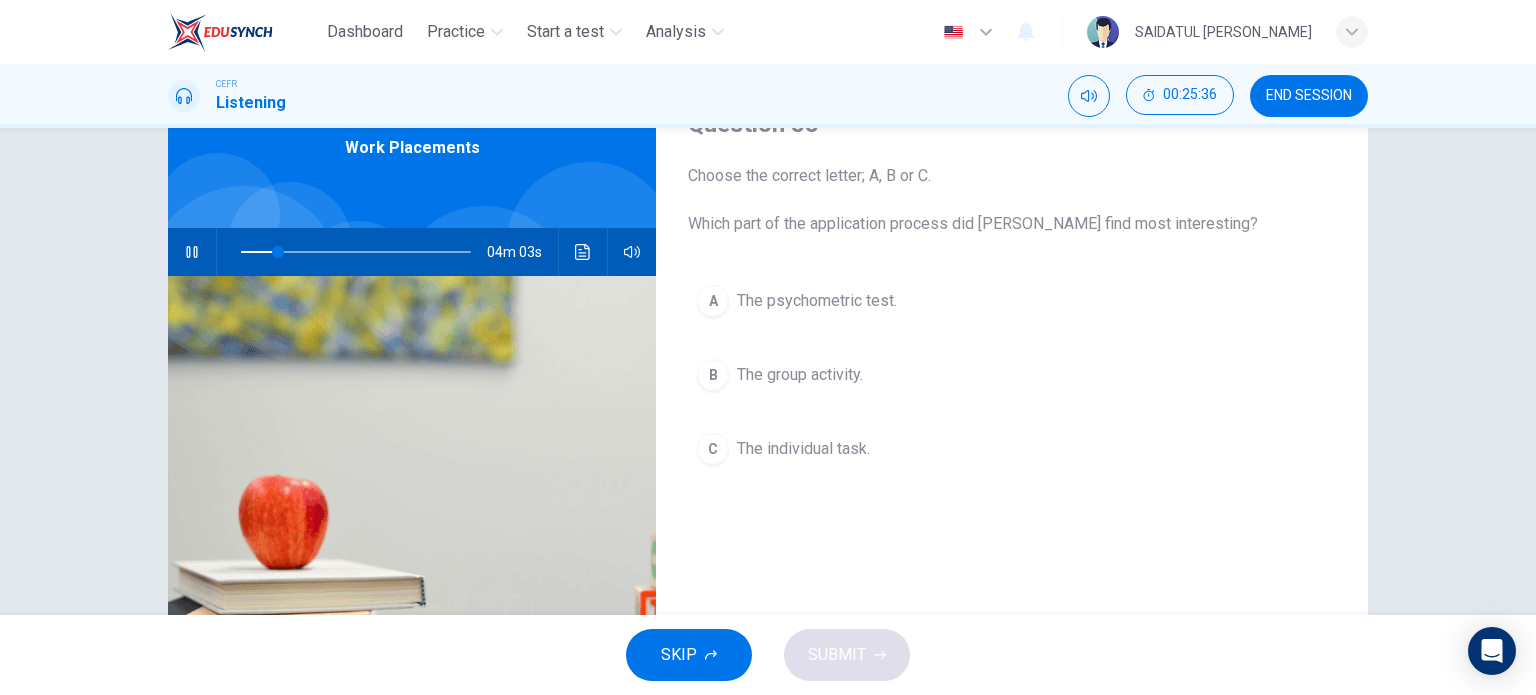 drag, startPoint x: 800, startPoint y: 219, endPoint x: 1037, endPoint y: 219, distance: 237 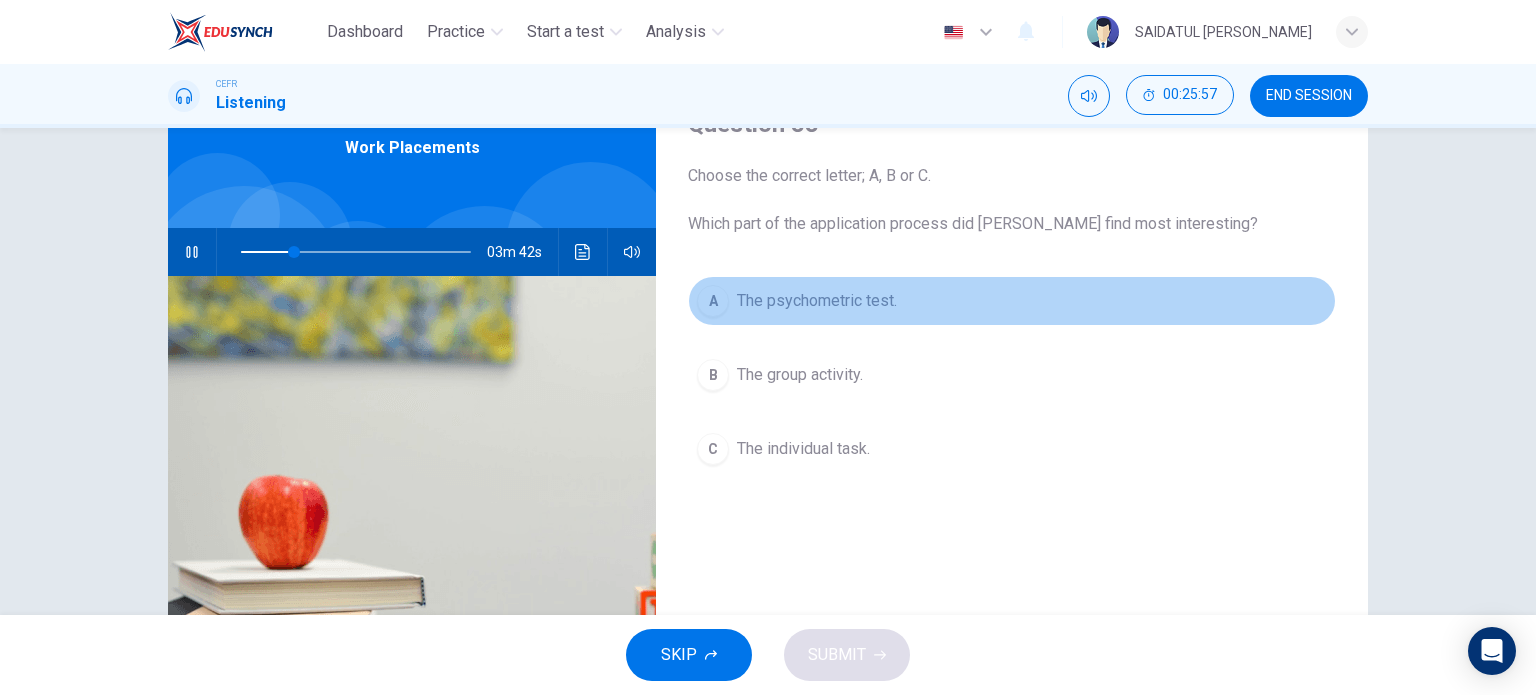 click on "A The psychometric test." at bounding box center (1012, 301) 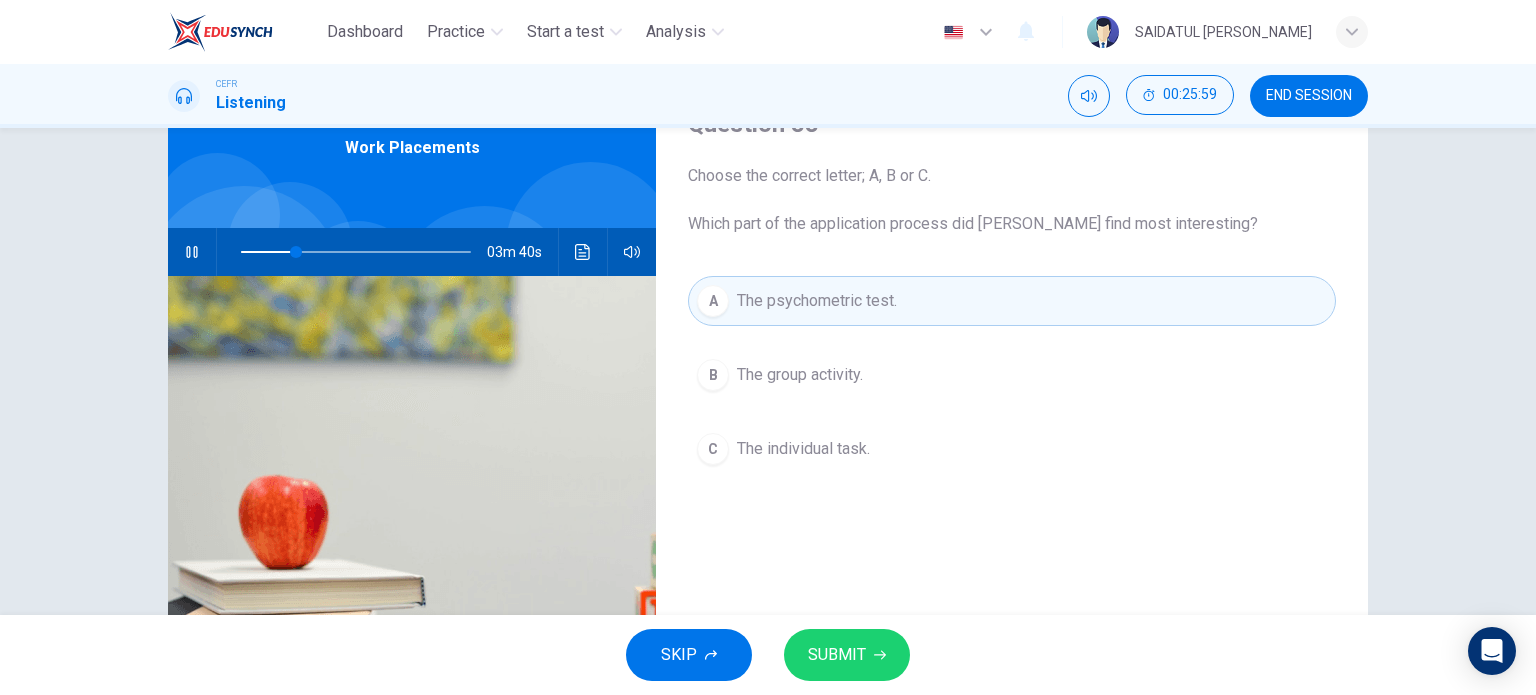 click 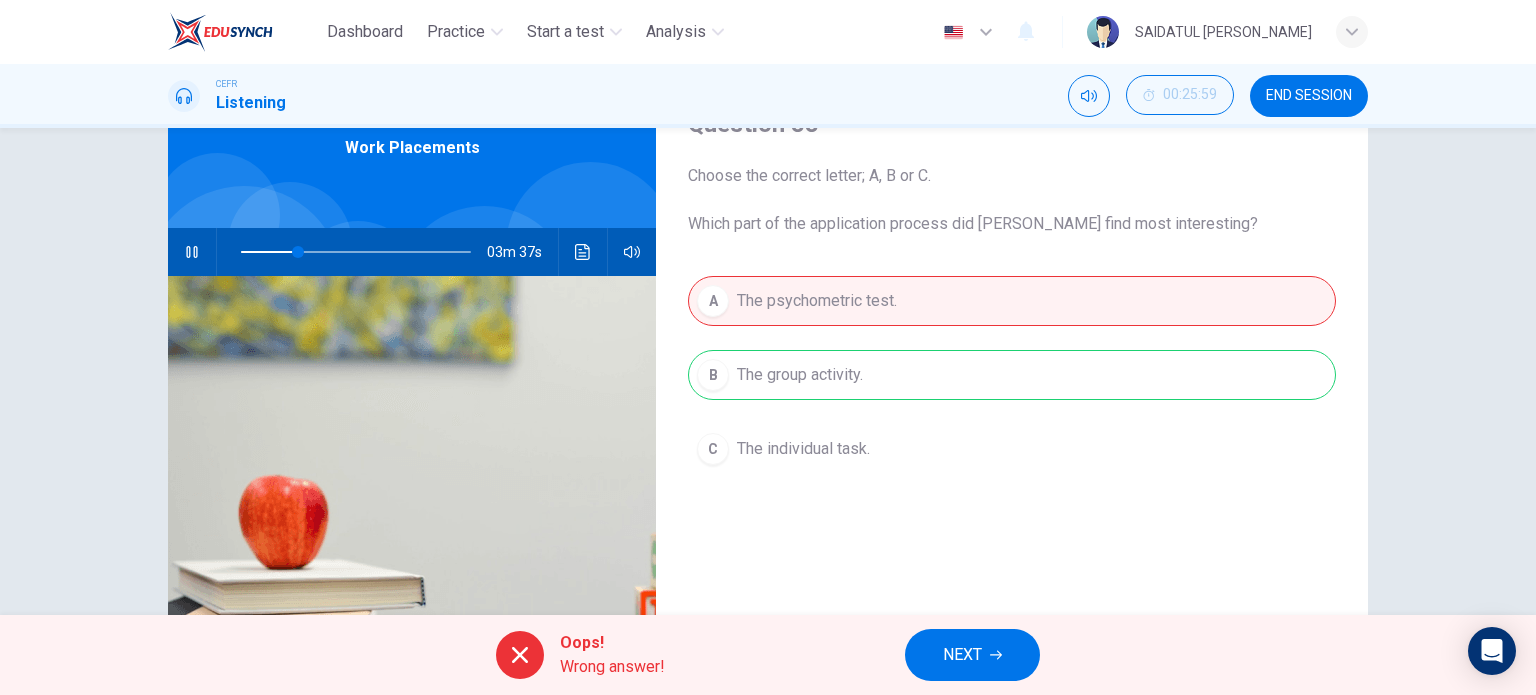 click on "NEXT" at bounding box center (972, 655) 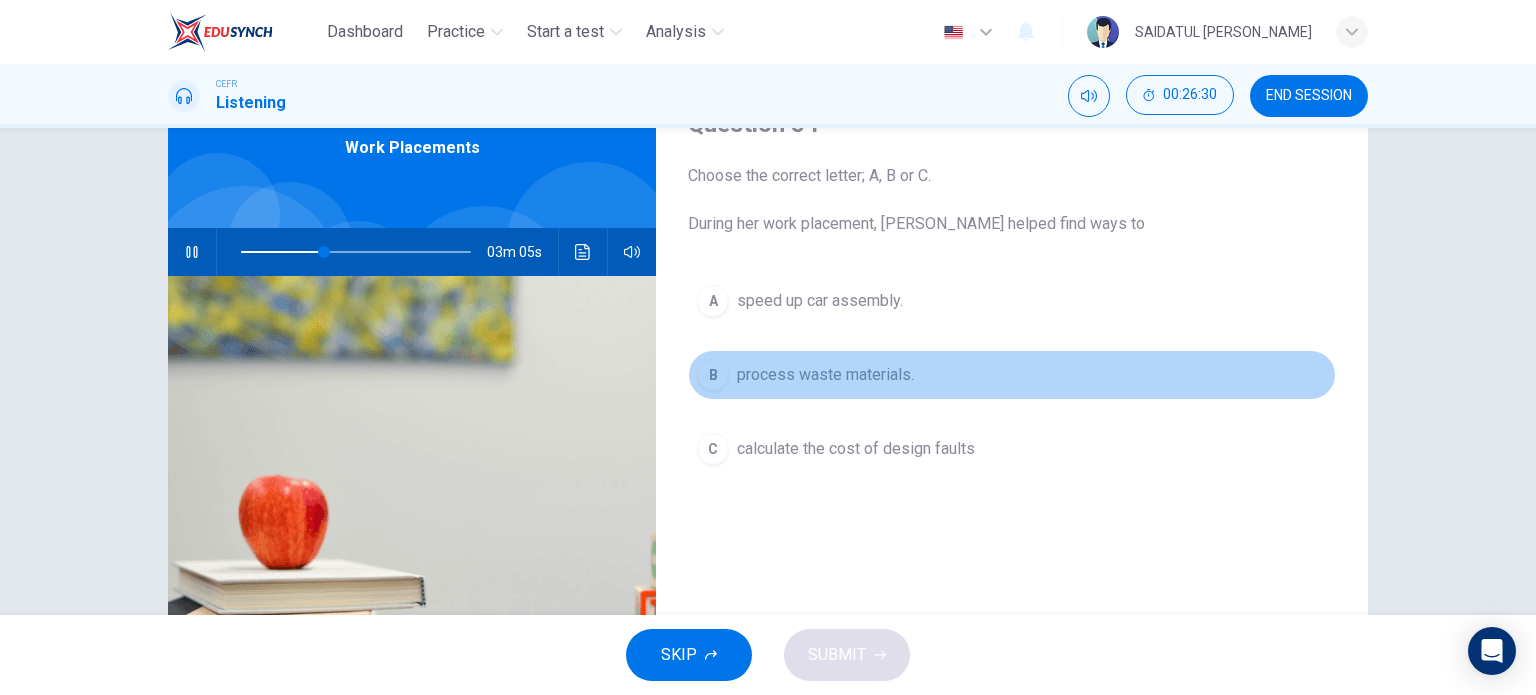 click on "process waste materials." at bounding box center [825, 375] 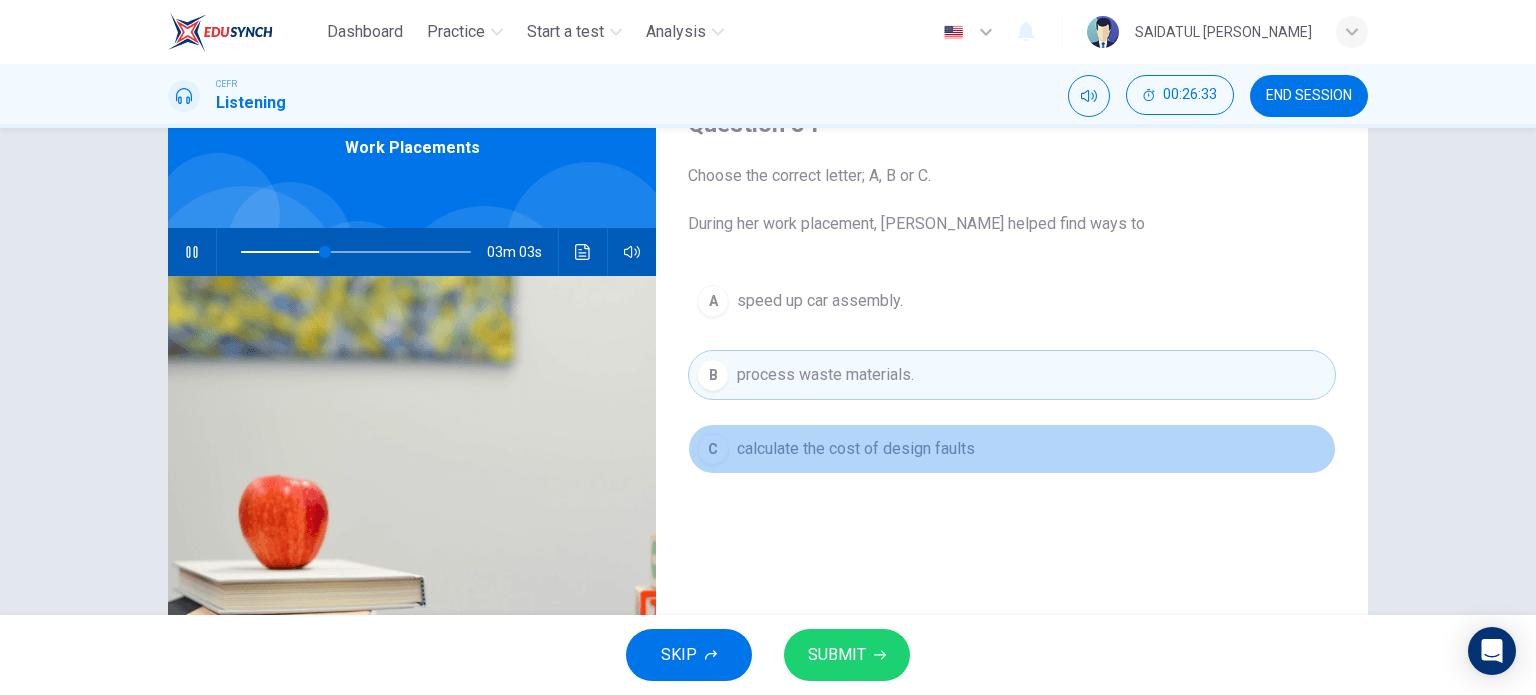 click on "C calculate the cost of design faults" at bounding box center (1012, 449) 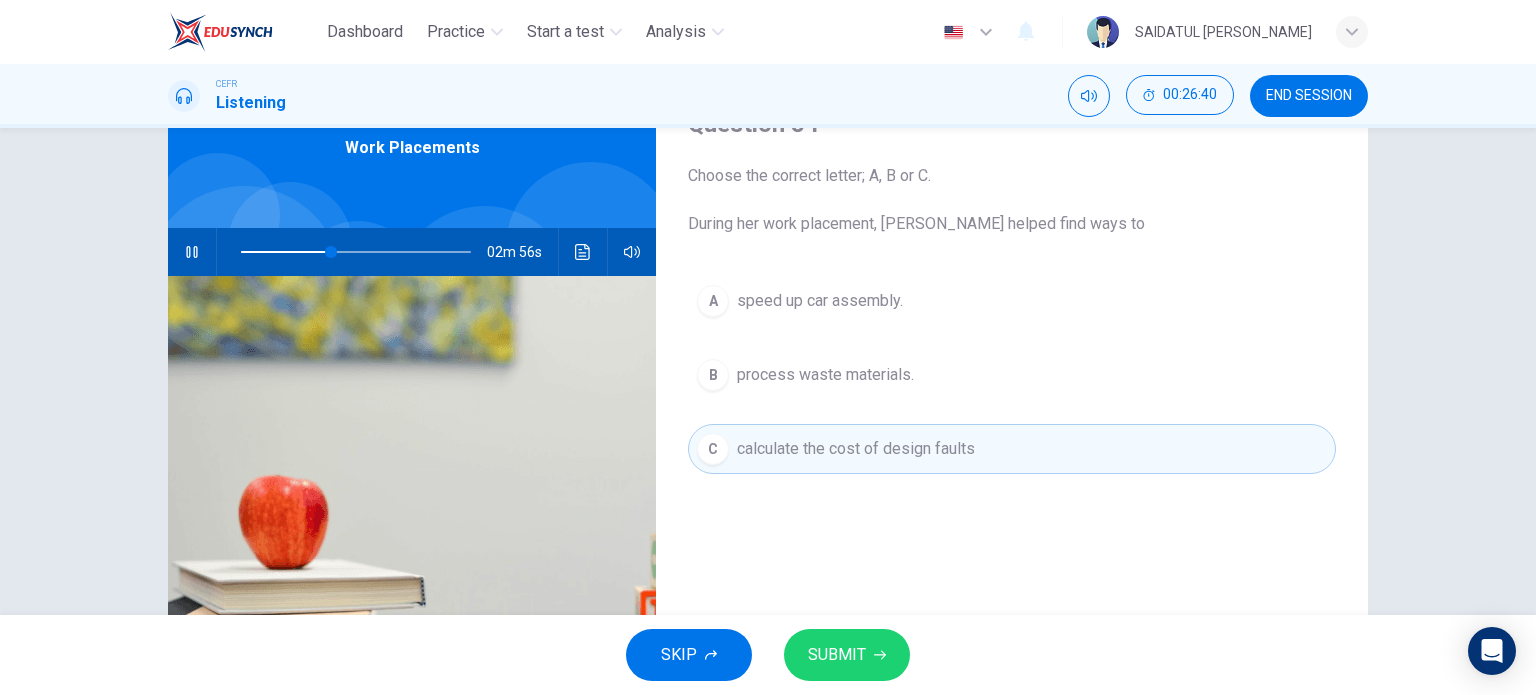 click on "SUBMIT" at bounding box center [837, 655] 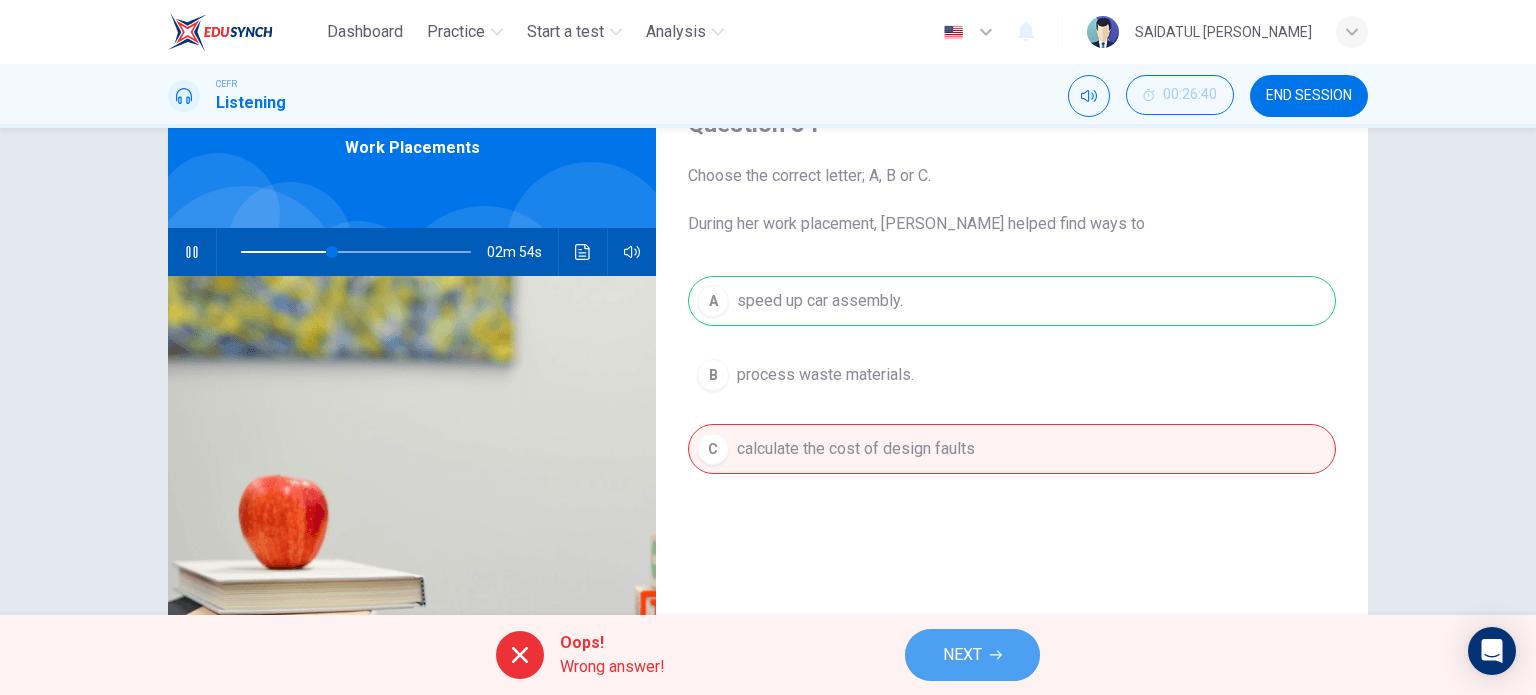 click on "NEXT" at bounding box center (972, 655) 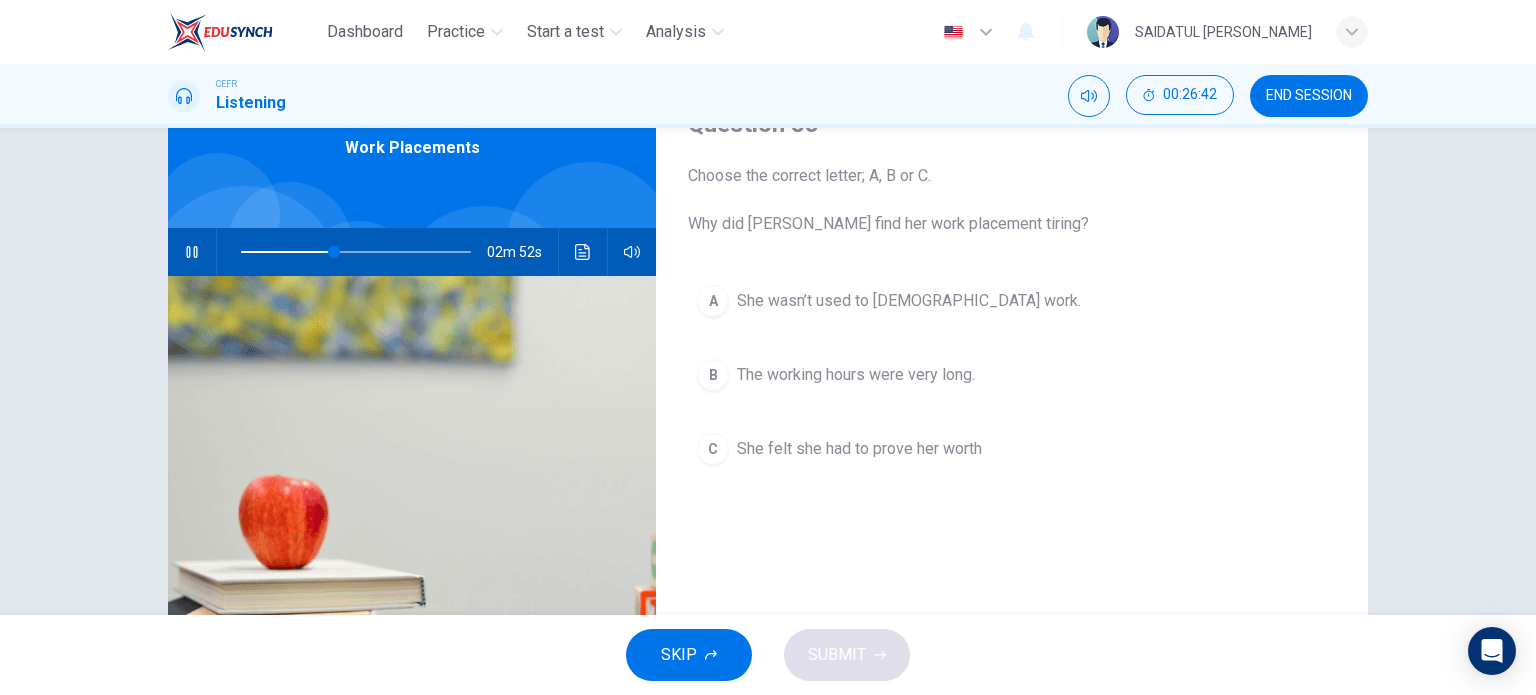 type on "41" 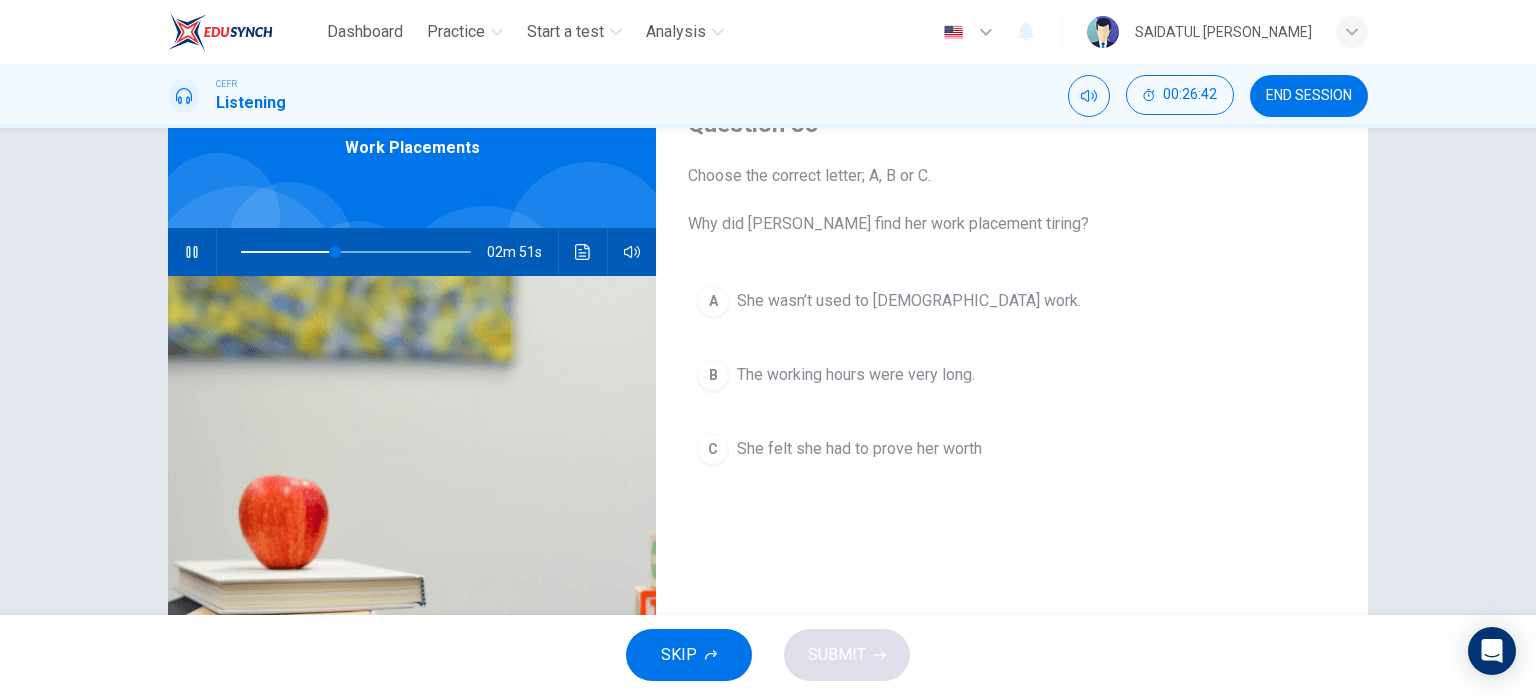 click on "END SESSION" at bounding box center (1309, 96) 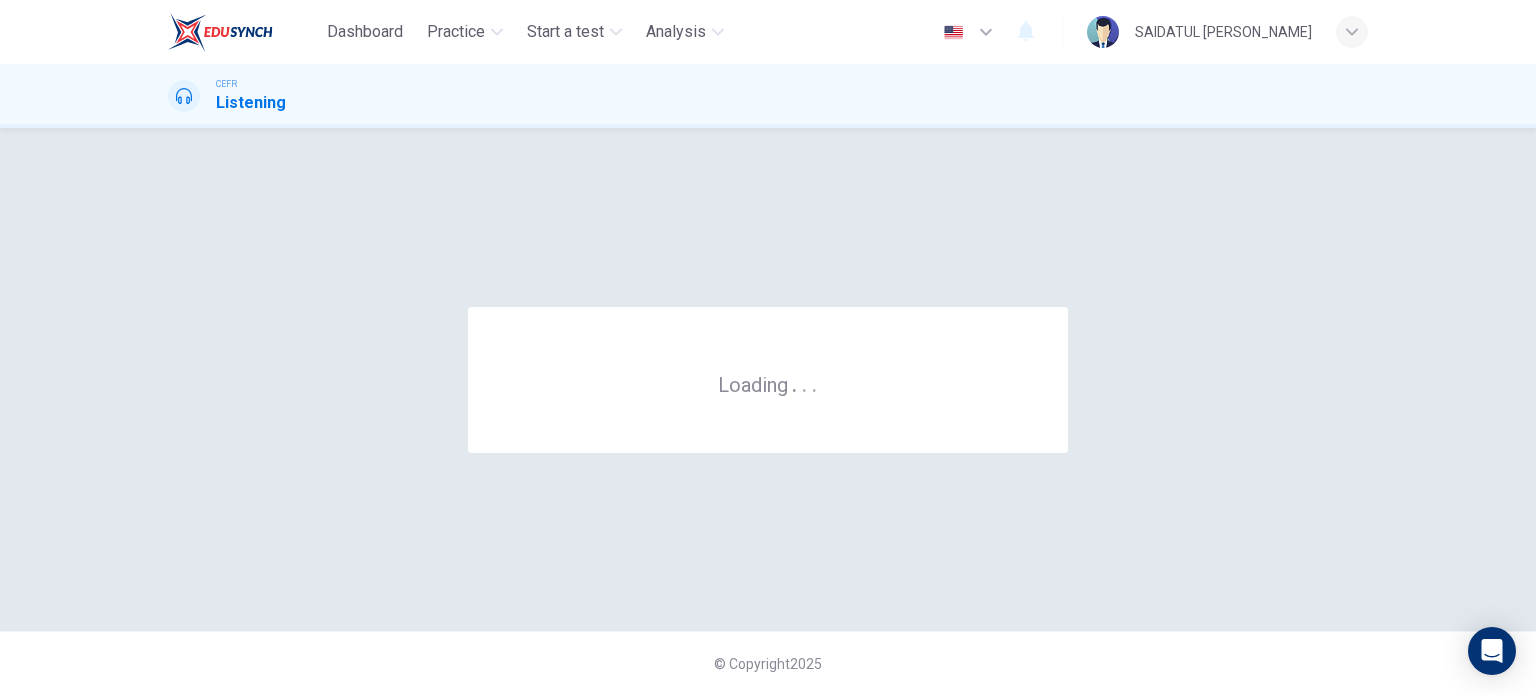 scroll, scrollTop: 0, scrollLeft: 0, axis: both 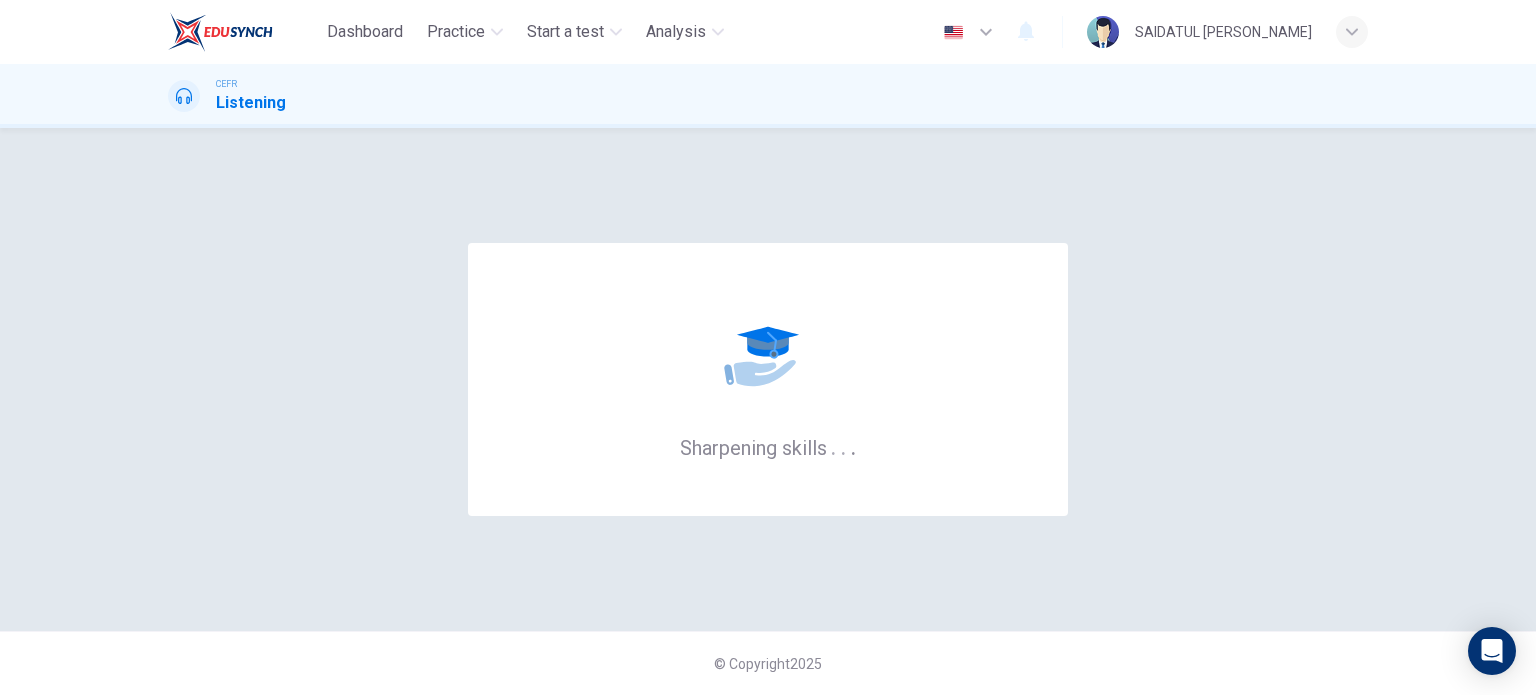 click 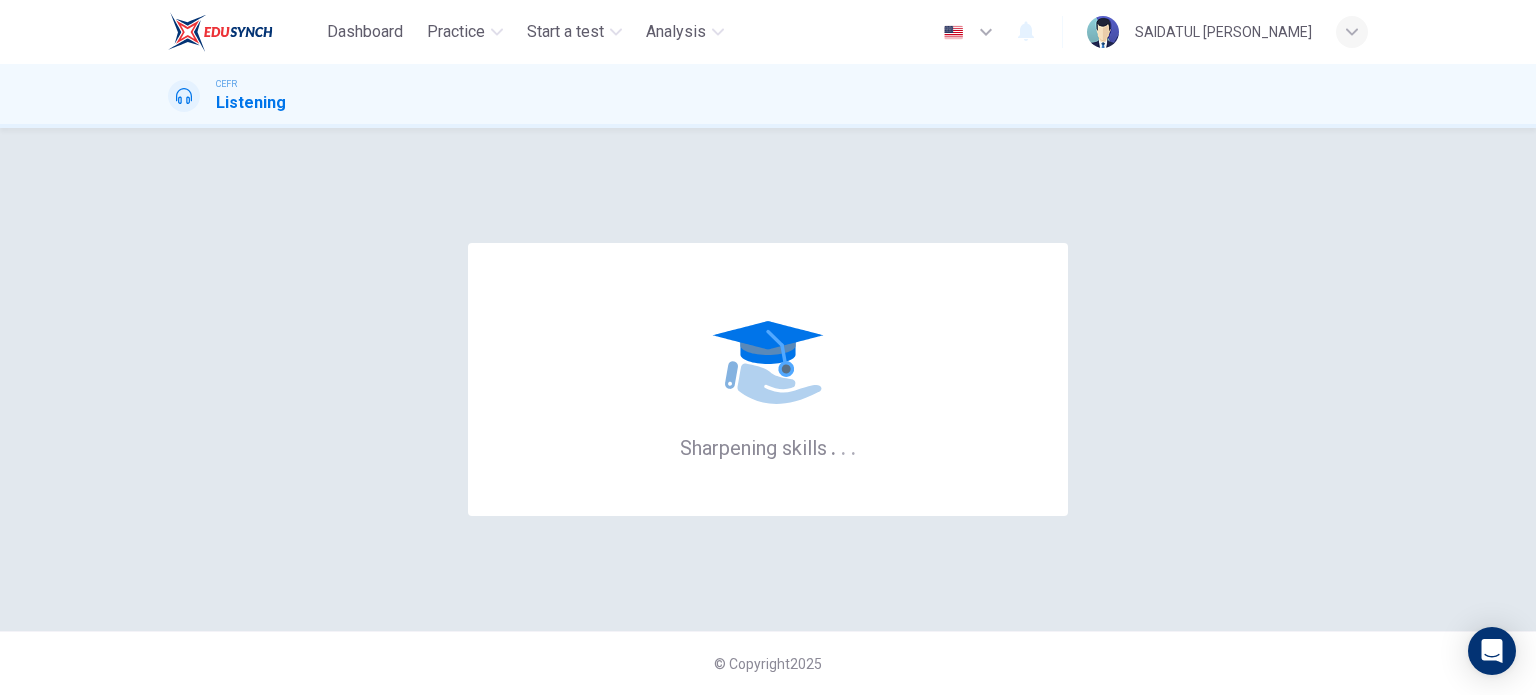 drag, startPoint x: 808, startPoint y: 451, endPoint x: 922, endPoint y: 461, distance: 114.43776 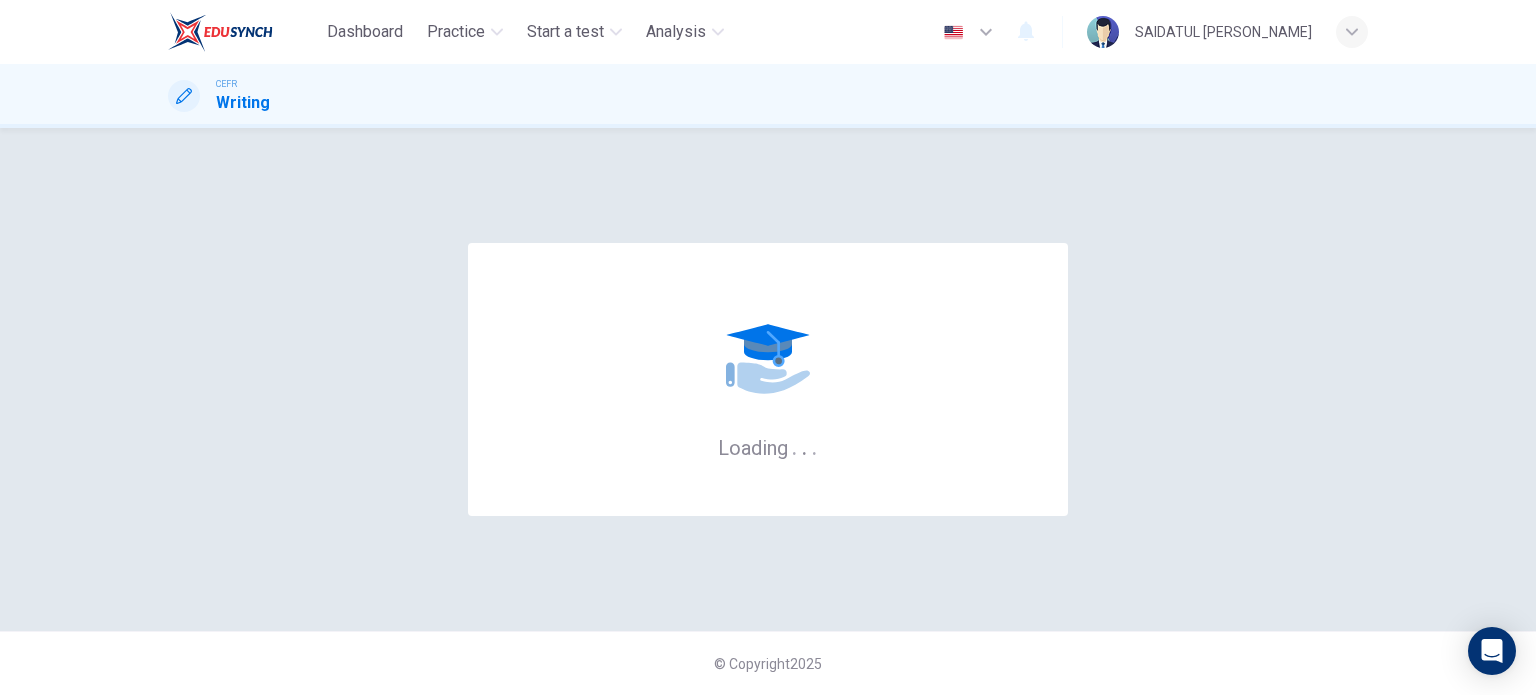 scroll, scrollTop: 0, scrollLeft: 0, axis: both 